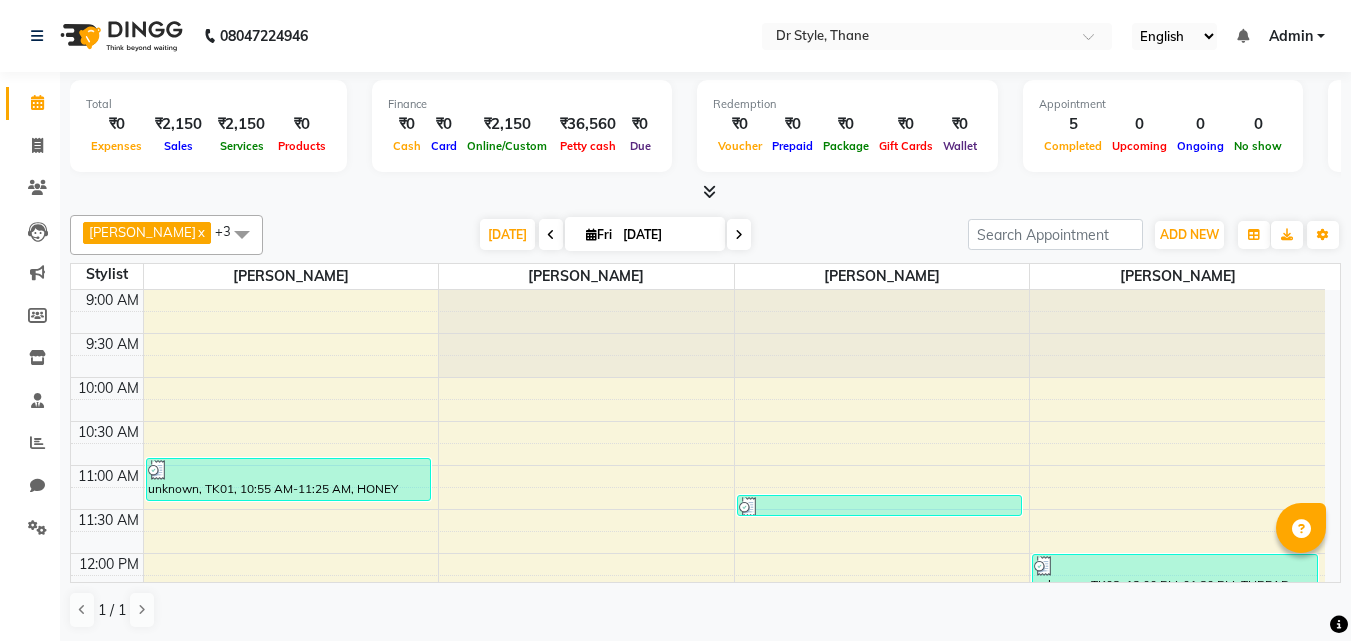scroll, scrollTop: 0, scrollLeft: 0, axis: both 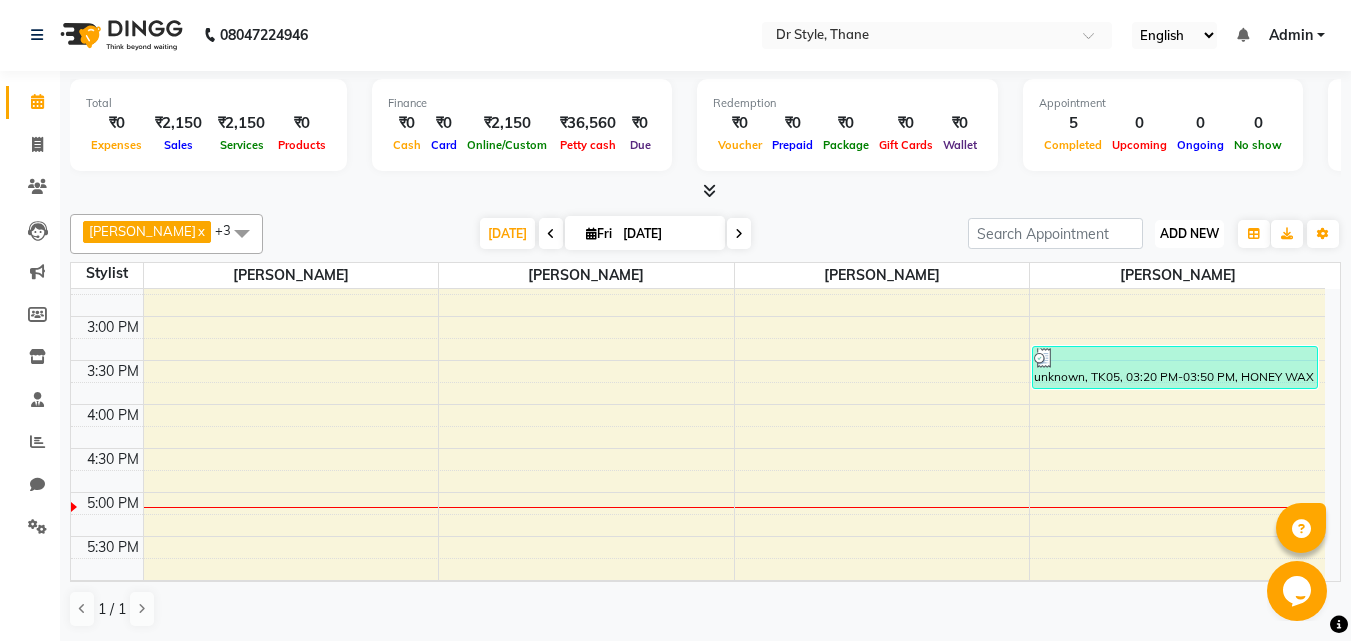 click on "ADD NEW" at bounding box center [1189, 233] 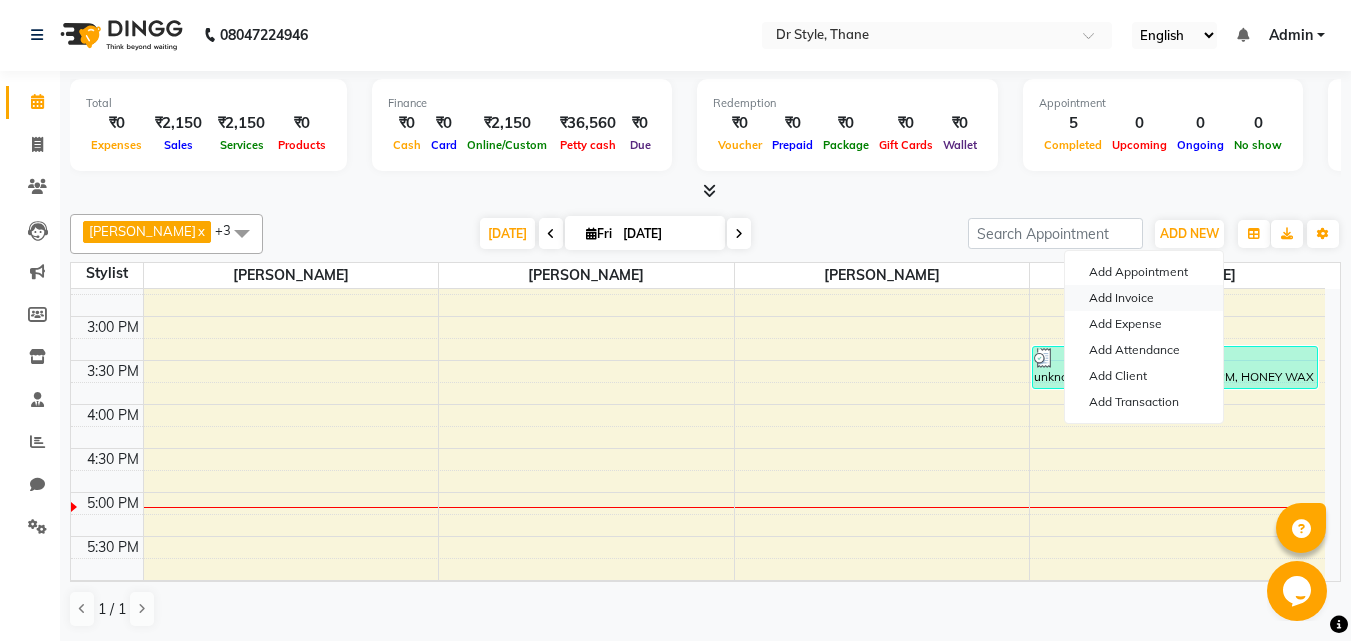 click on "Add Invoice" at bounding box center (1144, 298) 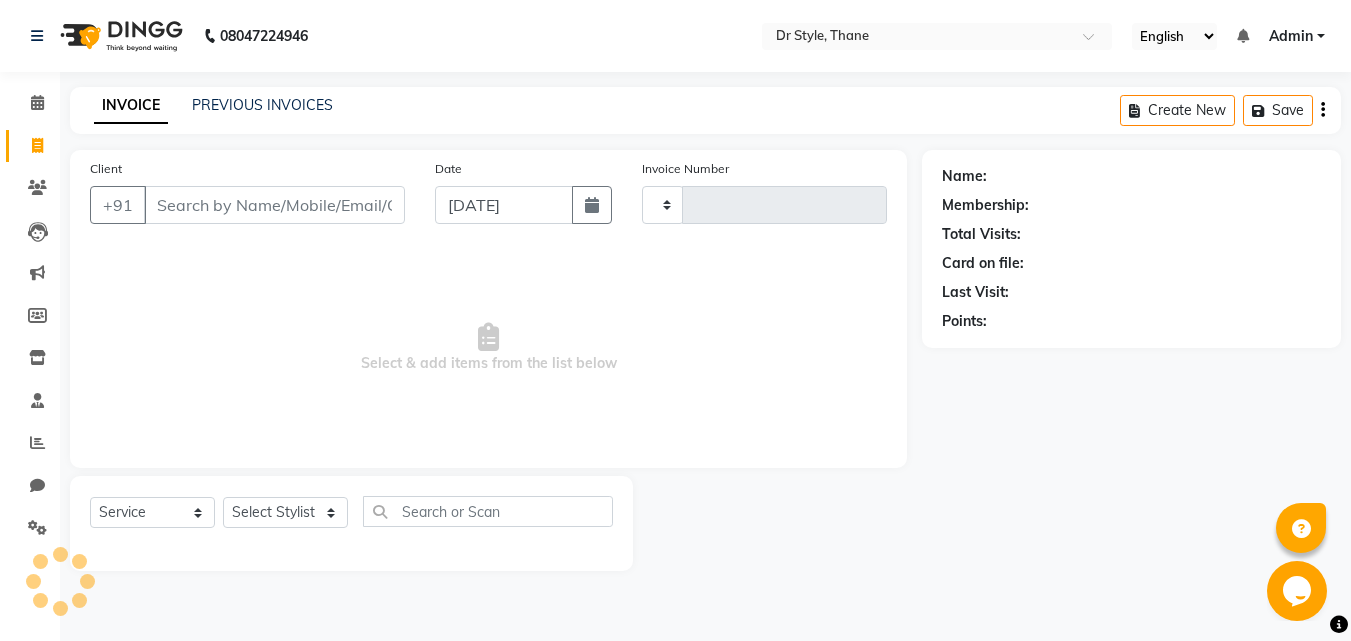 type on "0475" 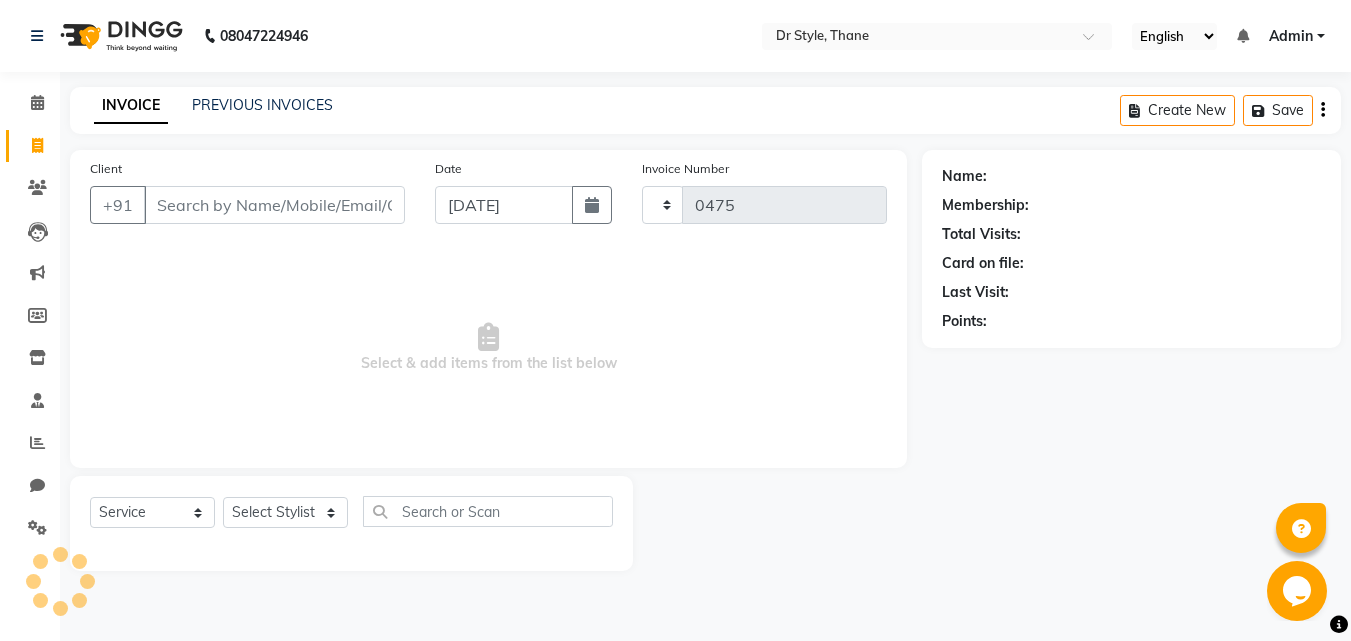 select on "7832" 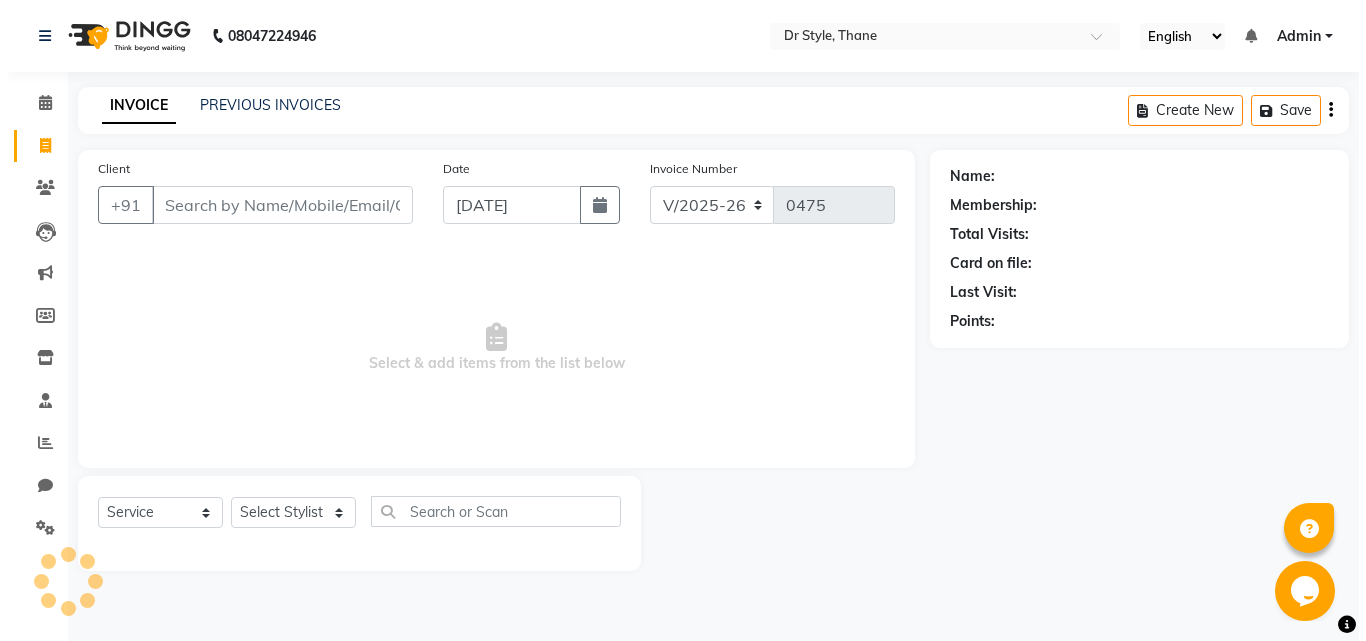 scroll, scrollTop: 0, scrollLeft: 0, axis: both 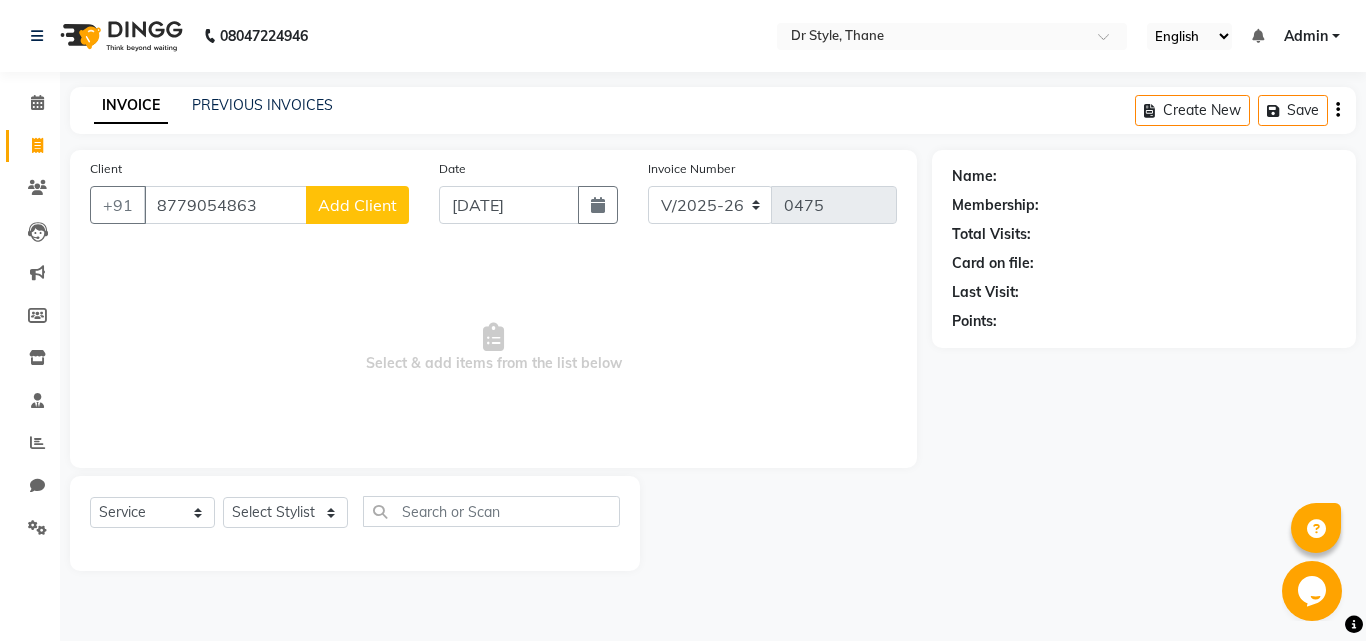 type on "8779054863" 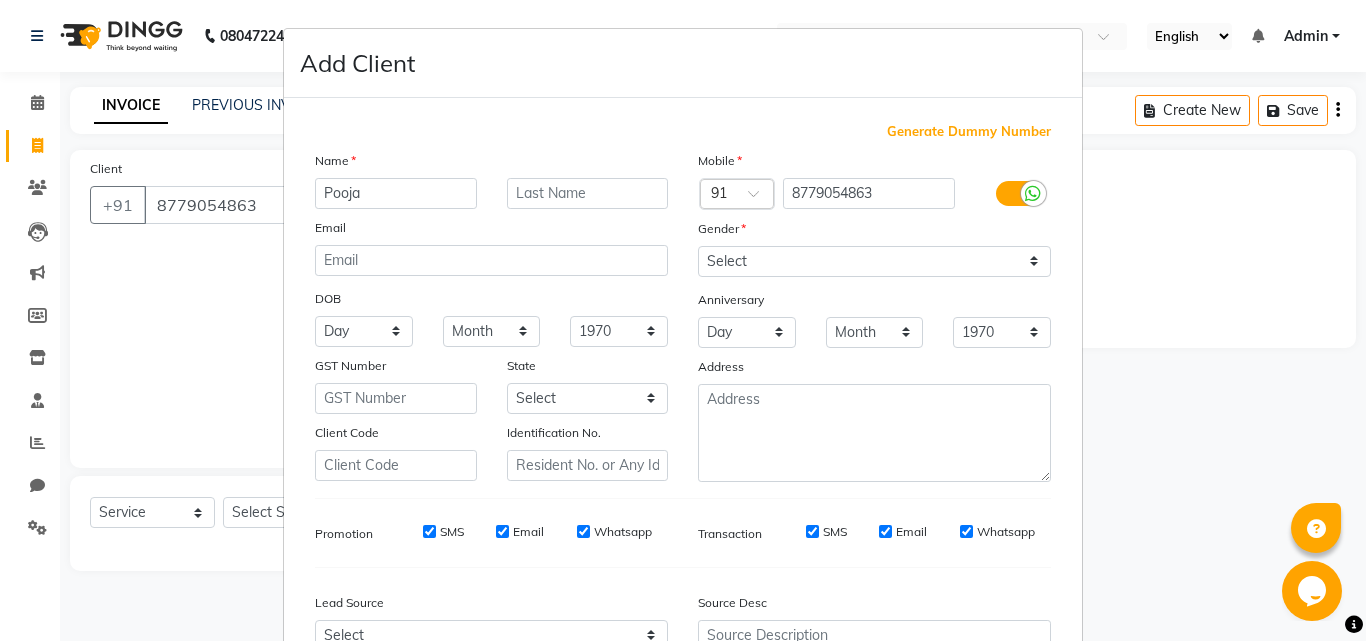type on "Pooja" 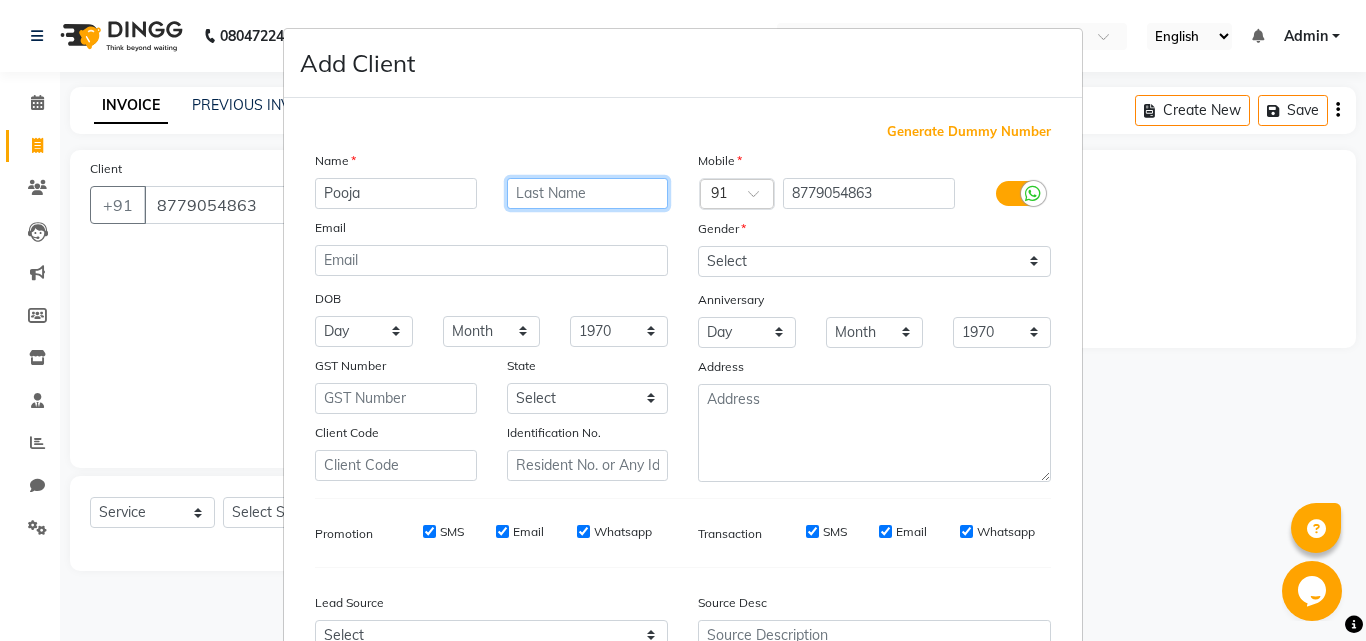 click at bounding box center (588, 193) 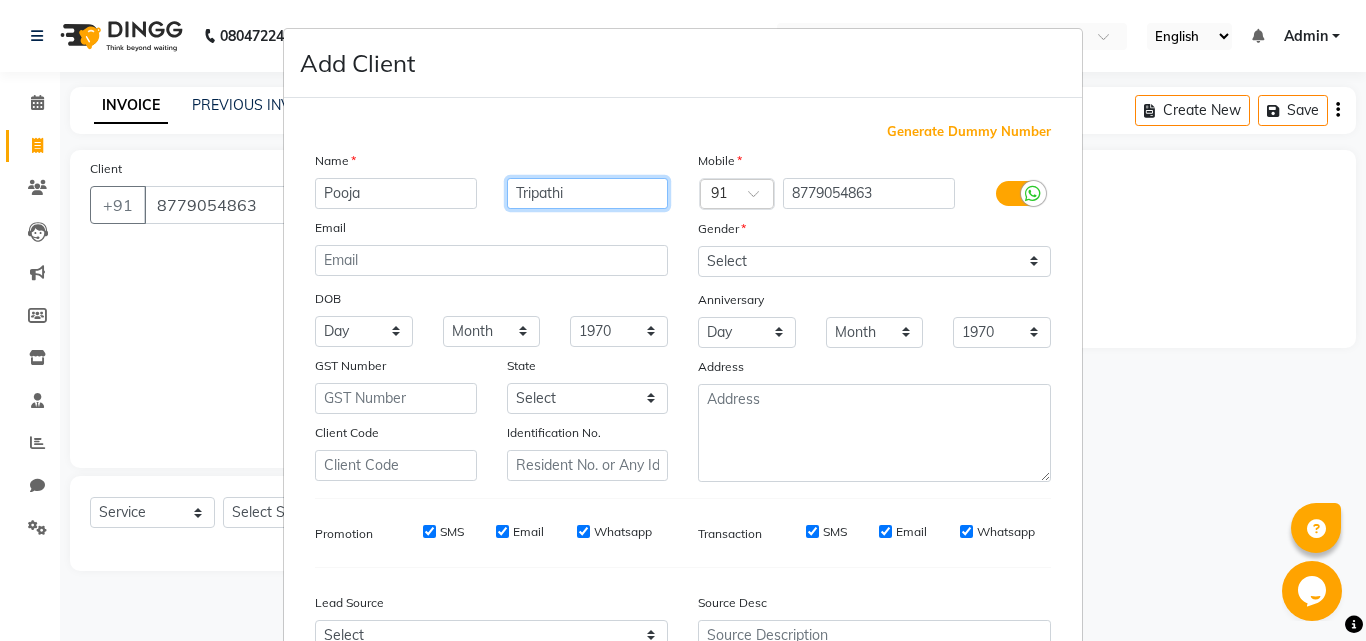 type on "Tripathi" 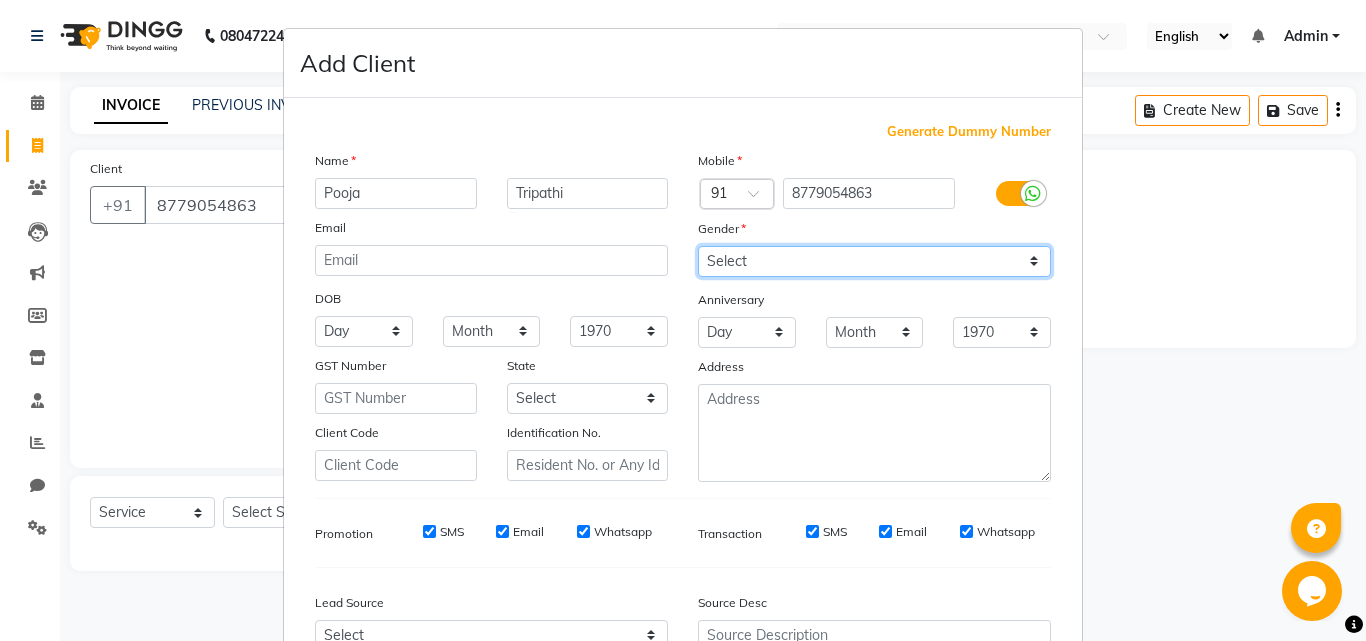 click on "Select Male Female Other Prefer Not To Say" at bounding box center (874, 261) 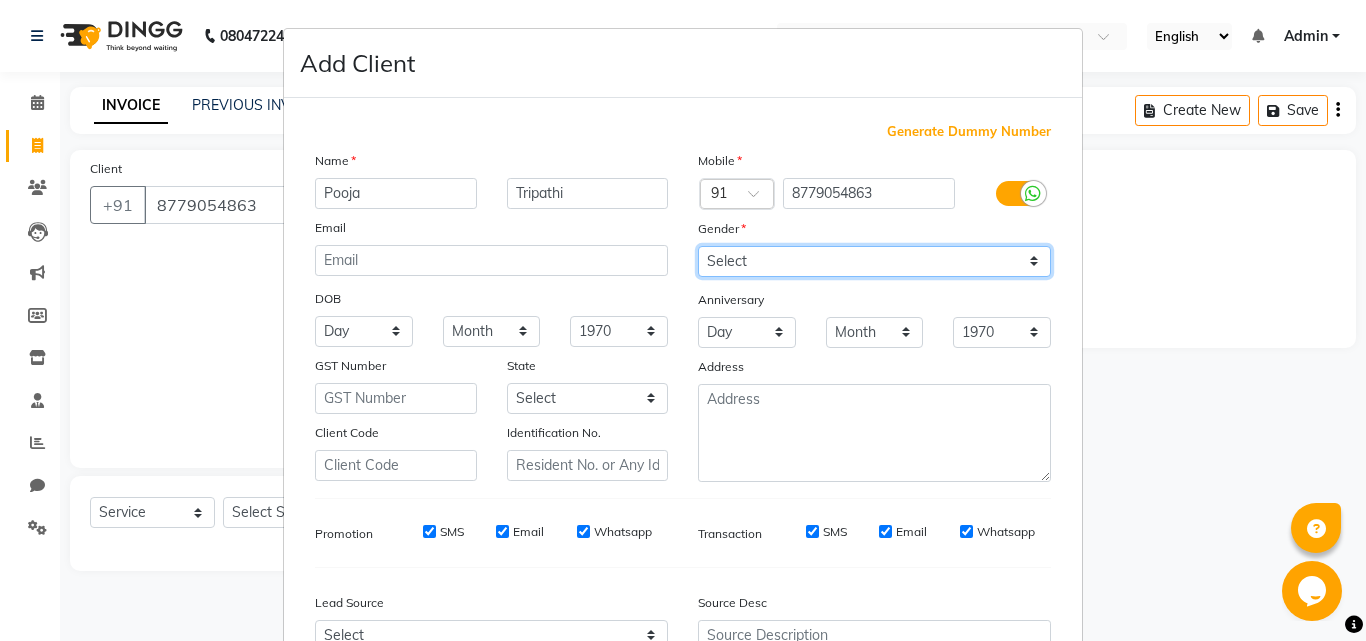 select on "female" 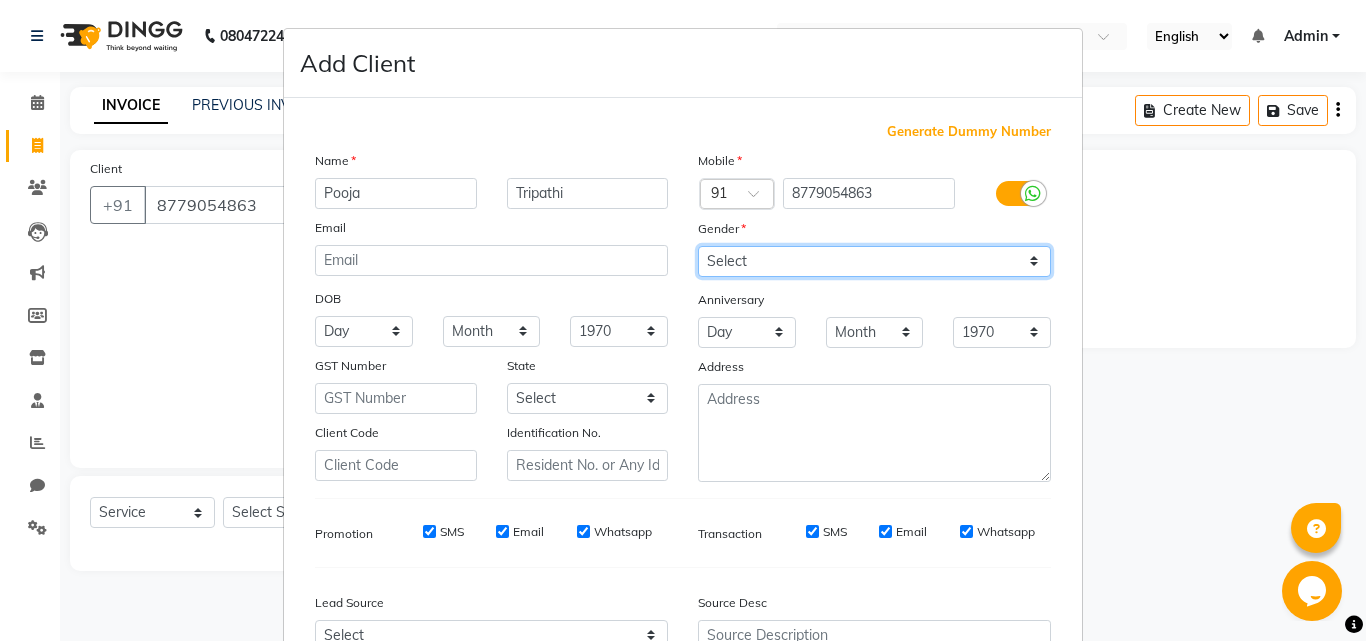 click on "Select Male Female Other Prefer Not To Say" at bounding box center (874, 261) 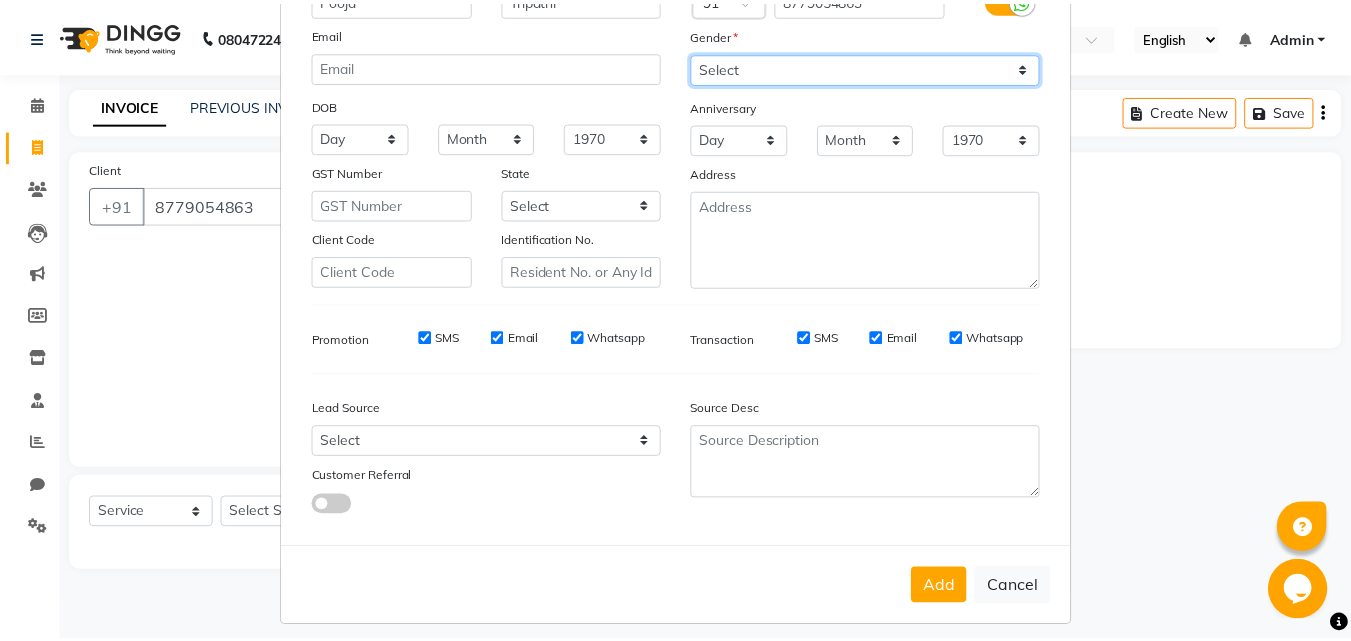 scroll, scrollTop: 208, scrollLeft: 0, axis: vertical 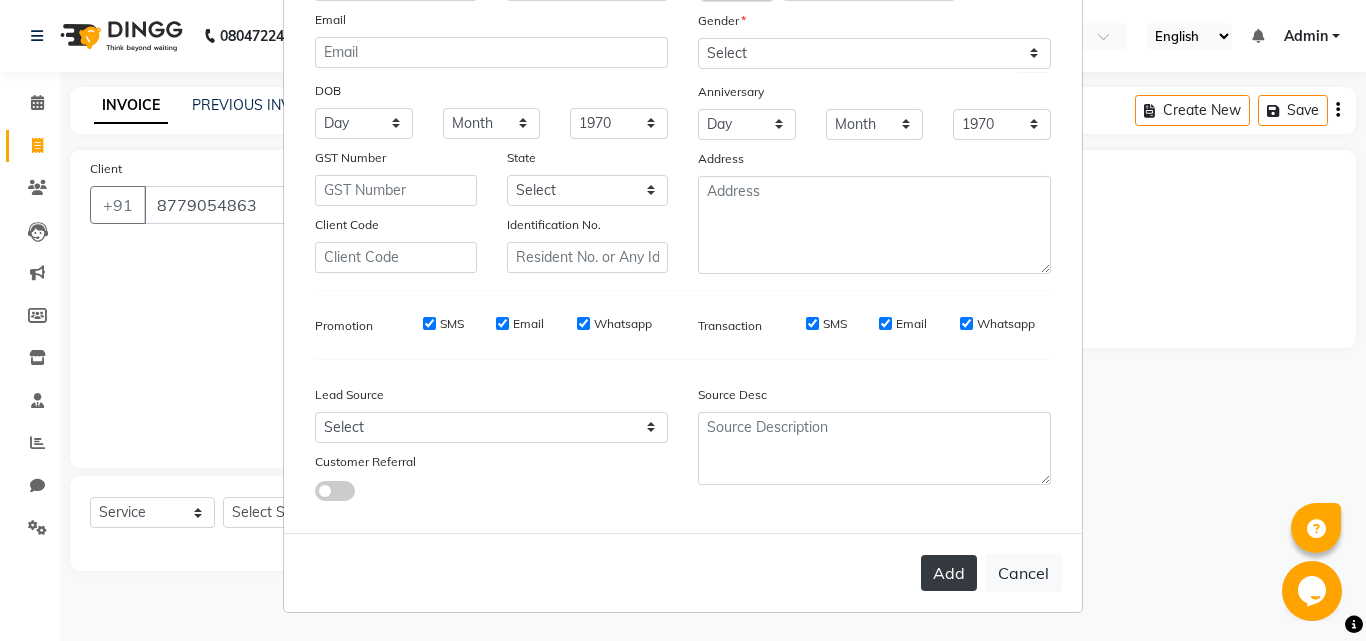 click on "Add" at bounding box center [949, 573] 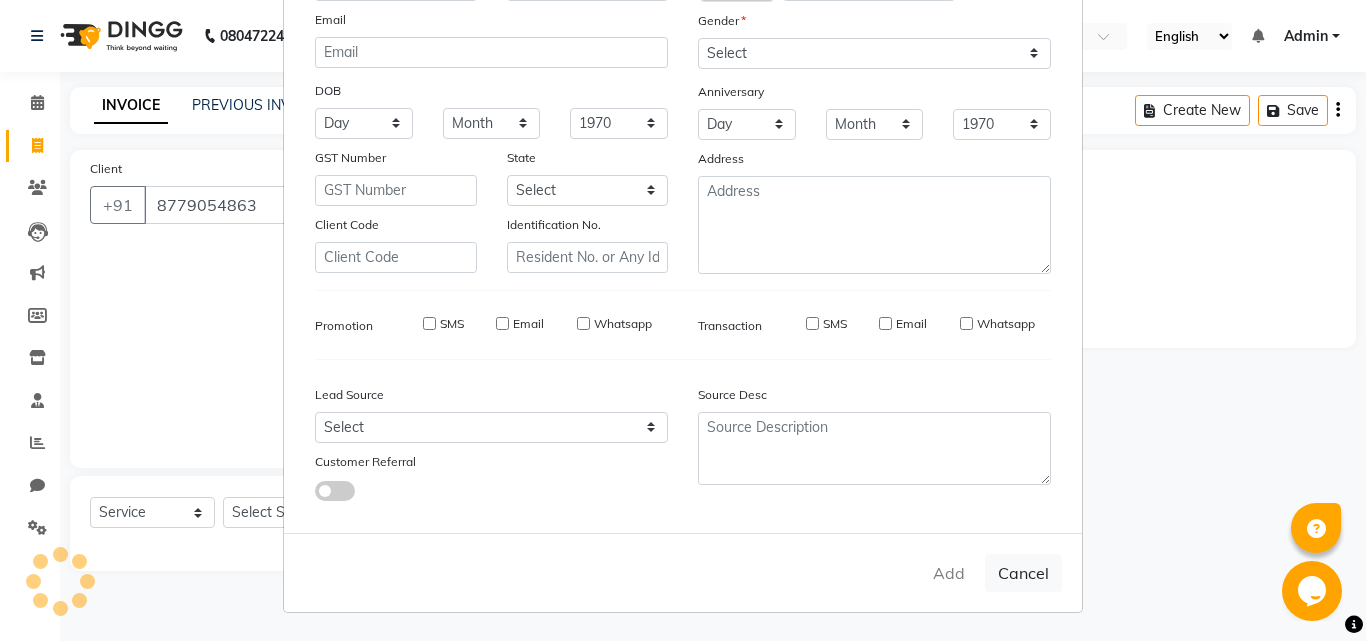 type 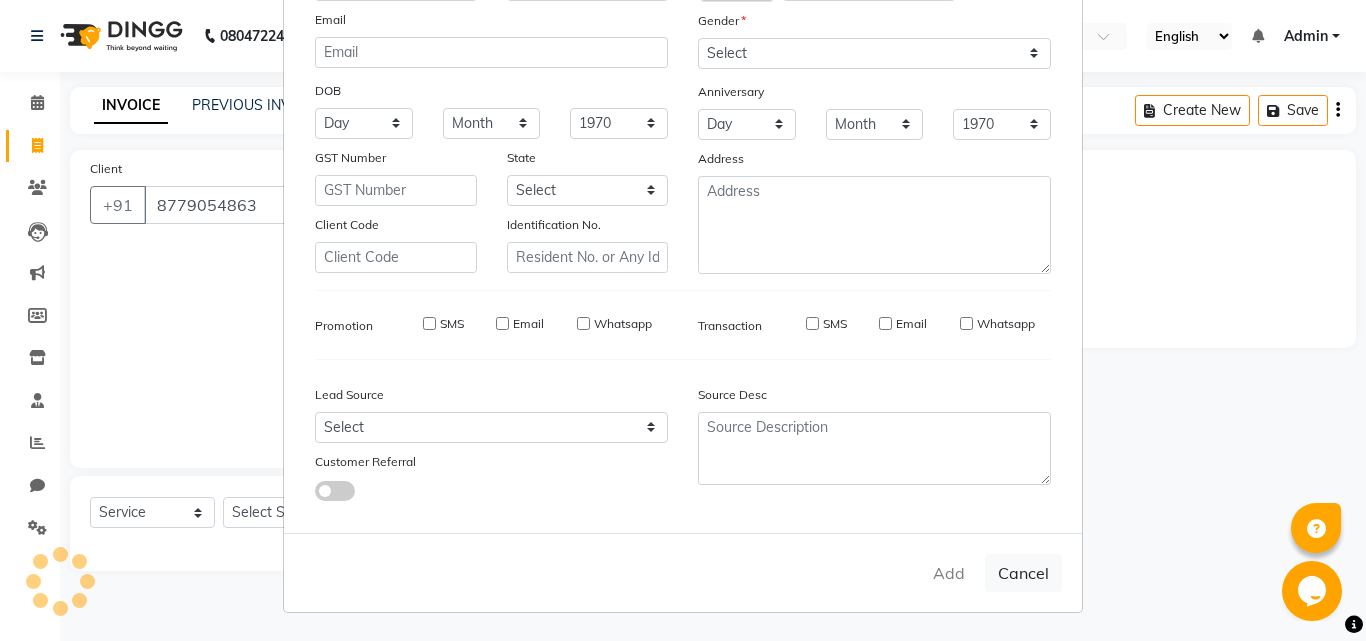 type 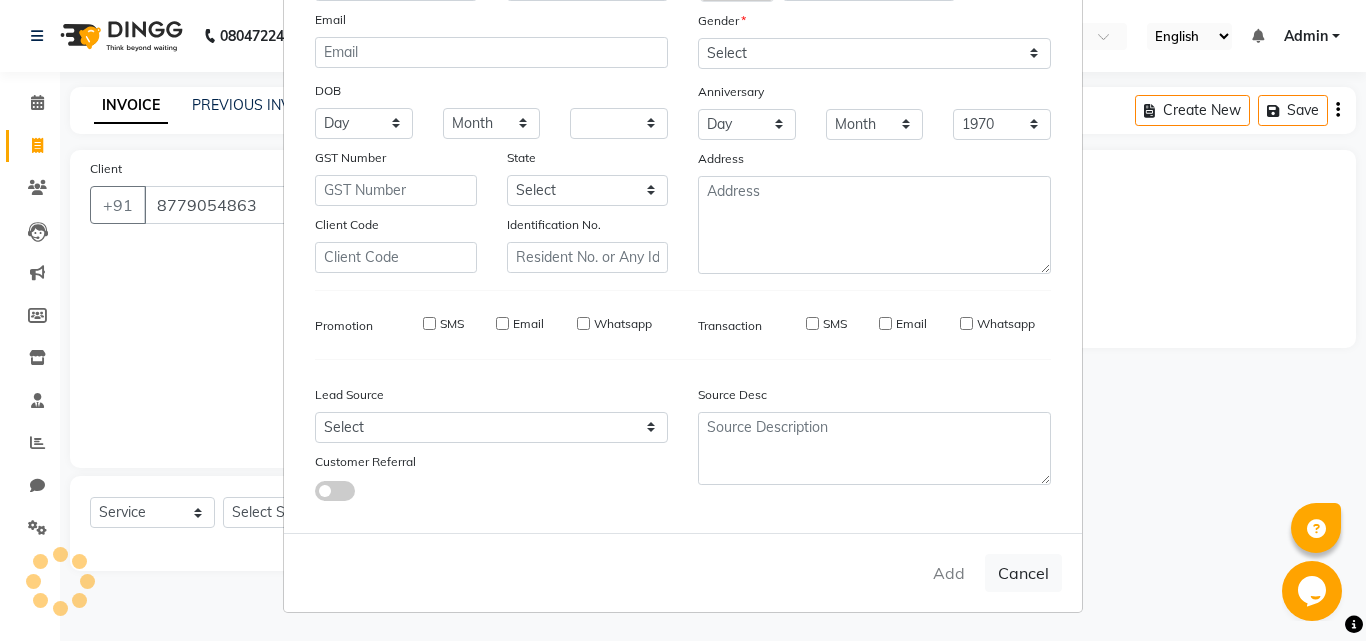 select 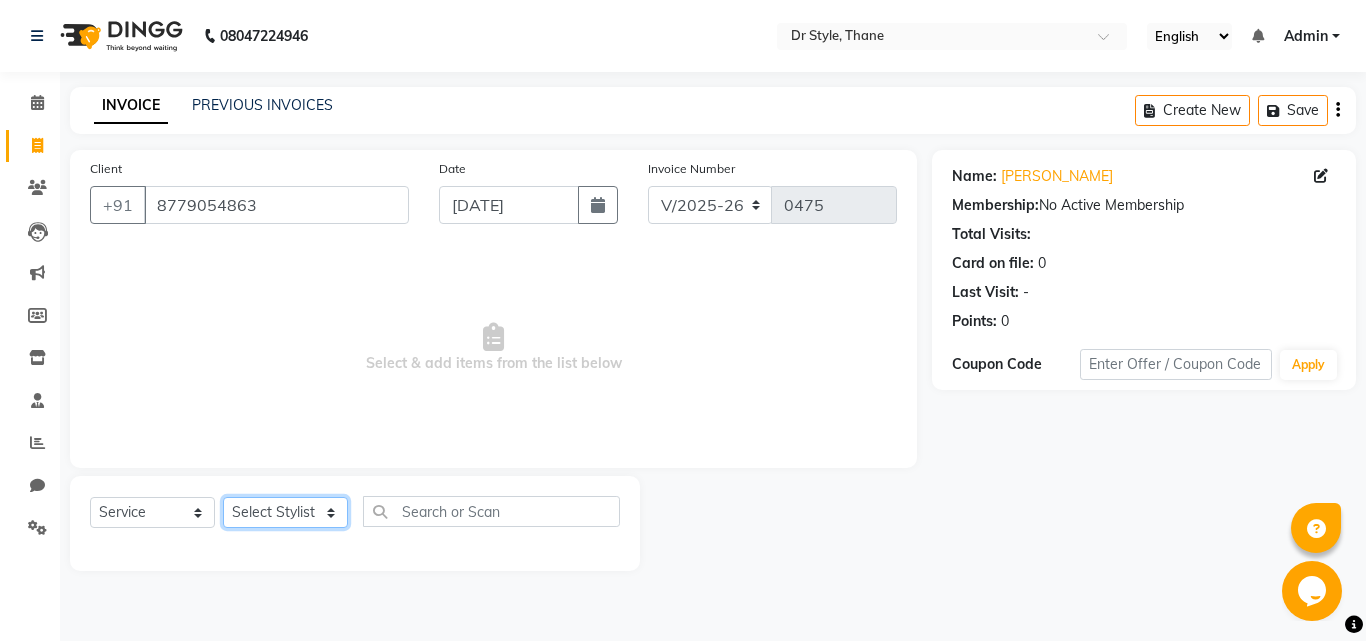 click on "Select Stylist [PERSON_NAME]  [PERSON_NAME] [PERSON_NAME] [PERSON_NAME] [PERSON_NAME] twinkle" 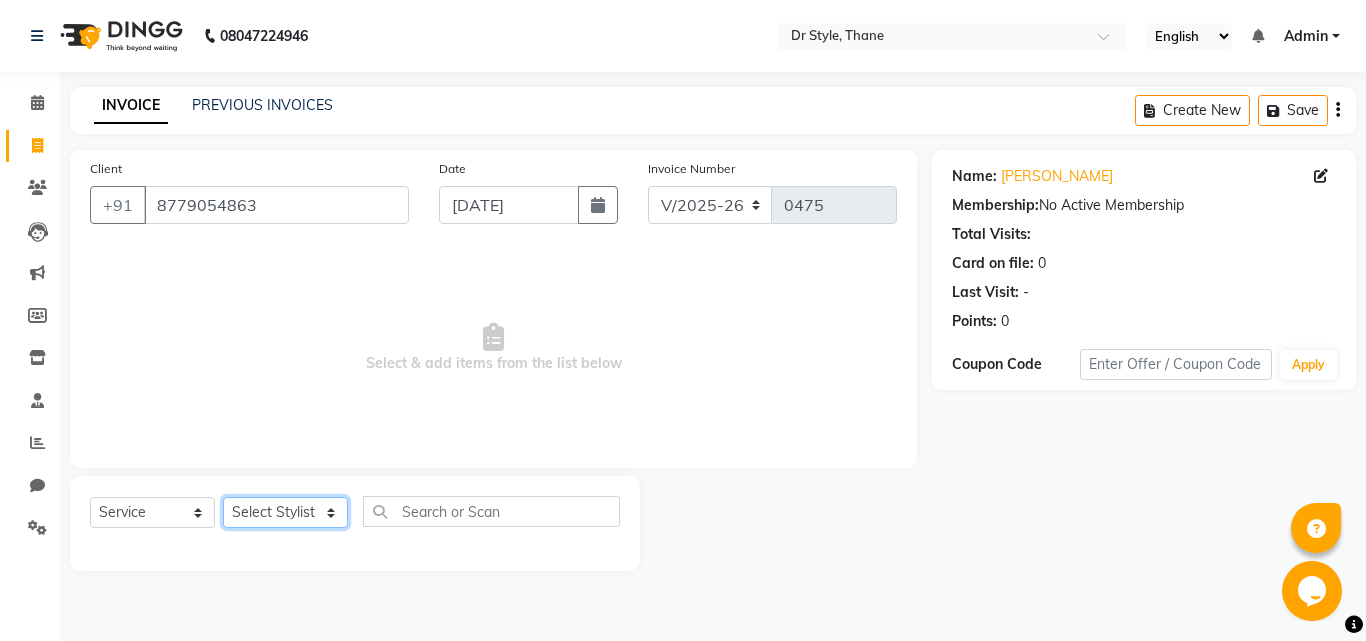 select on "80995" 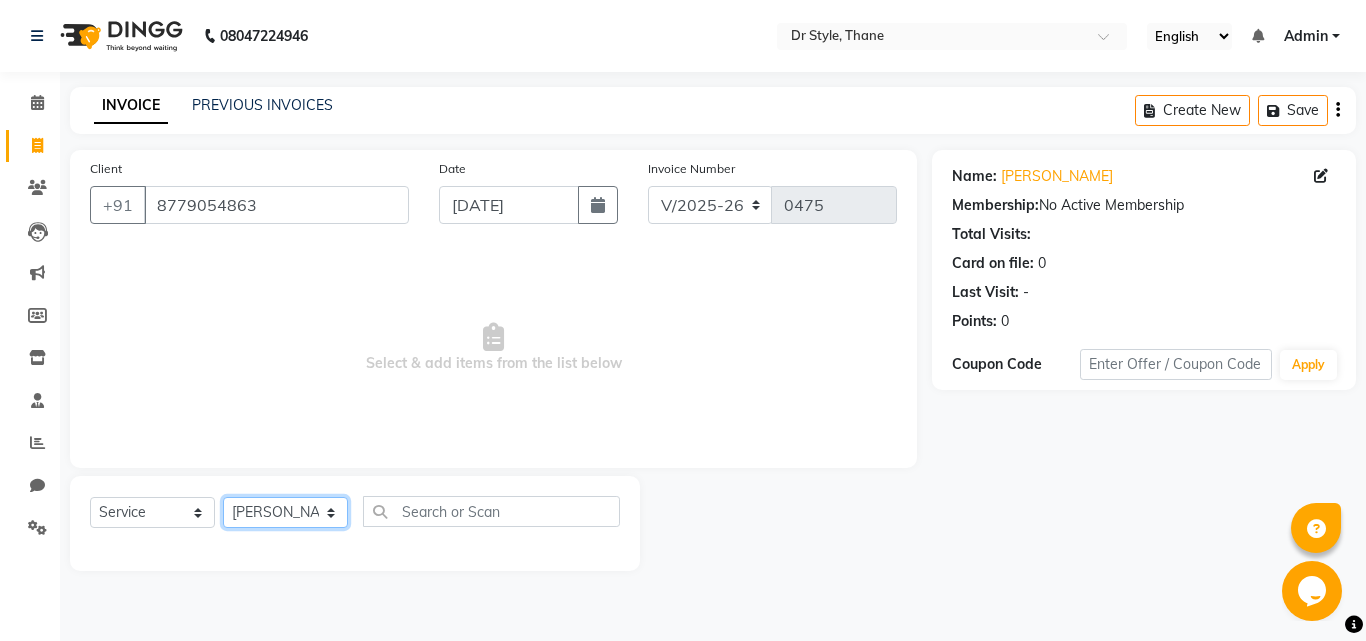 click on "Select Stylist [PERSON_NAME]  [PERSON_NAME] [PERSON_NAME] [PERSON_NAME] [PERSON_NAME] twinkle" 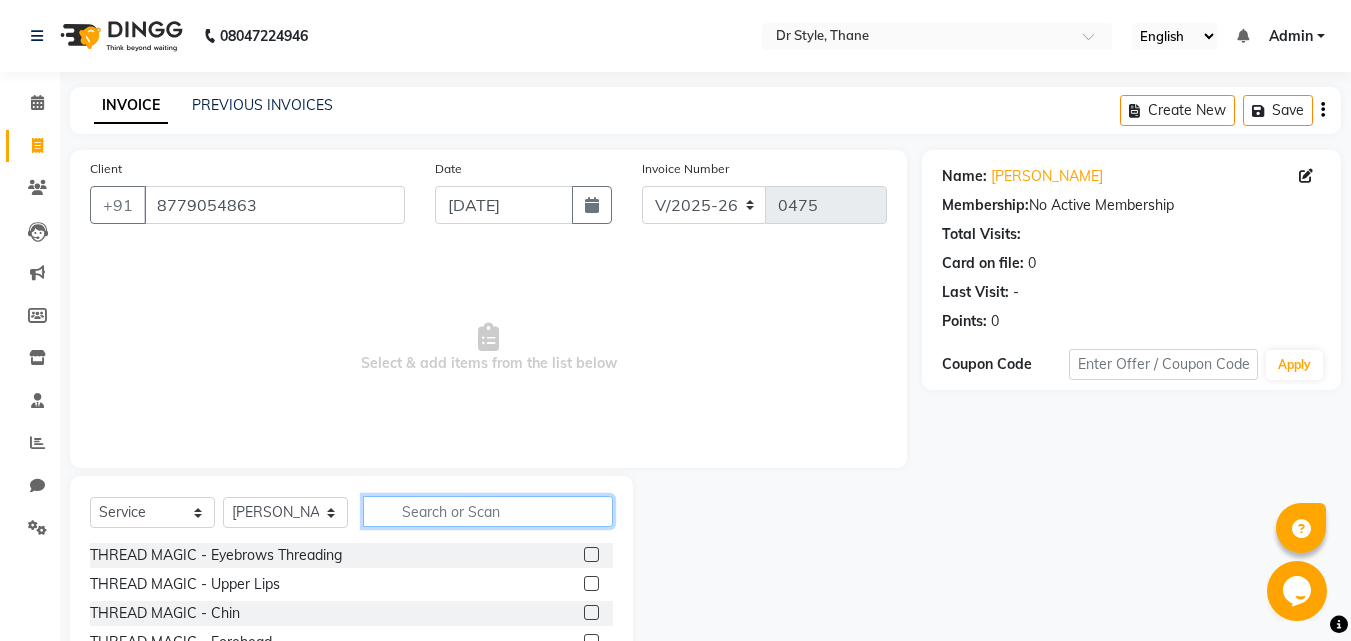 click 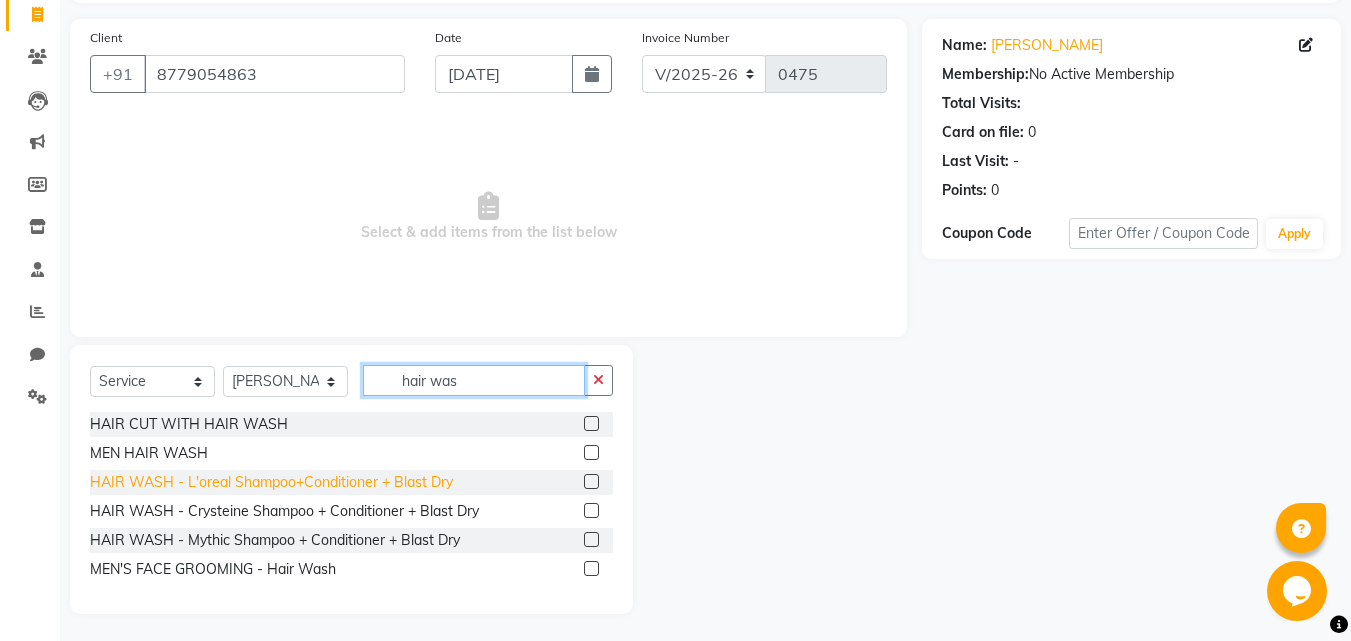 scroll, scrollTop: 134, scrollLeft: 0, axis: vertical 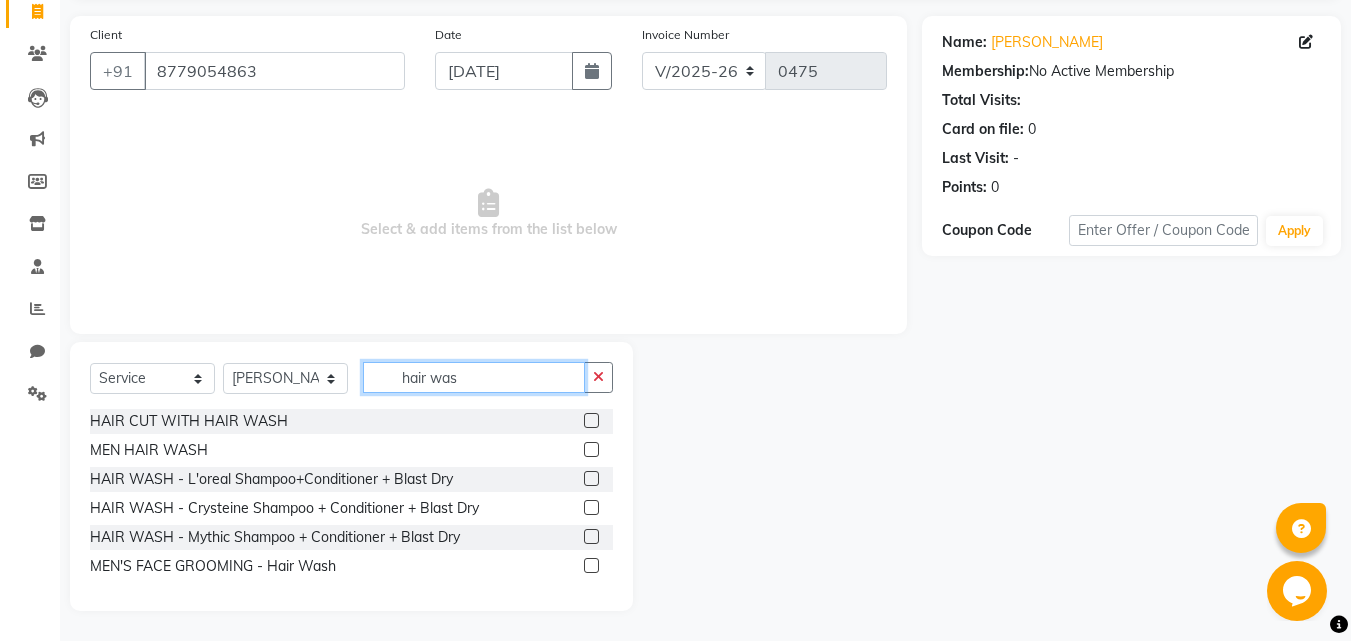 type on "hair was" 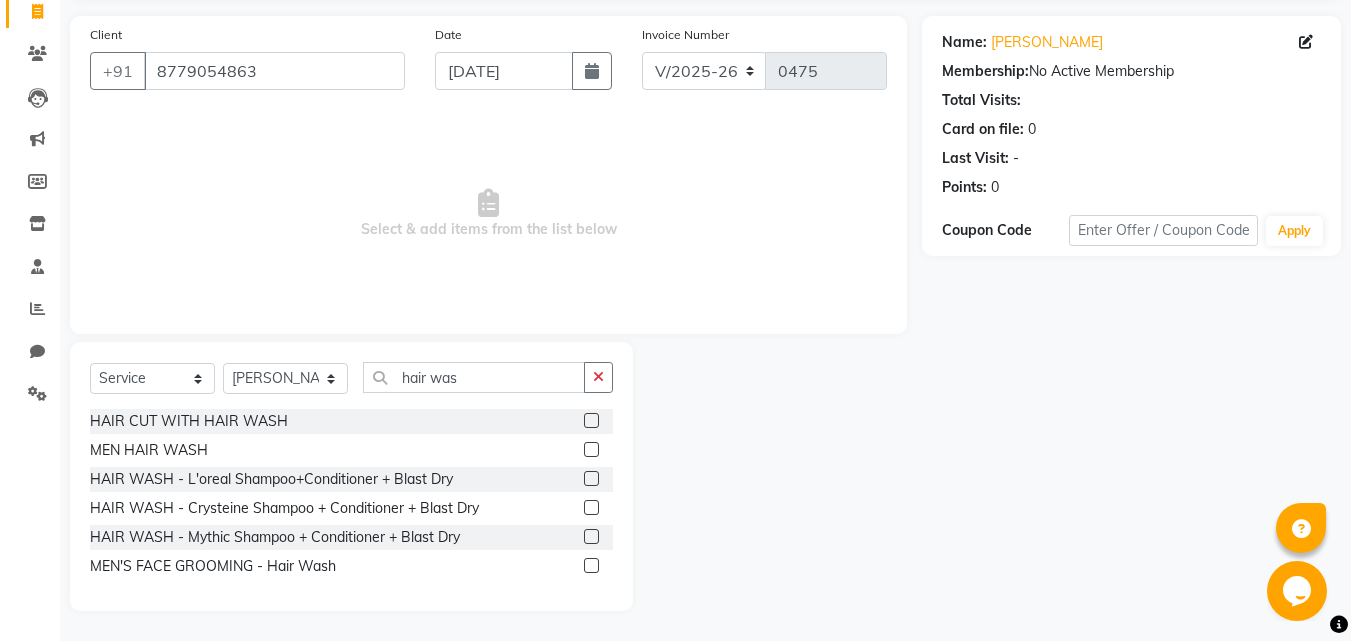 click 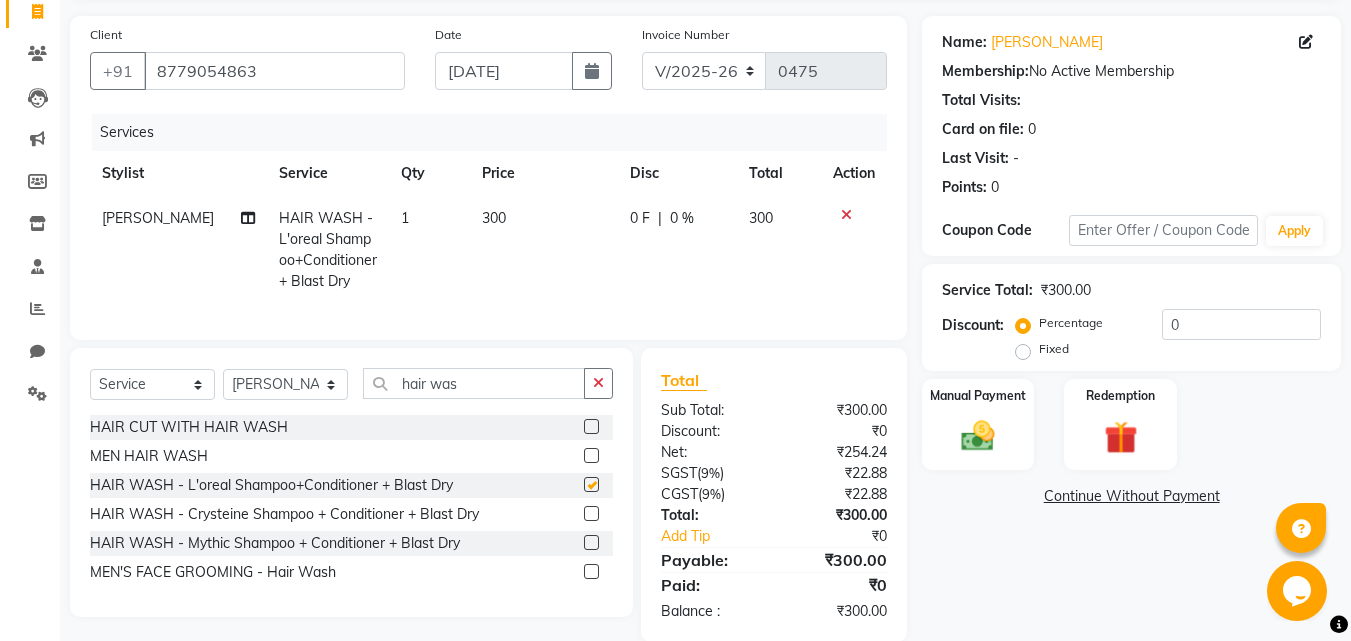 checkbox on "false" 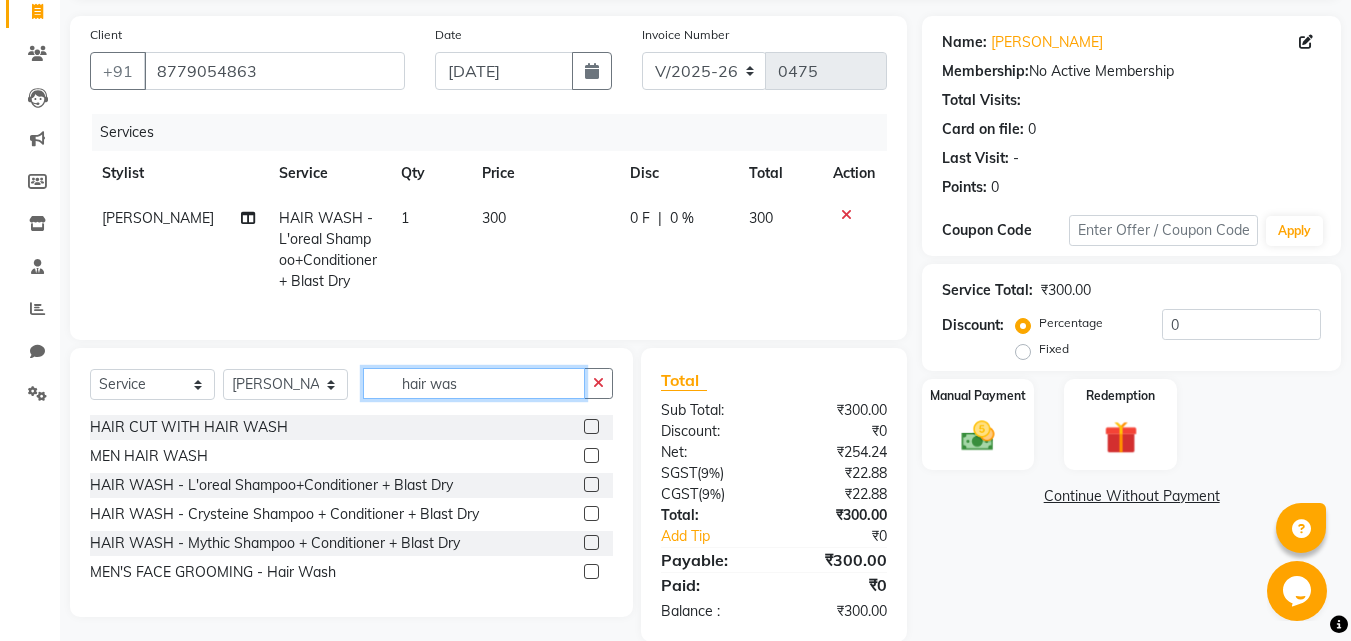 click on "hair was" 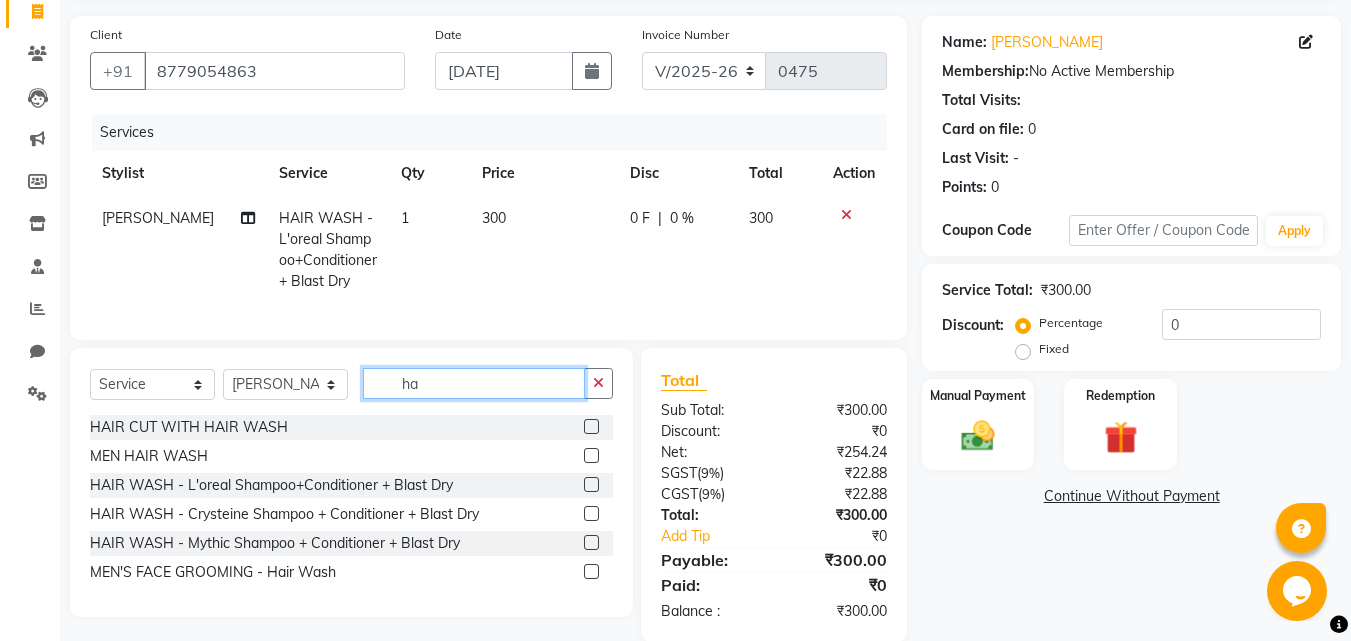 type on "h" 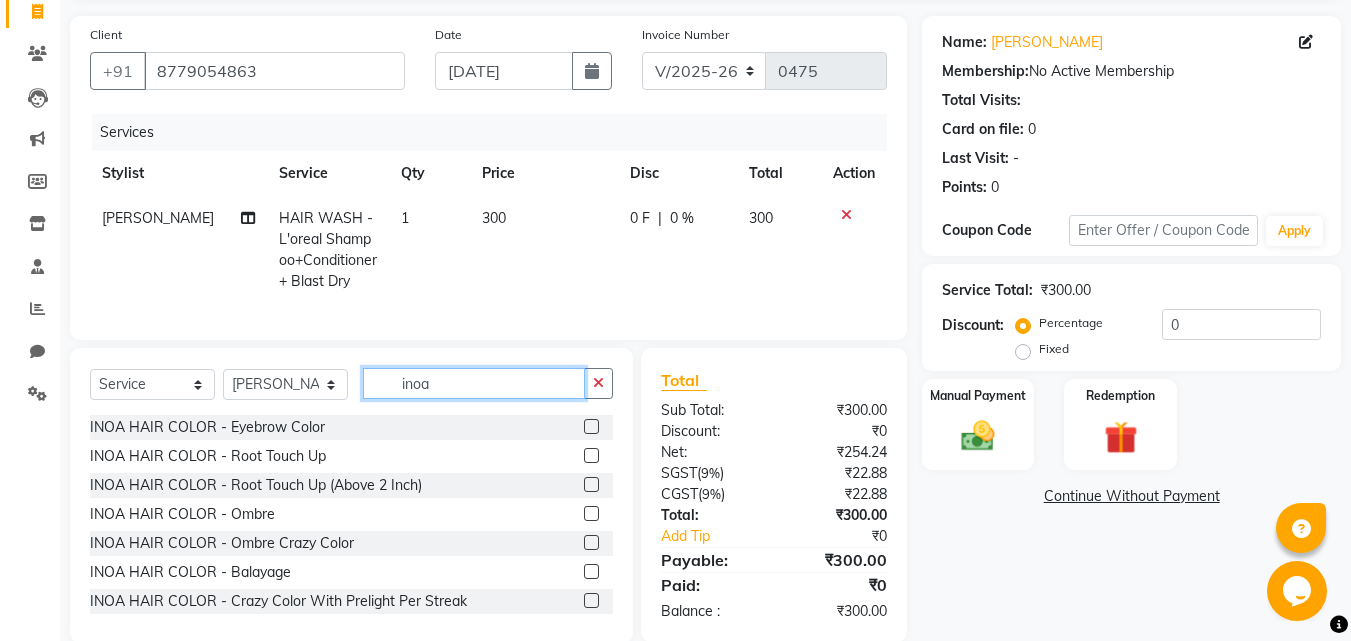 type on "inoa" 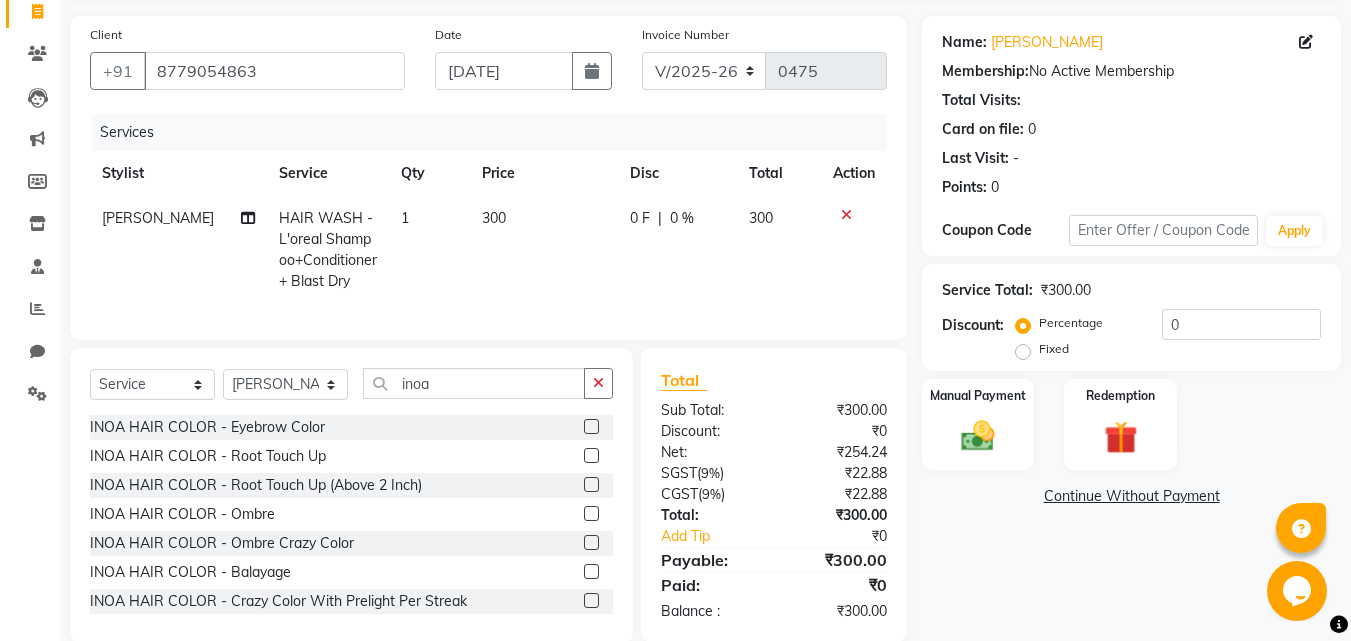 click 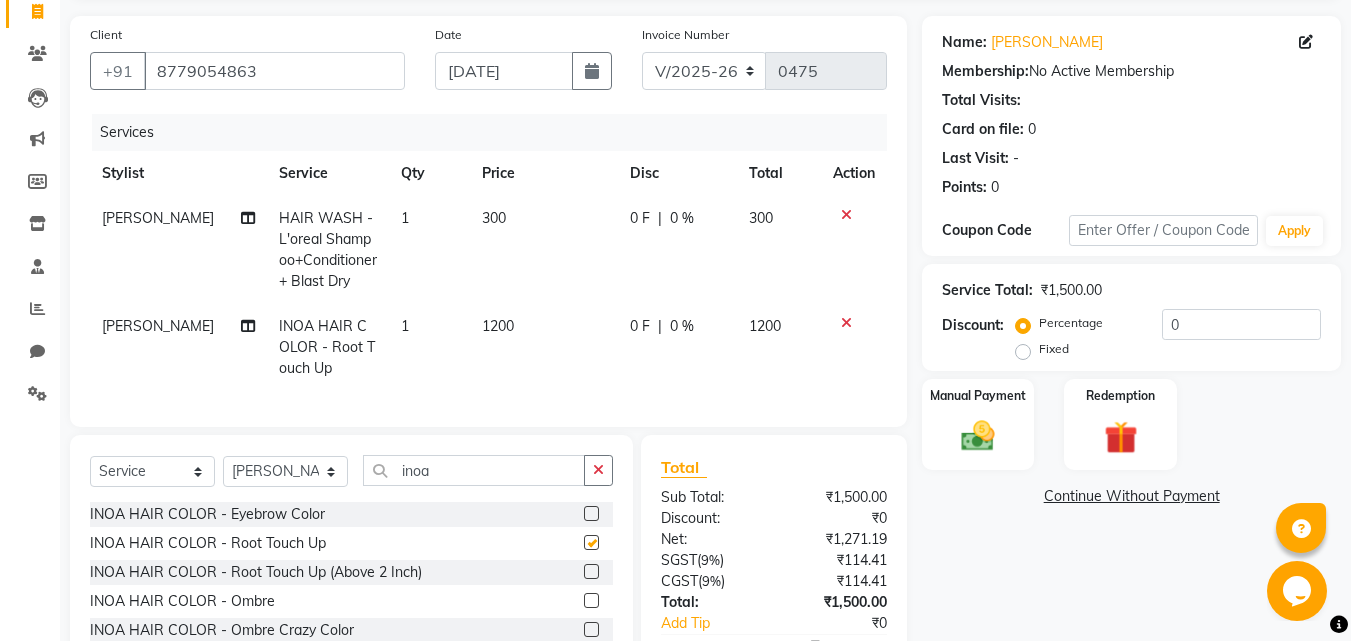 checkbox on "false" 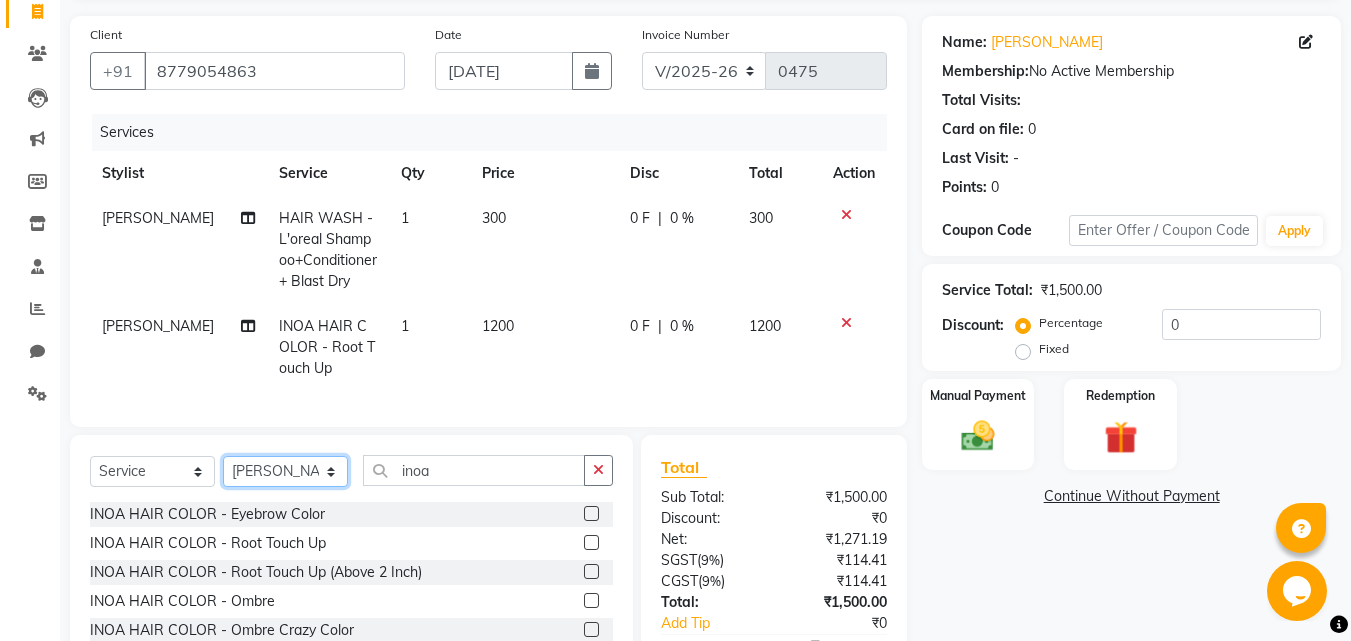 click on "Select Stylist [PERSON_NAME]  [PERSON_NAME] [PERSON_NAME] [PERSON_NAME] [PERSON_NAME] twinkle" 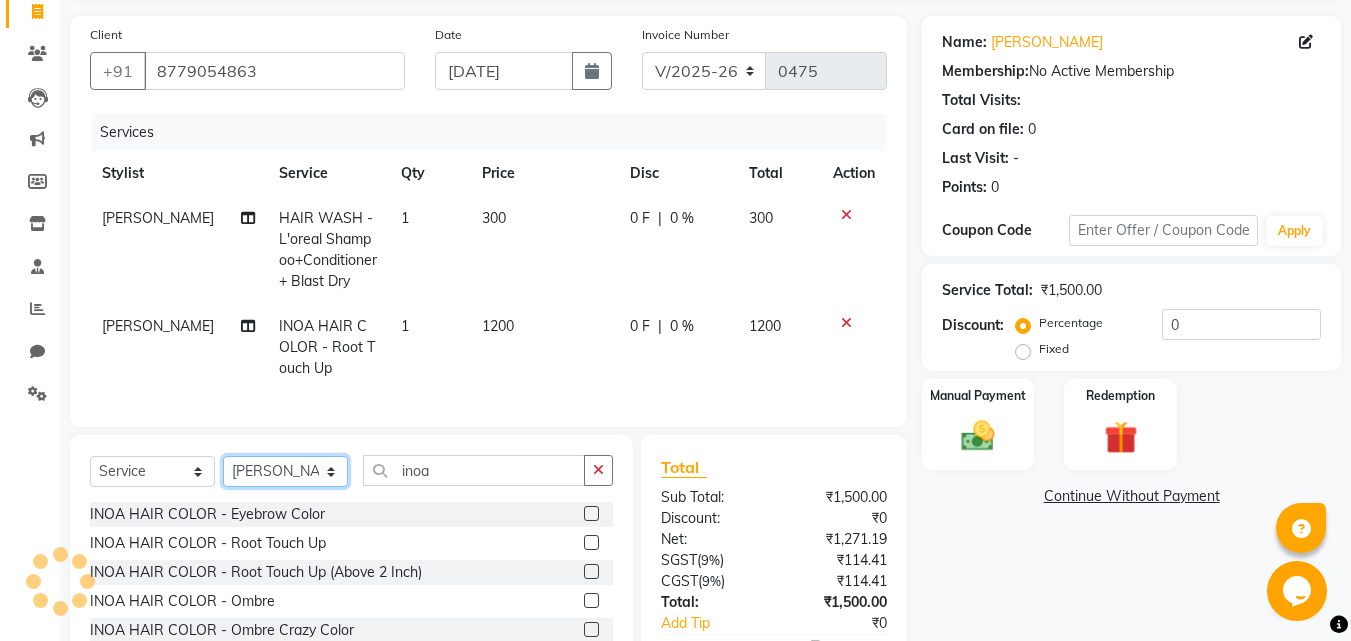 select on "69916" 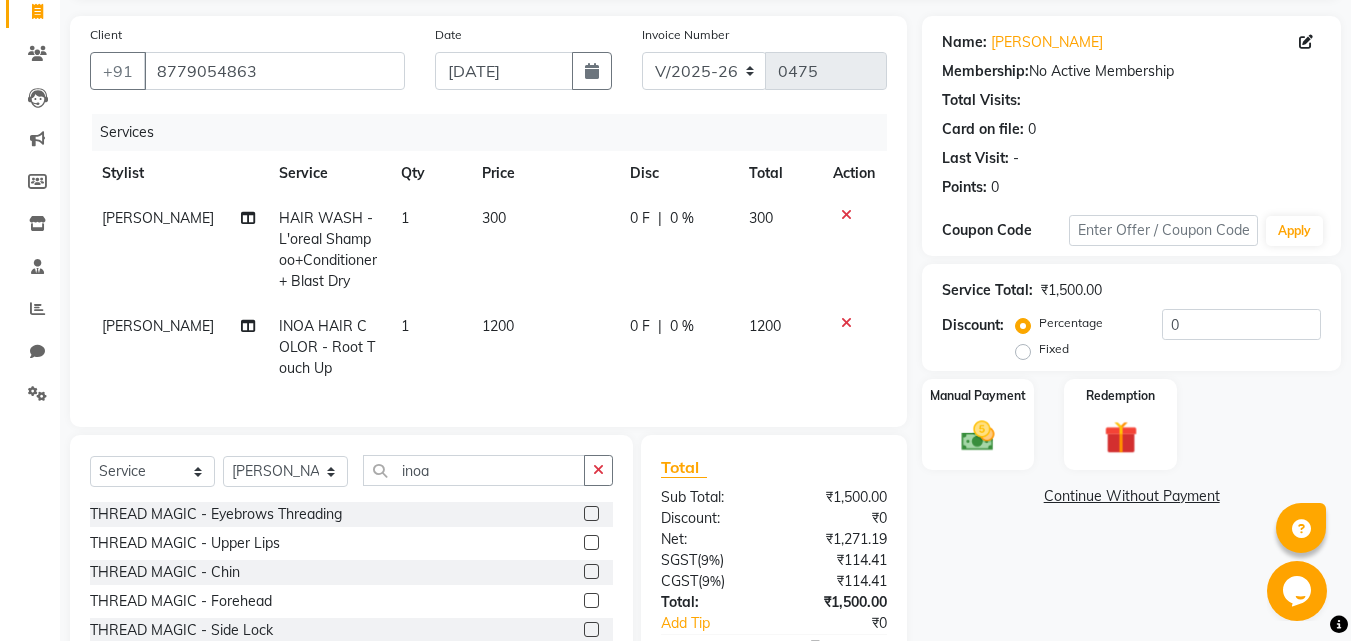 click 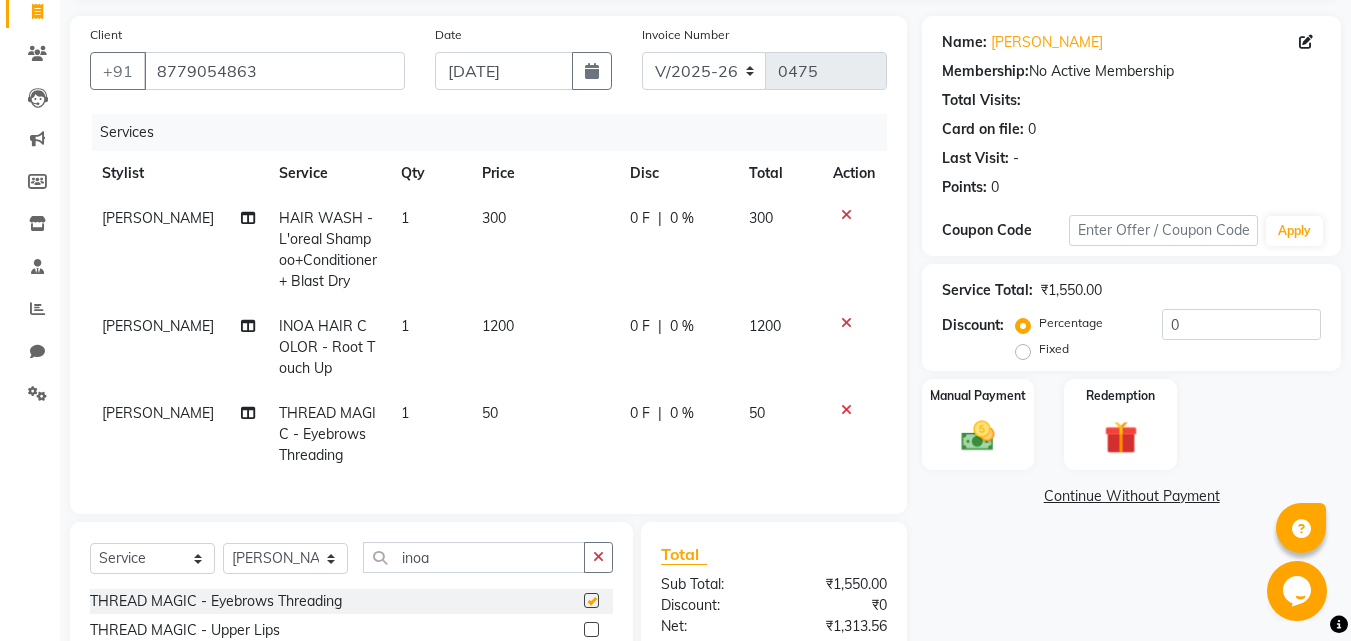 checkbox on "false" 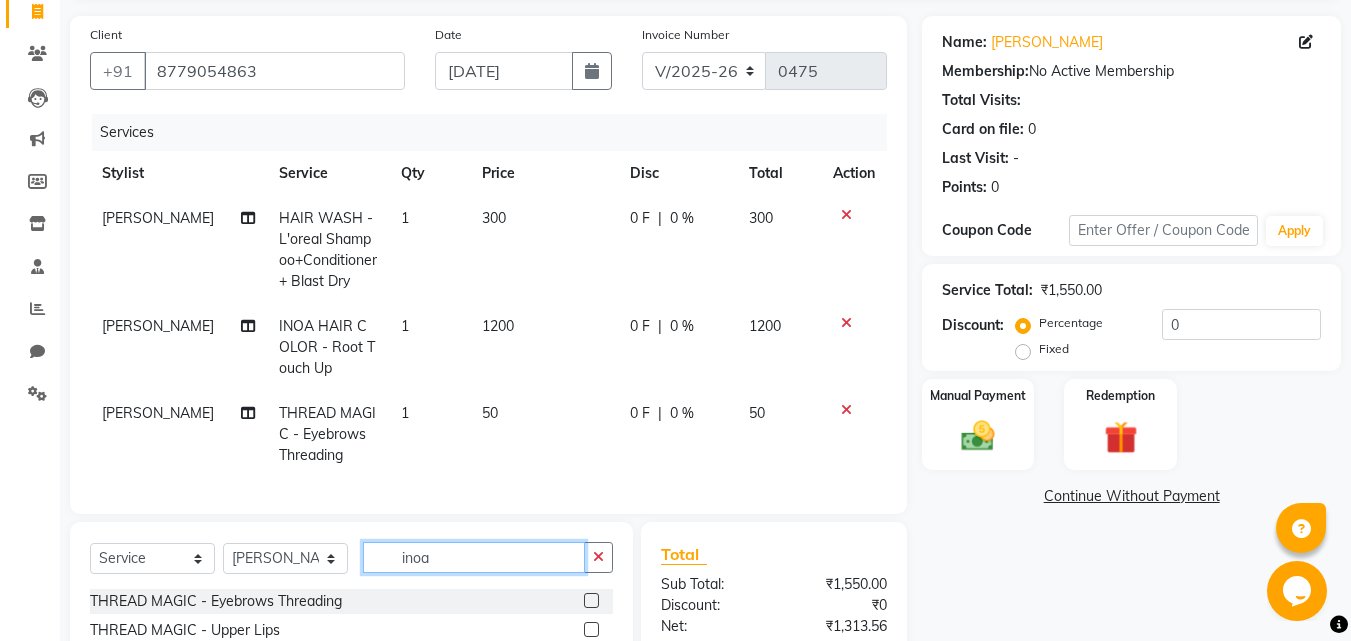 drag, startPoint x: 466, startPoint y: 565, endPoint x: 479, endPoint y: 554, distance: 17.029387 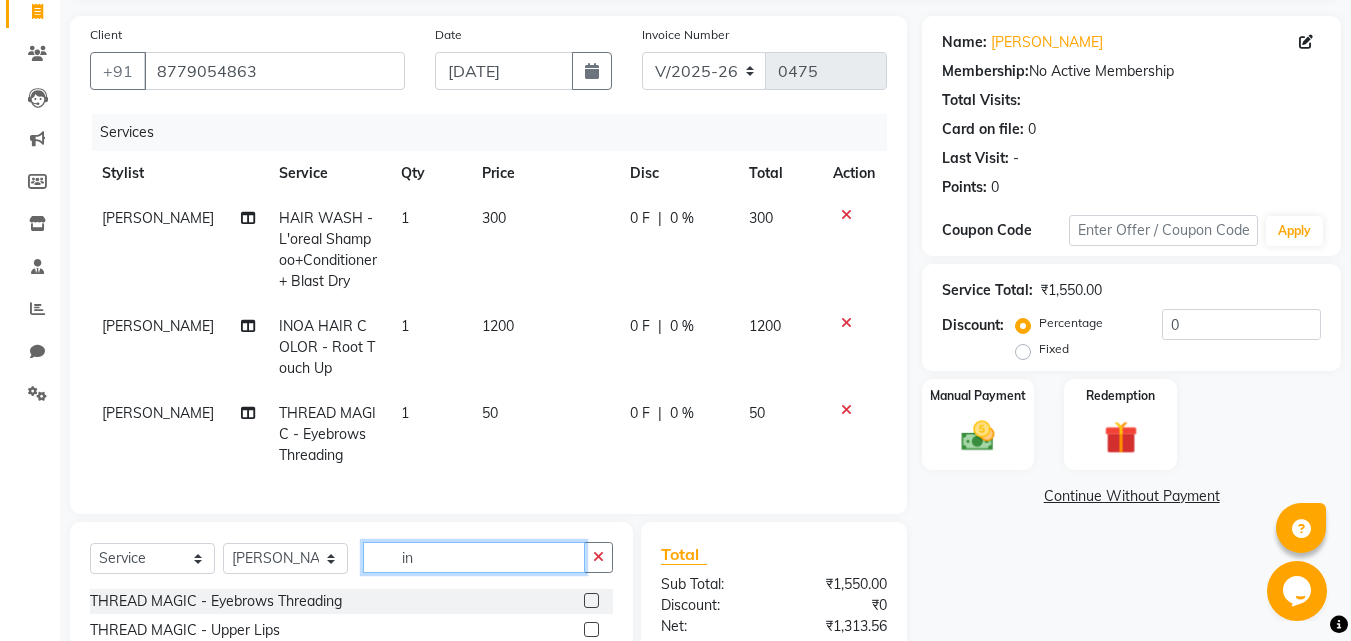 type on "i" 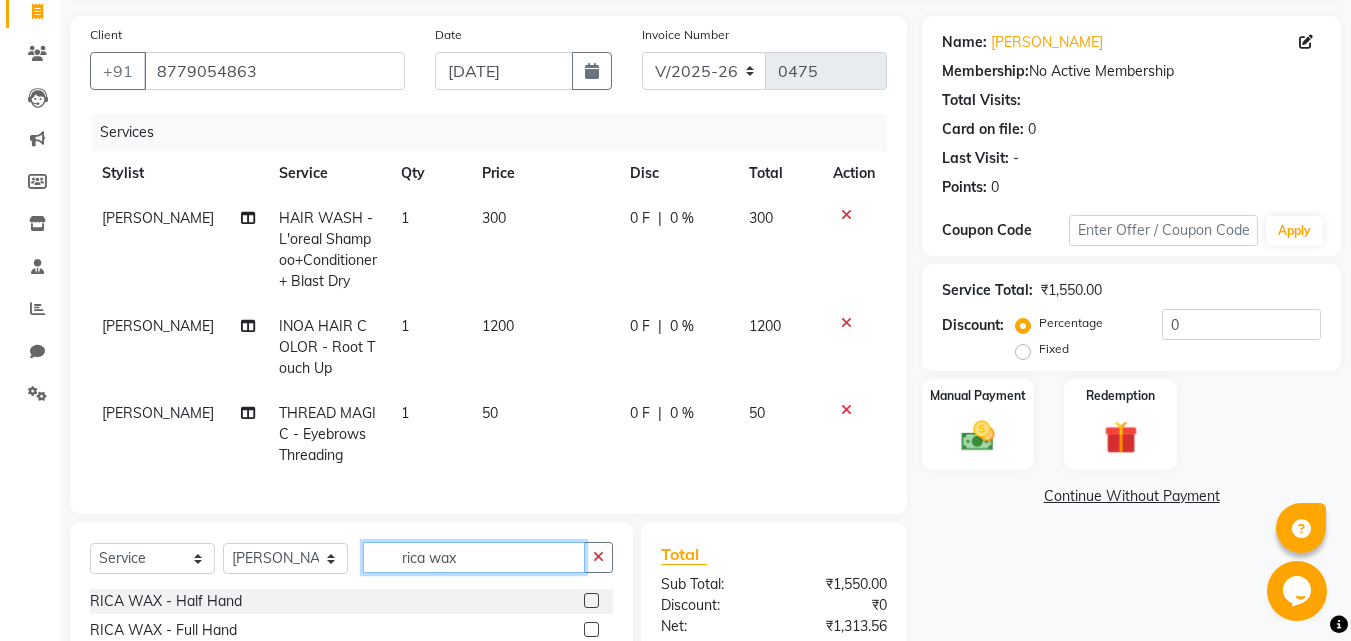 scroll, scrollTop: 355, scrollLeft: 0, axis: vertical 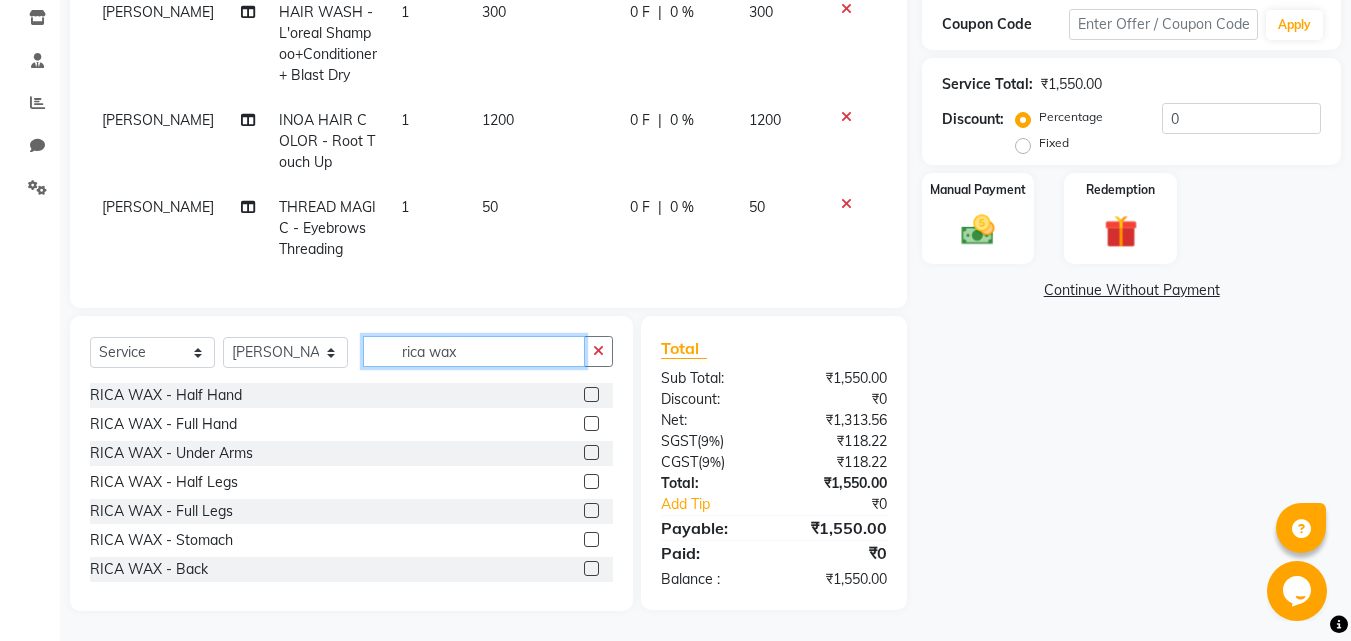 type on "rica wax" 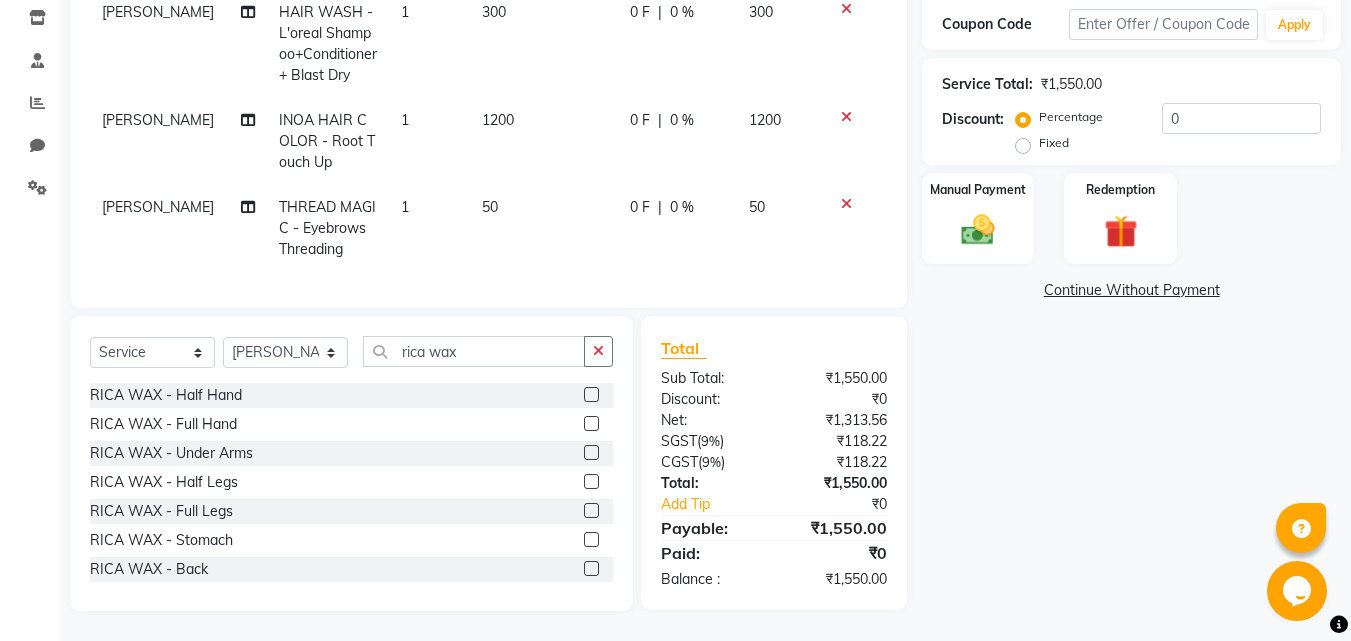 click 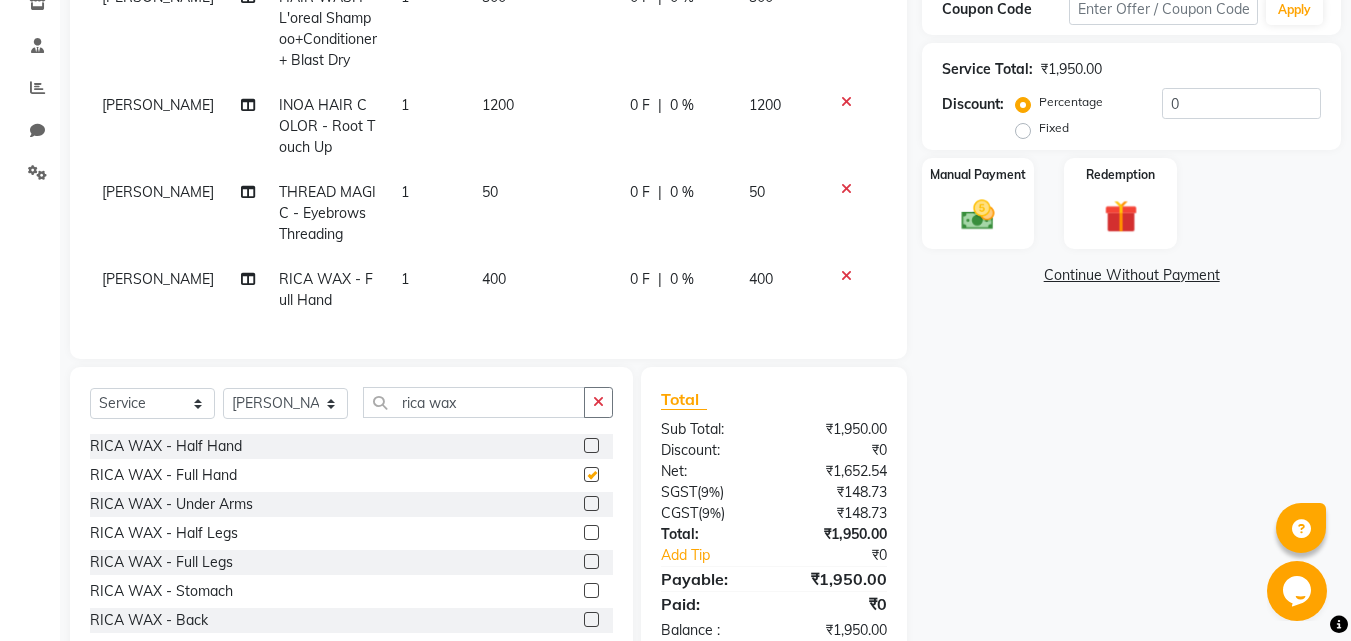 checkbox on "false" 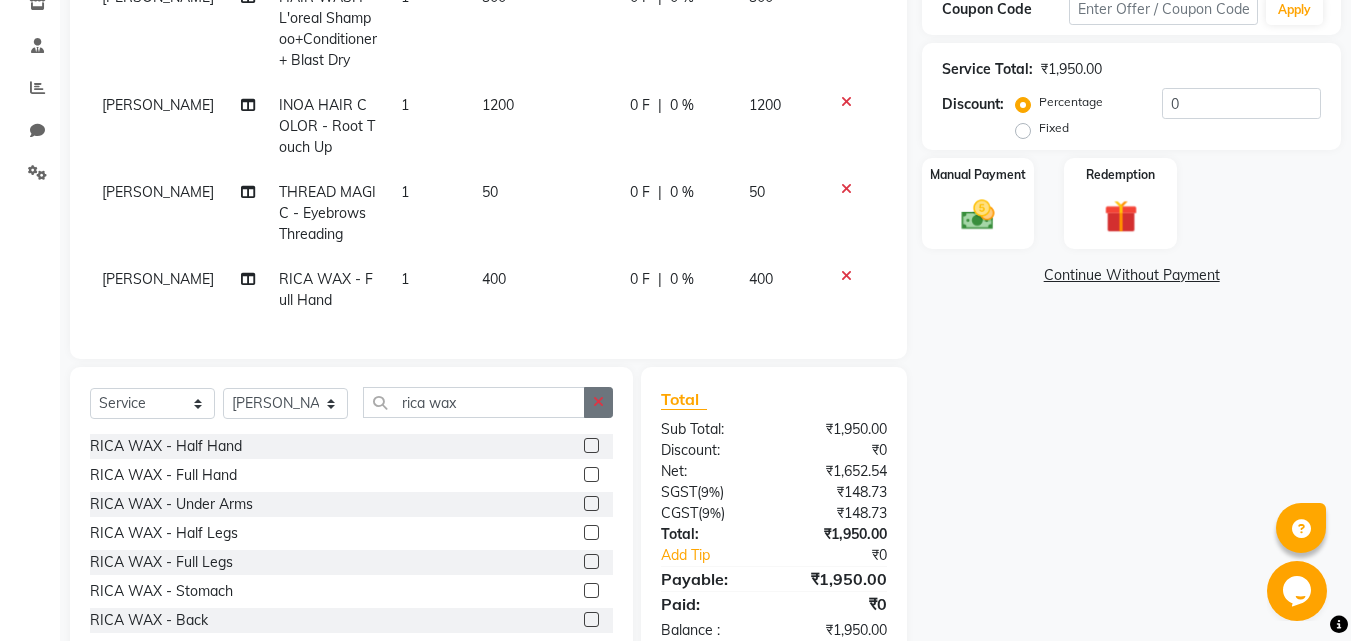 click 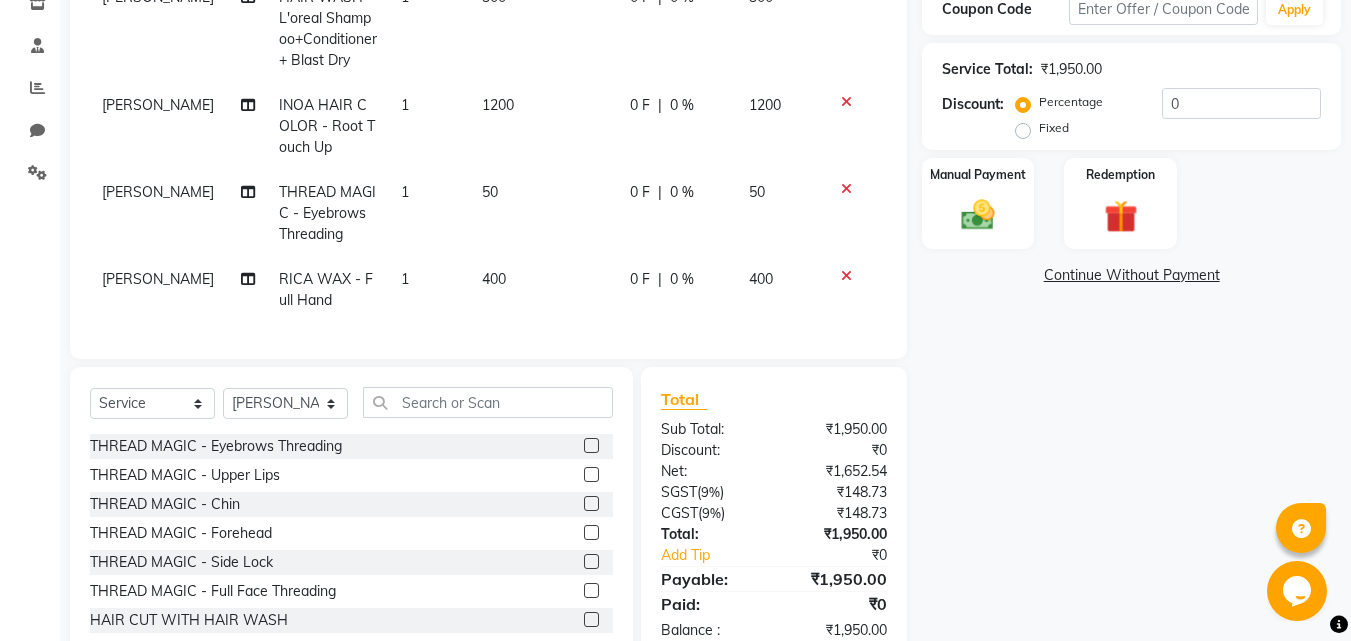 click 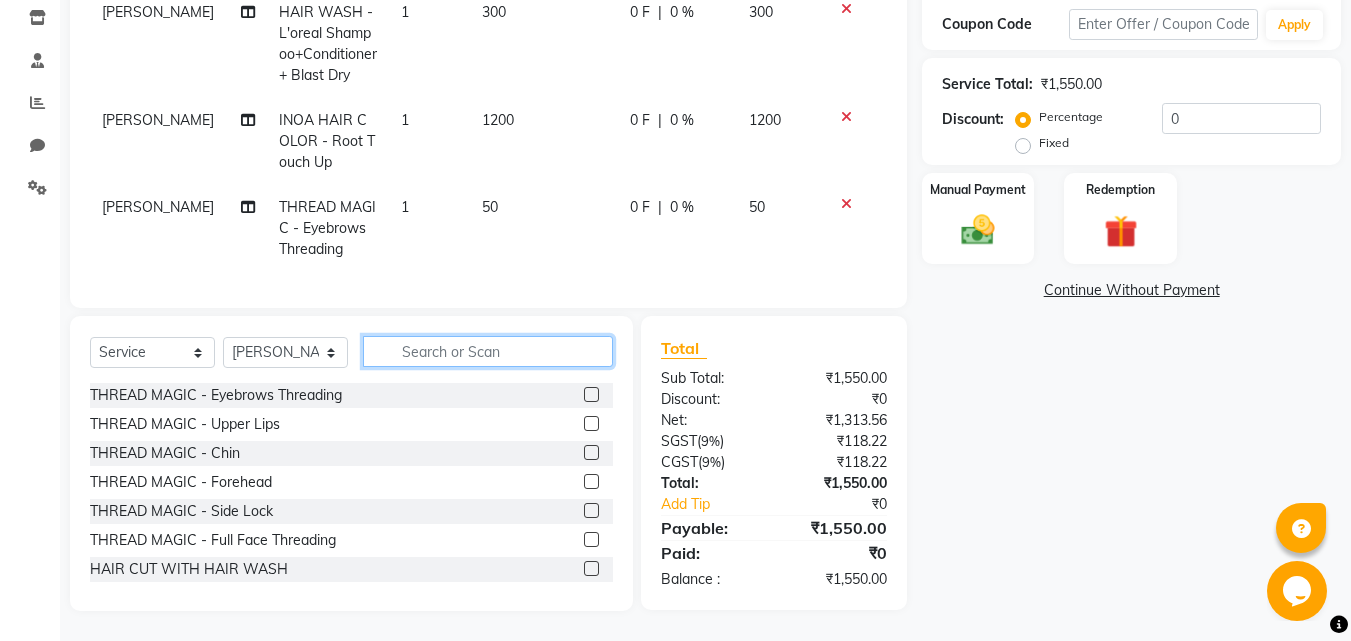 click 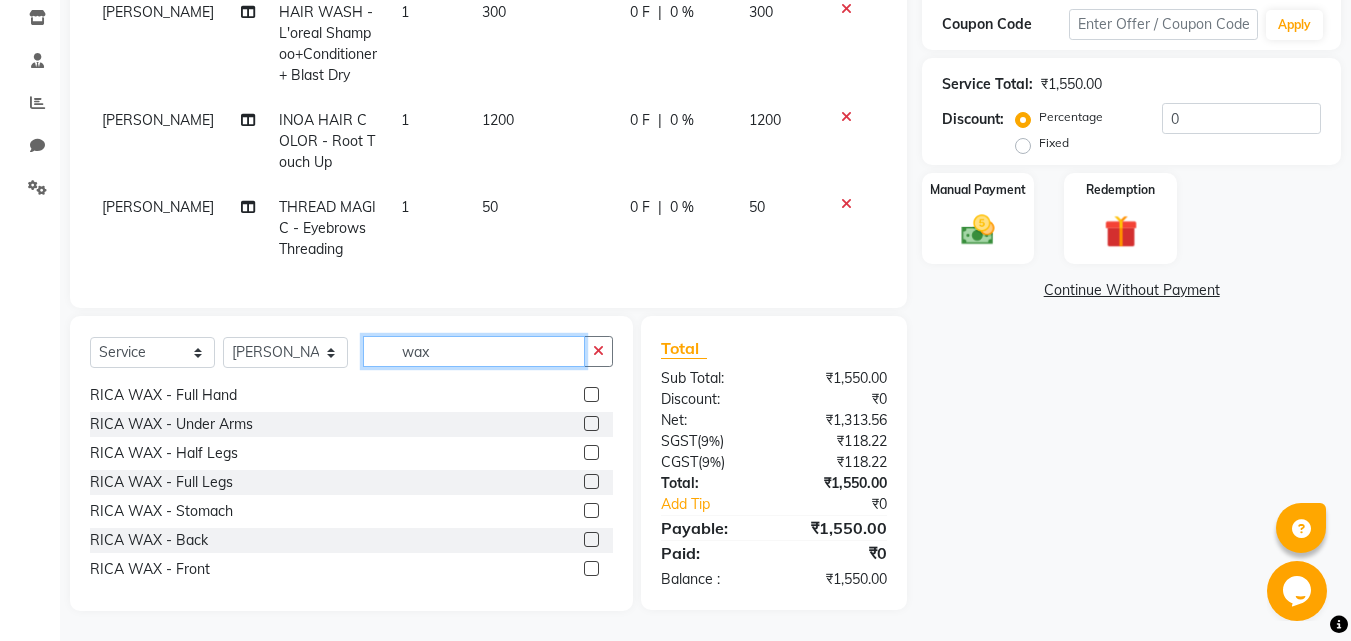 scroll, scrollTop: 500, scrollLeft: 0, axis: vertical 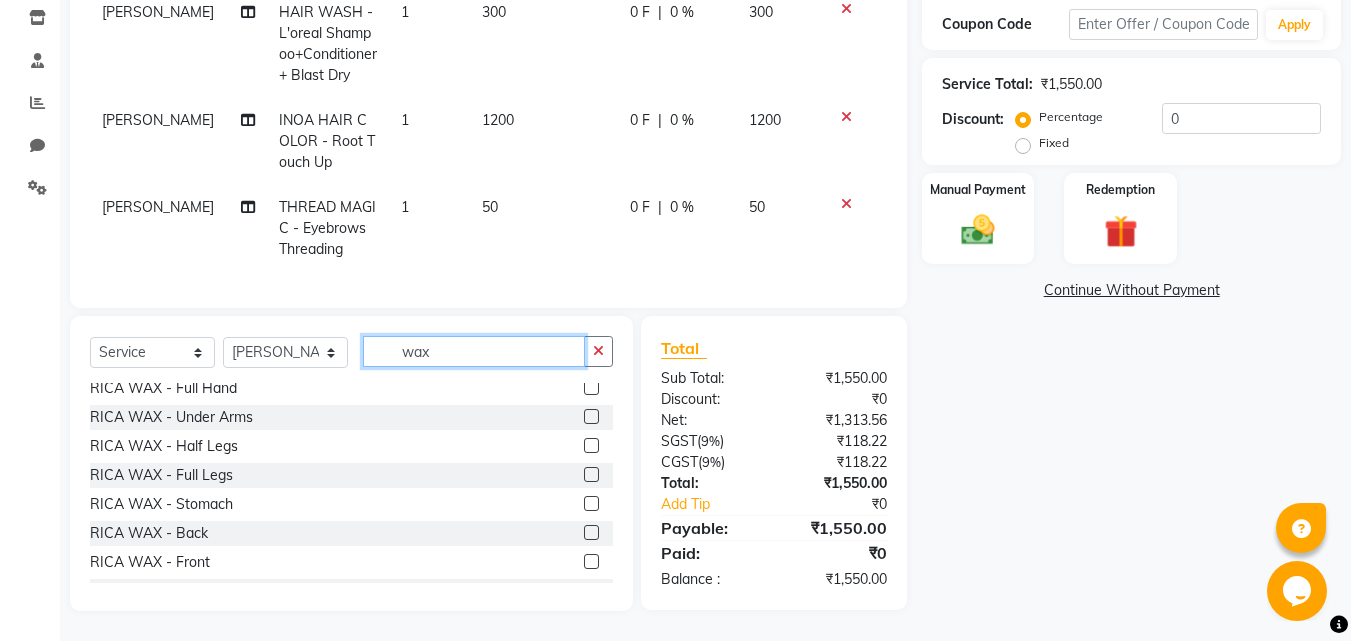type on "wax" 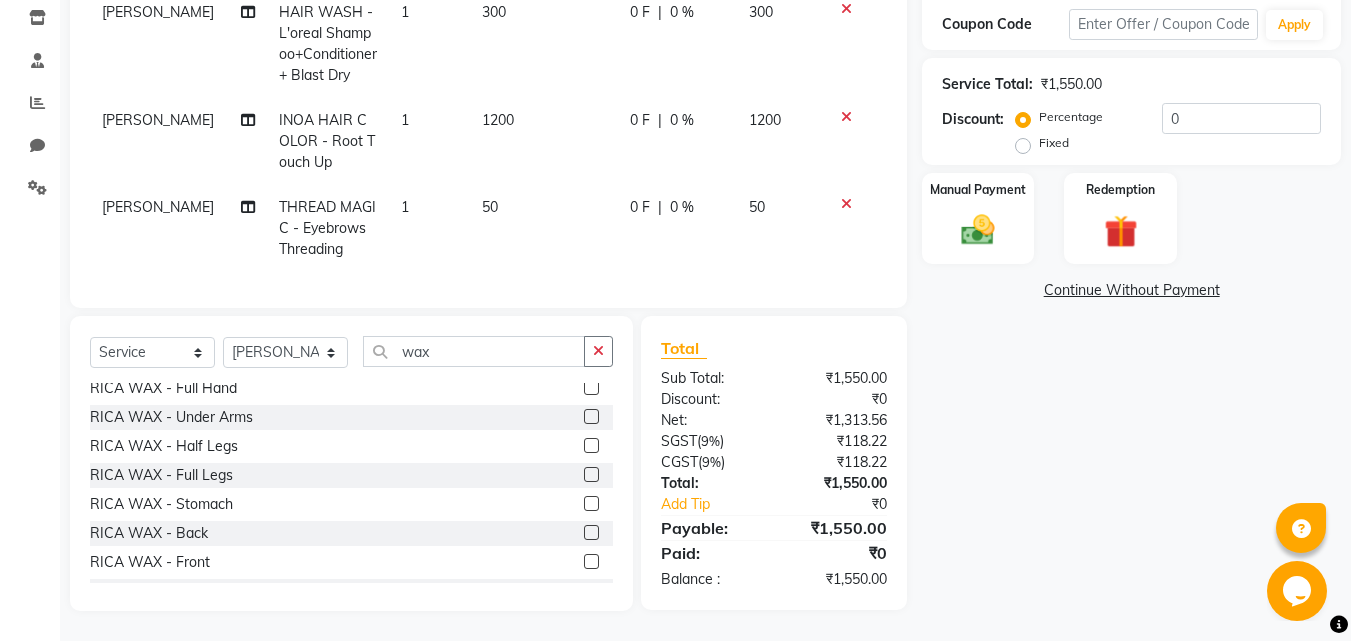 click 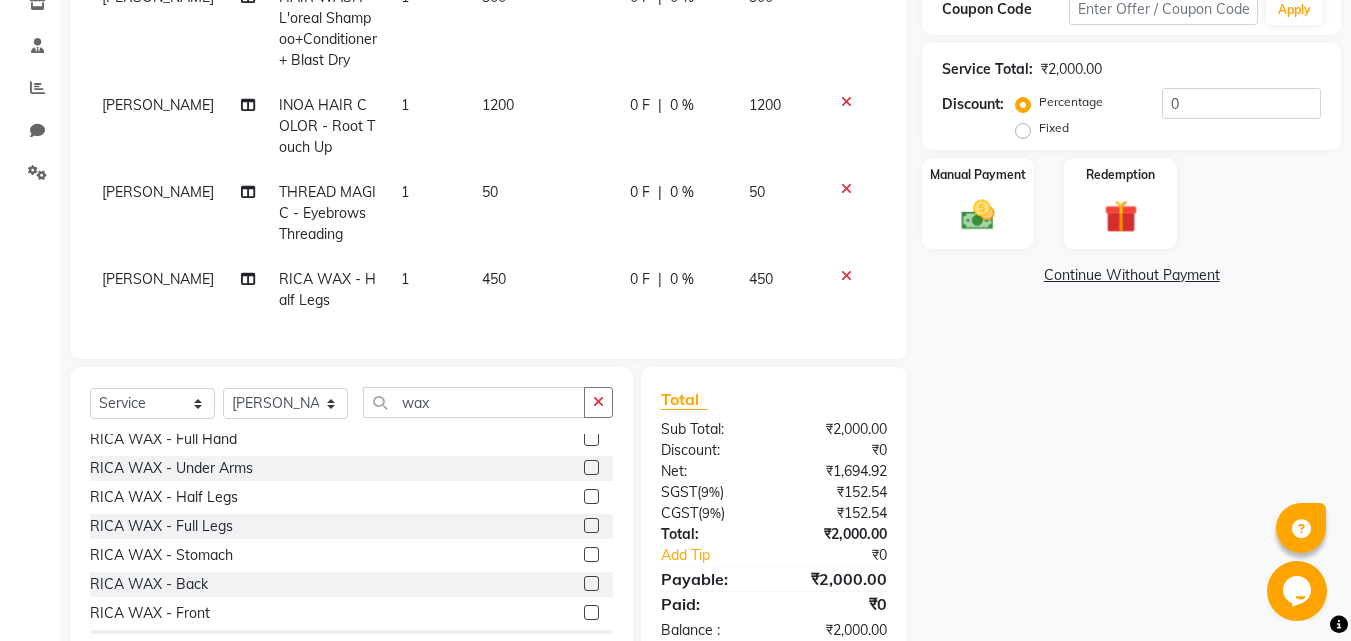 click 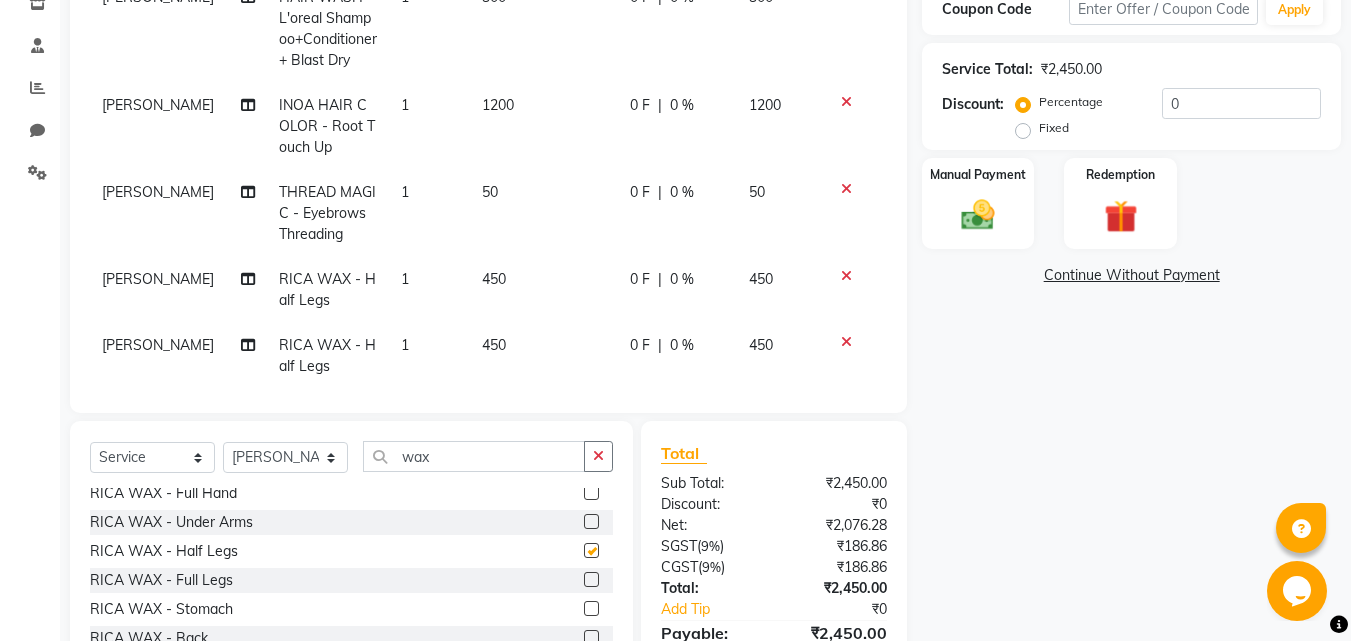 checkbox on "false" 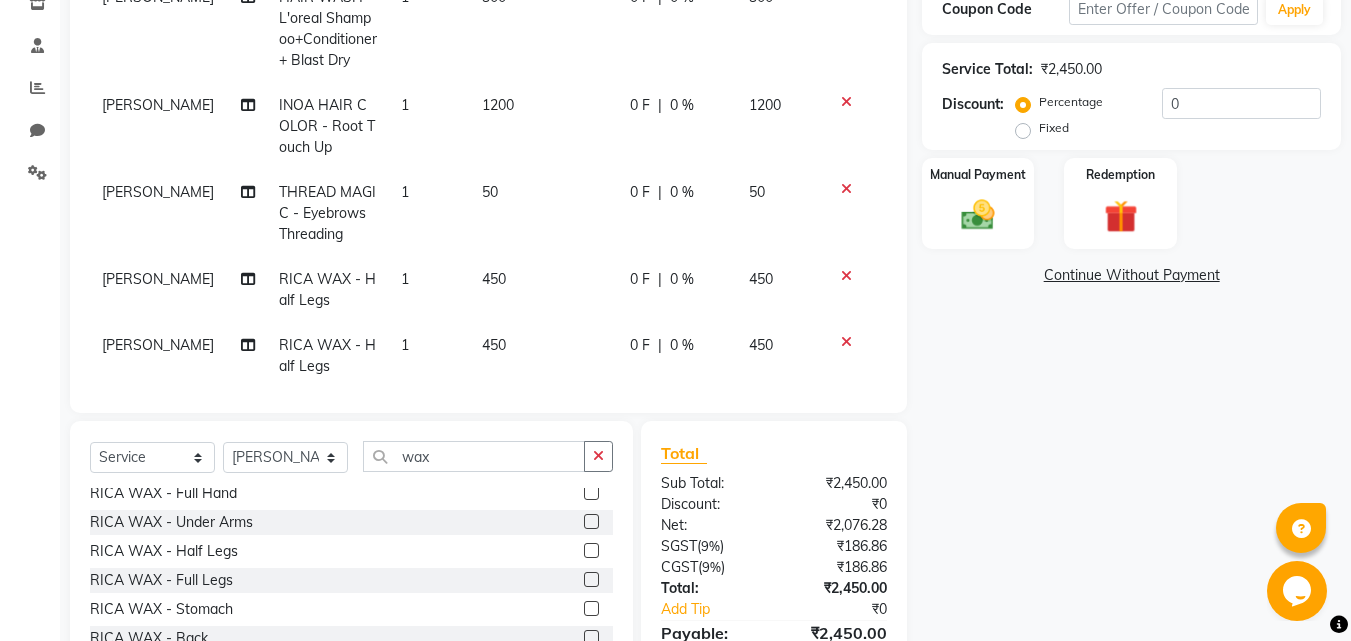 click 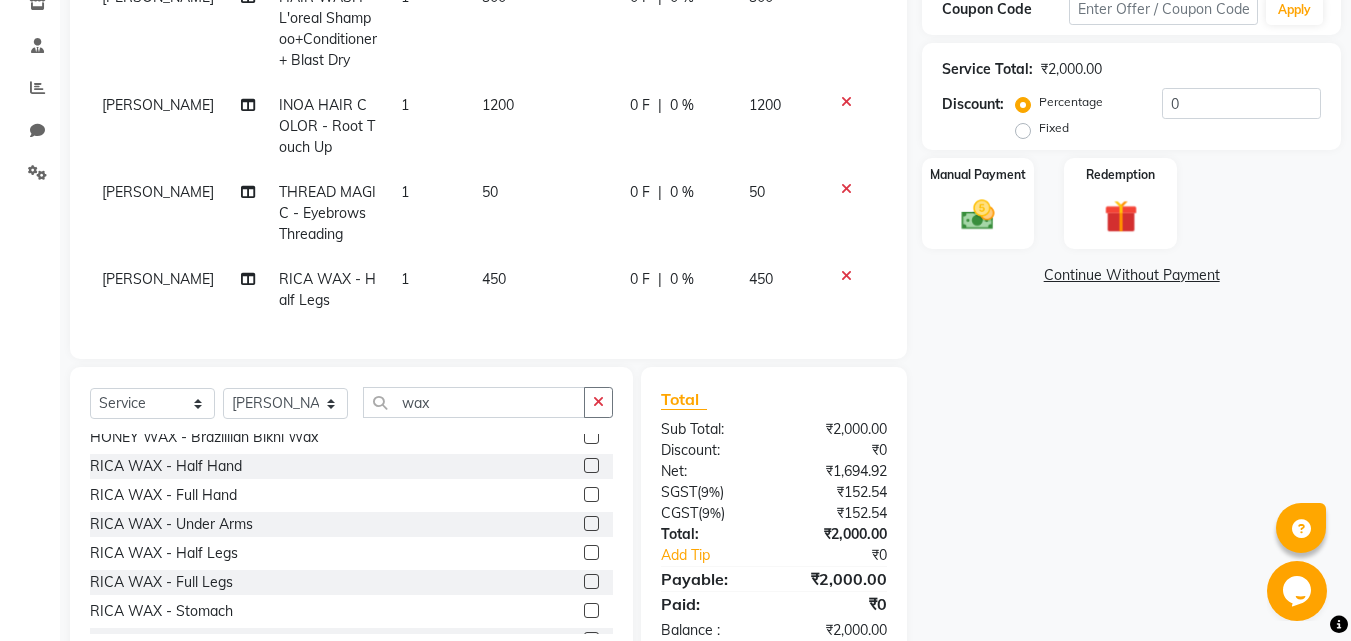 scroll, scrollTop: 400, scrollLeft: 0, axis: vertical 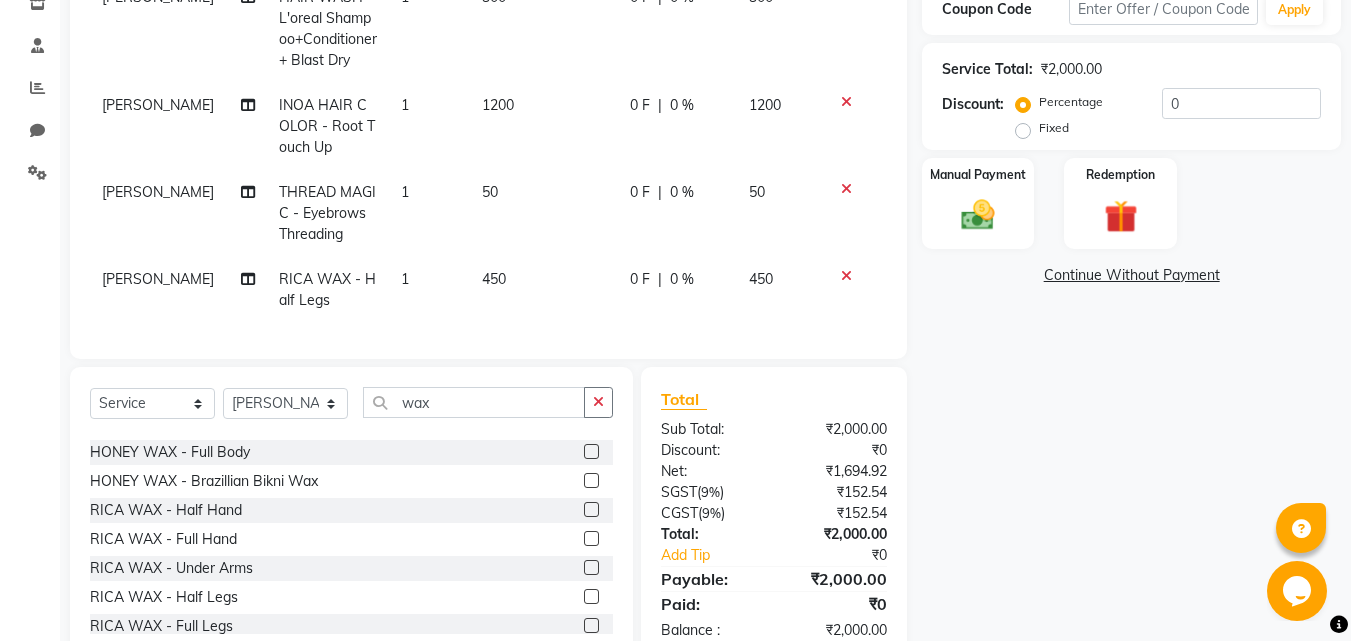 click 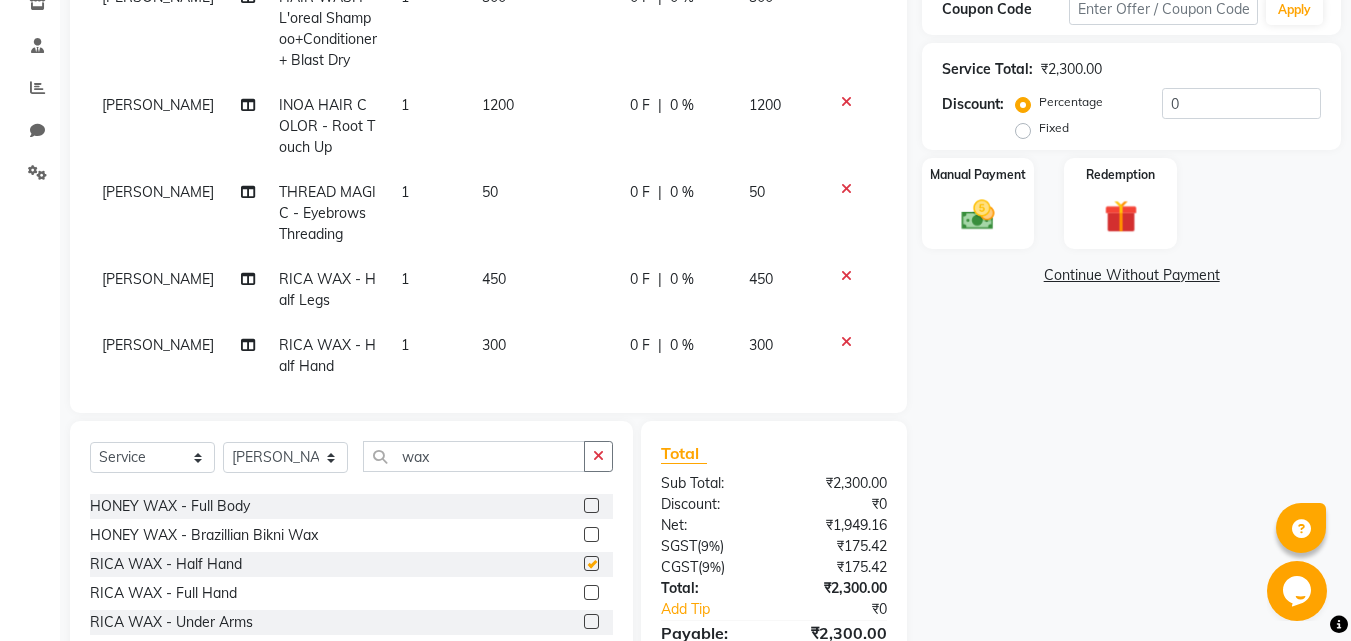 checkbox on "false" 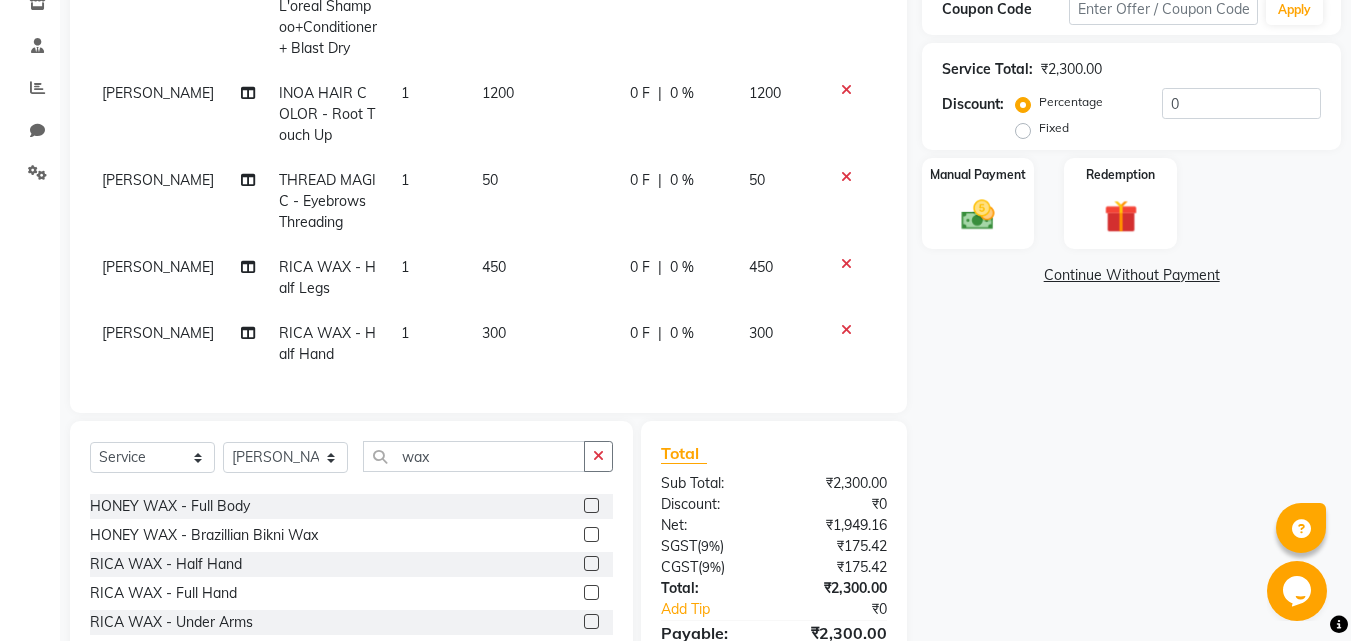 scroll, scrollTop: 27, scrollLeft: 0, axis: vertical 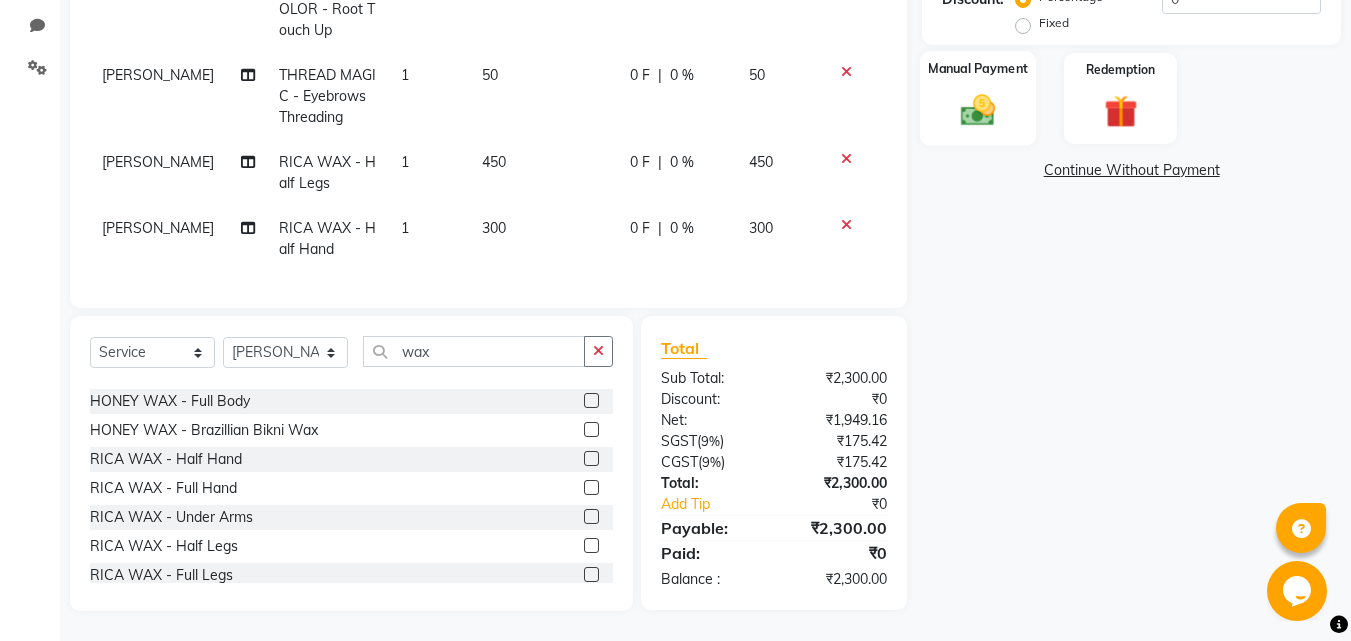 click 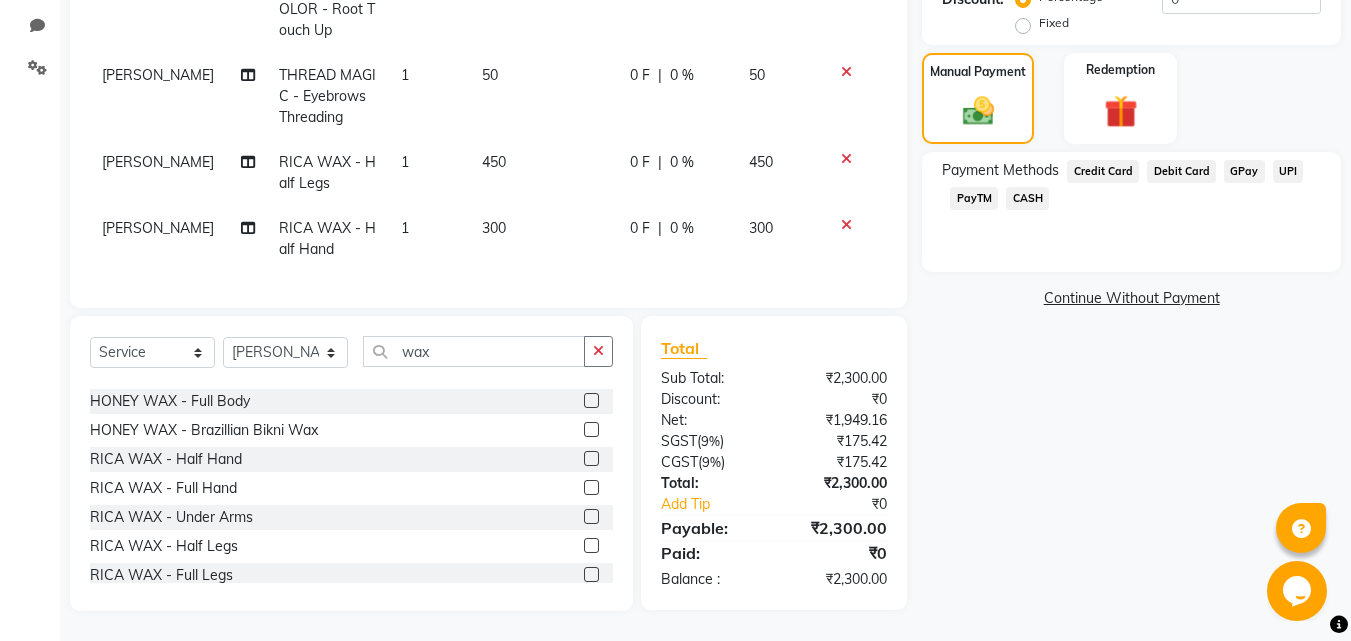 click on "GPay" 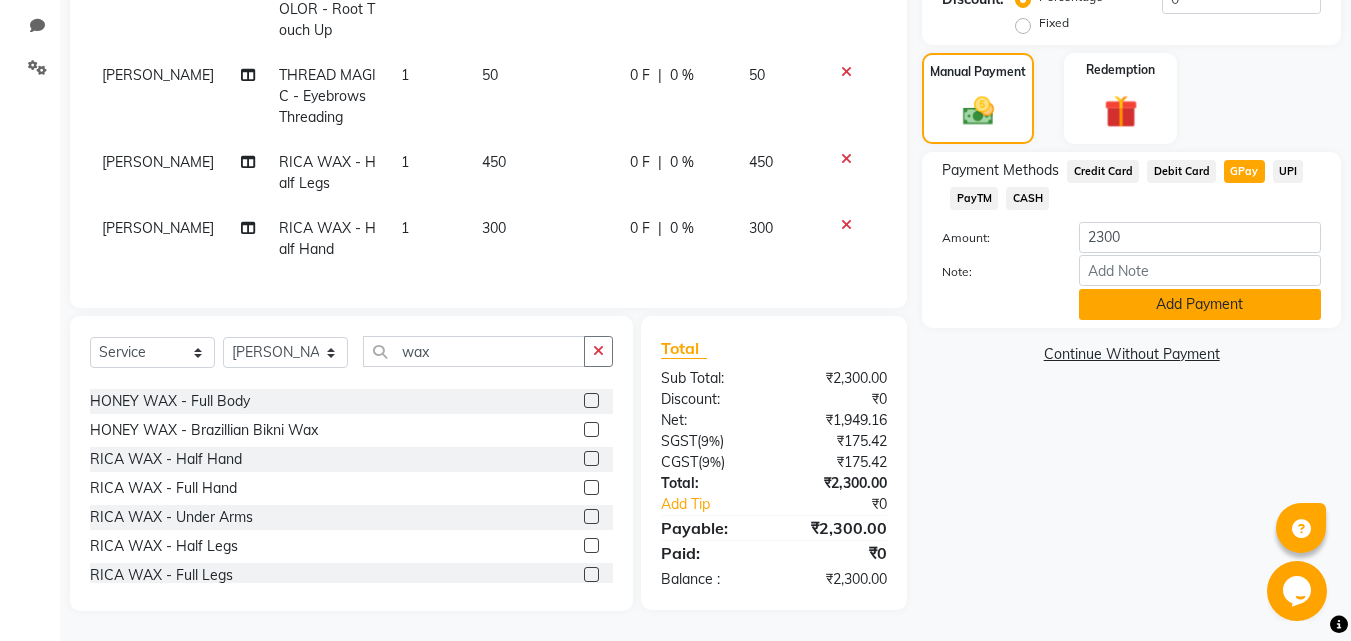 click on "Add Payment" 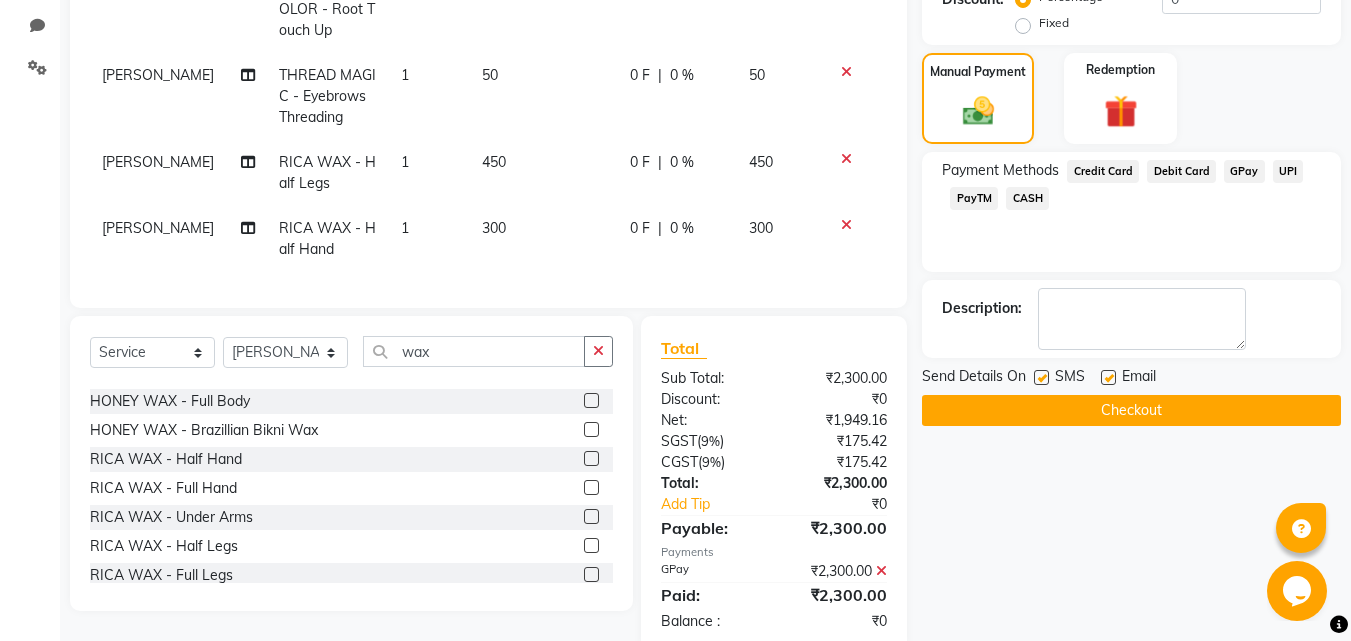 click on "Checkout" 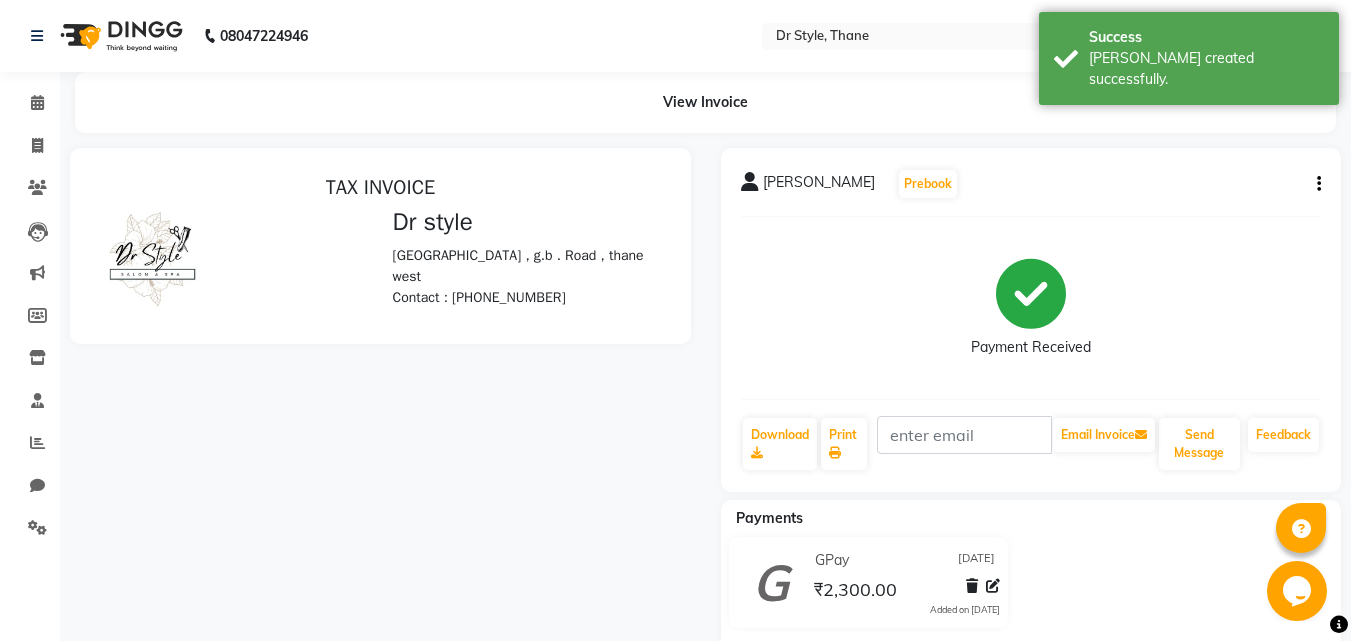 scroll, scrollTop: 0, scrollLeft: 0, axis: both 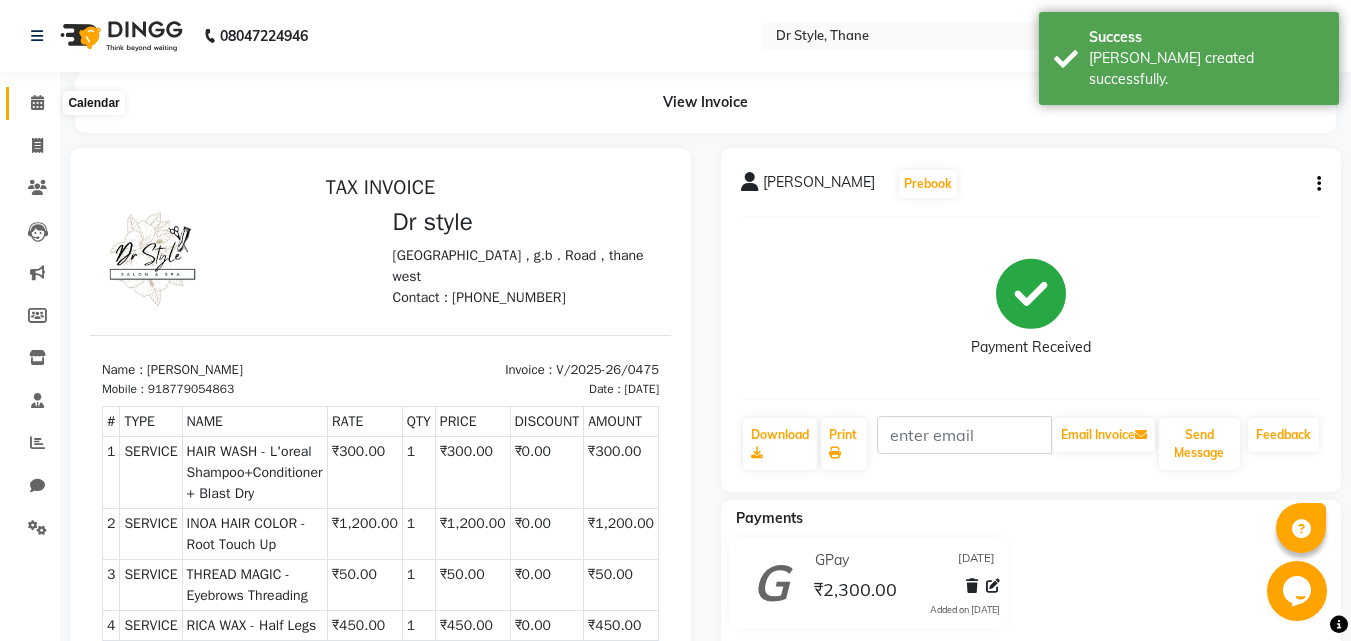 click 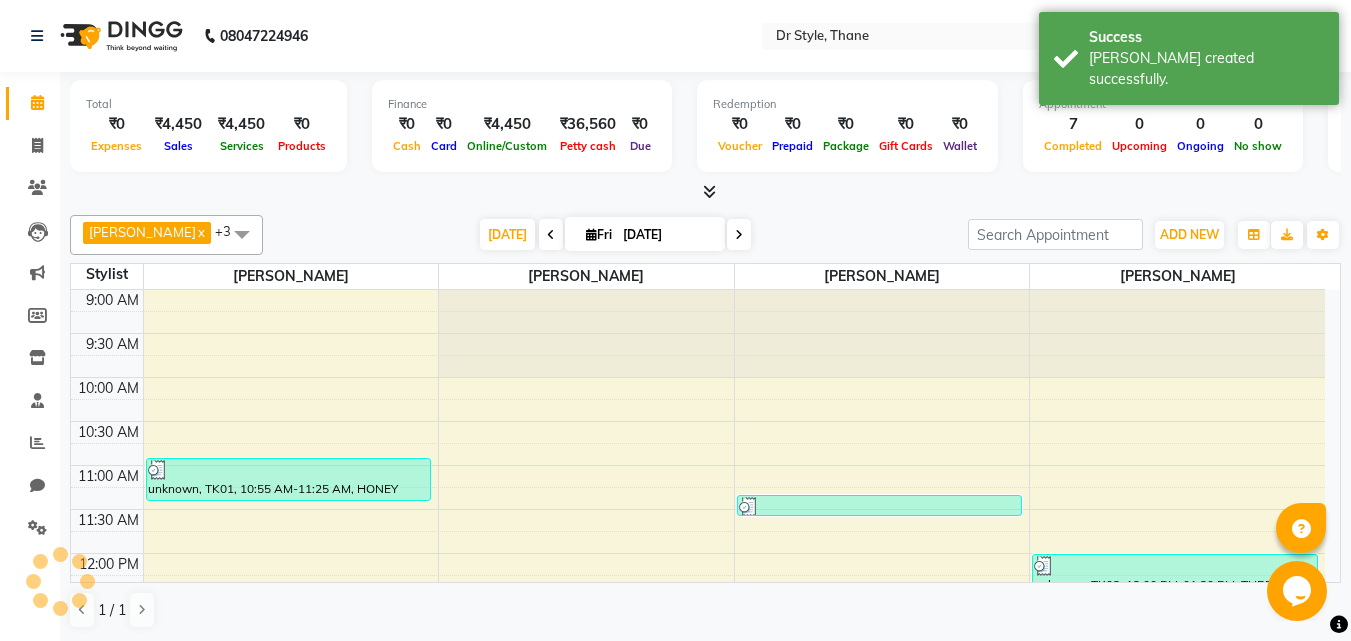 scroll, scrollTop: 0, scrollLeft: 0, axis: both 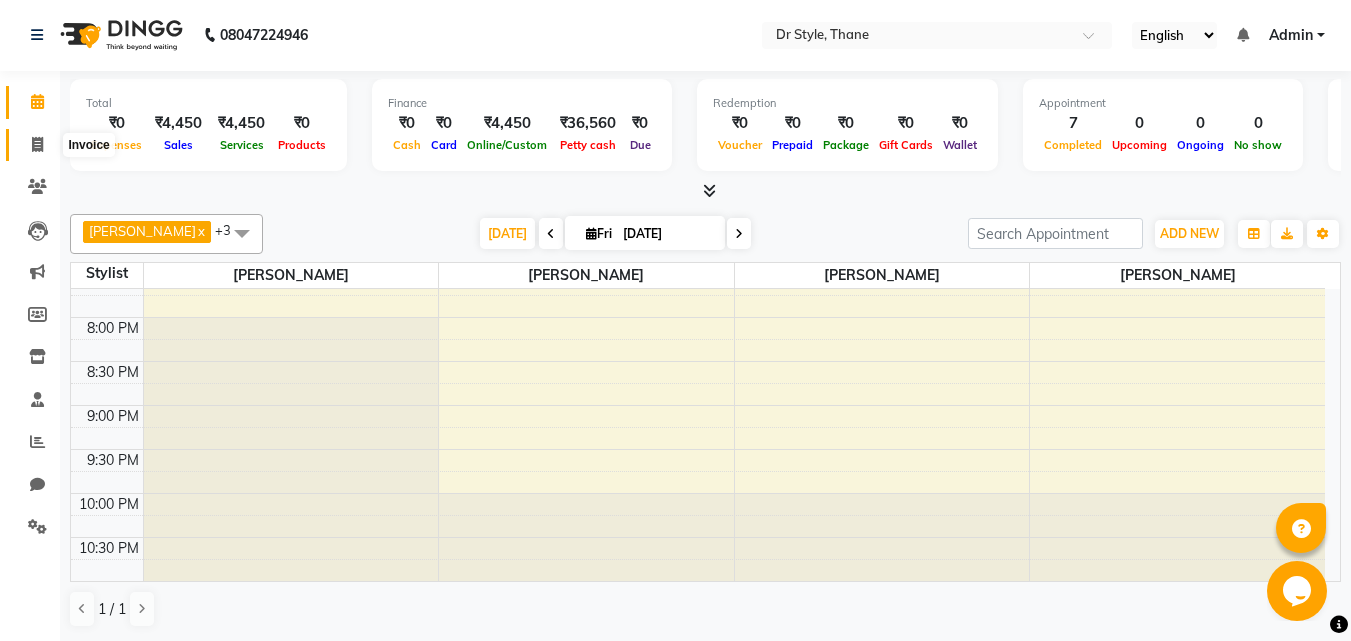 click 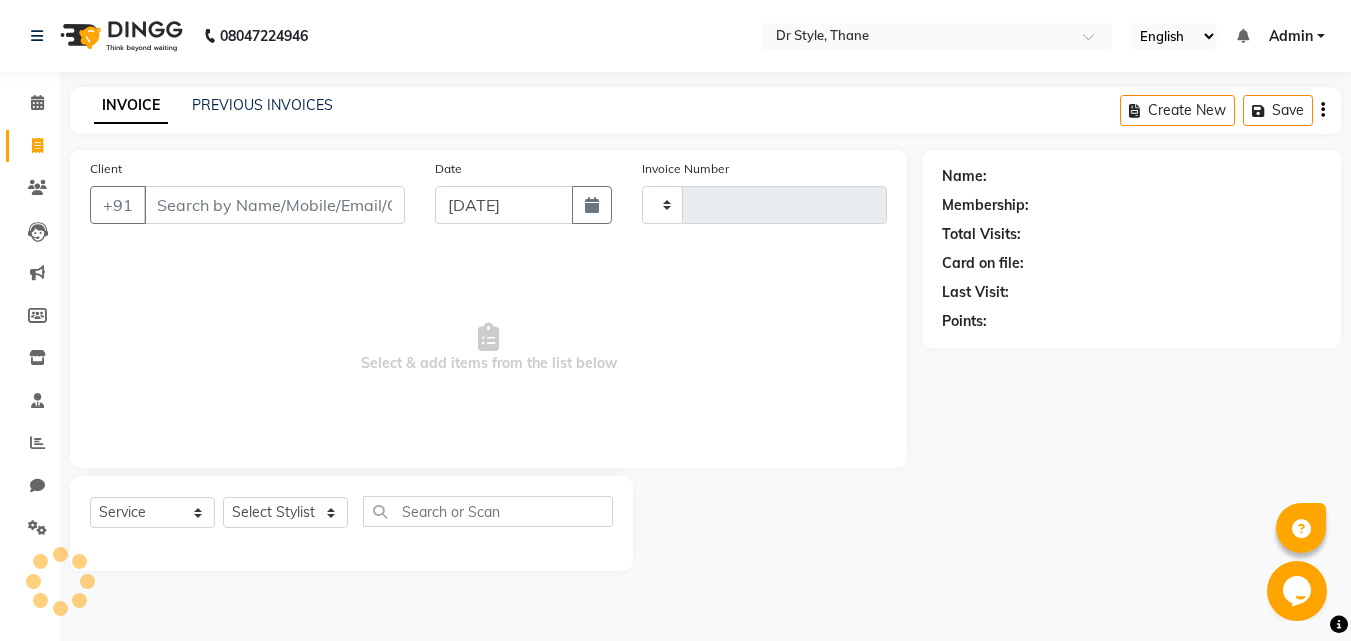 scroll, scrollTop: 0, scrollLeft: 0, axis: both 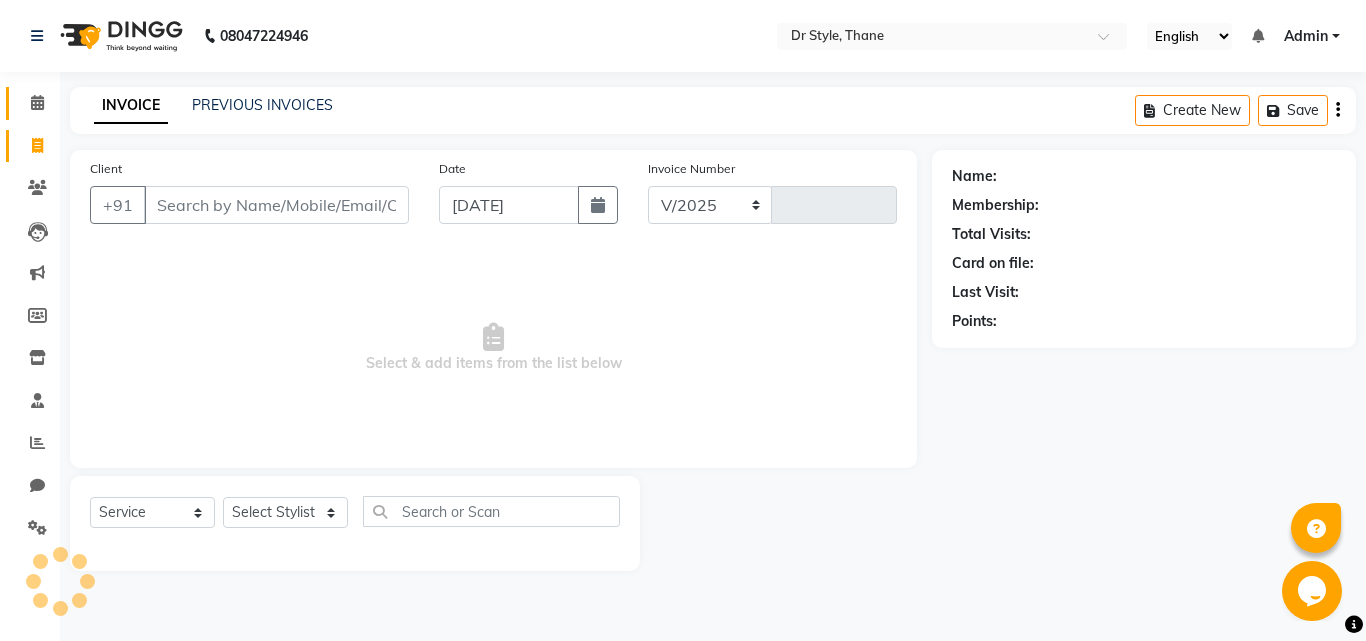 select on "7832" 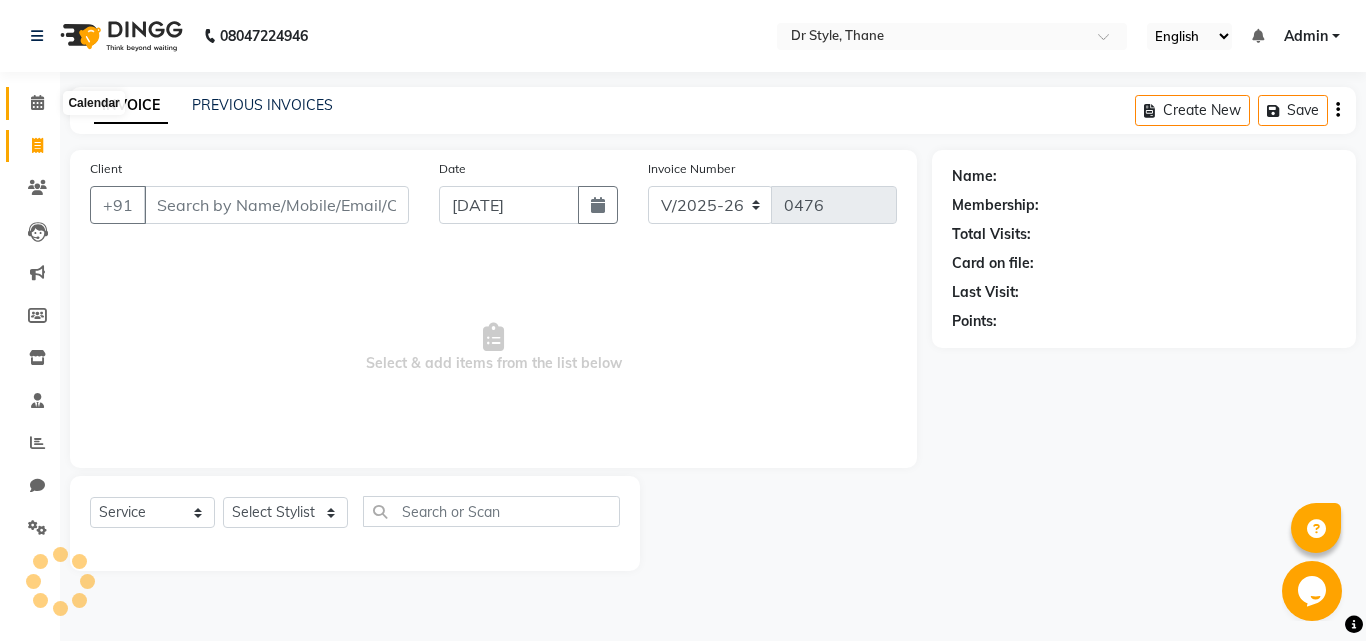 click 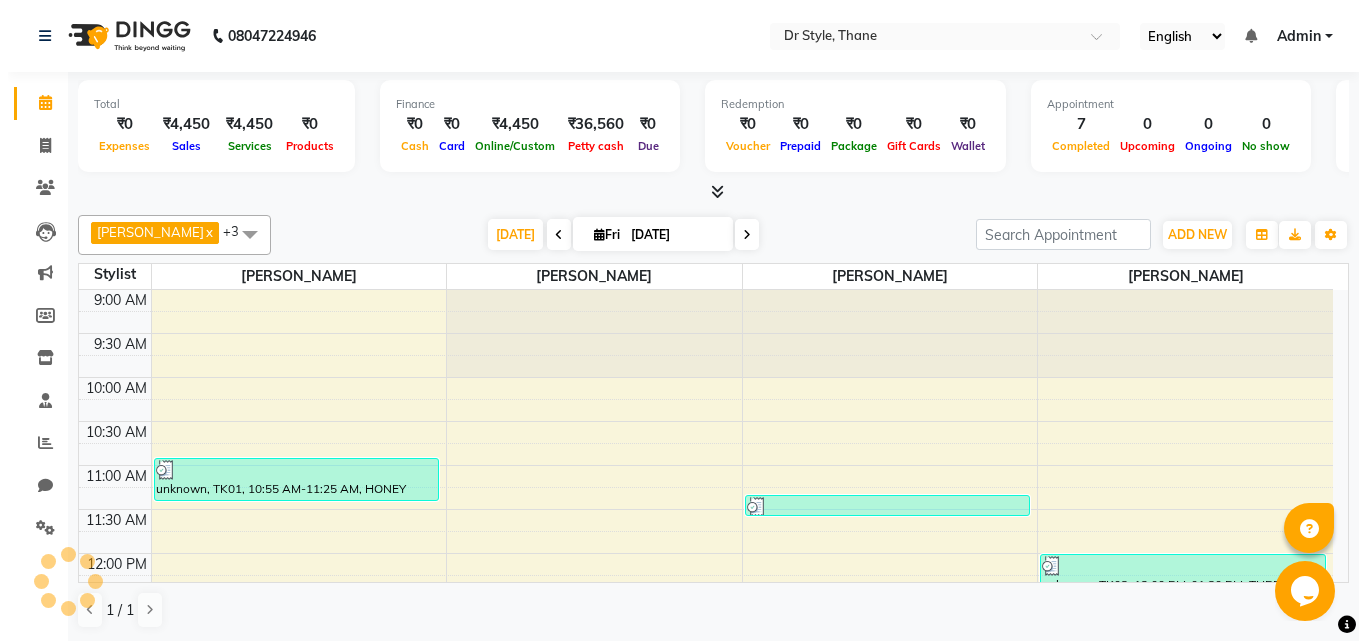 scroll, scrollTop: 0, scrollLeft: 0, axis: both 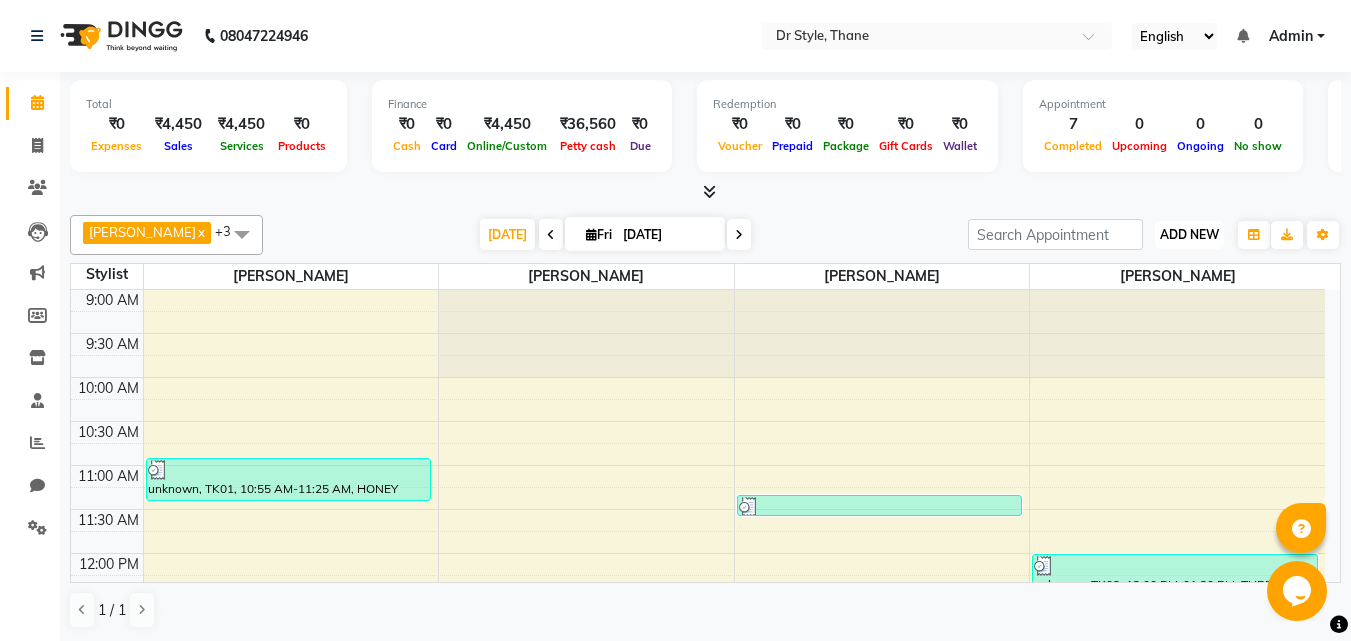 click on "ADD NEW" at bounding box center [1189, 234] 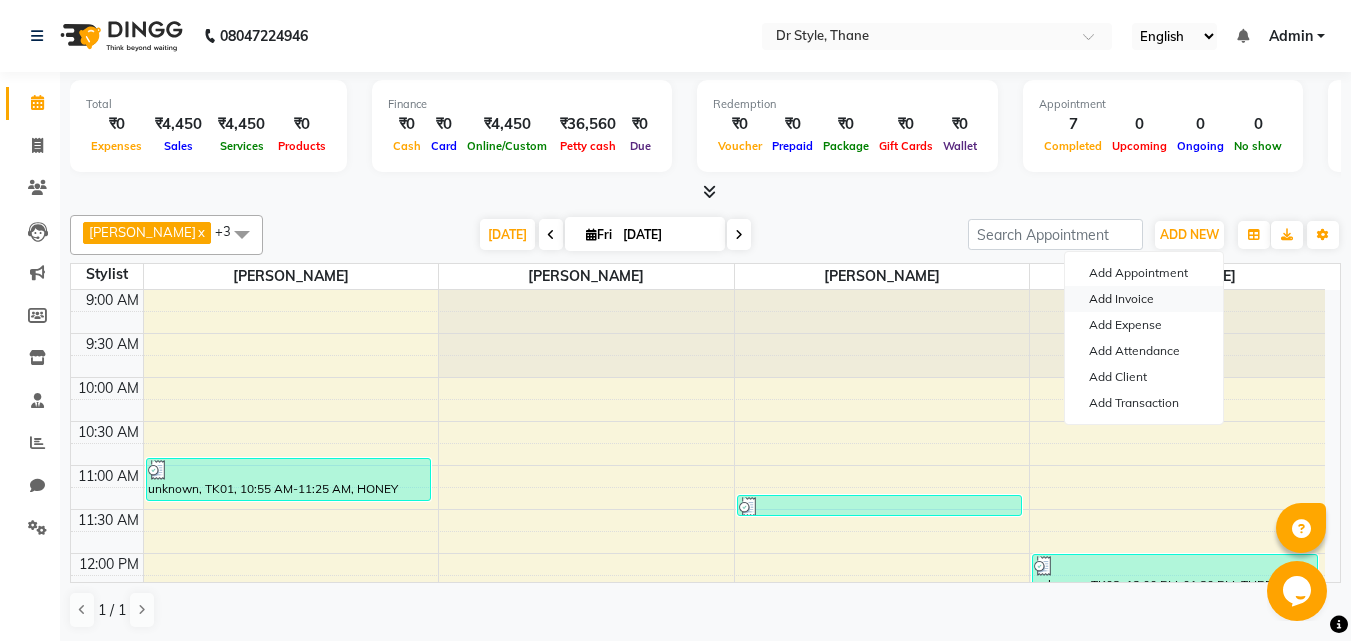 click on "Add Invoice" at bounding box center [1144, 299] 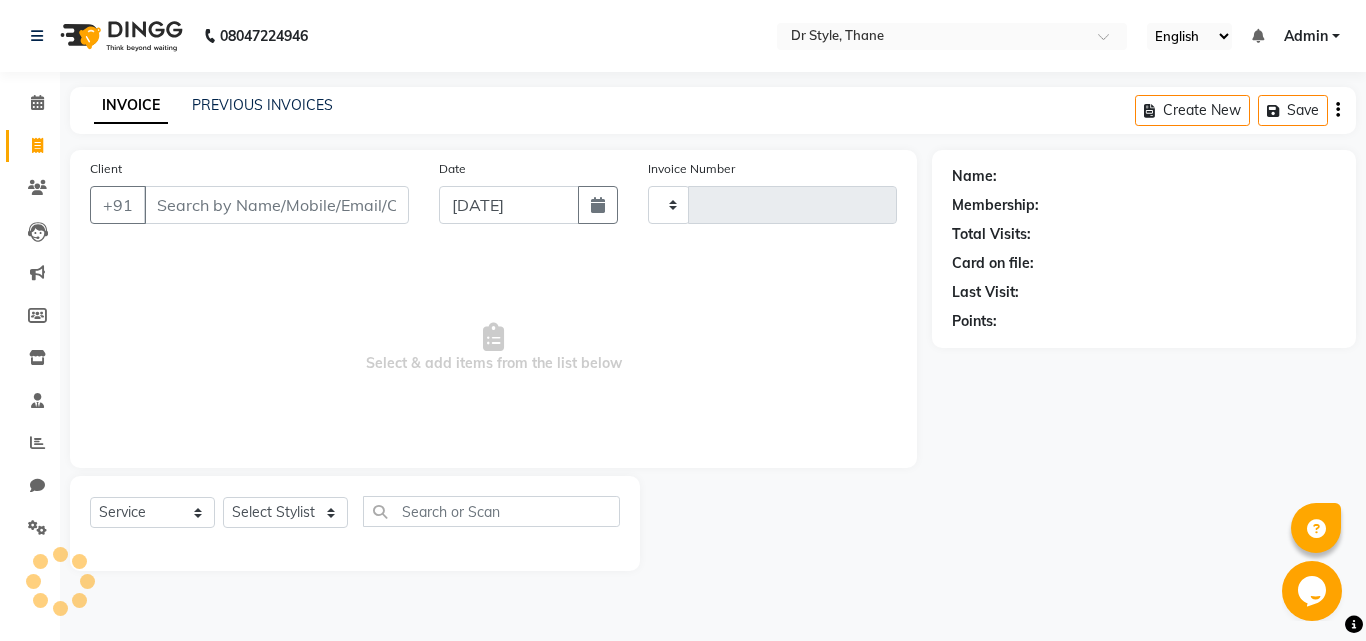 type on "0476" 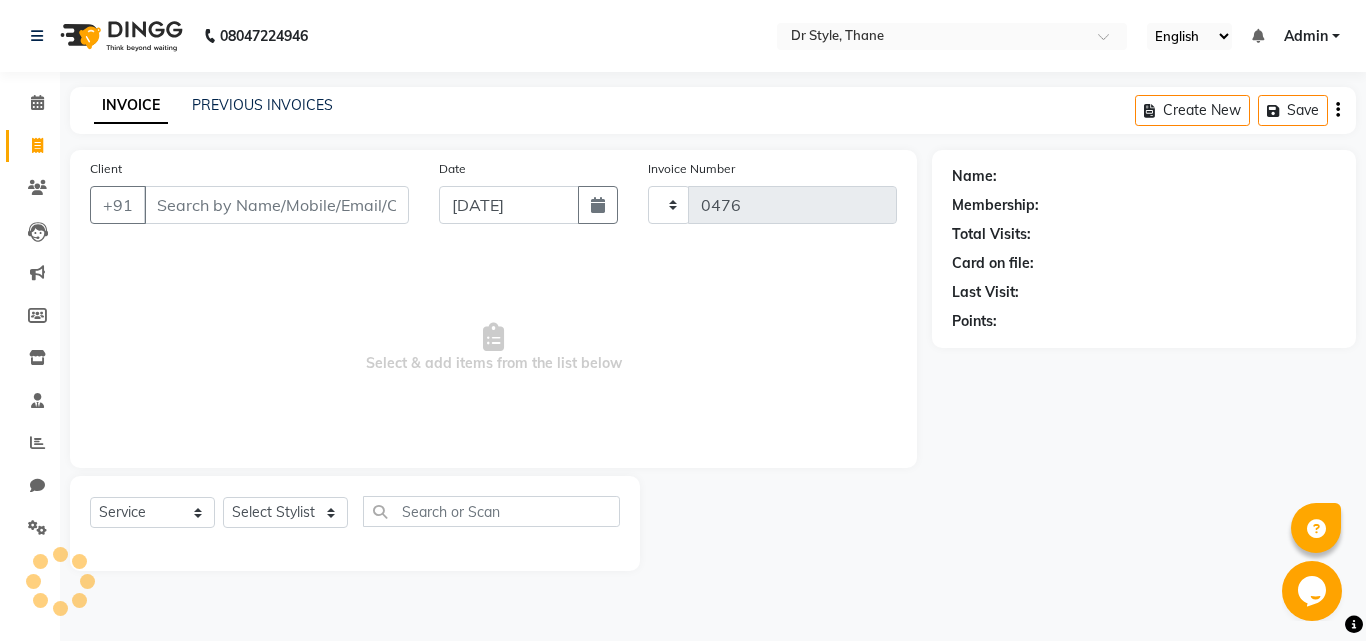 select on "7832" 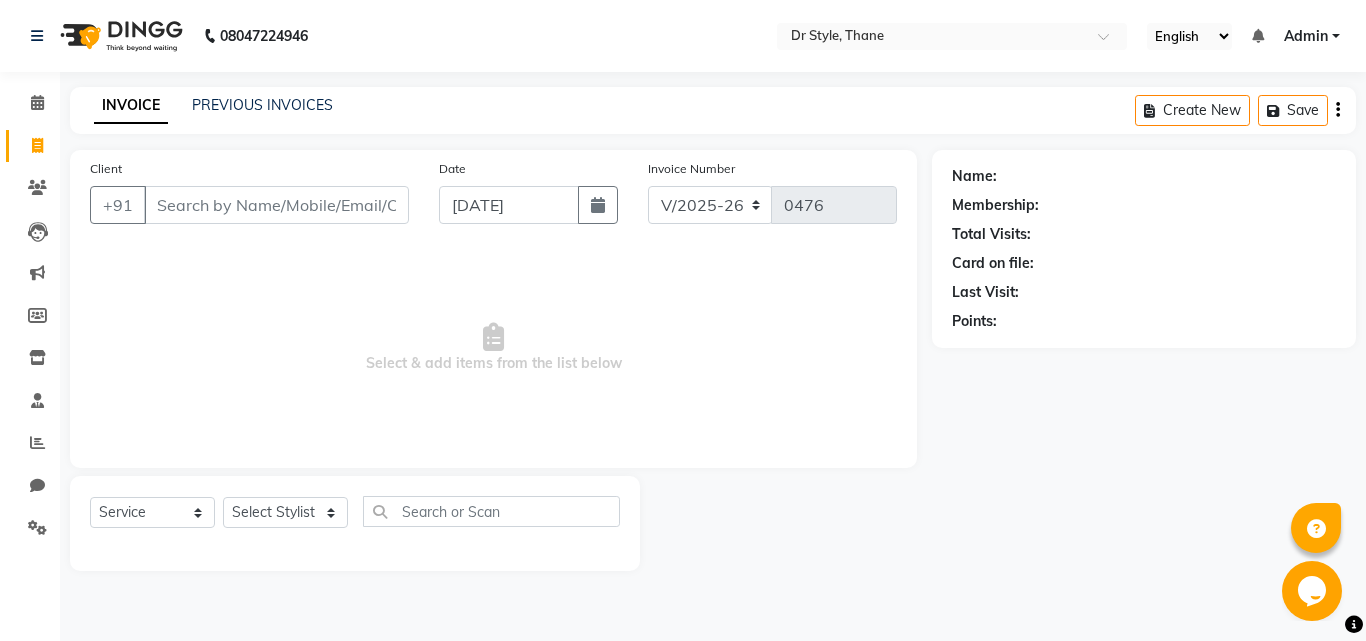 click on "Client" at bounding box center (276, 205) 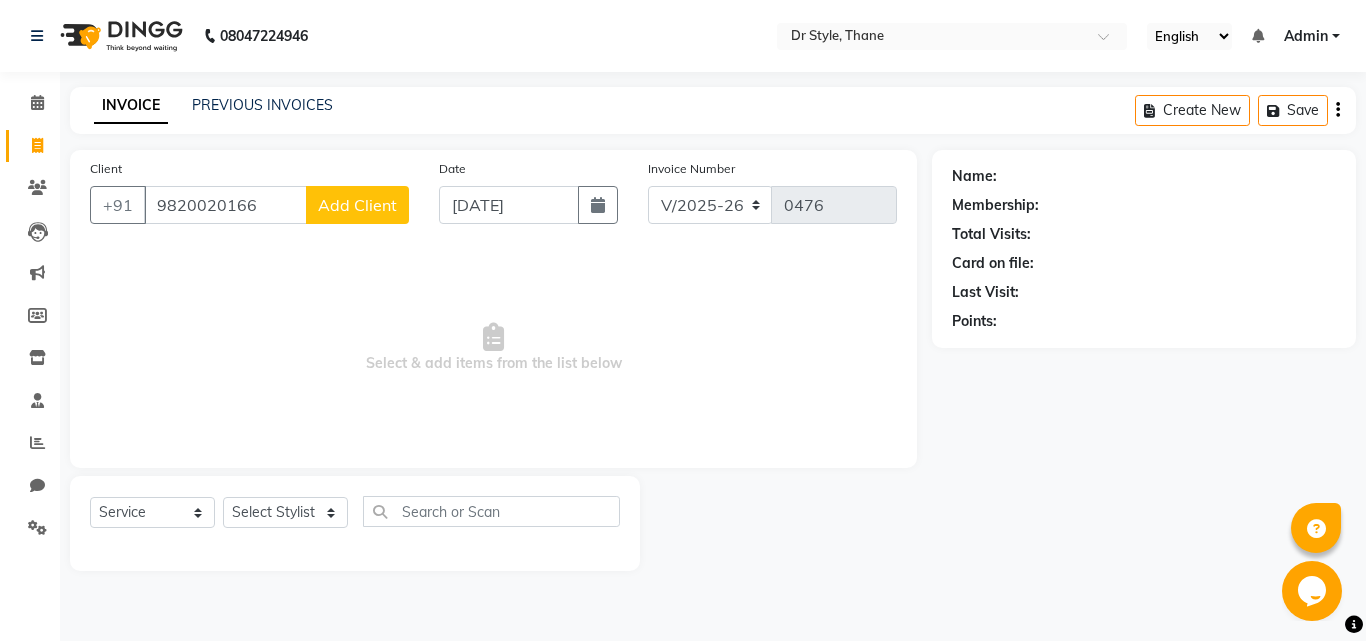 type on "9820020166" 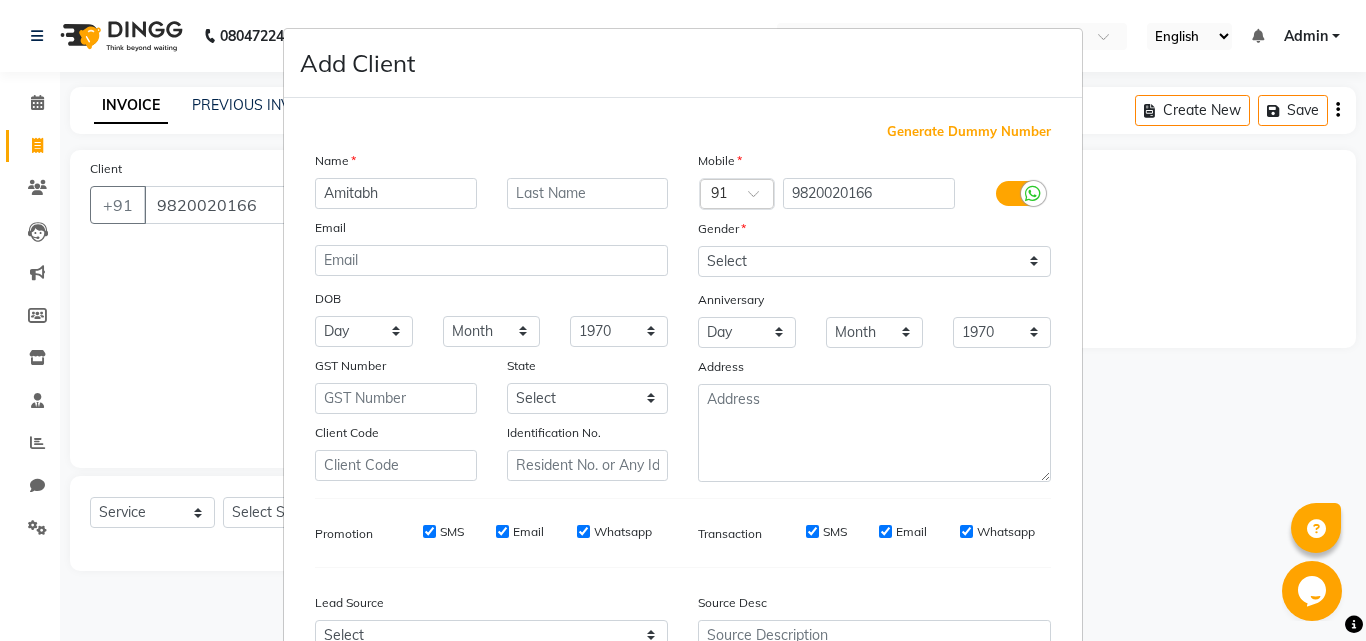 type on "Amitabh" 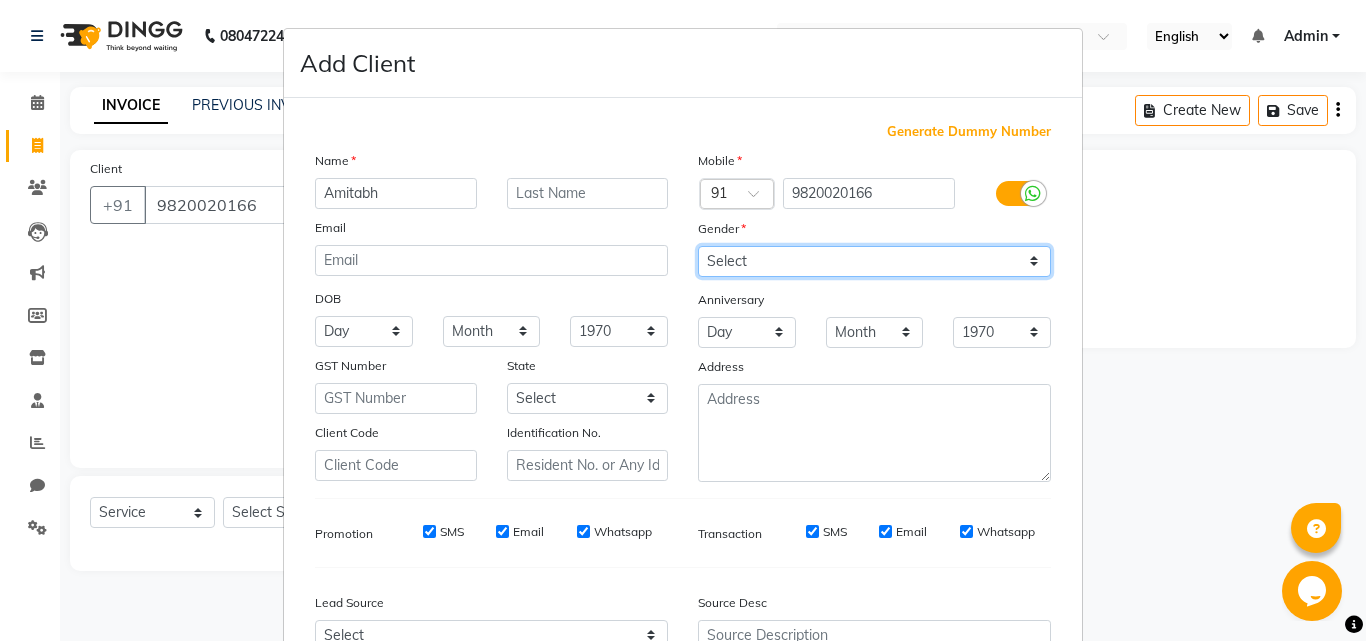 click on "Select Male Female Other Prefer Not To Say" at bounding box center [874, 261] 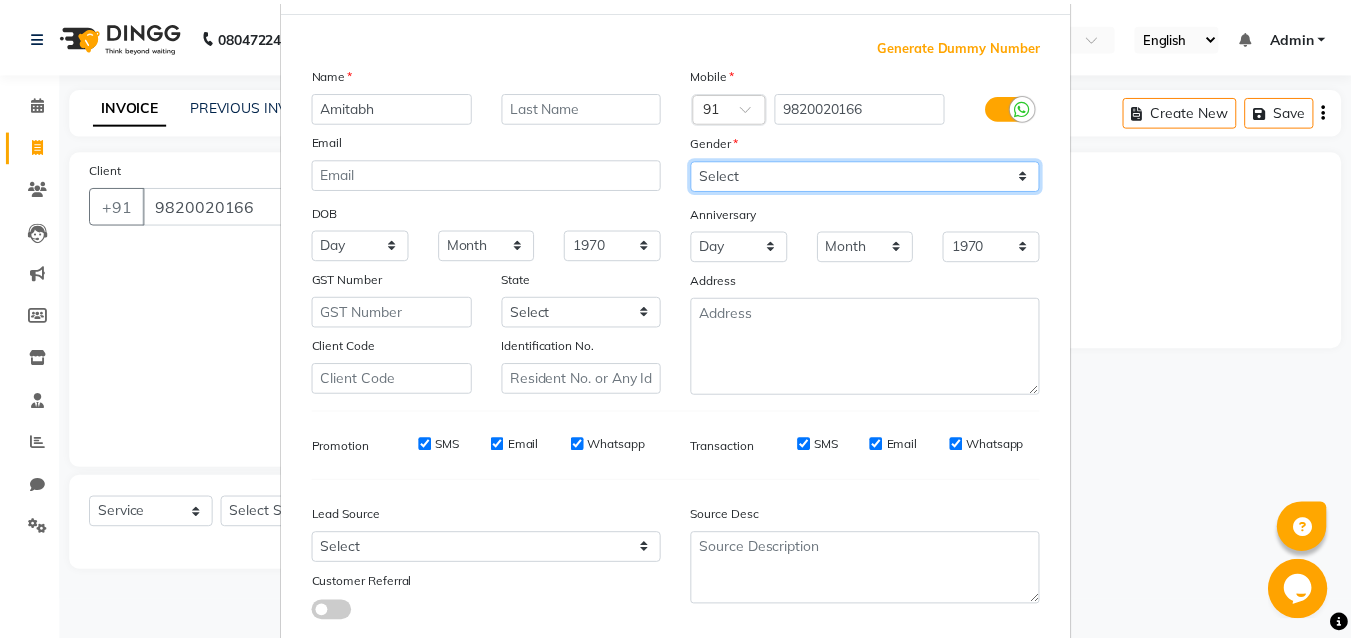 scroll, scrollTop: 200, scrollLeft: 0, axis: vertical 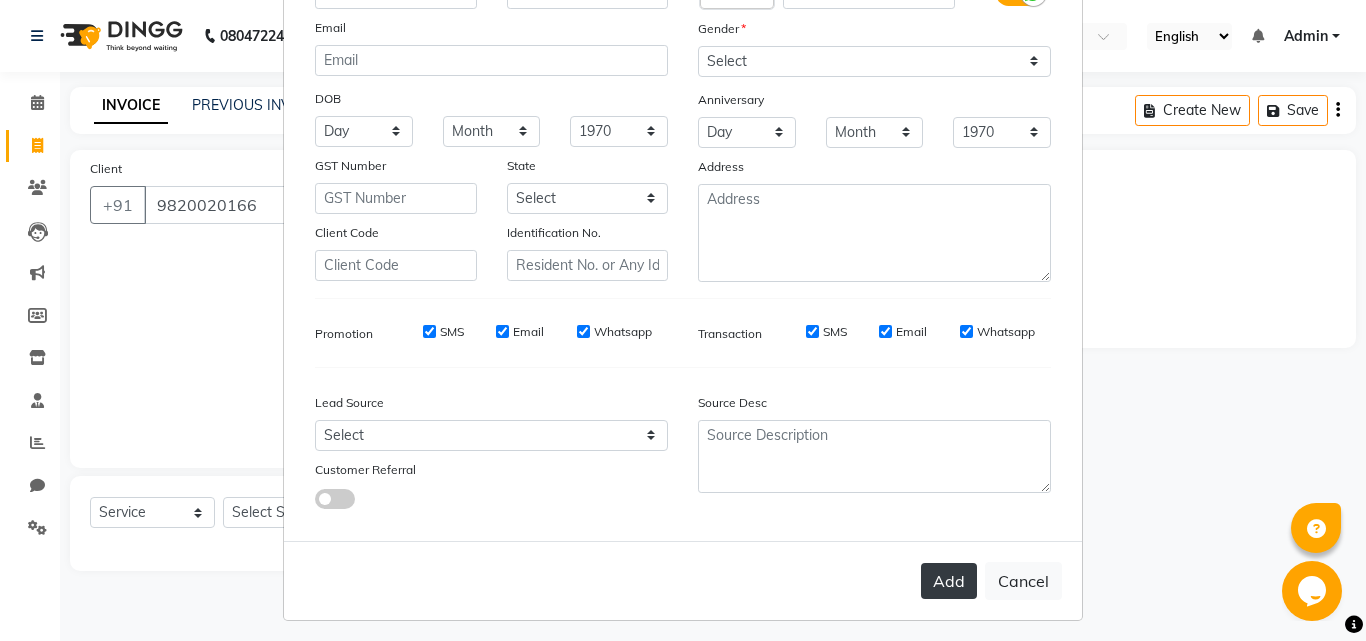 click on "Add" at bounding box center (949, 581) 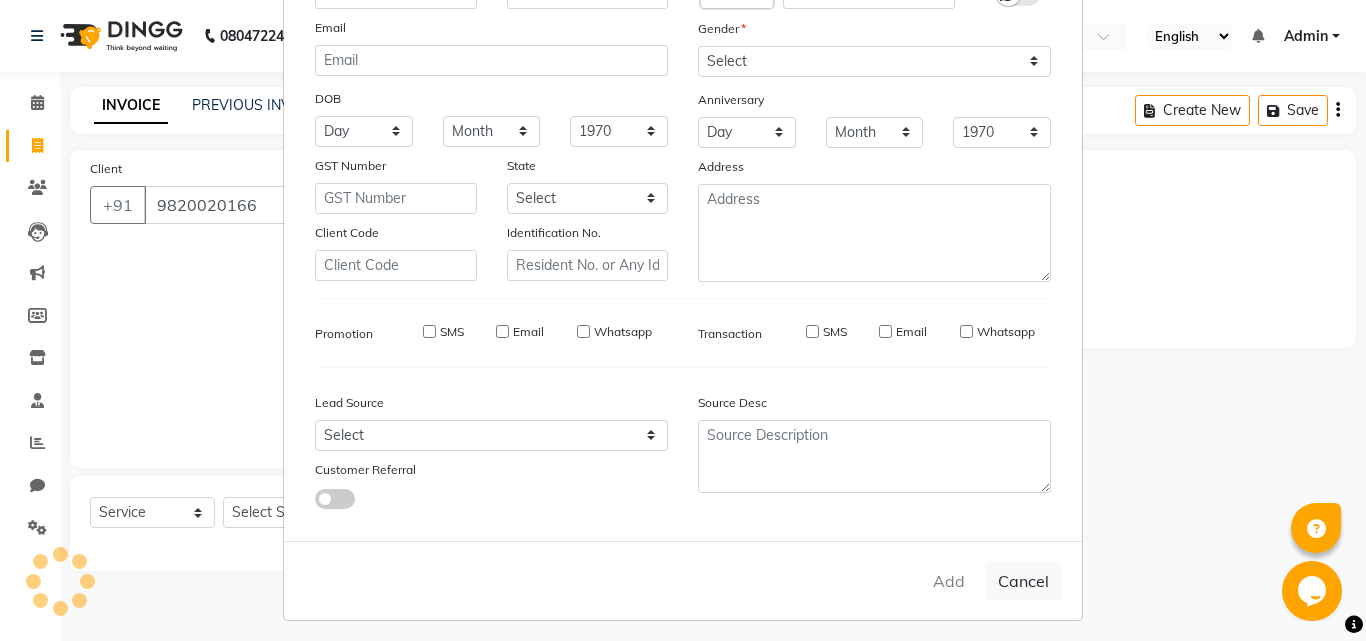 type 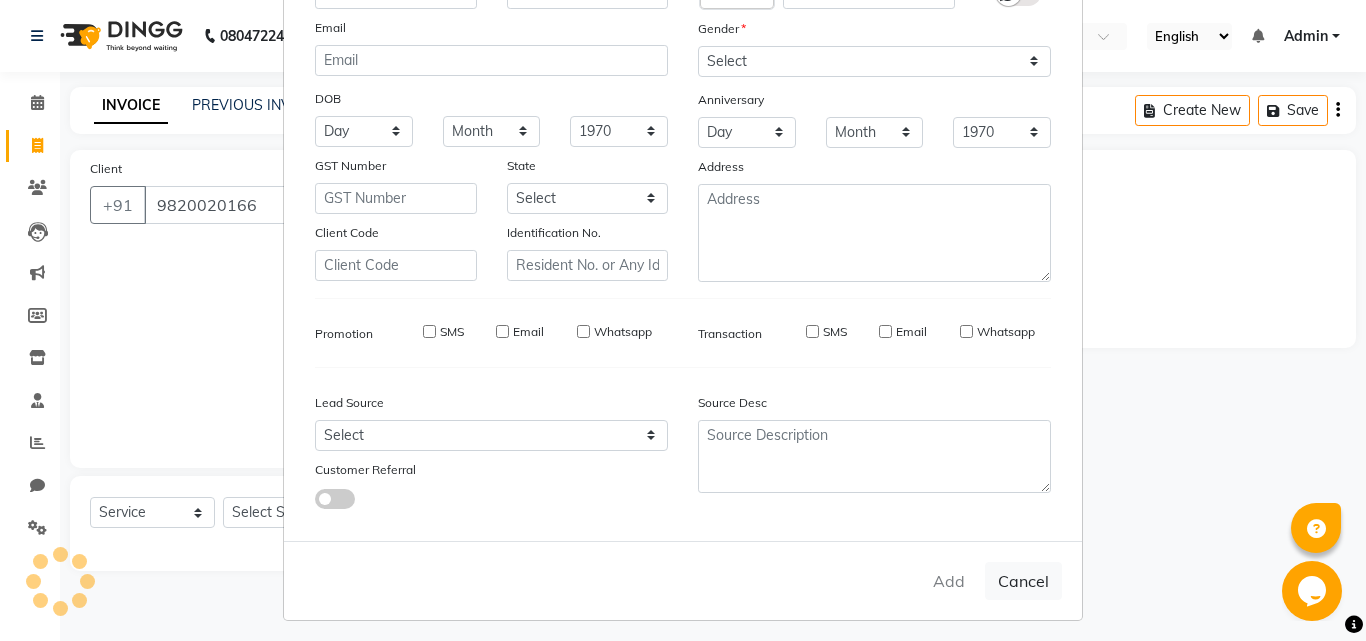 select 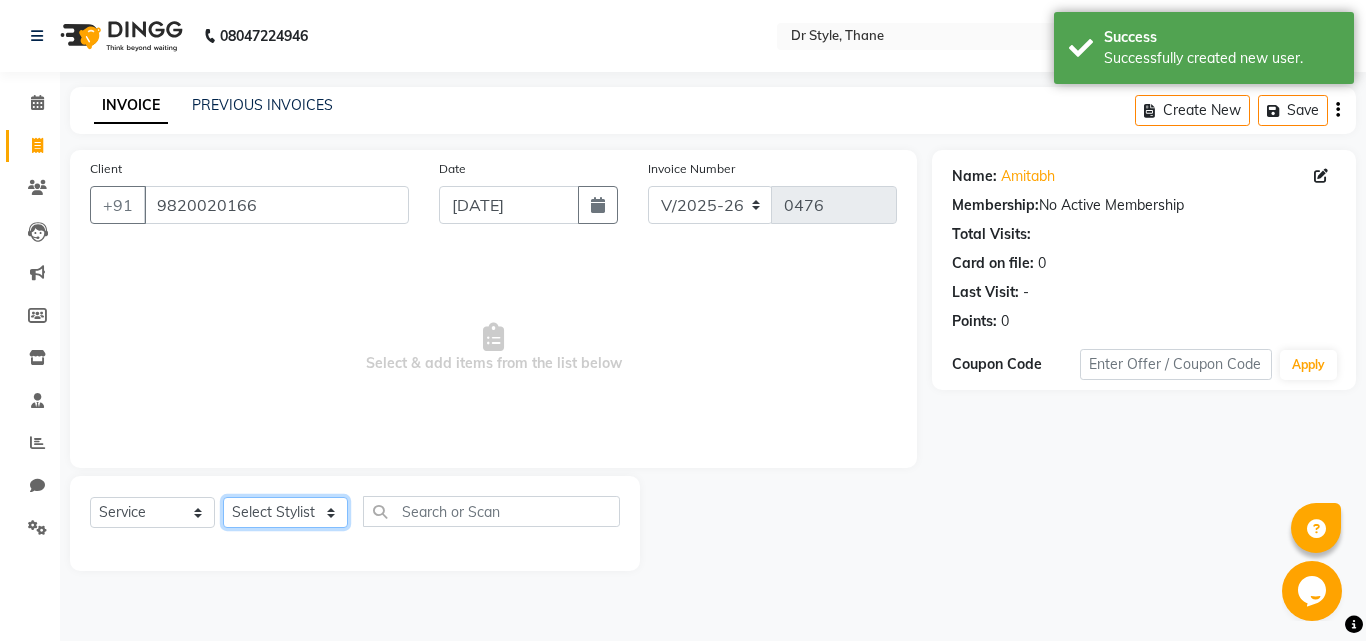 click on "Select Stylist [PERSON_NAME]  [PERSON_NAME] [PERSON_NAME] [PERSON_NAME] [PERSON_NAME] twinkle" 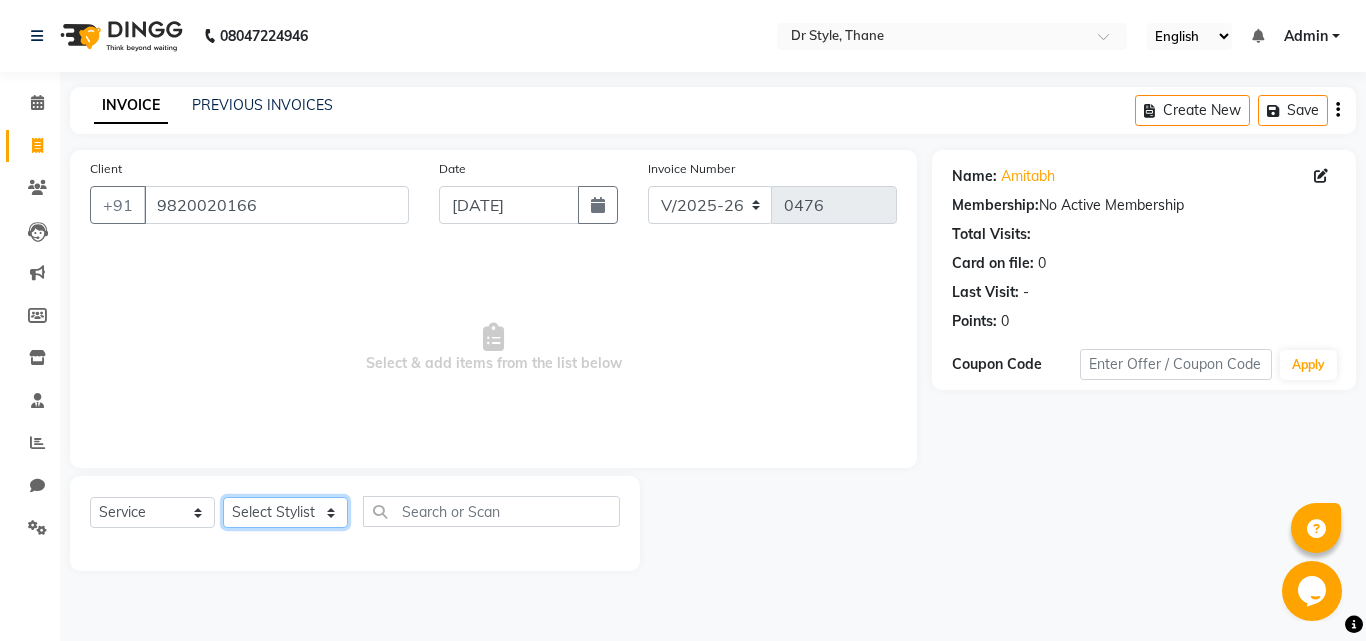 select on "80995" 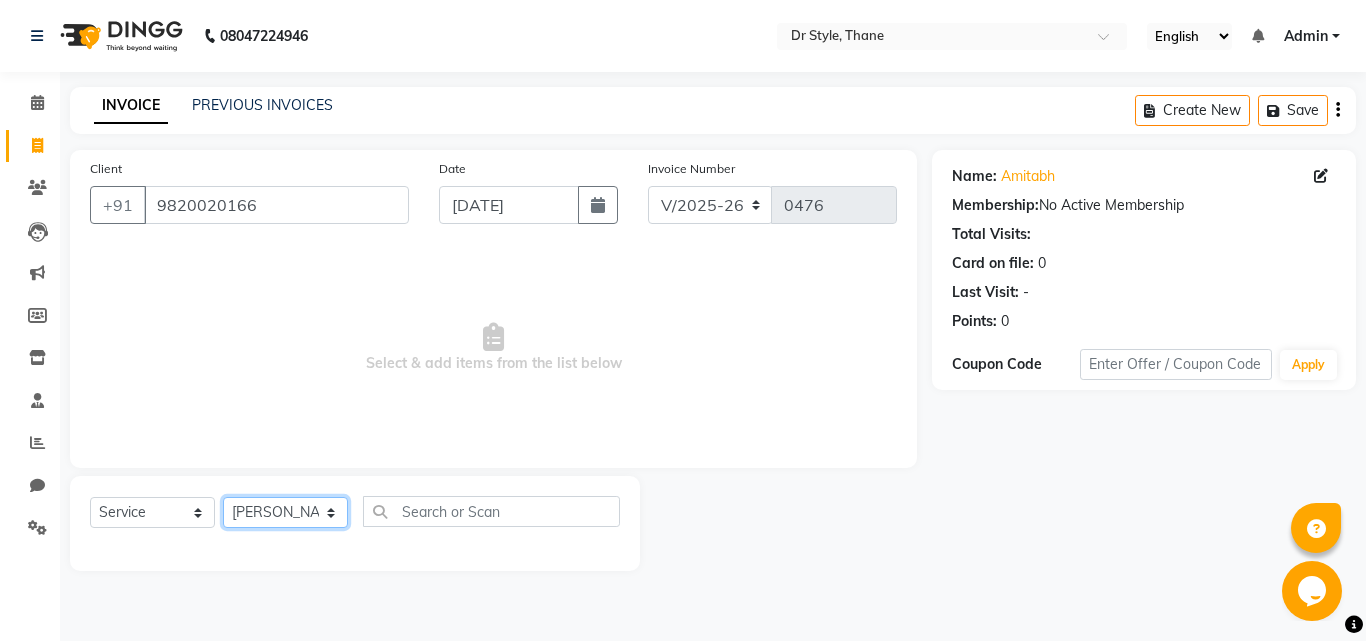 click on "Select Stylist [PERSON_NAME]  [PERSON_NAME] [PERSON_NAME] [PERSON_NAME] [PERSON_NAME] twinkle" 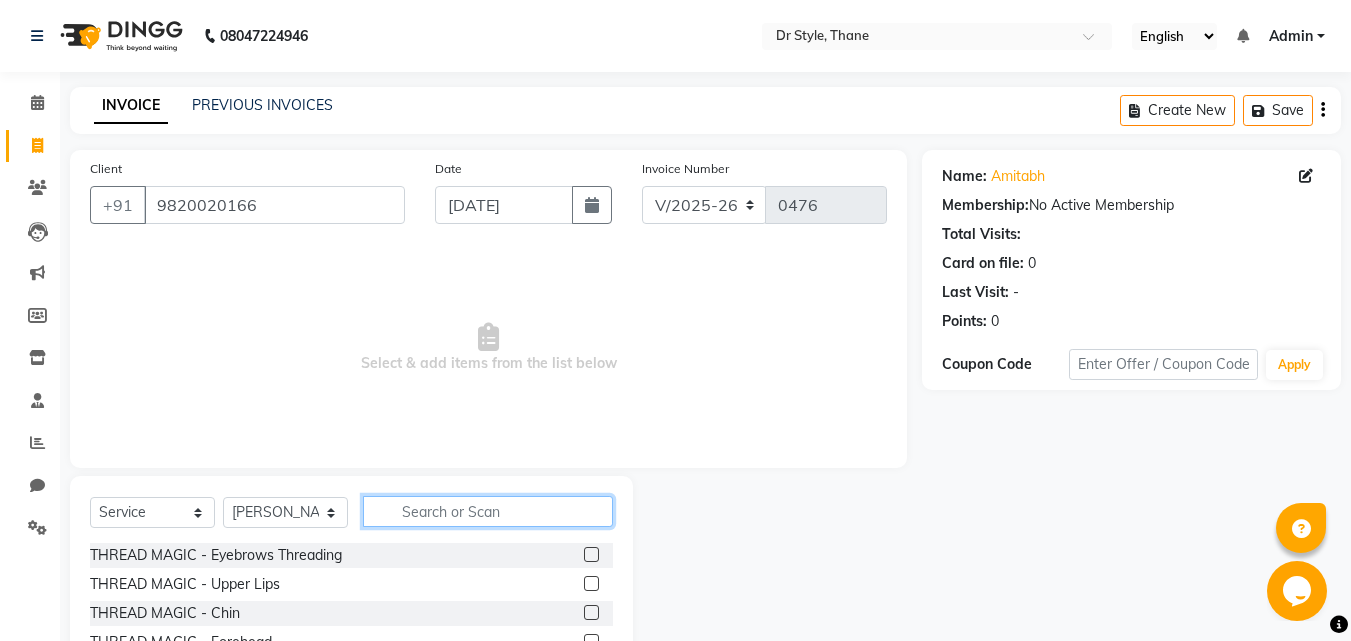 click 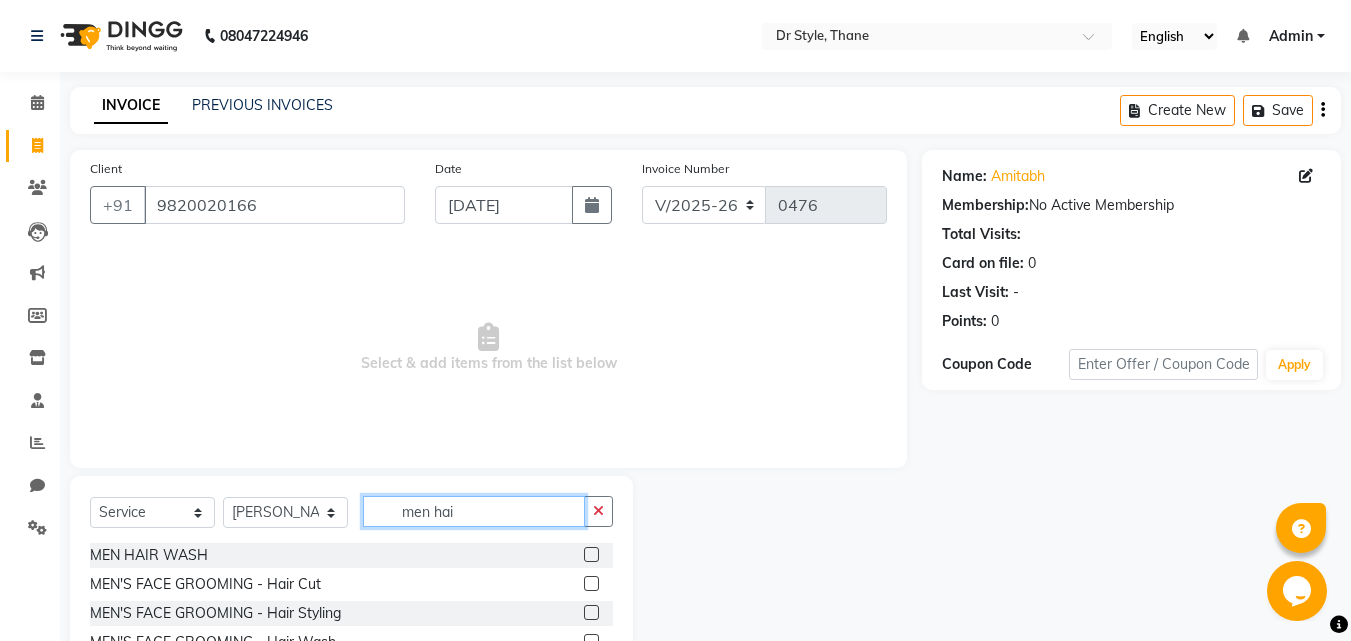 type on "men hai" 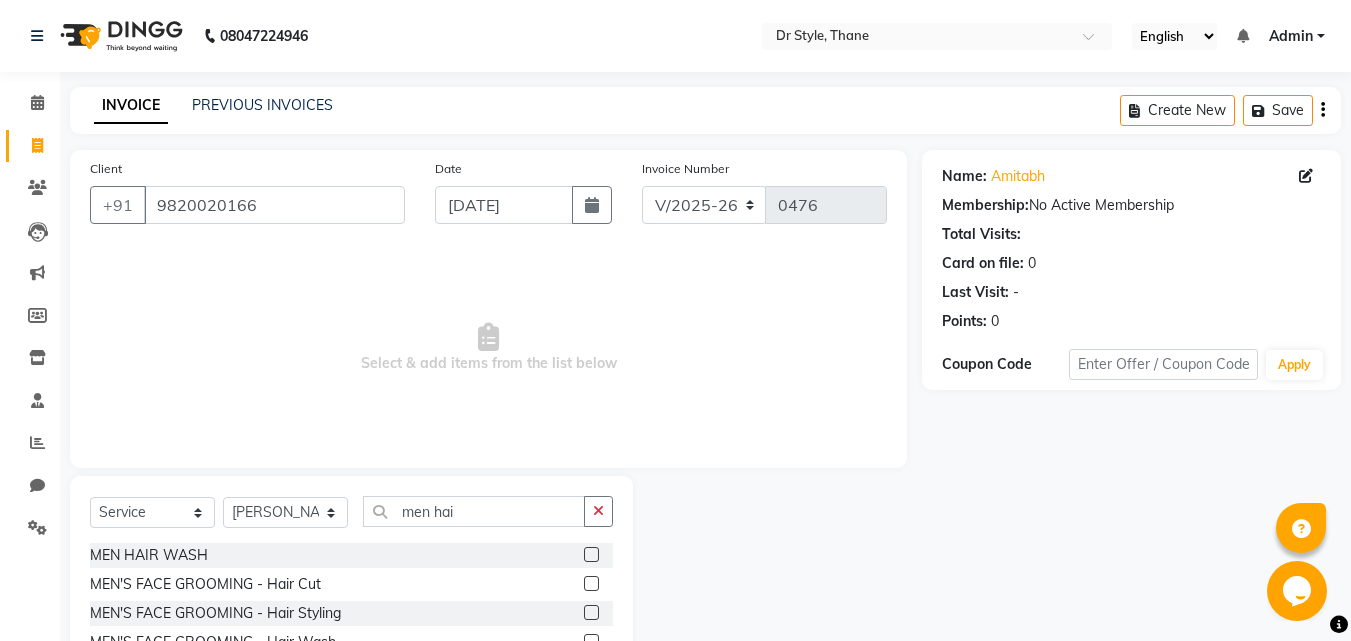 click 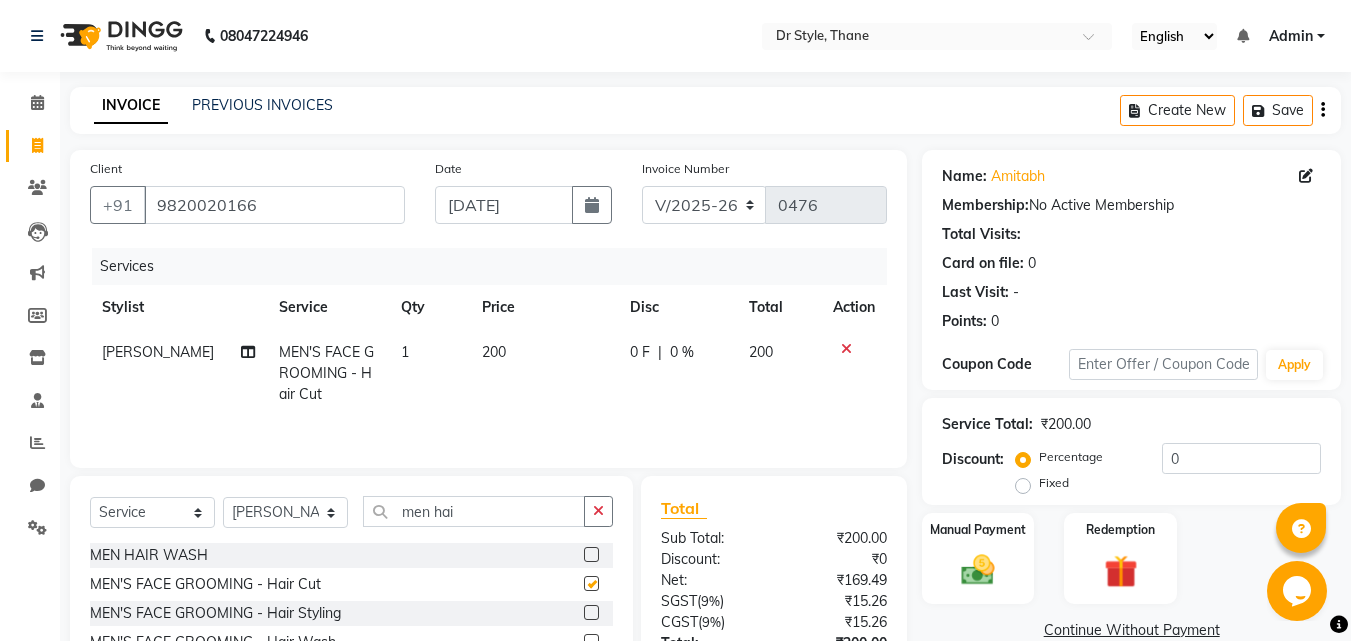 checkbox on "false" 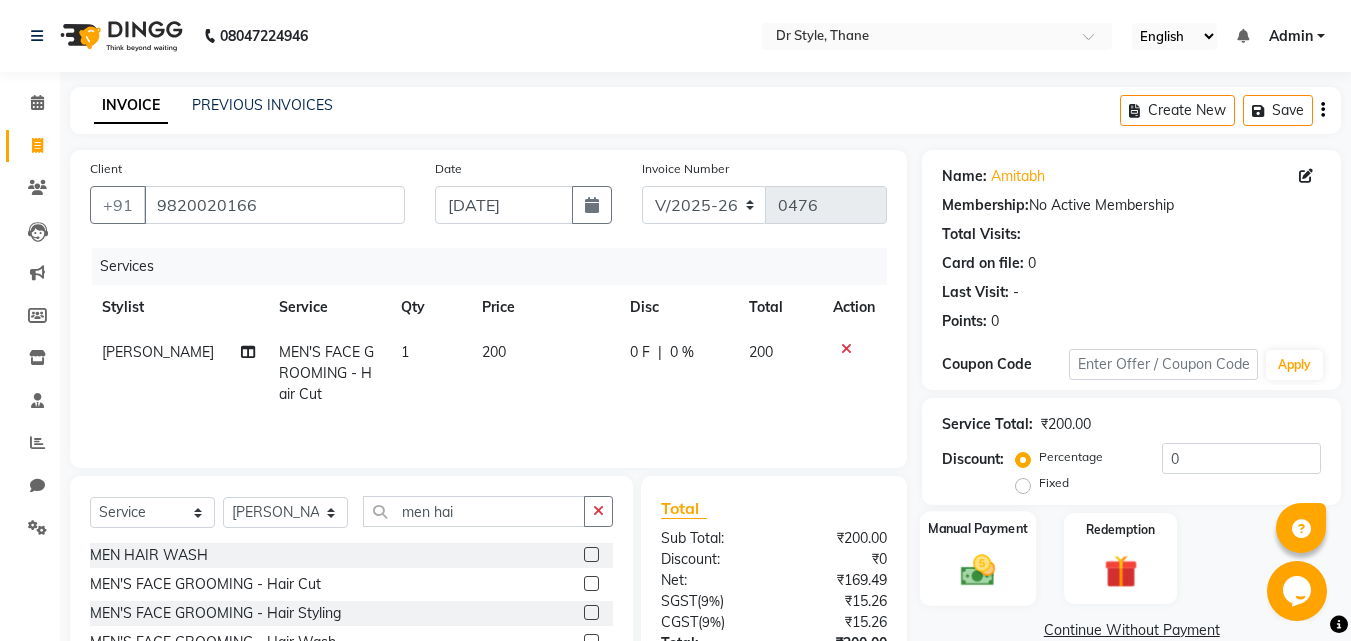 click 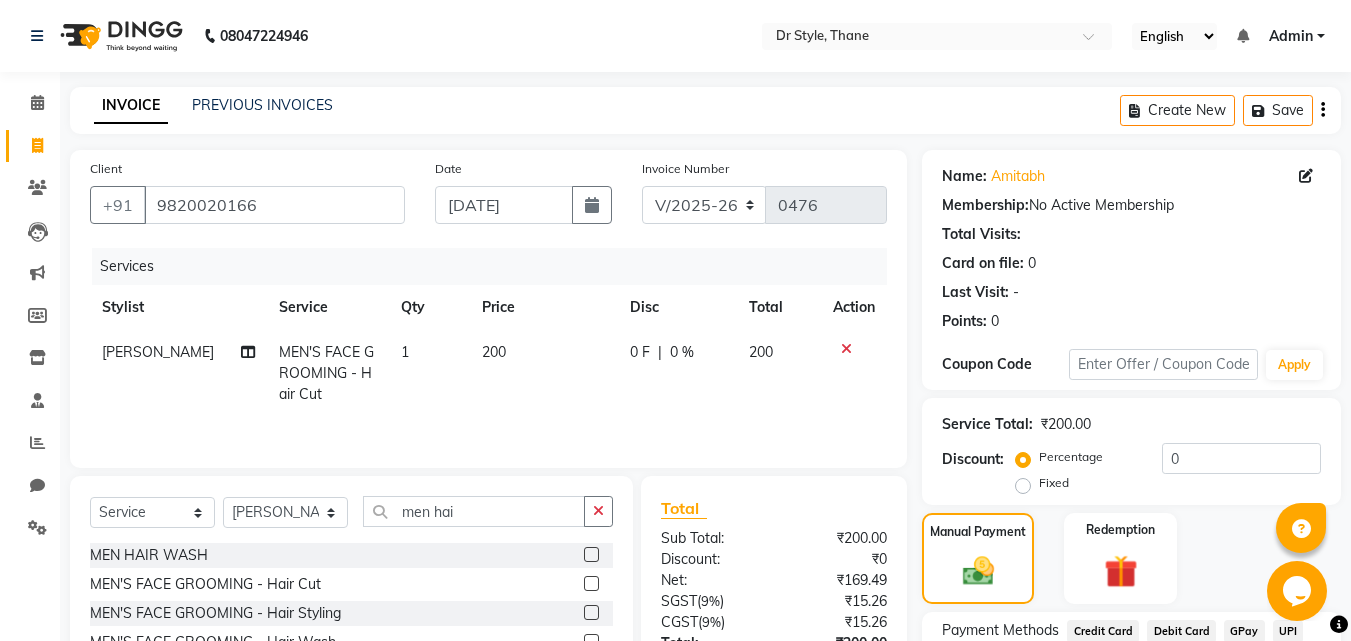 scroll, scrollTop: 162, scrollLeft: 0, axis: vertical 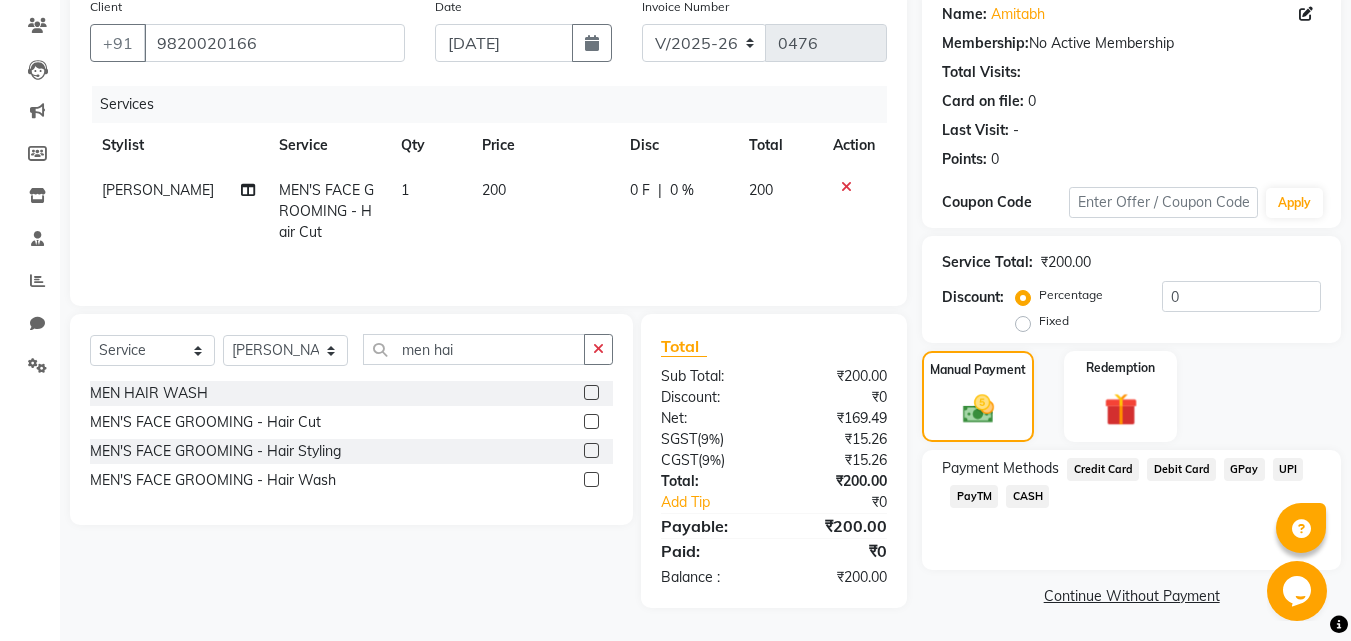 click on "GPay" 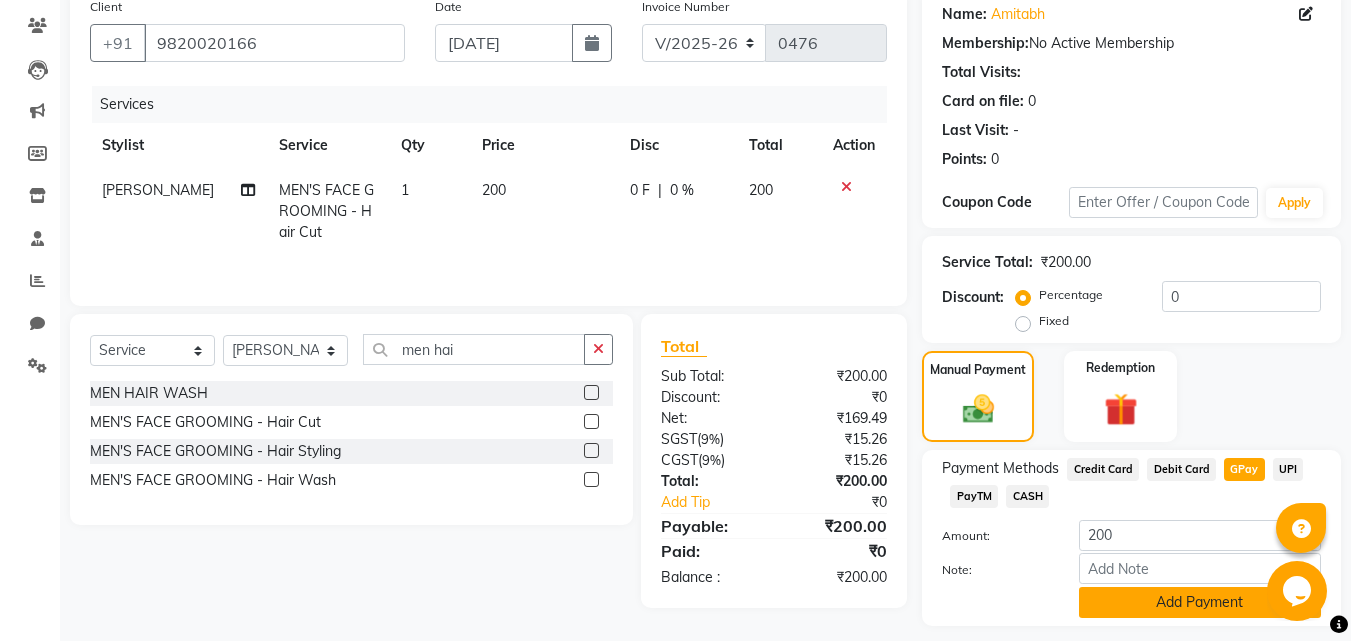 scroll, scrollTop: 218, scrollLeft: 0, axis: vertical 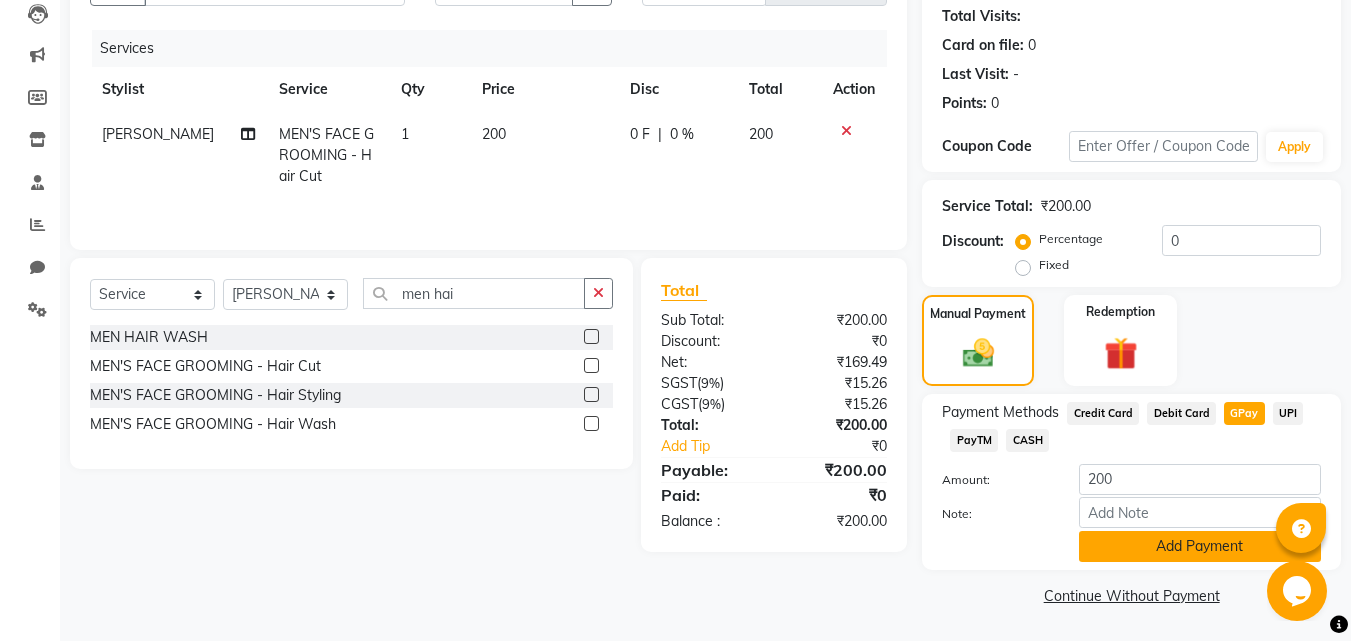 click on "Add Payment" 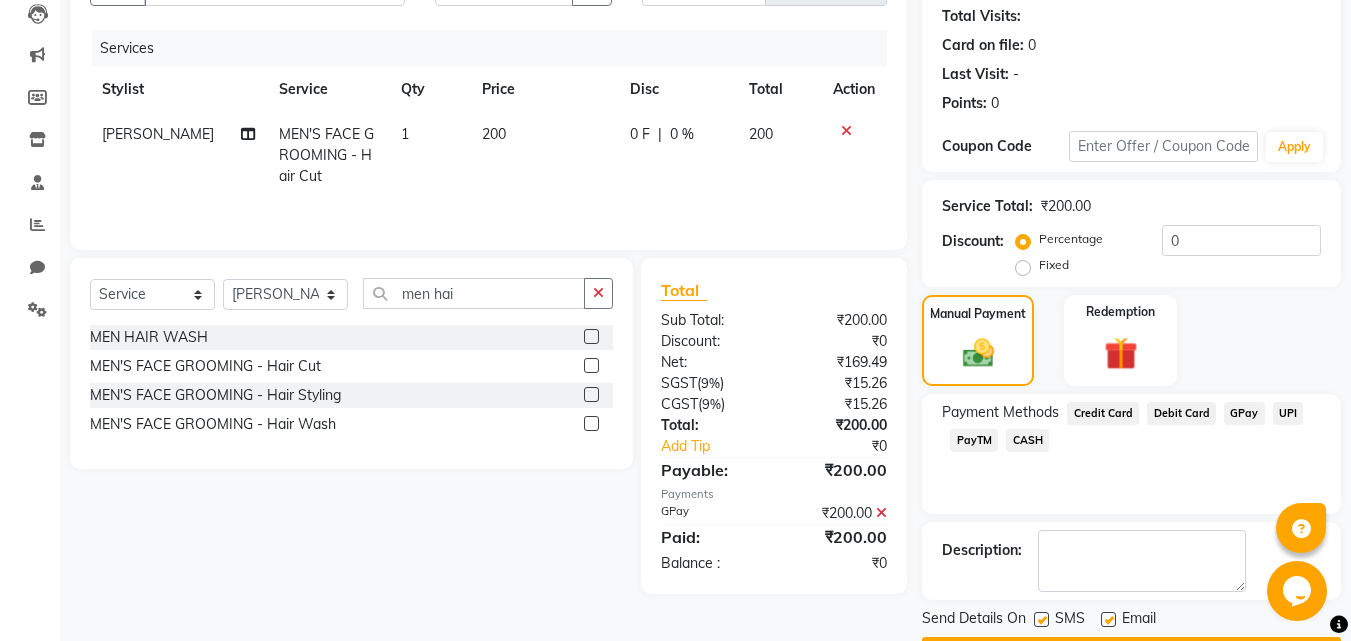 scroll, scrollTop: 275, scrollLeft: 0, axis: vertical 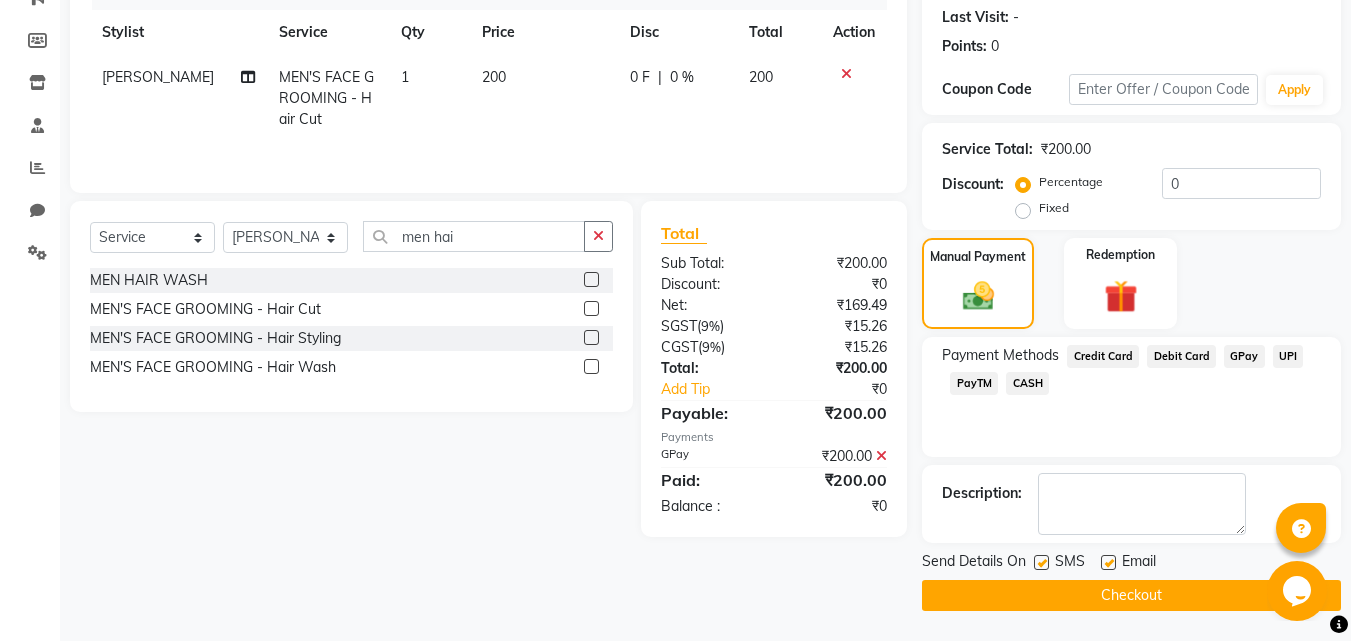 click on "Checkout" 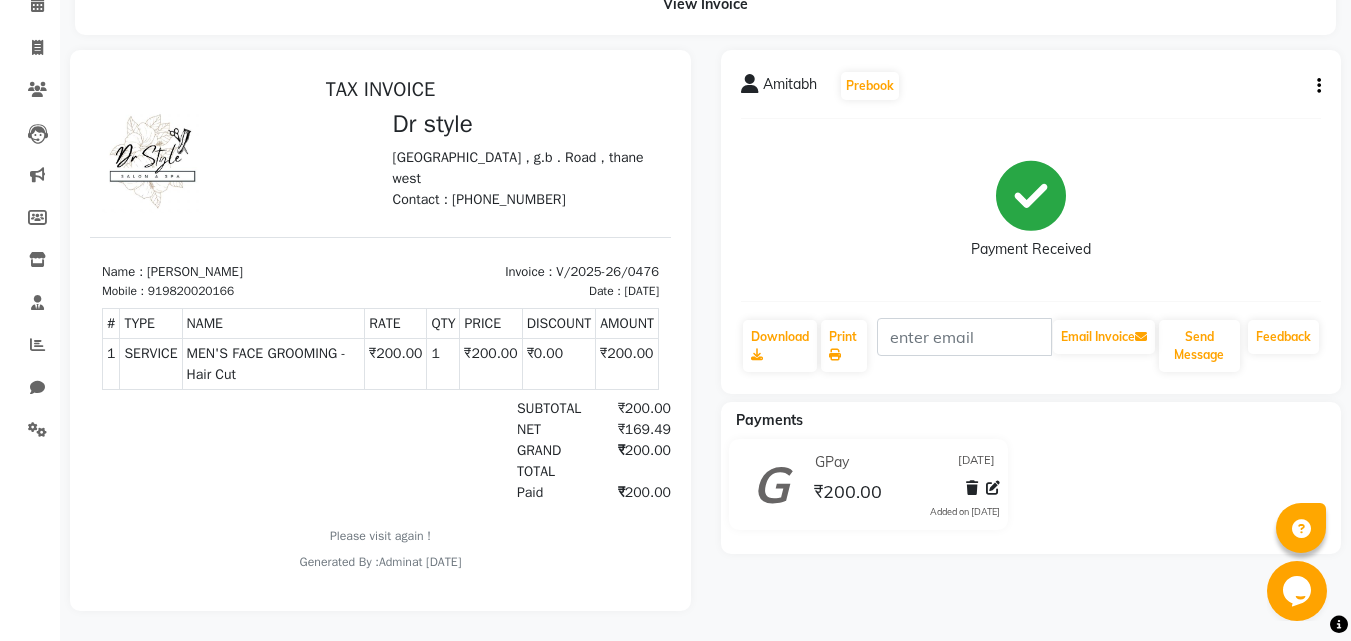 scroll, scrollTop: 0, scrollLeft: 0, axis: both 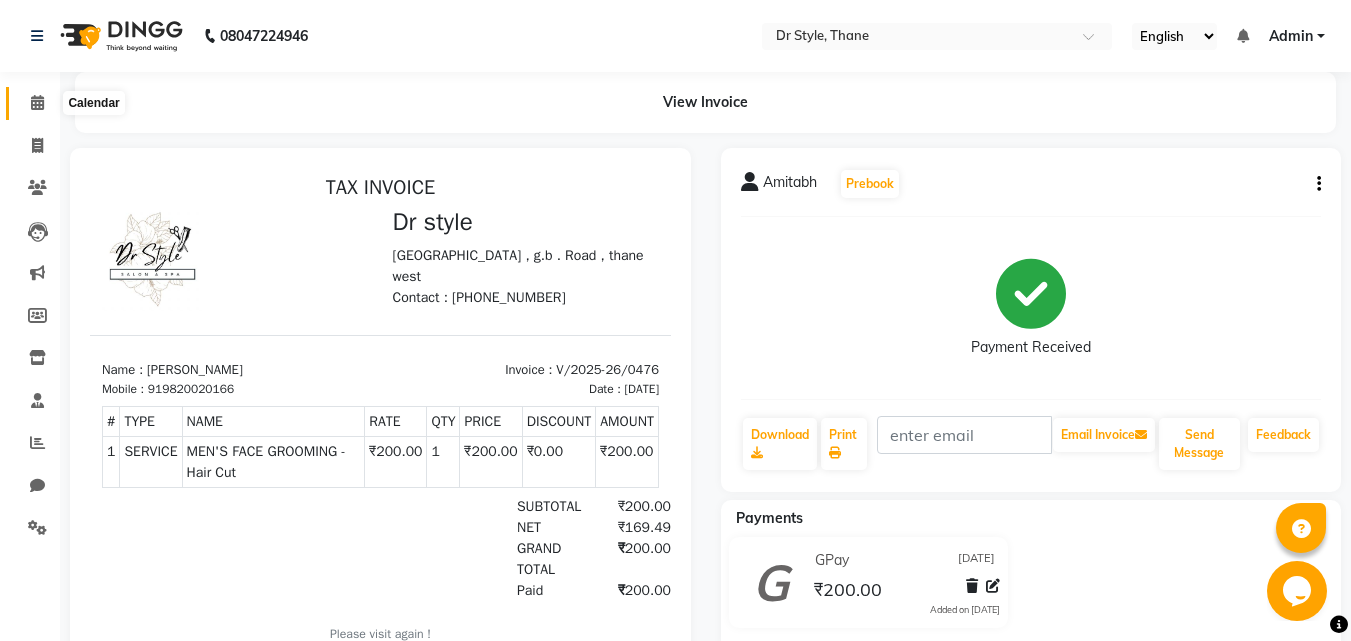 click 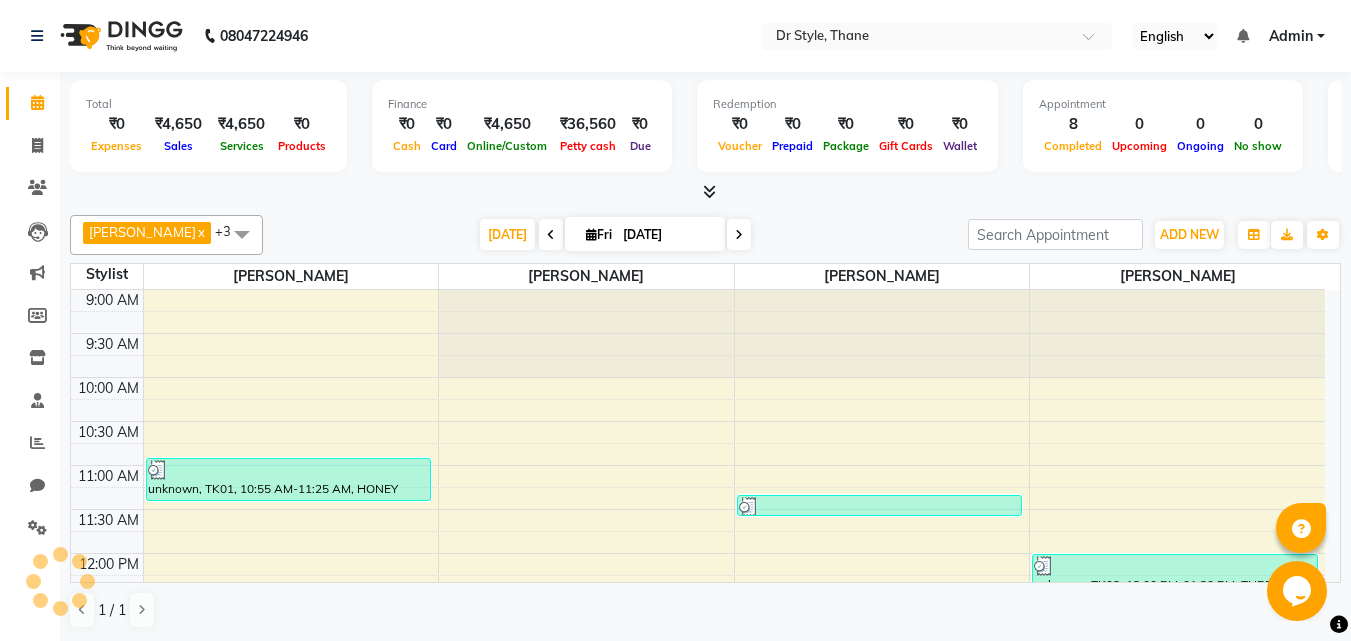 scroll, scrollTop: 705, scrollLeft: 0, axis: vertical 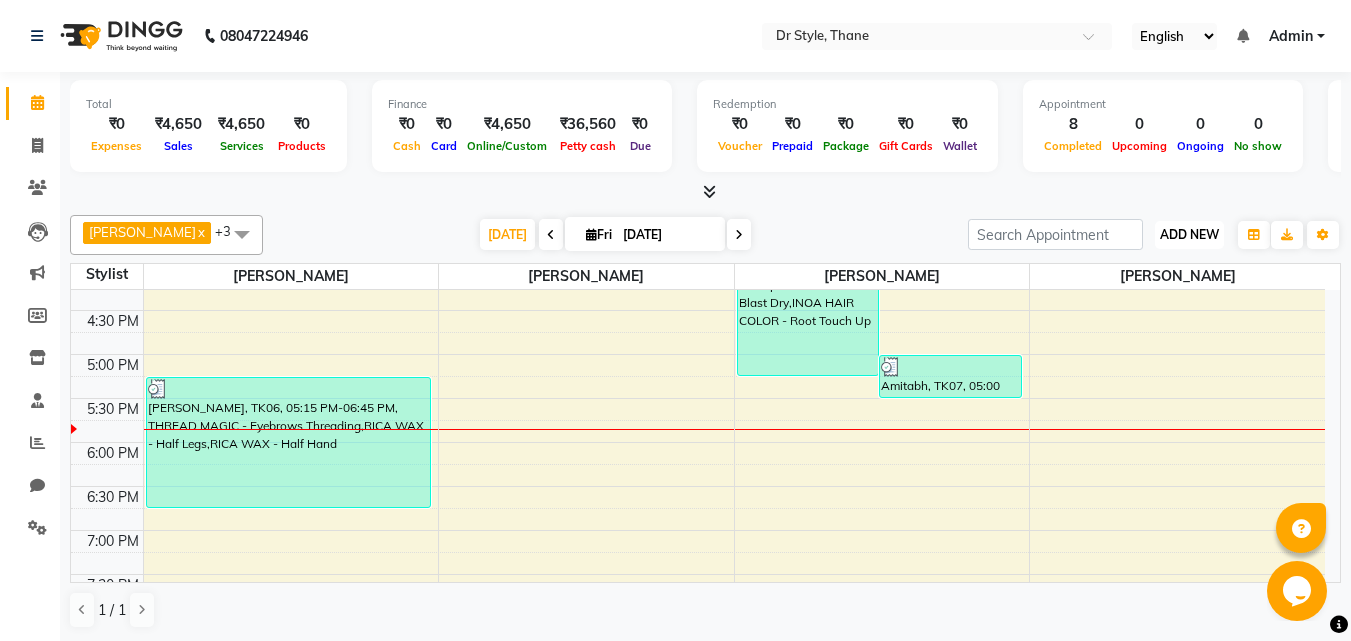 click on "ADD NEW" at bounding box center [1189, 234] 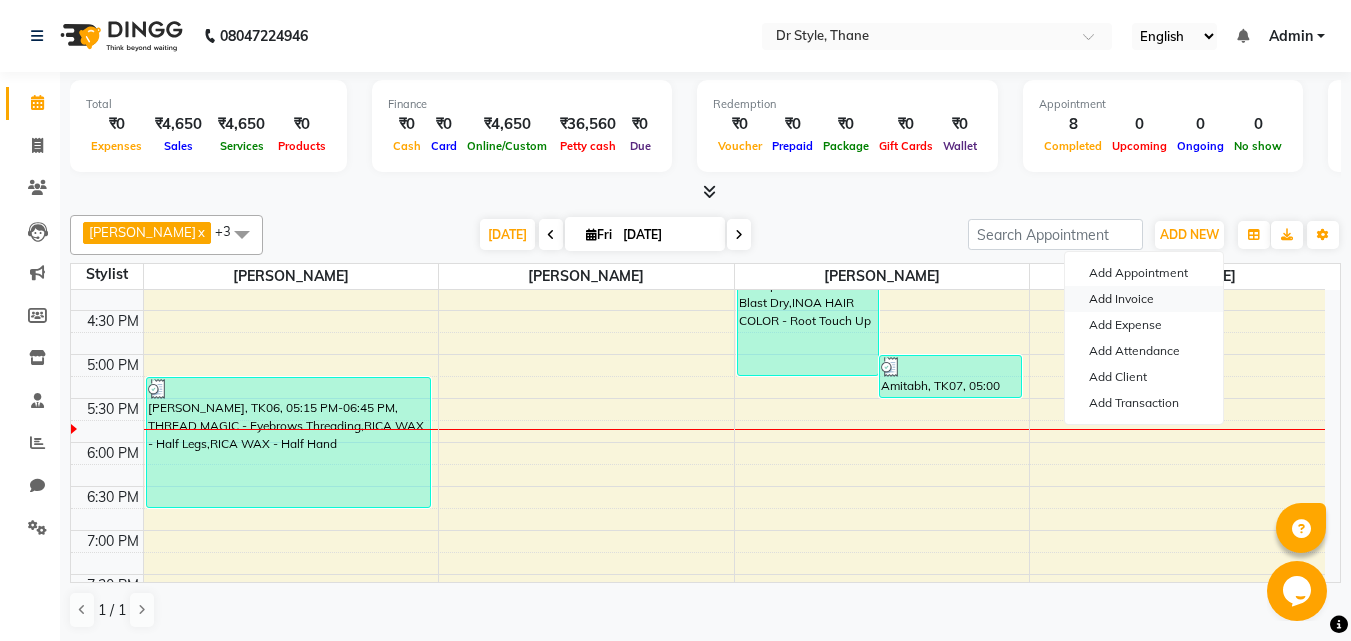 click on "Add Invoice" at bounding box center (1144, 299) 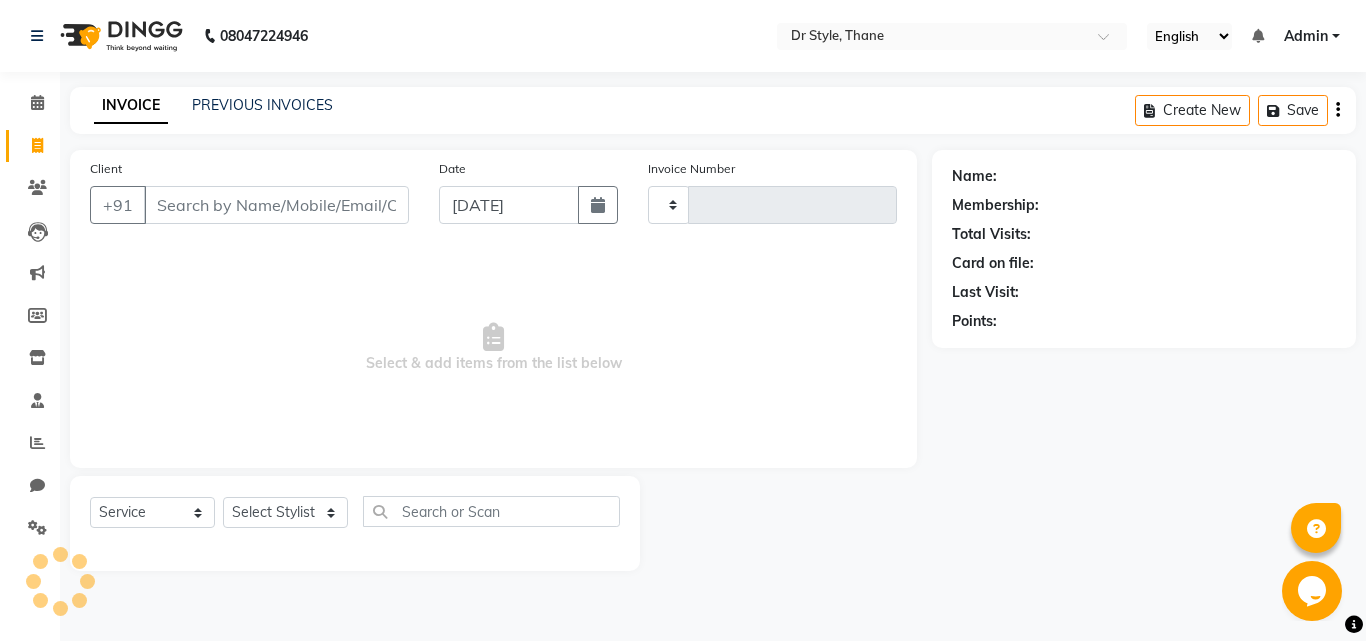 type on "0477" 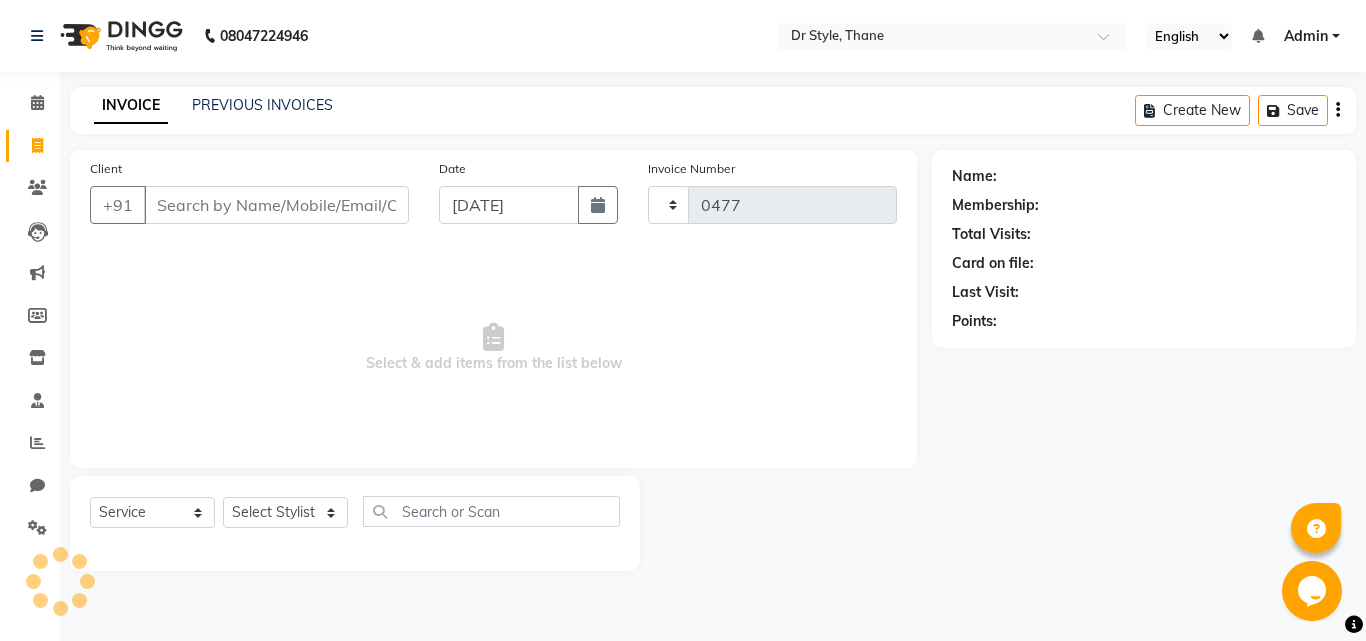 select on "7832" 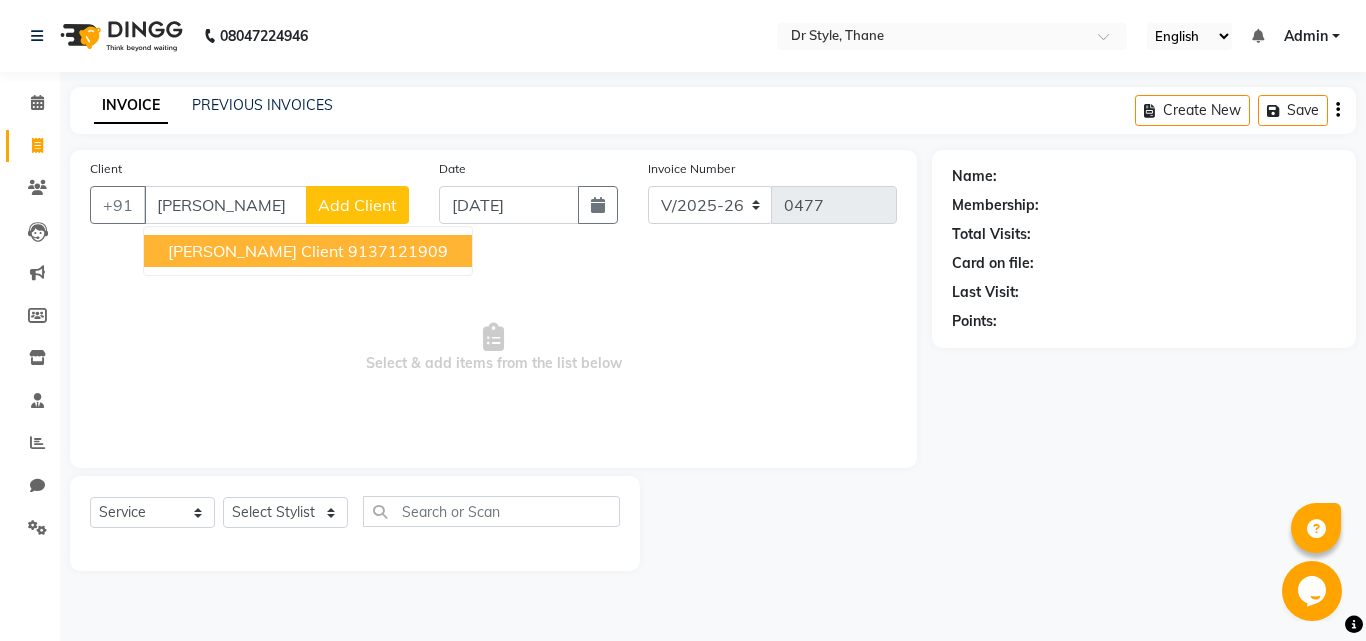 click on "Soumya client" at bounding box center (256, 251) 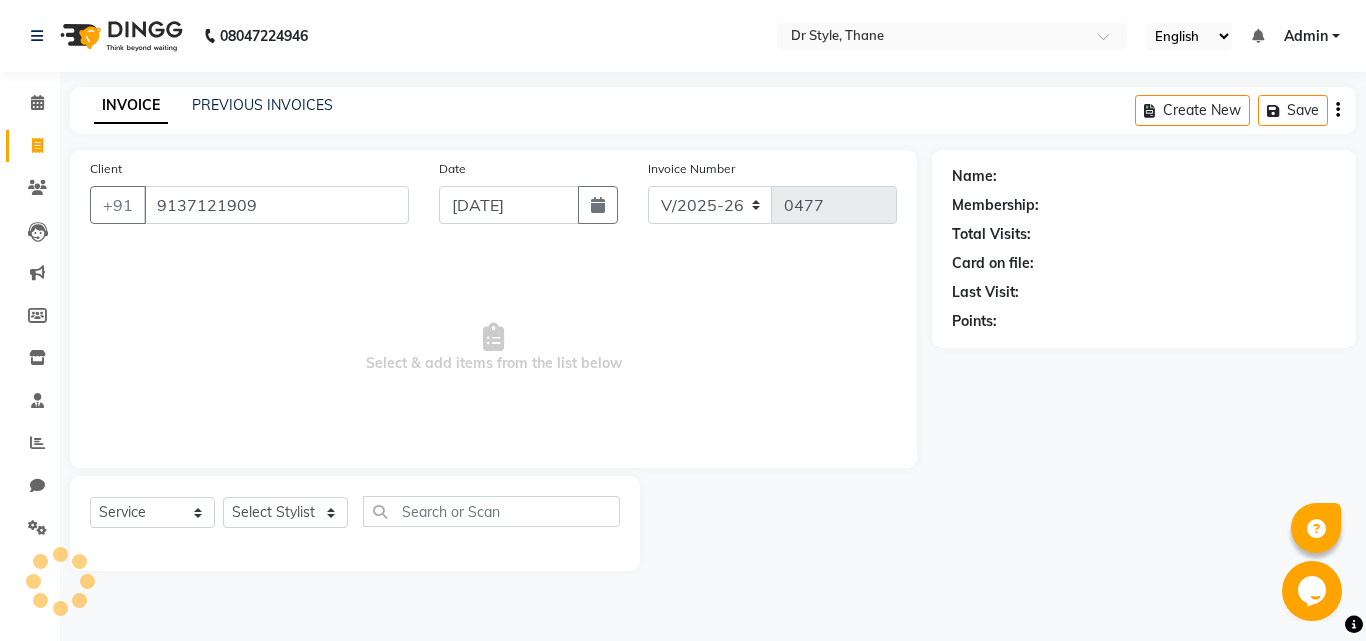 type on "9137121909" 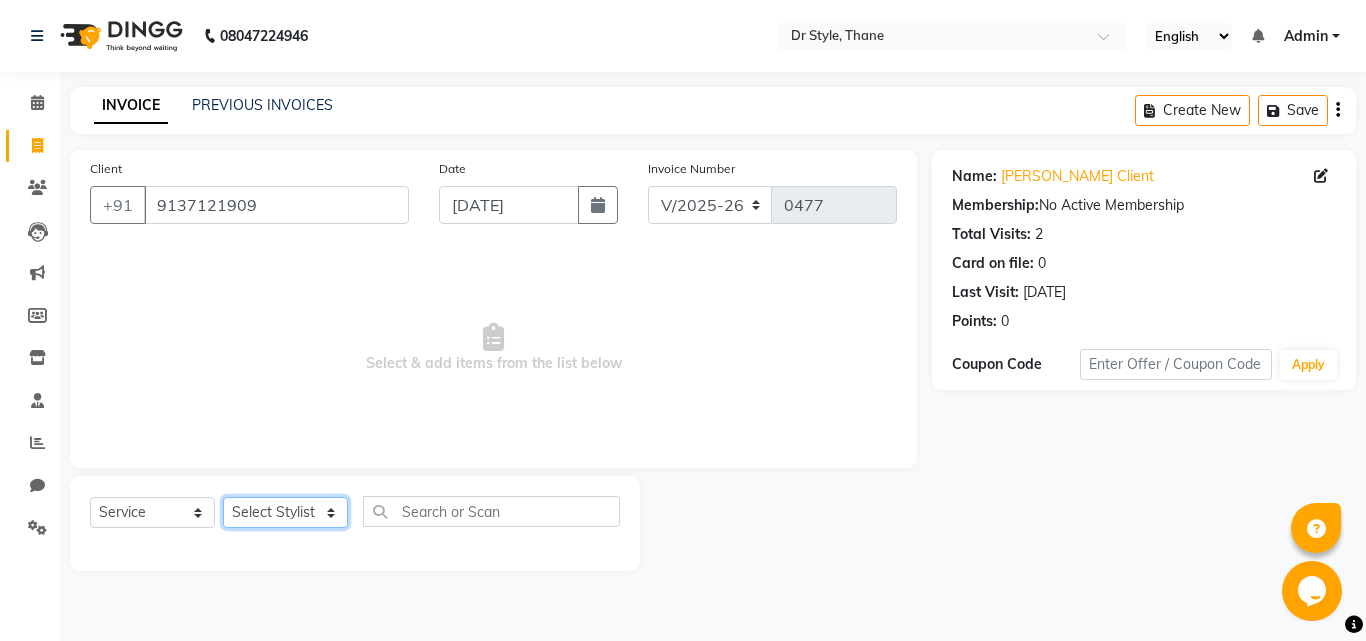 click on "Select Stylist [PERSON_NAME]  [PERSON_NAME] [PERSON_NAME] [PERSON_NAME] [PERSON_NAME] twinkle" 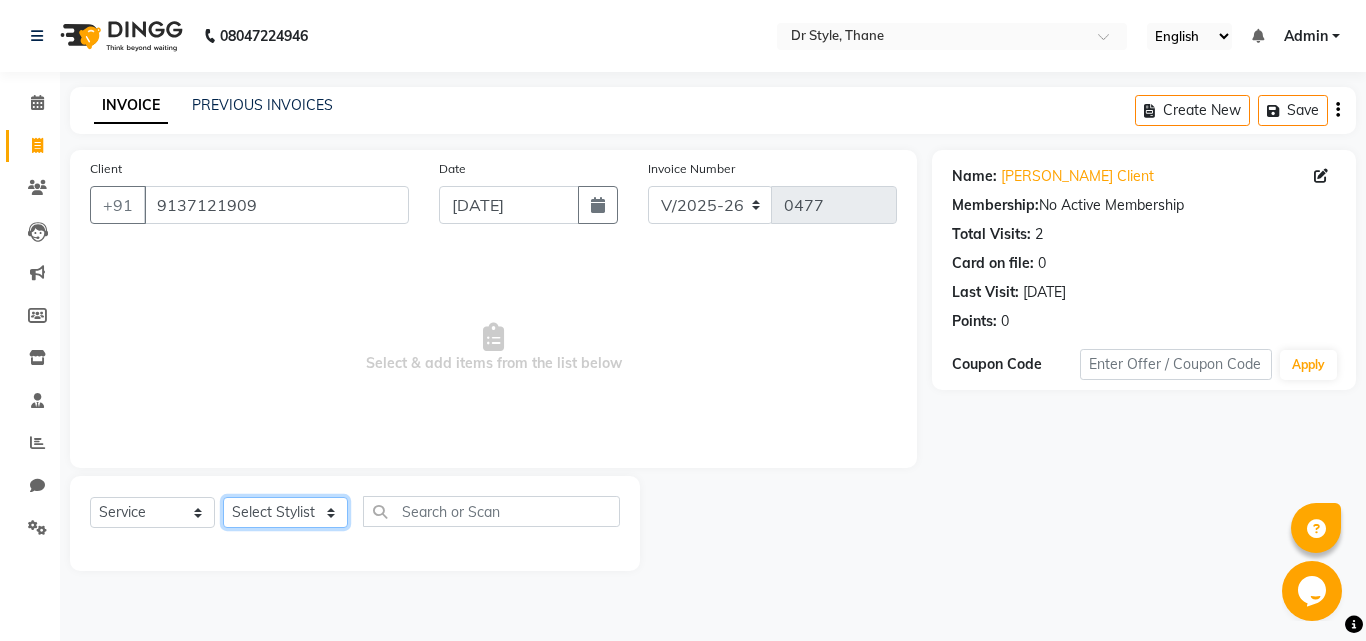 select on "81004" 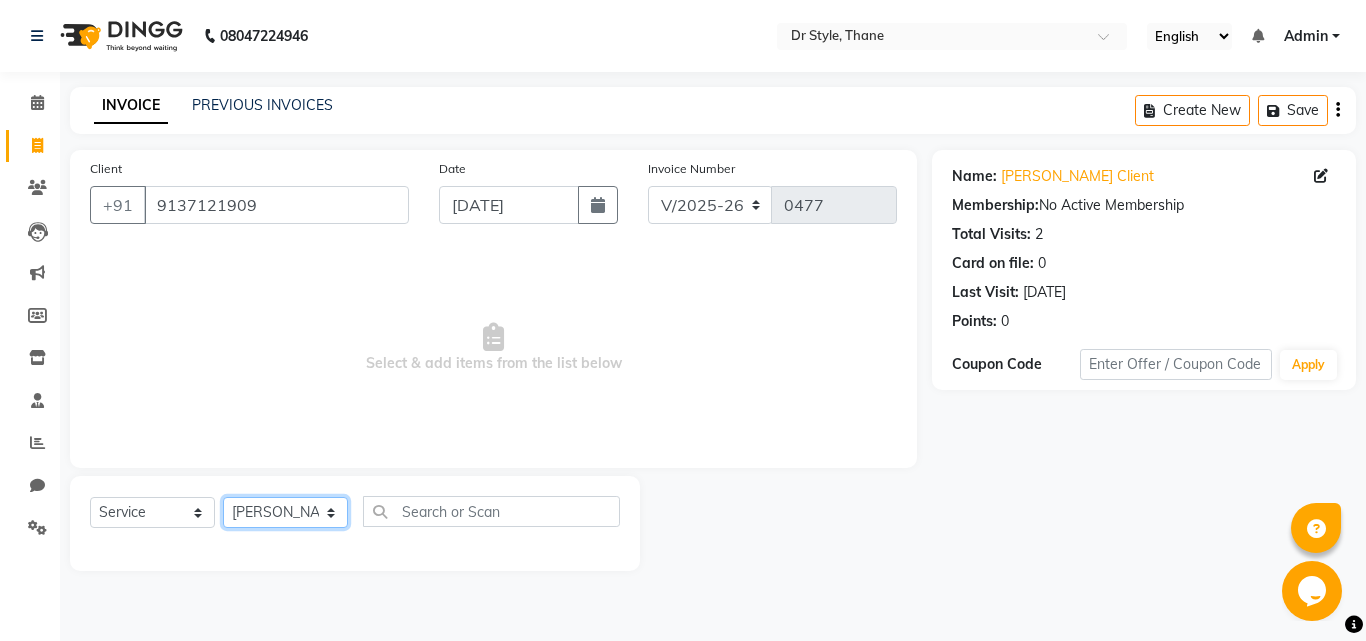 click on "Select Stylist [PERSON_NAME]  [PERSON_NAME] [PERSON_NAME] [PERSON_NAME] [PERSON_NAME] twinkle" 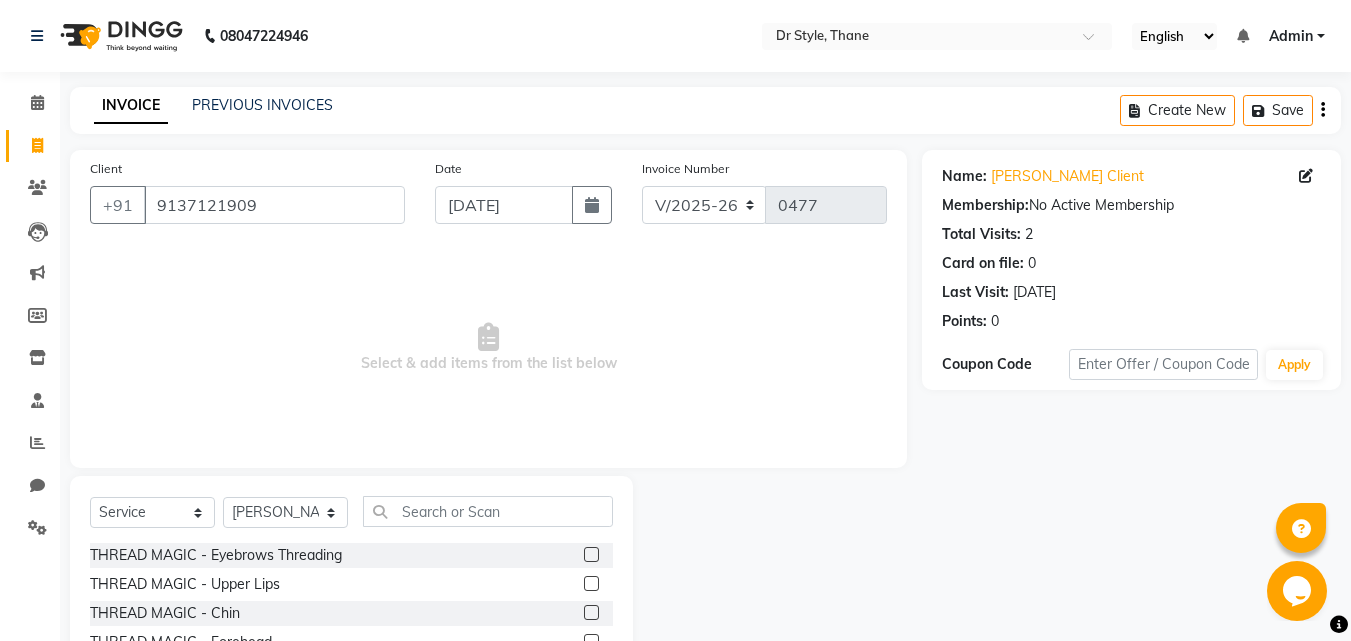 click 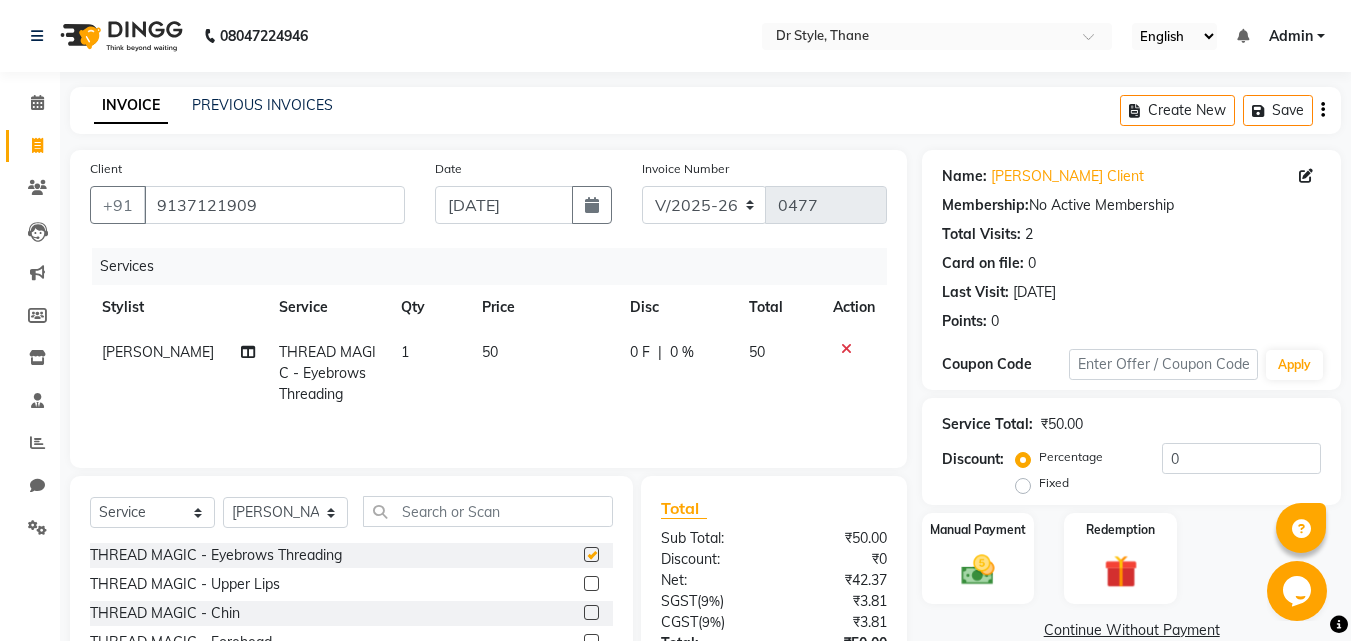 checkbox on "false" 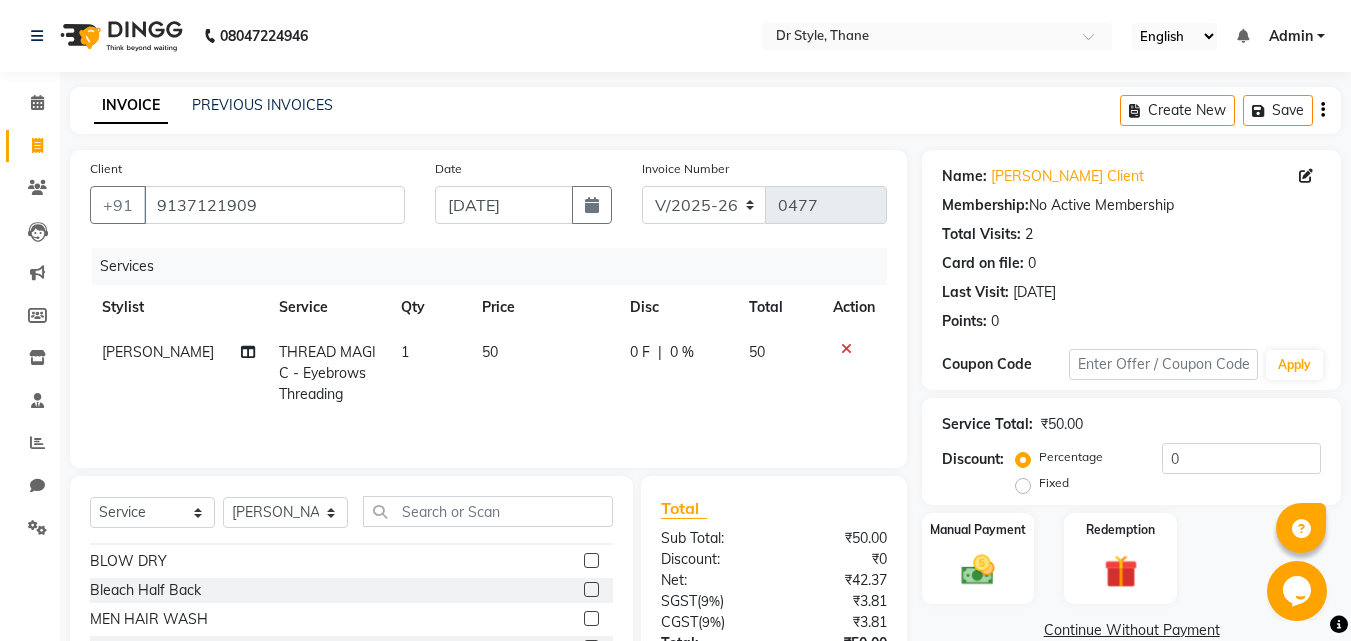 scroll, scrollTop: 200, scrollLeft: 0, axis: vertical 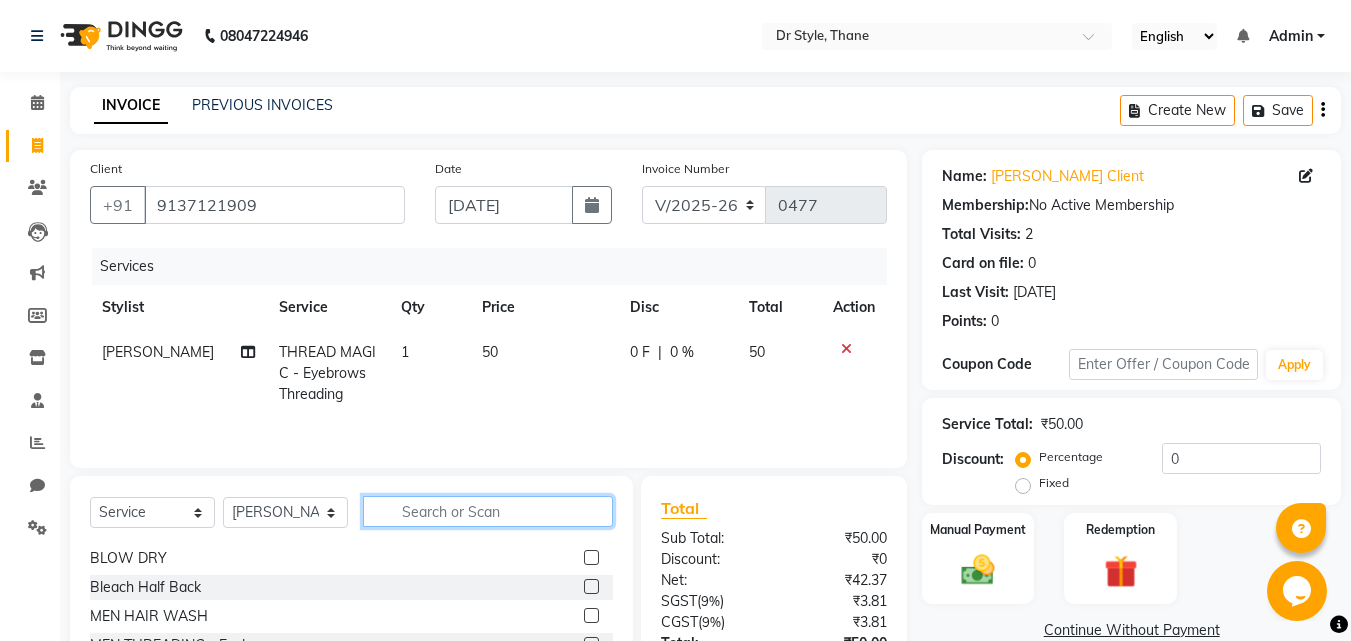 click 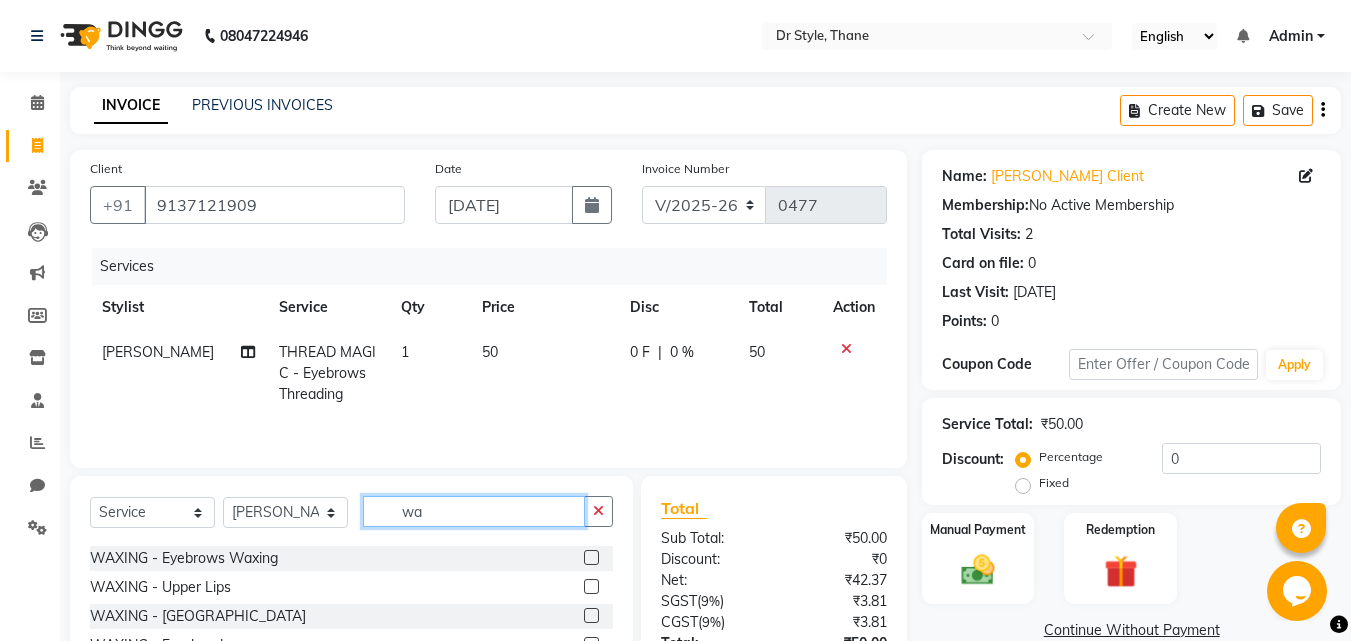 scroll, scrollTop: 0, scrollLeft: 0, axis: both 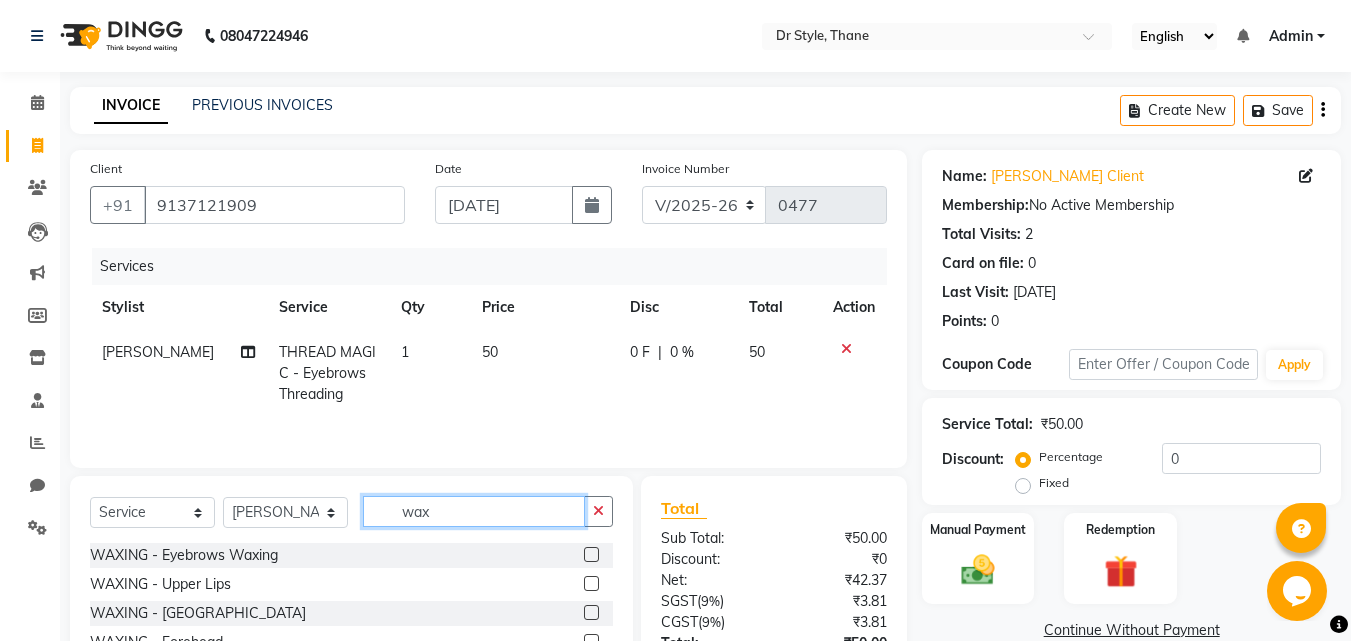 type on "wax" 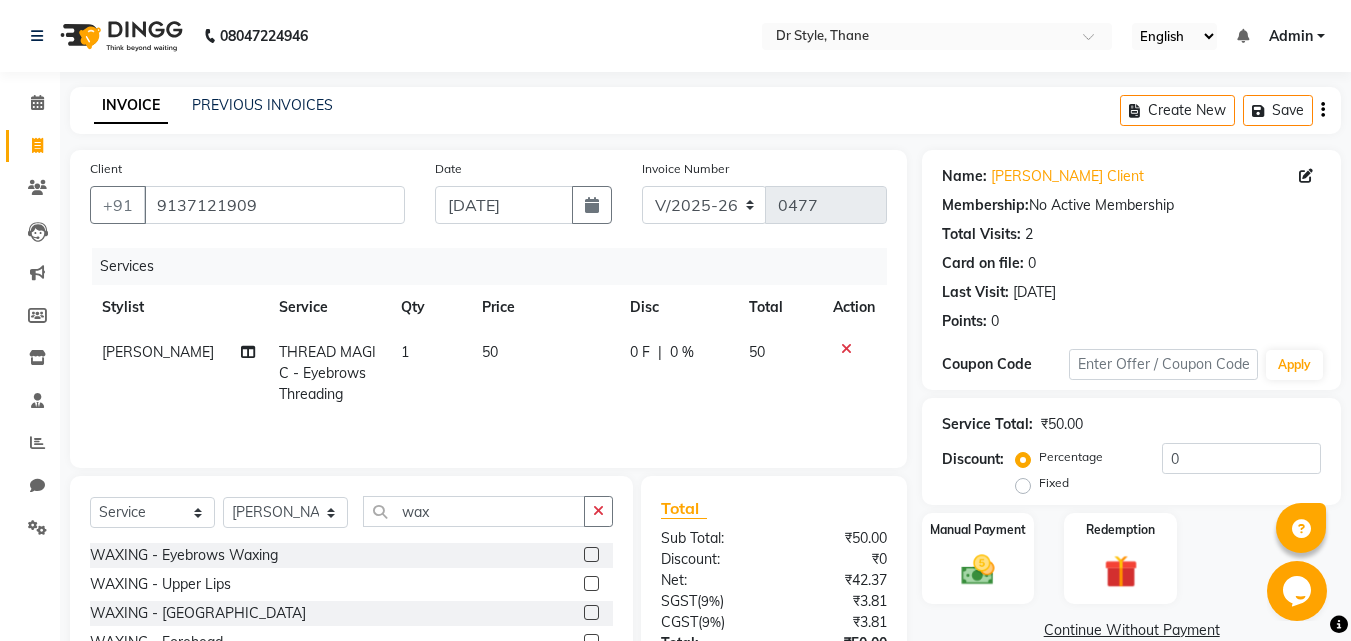 click 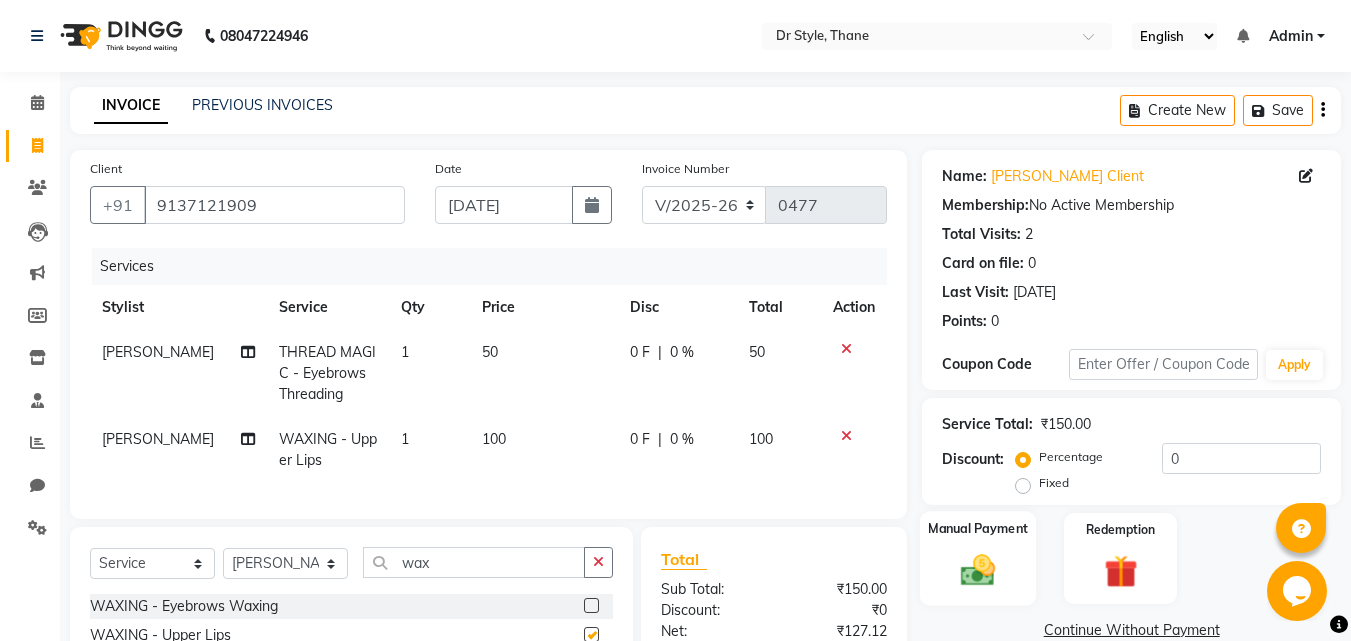 checkbox on "false" 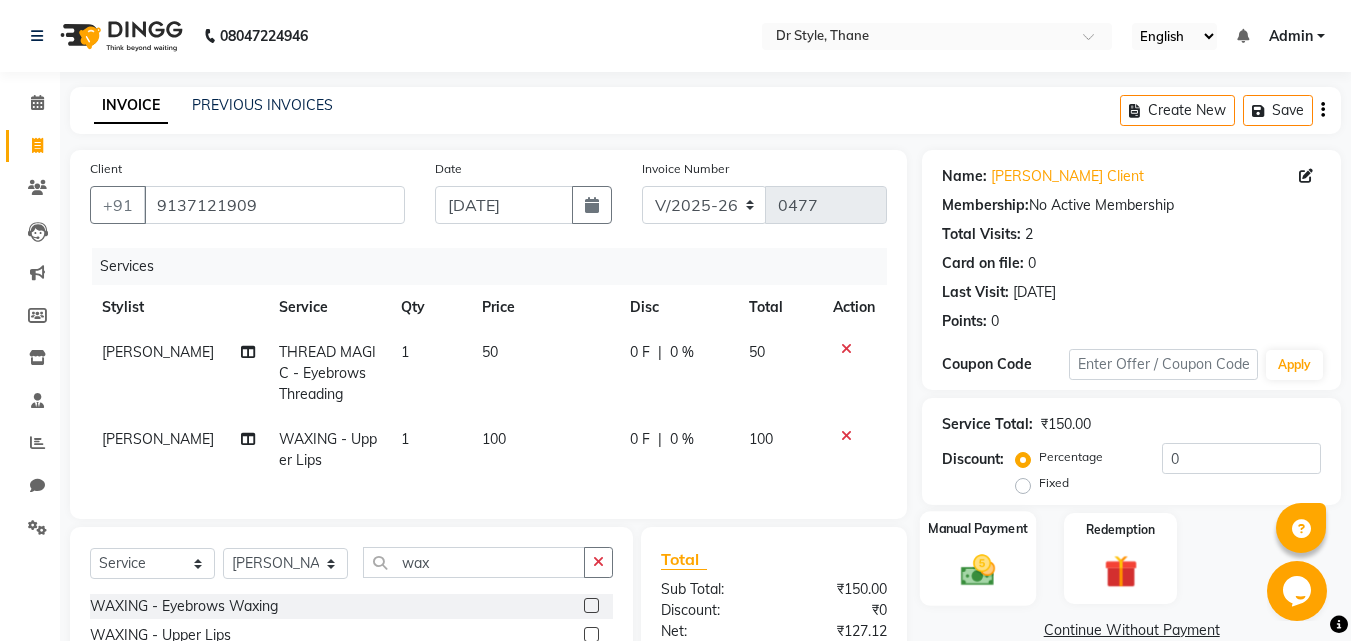 click 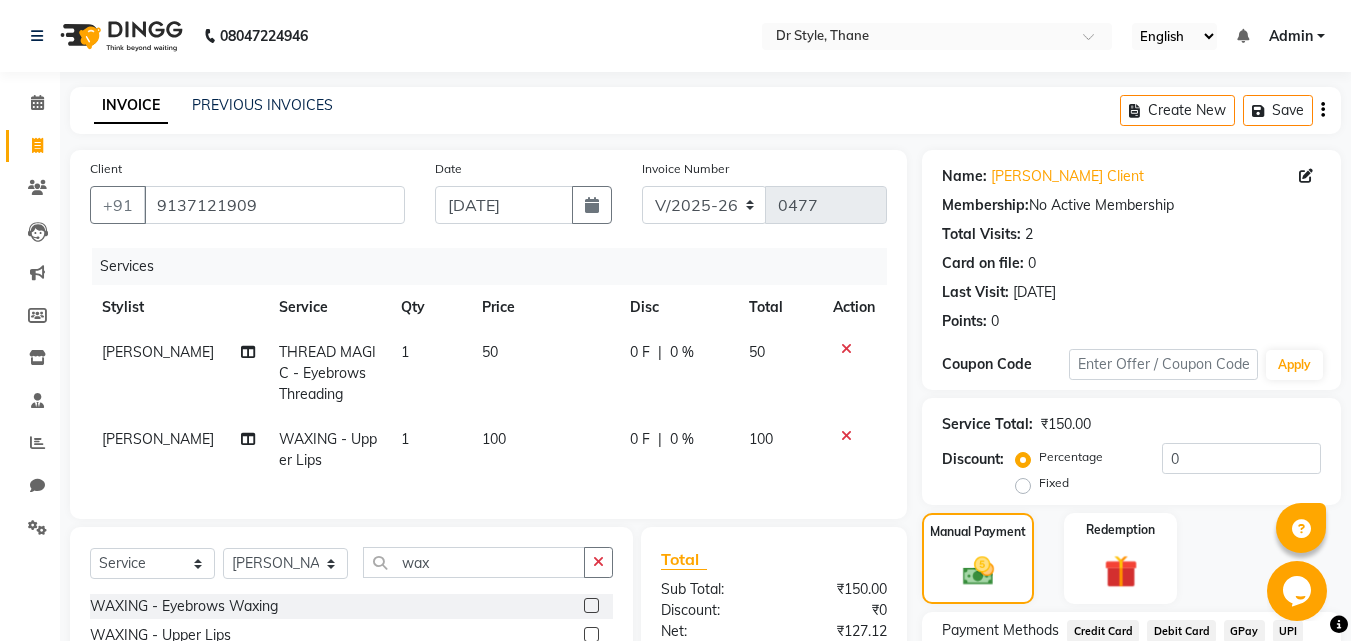 scroll, scrollTop: 226, scrollLeft: 0, axis: vertical 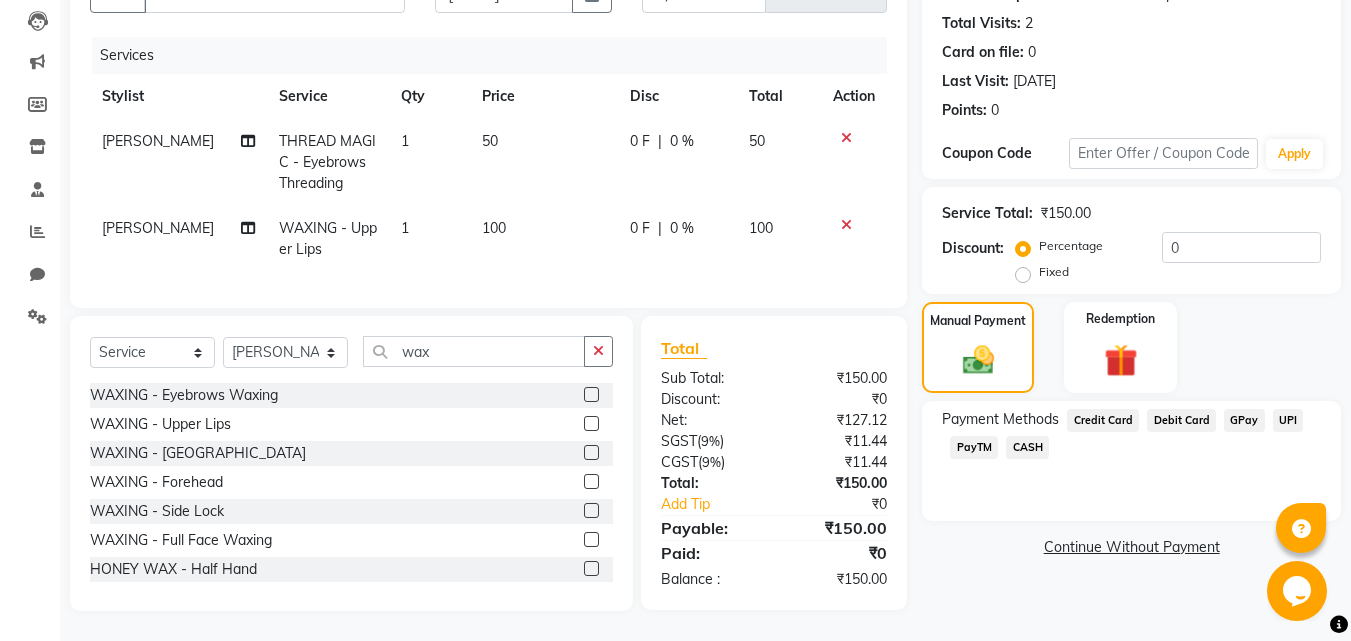 click on "GPay" 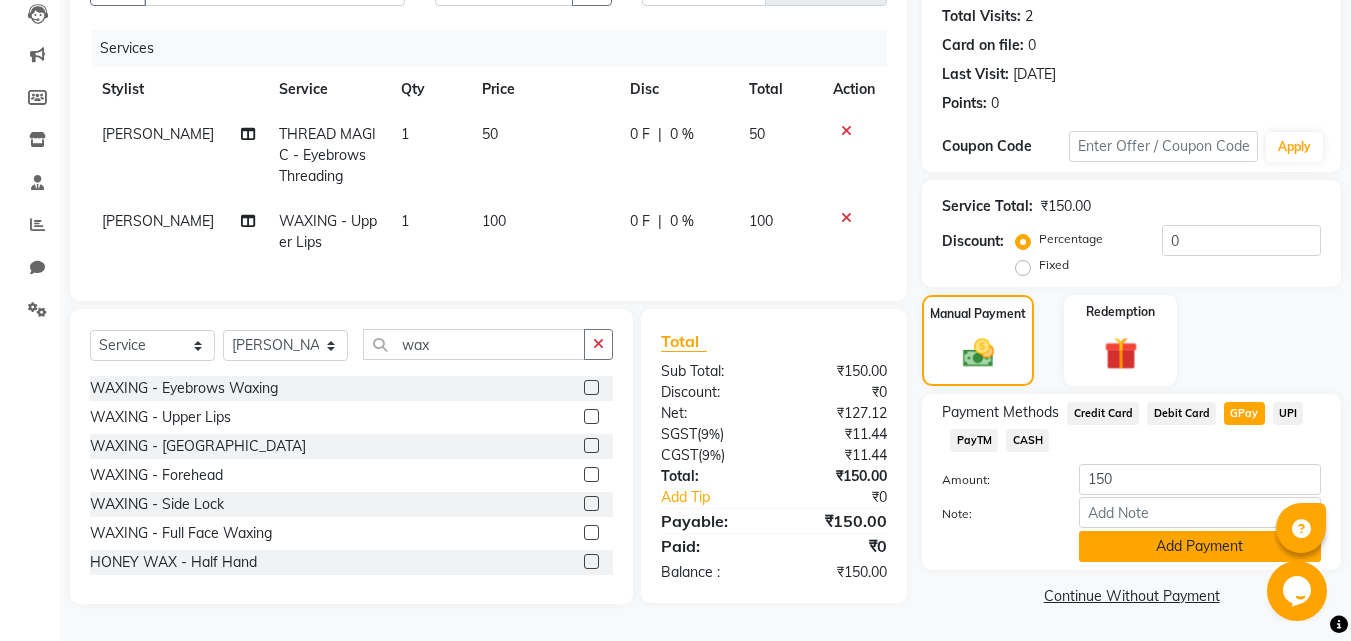 click on "Add Payment" 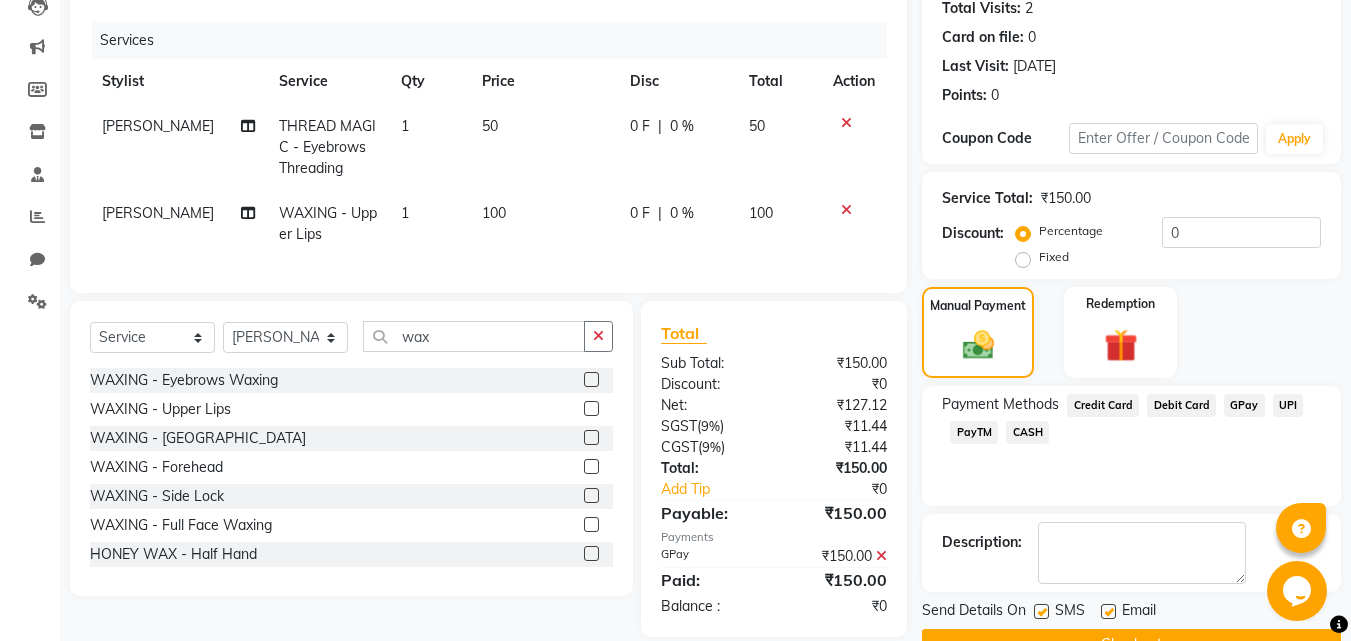 scroll, scrollTop: 275, scrollLeft: 0, axis: vertical 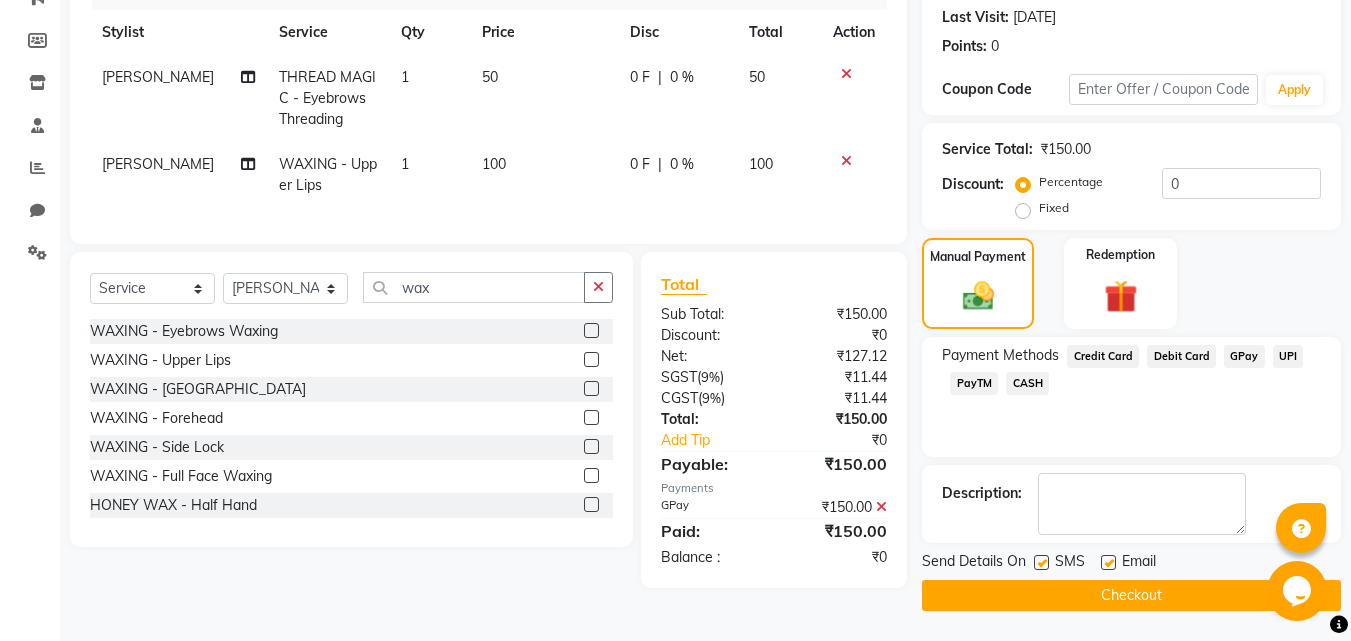 click on "Checkout" 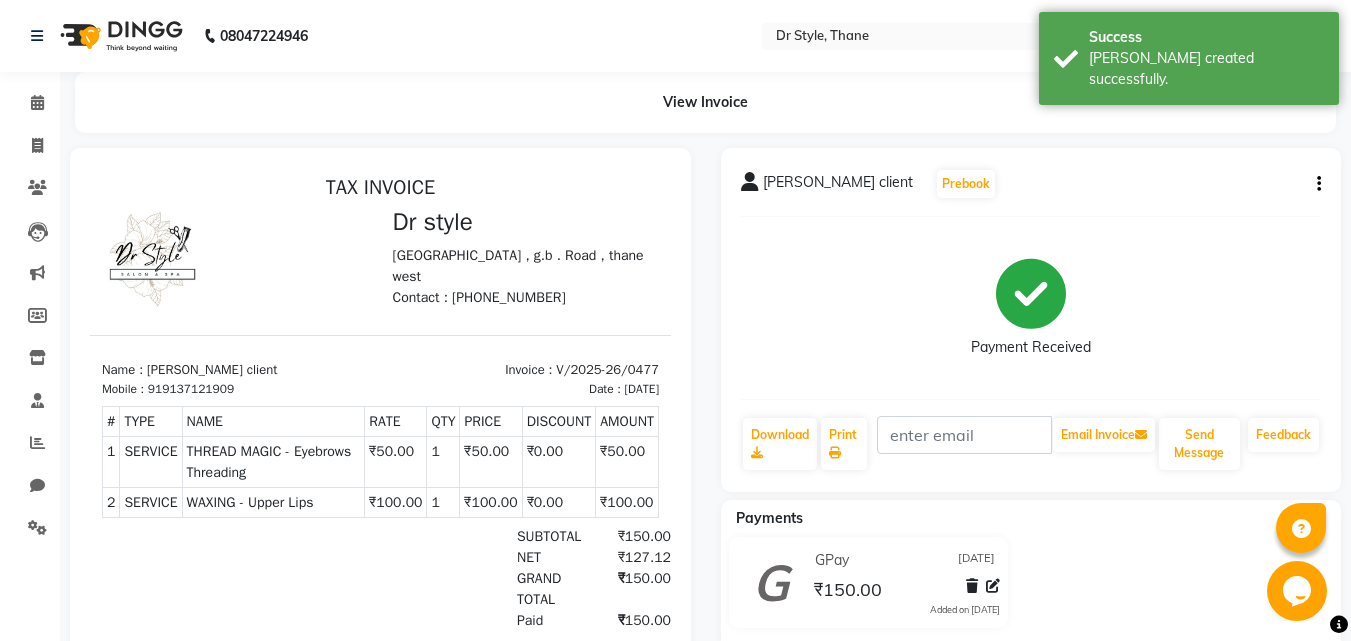 scroll, scrollTop: 0, scrollLeft: 0, axis: both 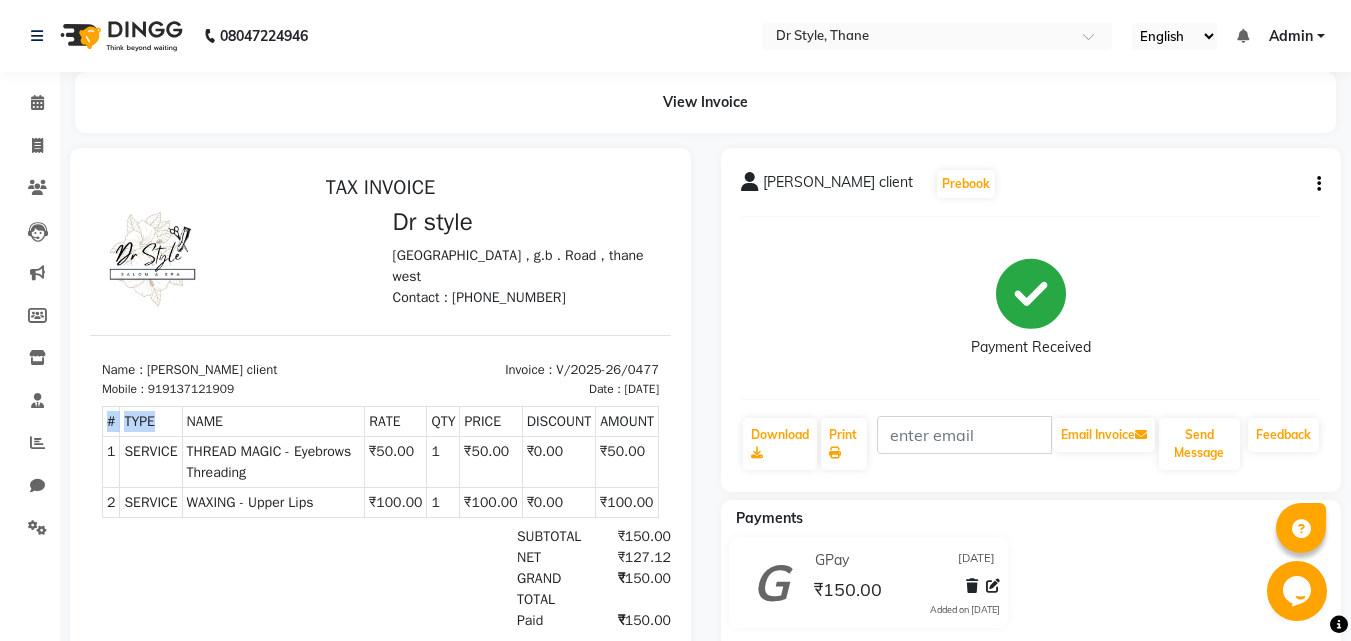 drag, startPoint x: 132, startPoint y: 403, endPoint x: 154, endPoint y: 421, distance: 28.42534 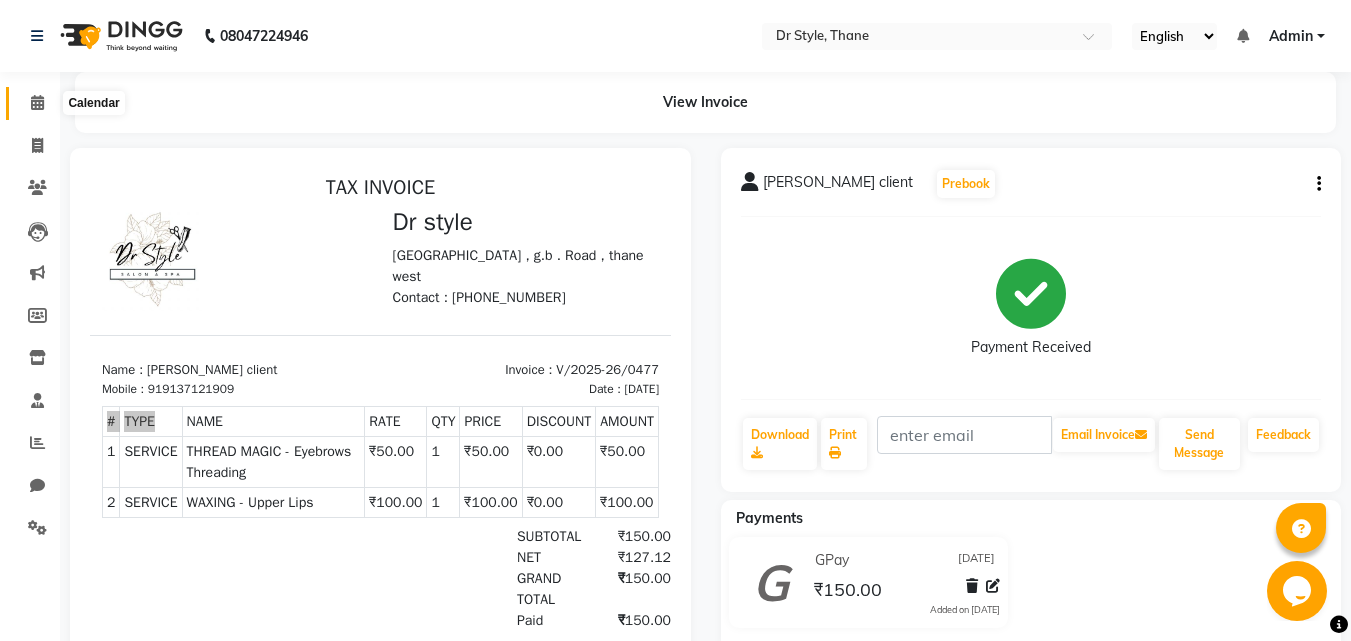 click 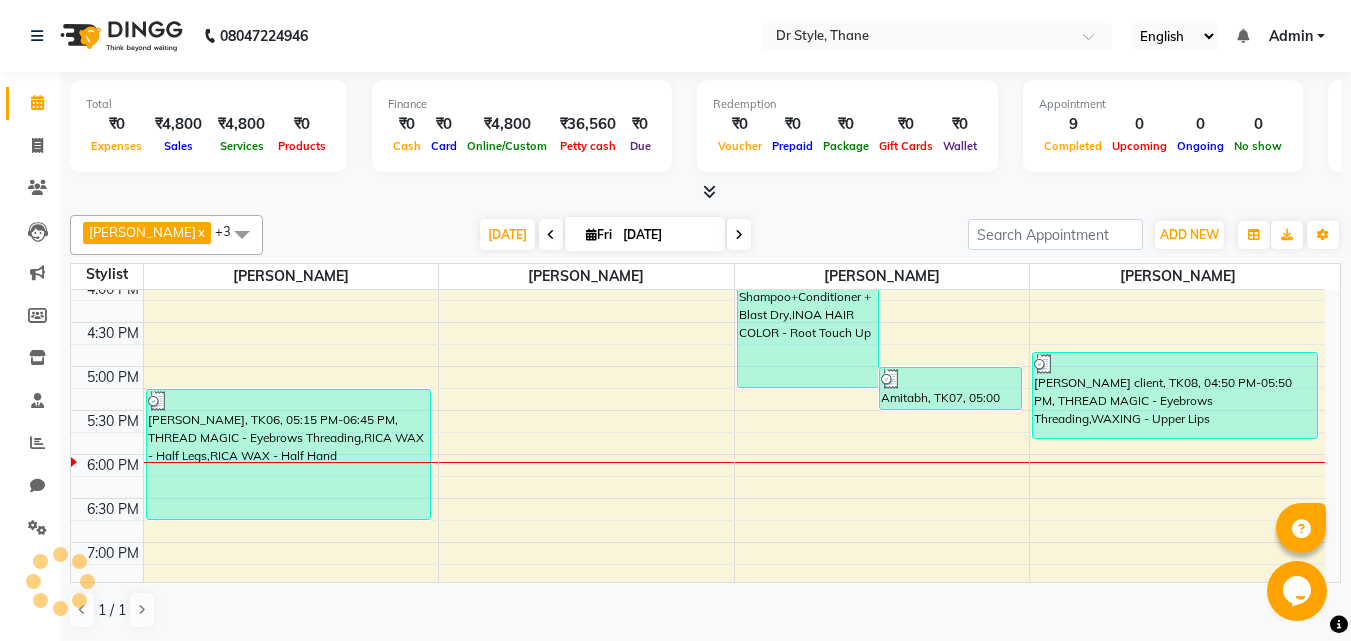 scroll, scrollTop: 0, scrollLeft: 0, axis: both 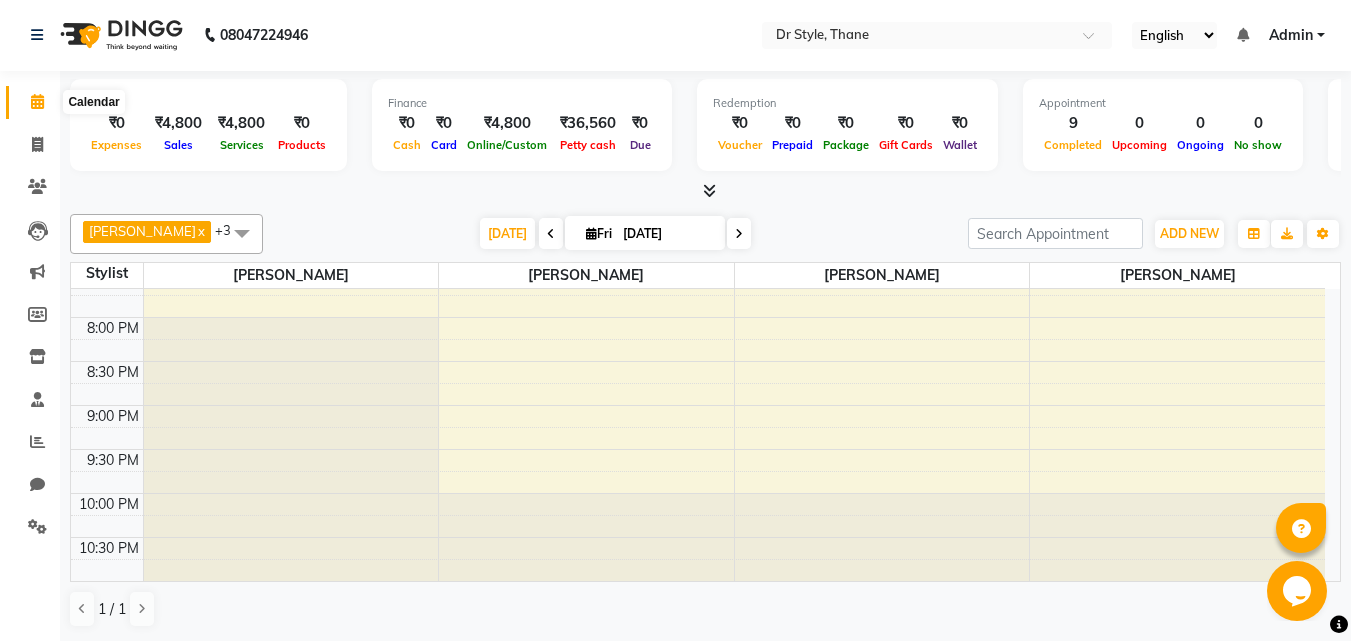 drag, startPoint x: 1365, startPoint y: 107, endPoint x: 38, endPoint y: 103, distance: 1327.006 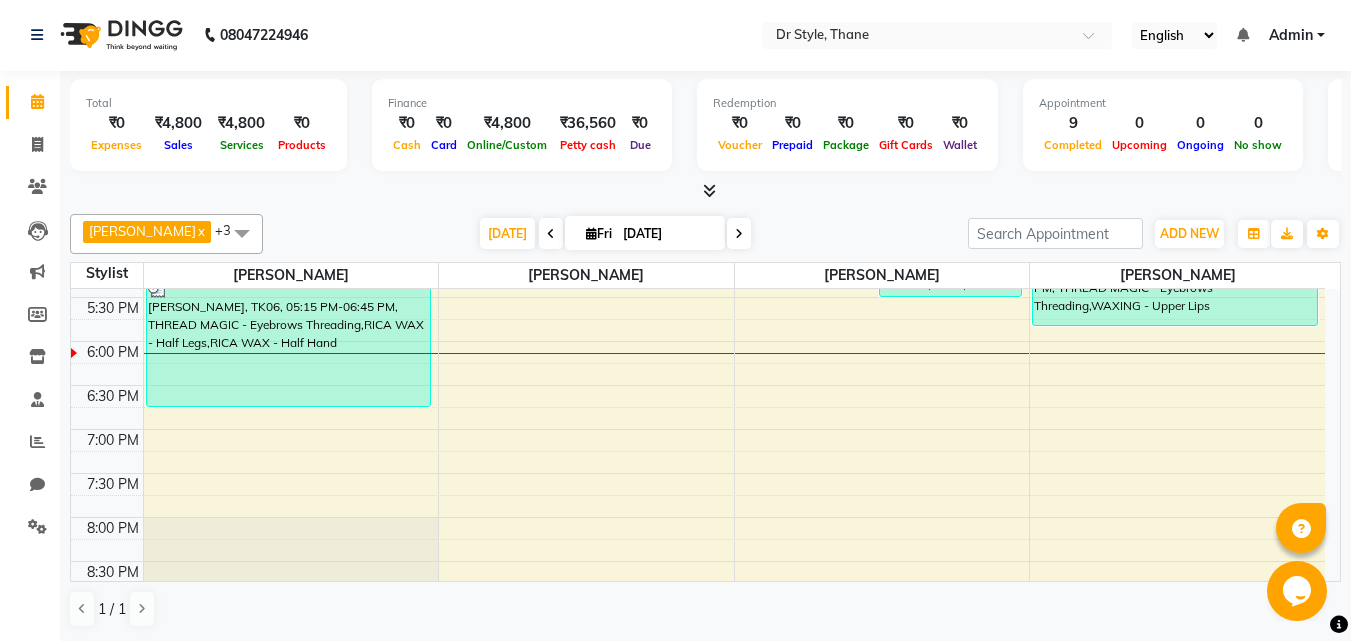 scroll, scrollTop: 939, scrollLeft: 0, axis: vertical 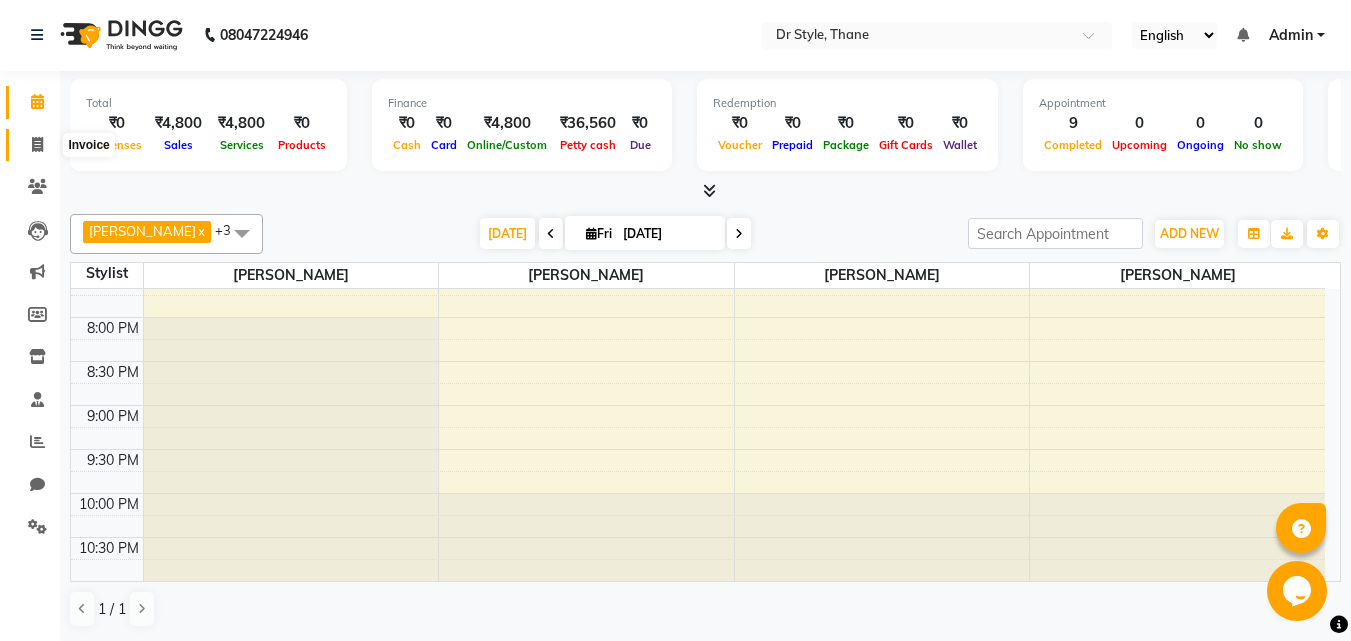 click 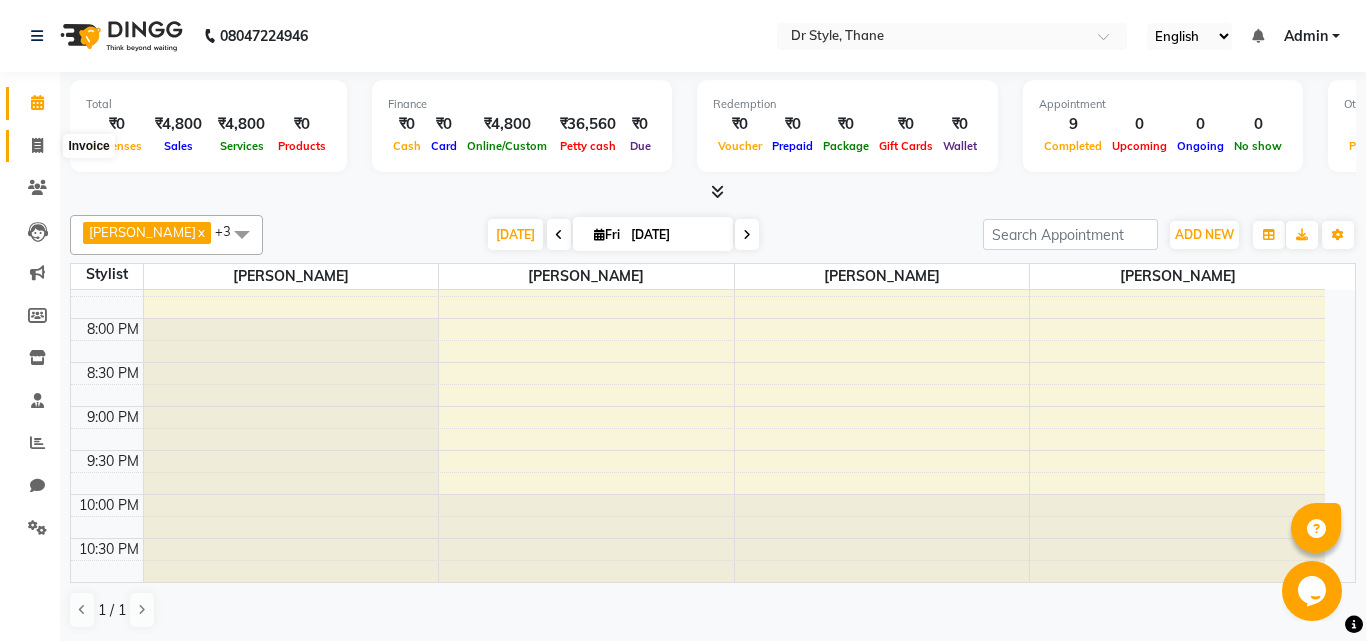 select on "7832" 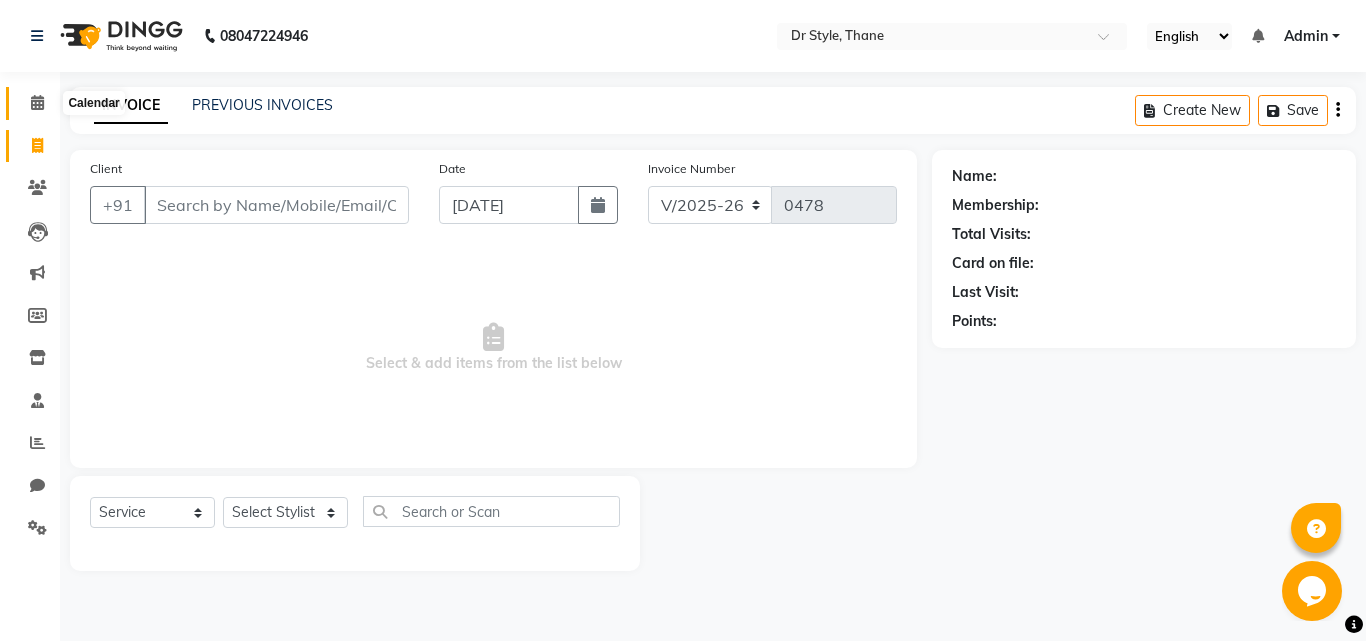 click 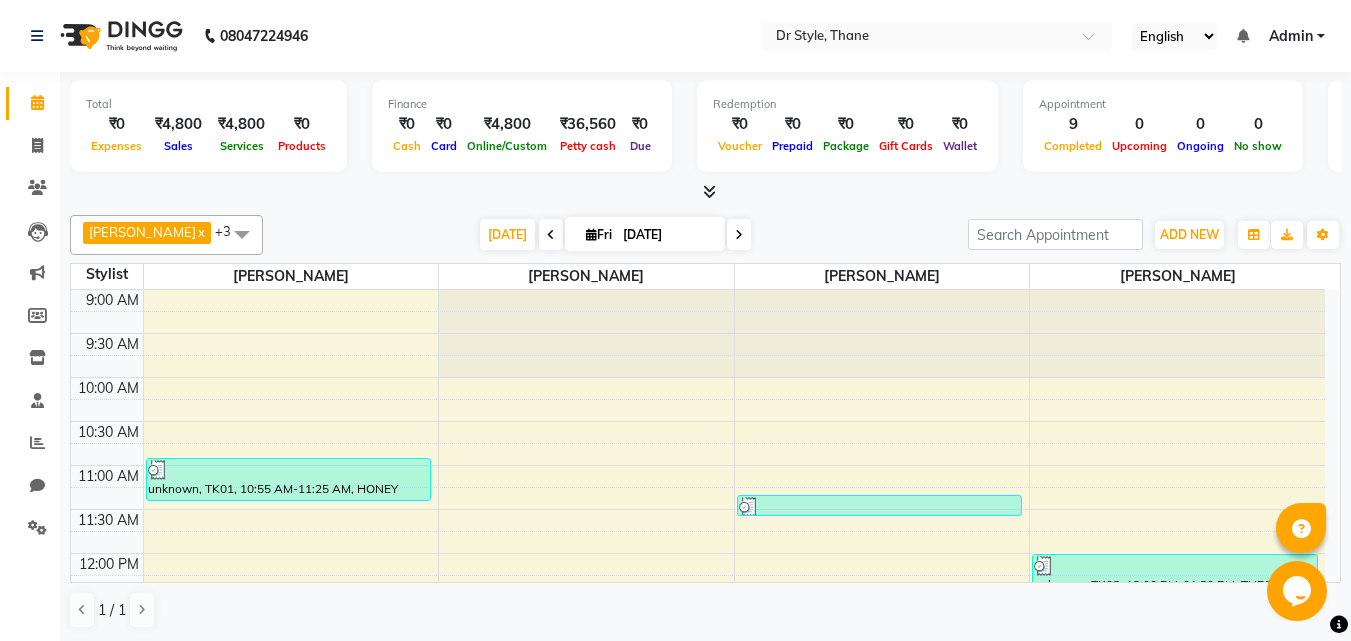 scroll, scrollTop: 0, scrollLeft: 0, axis: both 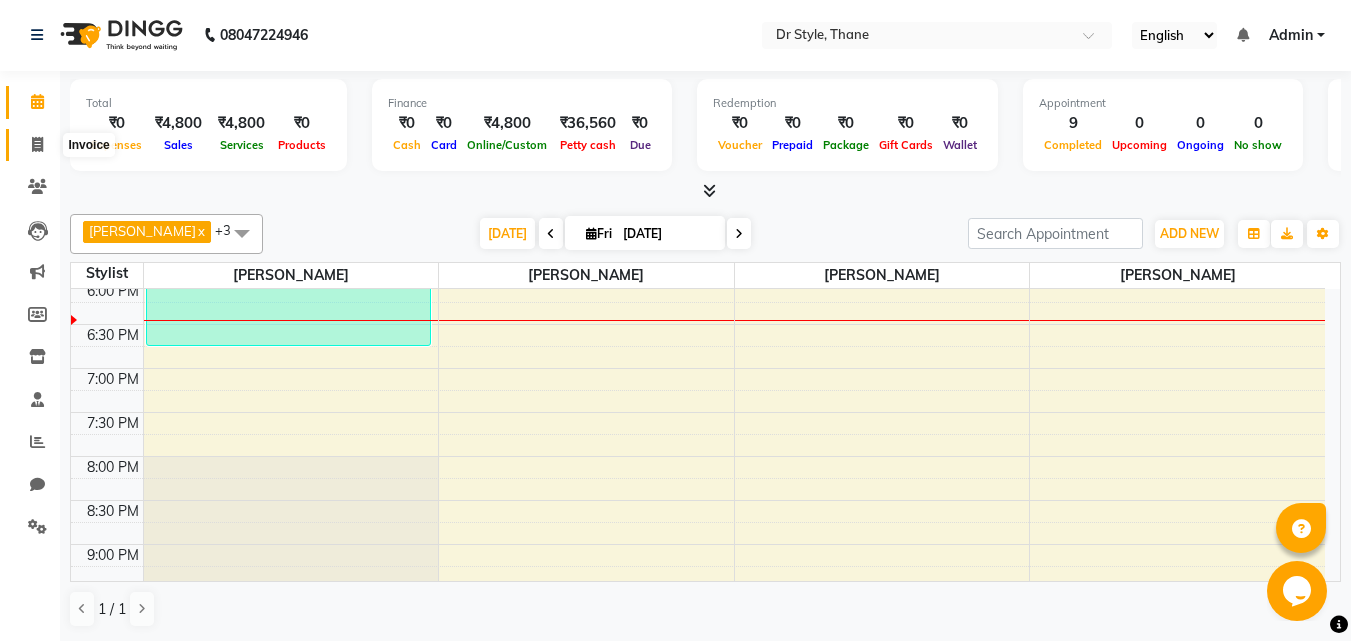 click 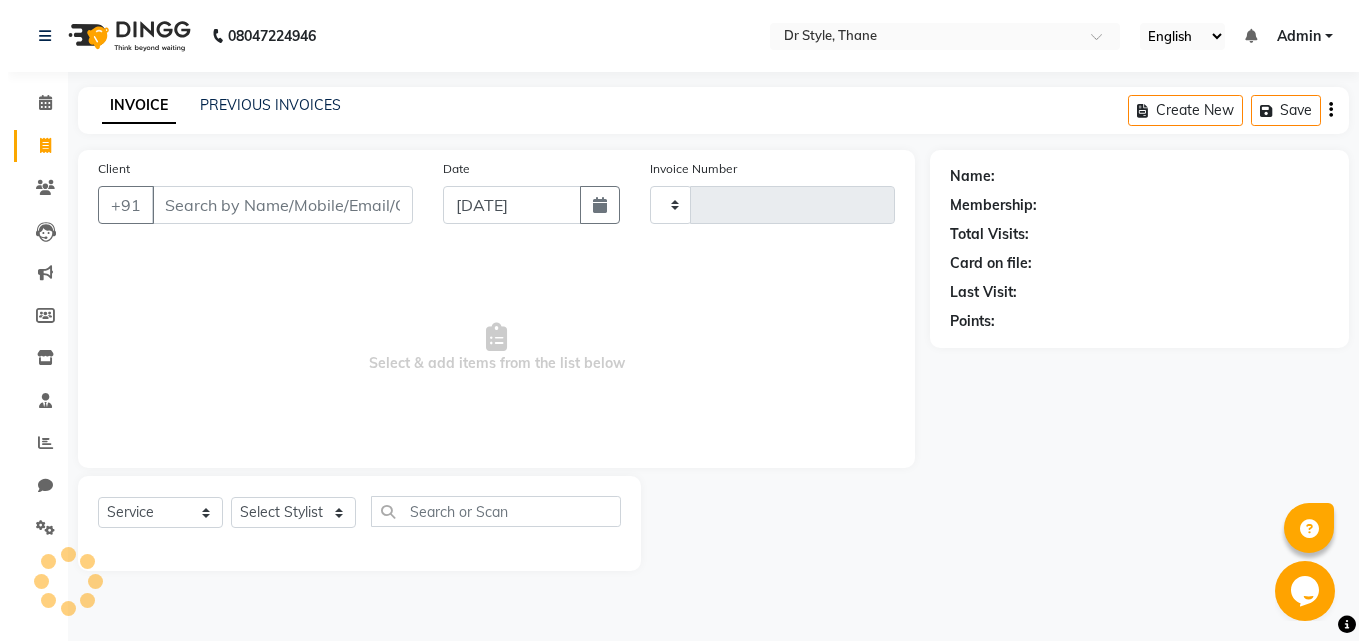 scroll, scrollTop: 0, scrollLeft: 0, axis: both 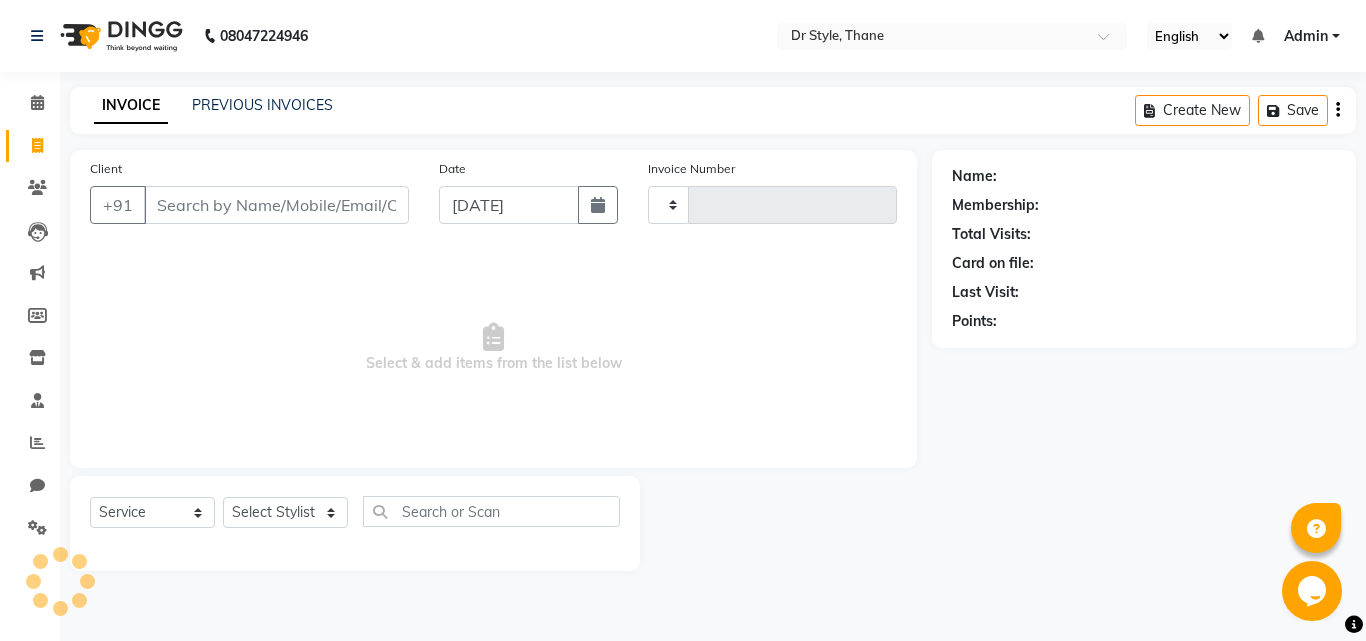 type on "0478" 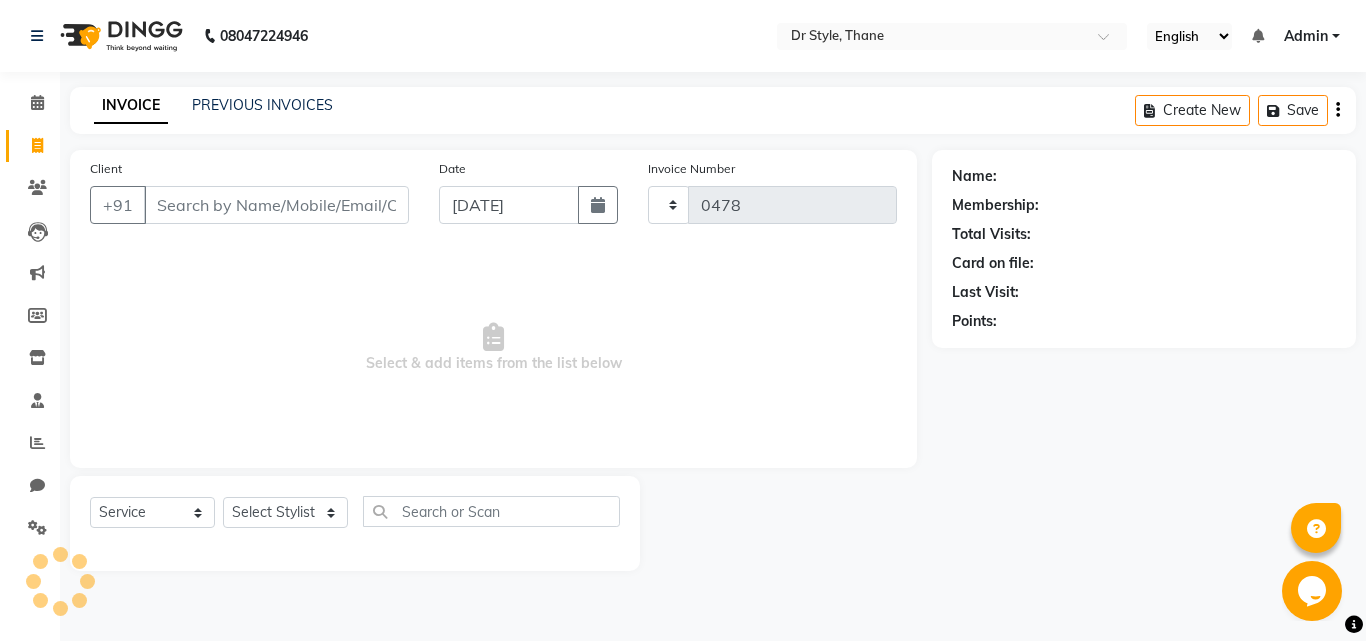 select on "7832" 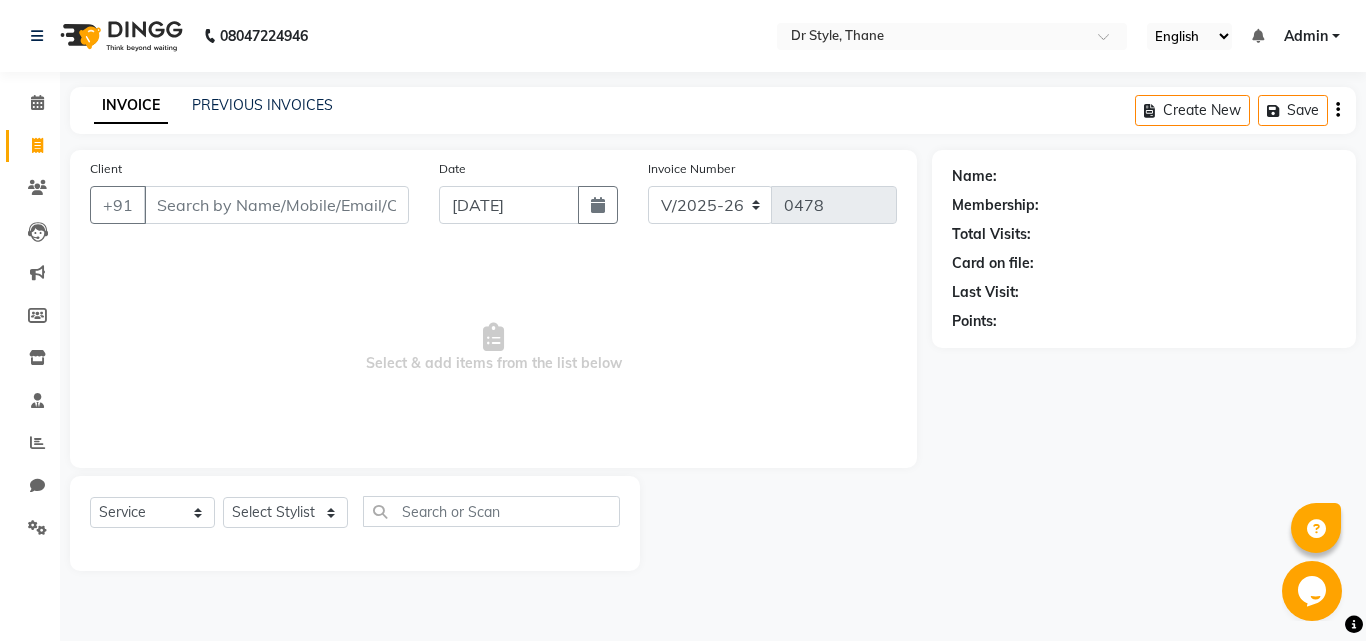 click on "Client" at bounding box center [276, 205] 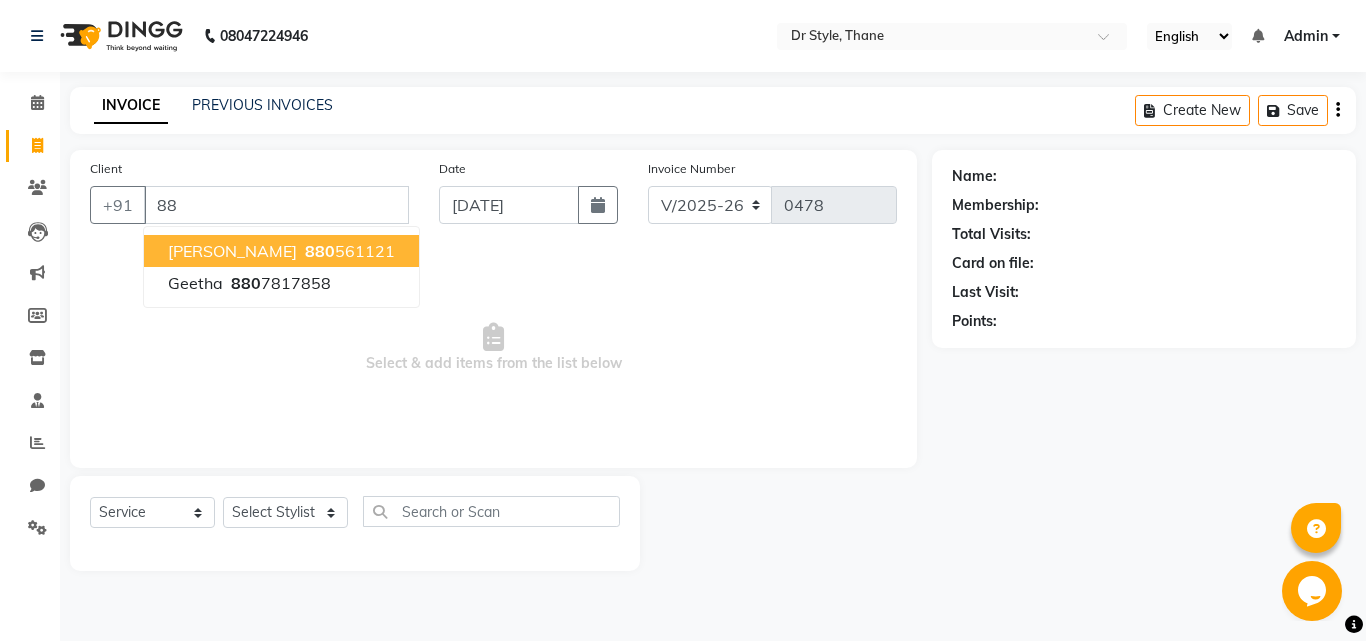 type on "8" 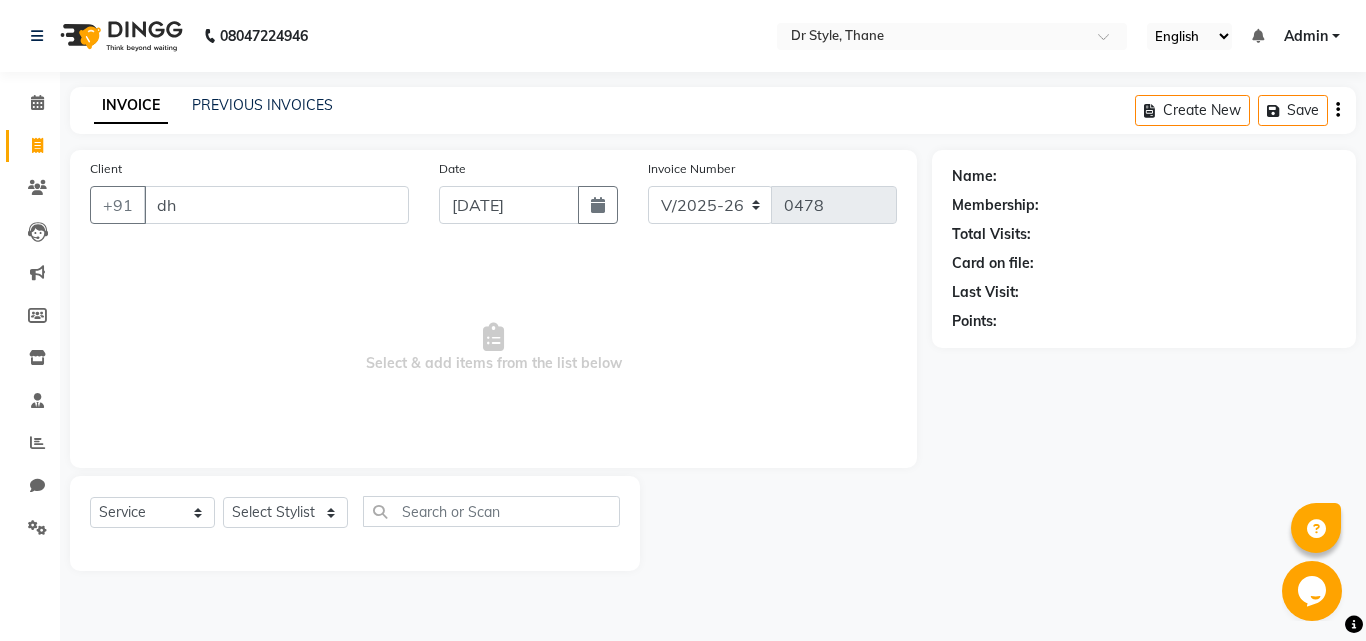 type on "d" 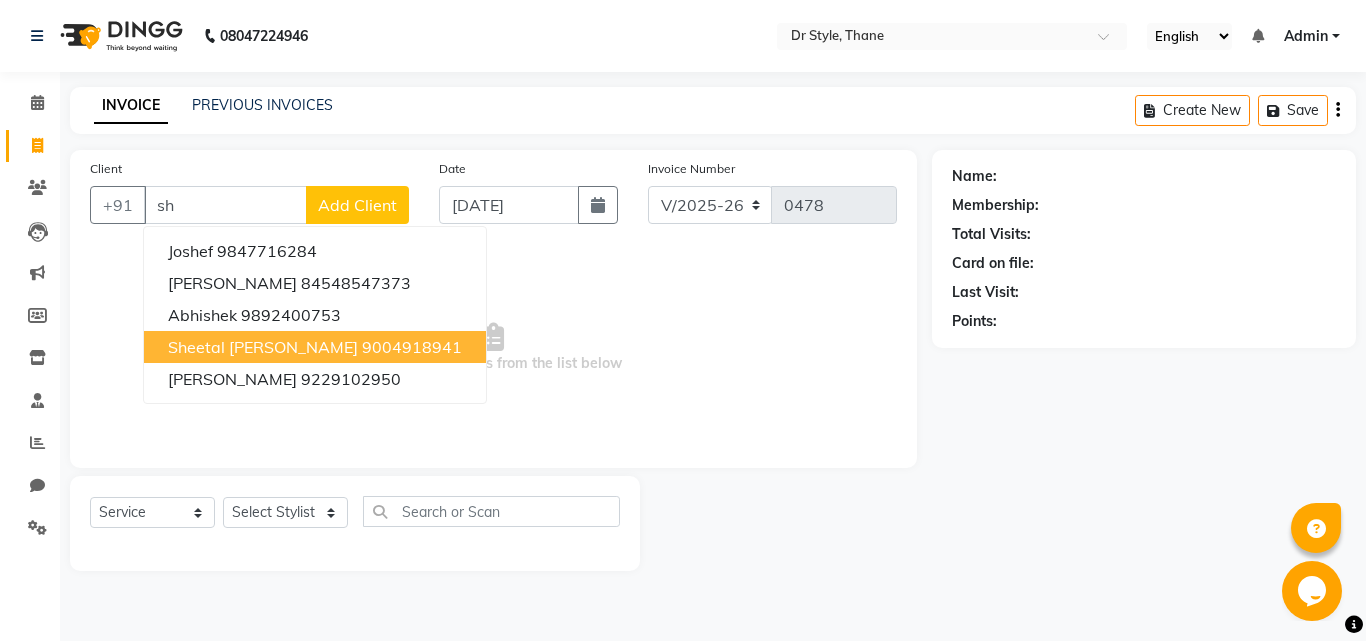 type on "s" 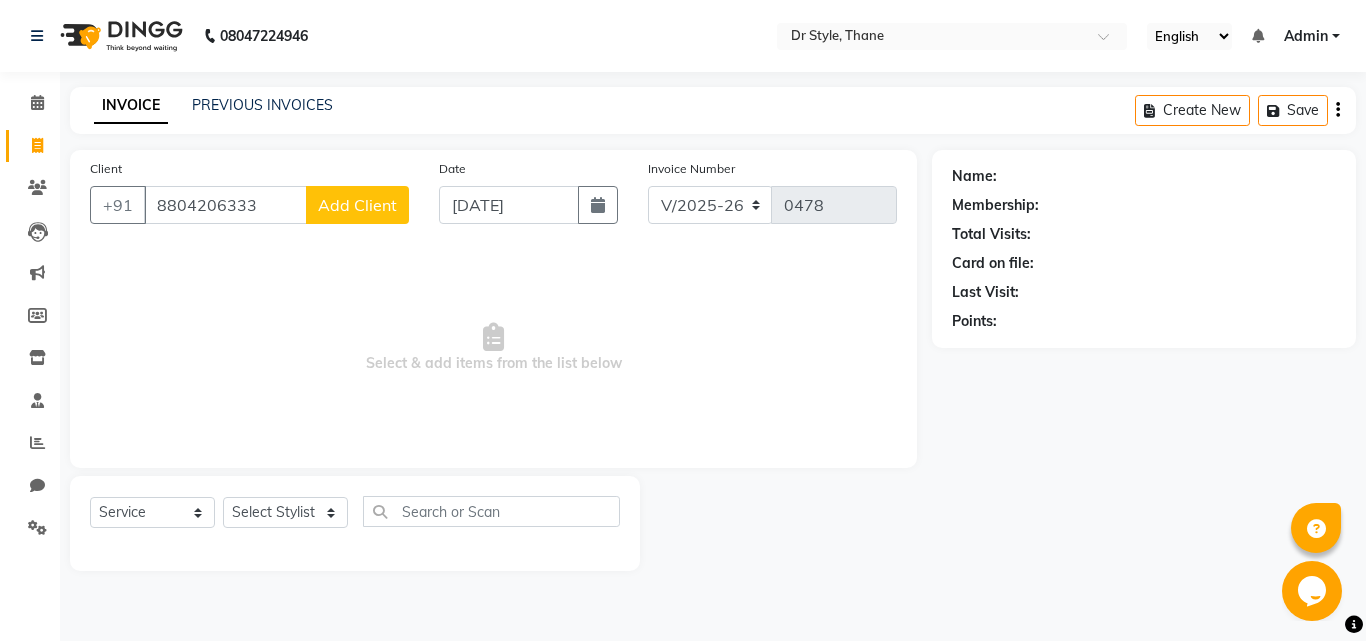 type on "8804206333" 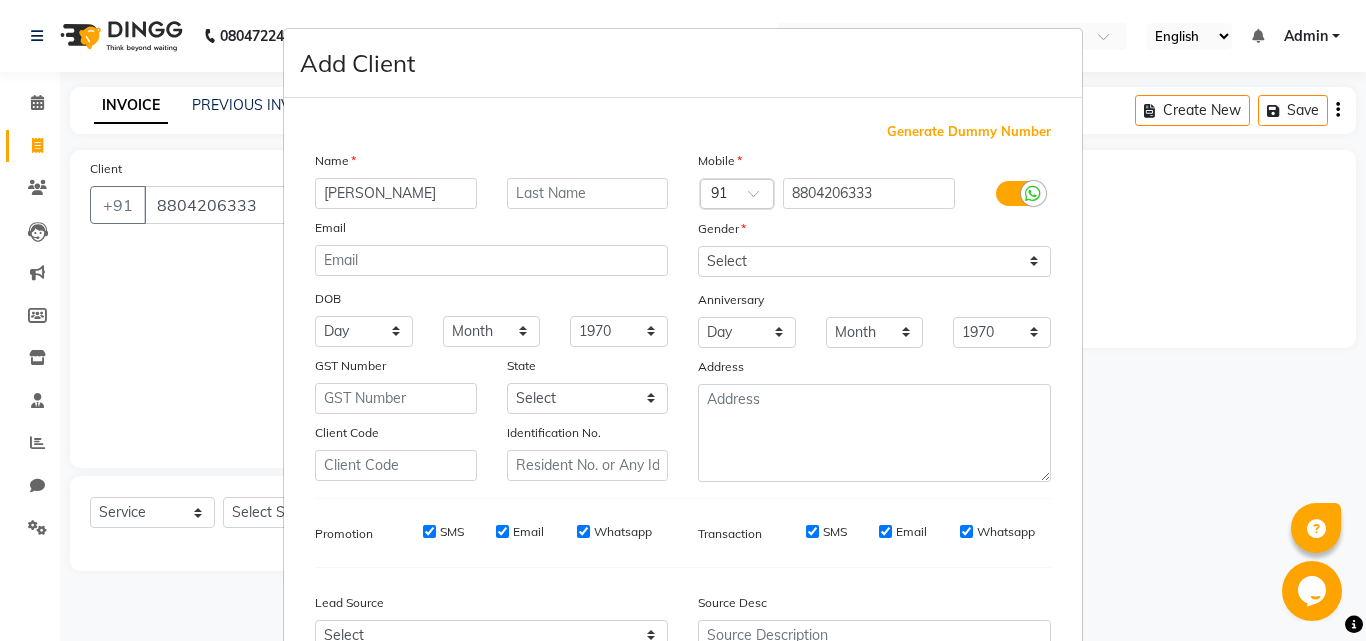 click on "shethi" at bounding box center [396, 193] 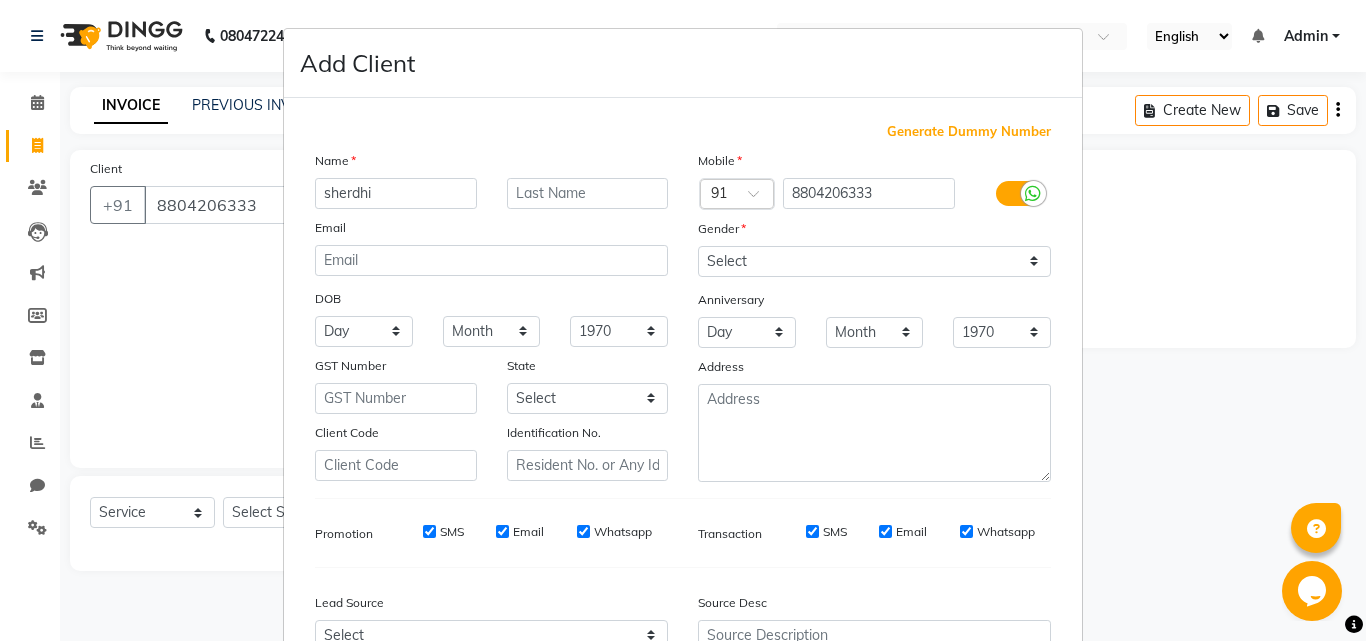 type on "sherdhi" 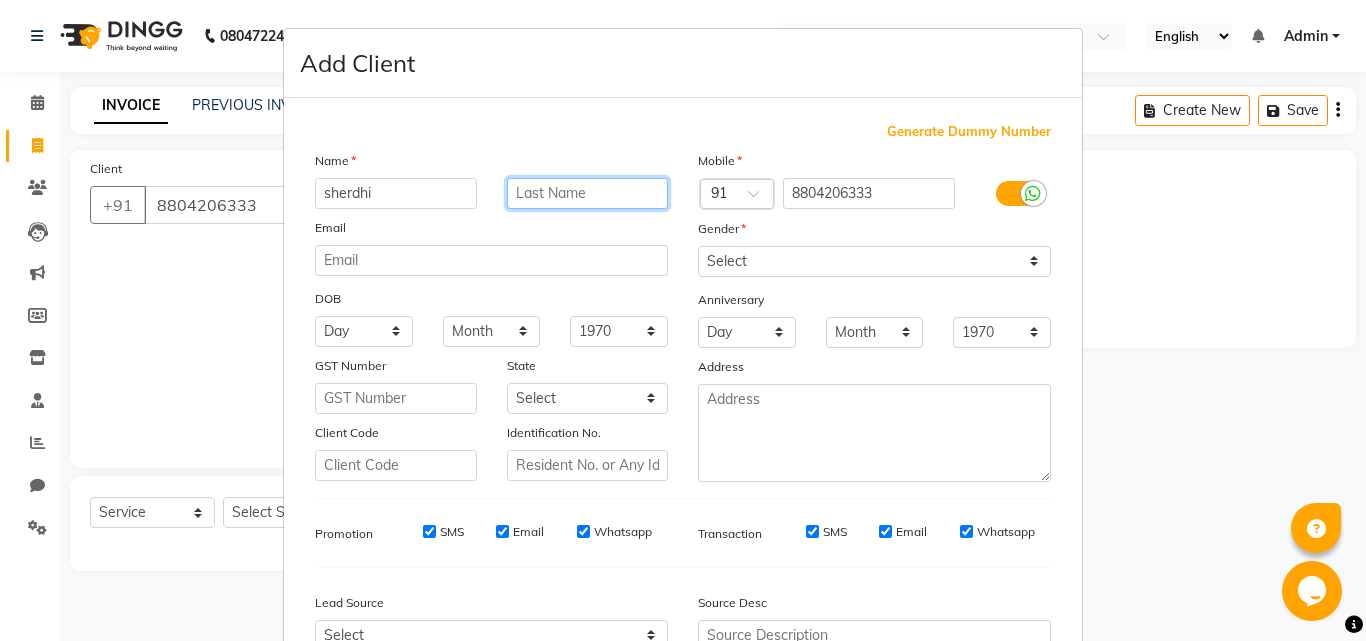 click at bounding box center [588, 193] 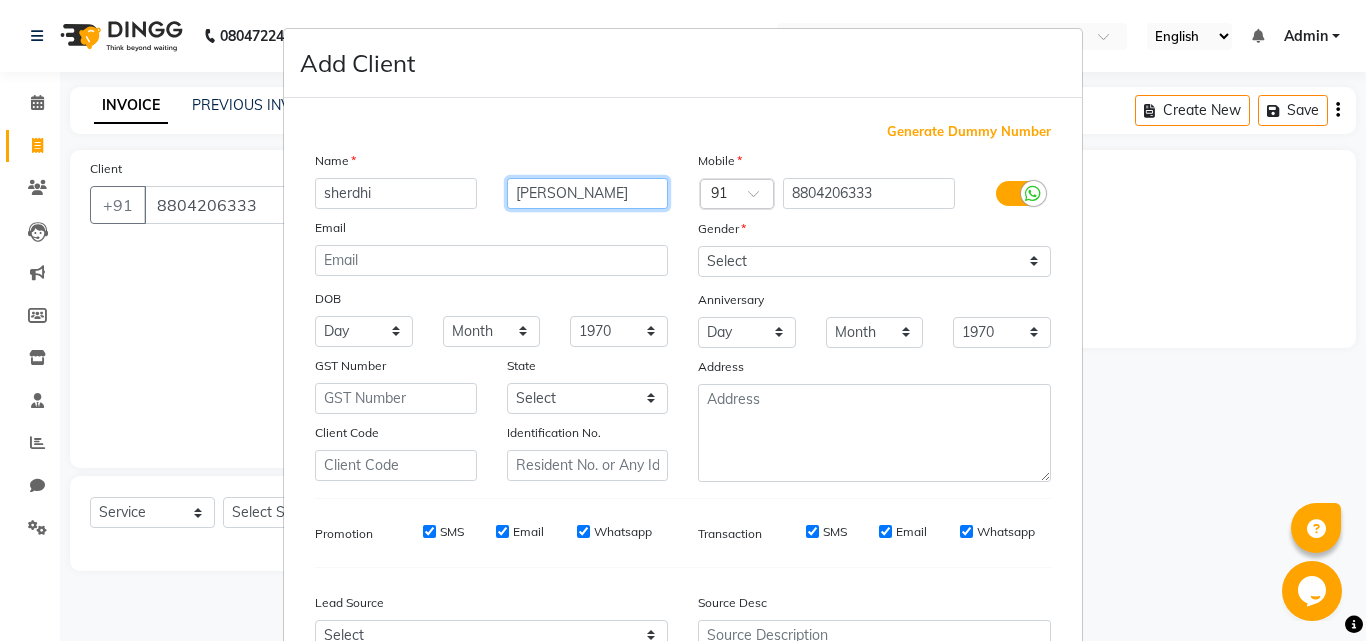type on "sharma" 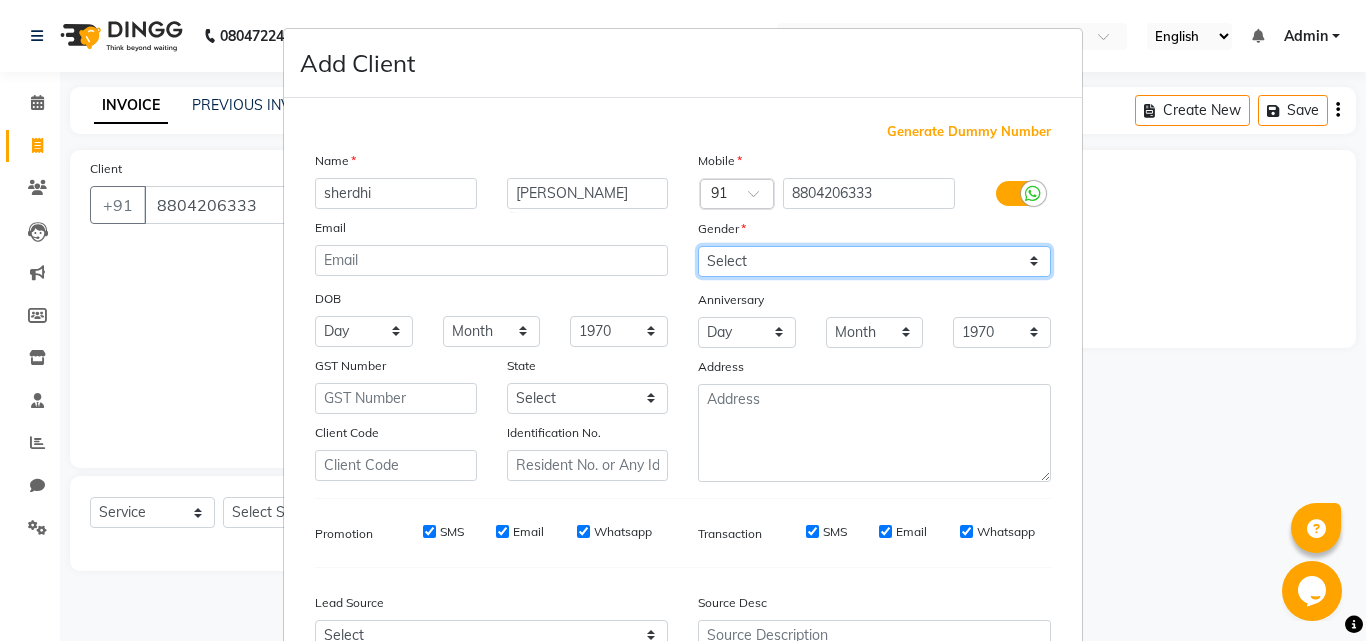 click on "Select Male Female Other Prefer Not To Say" at bounding box center (874, 261) 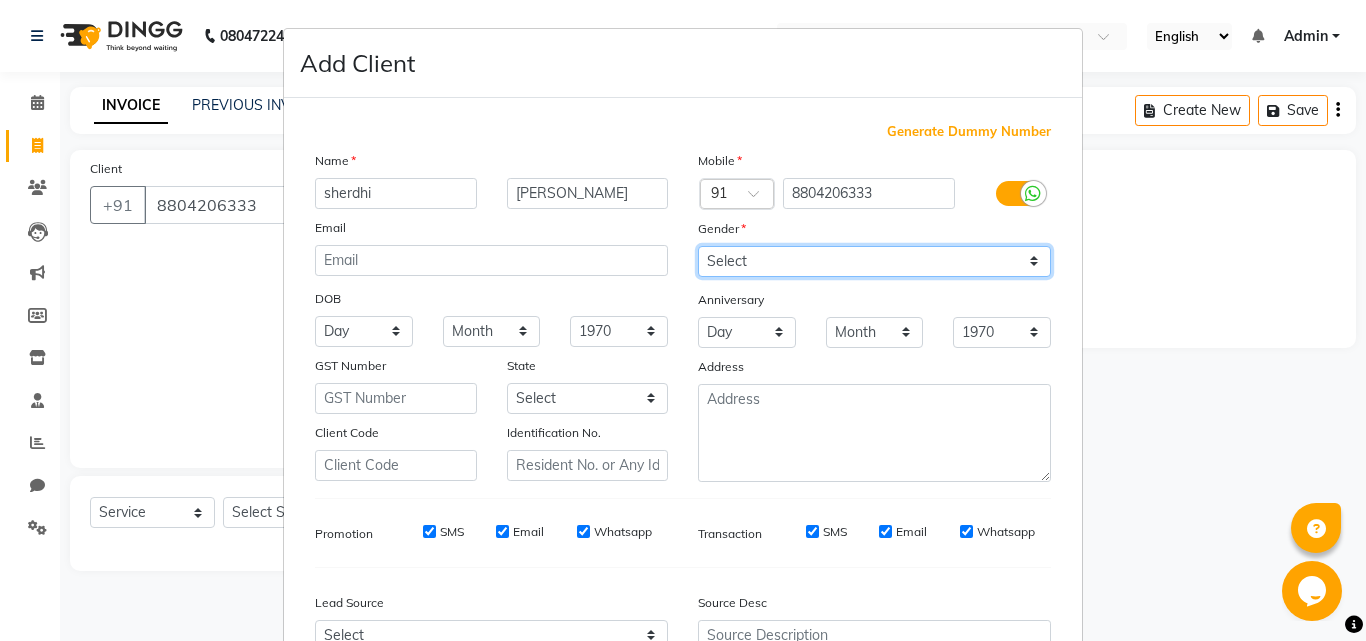click on "Select Male Female Other Prefer Not To Say" at bounding box center (874, 261) 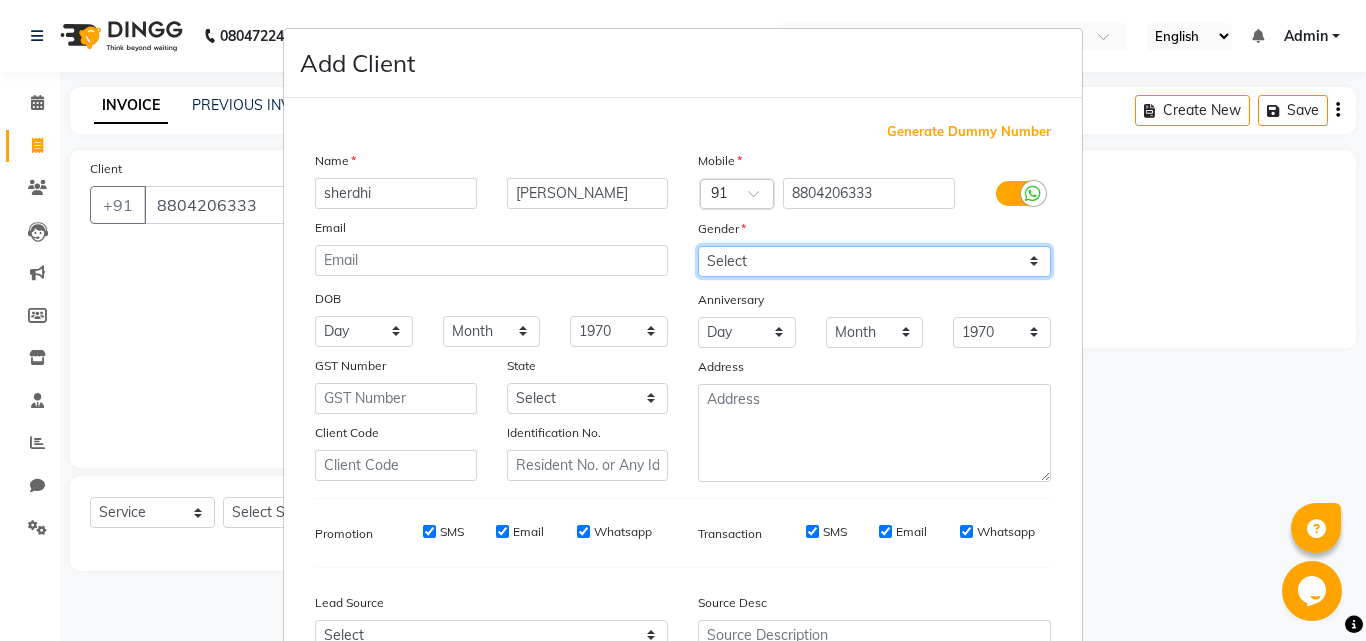 click on "Select Male Female Other Prefer Not To Say" at bounding box center (874, 261) 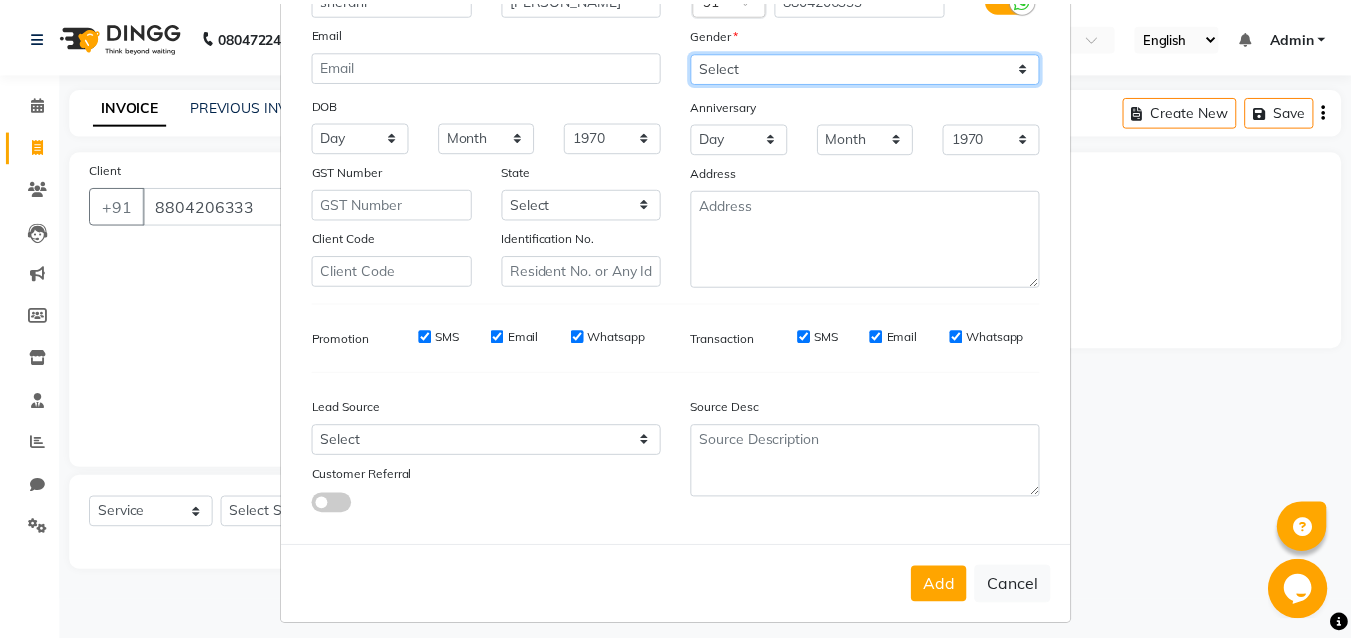 scroll, scrollTop: 208, scrollLeft: 0, axis: vertical 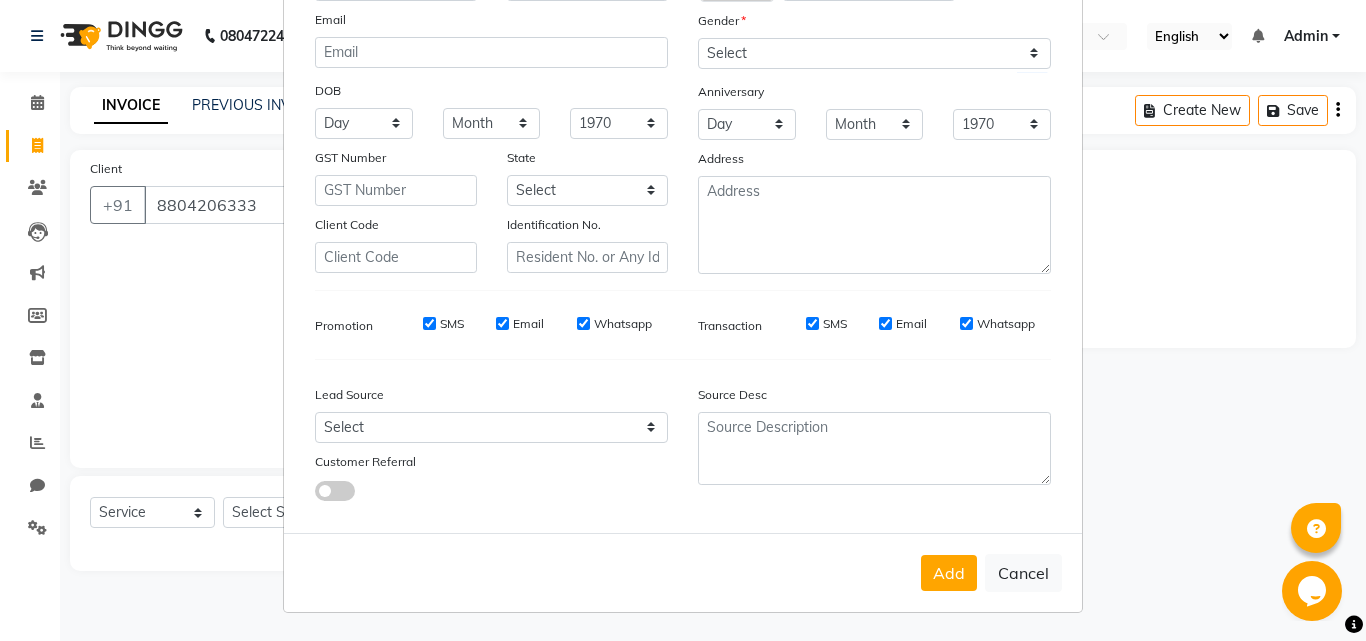 click on "Add" at bounding box center (949, 573) 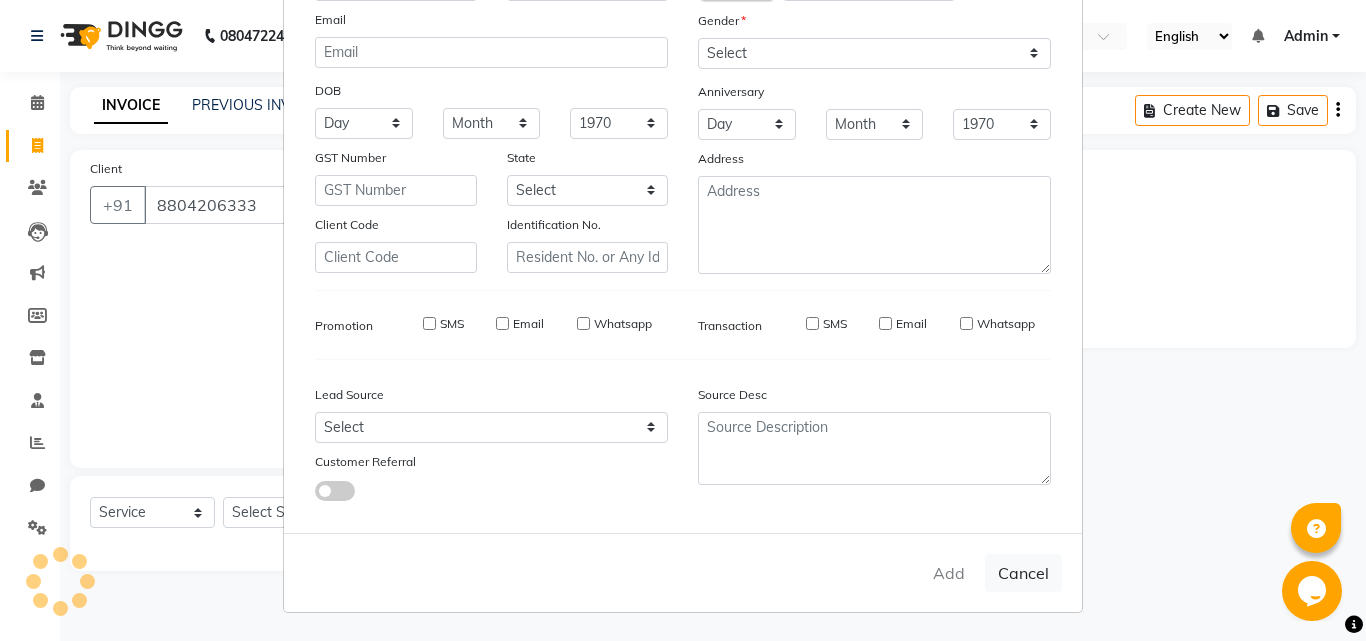 type 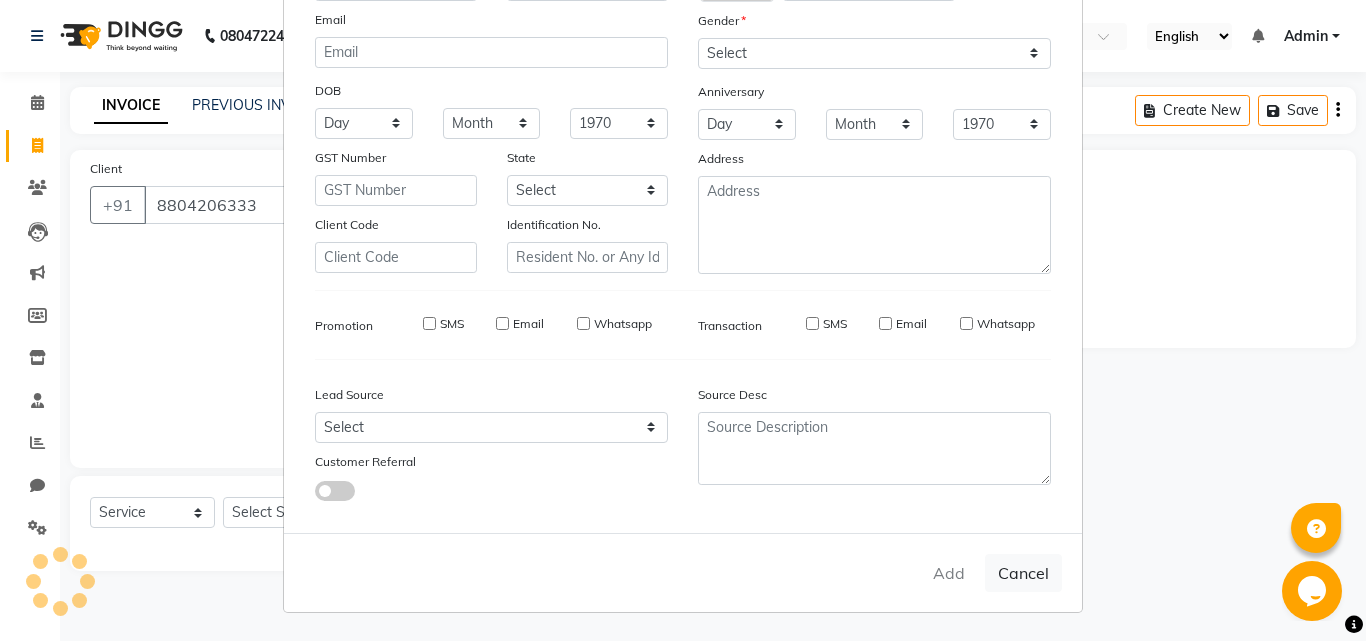 type 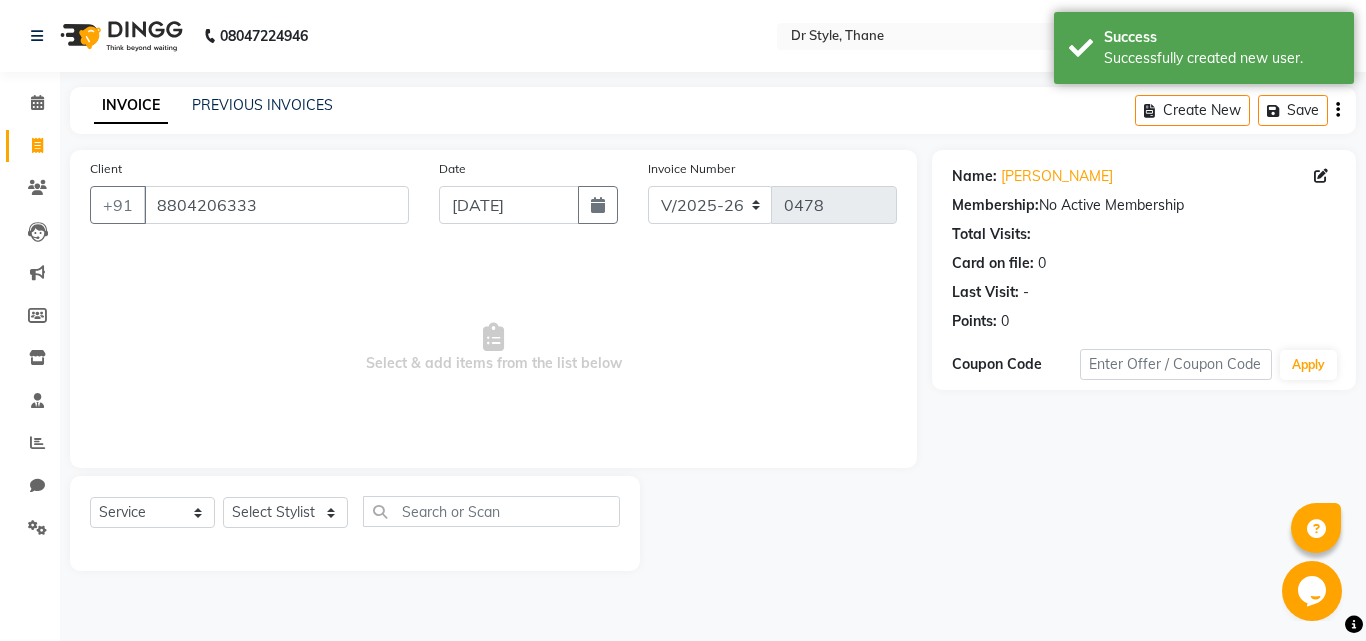 click on "Select  Service  Product  Membership  Package Voucher Prepaid Gift Card  Select Stylist Abdul Rahman  Amir Apeksha Haider Salmani Sheetal Panchal twinkle" 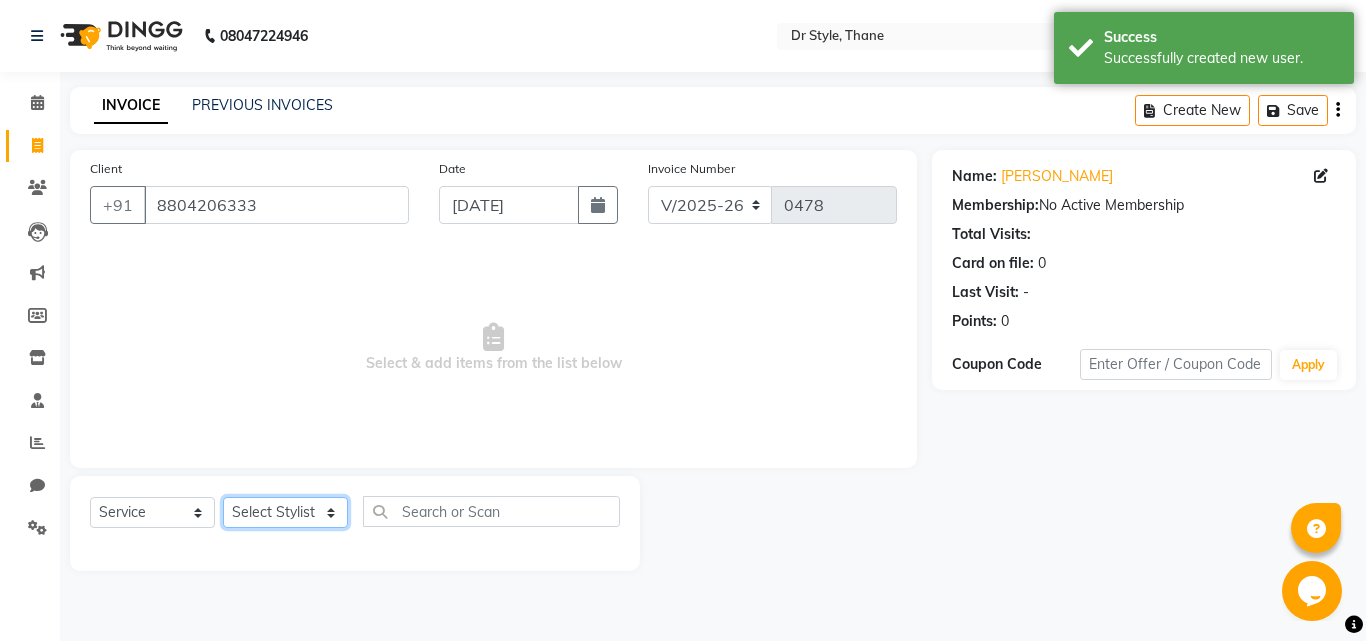 click on "Select Stylist [PERSON_NAME]  [PERSON_NAME] [PERSON_NAME] [PERSON_NAME] [PERSON_NAME] twinkle" 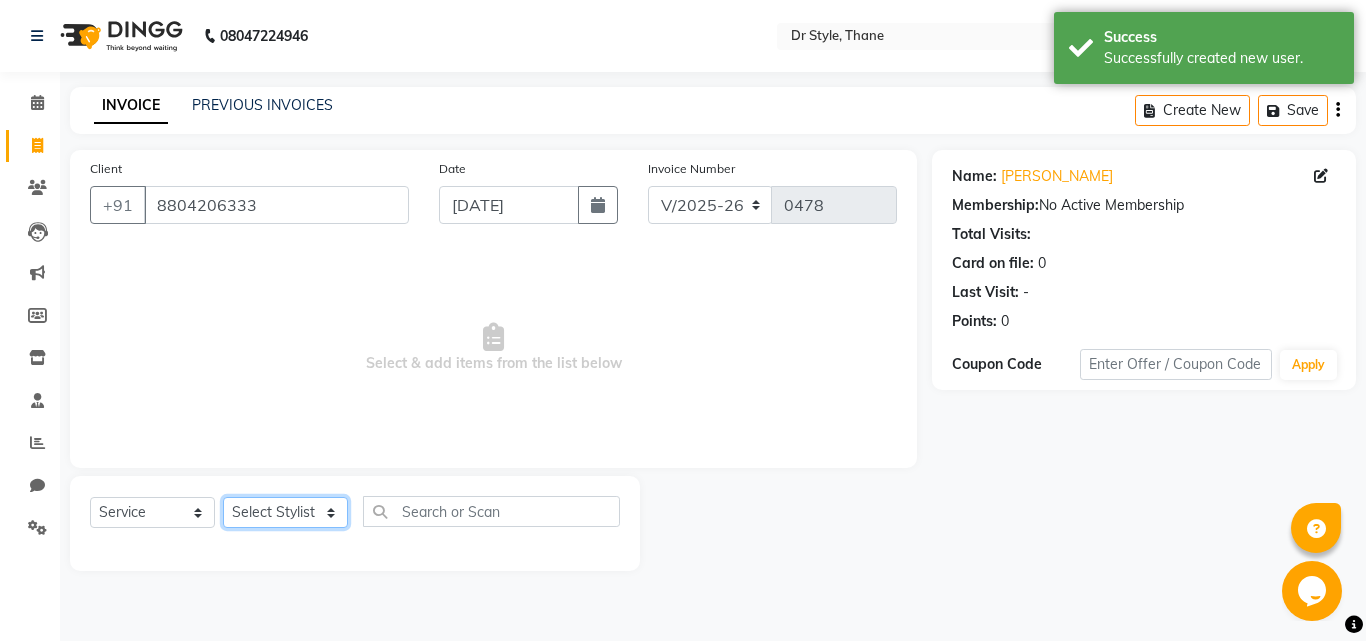 select on "80995" 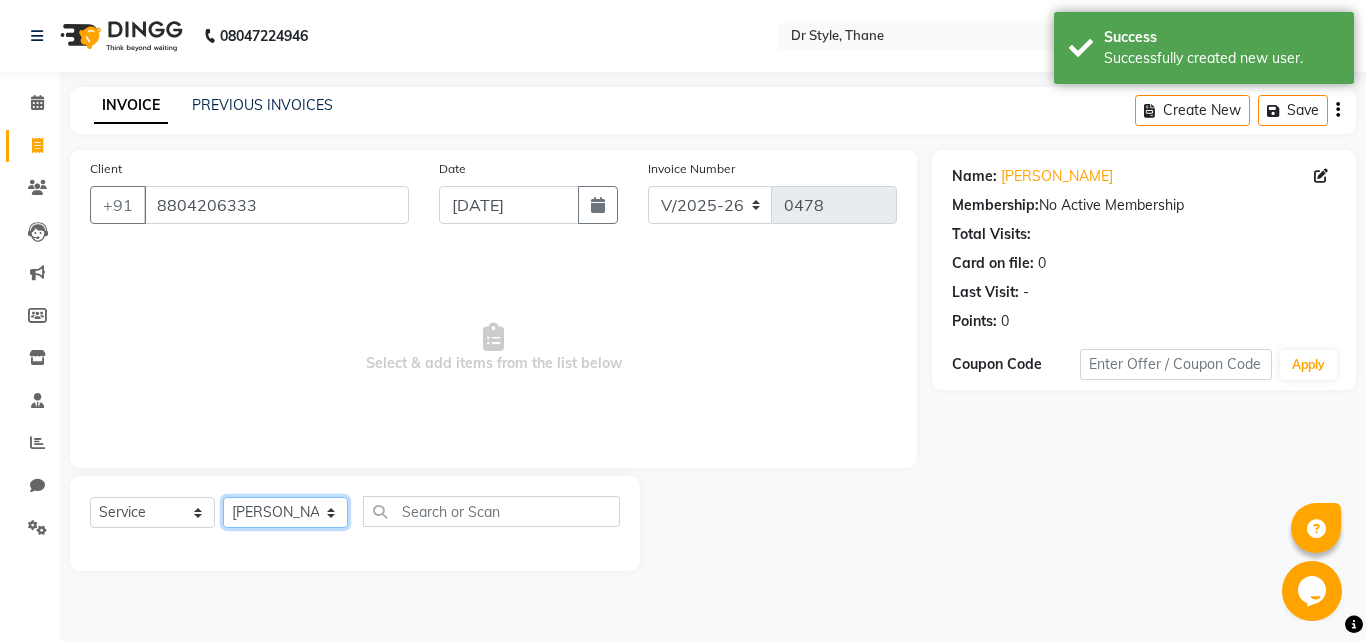 click on "Select Stylist [PERSON_NAME]  [PERSON_NAME] [PERSON_NAME] [PERSON_NAME] [PERSON_NAME] twinkle" 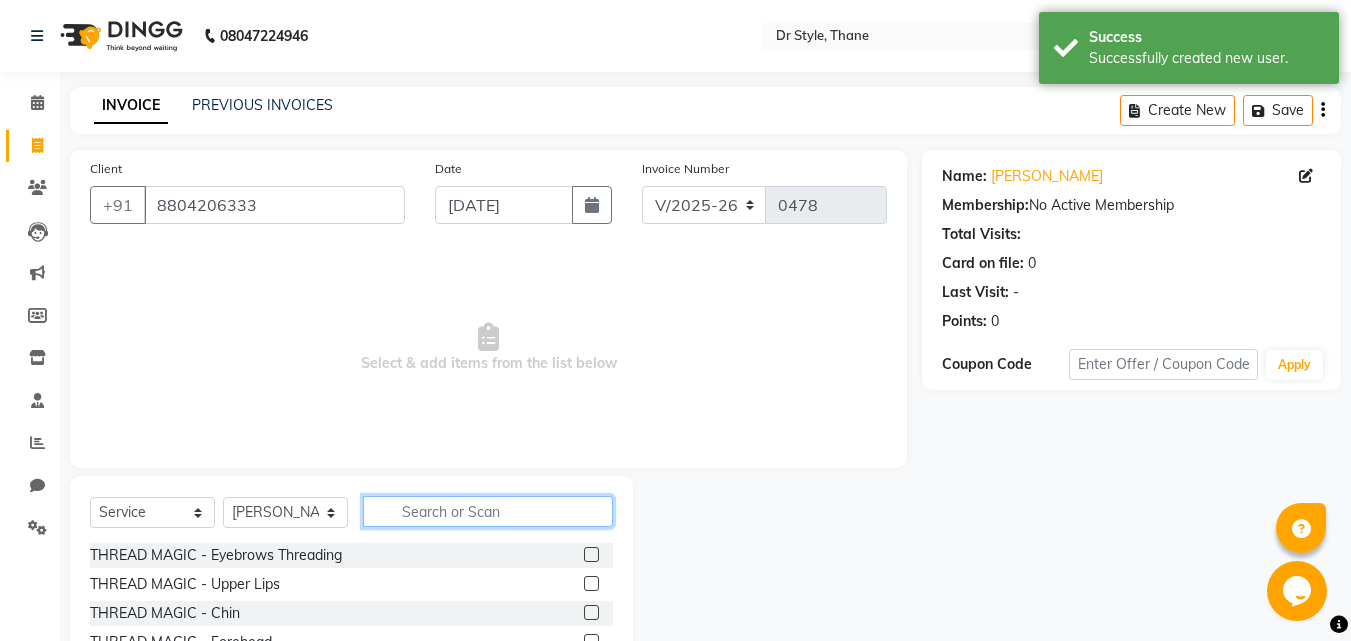 click 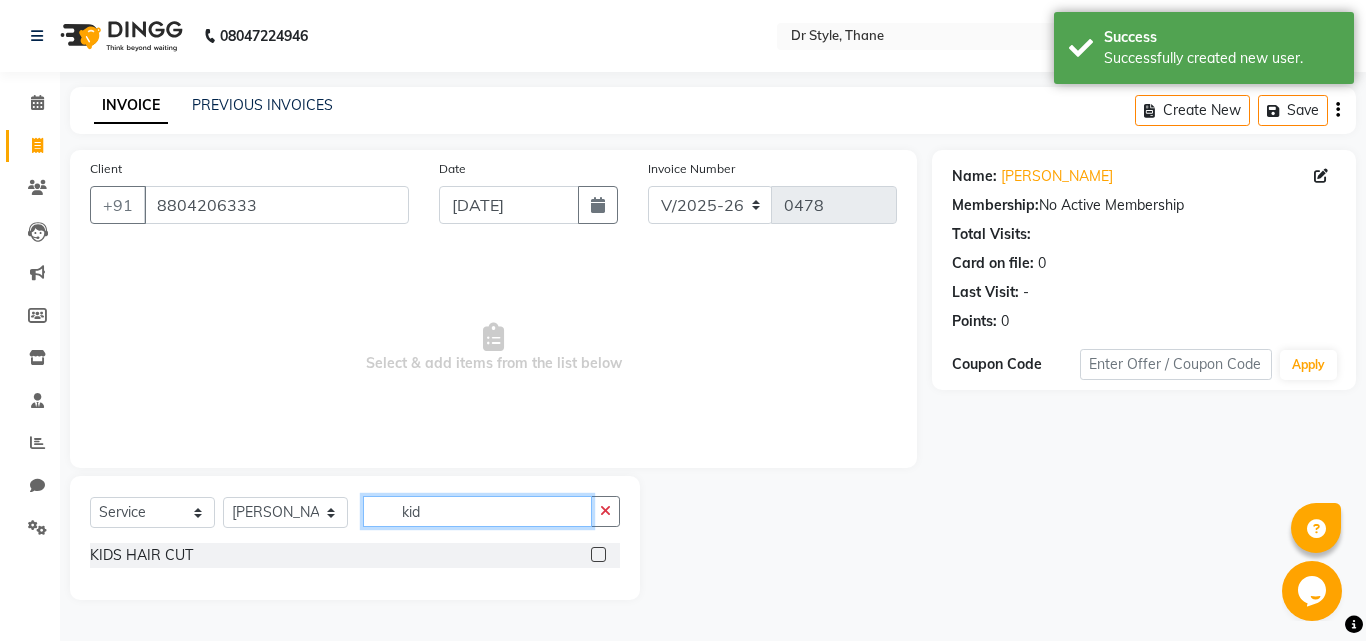 type on "kid" 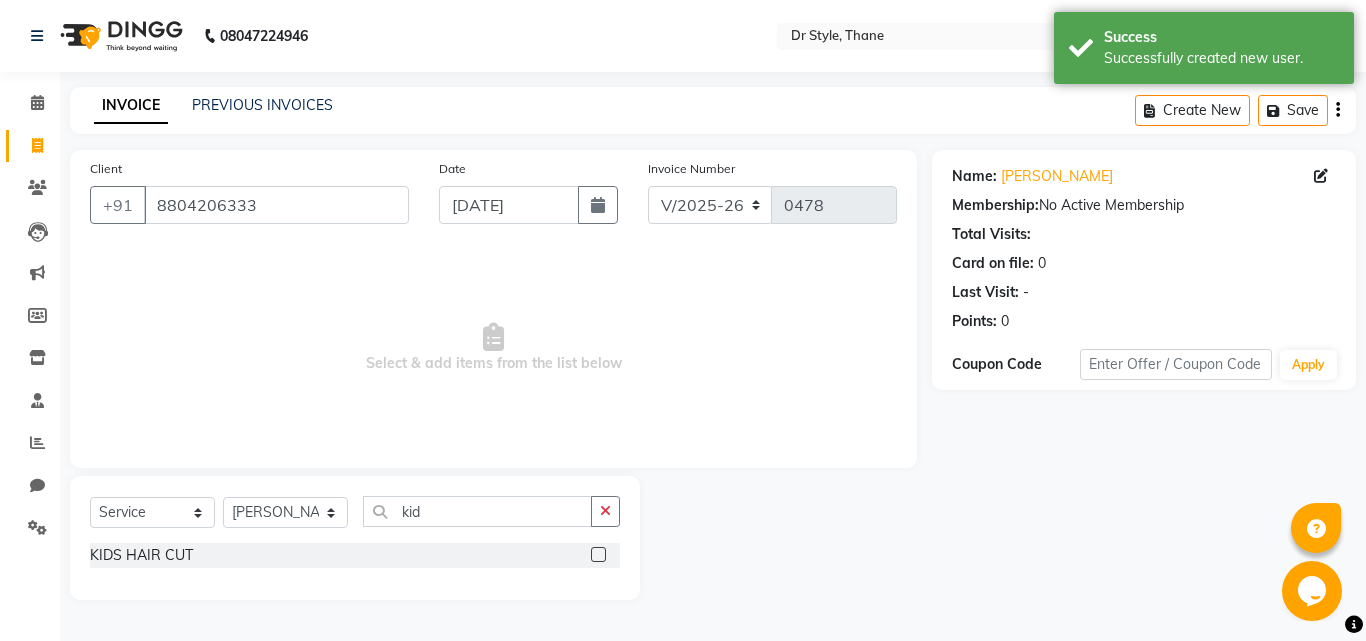 click 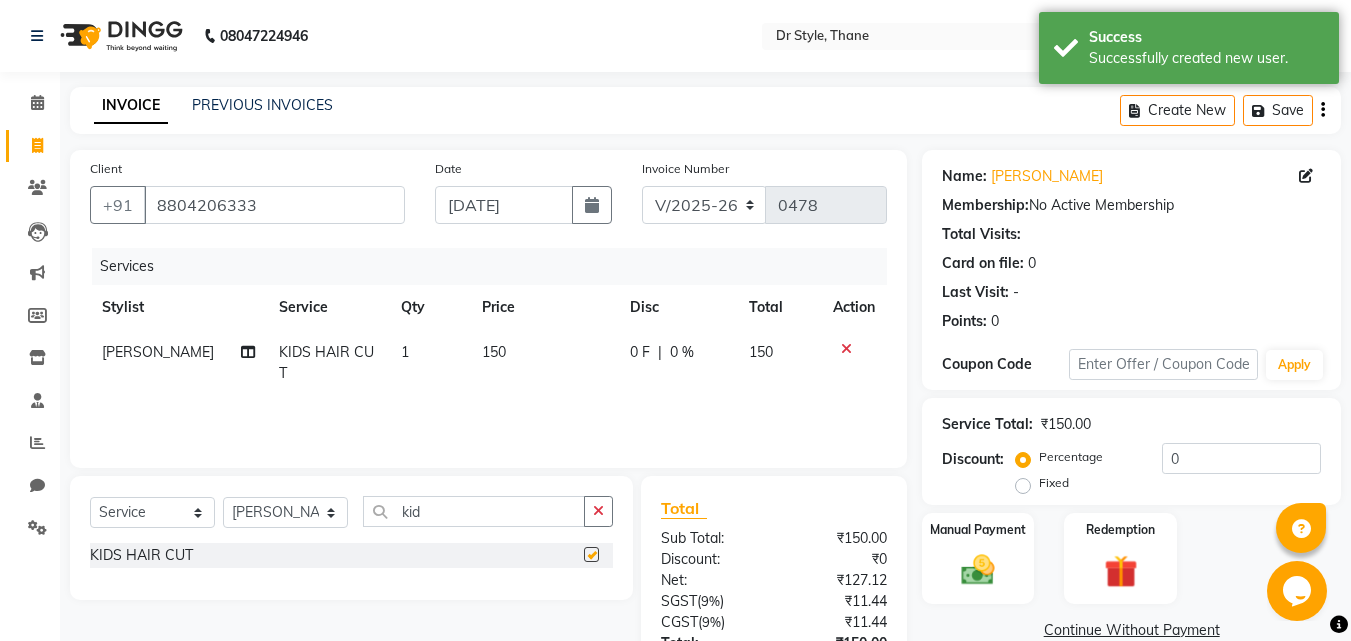 checkbox on "false" 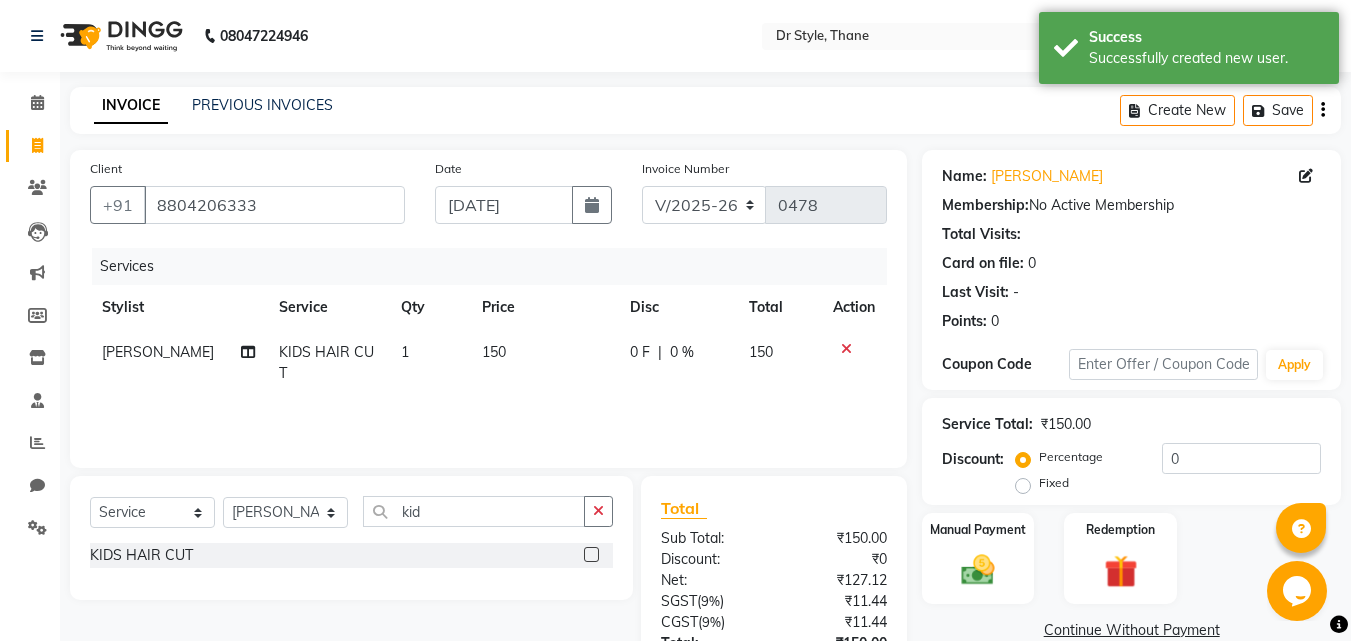 scroll, scrollTop: 159, scrollLeft: 0, axis: vertical 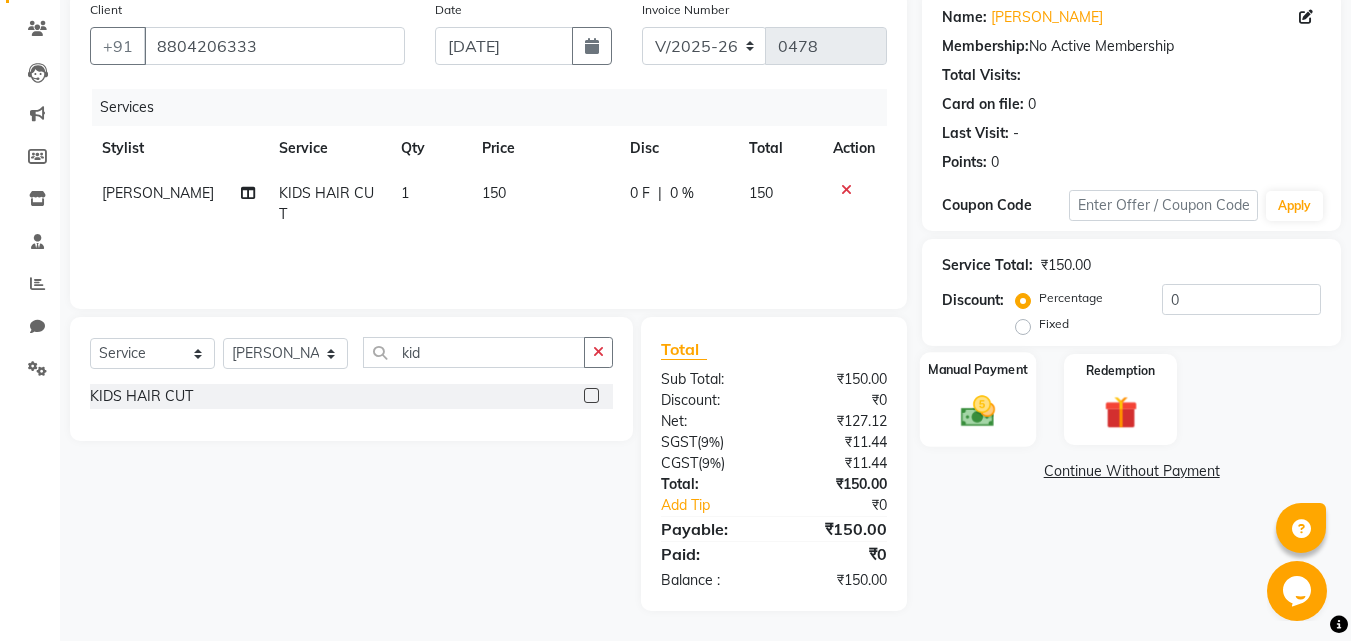 click 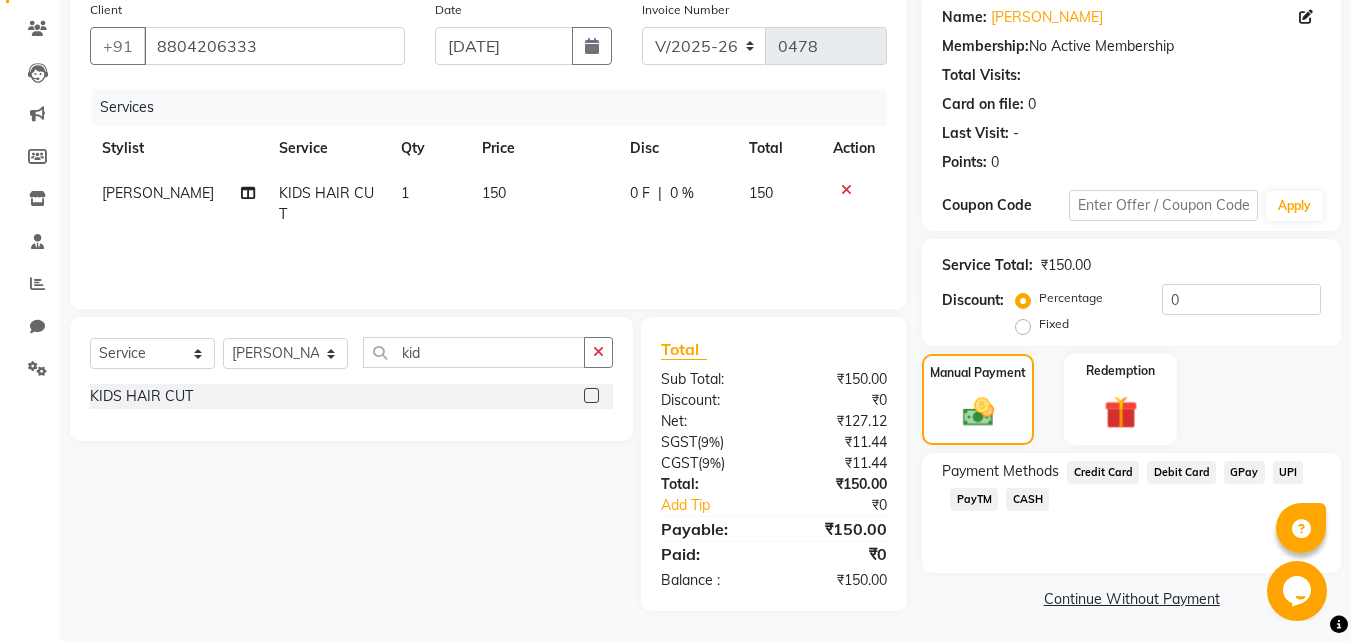 scroll, scrollTop: 162, scrollLeft: 0, axis: vertical 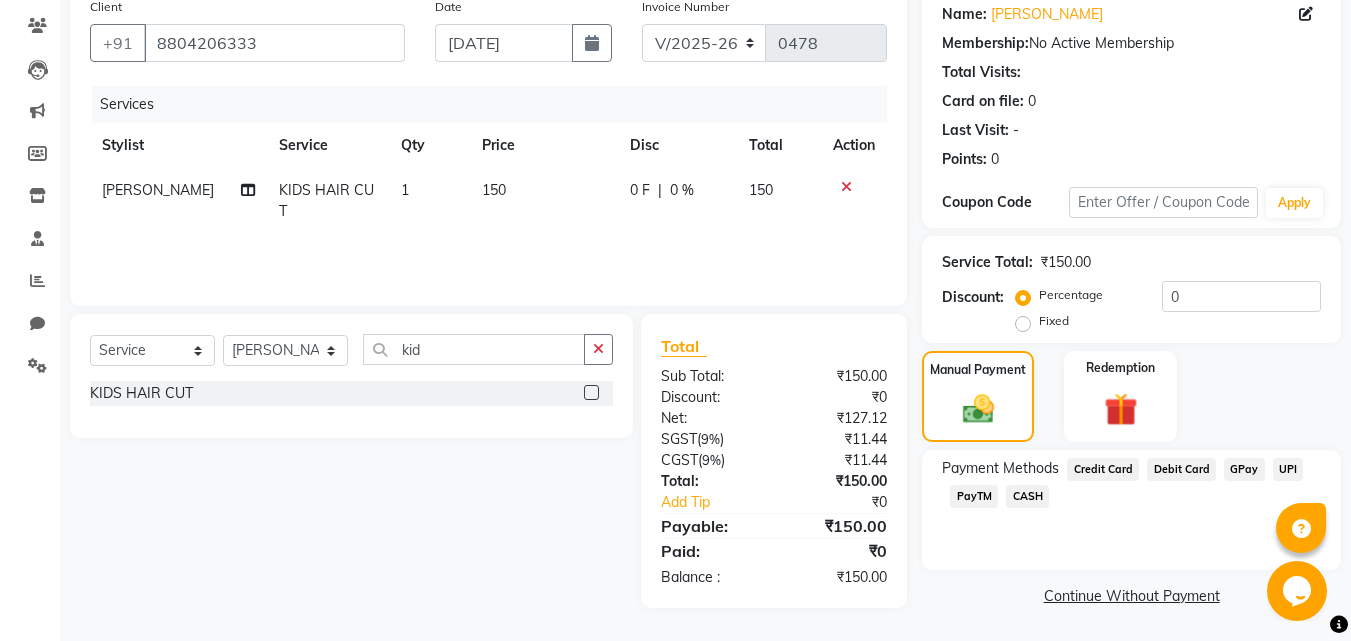 click on "GPay" 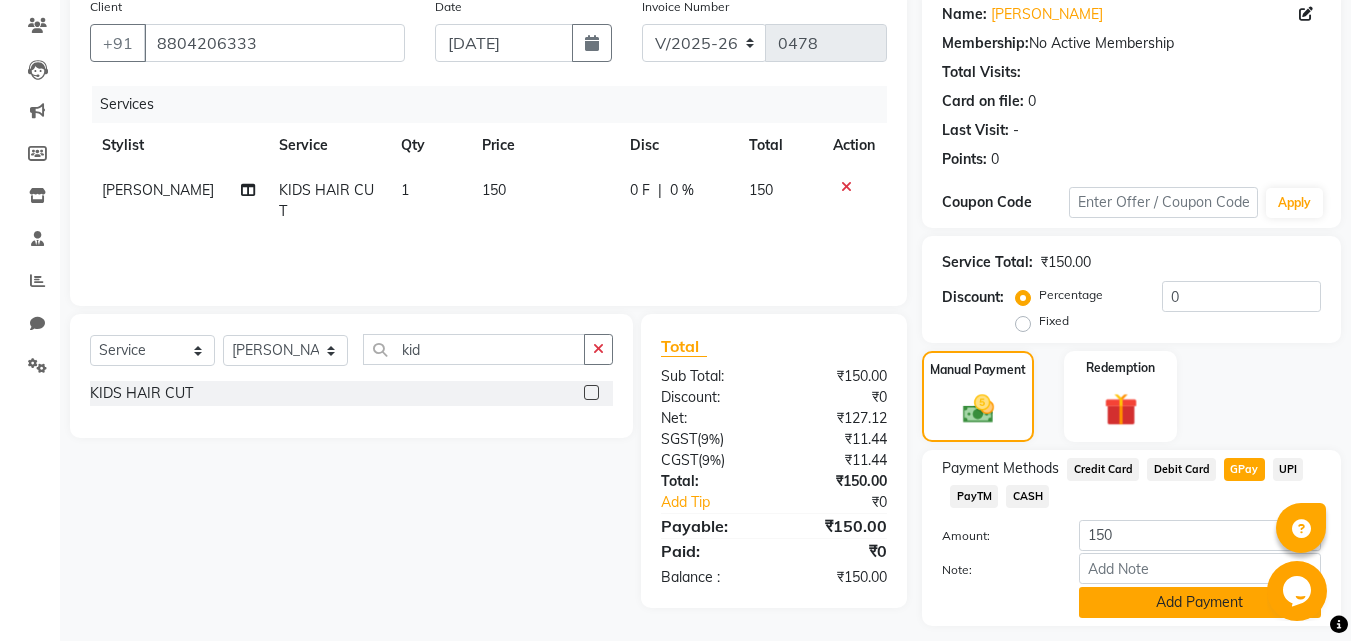 click on "Add Payment" 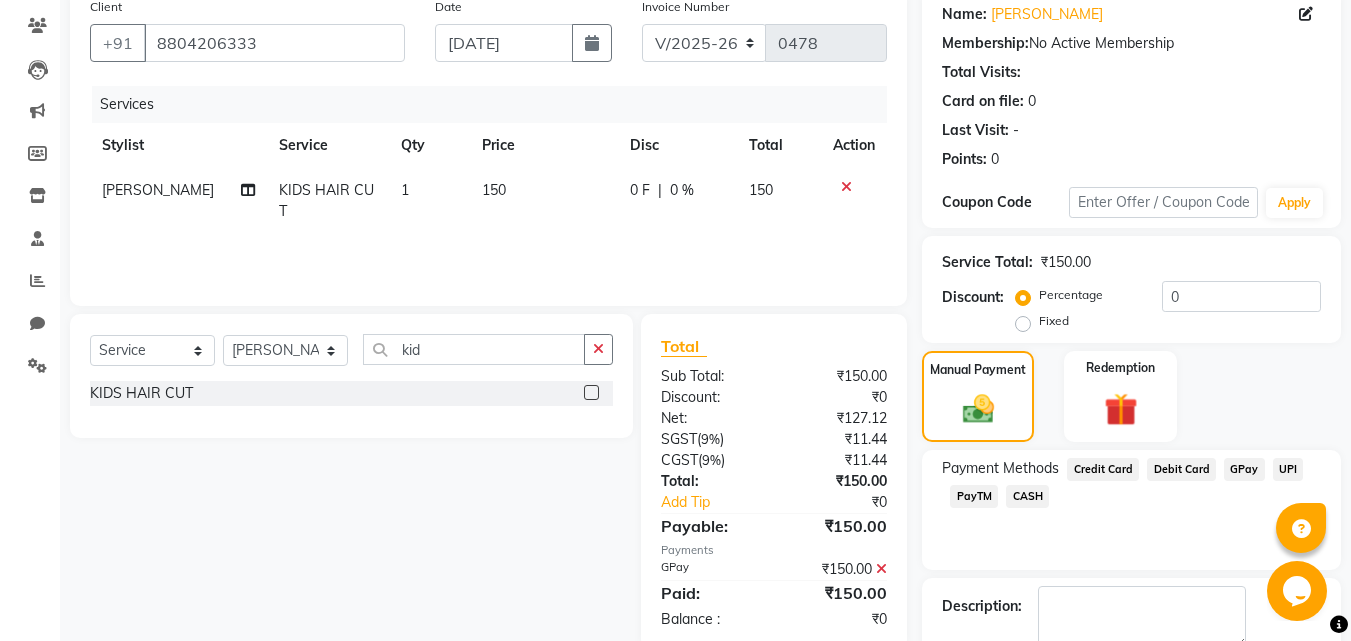 scroll, scrollTop: 275, scrollLeft: 0, axis: vertical 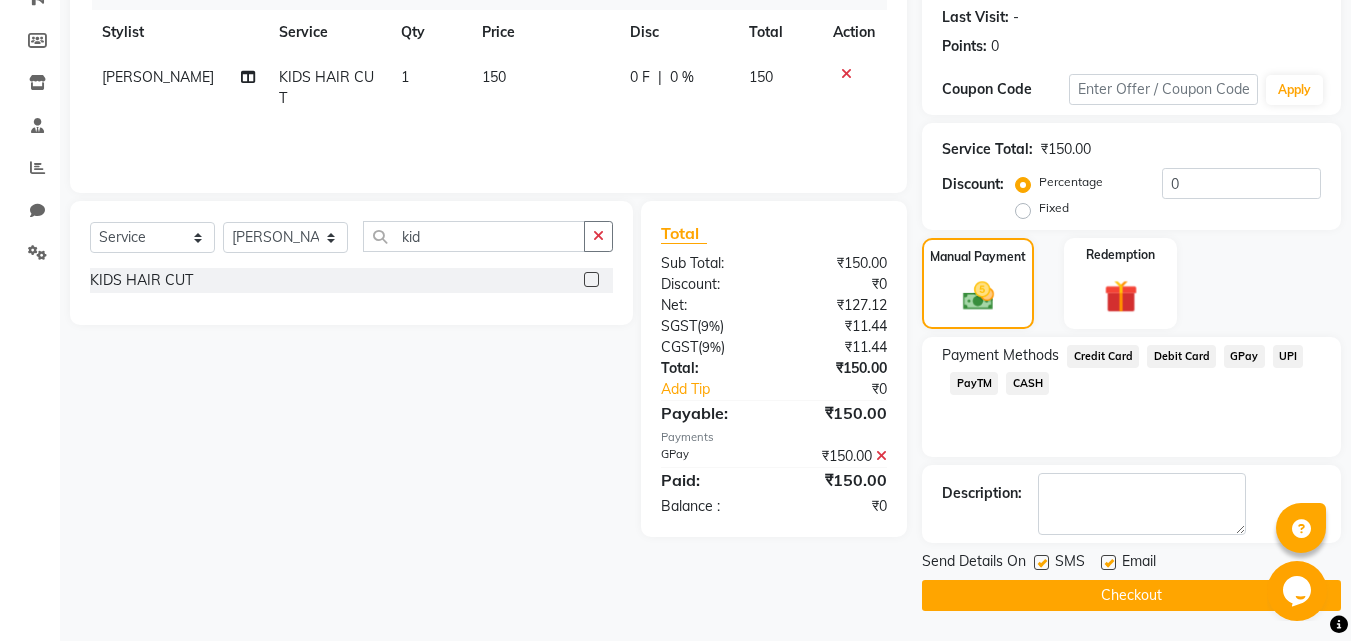 click on "Checkout" 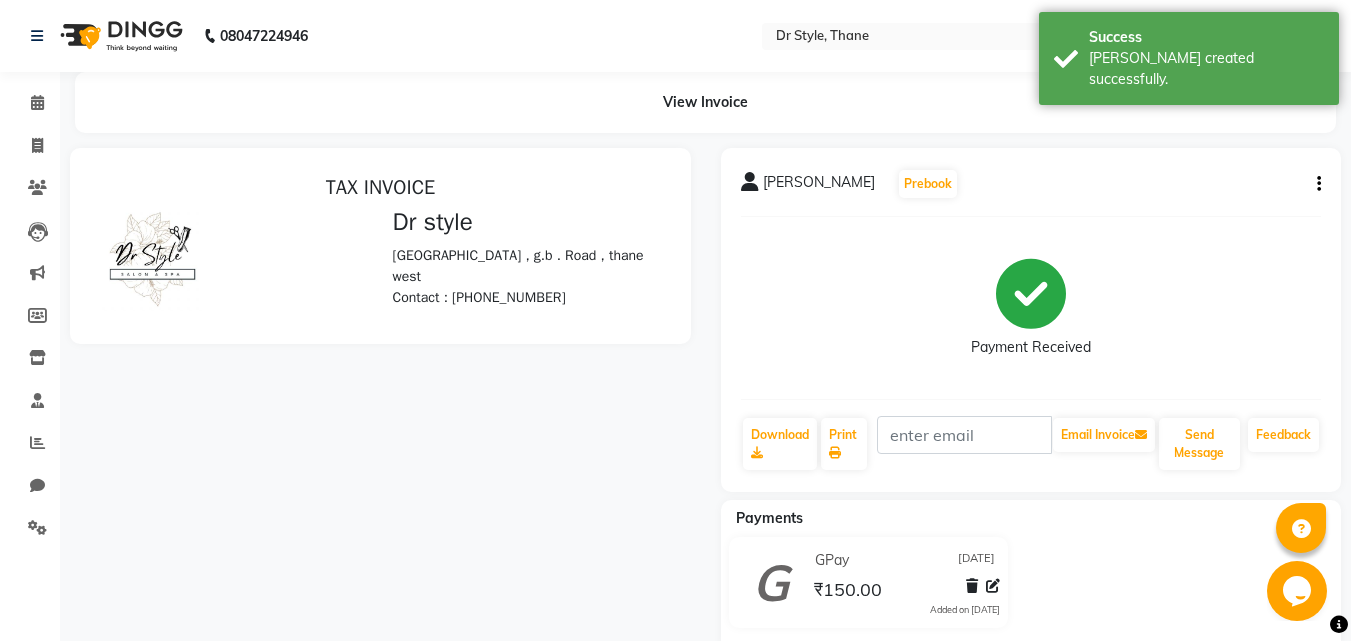 scroll, scrollTop: 0, scrollLeft: 0, axis: both 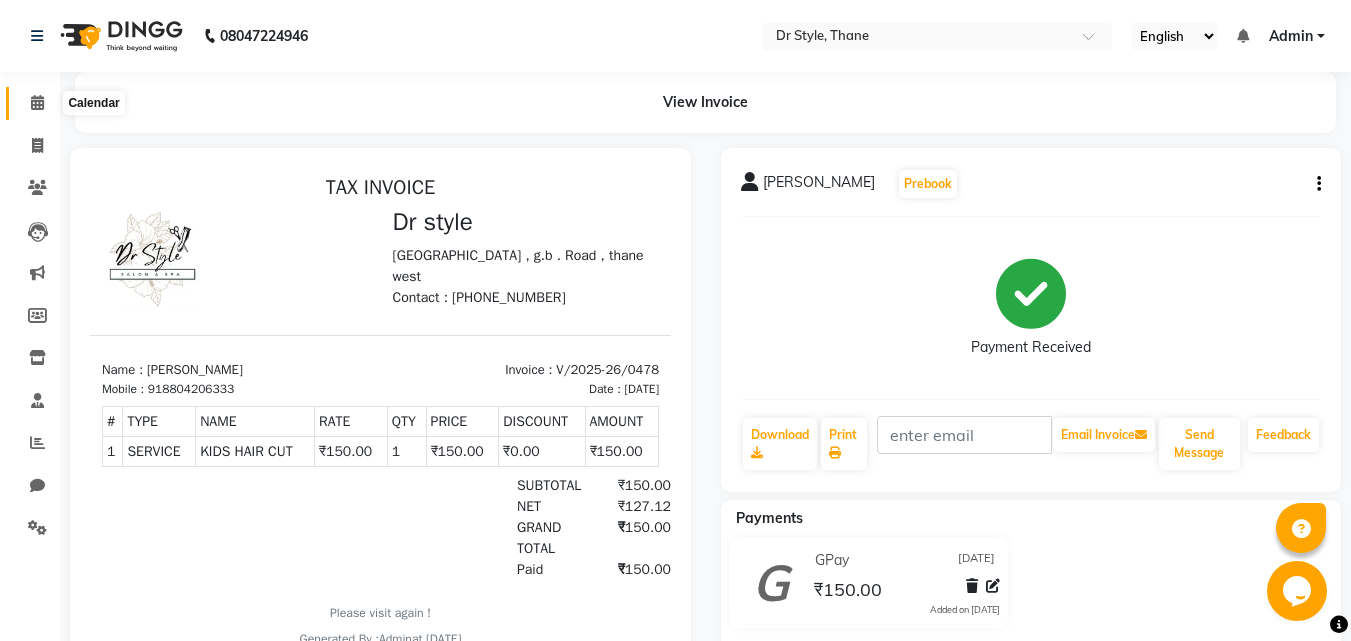 click 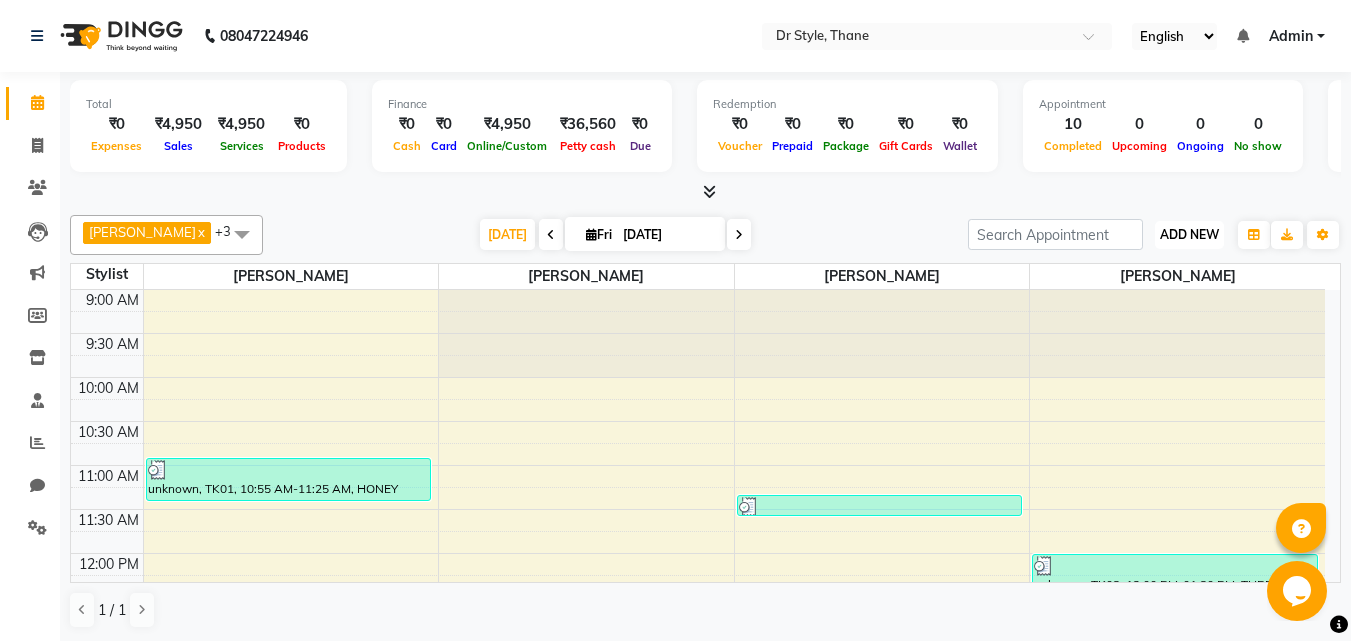 click on "ADD NEW" at bounding box center [1189, 234] 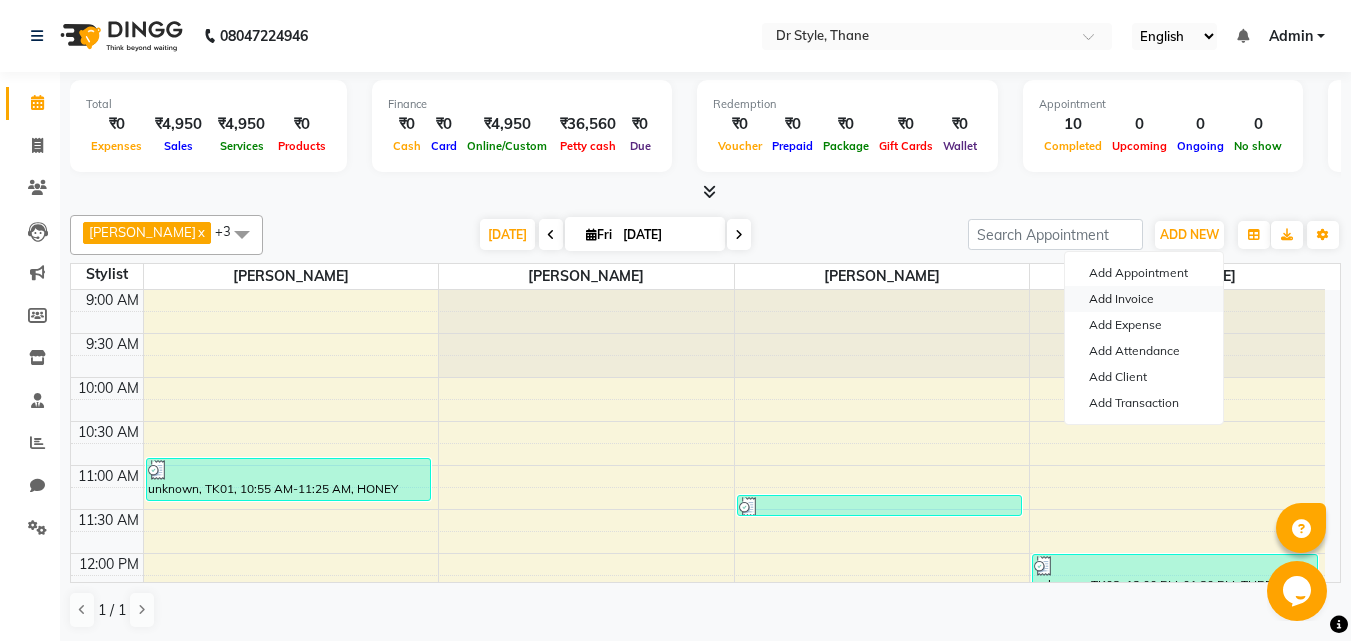 click on "Add Invoice" at bounding box center [1144, 299] 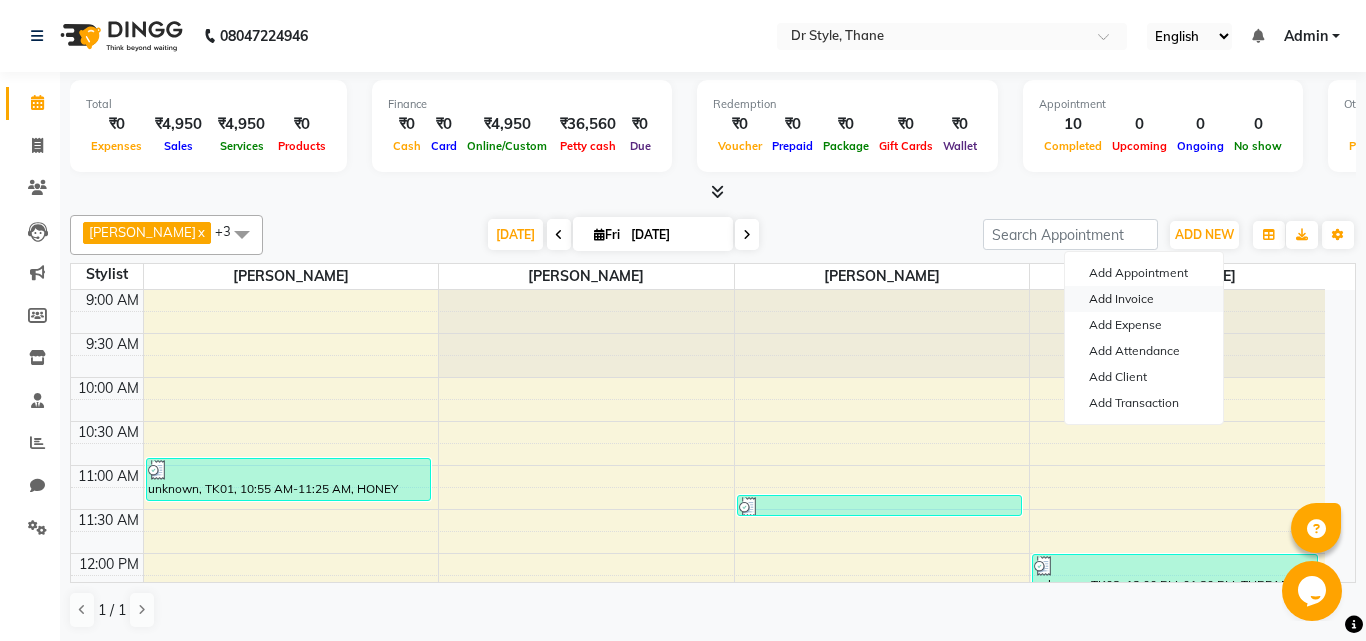 select on "service" 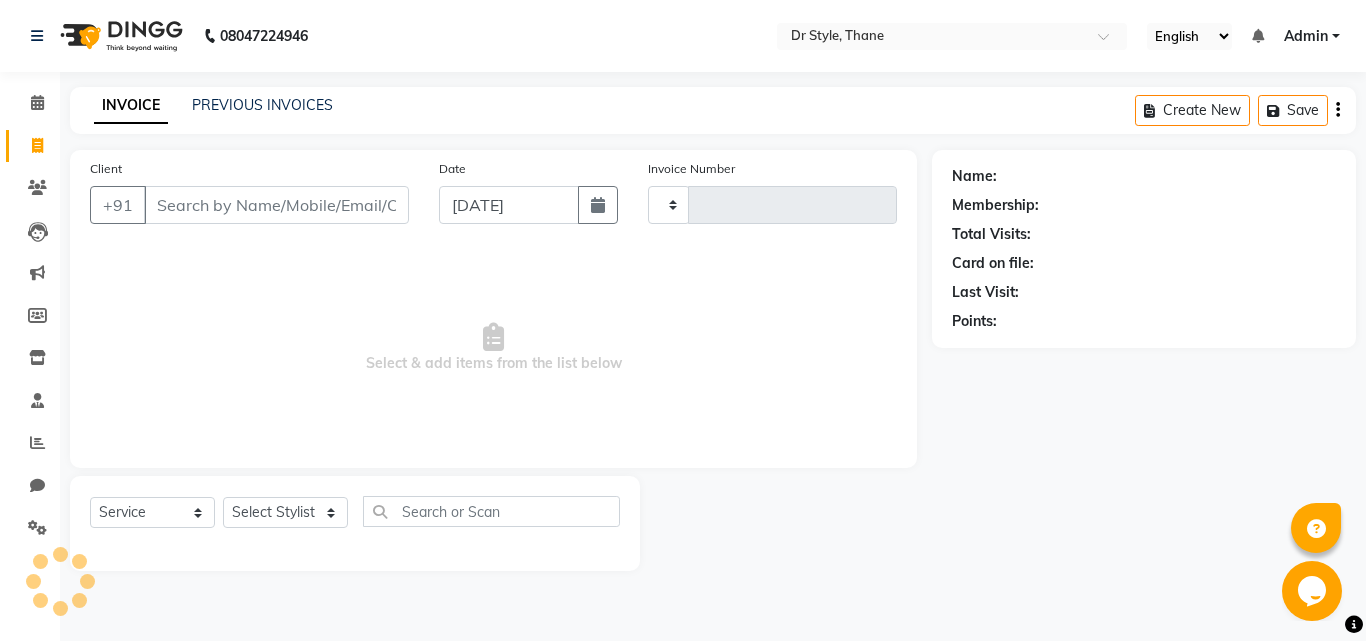 type on "0479" 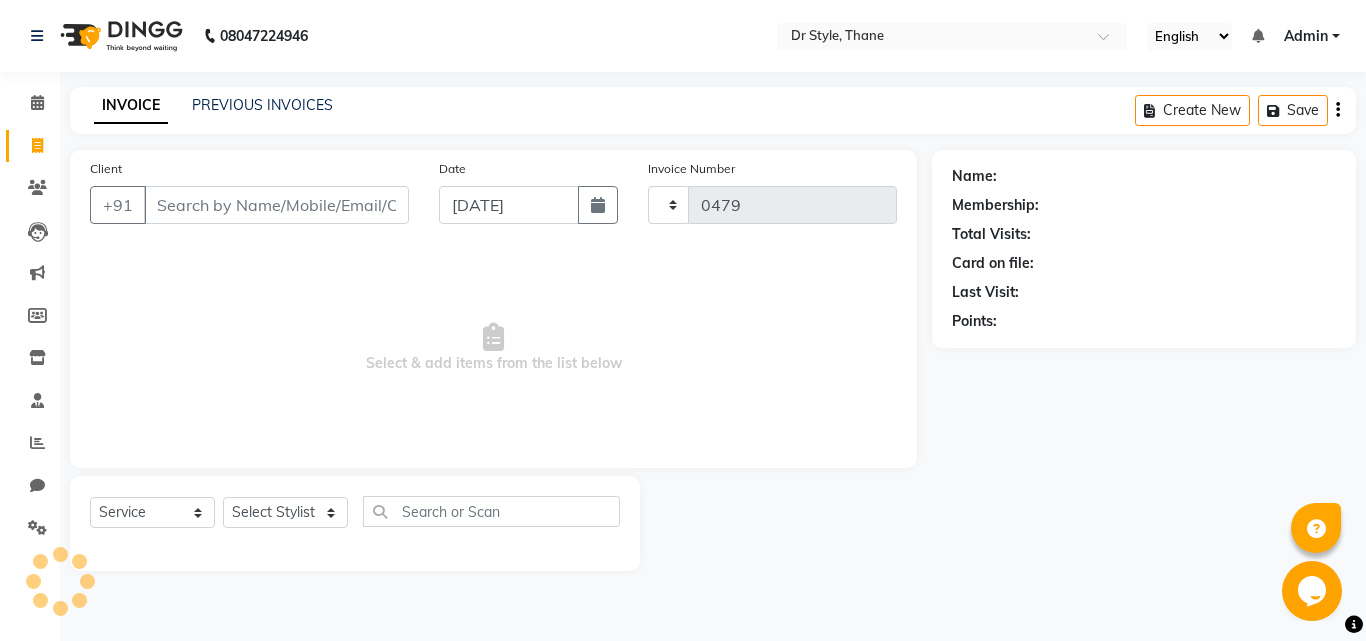 select on "7832" 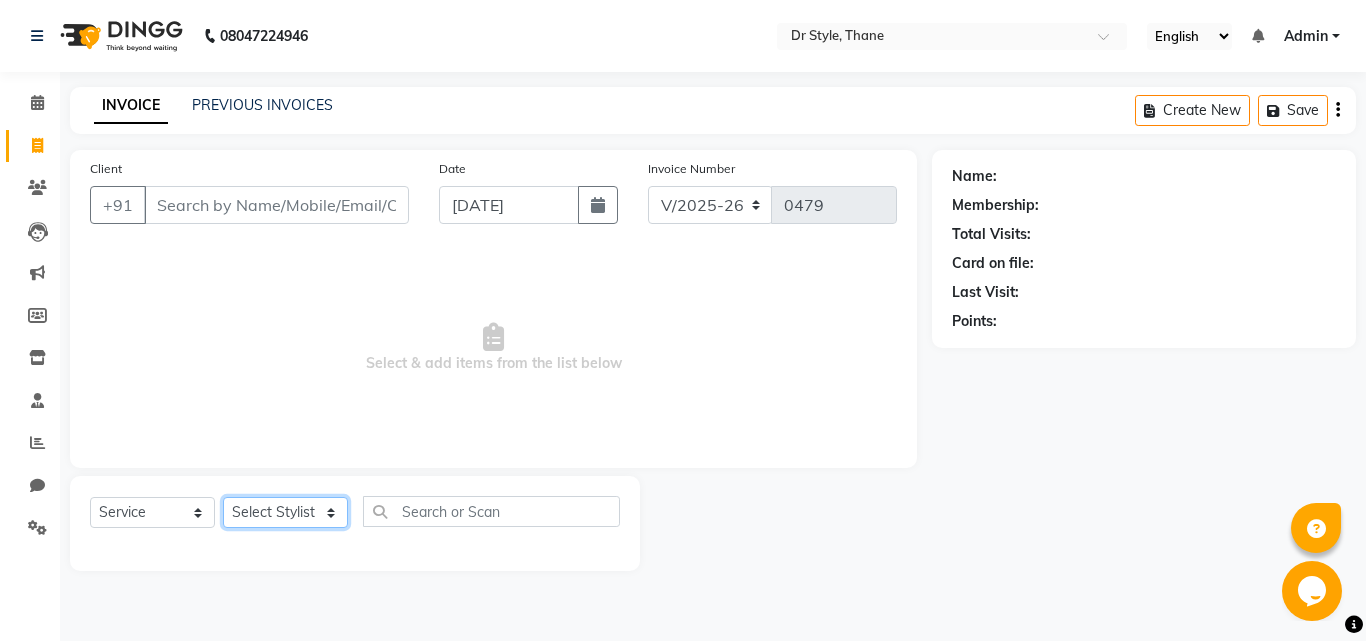 click on "Select Stylist [PERSON_NAME]  [PERSON_NAME] [PERSON_NAME] [PERSON_NAME] [PERSON_NAME] twinkle" 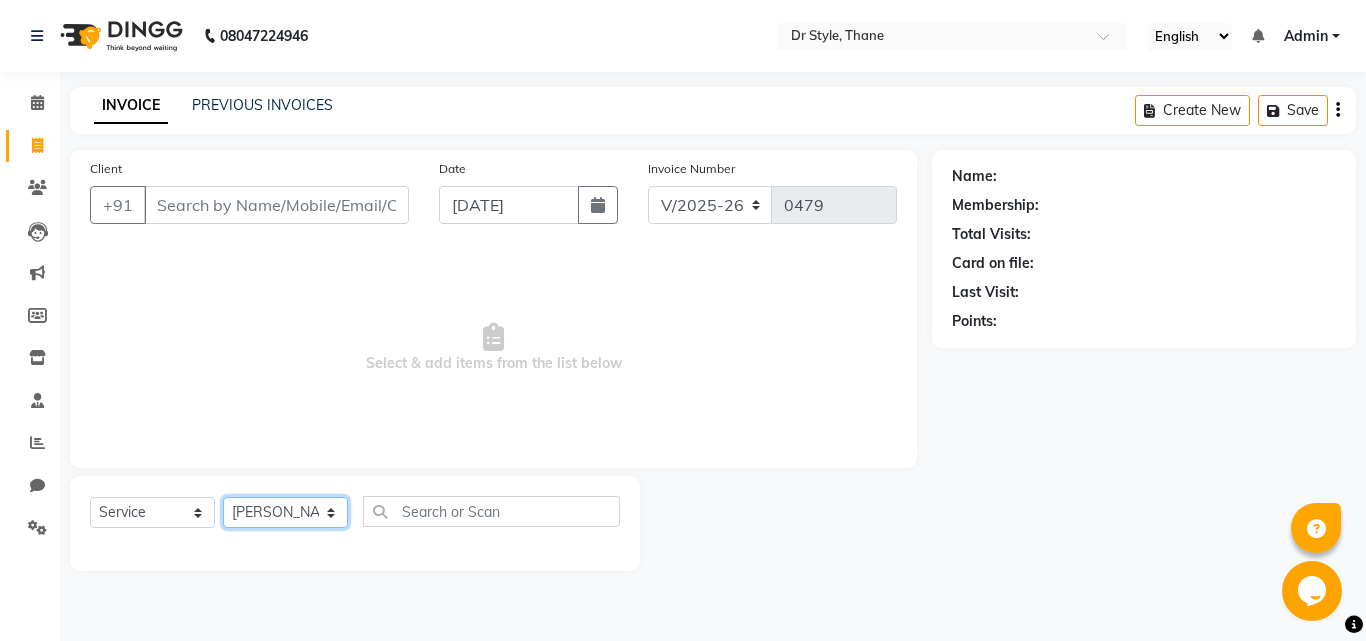 click on "Select Stylist [PERSON_NAME]  [PERSON_NAME] [PERSON_NAME] [PERSON_NAME] [PERSON_NAME] twinkle" 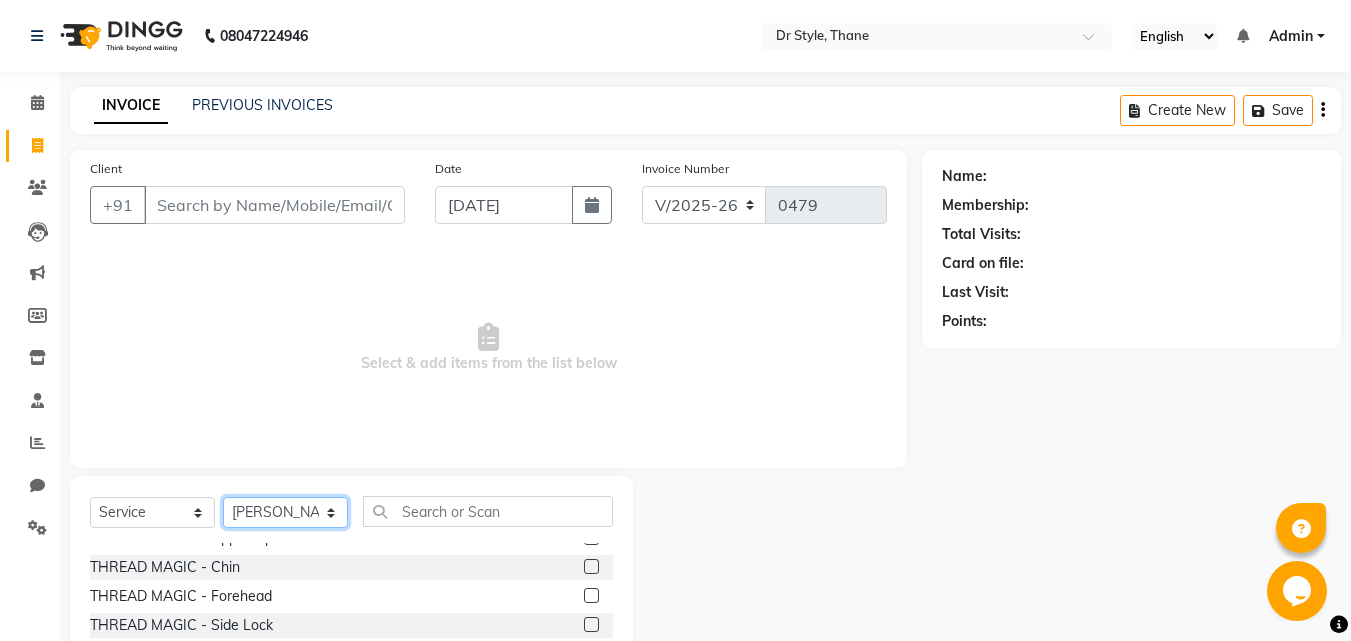 scroll, scrollTop: 0, scrollLeft: 0, axis: both 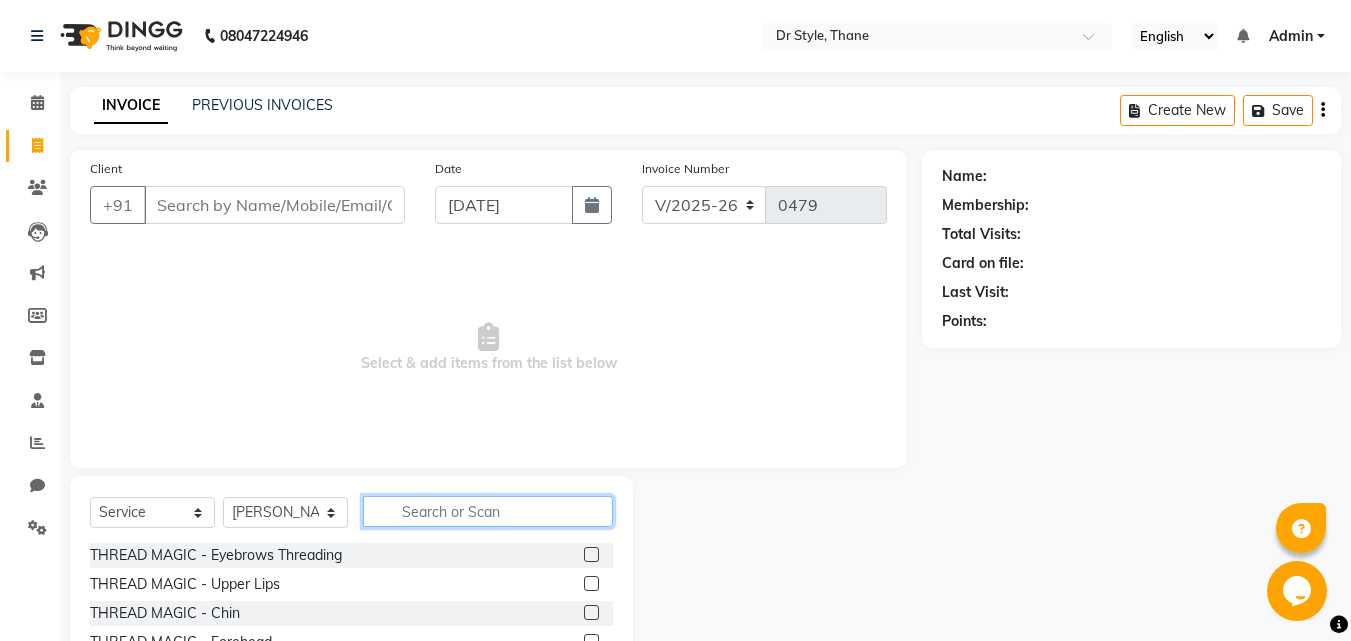 click 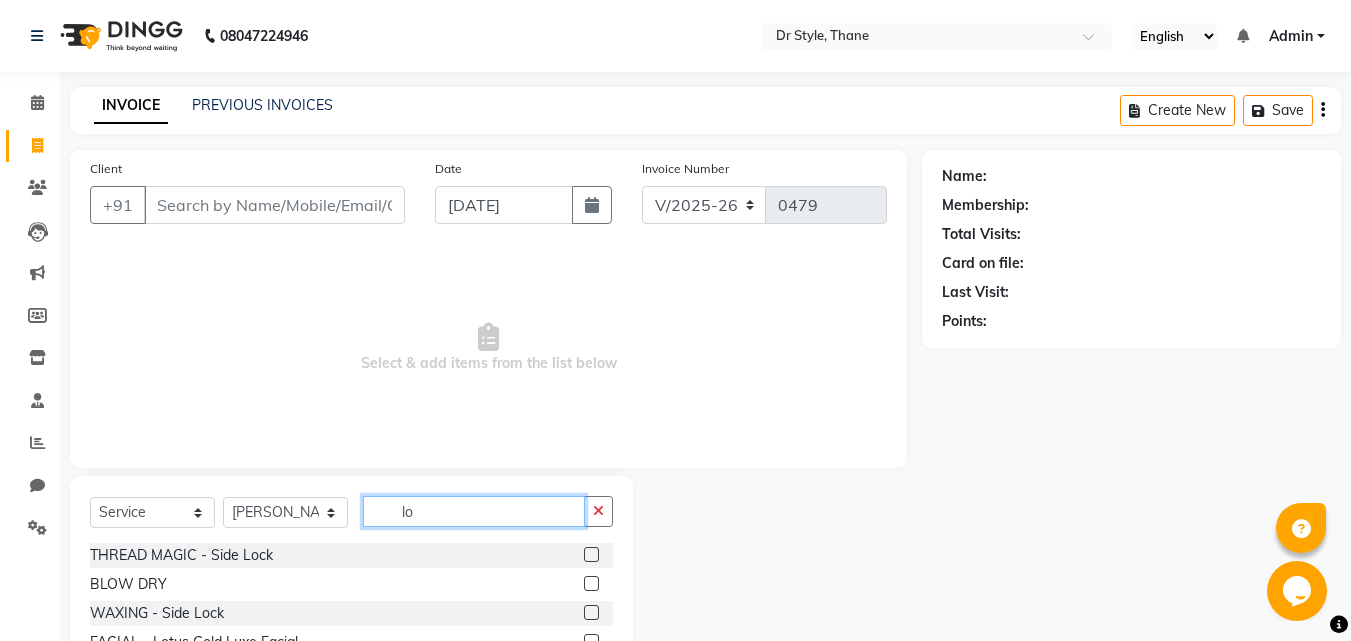 type on "l" 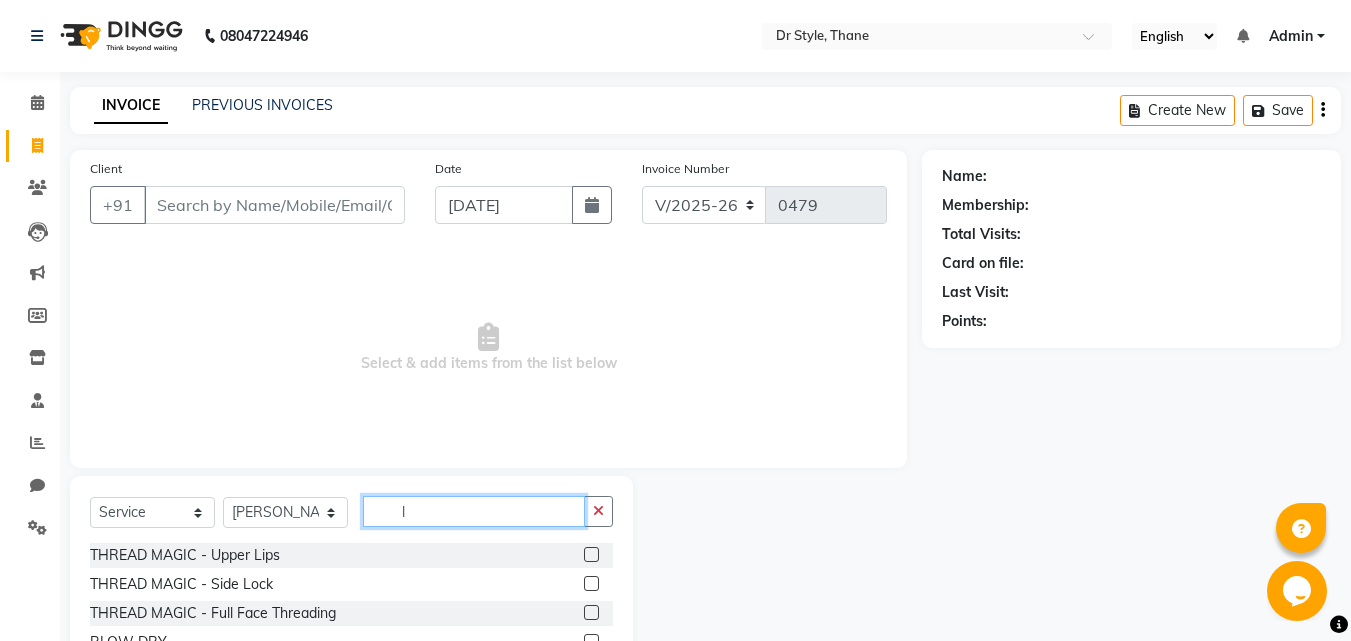 type 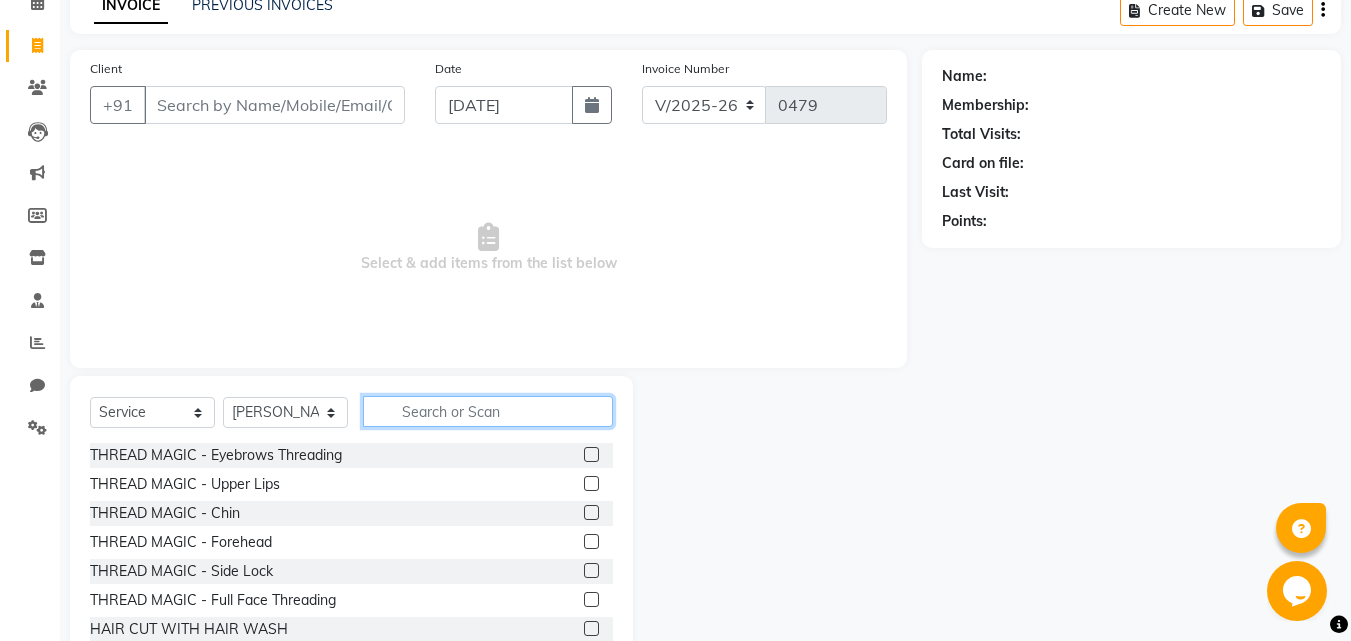 scroll, scrollTop: 0, scrollLeft: 0, axis: both 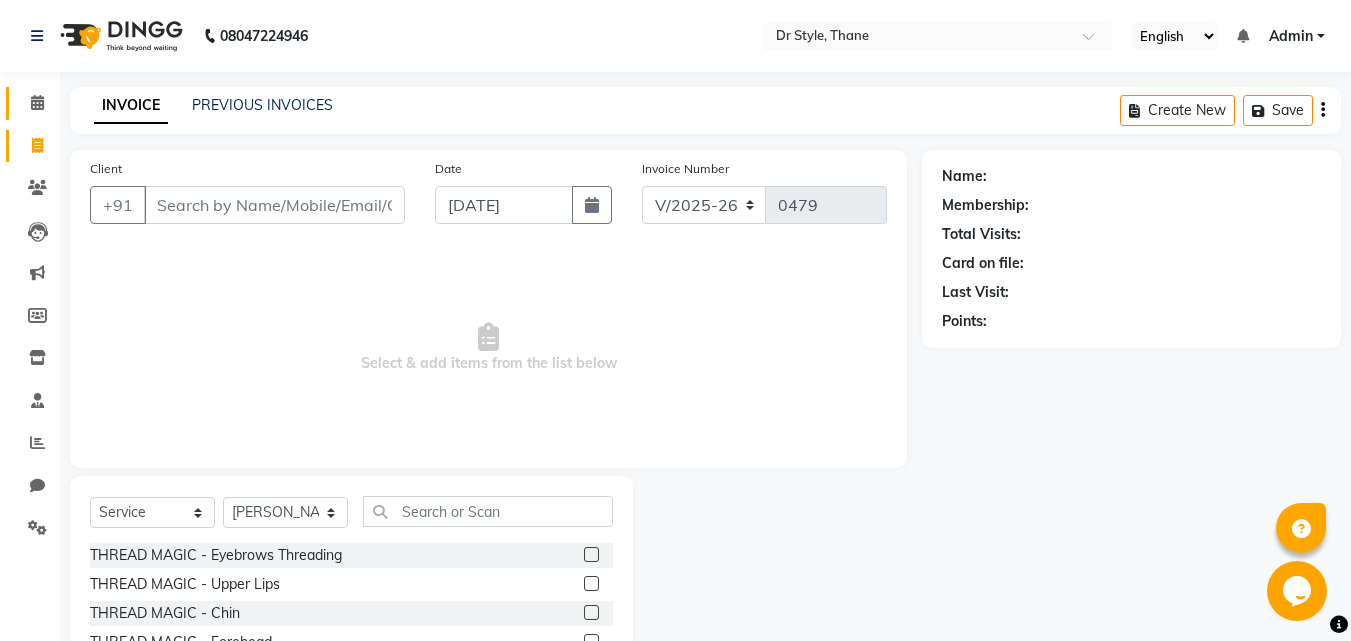 click 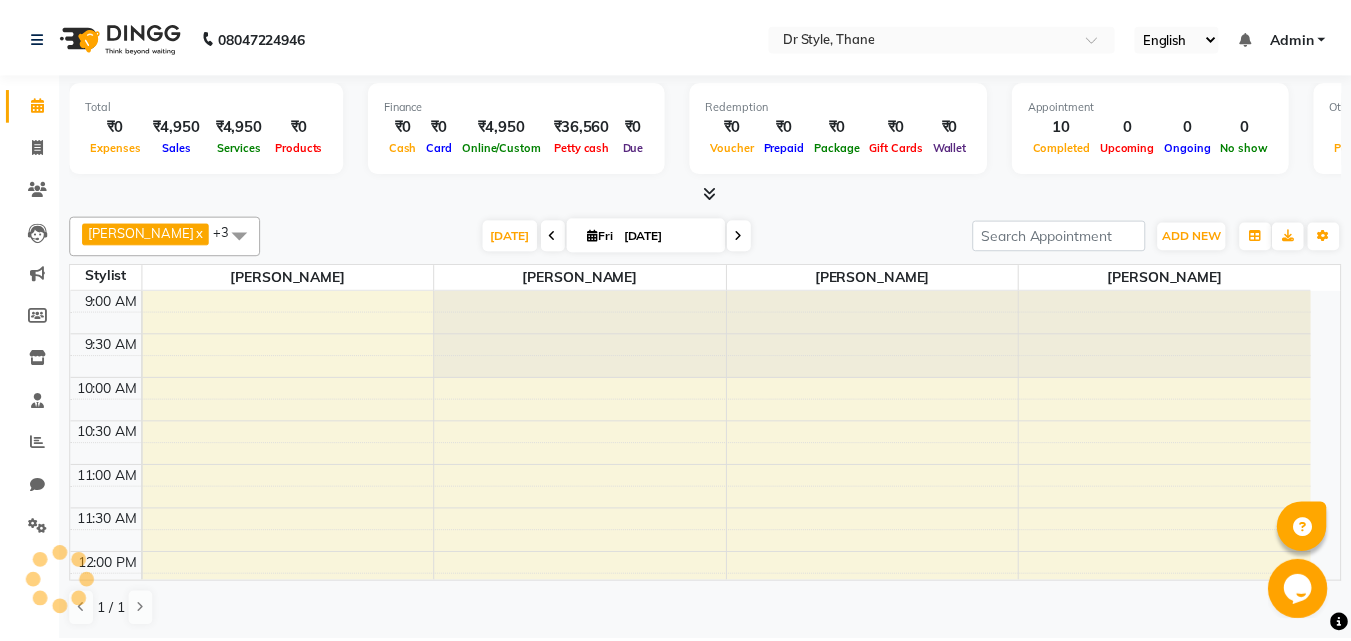 scroll, scrollTop: 793, scrollLeft: 0, axis: vertical 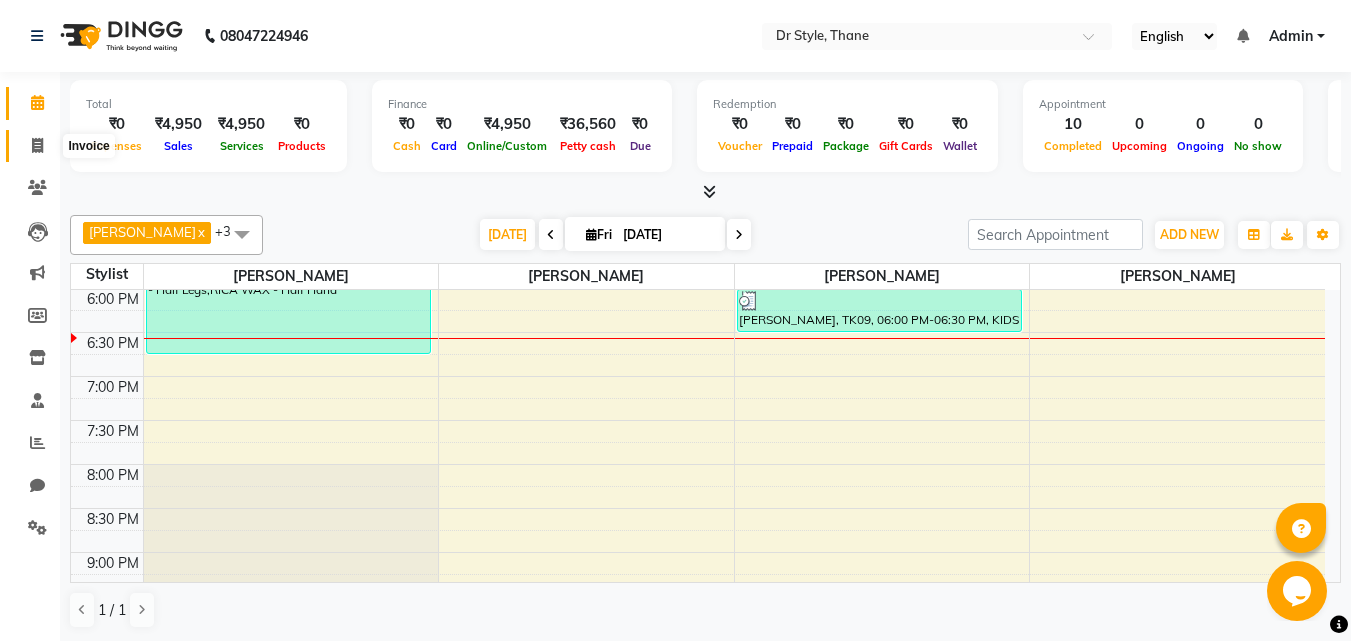 click 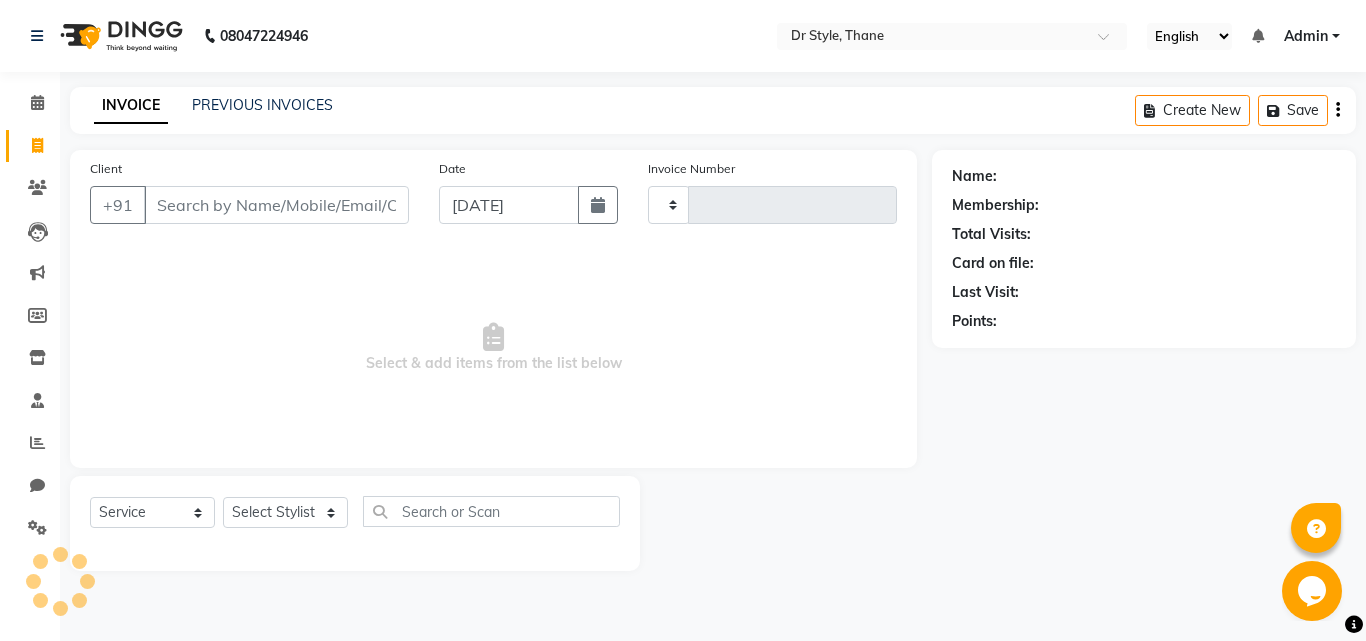 type on "0479" 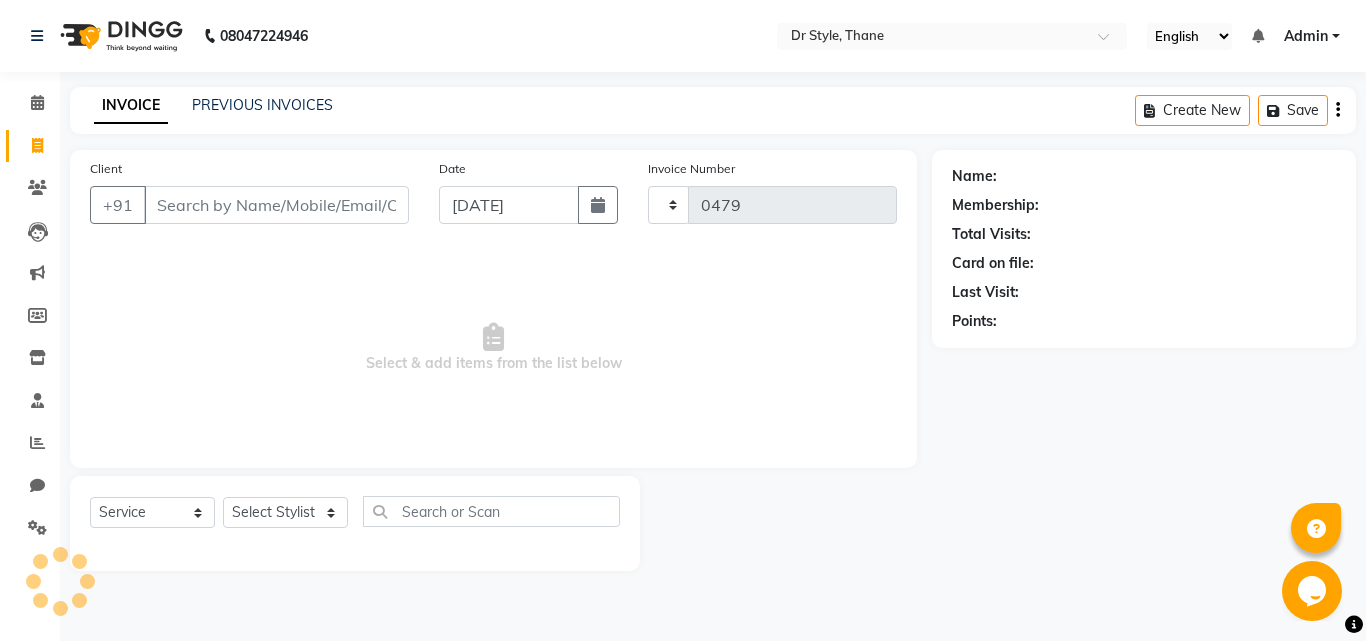 select on "7832" 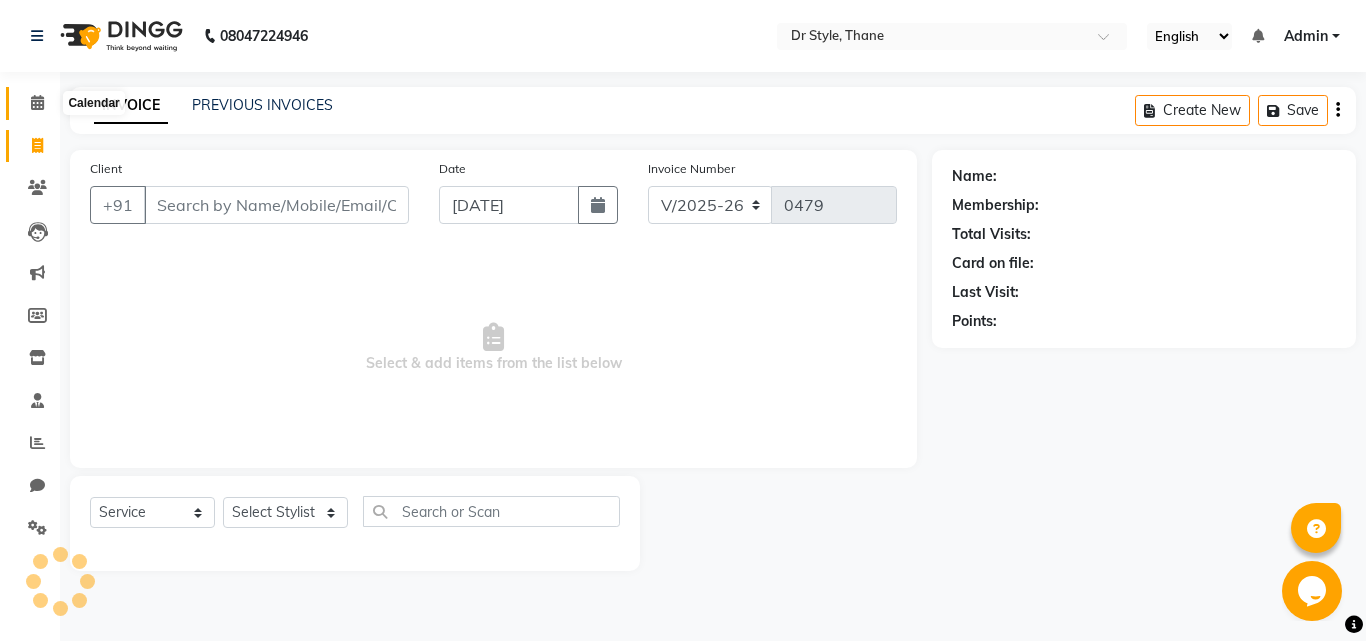 click 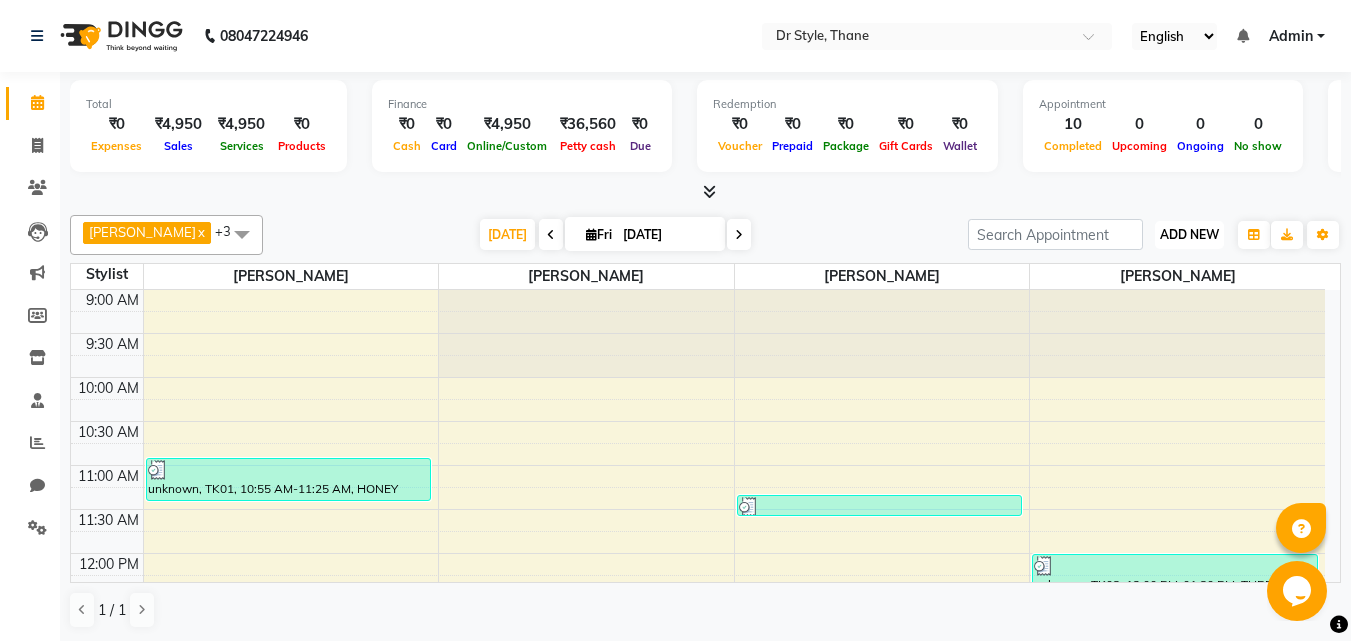 click on "ADD NEW" at bounding box center [1189, 234] 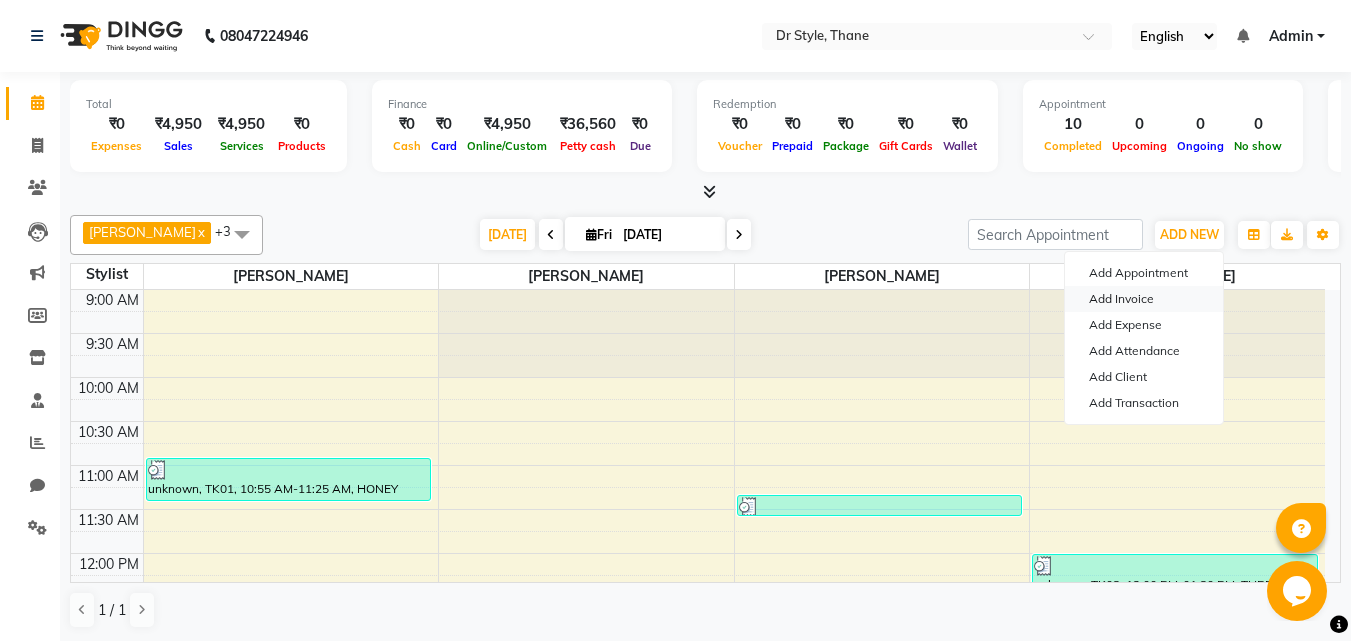 click on "Add Invoice" at bounding box center [1144, 299] 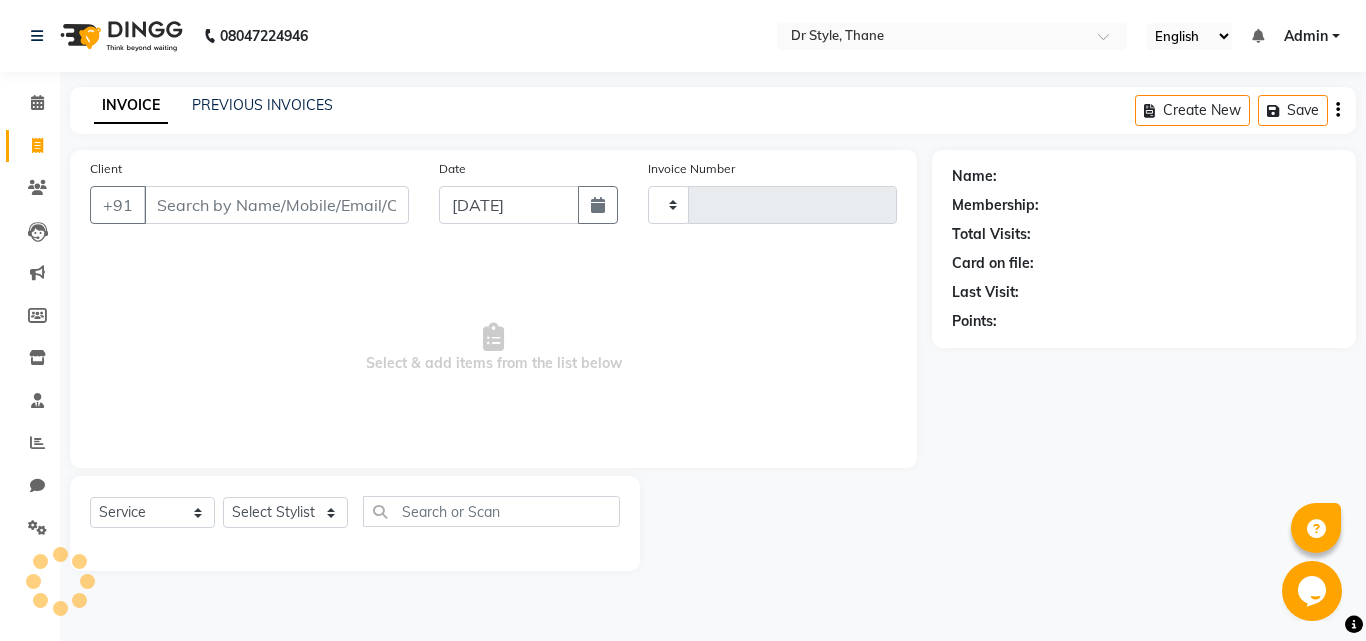 type on "0479" 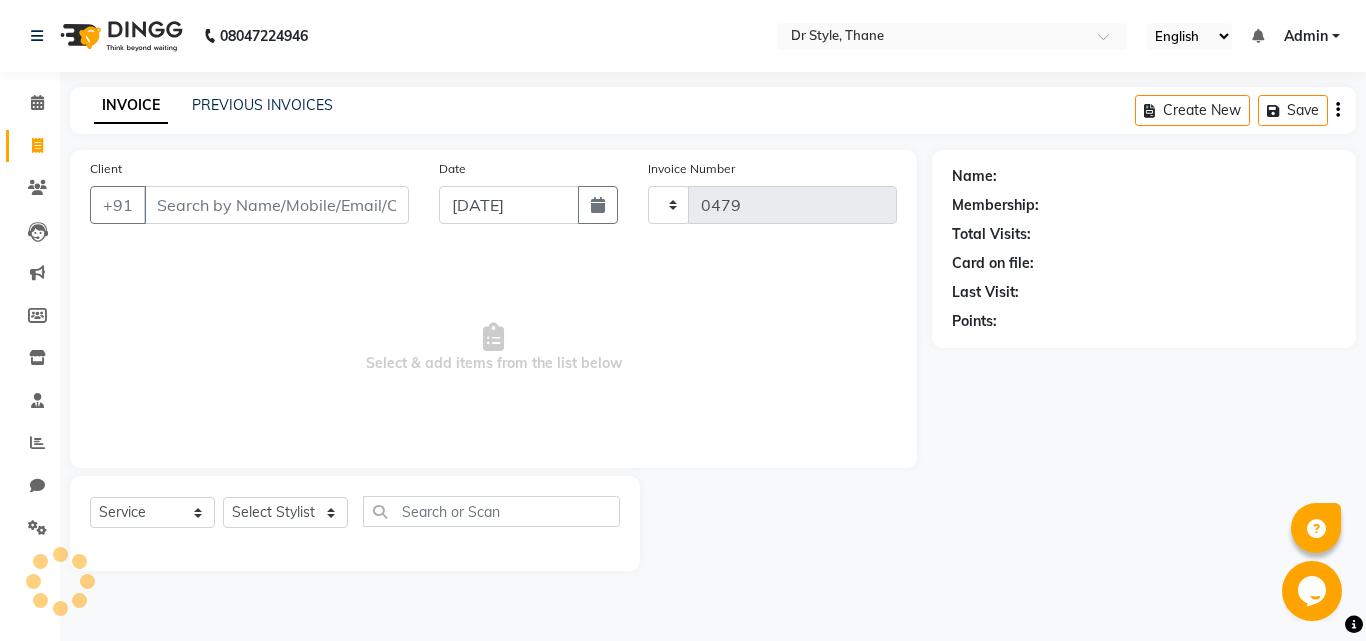 select on "7832" 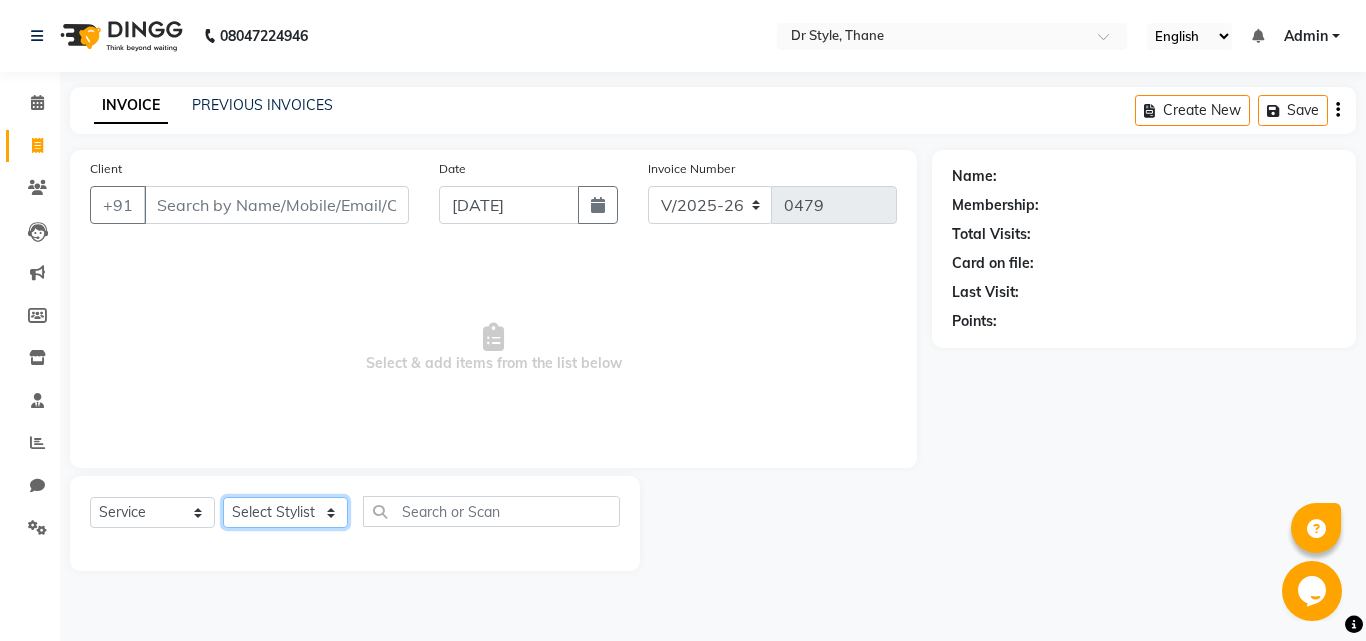 click on "Select Stylist [PERSON_NAME]  [PERSON_NAME] [PERSON_NAME] [PERSON_NAME] [PERSON_NAME] twinkle" 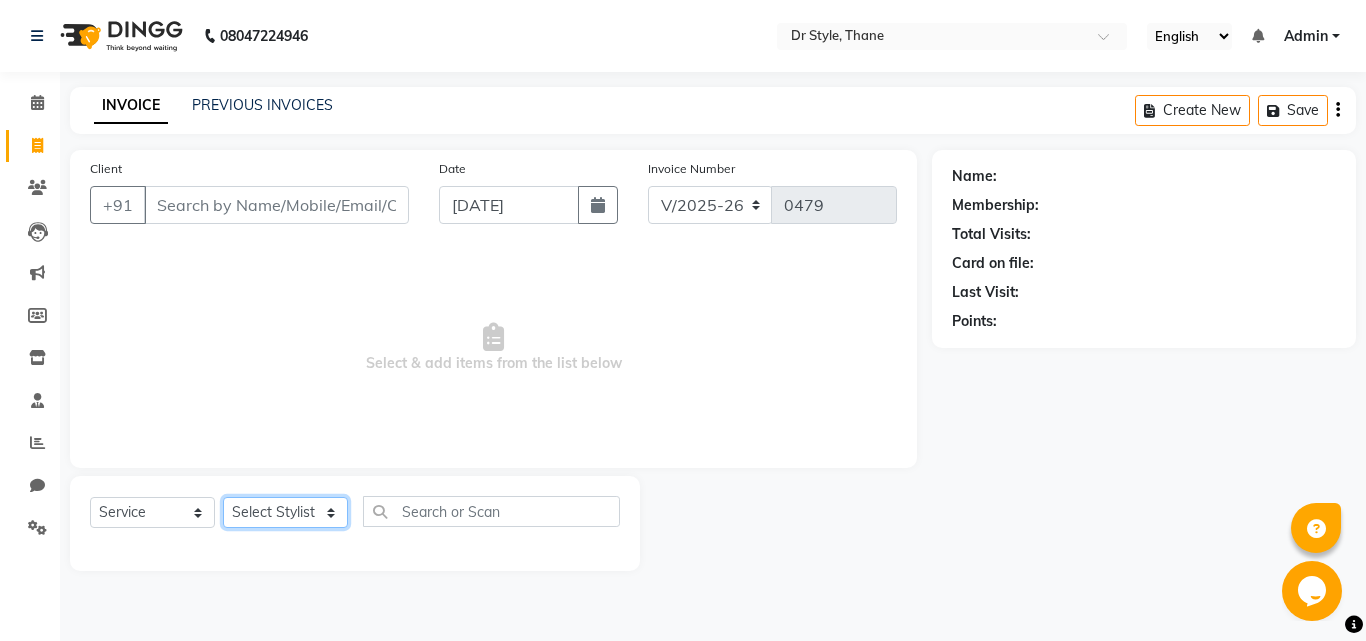 select on "80995" 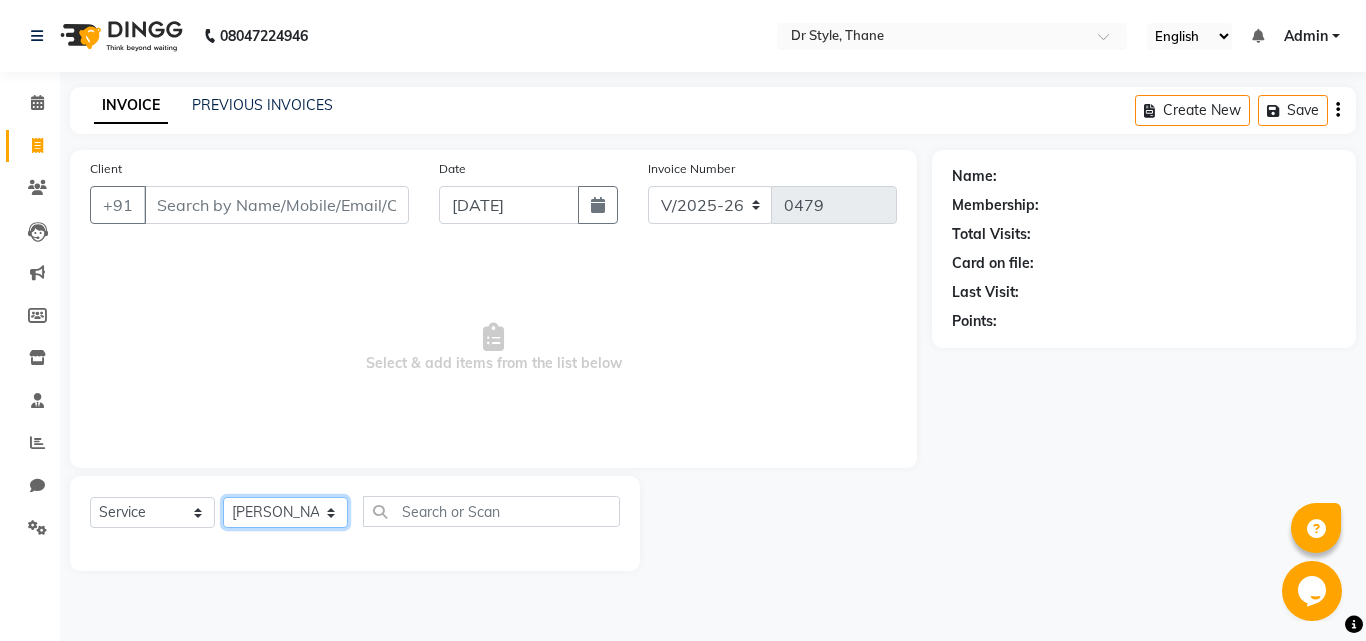click on "Select Stylist [PERSON_NAME]  [PERSON_NAME] [PERSON_NAME] [PERSON_NAME] [PERSON_NAME] twinkle" 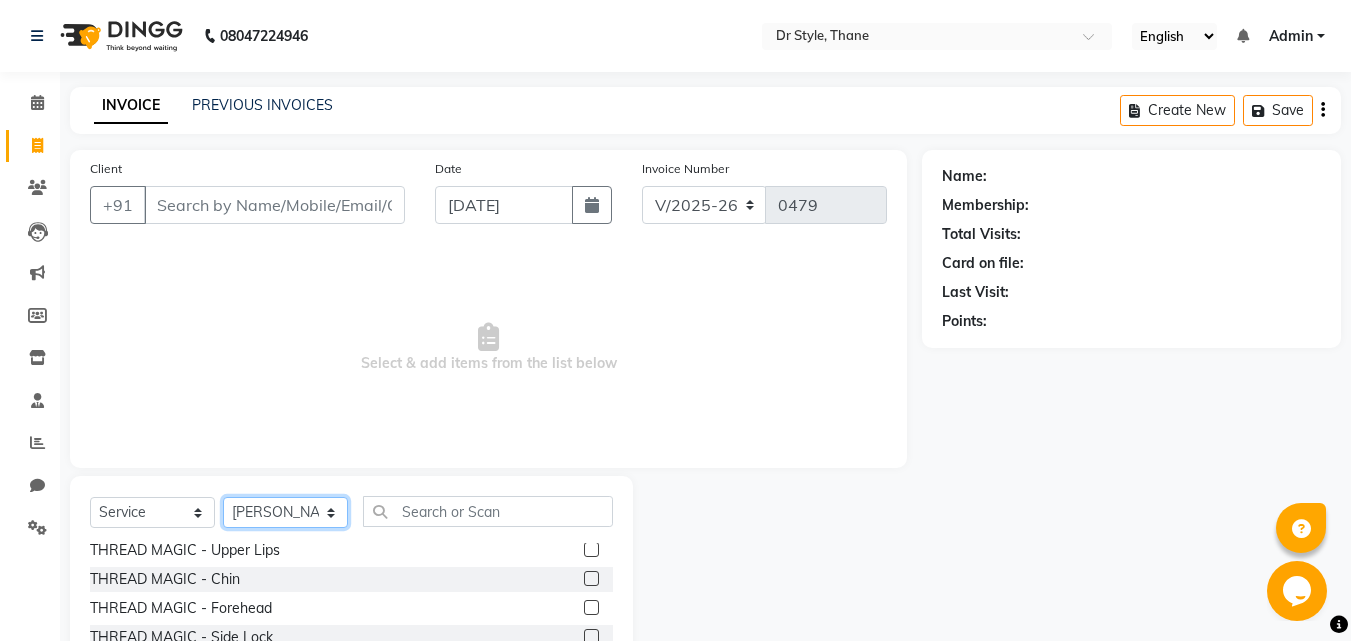 scroll, scrollTop: 0, scrollLeft: 0, axis: both 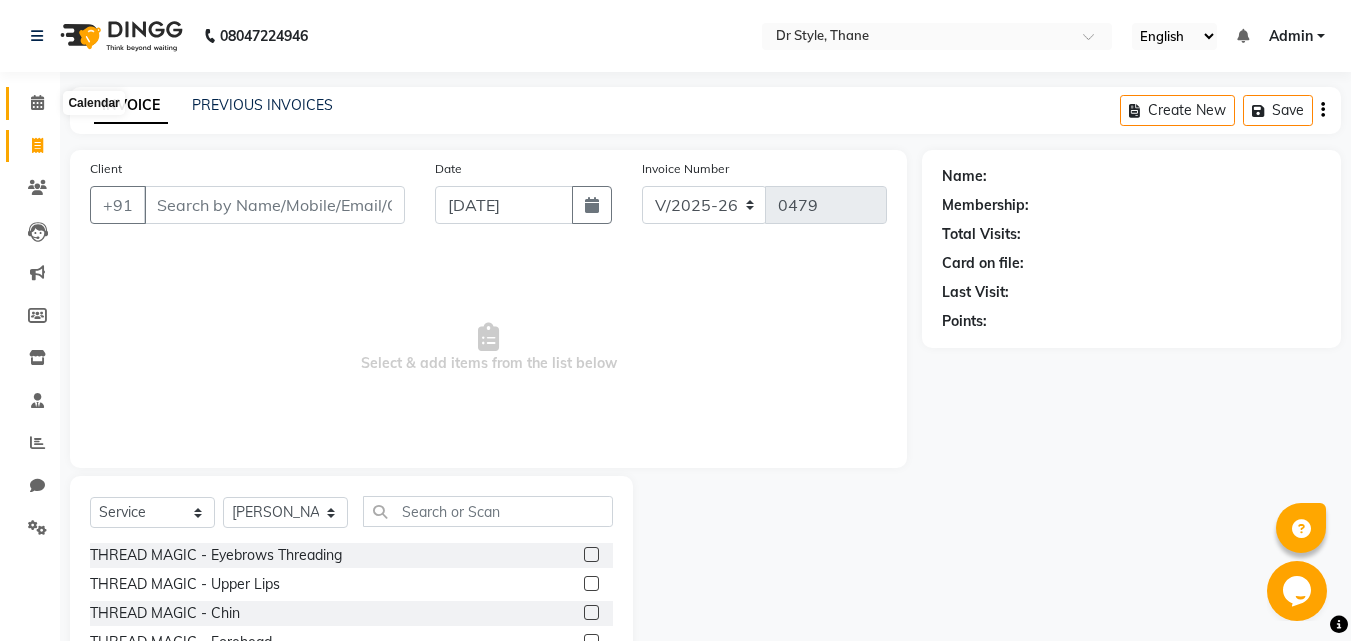 click 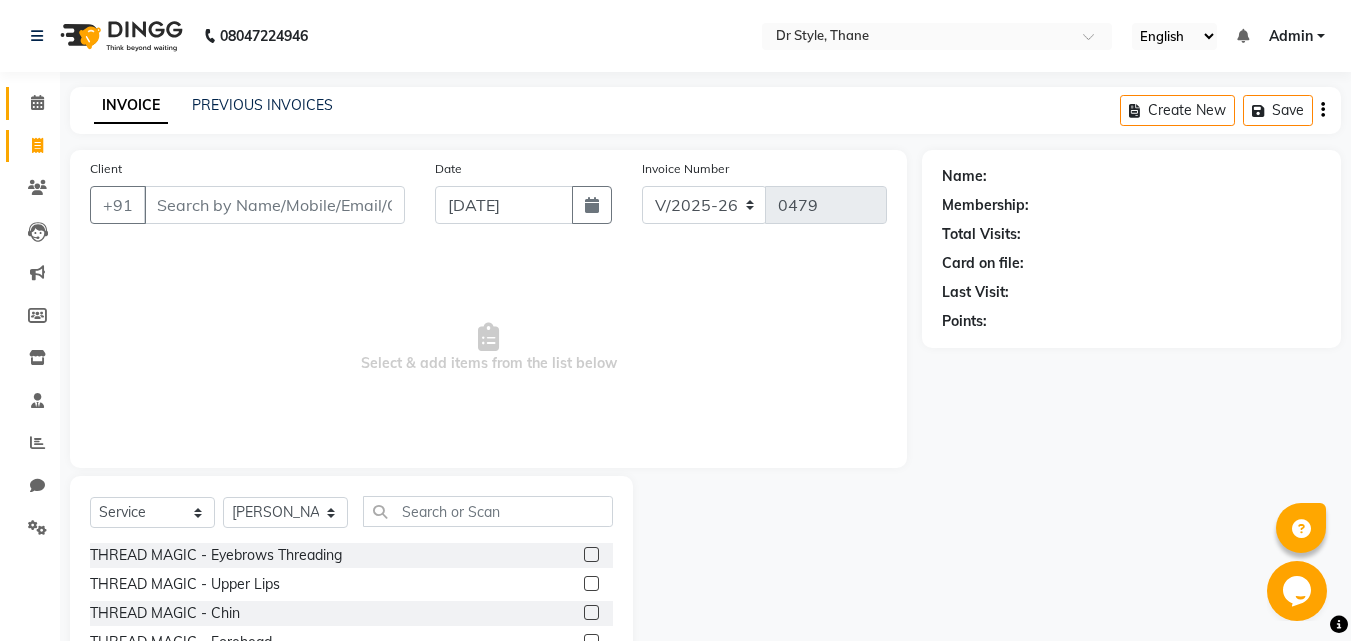 click on "Calendar" 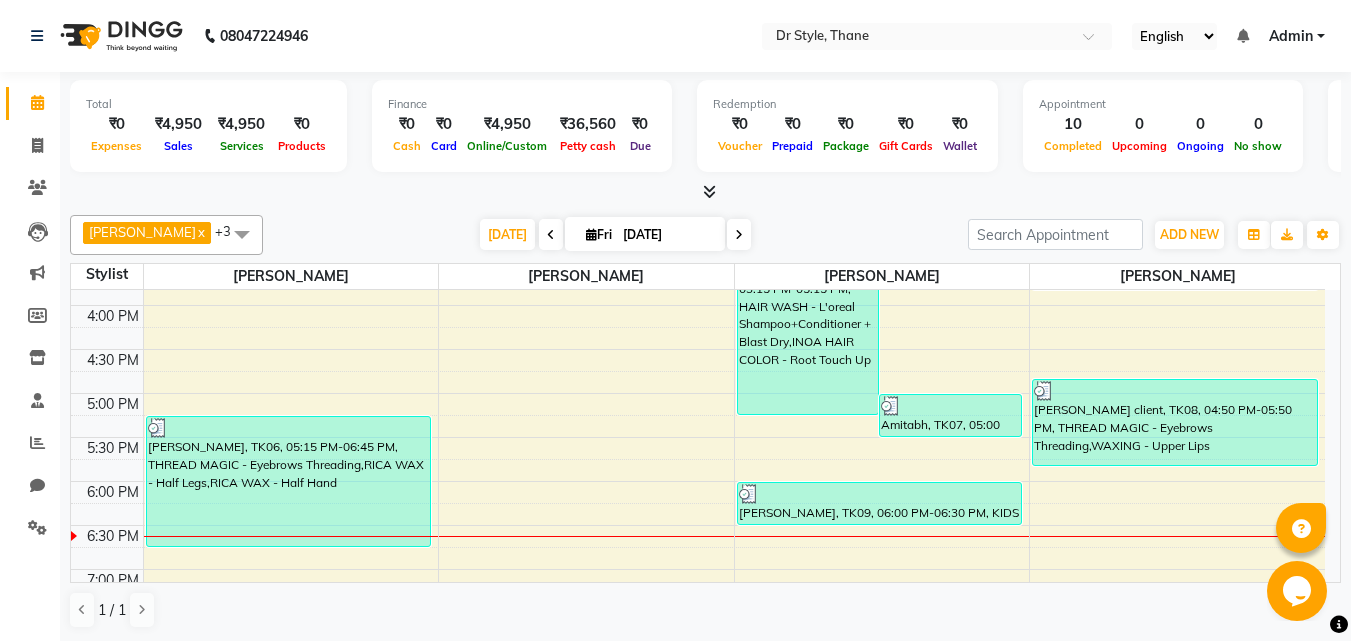 scroll, scrollTop: 700, scrollLeft: 0, axis: vertical 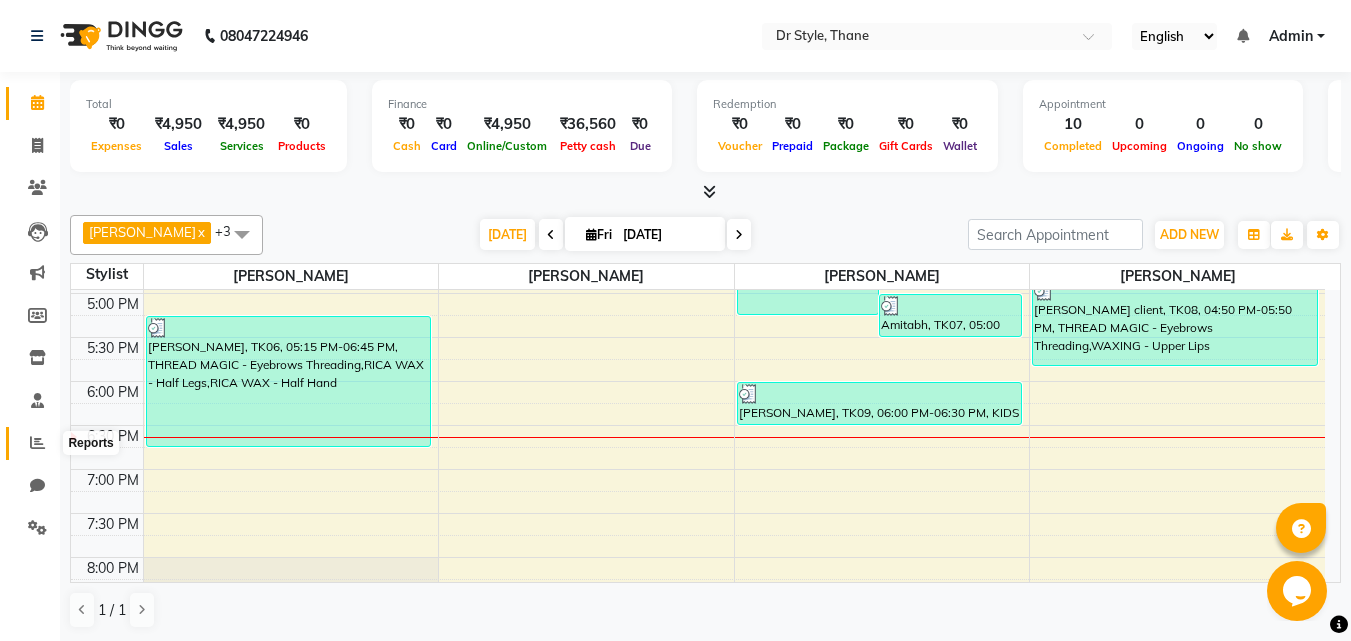 click 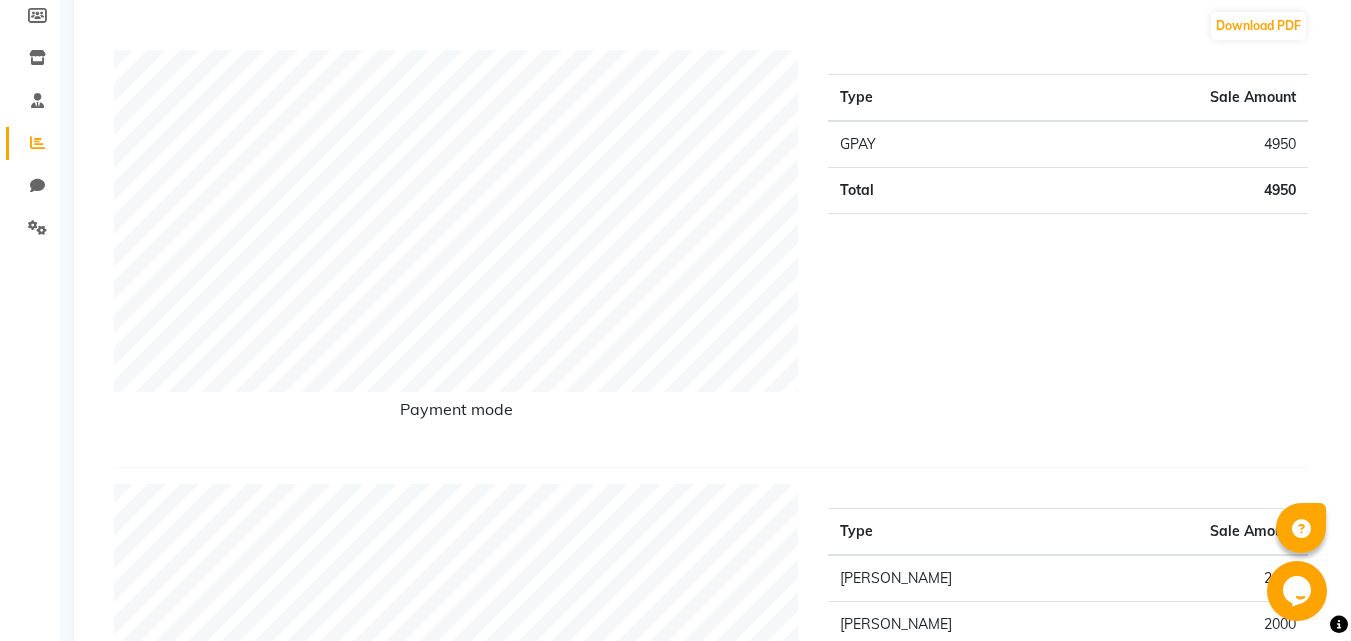 scroll, scrollTop: 0, scrollLeft: 0, axis: both 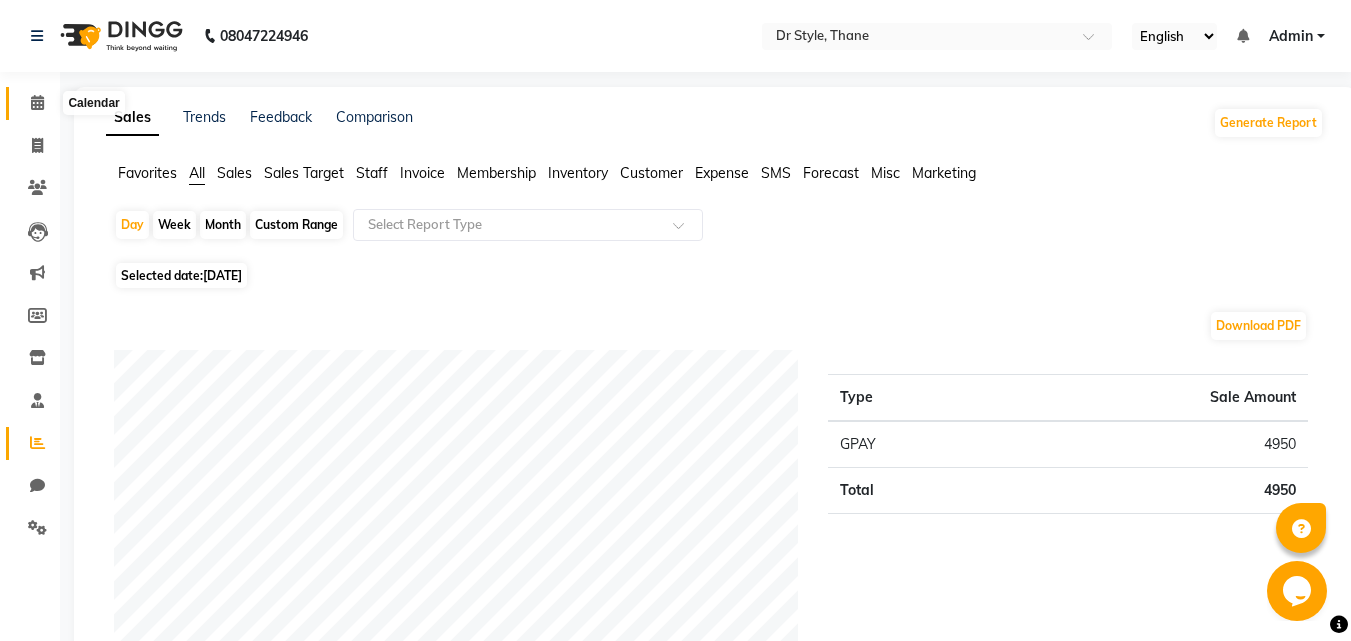 click 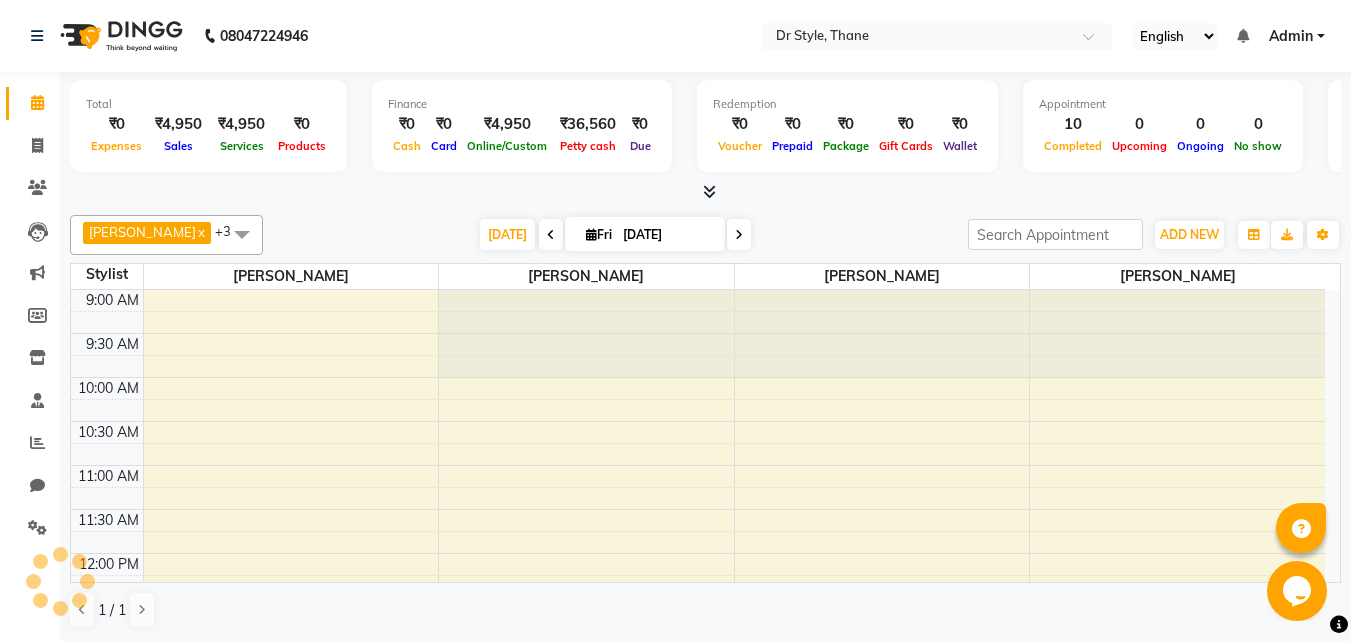 scroll, scrollTop: 793, scrollLeft: 0, axis: vertical 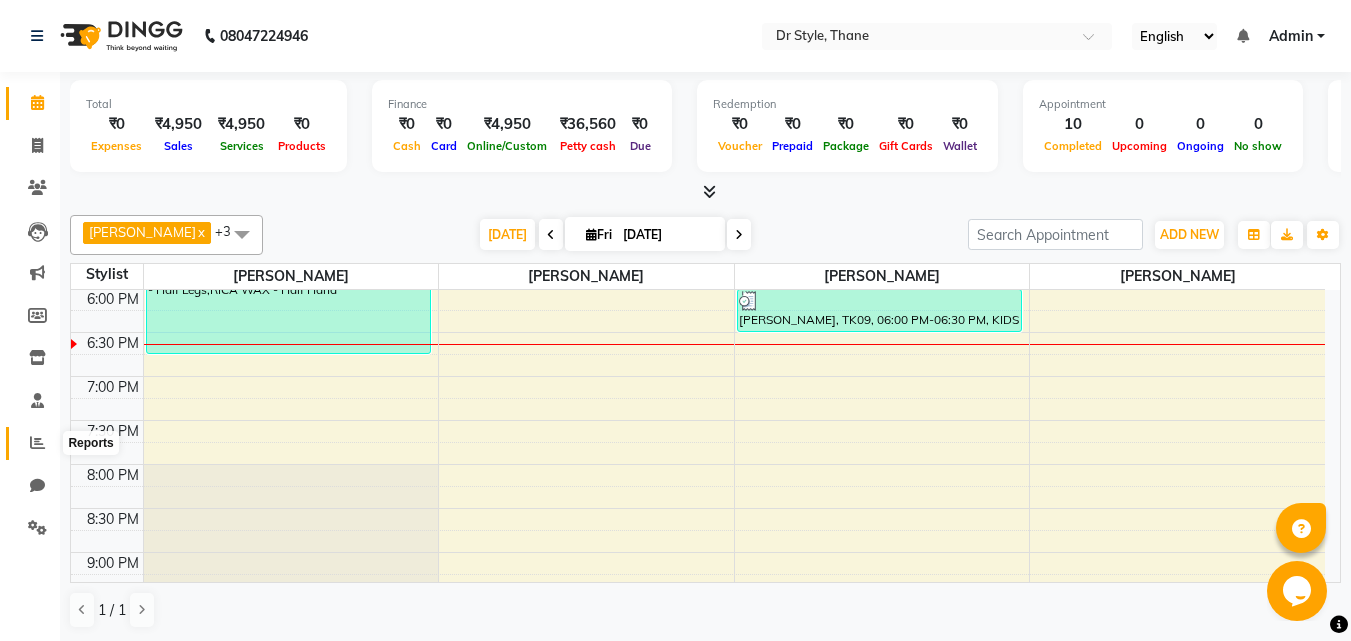 click 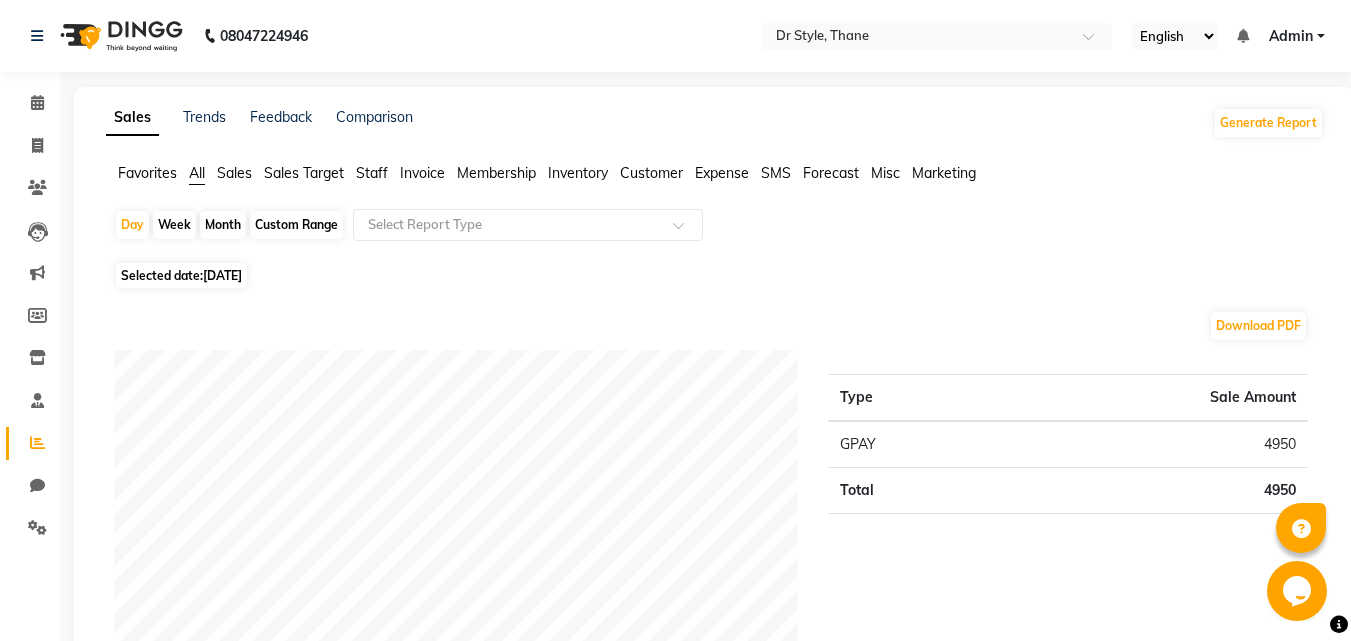click on "Month" 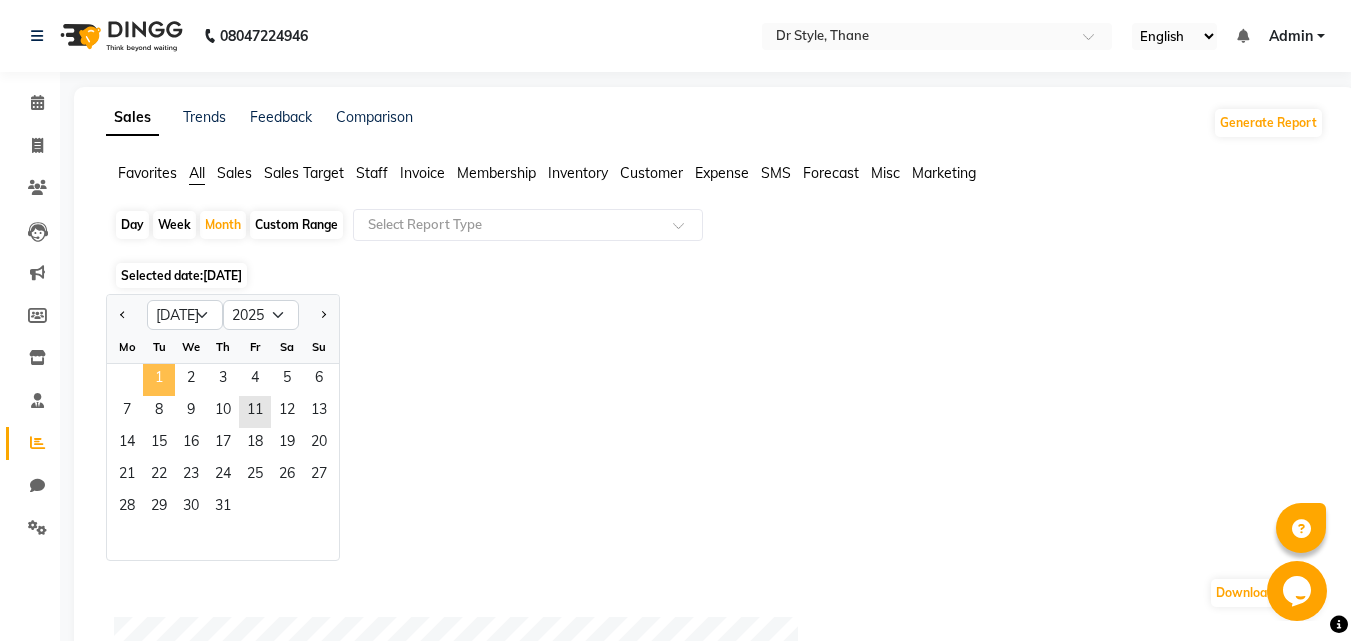 click on "1" 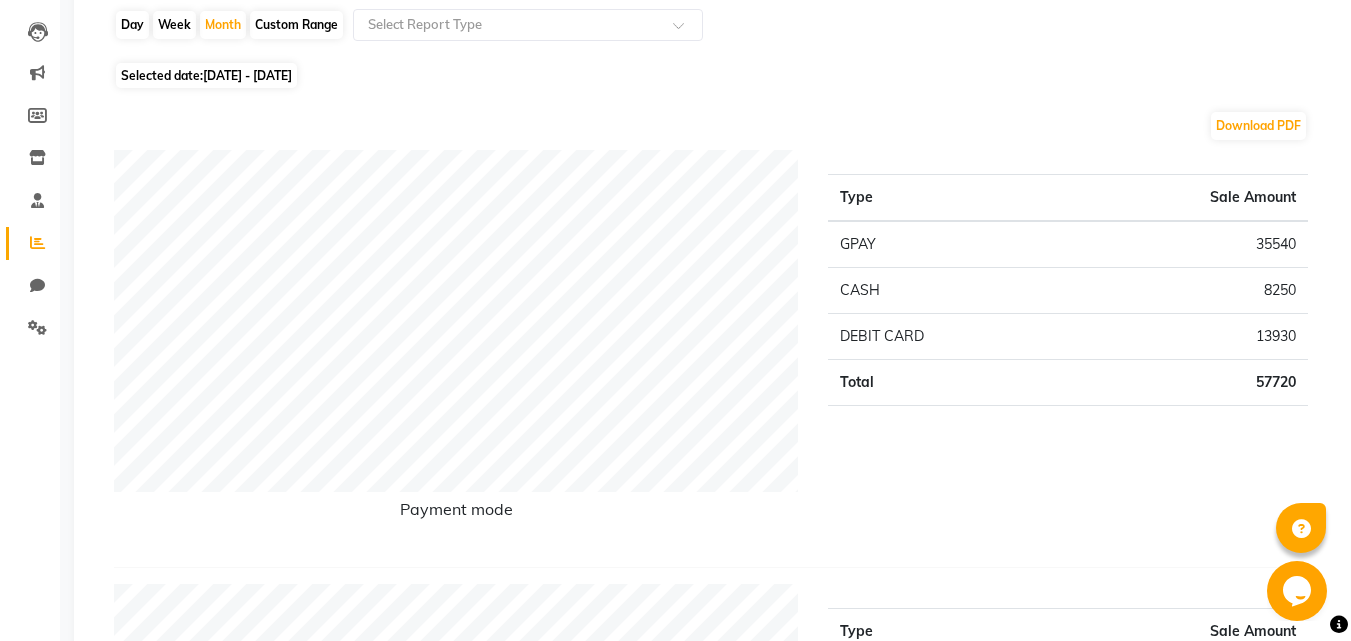 scroll, scrollTop: 0, scrollLeft: 0, axis: both 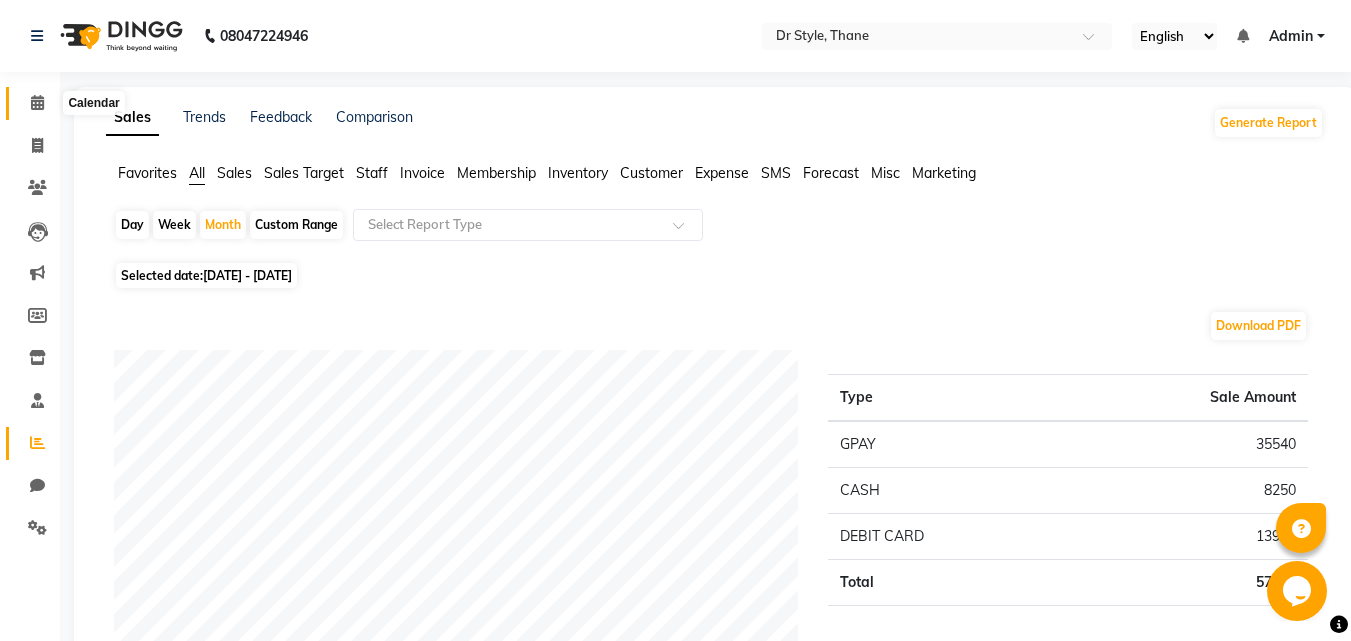 click 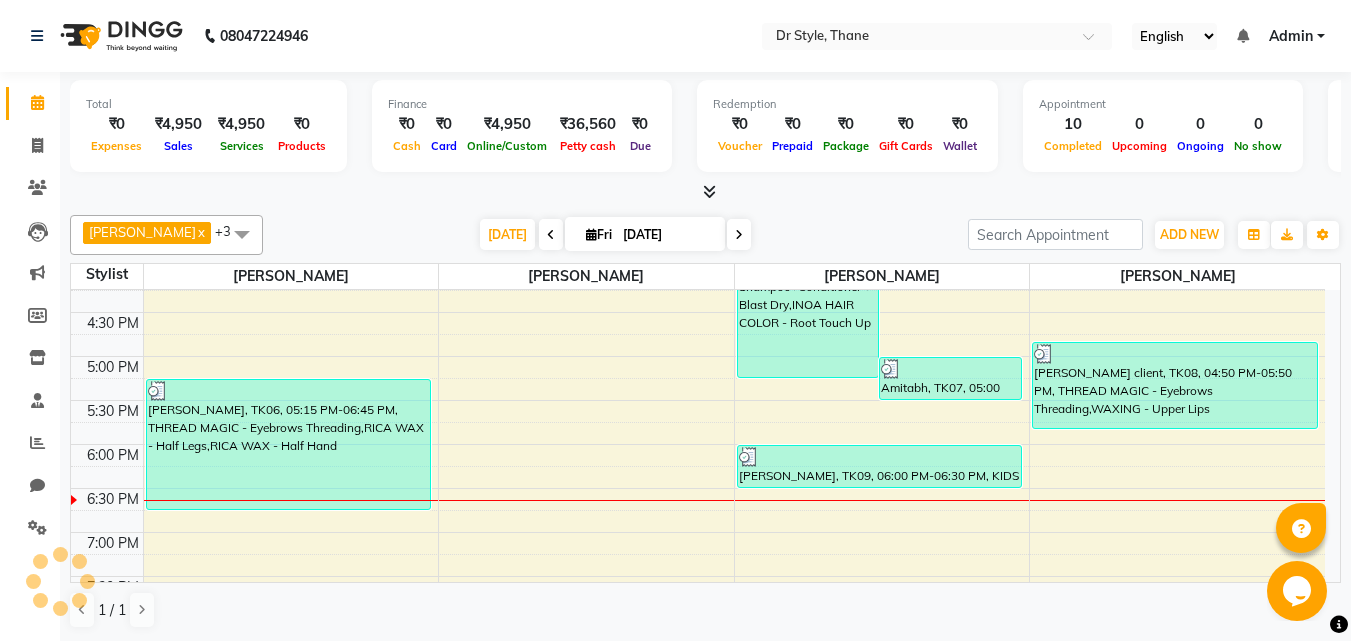 scroll, scrollTop: 0, scrollLeft: 0, axis: both 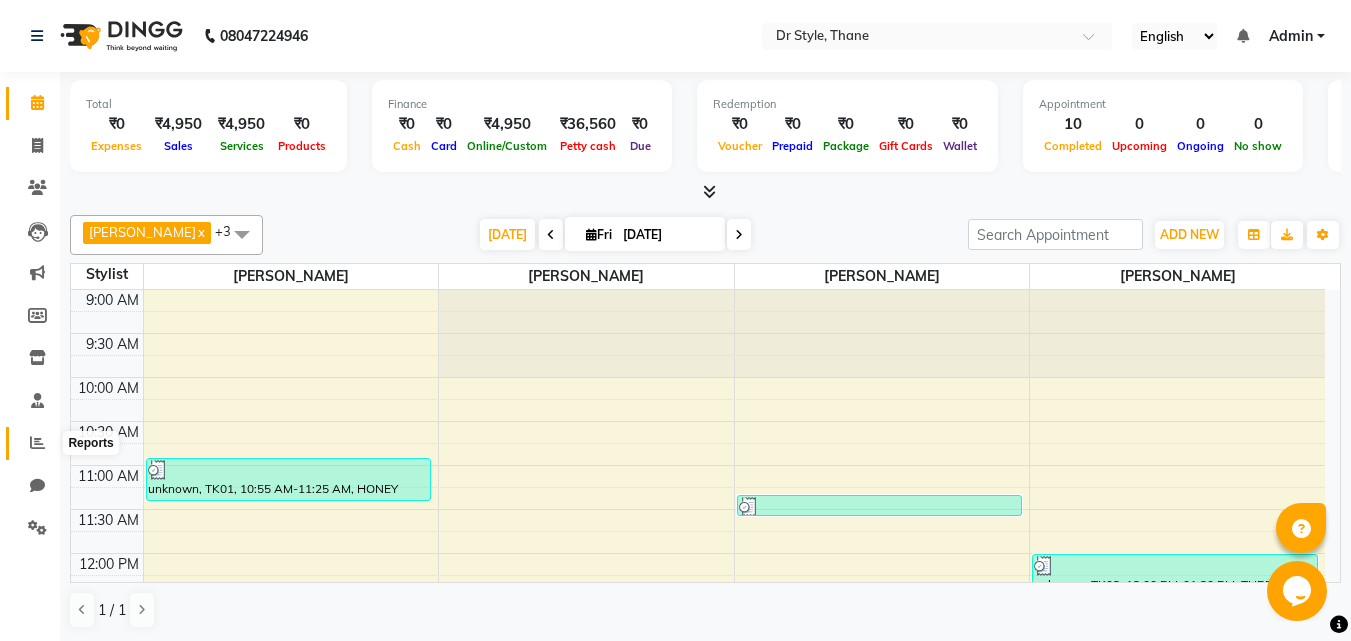 click 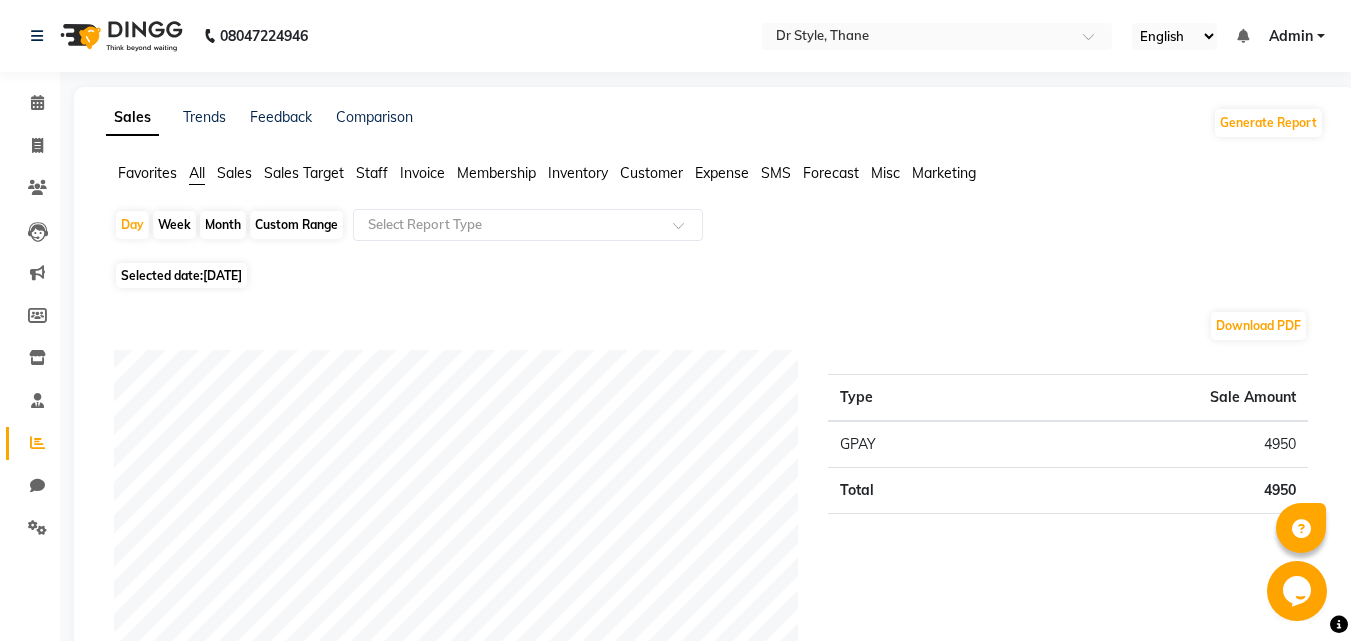 click on "Month" 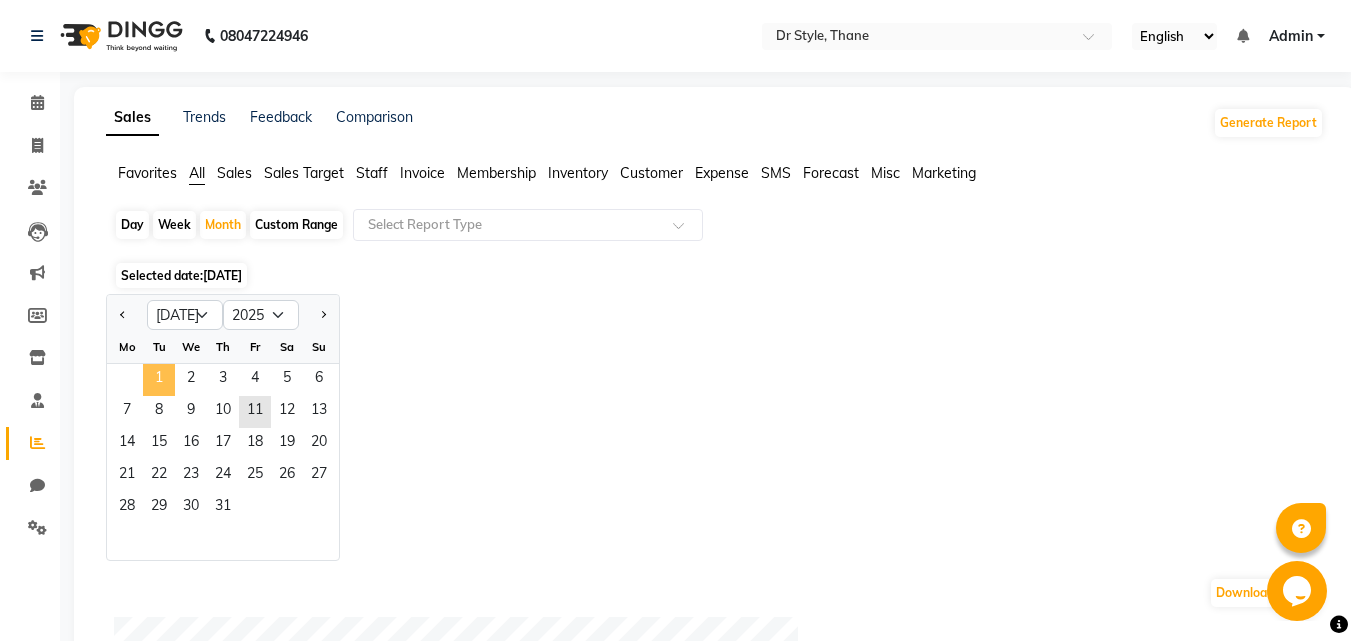 click on "1" 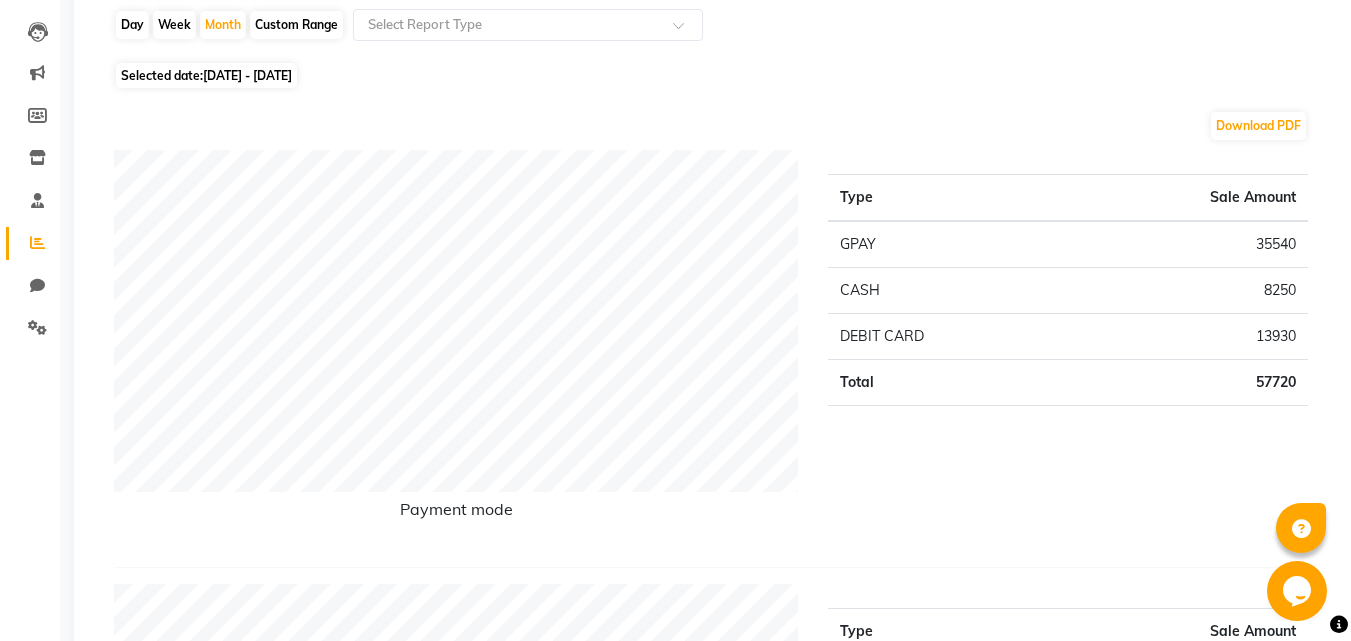 scroll, scrollTop: 0, scrollLeft: 0, axis: both 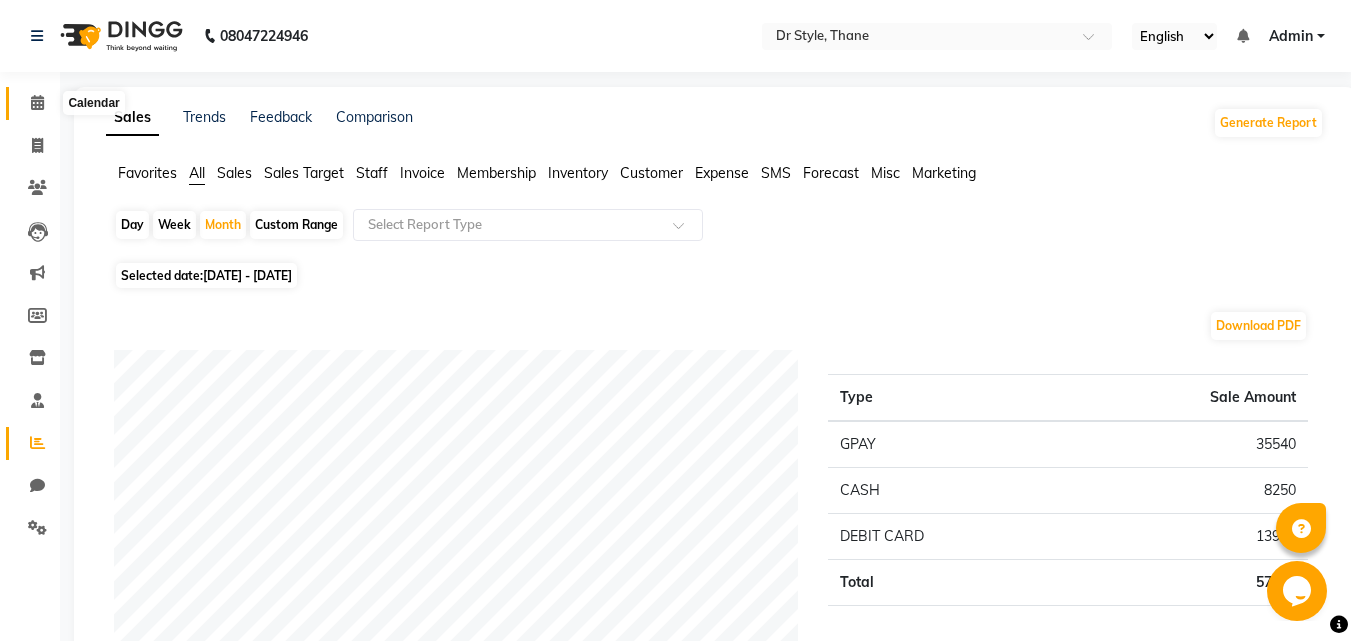 click 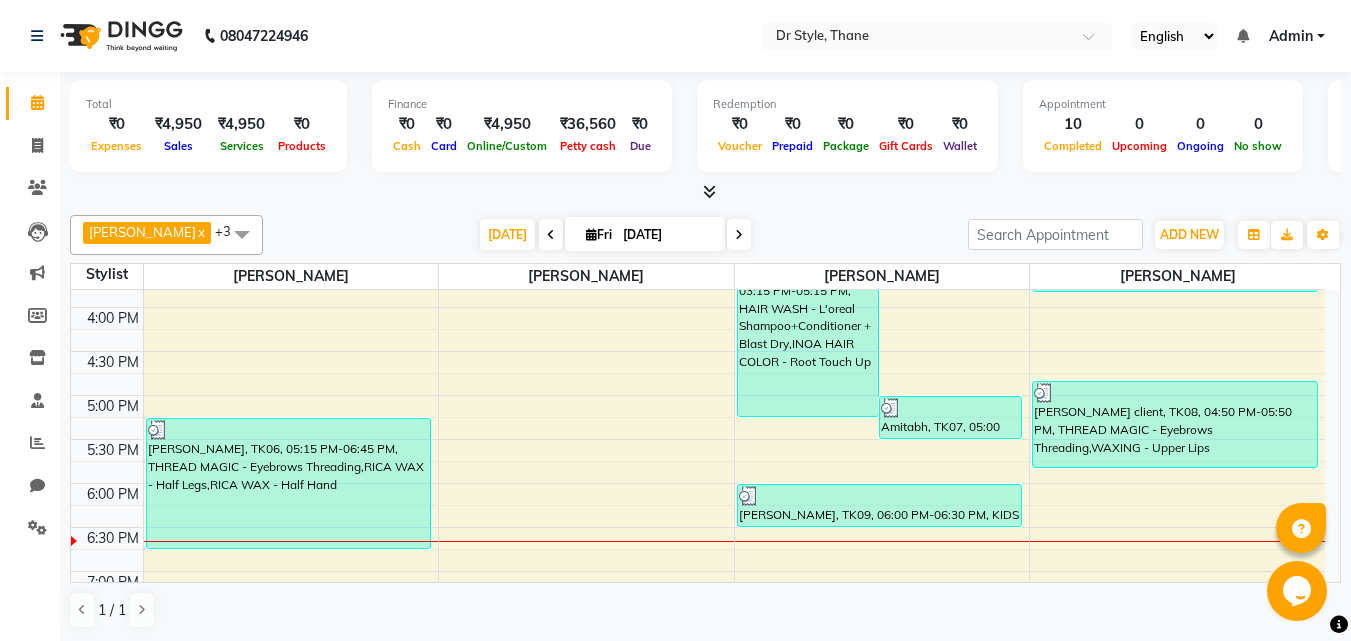 scroll, scrollTop: 600, scrollLeft: 0, axis: vertical 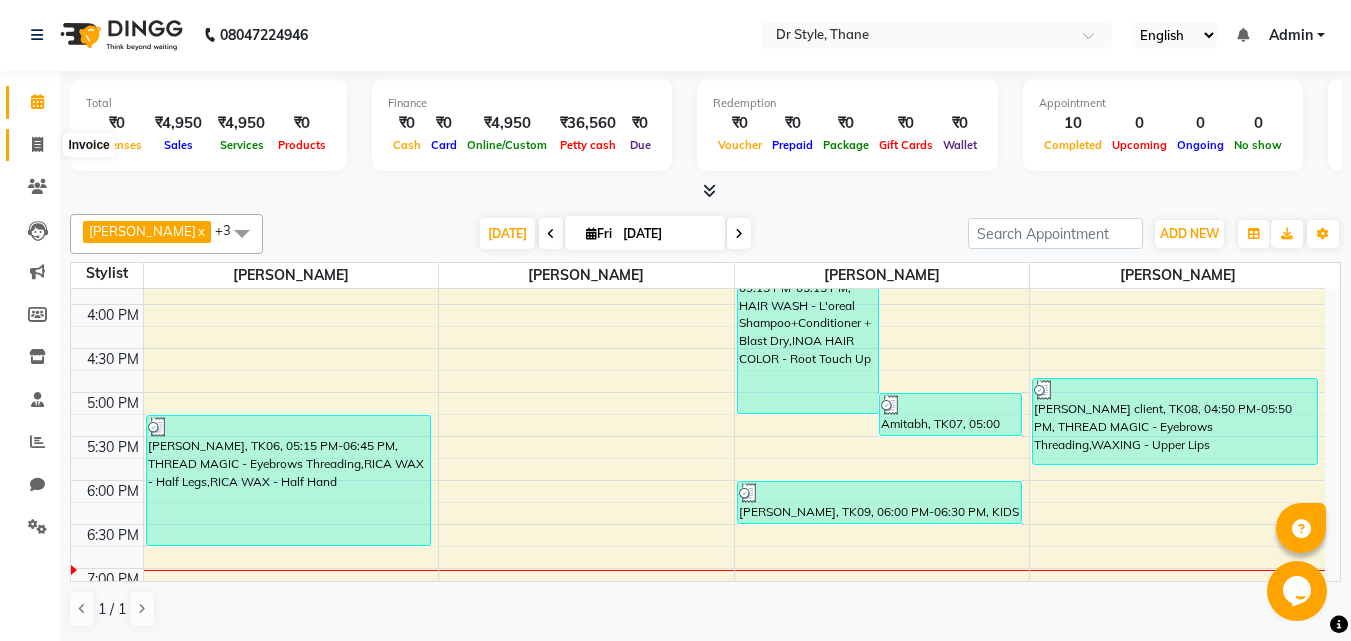 click 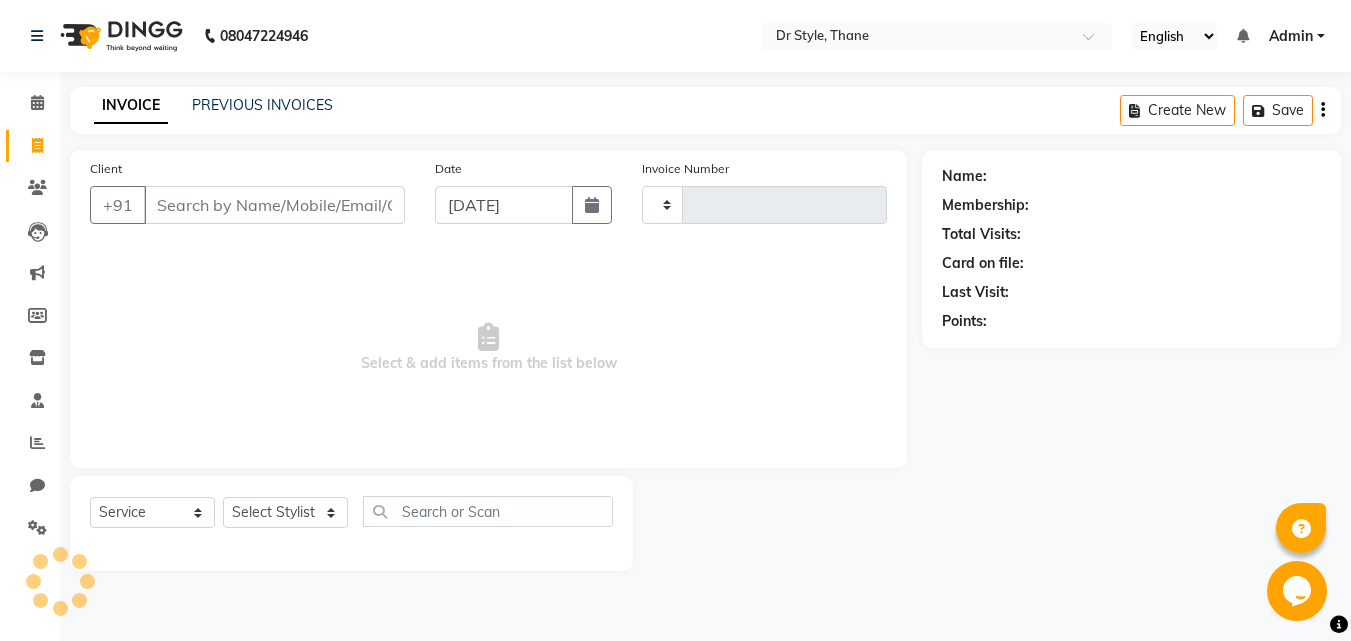 scroll, scrollTop: 0, scrollLeft: 0, axis: both 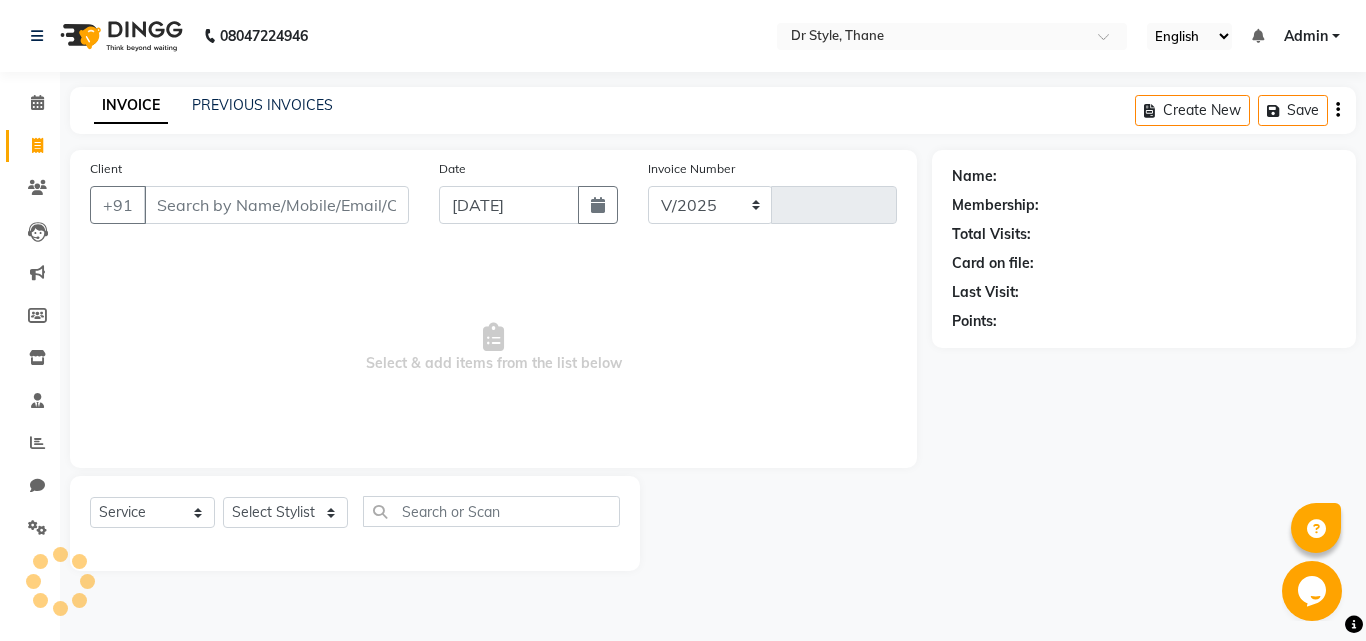 select on "7832" 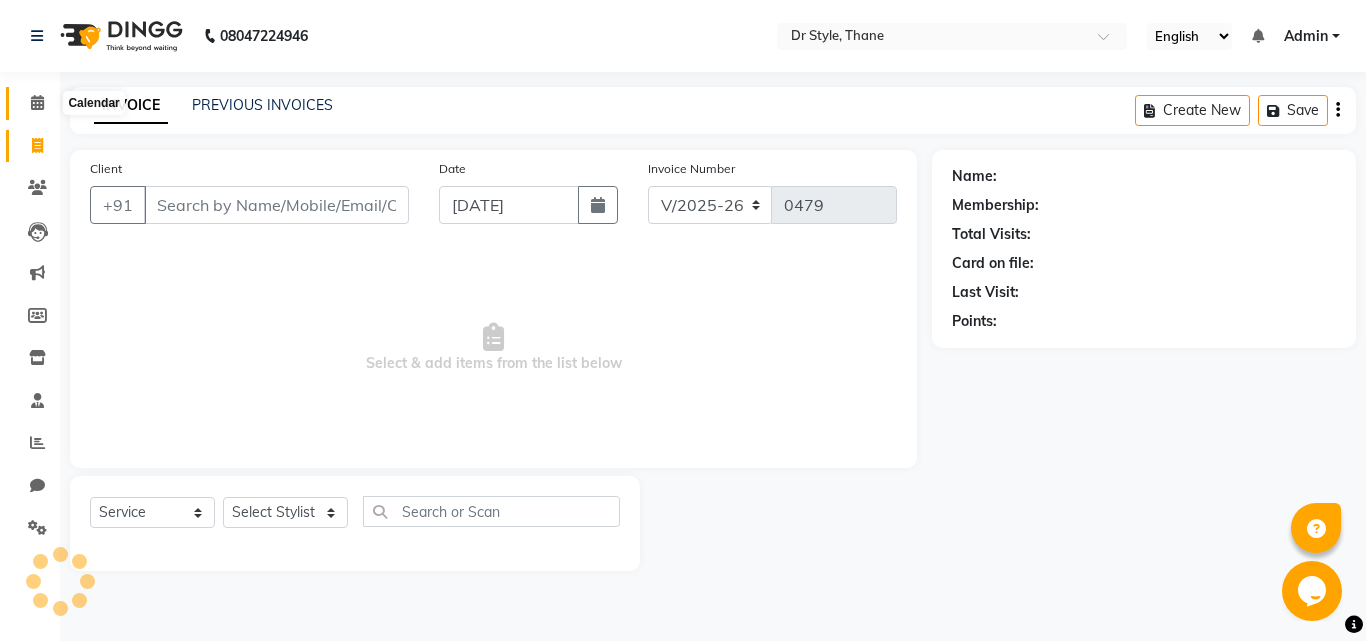 click 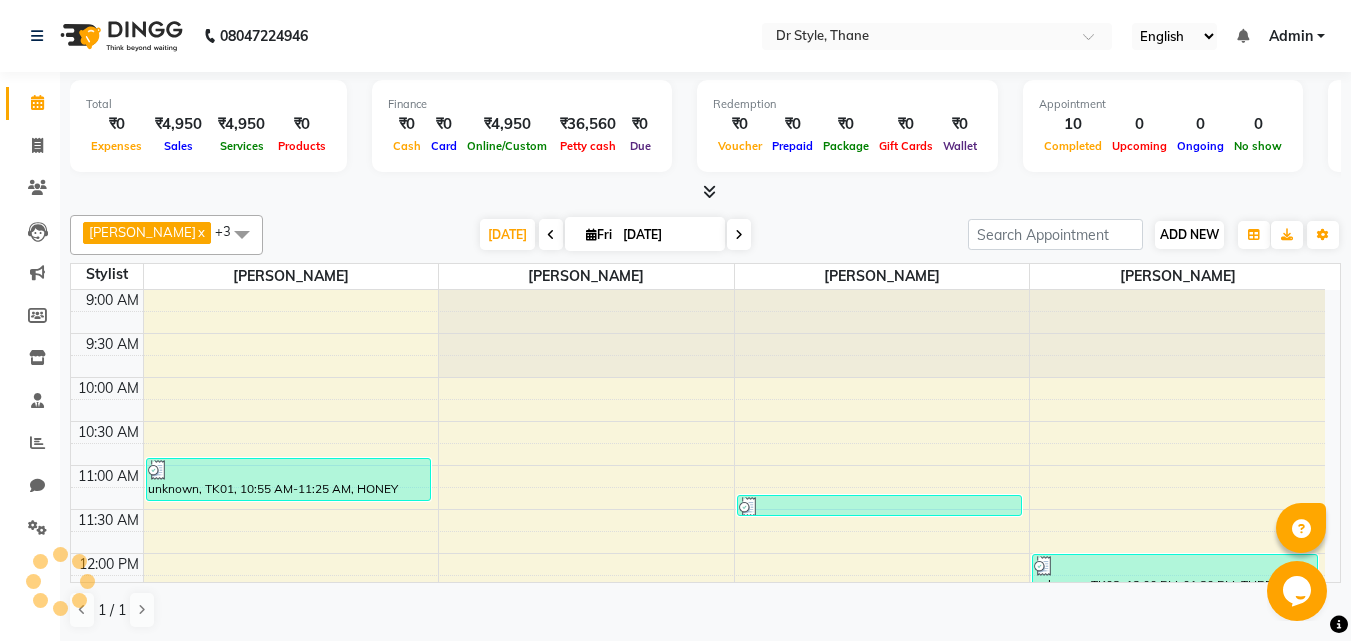scroll, scrollTop: 0, scrollLeft: 0, axis: both 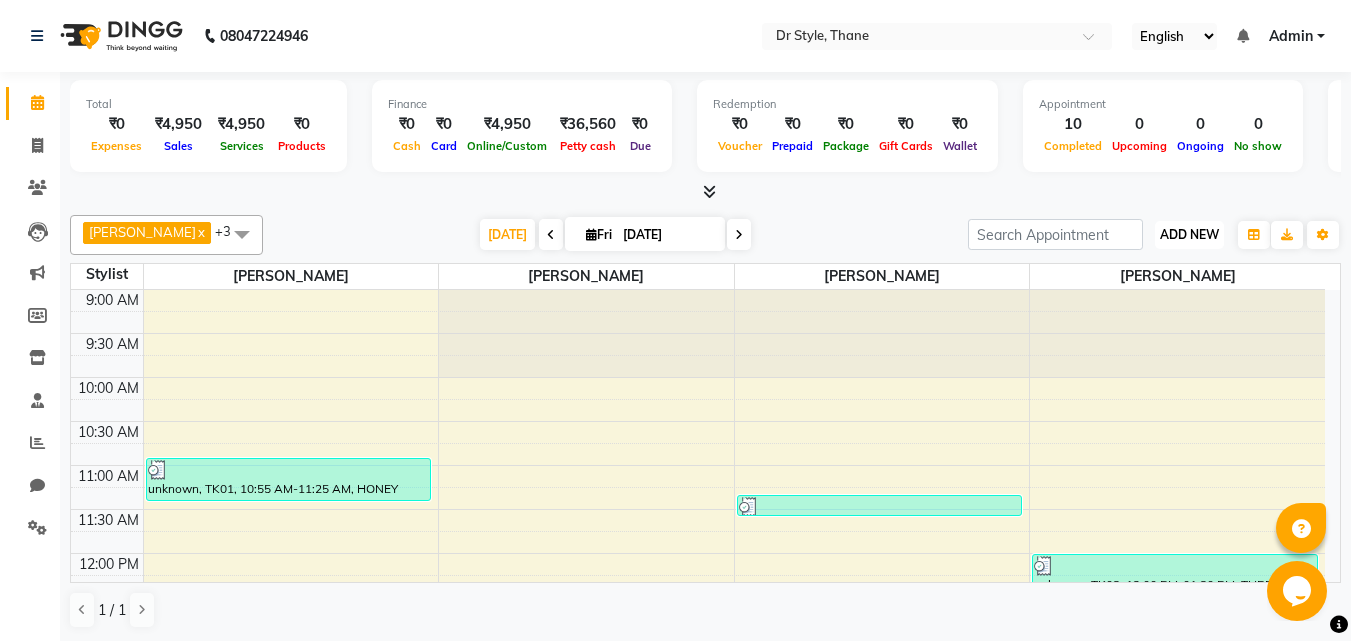 click on "ADD NEW" at bounding box center (1189, 234) 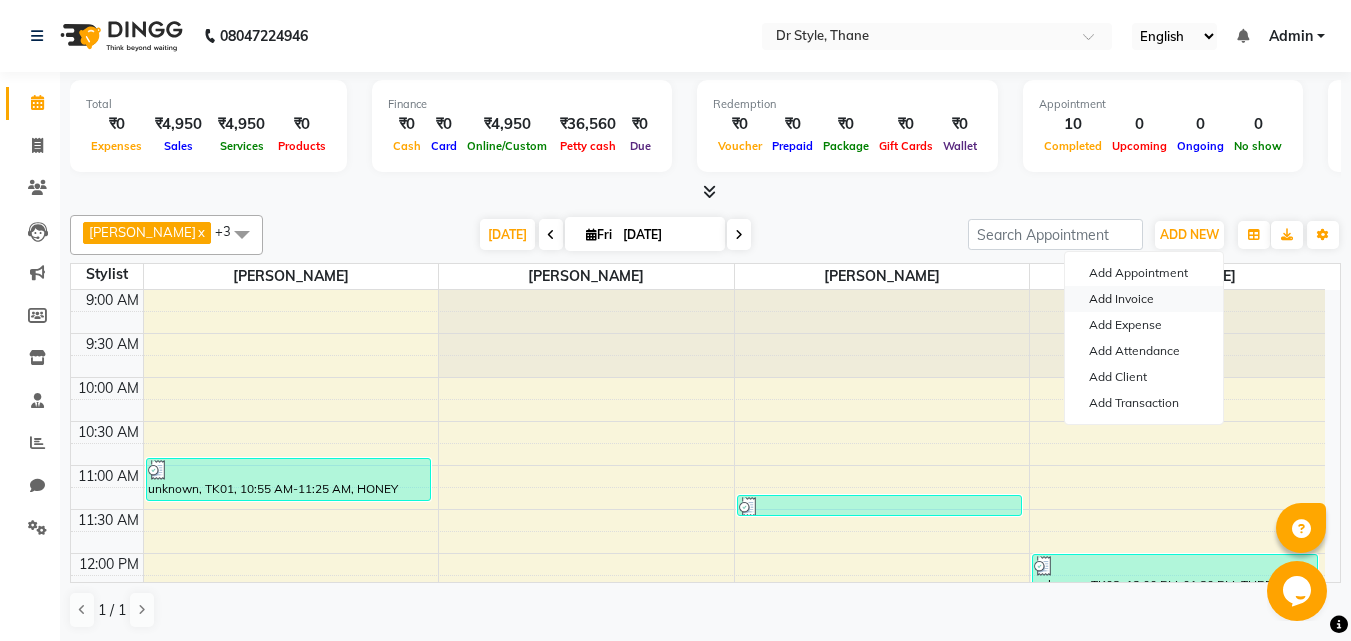 click on "Add Invoice" at bounding box center (1144, 299) 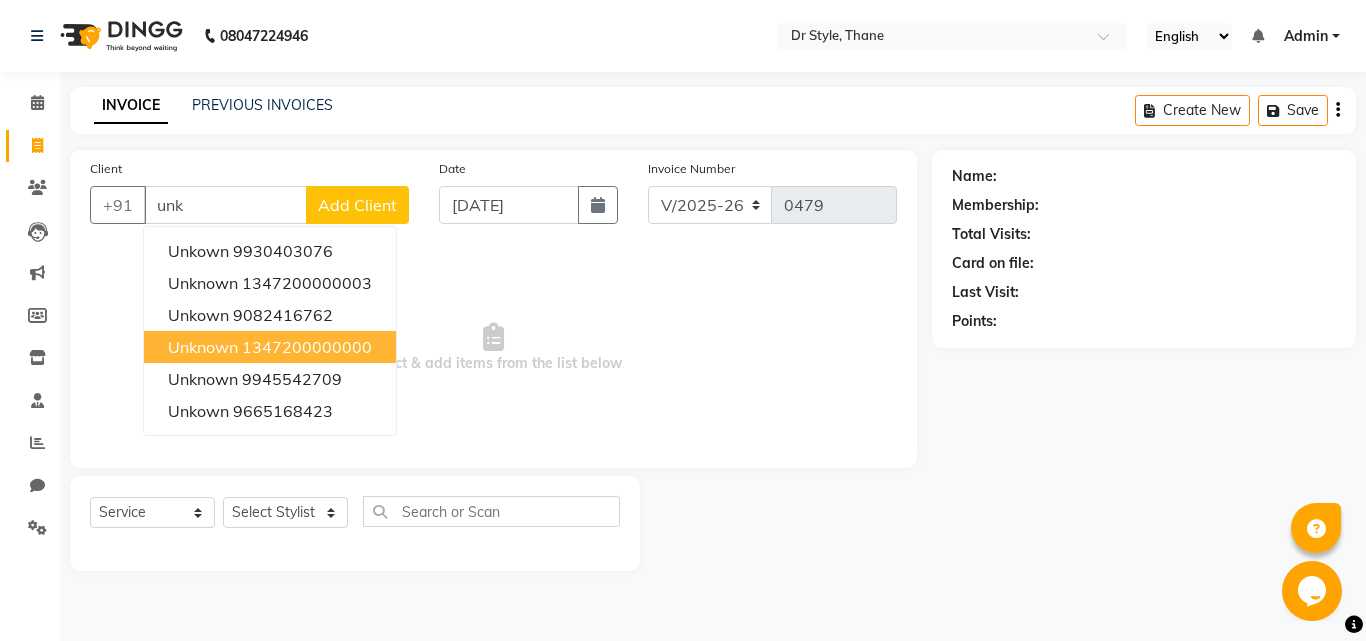 click on "unknown  1347200000000" at bounding box center [270, 347] 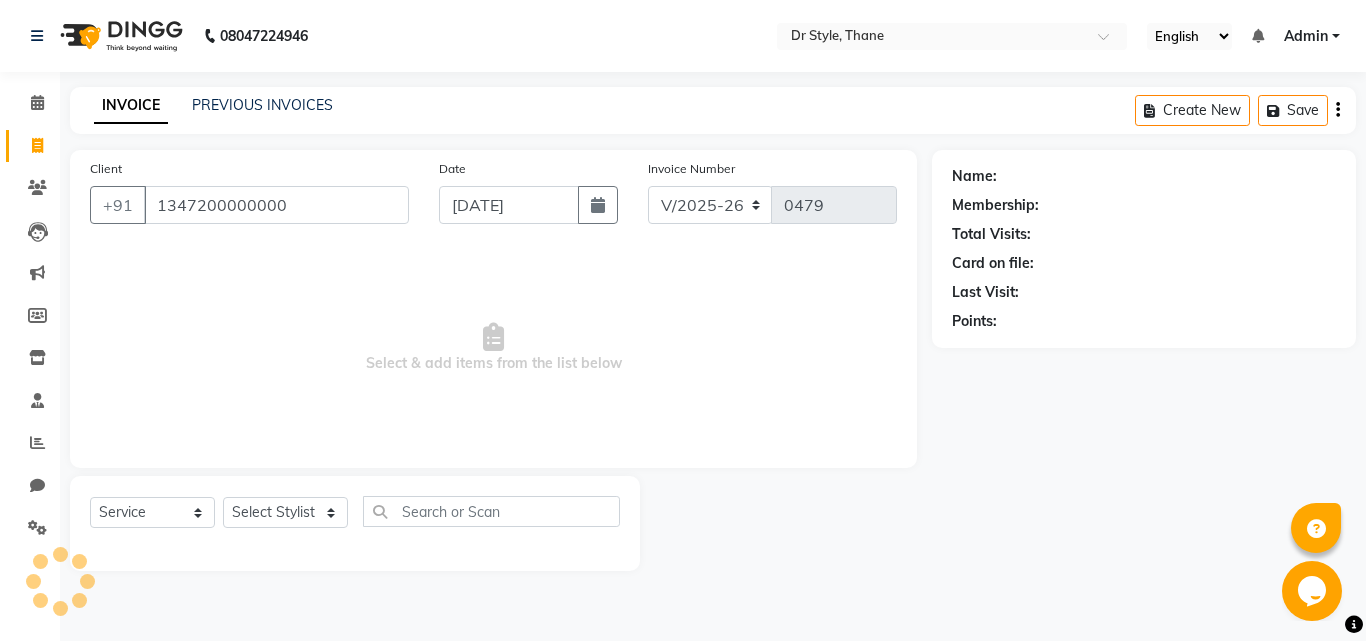 type on "1347200000000" 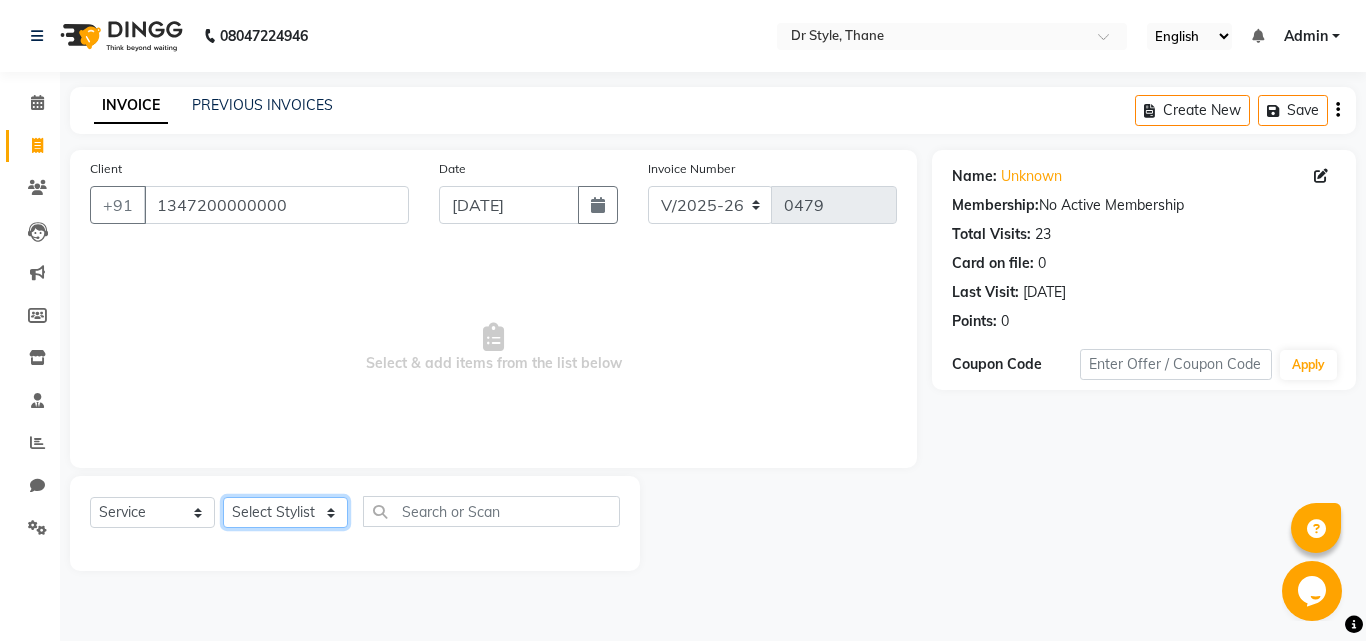 click on "Select Stylist [PERSON_NAME]  [PERSON_NAME] [PERSON_NAME] [PERSON_NAME] [PERSON_NAME] twinkle" 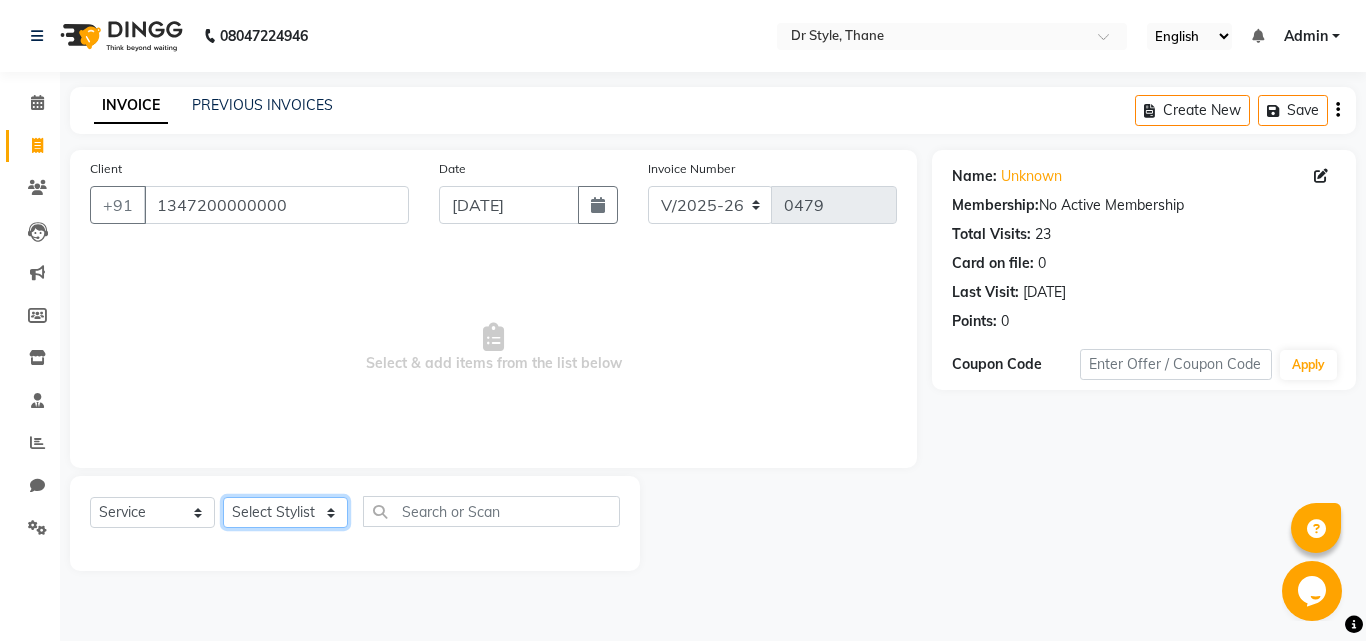 select on "81004" 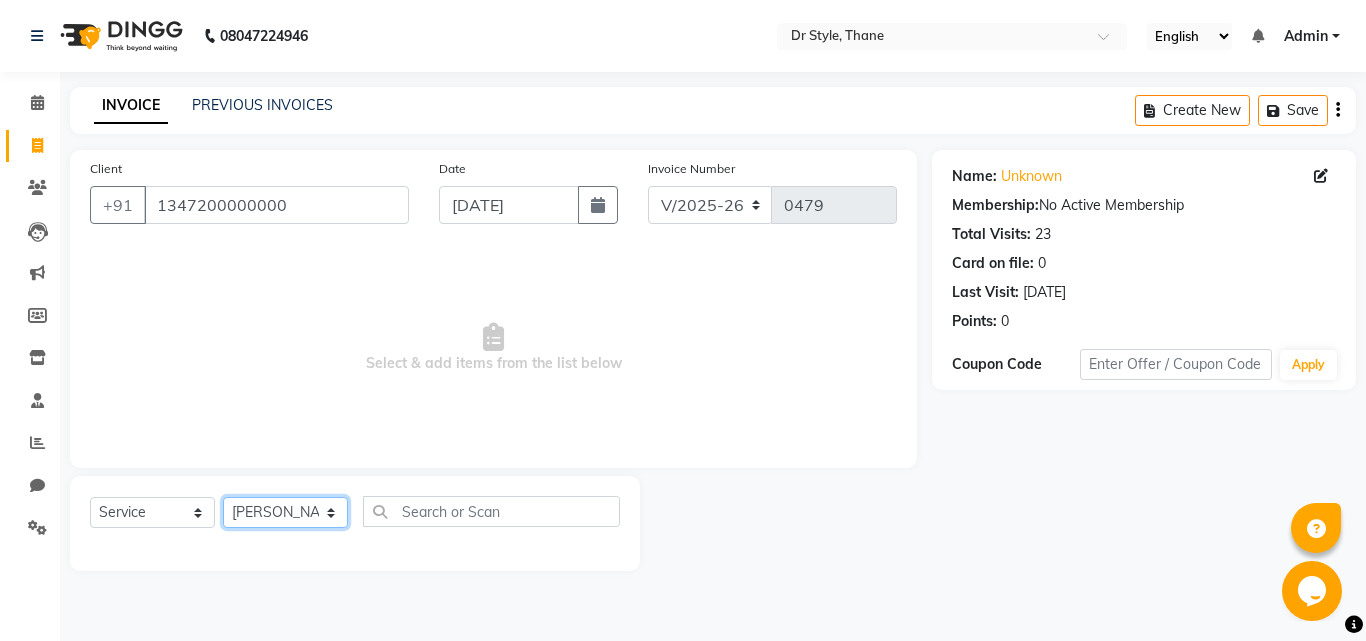 click on "Select Stylist [PERSON_NAME]  [PERSON_NAME] [PERSON_NAME] [PERSON_NAME] [PERSON_NAME] twinkle" 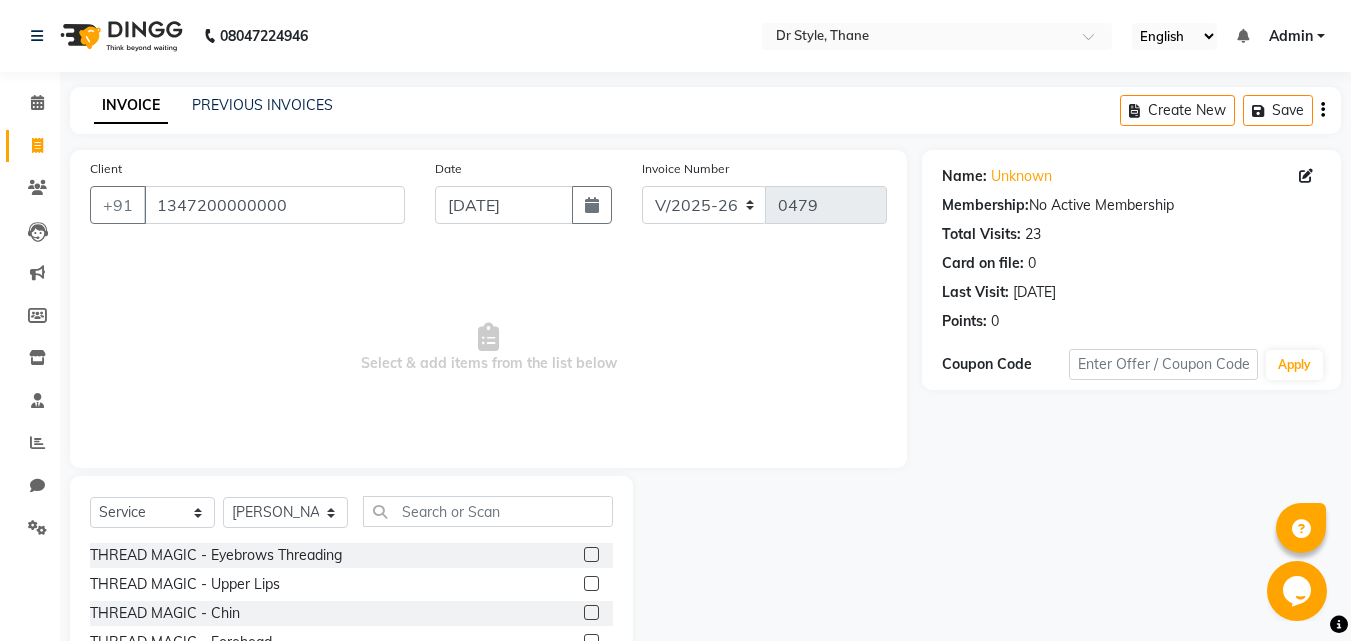 click 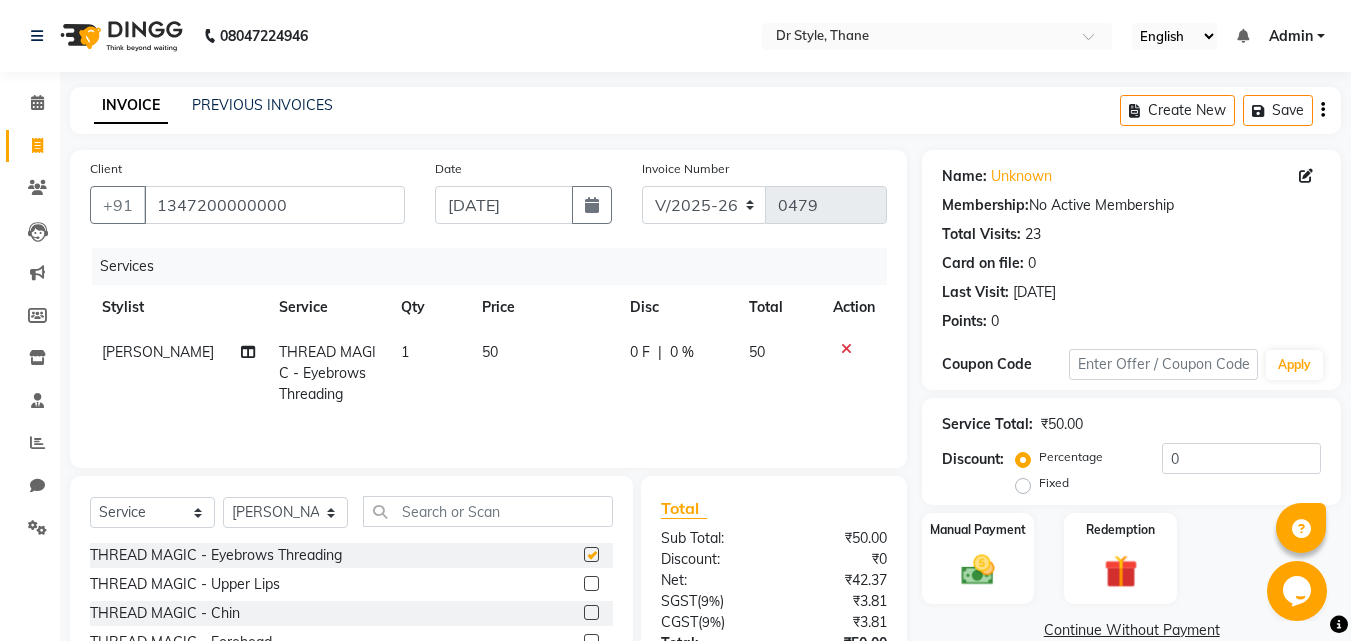 checkbox on "false" 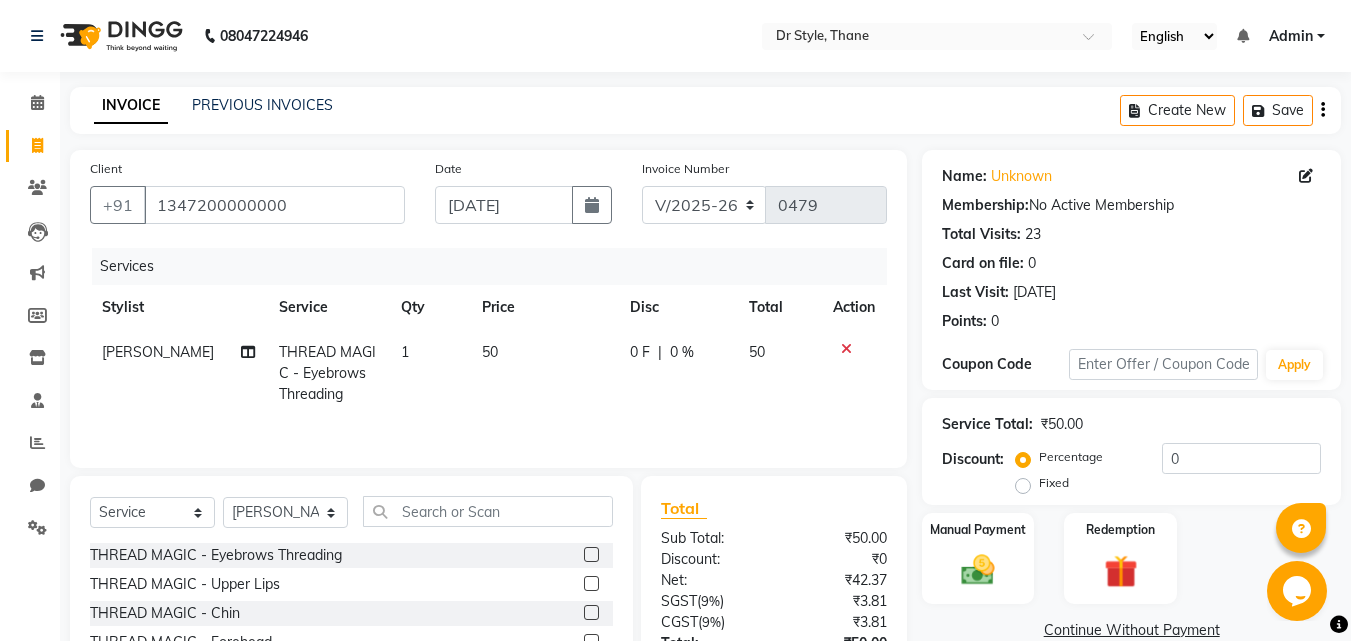 click 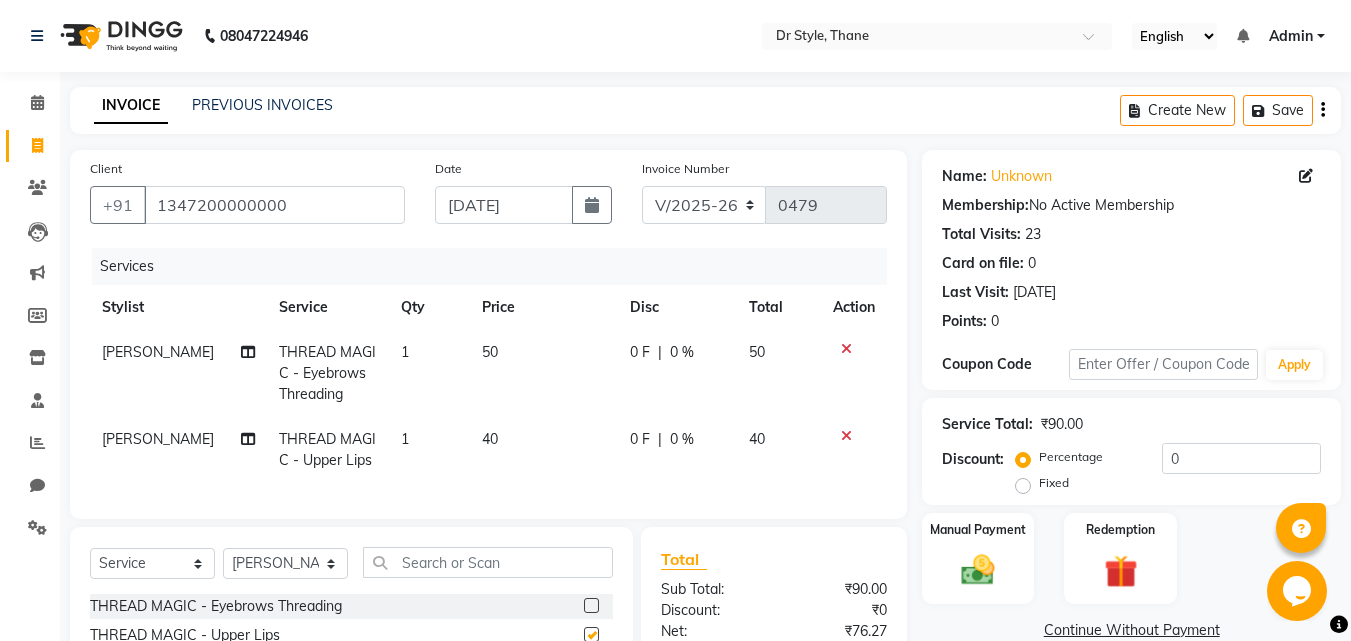 checkbox on "false" 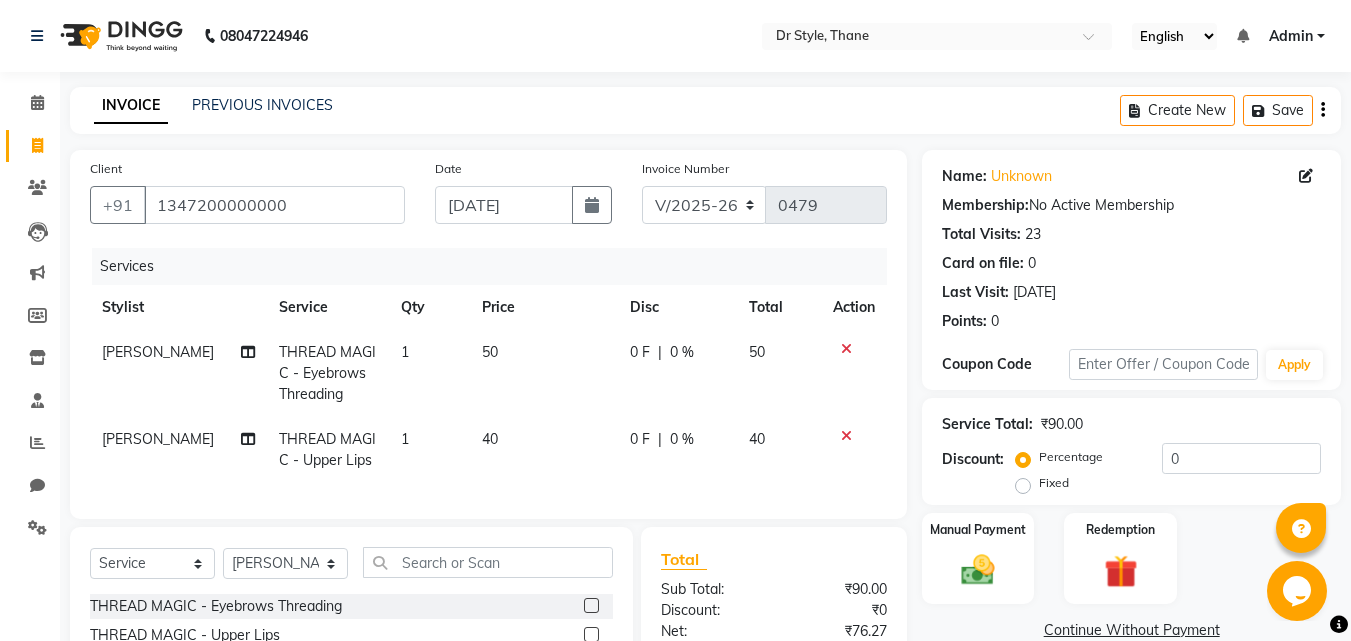 scroll, scrollTop: 200, scrollLeft: 0, axis: vertical 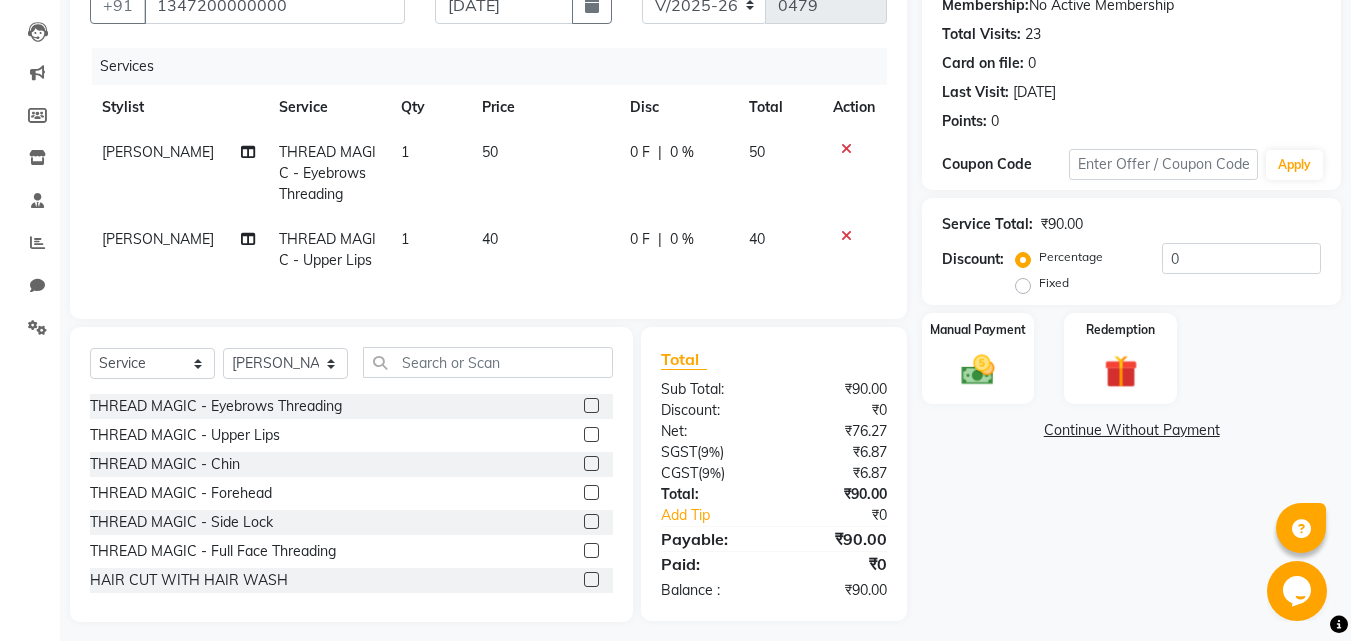 click 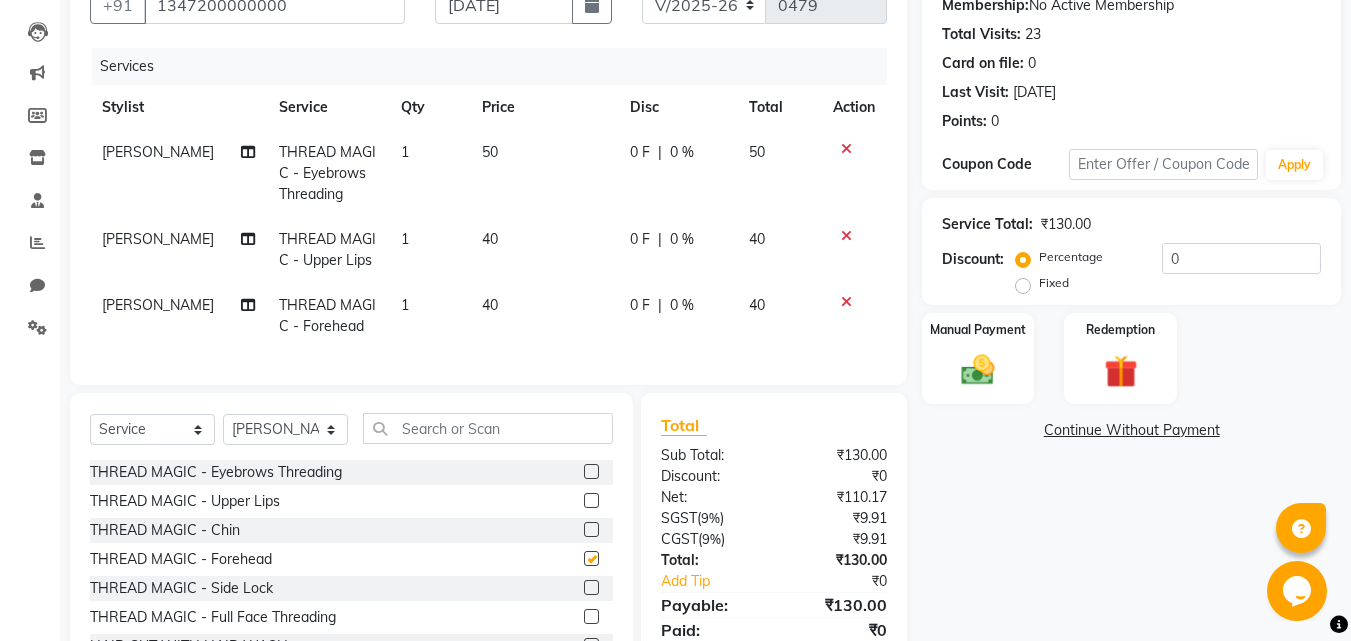 checkbox on "false" 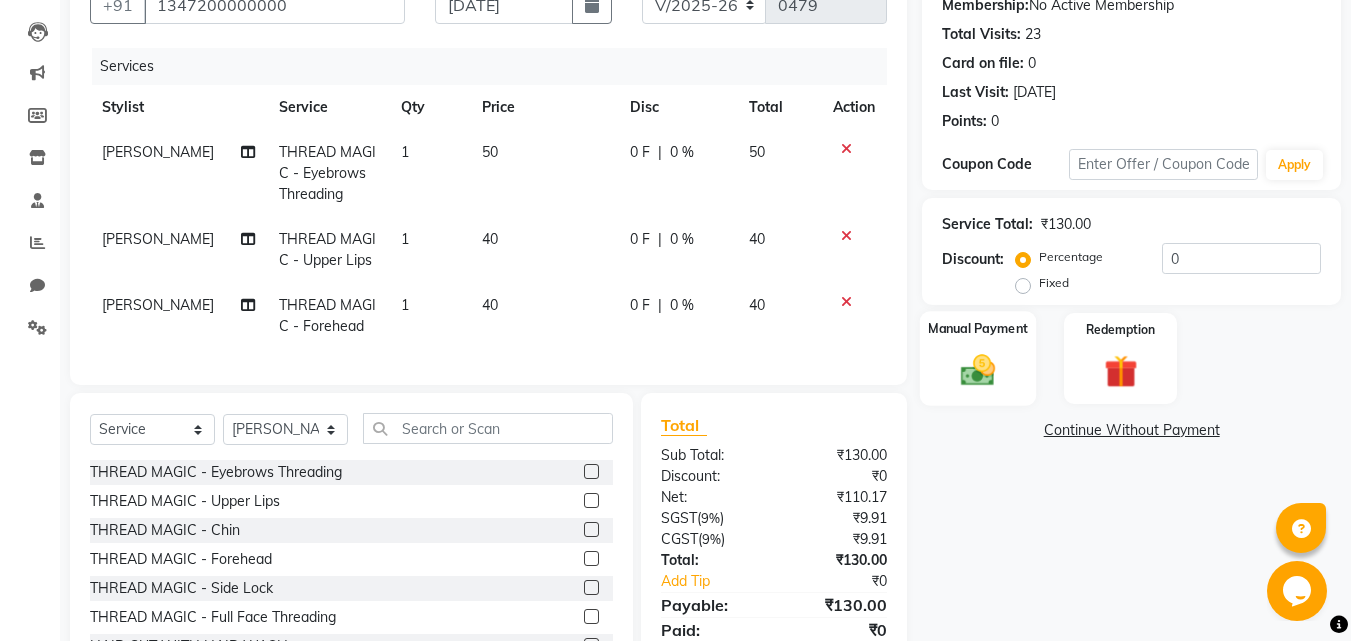 click 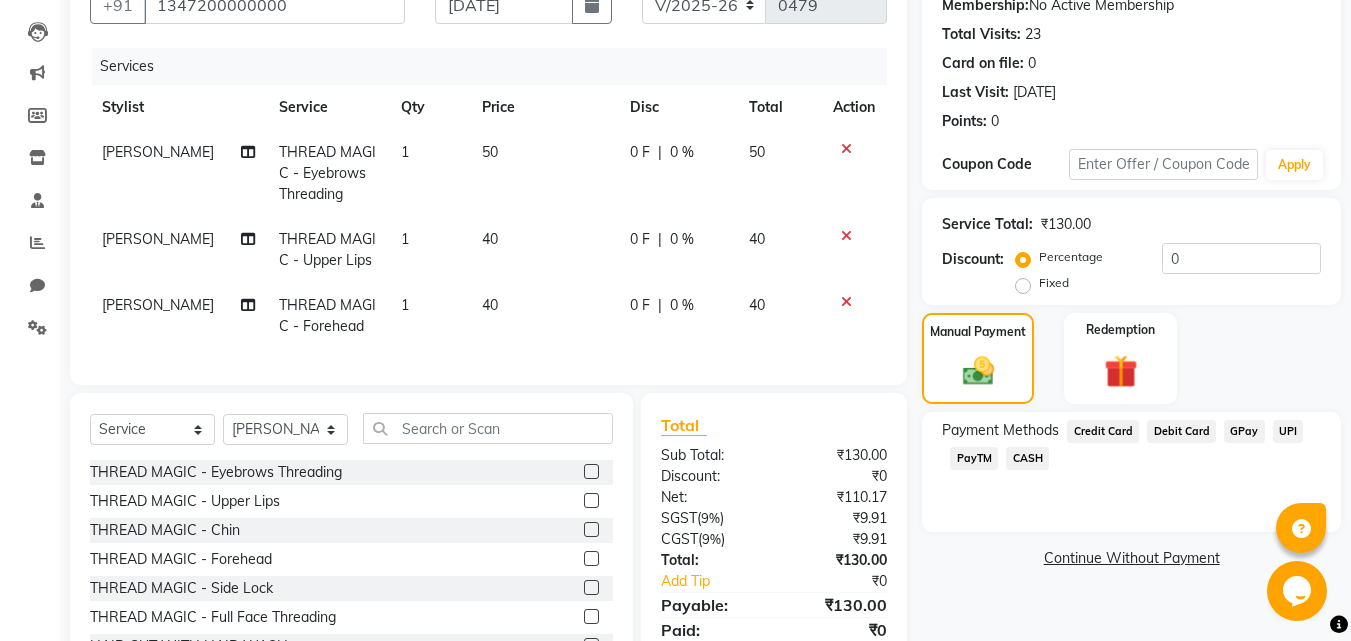 click on "GPay" 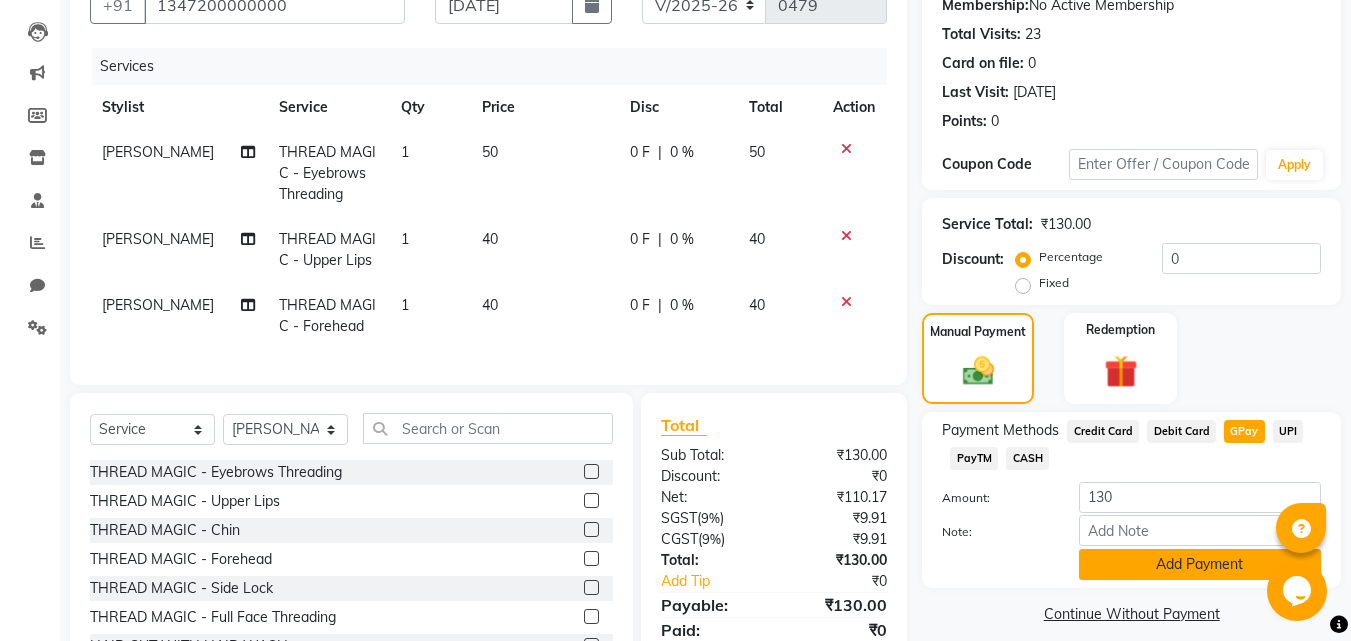 click on "Add Payment" 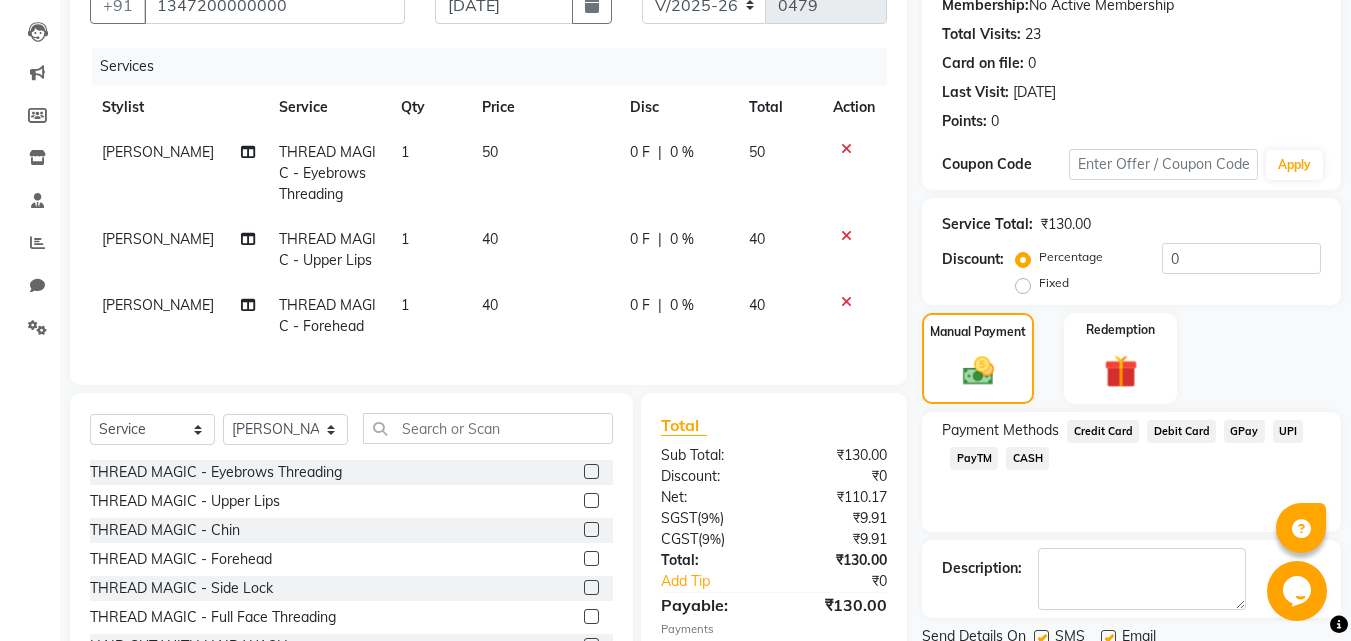 scroll, scrollTop: 333, scrollLeft: 0, axis: vertical 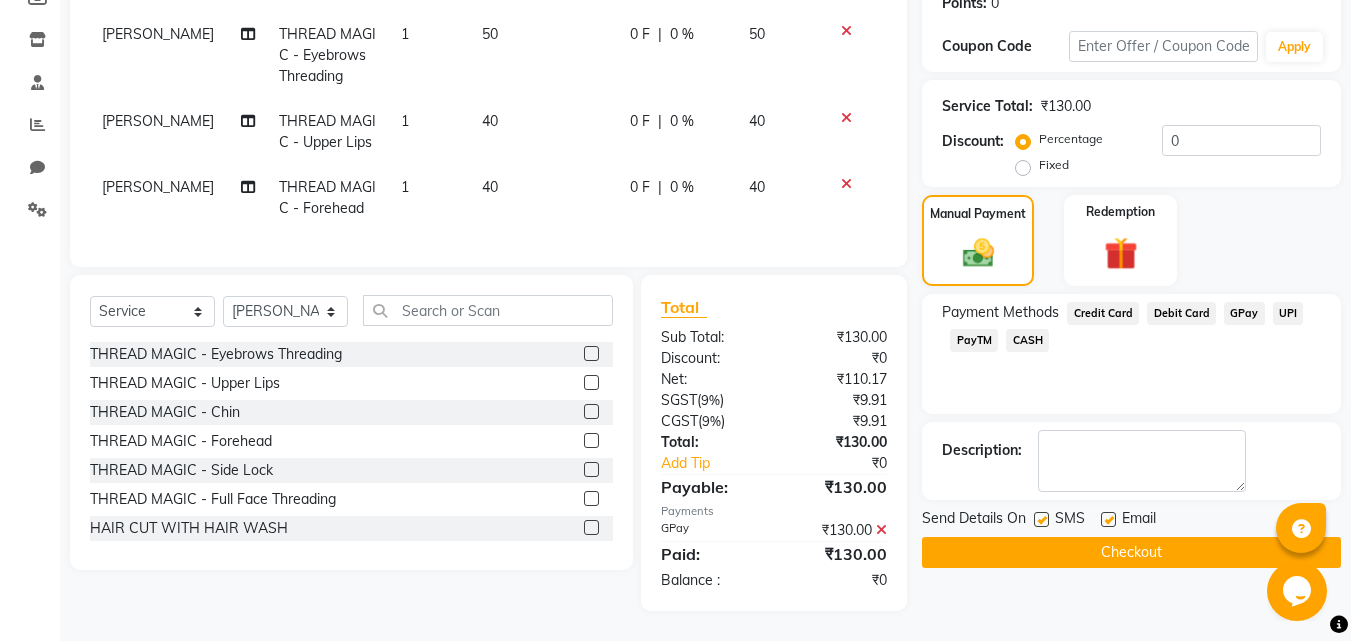 click on "Checkout" 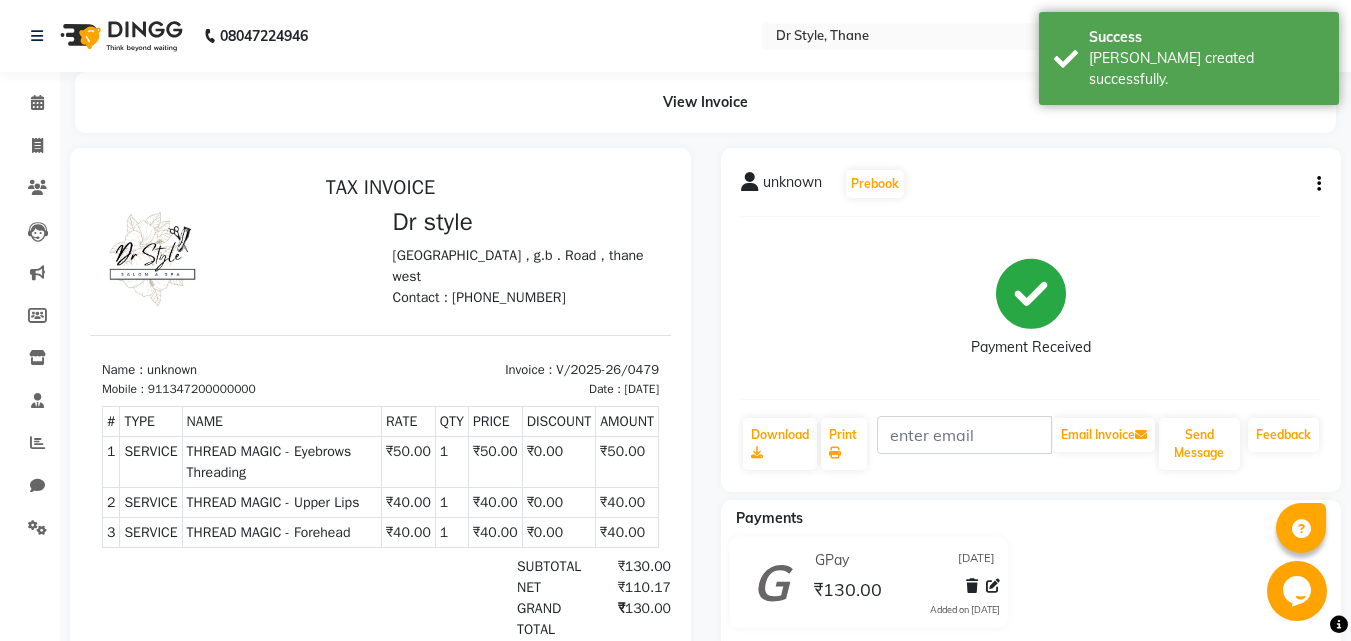 scroll, scrollTop: 0, scrollLeft: 0, axis: both 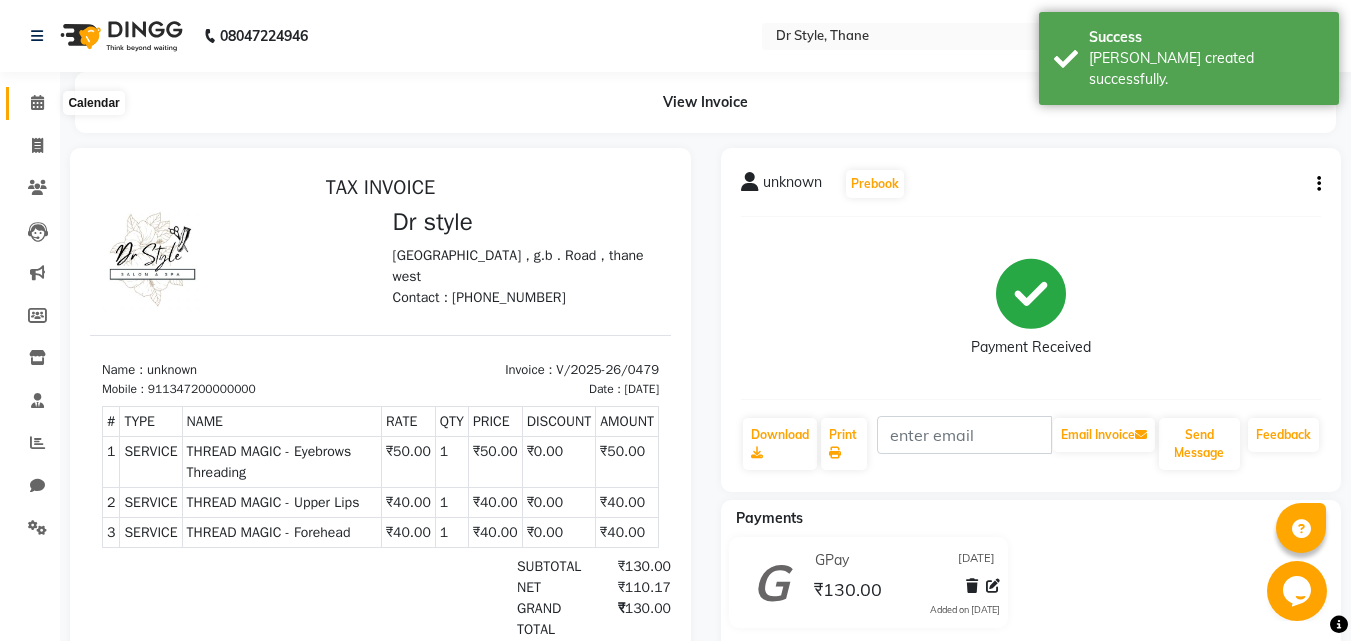 click 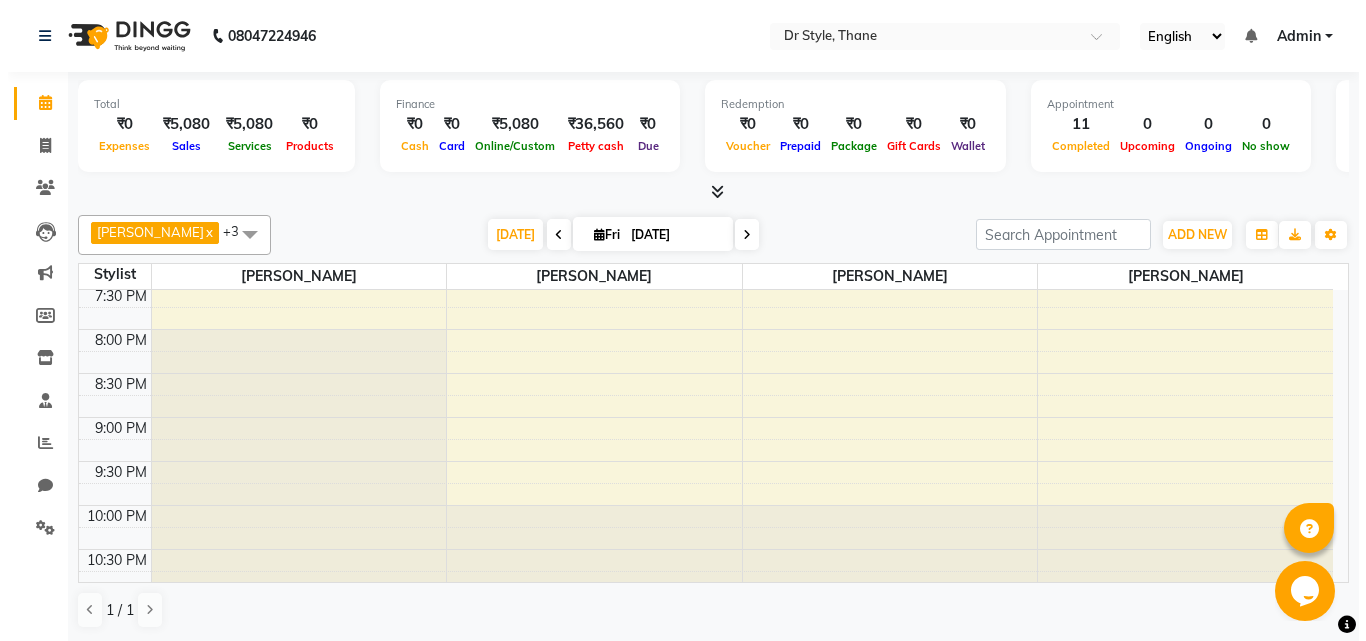 scroll, scrollTop: 939, scrollLeft: 0, axis: vertical 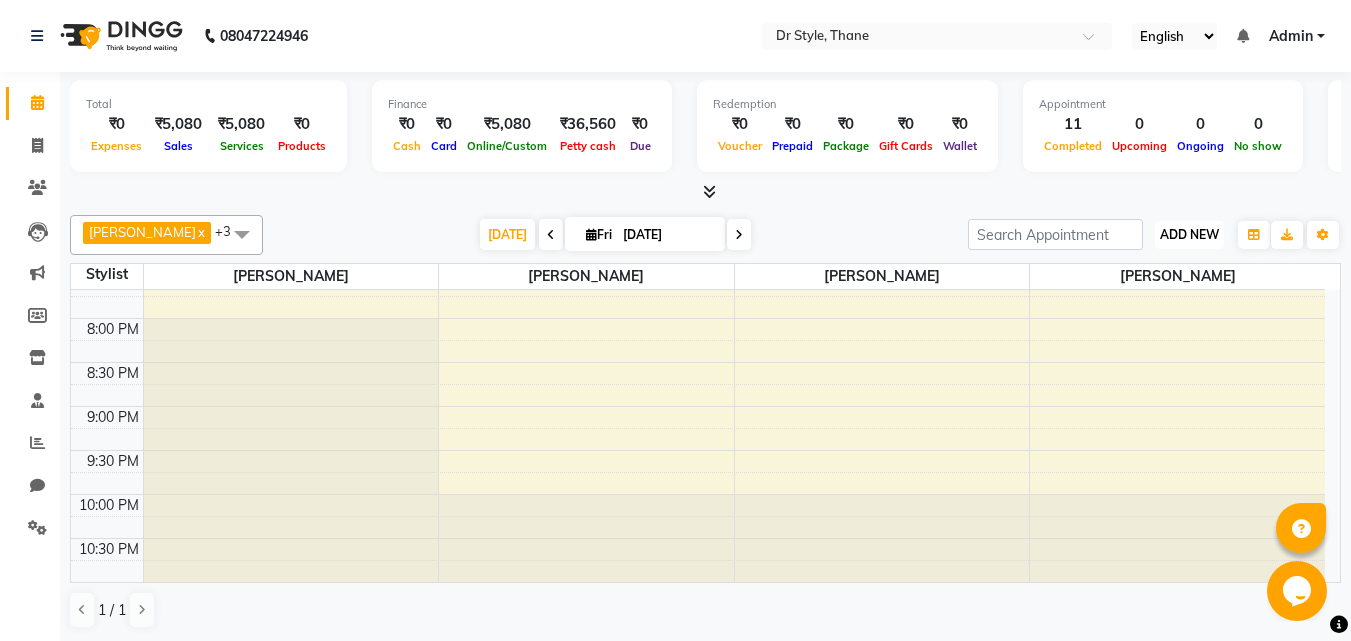 click on "ADD NEW" at bounding box center [1189, 234] 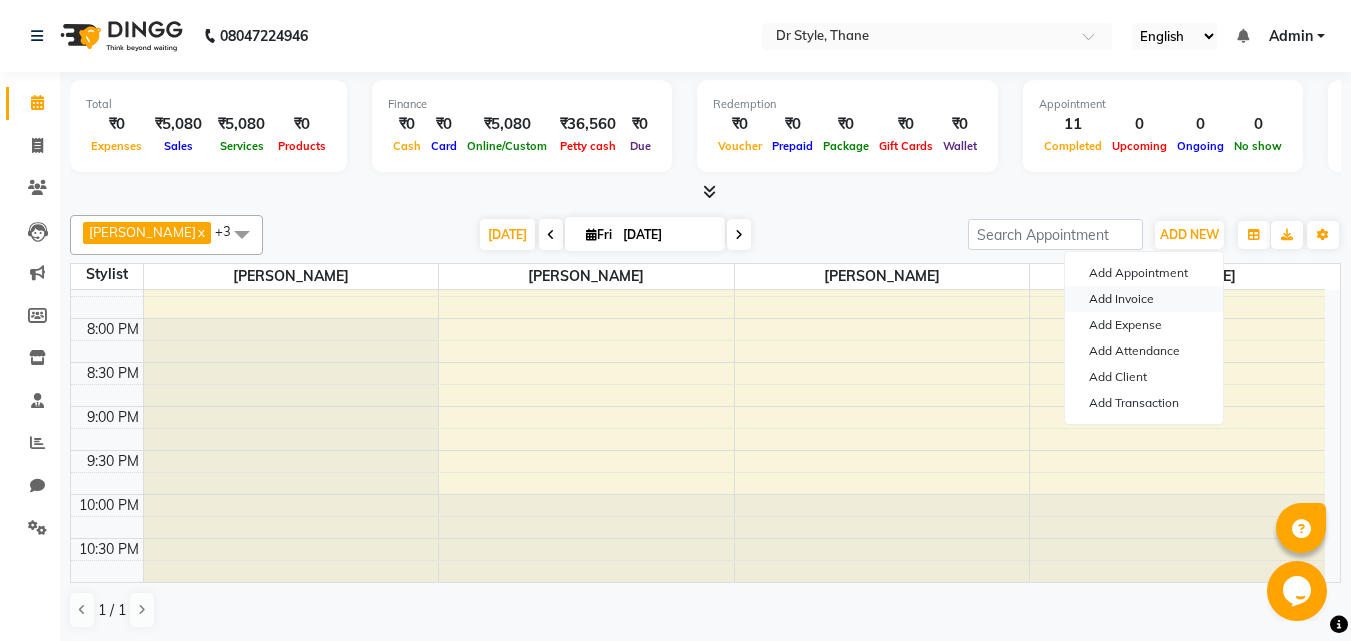 click on "Add Invoice" at bounding box center [1144, 299] 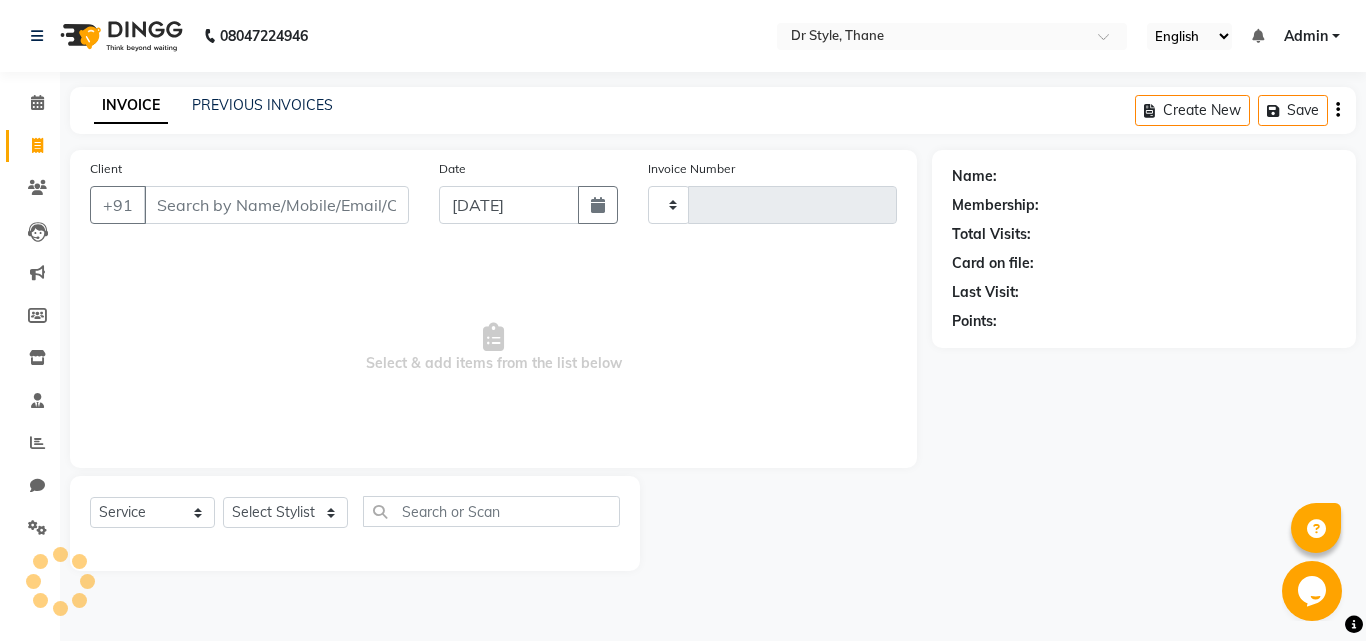 type on "0480" 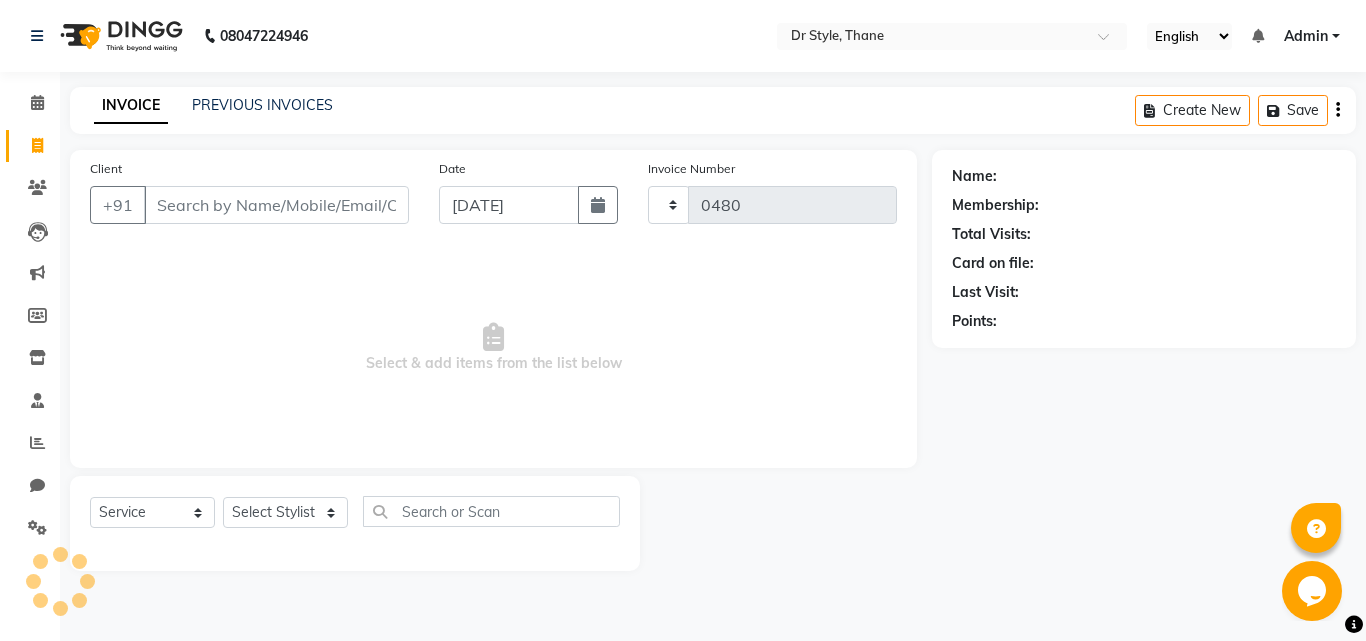 select on "7832" 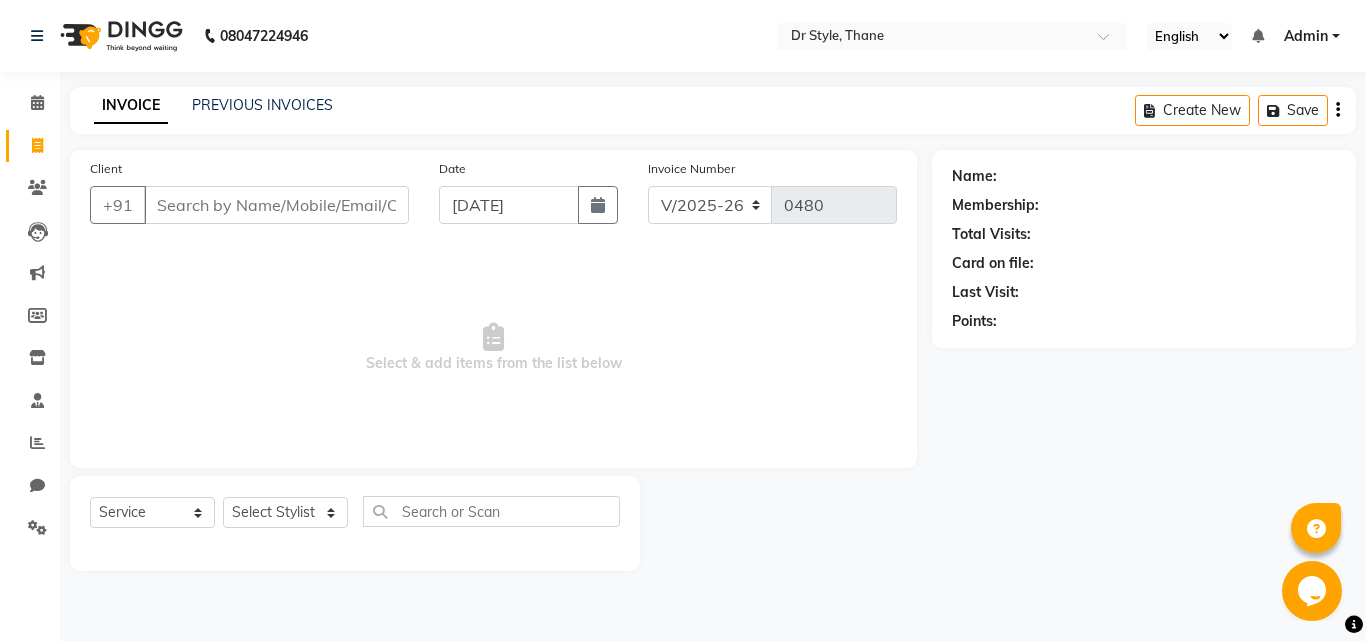 click on "Client" at bounding box center (276, 205) 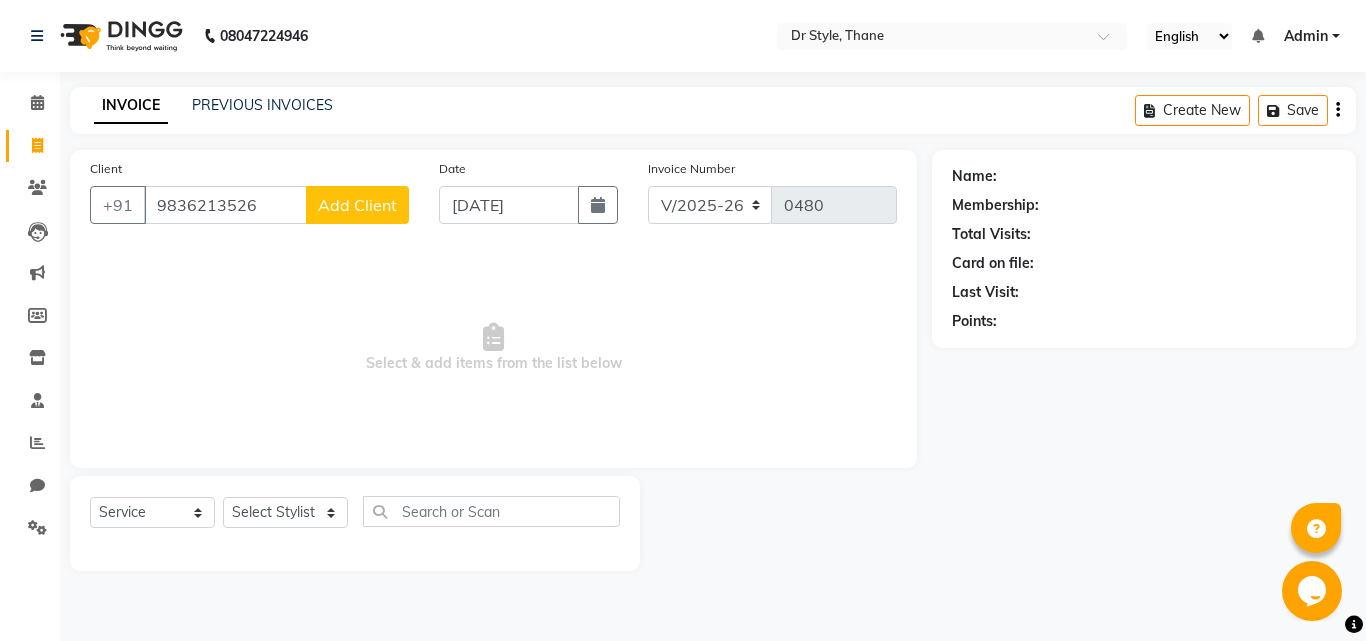 type on "9836213526" 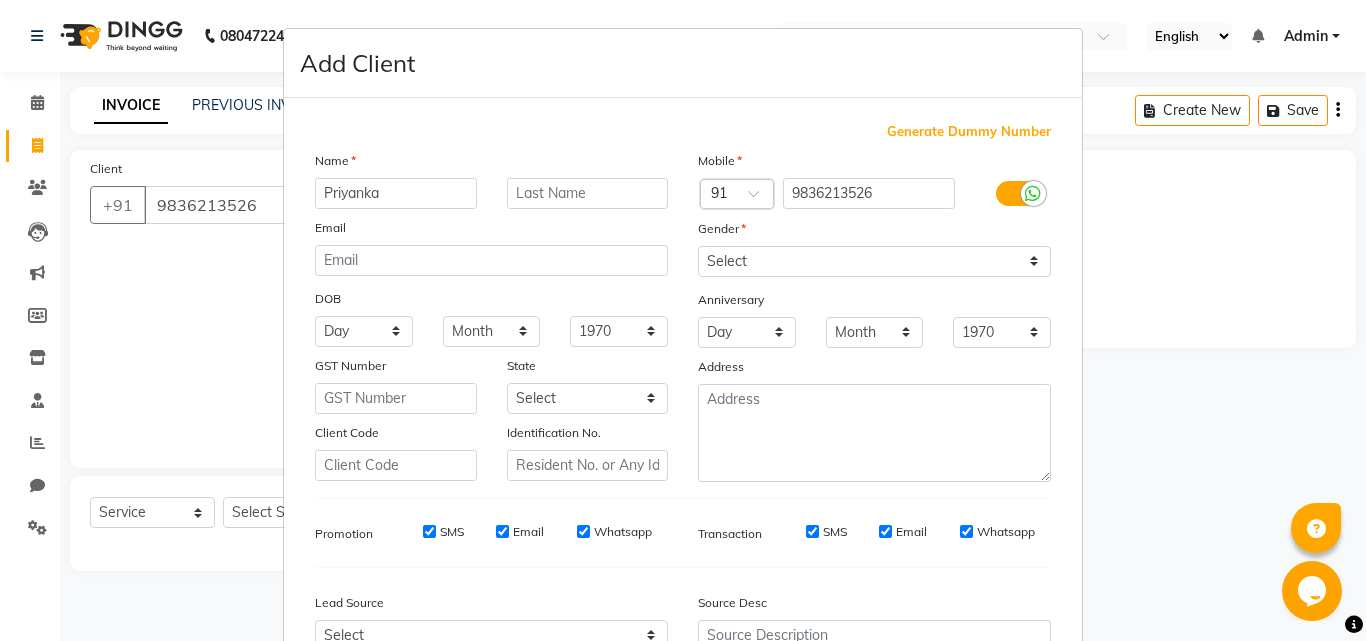 type on "Priyanka" 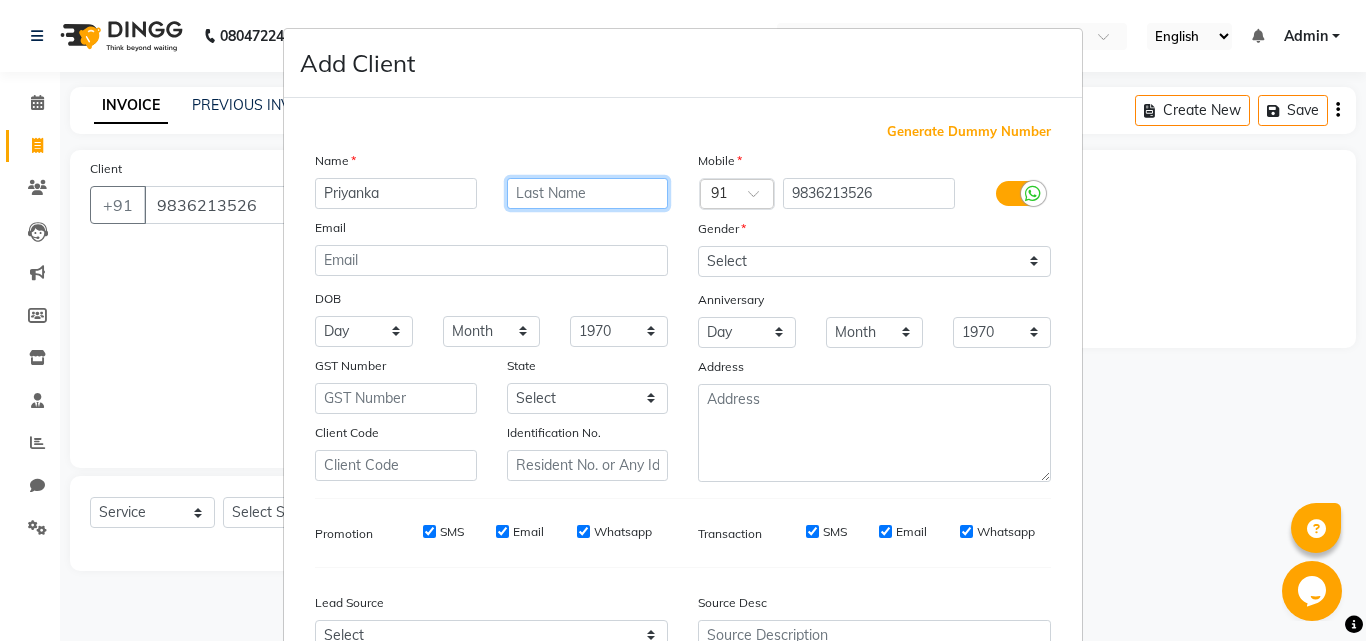 click at bounding box center (588, 193) 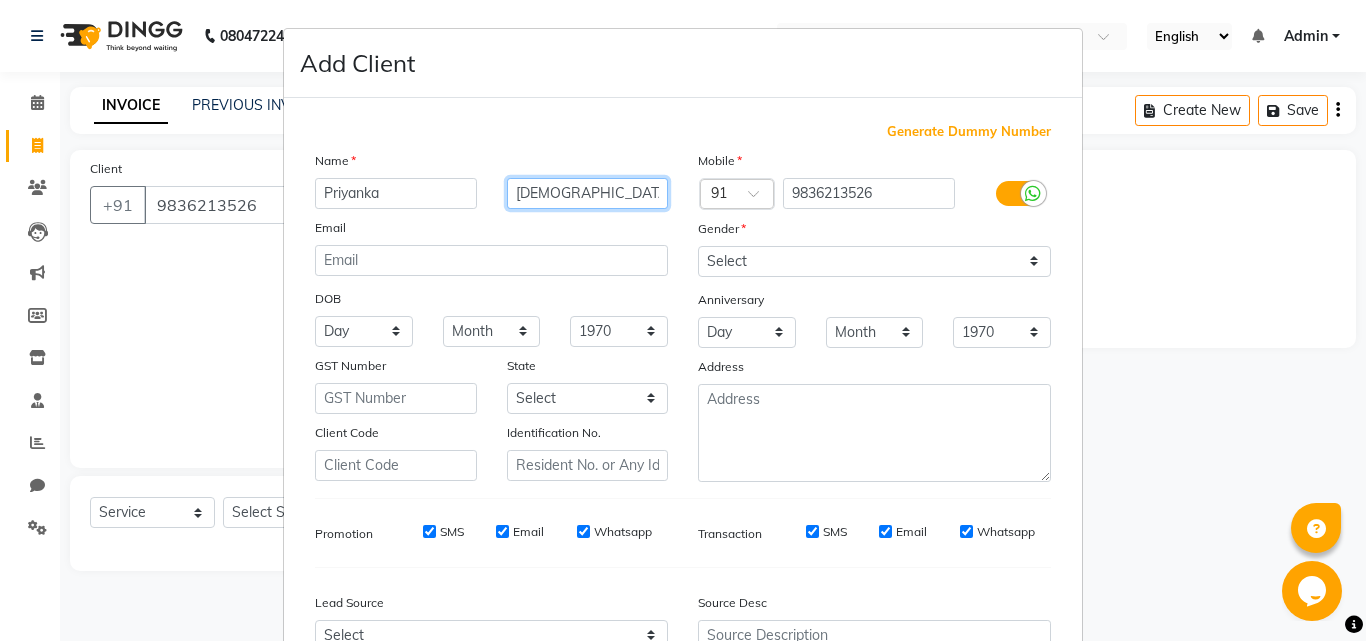 type on "Jain" 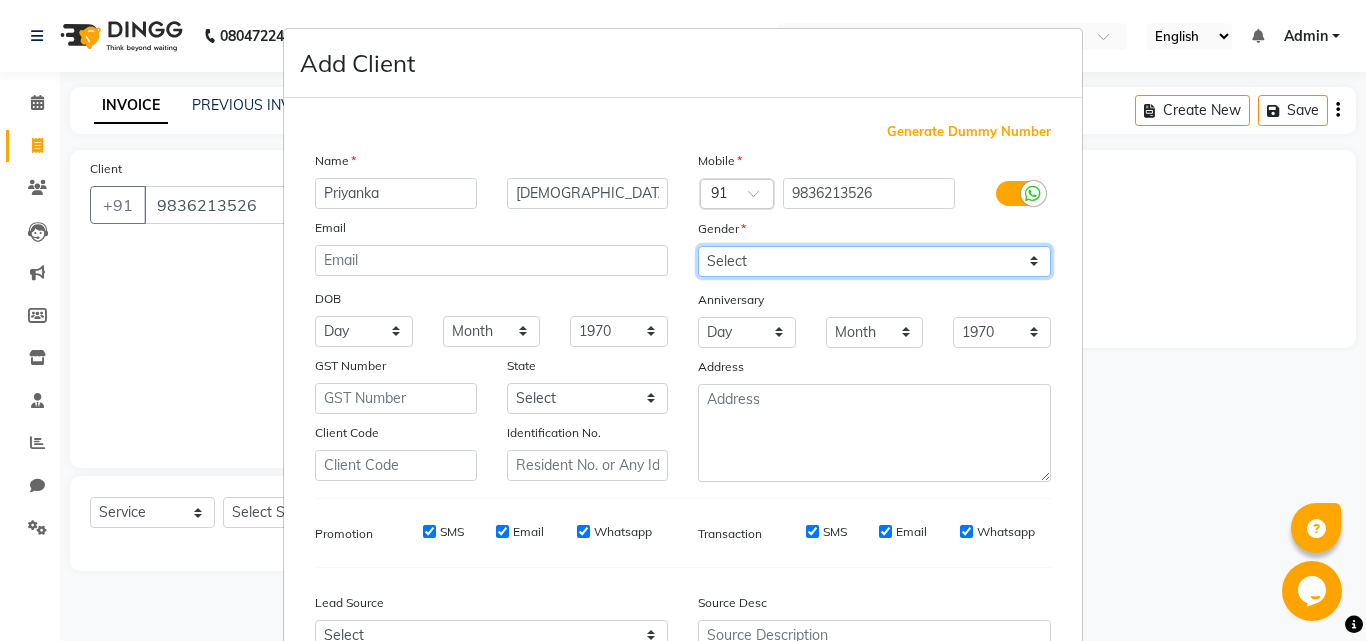 click on "Select Male Female Other Prefer Not To Say" at bounding box center (874, 261) 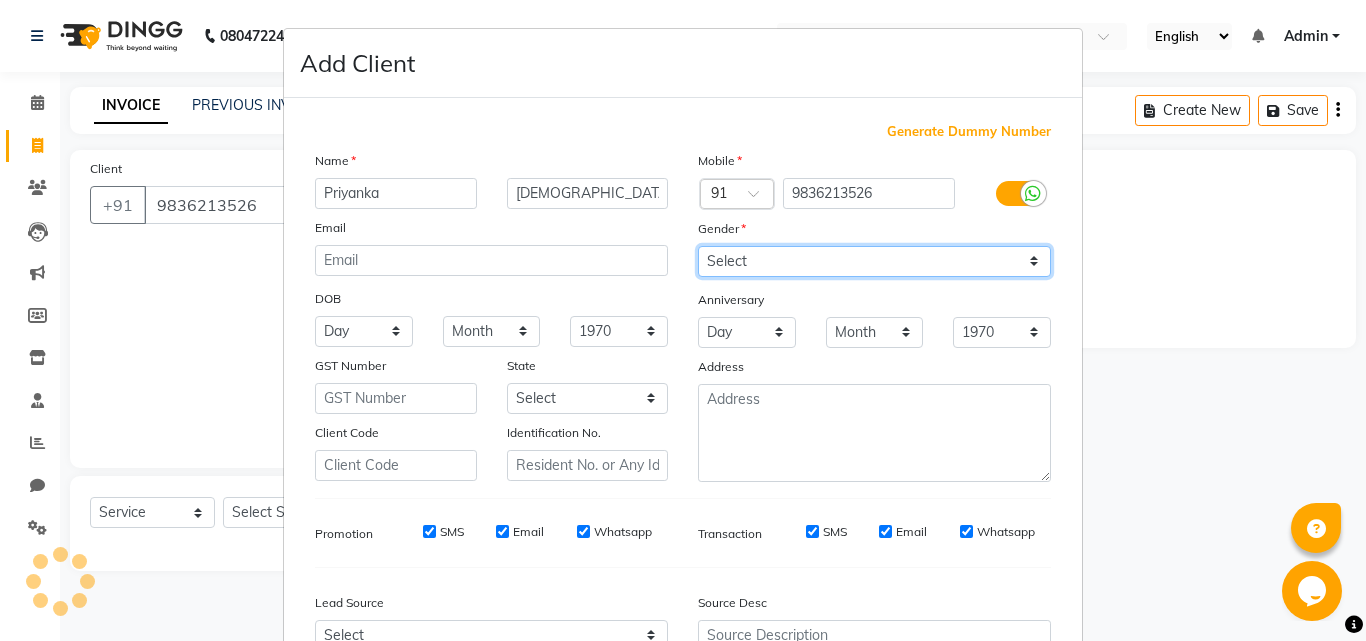 select on "female" 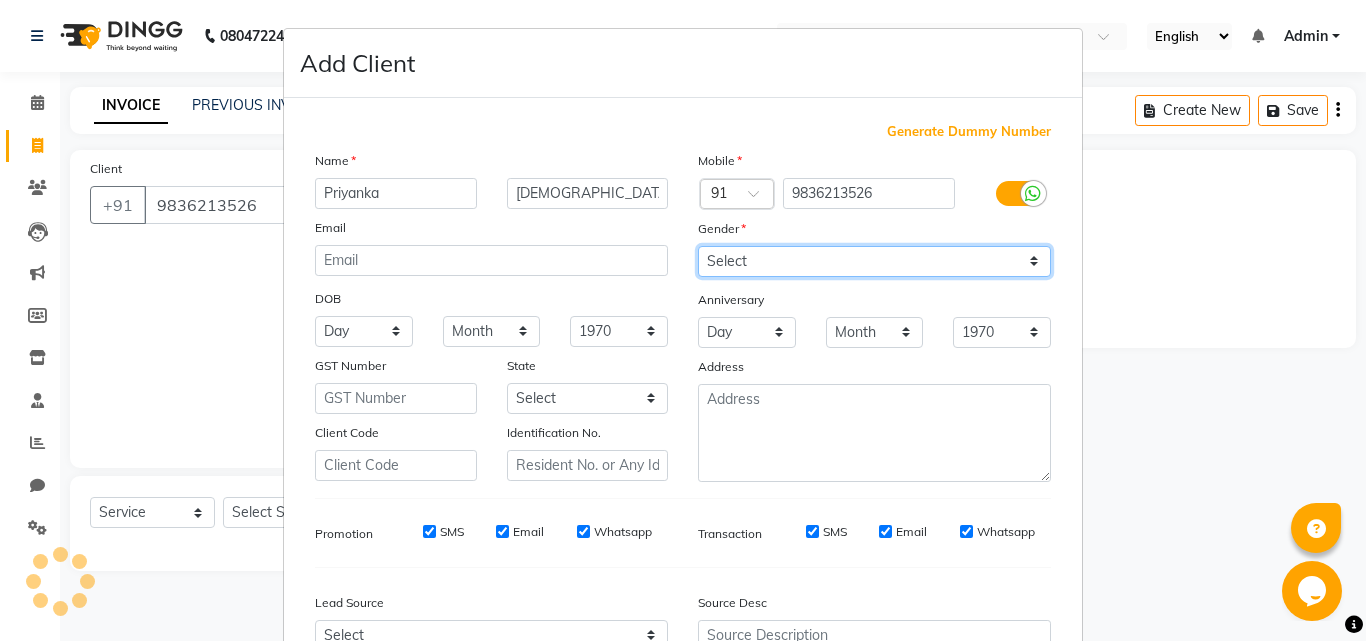 click on "Select Male Female Other Prefer Not To Say" at bounding box center [874, 261] 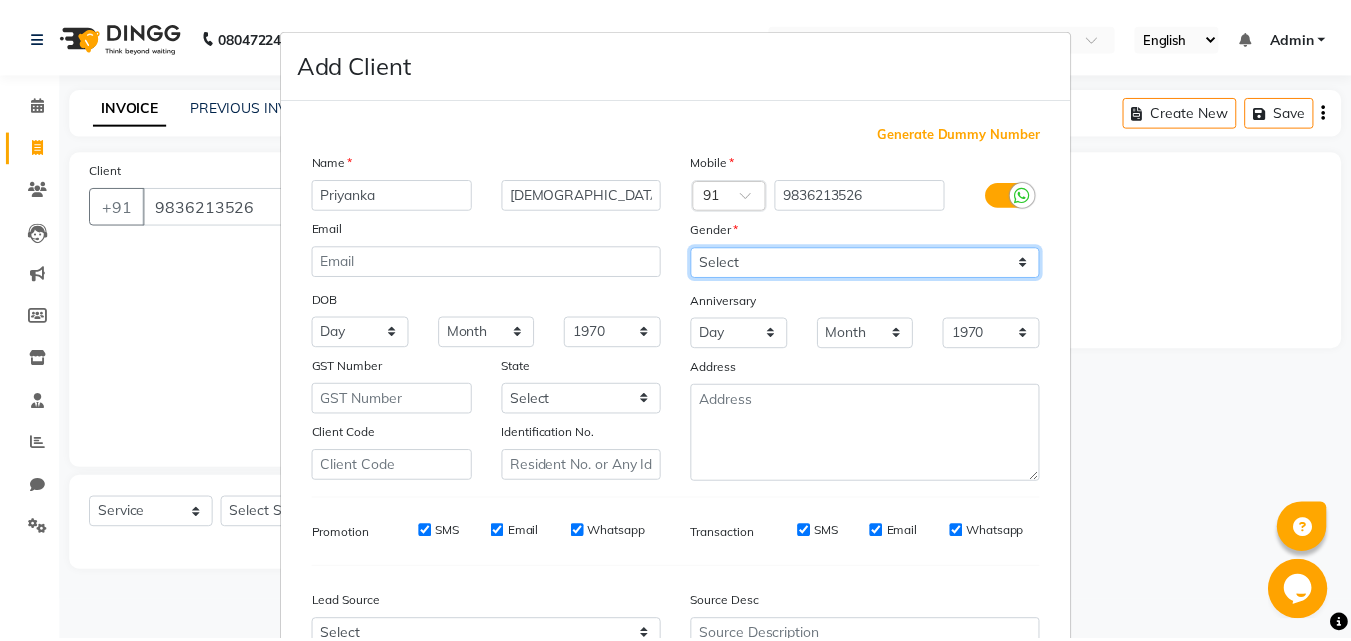 scroll, scrollTop: 208, scrollLeft: 0, axis: vertical 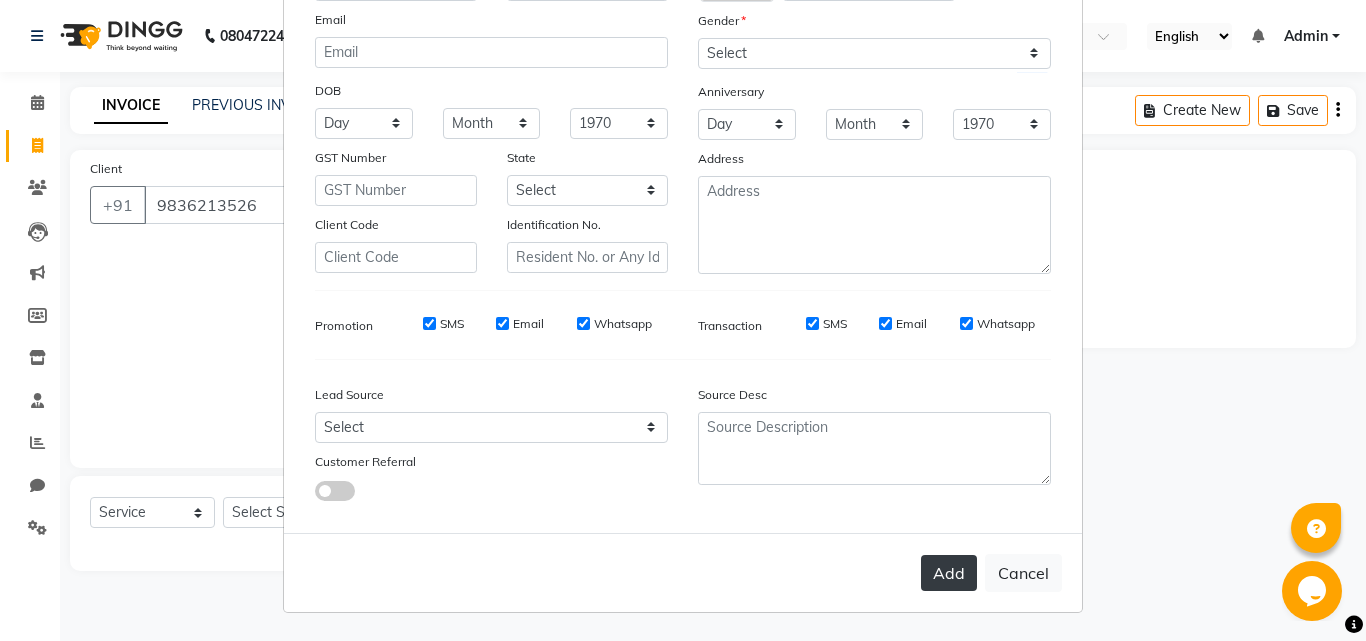 click on "Add" at bounding box center [949, 573] 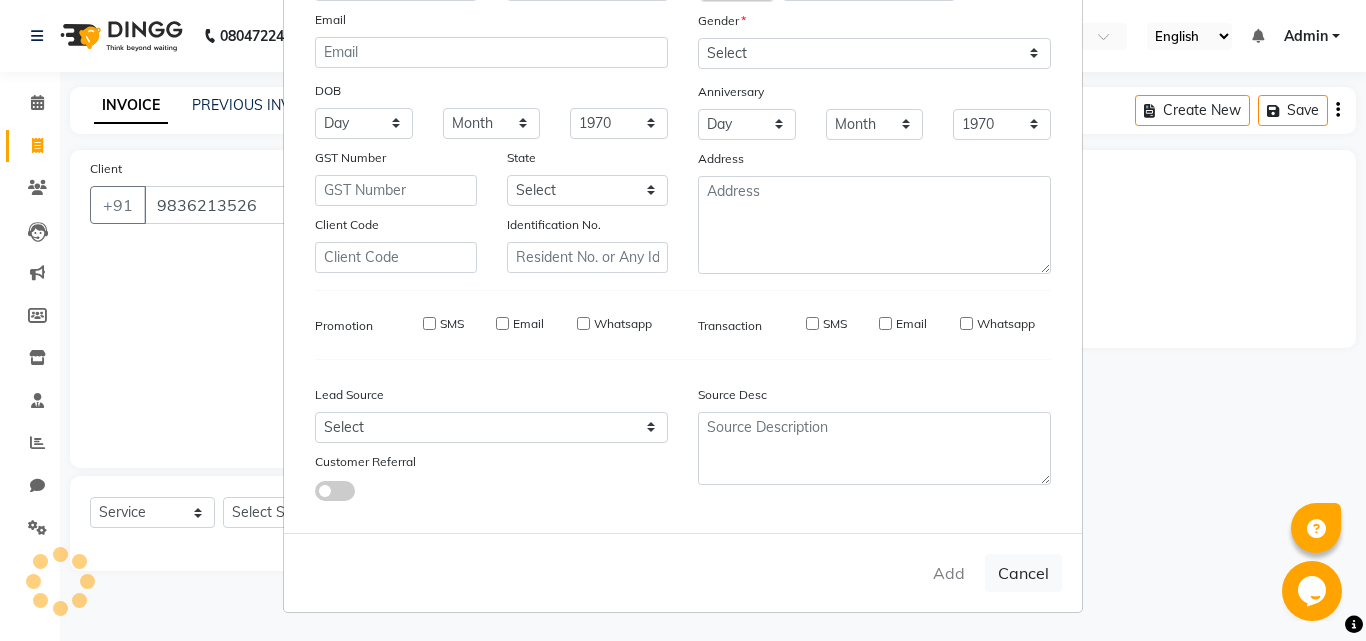 type 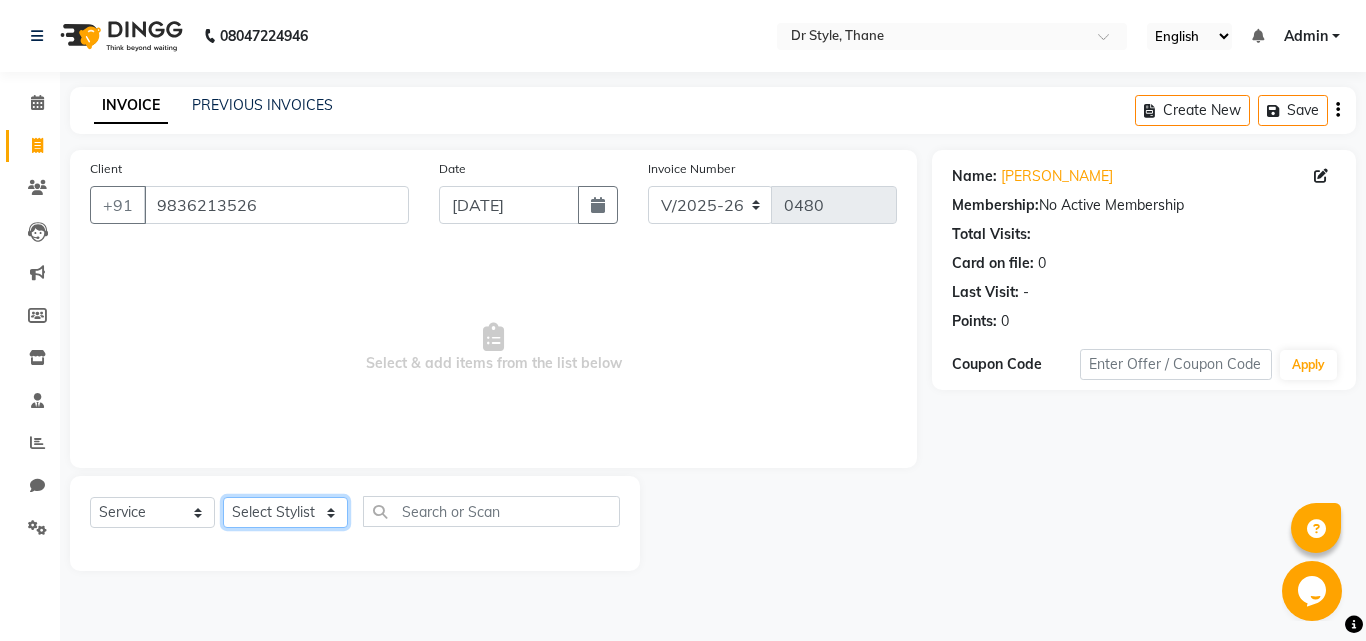 click on "Select Stylist [PERSON_NAME]  [PERSON_NAME] [PERSON_NAME] [PERSON_NAME] [PERSON_NAME] twinkle" 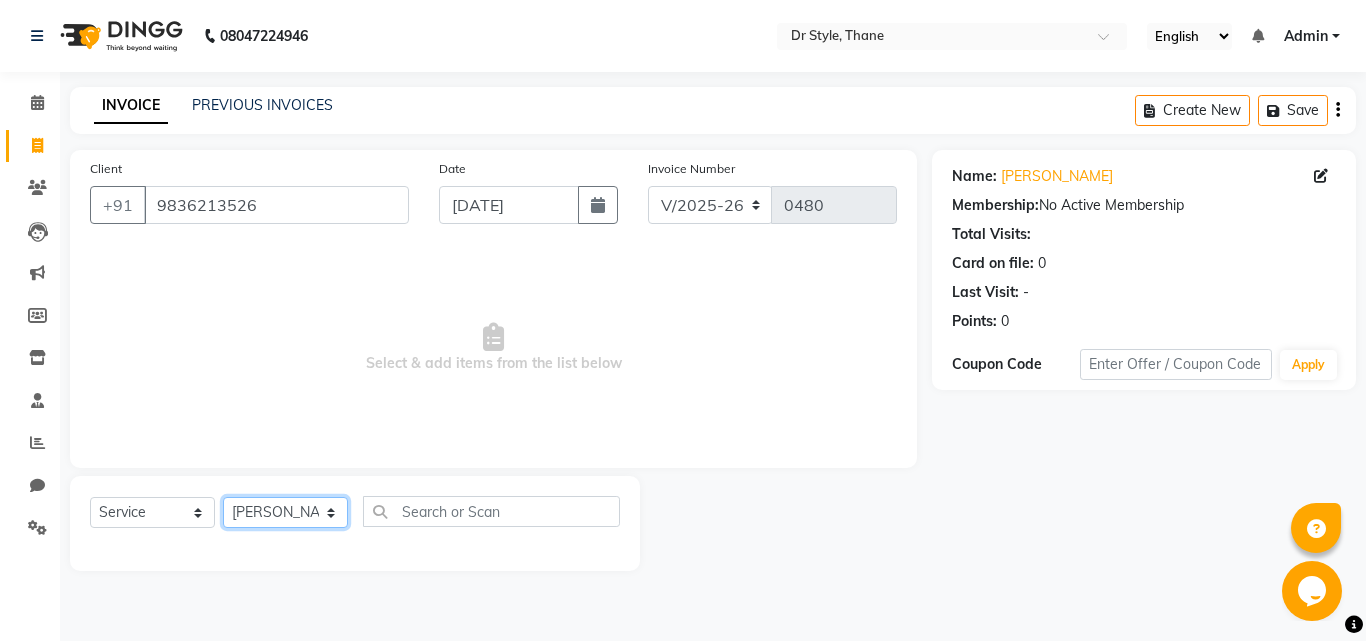 click on "Select Stylist [PERSON_NAME]  [PERSON_NAME] [PERSON_NAME] [PERSON_NAME] [PERSON_NAME] twinkle" 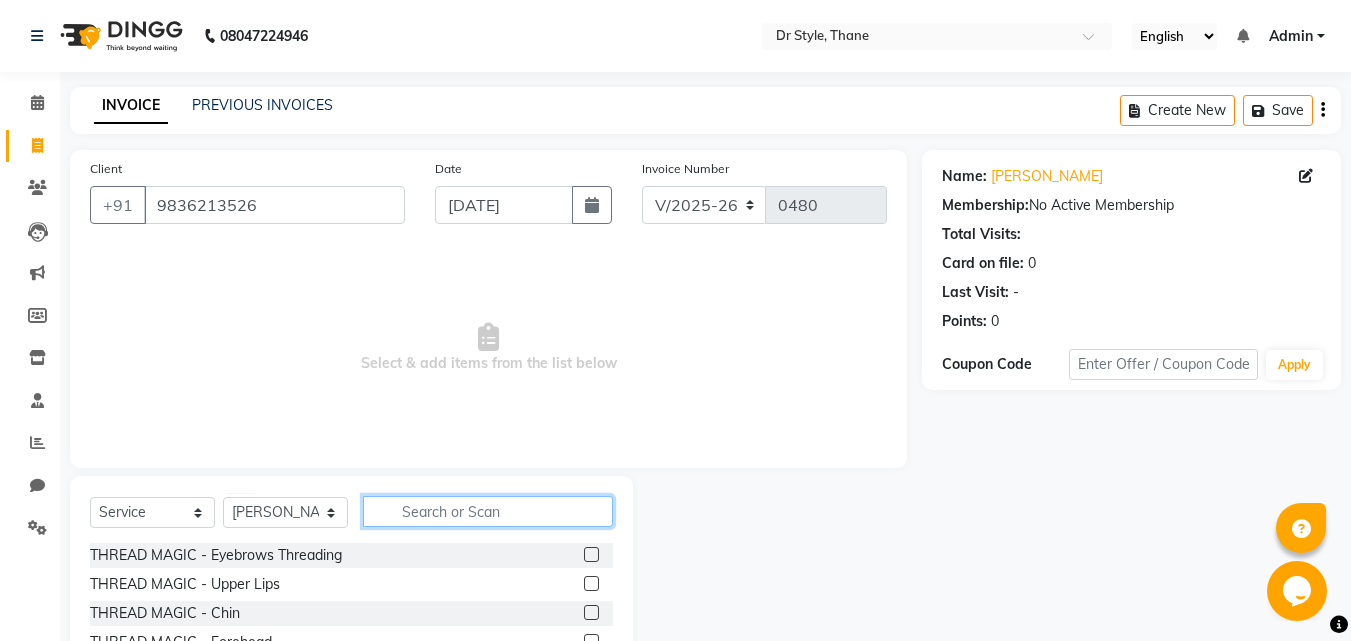 click 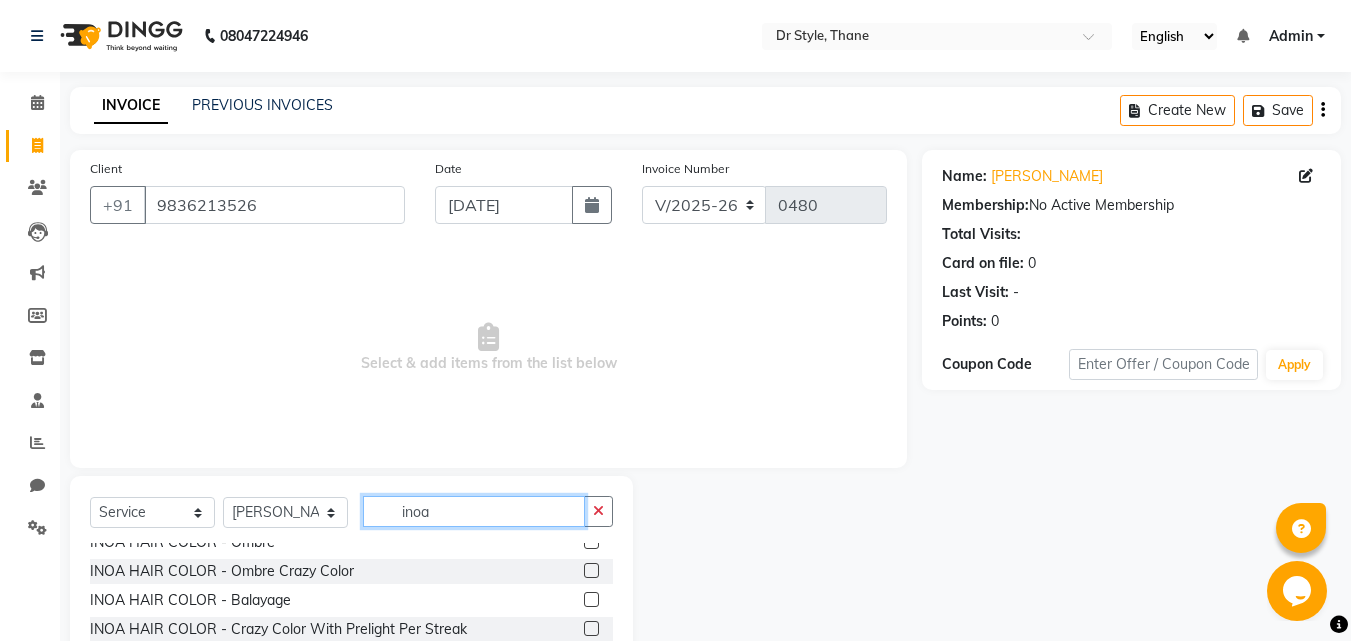 scroll, scrollTop: 0, scrollLeft: 0, axis: both 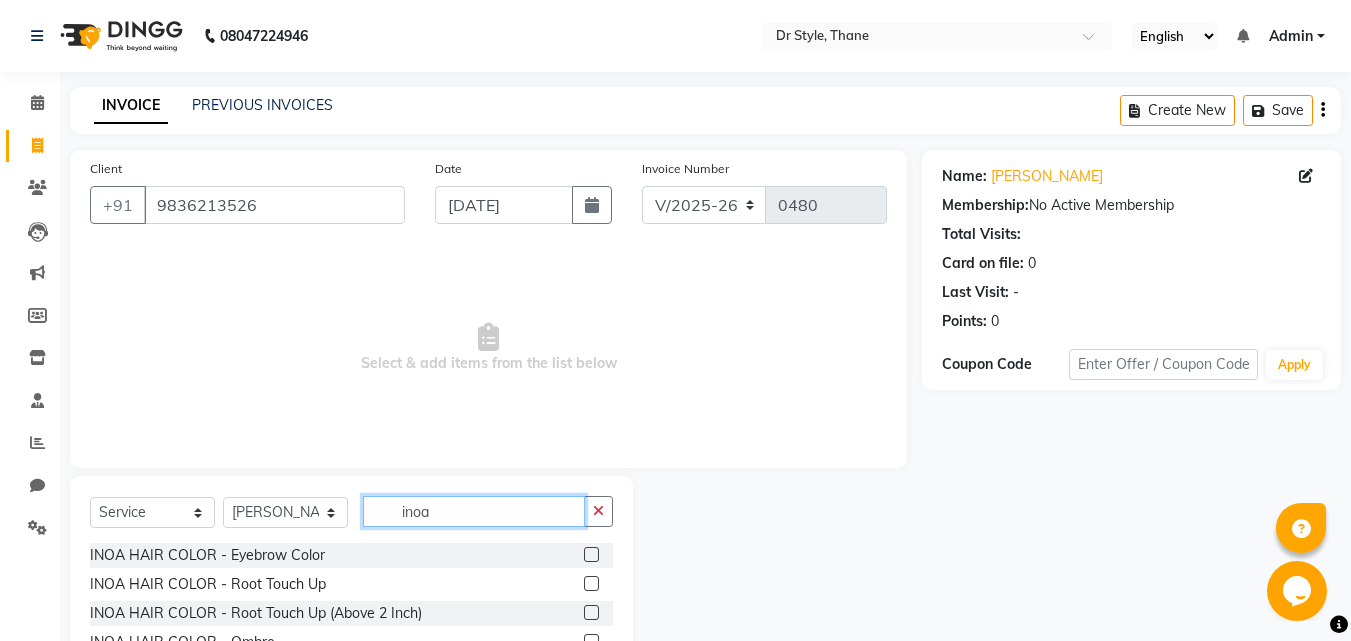type on "inoa" 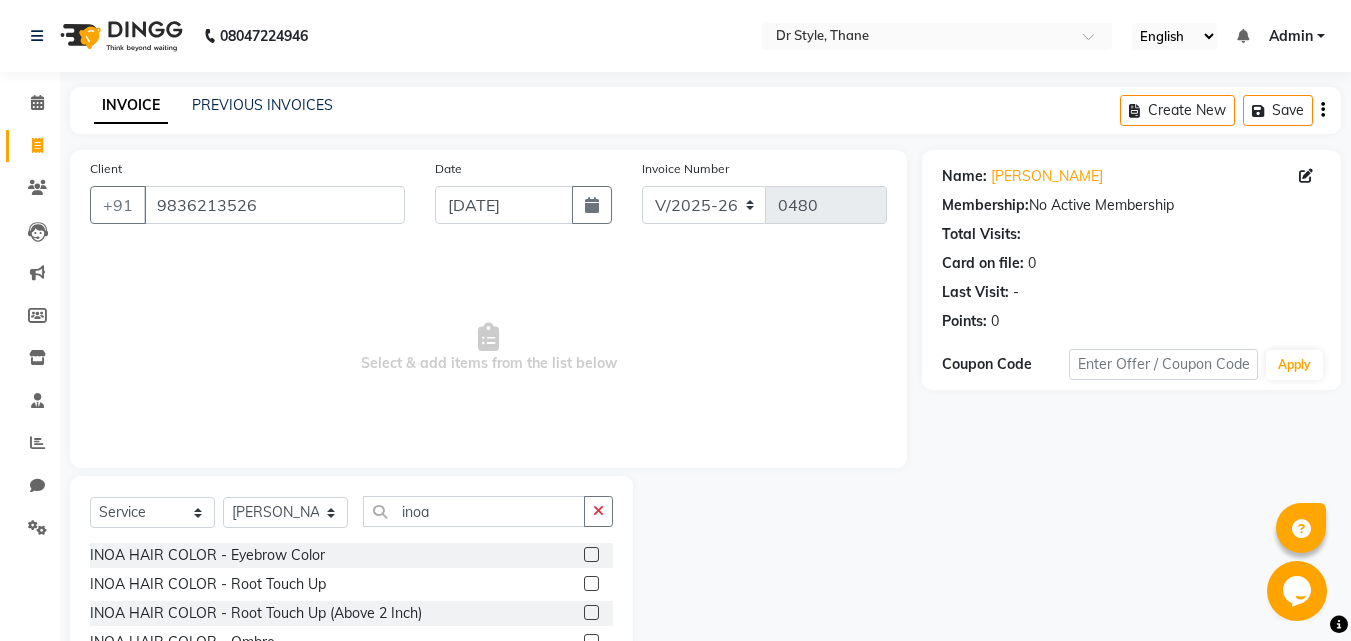 click 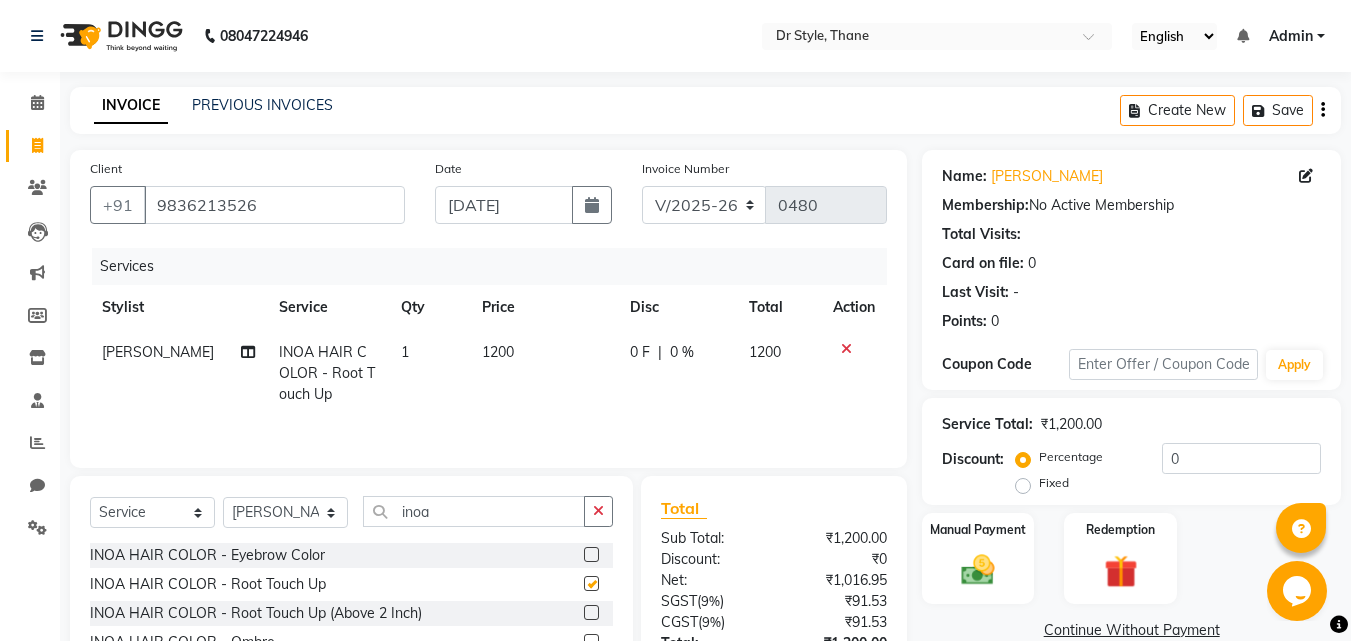 checkbox on "false" 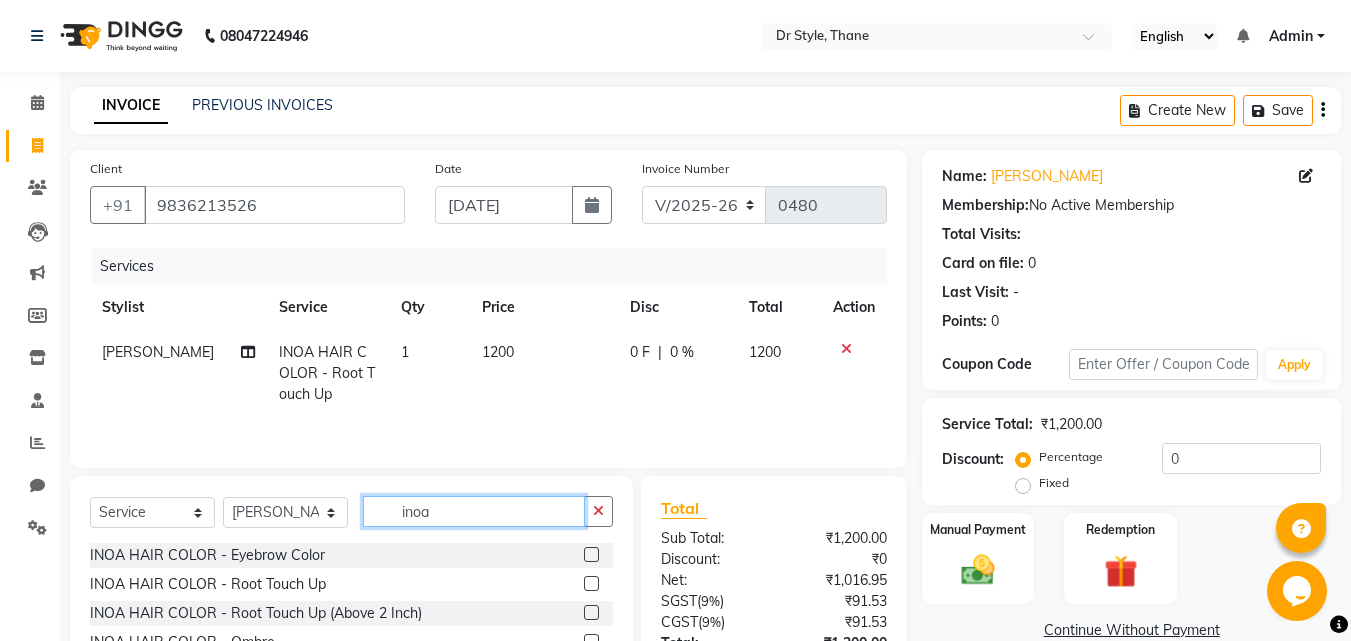 click on "inoa" 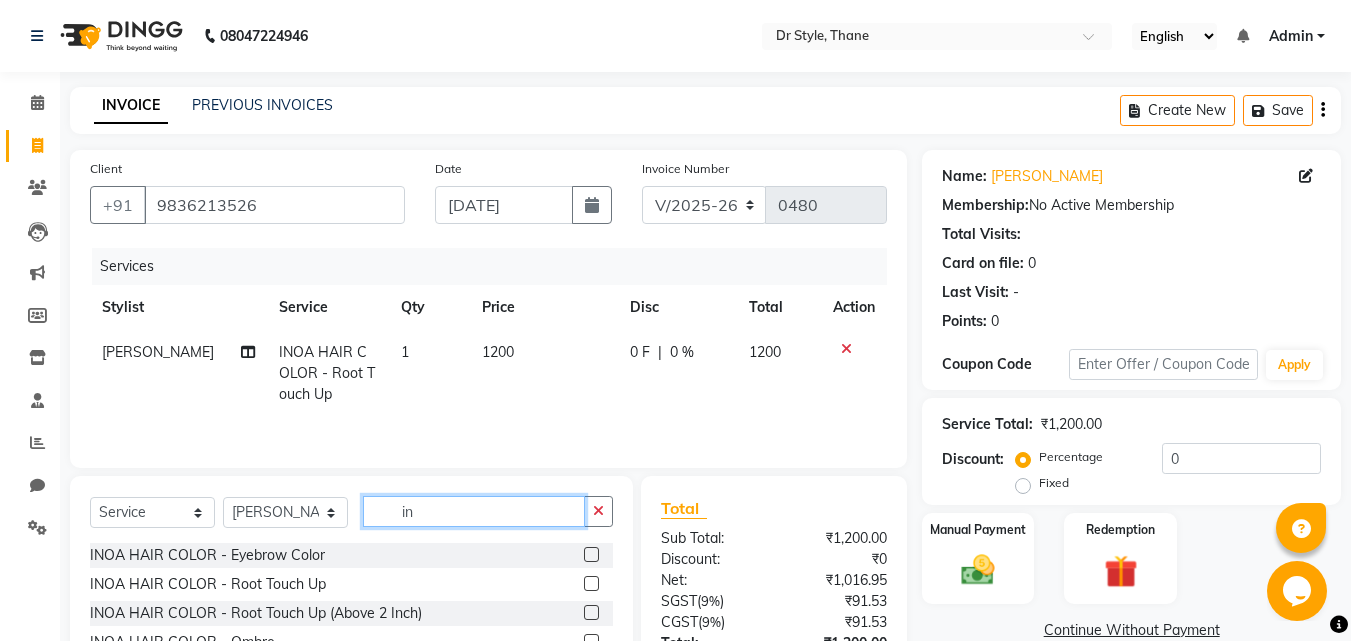 type on "i" 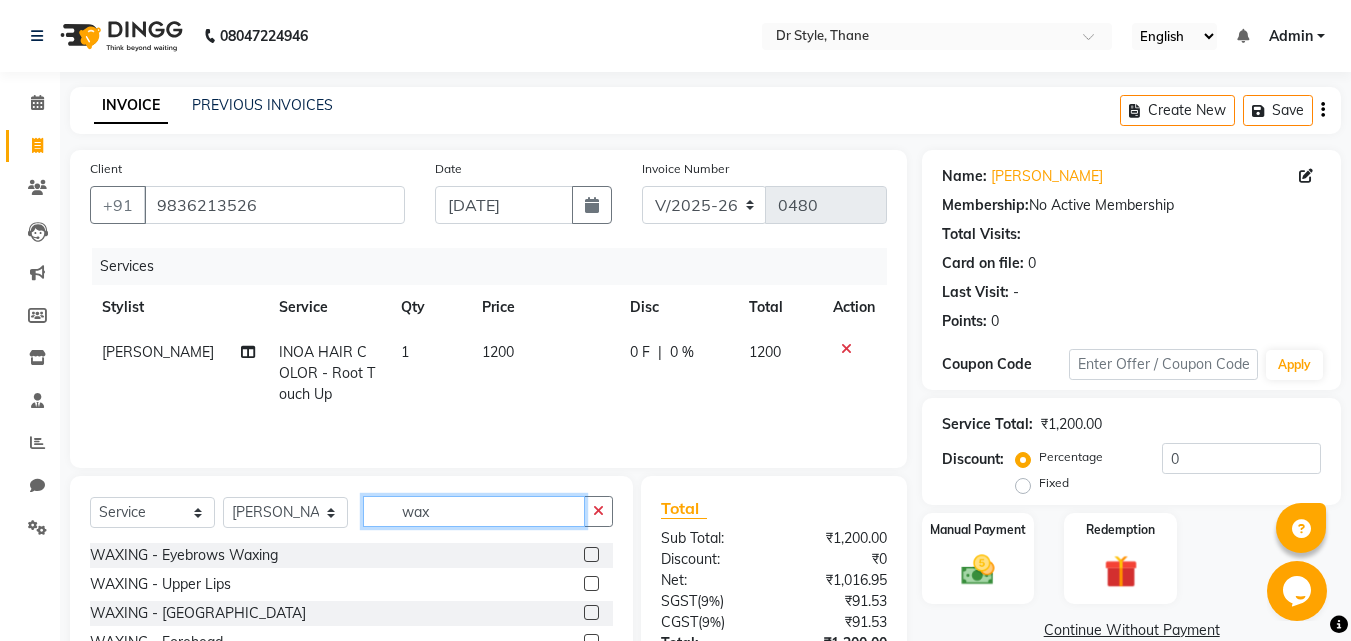 scroll, scrollTop: 100, scrollLeft: 0, axis: vertical 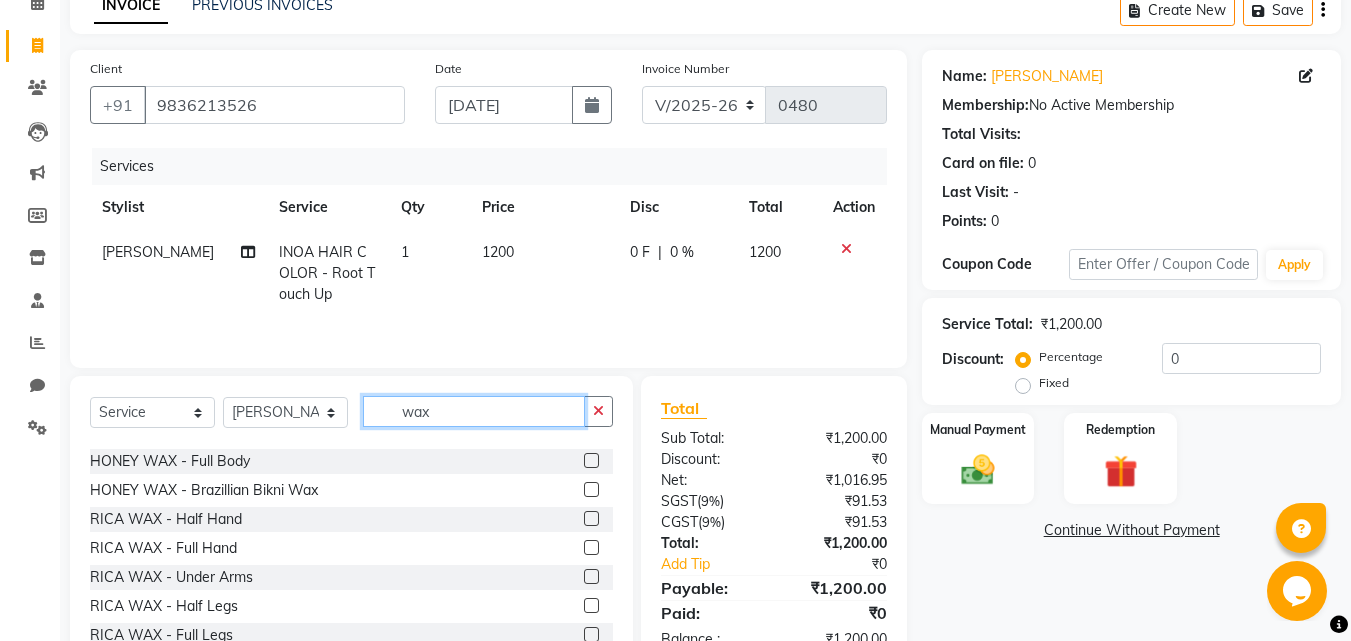 type on "wax" 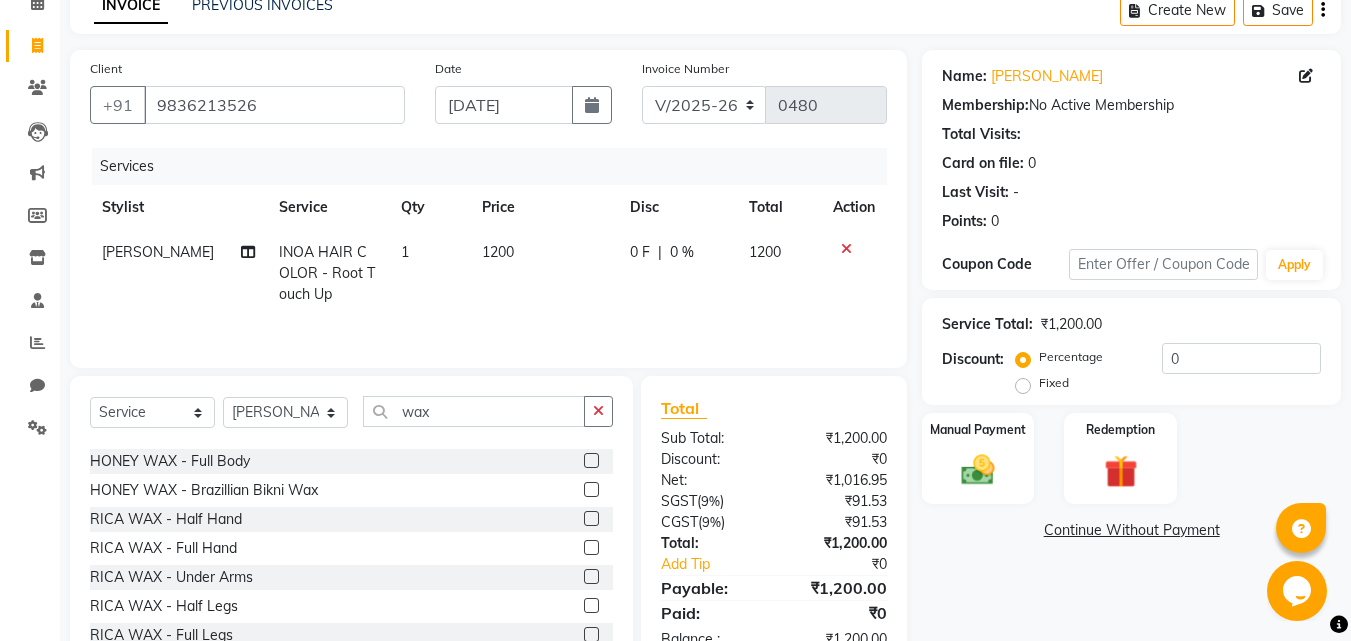 click 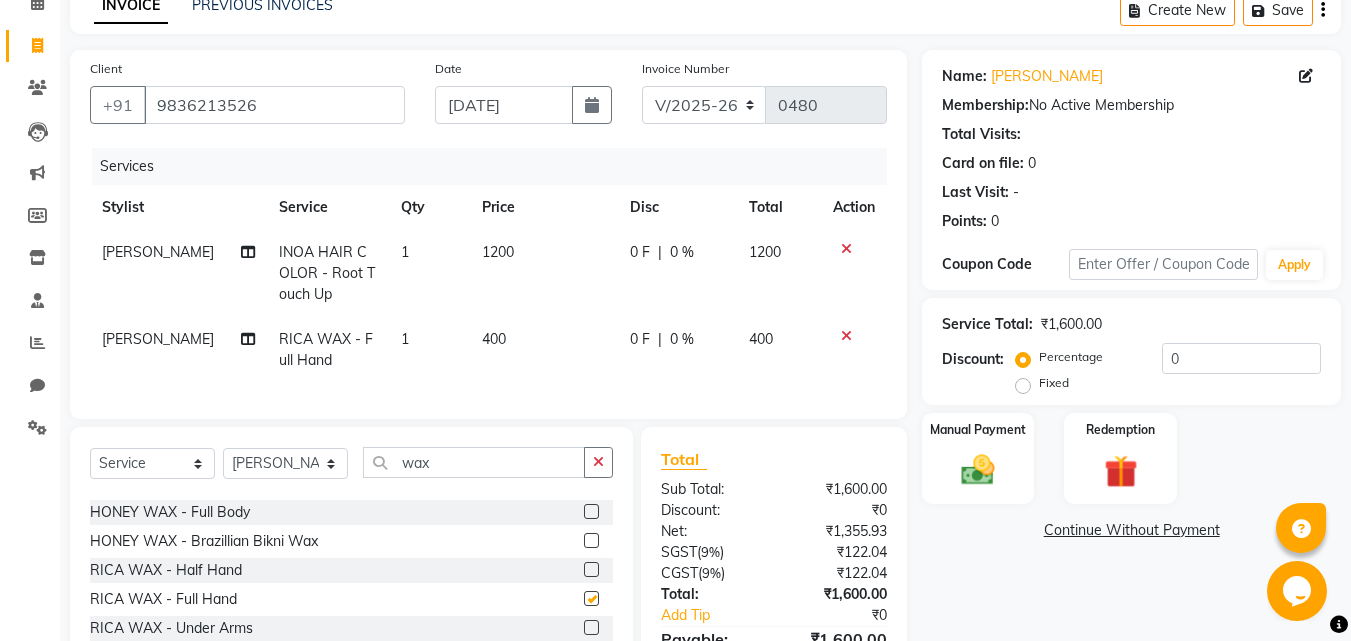 checkbox on "false" 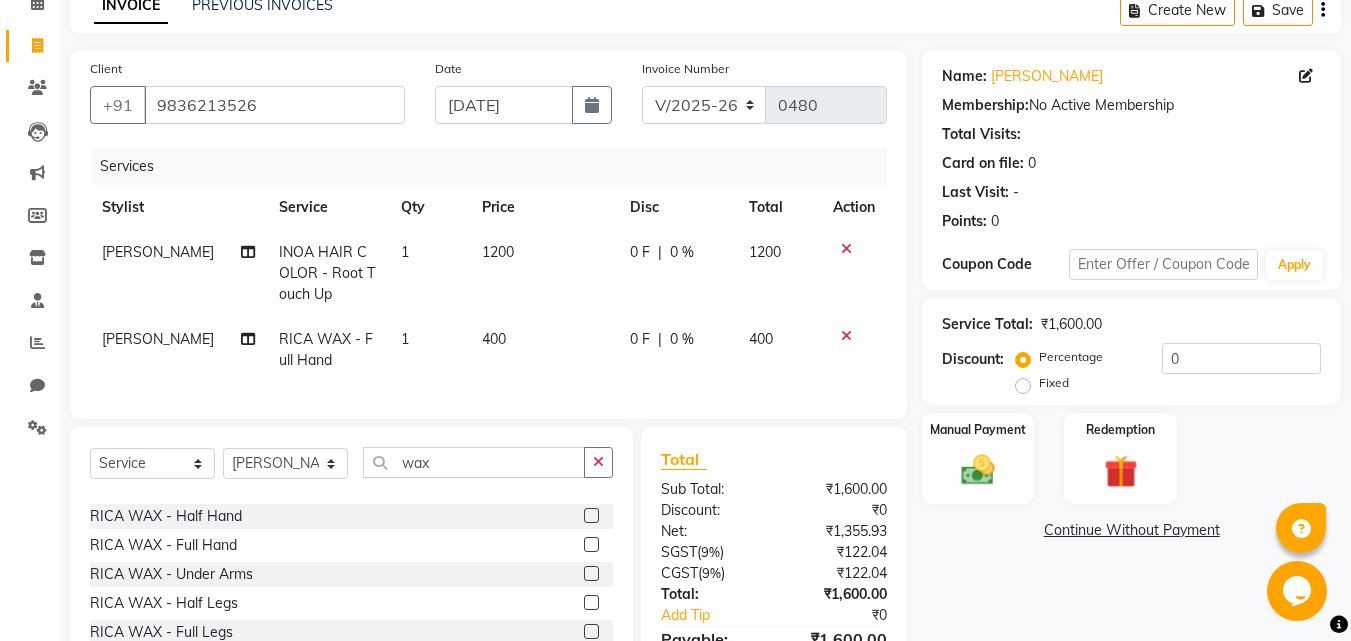 scroll, scrollTop: 500, scrollLeft: 0, axis: vertical 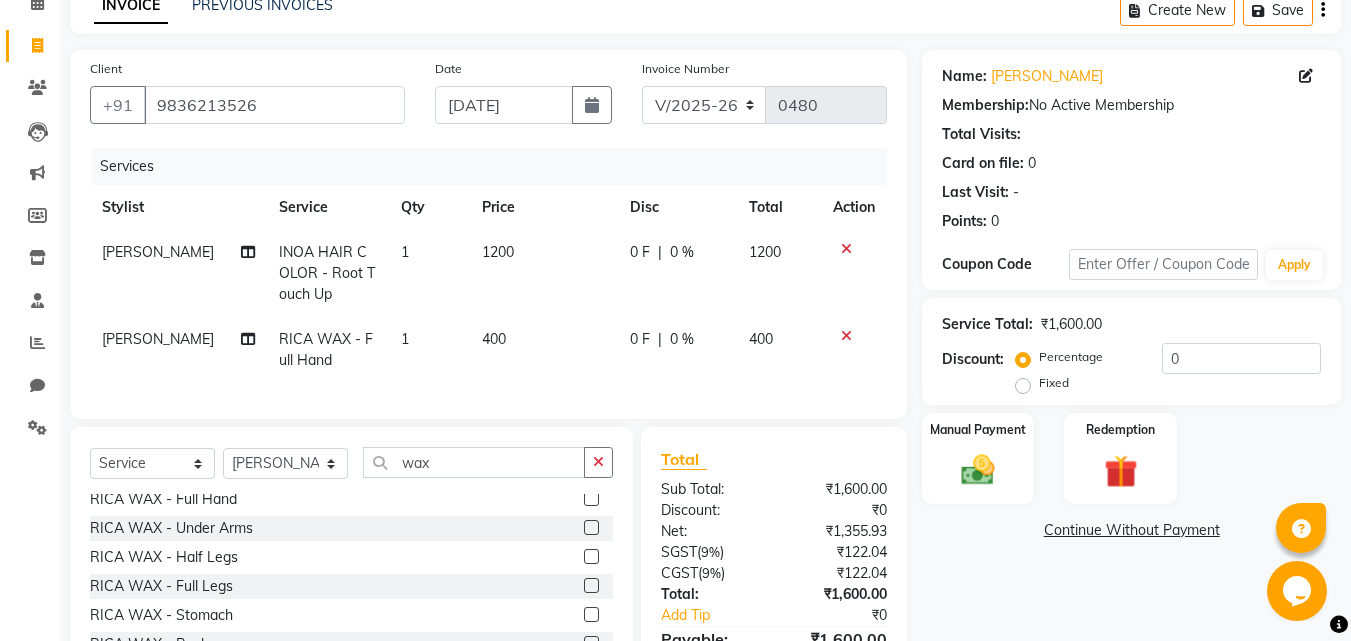 click 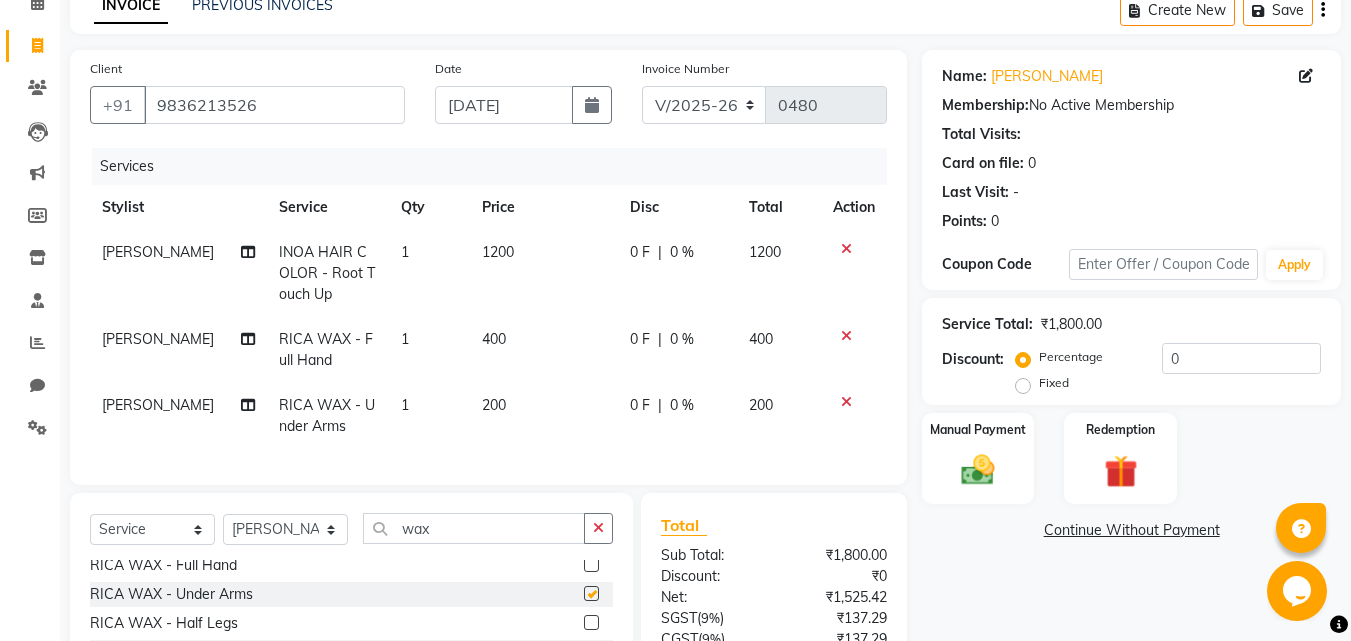 checkbox on "false" 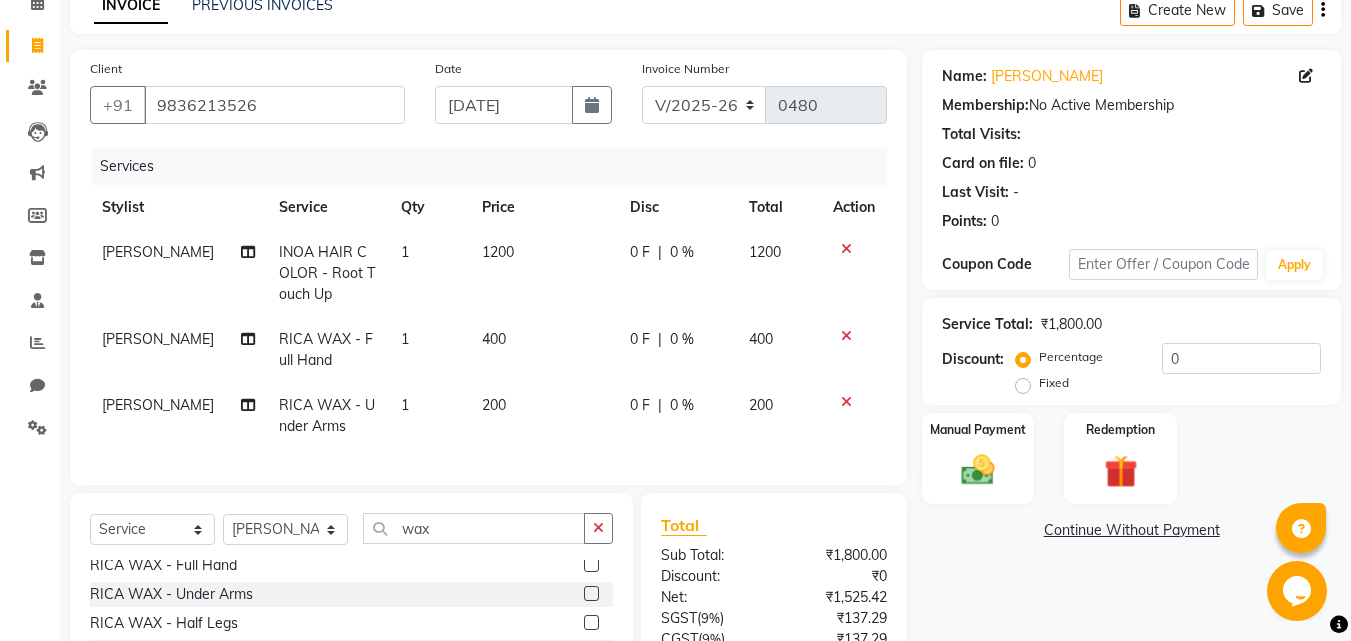 scroll, scrollTop: 292, scrollLeft: 0, axis: vertical 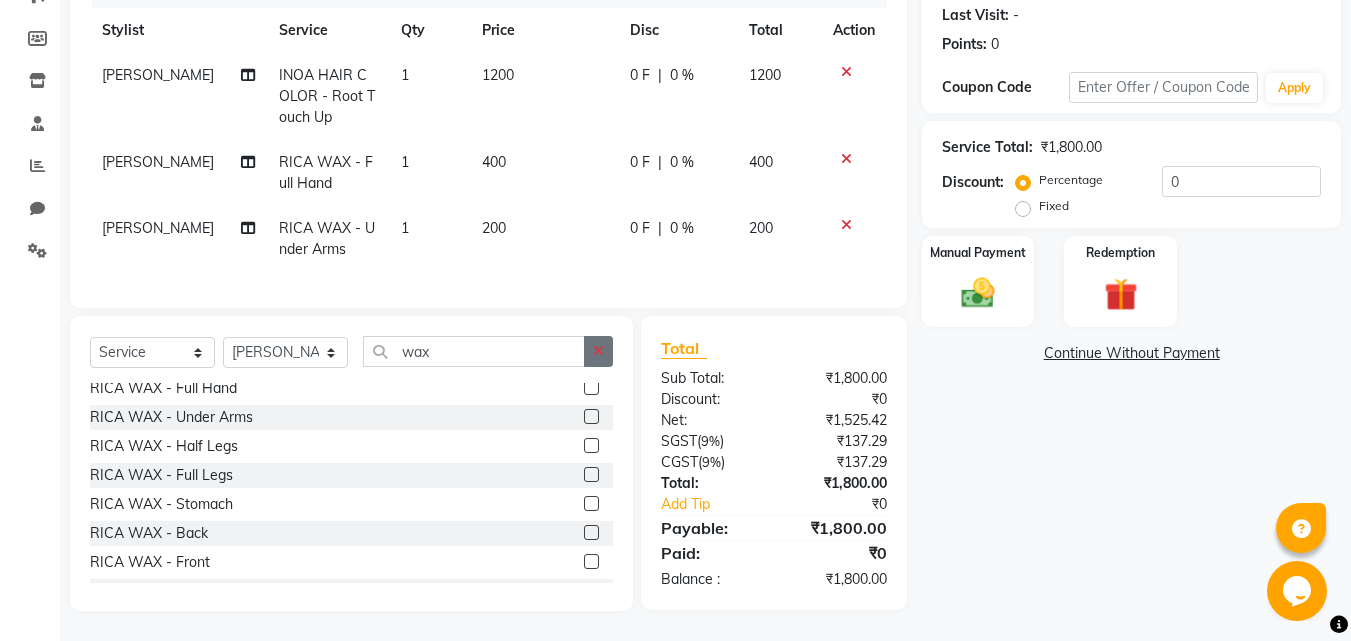 click 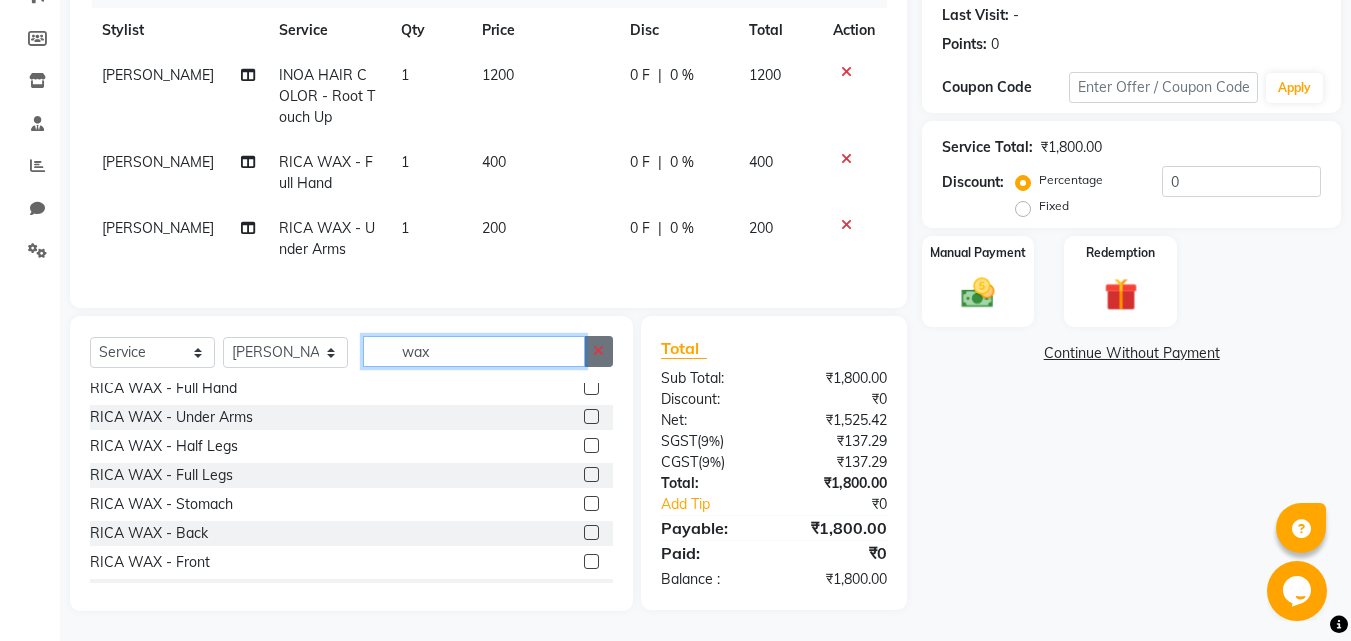 type 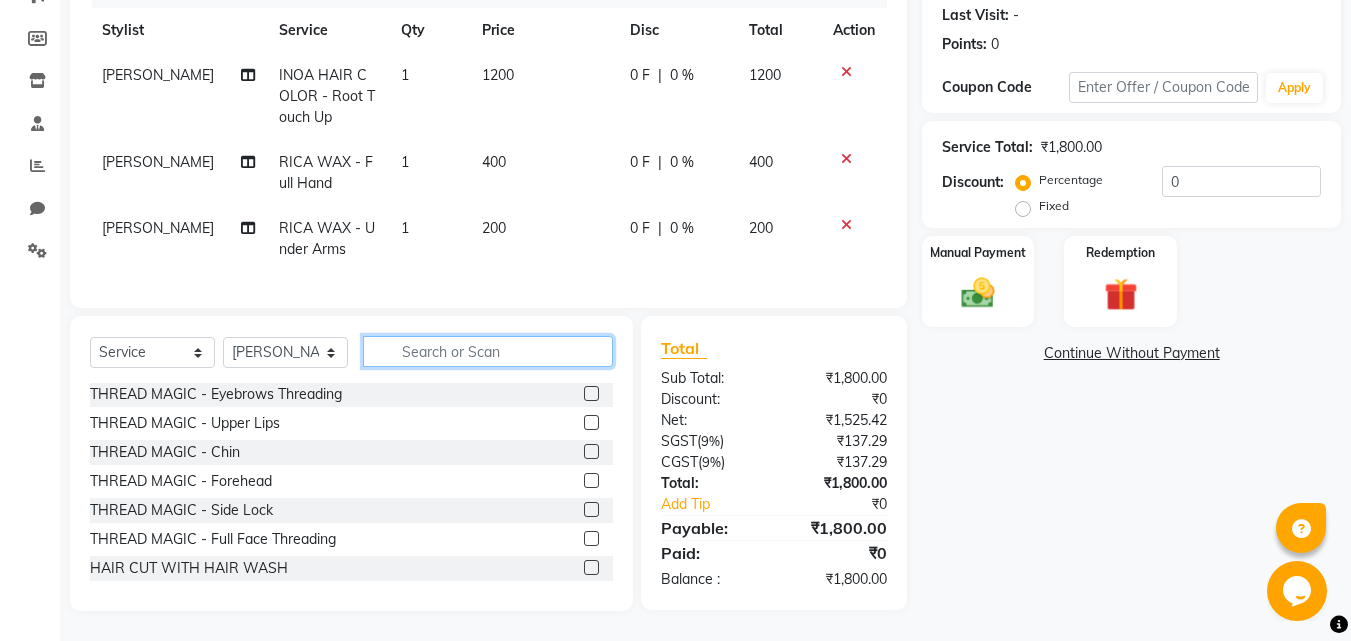 scroll, scrollTop: 0, scrollLeft: 0, axis: both 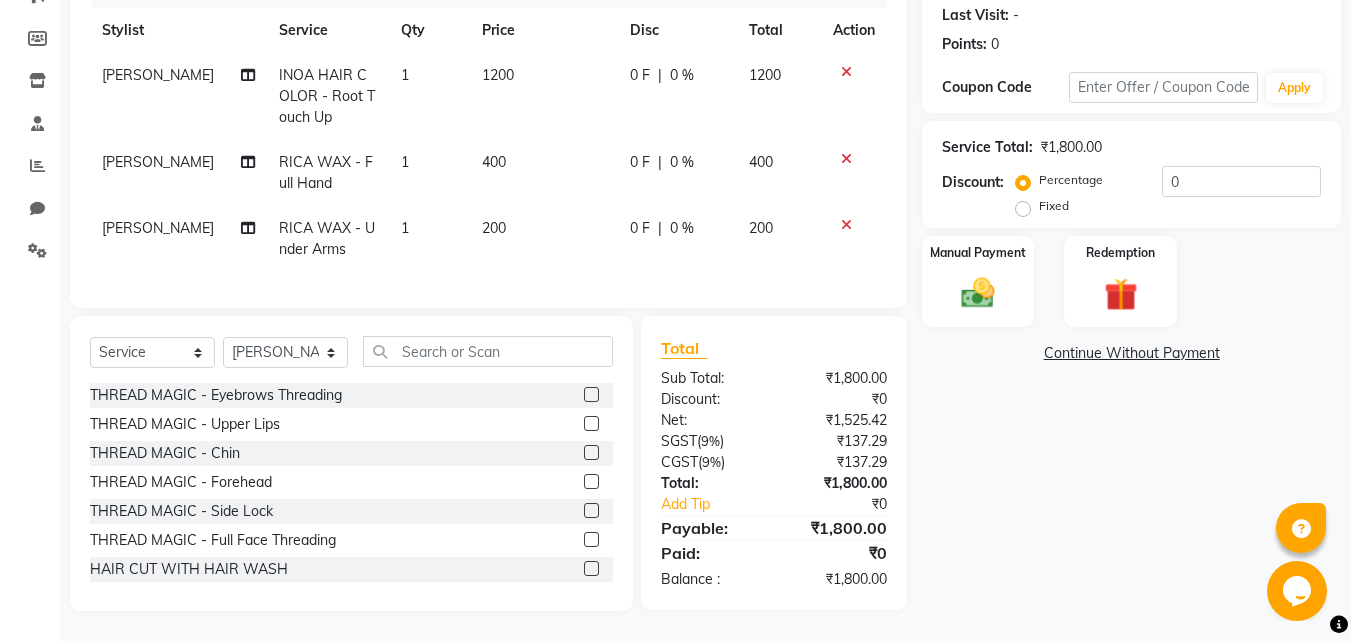 click 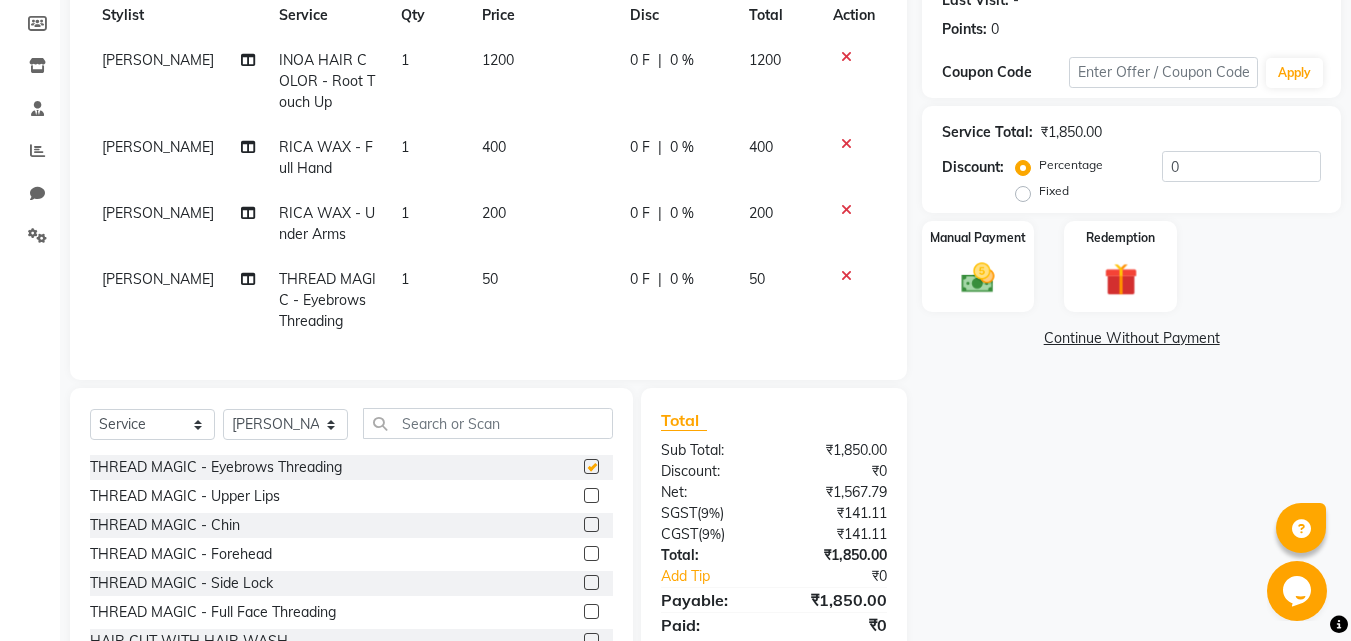 checkbox on "false" 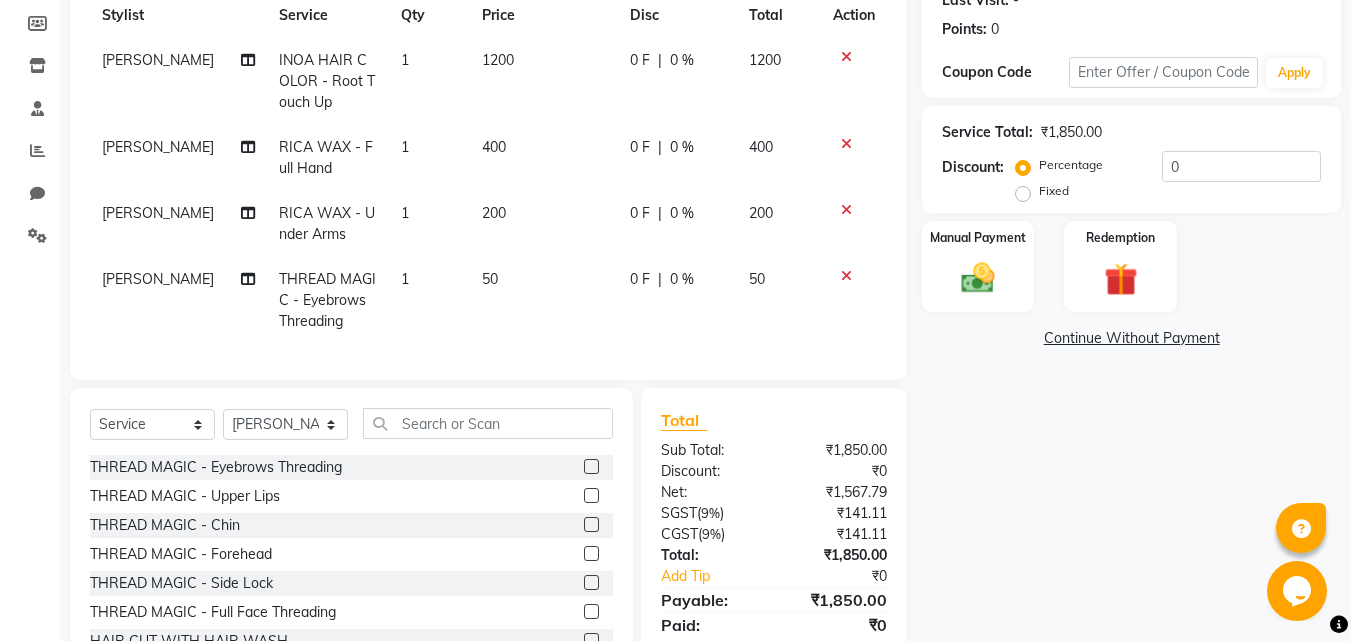 click 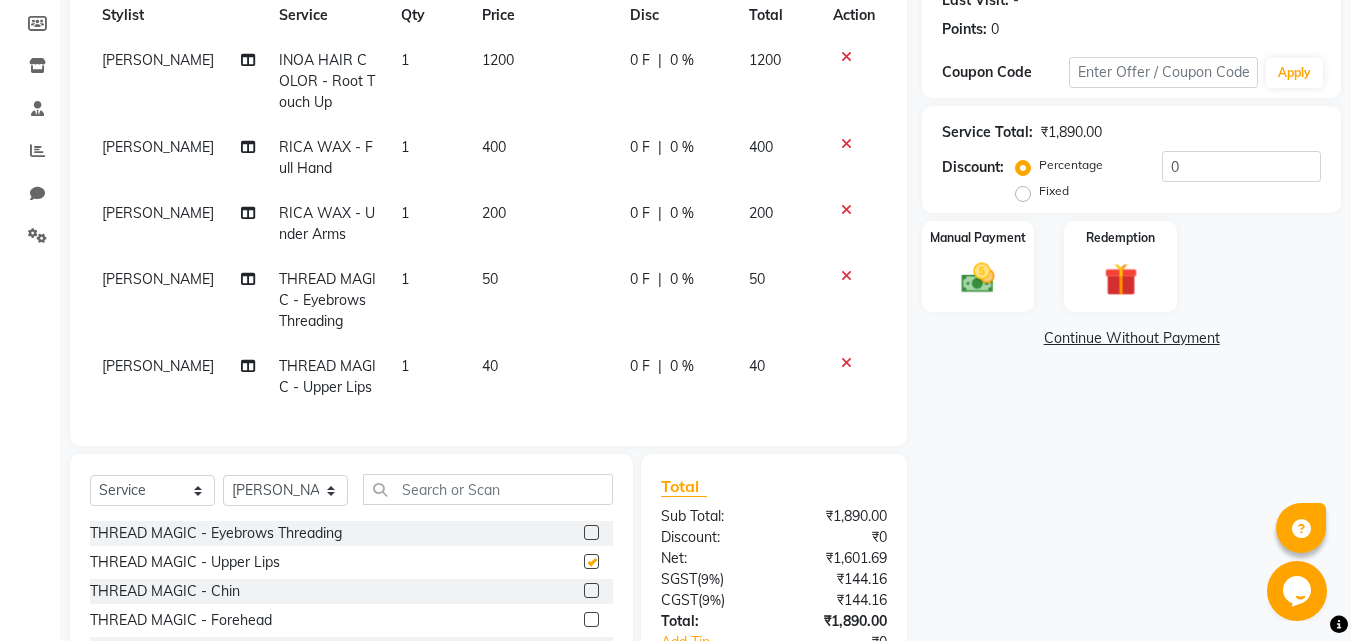 checkbox on "false" 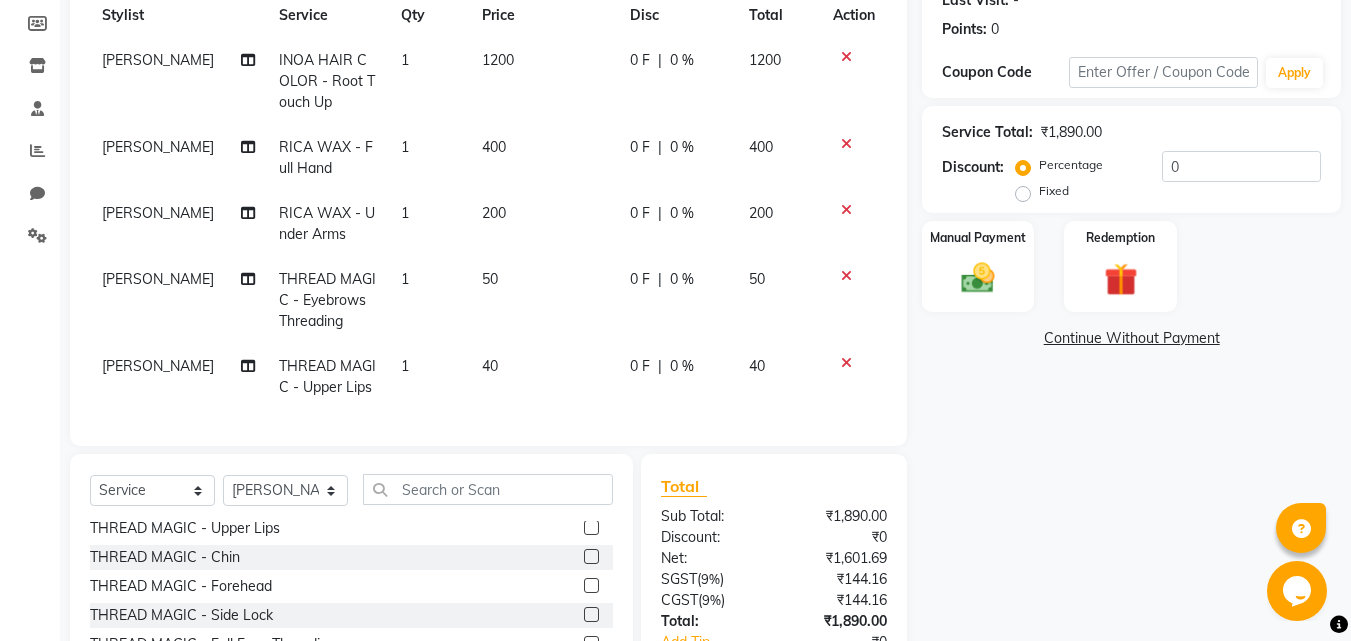 scroll, scrollTop: 0, scrollLeft: 0, axis: both 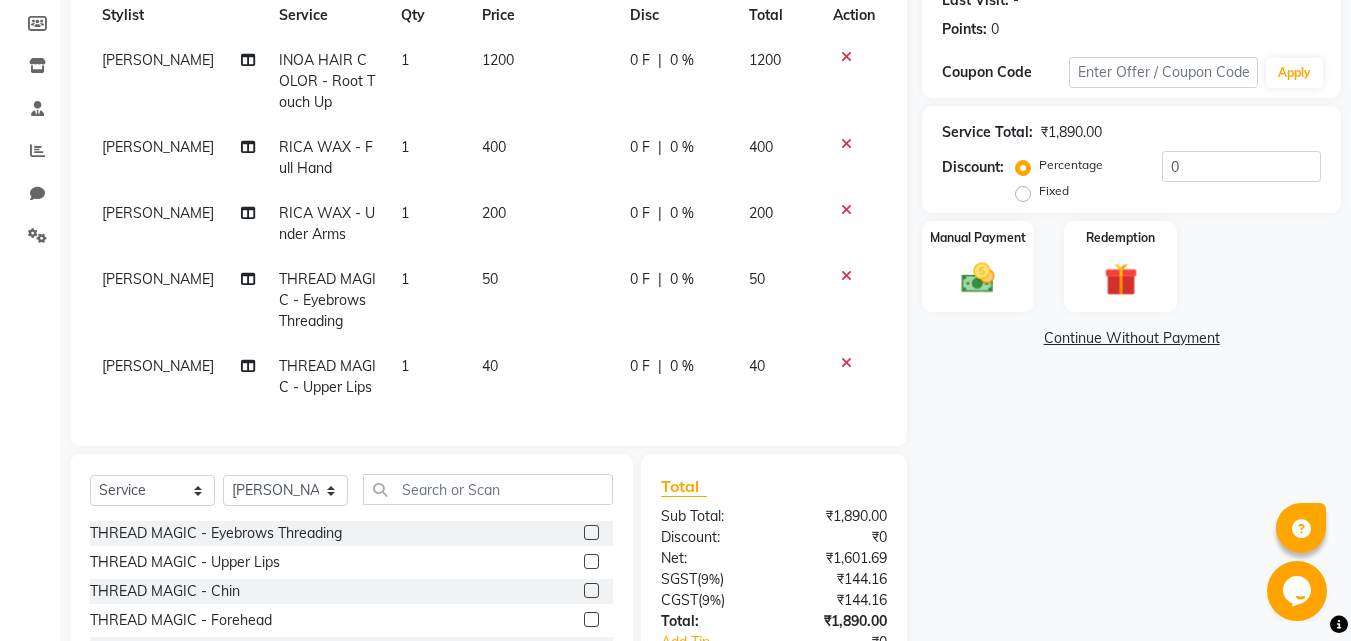 click 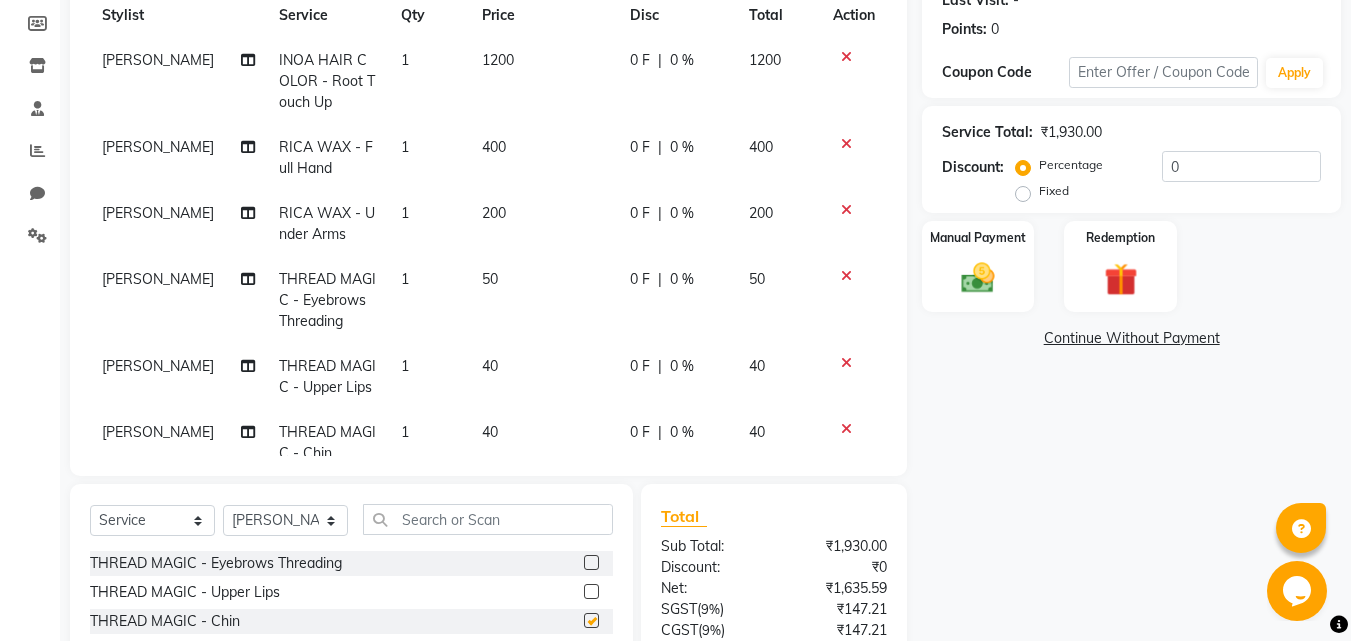 checkbox on "false" 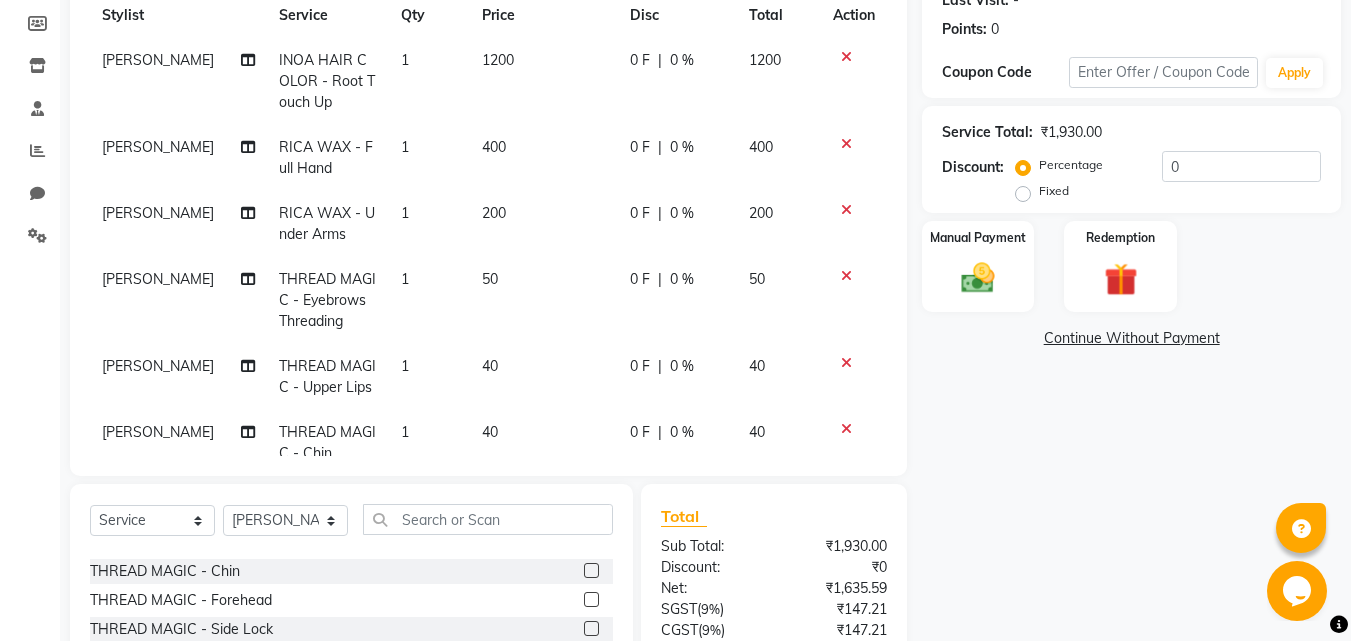 scroll, scrollTop: 0, scrollLeft: 0, axis: both 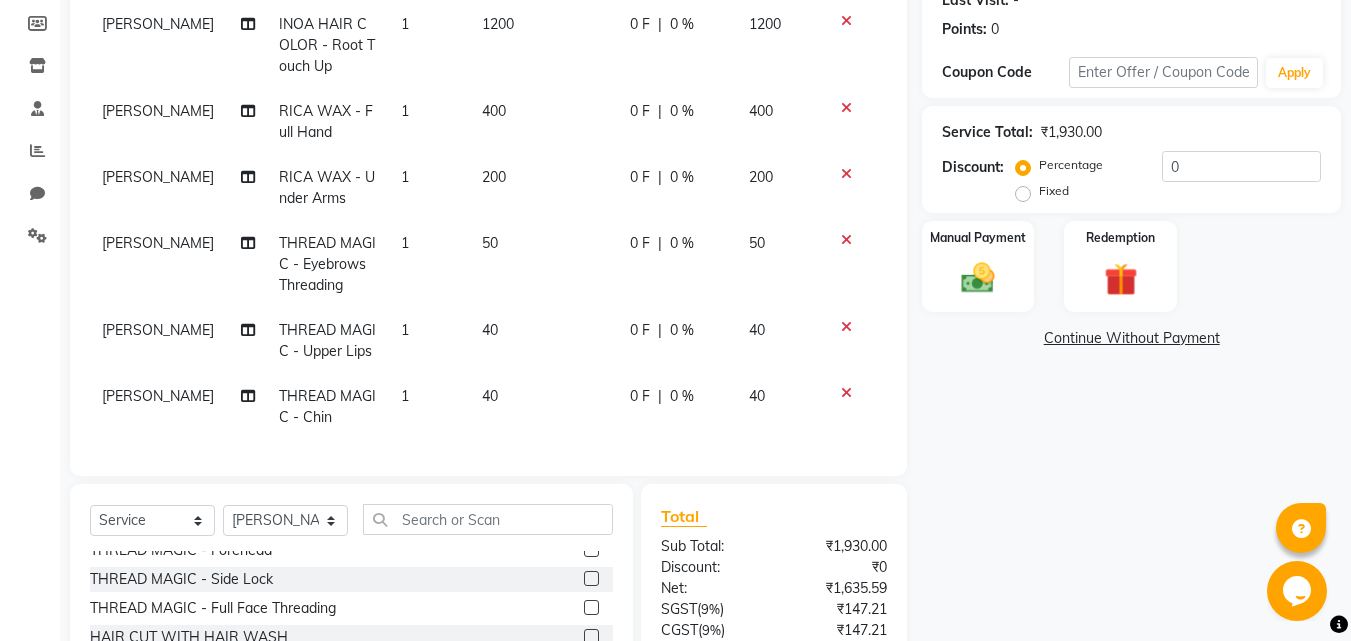click 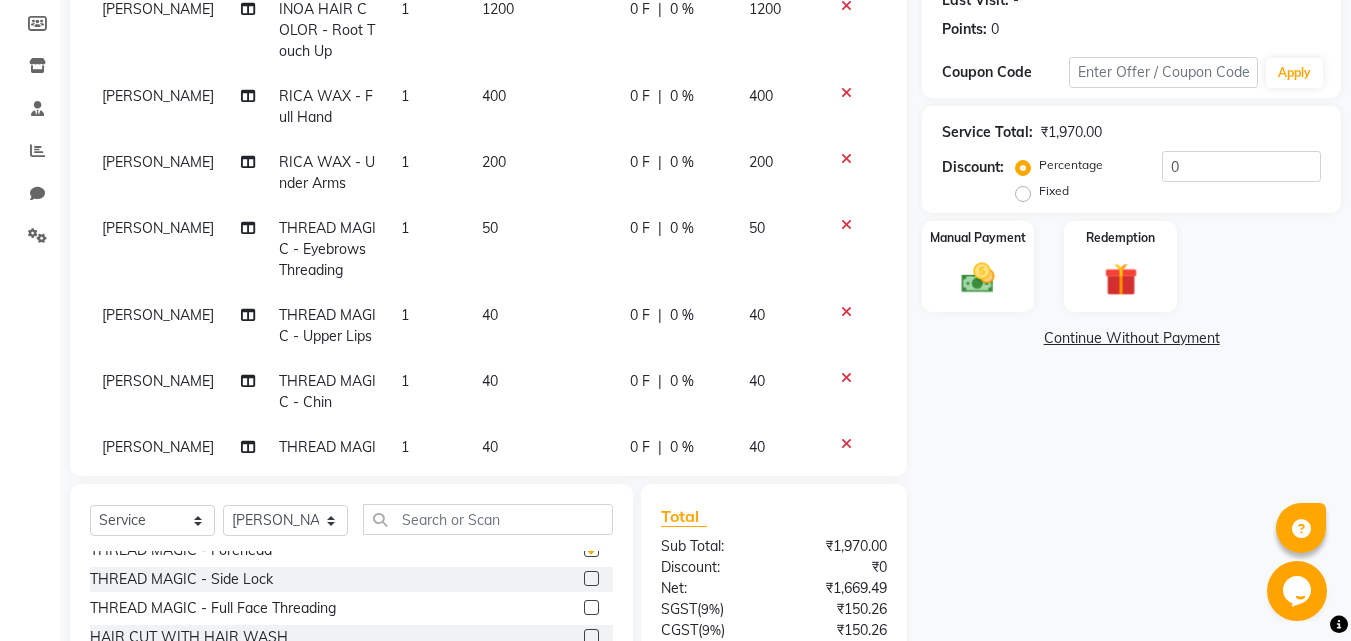 checkbox on "false" 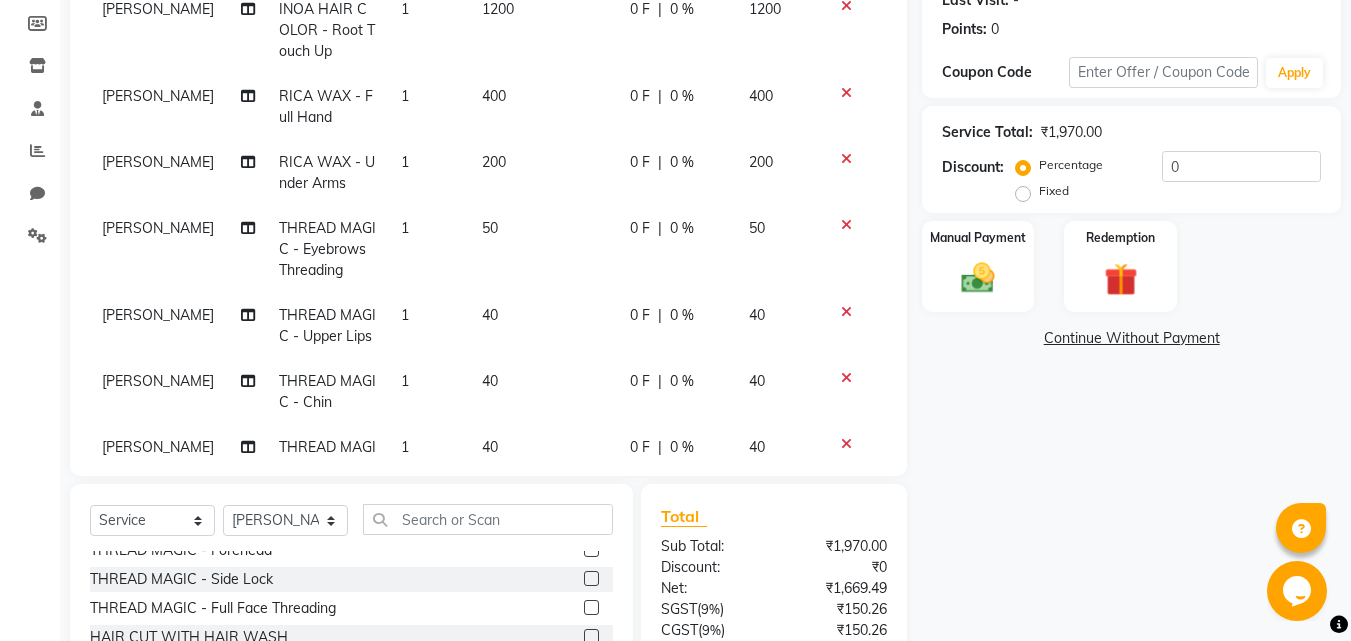 scroll, scrollTop: 117, scrollLeft: 0, axis: vertical 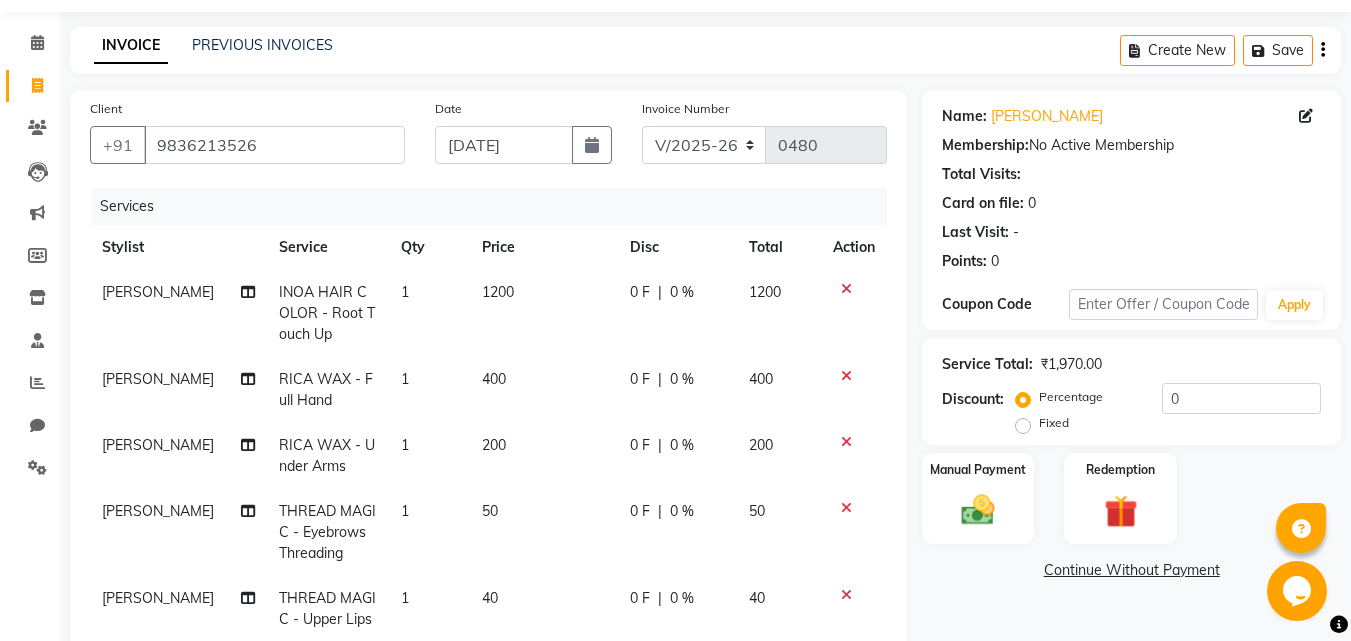 click on "400" 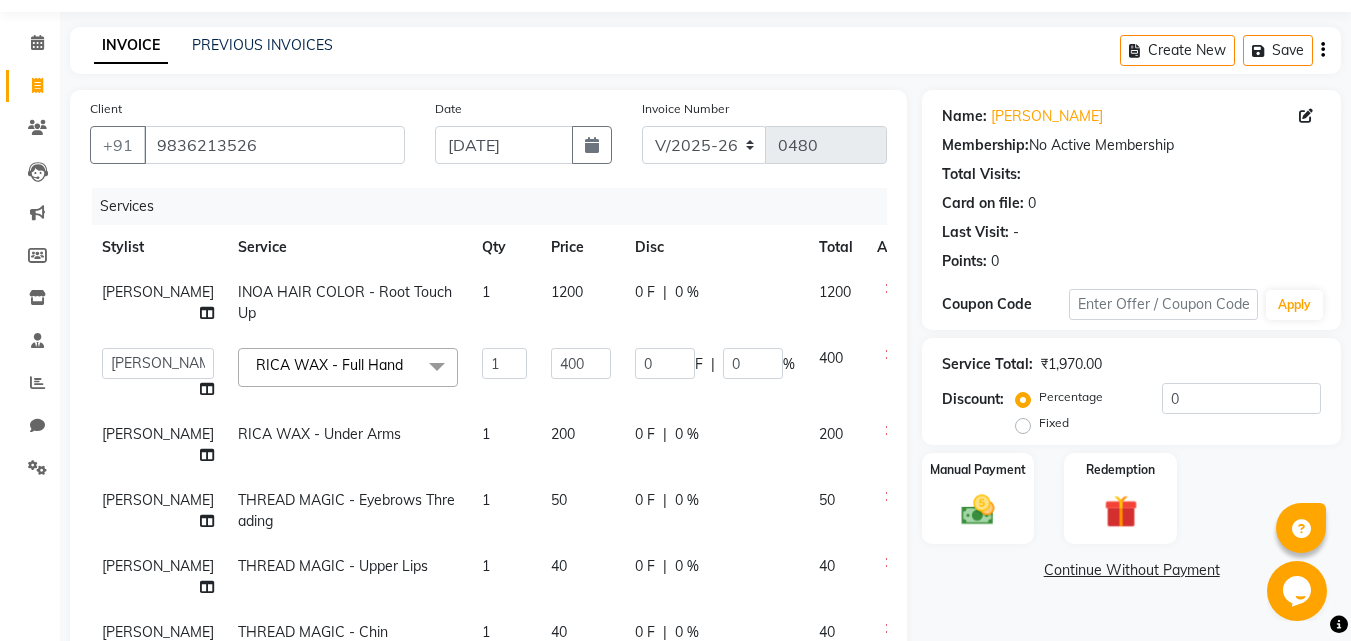 click on "400" 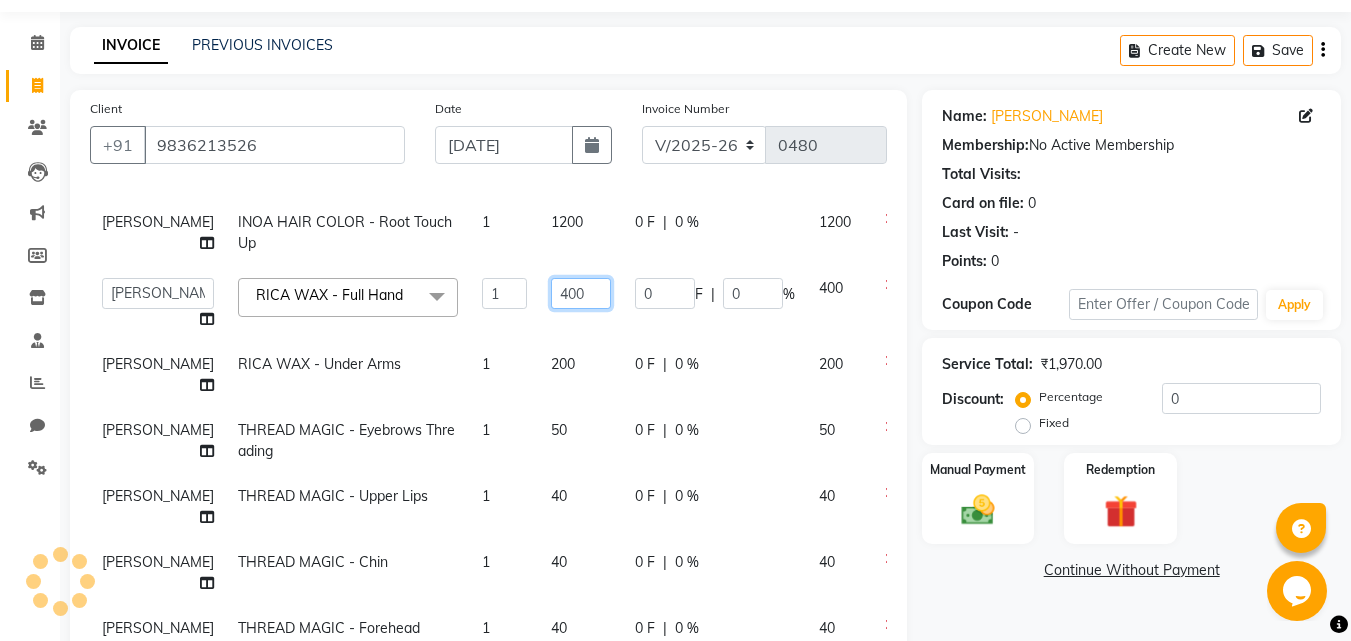 scroll, scrollTop: 211, scrollLeft: 0, axis: vertical 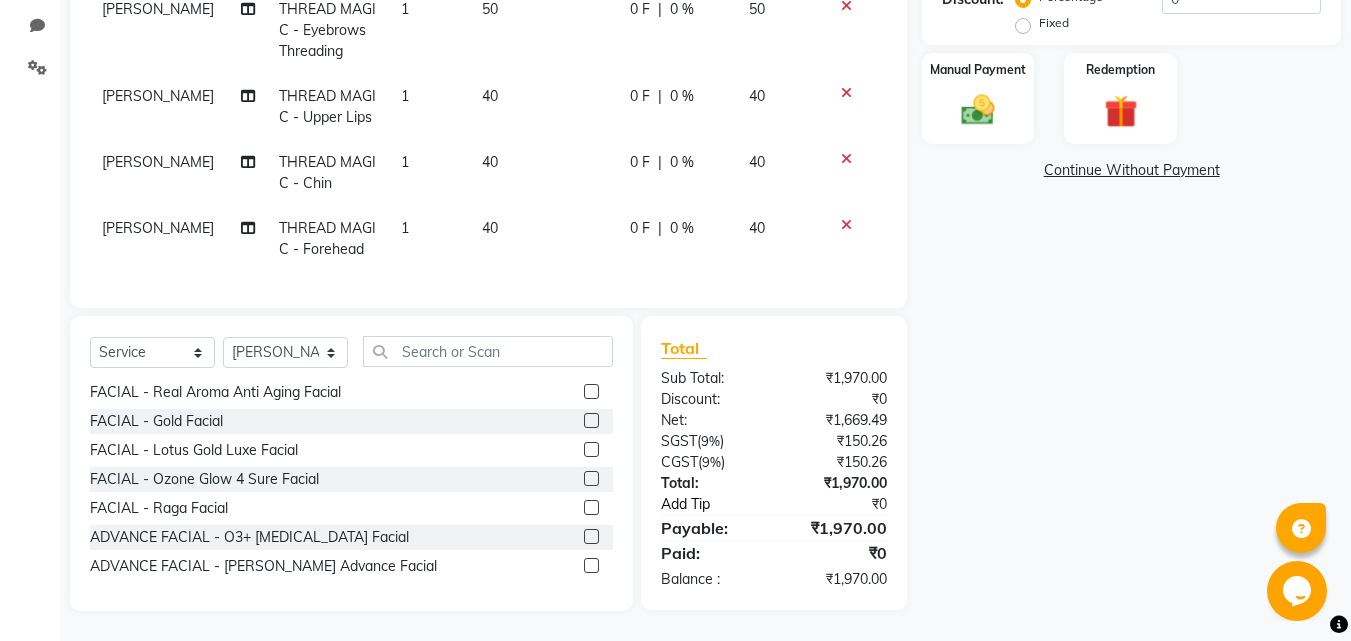 click on "Add Tip" 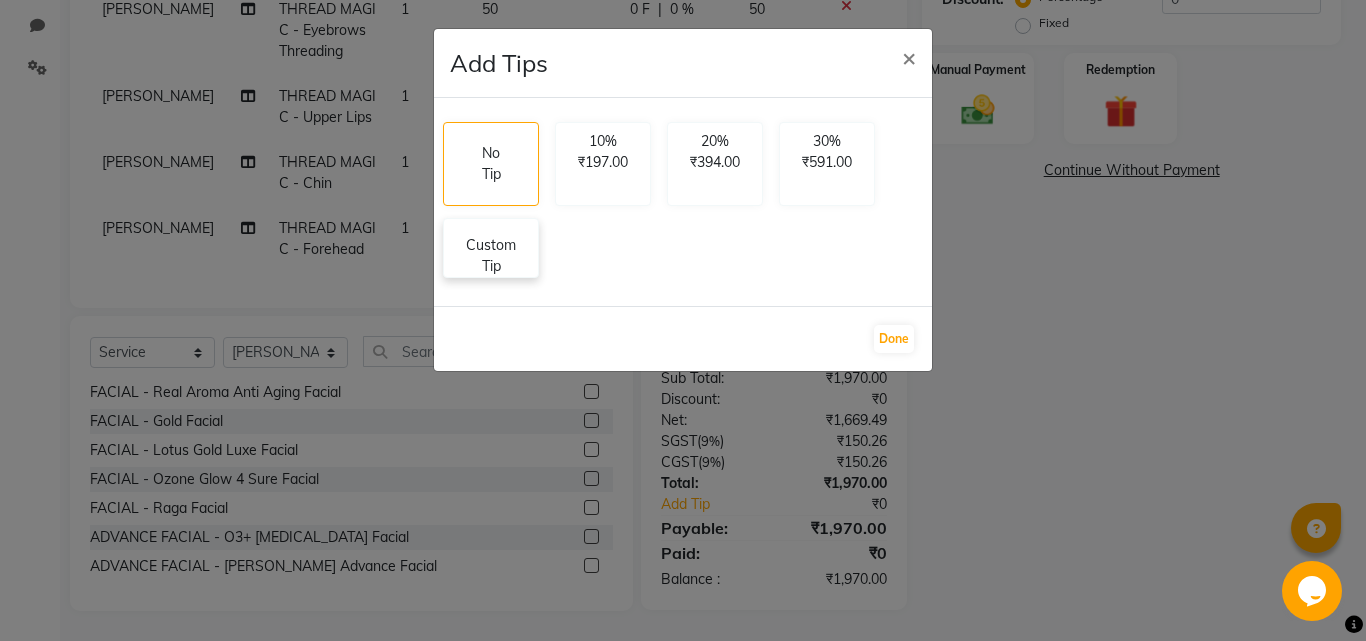 click on "Custom Tip" 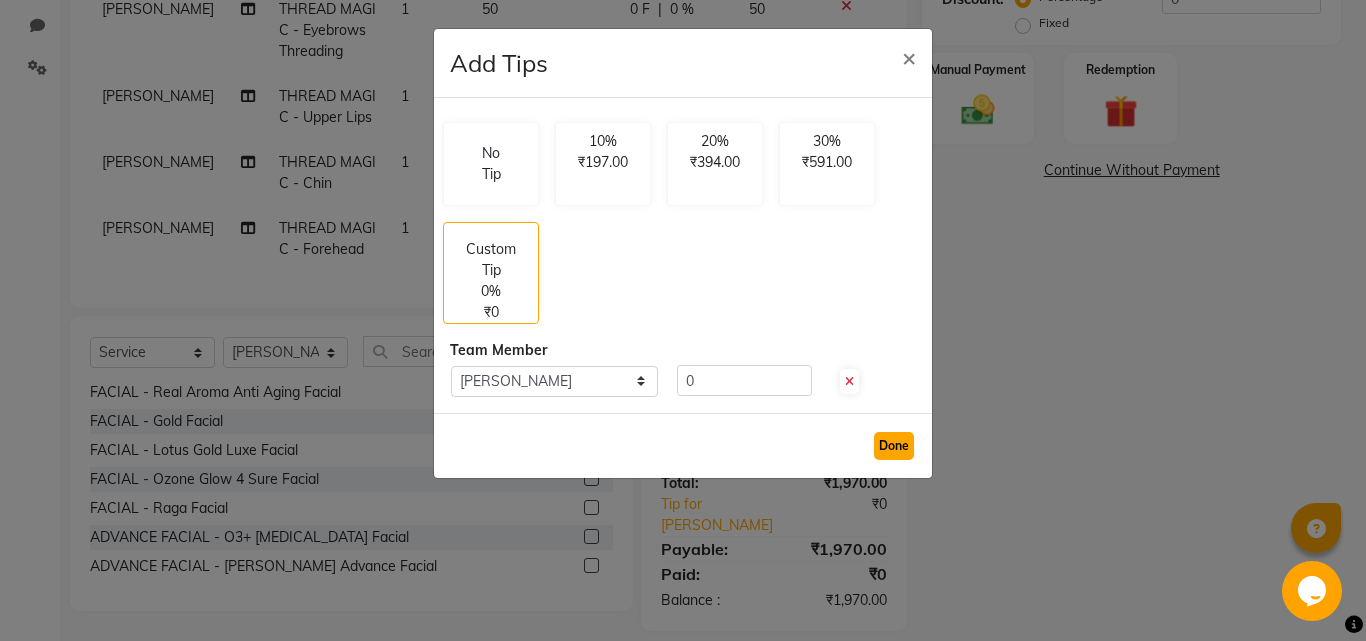 click on "Done" 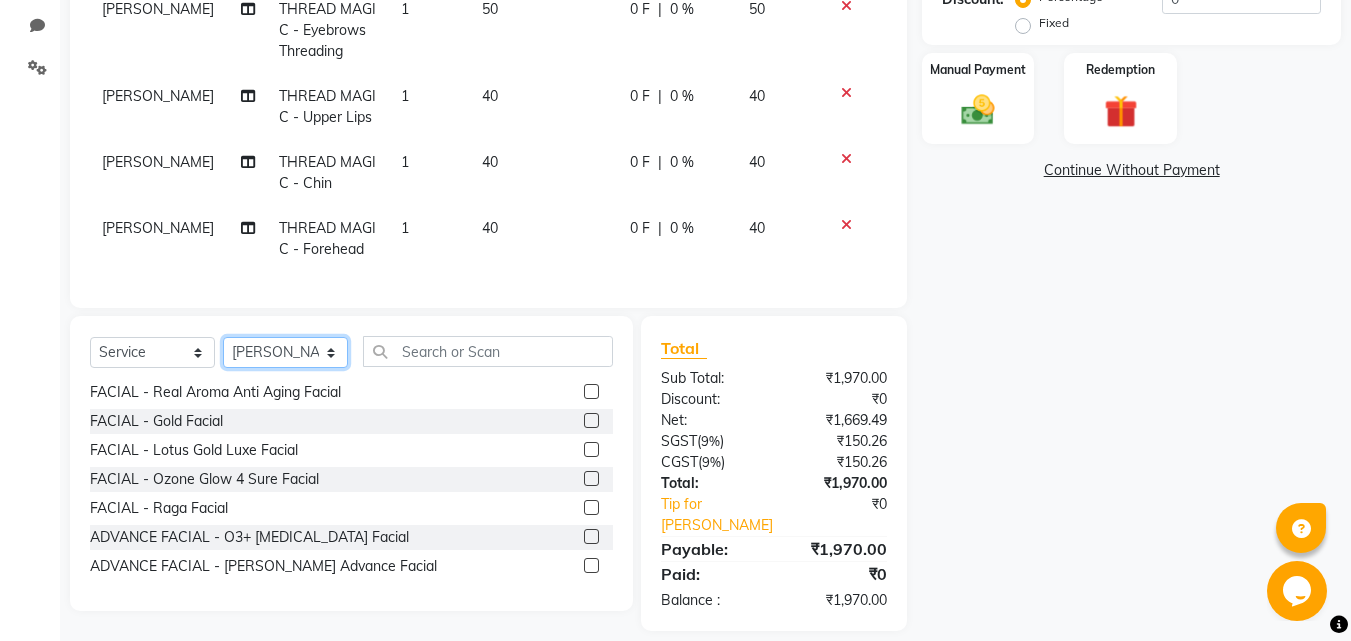 click on "Select Stylist [PERSON_NAME]  [PERSON_NAME] [PERSON_NAME] [PERSON_NAME] [PERSON_NAME] twinkle" 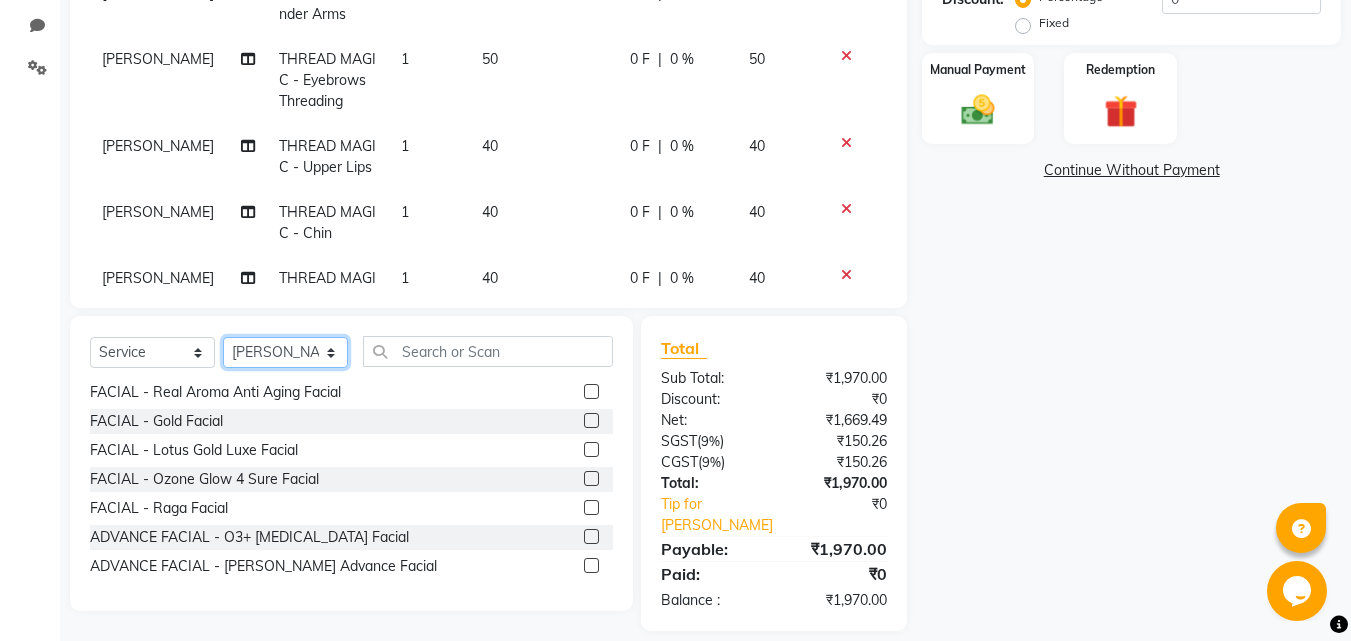 scroll, scrollTop: 0, scrollLeft: 0, axis: both 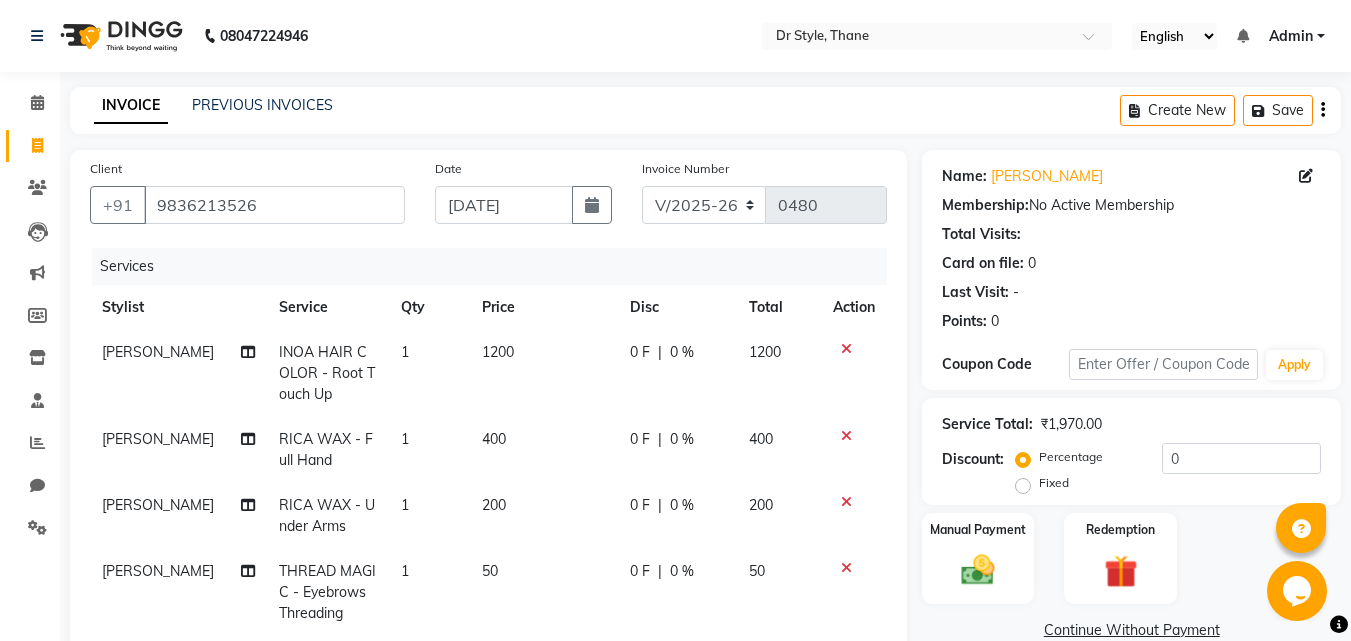 click 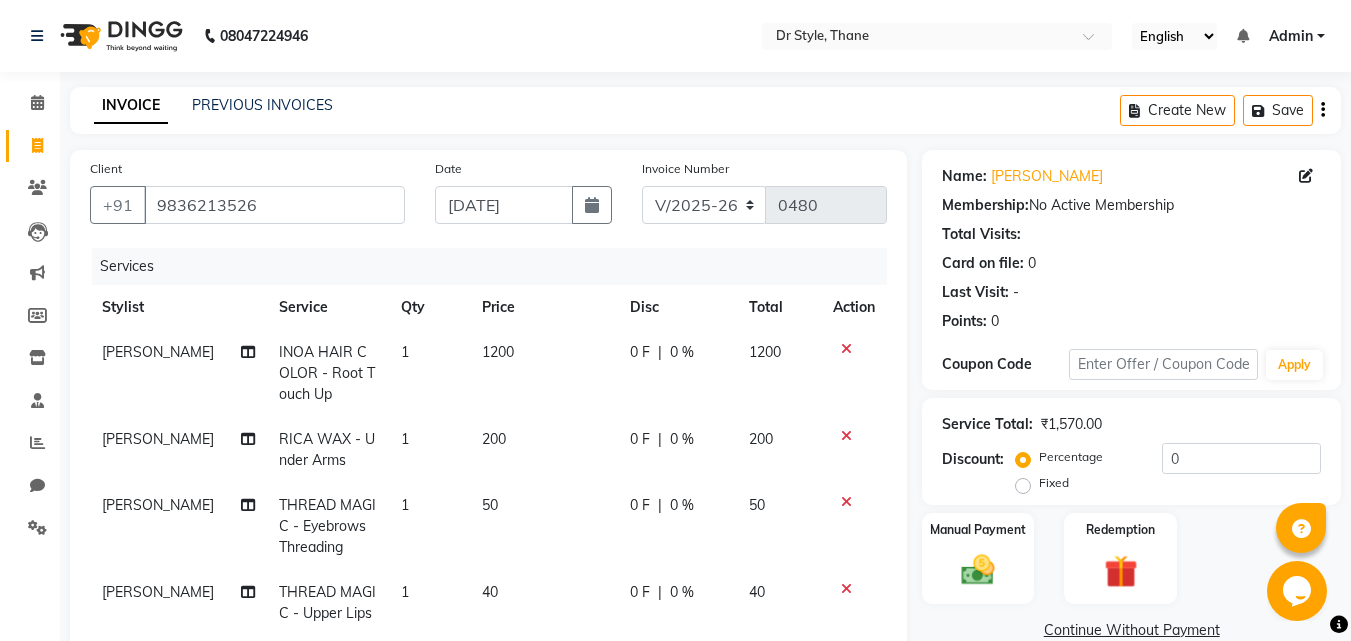 click 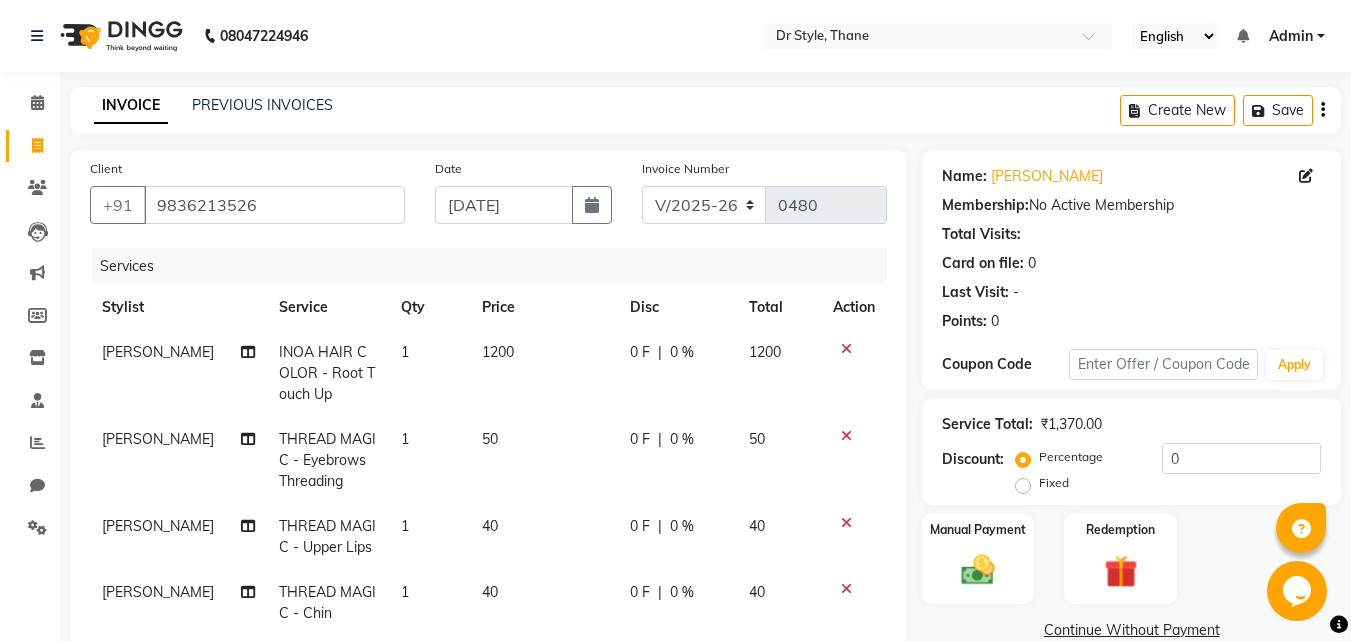 click 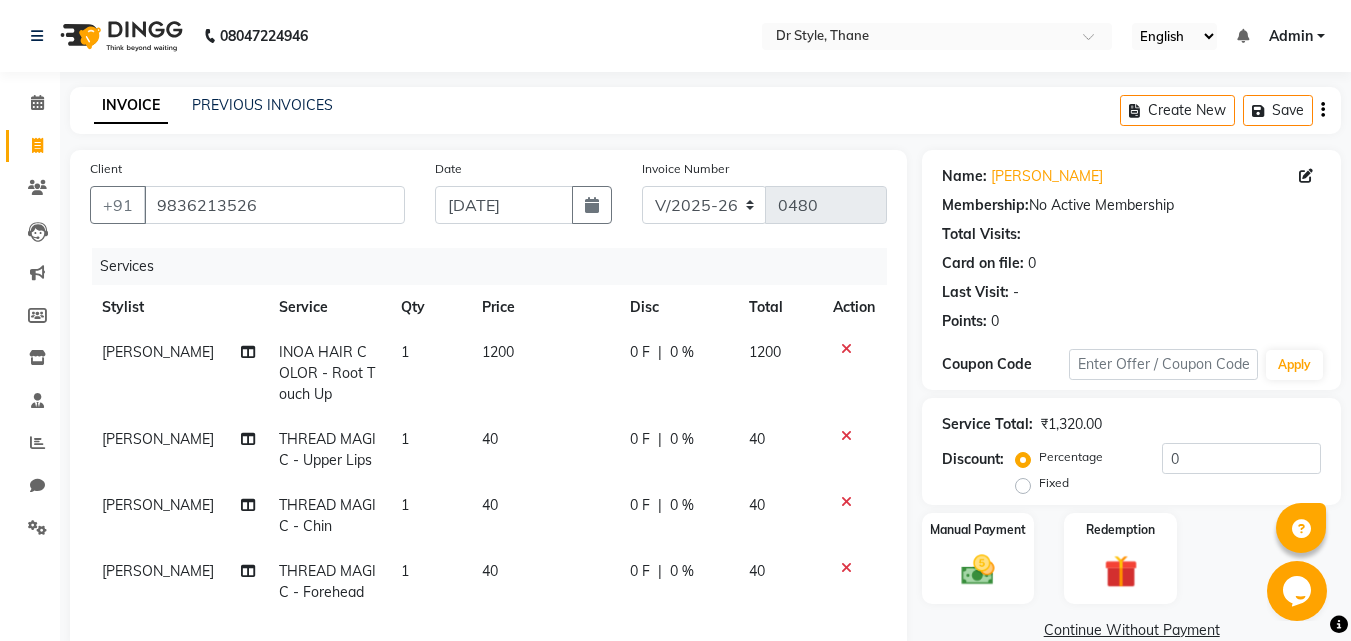 click 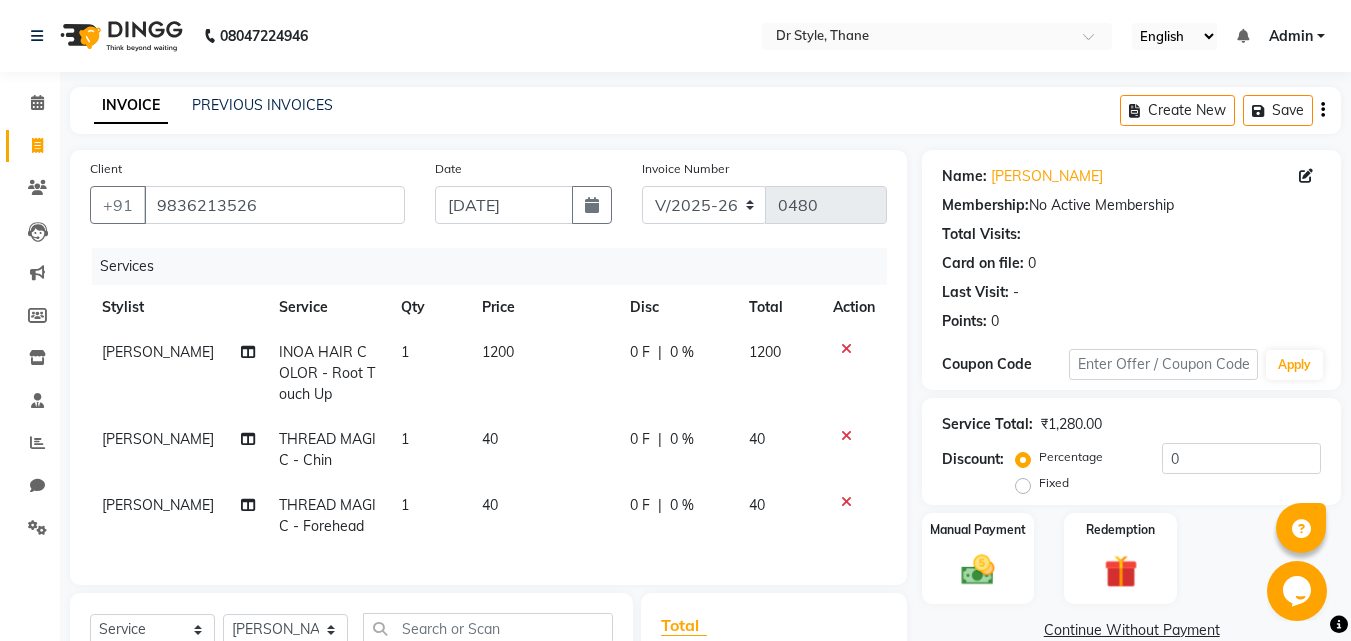 click 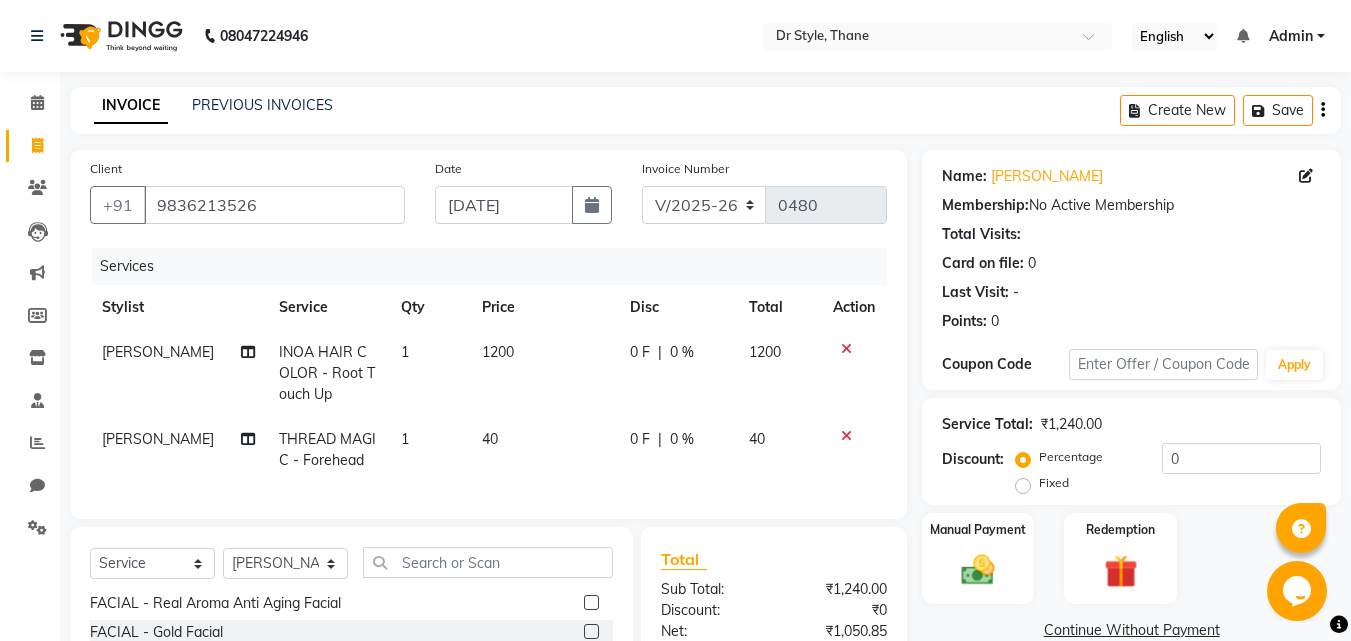 click 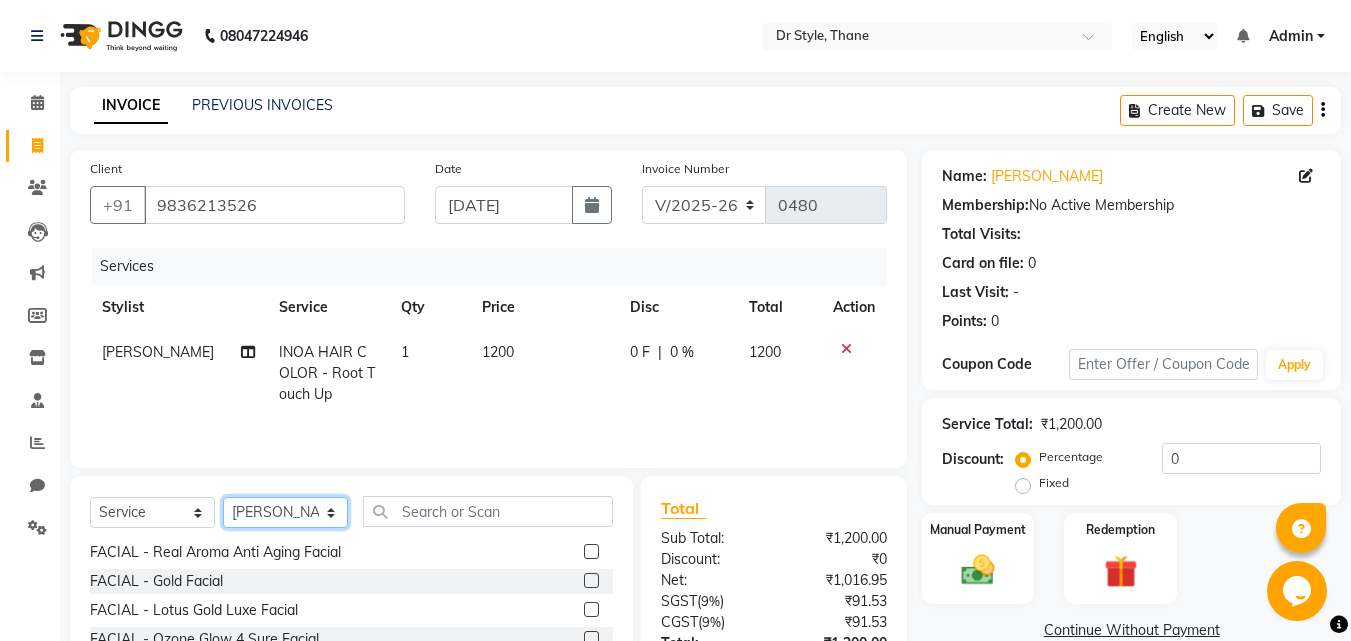 click on "Select Stylist [PERSON_NAME]  [PERSON_NAME] [PERSON_NAME] [PERSON_NAME] [PERSON_NAME] twinkle" 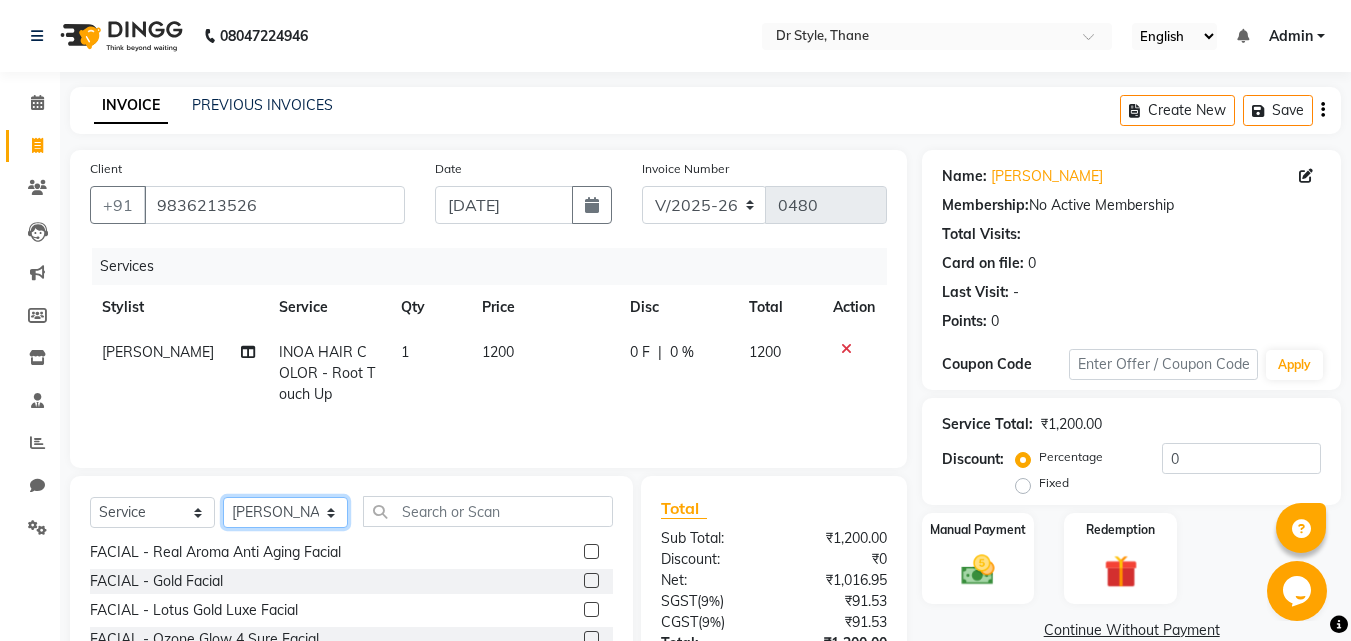 click on "Select Stylist [PERSON_NAME]  [PERSON_NAME] [PERSON_NAME] [PERSON_NAME] [PERSON_NAME] twinkle" 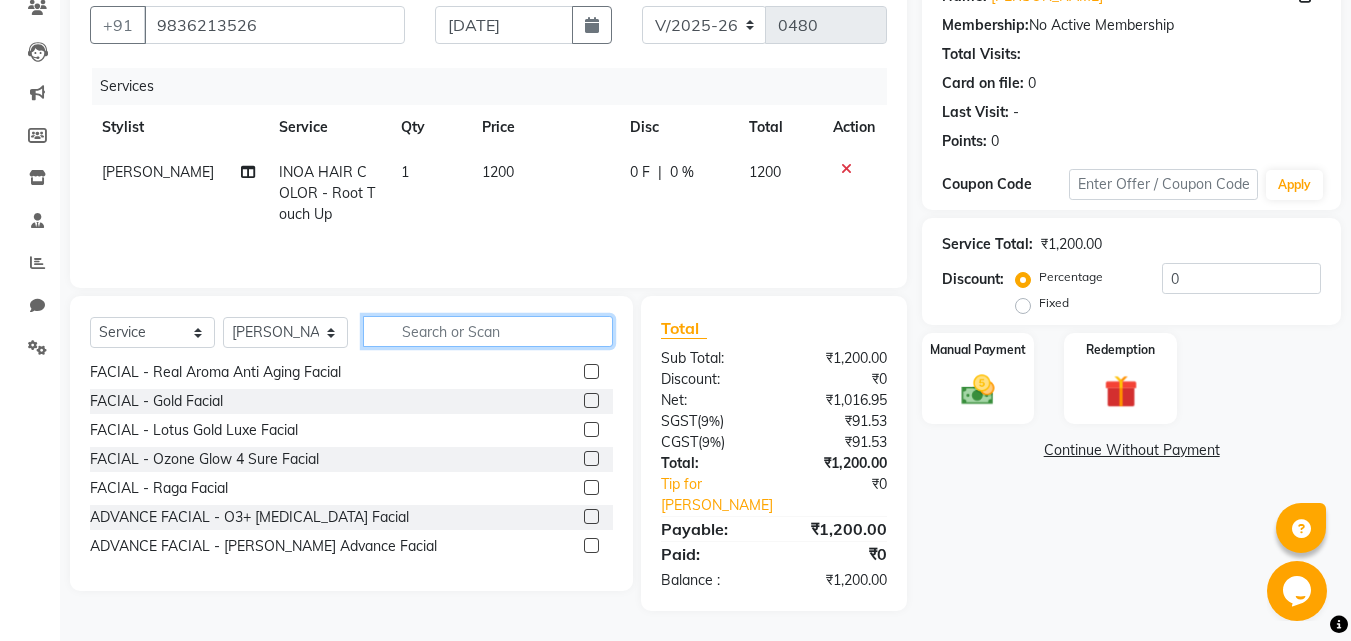 click 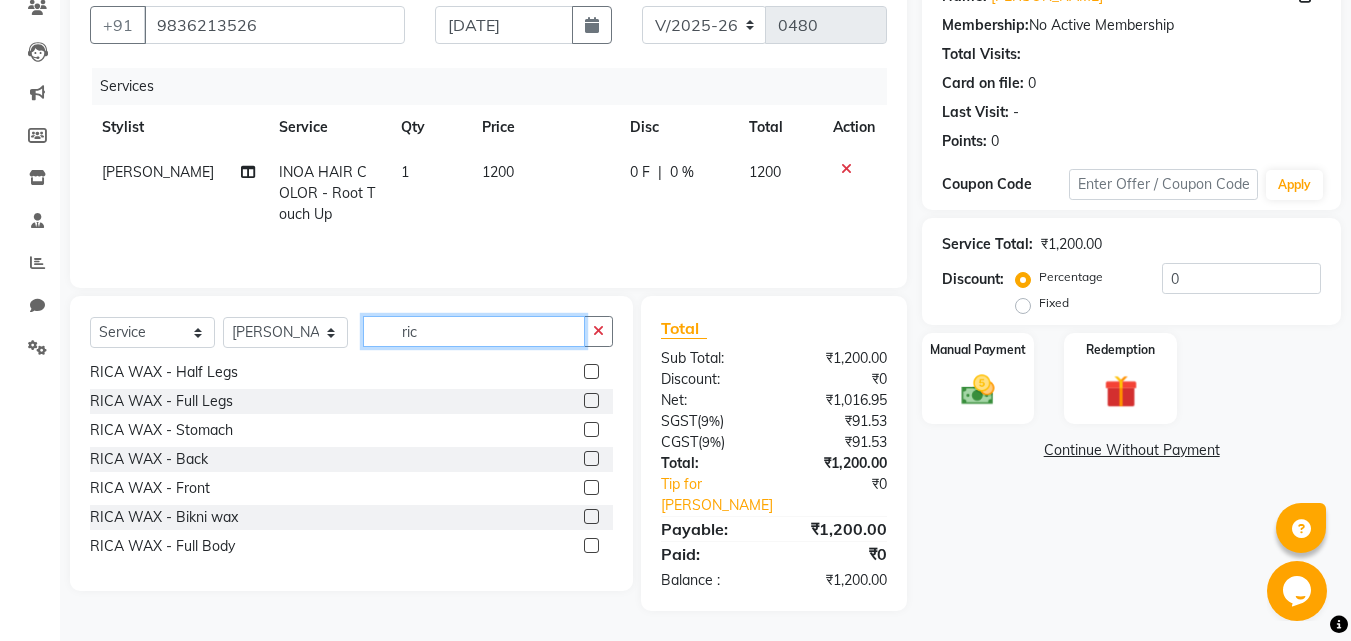 scroll, scrollTop: 90, scrollLeft: 0, axis: vertical 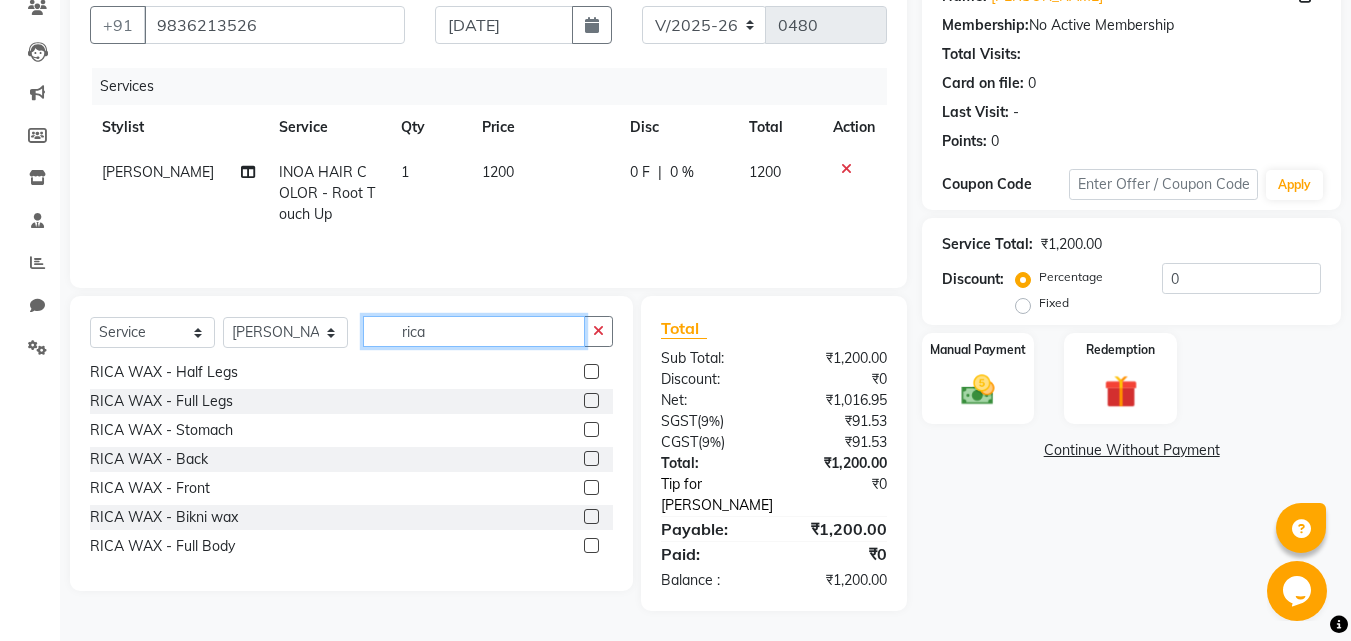 type on "rica" 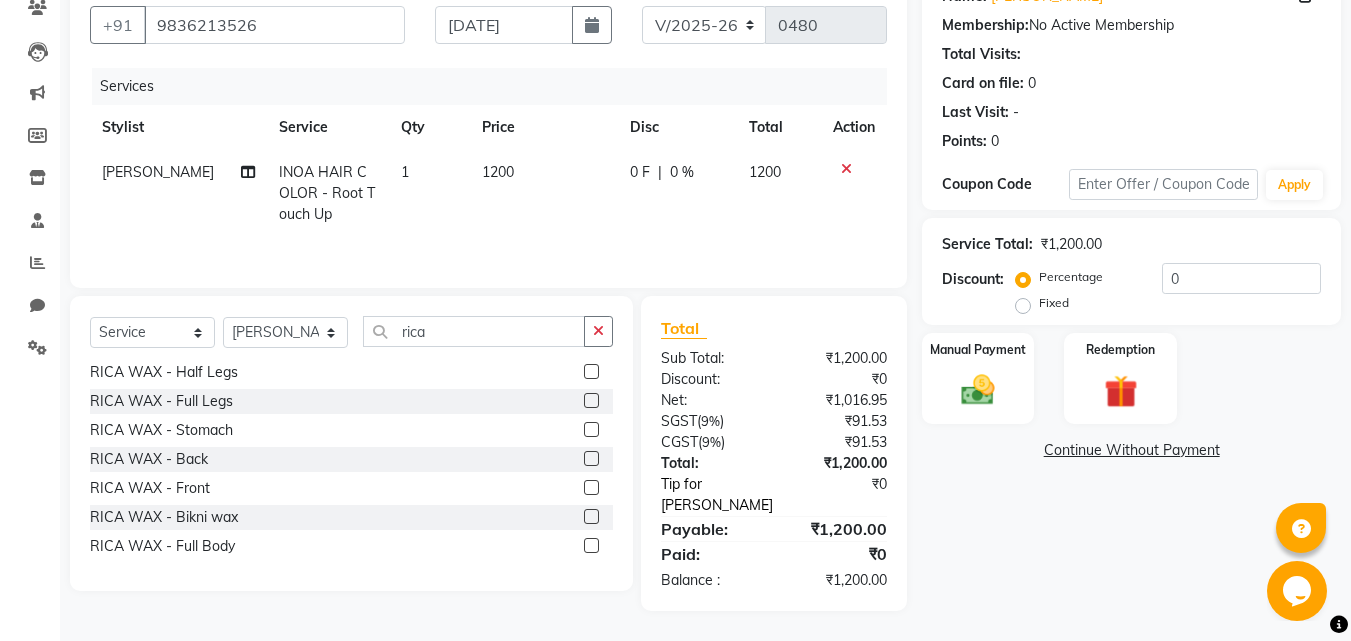 click on "Tip for Haider Salmani" 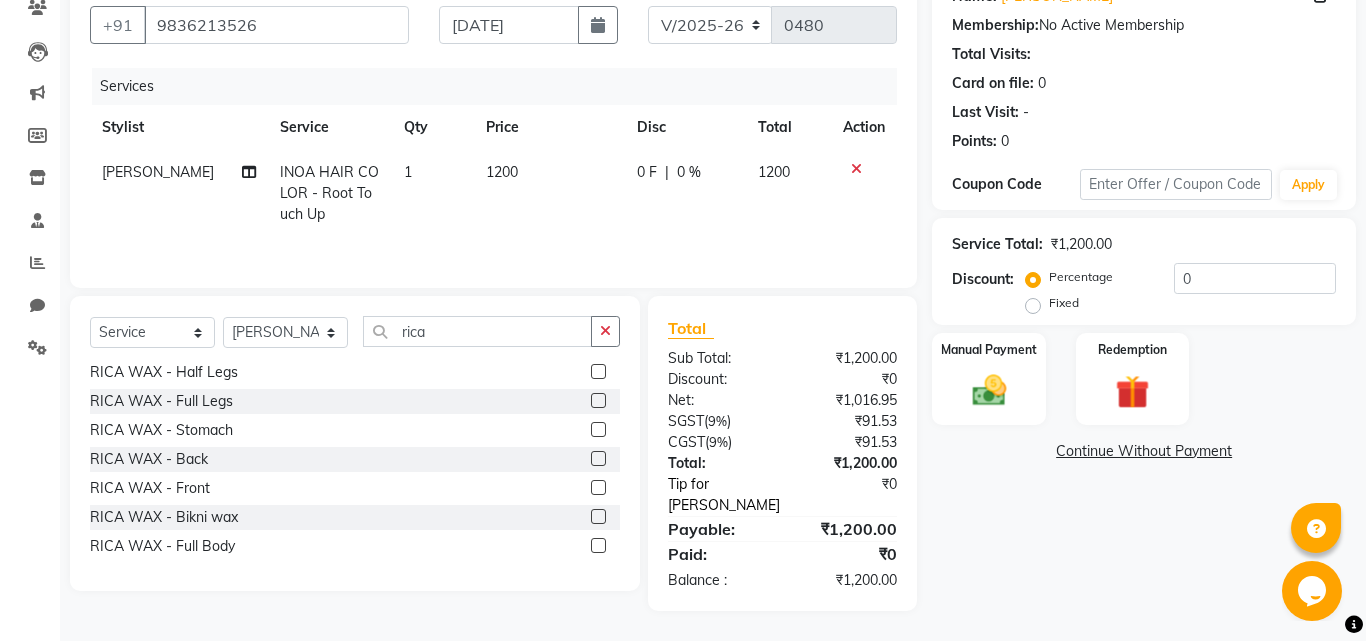 select on "80995" 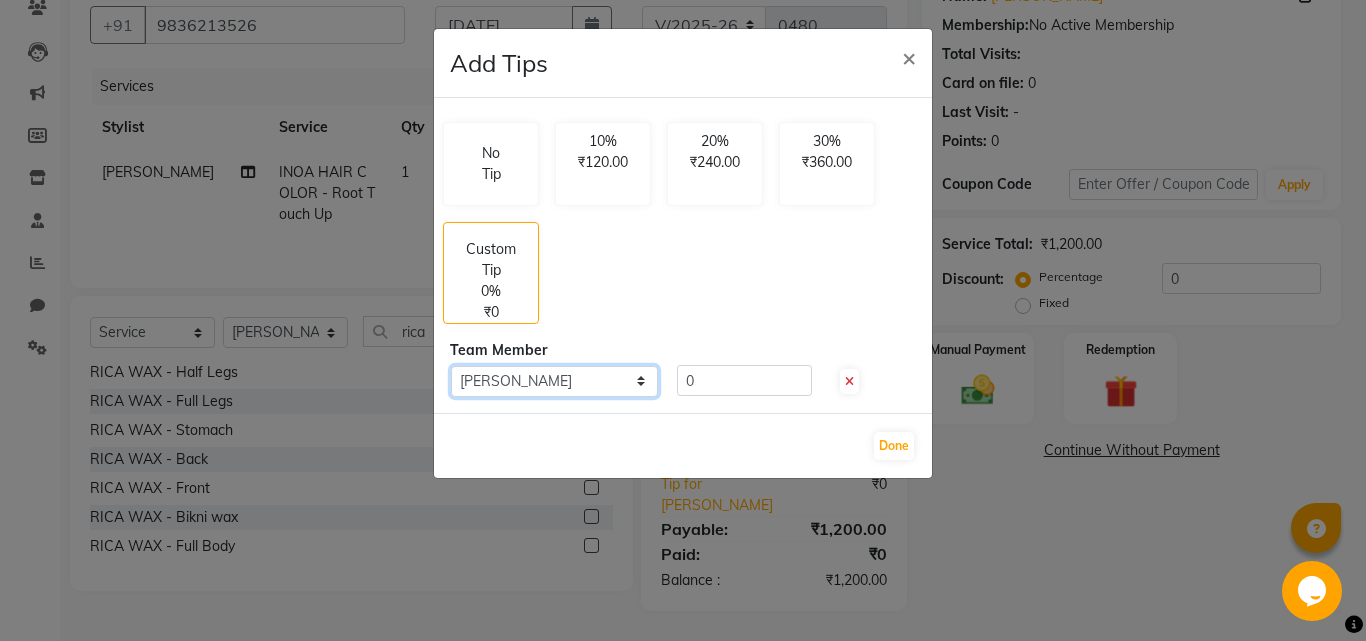 click on "Select  Haider Salmani" 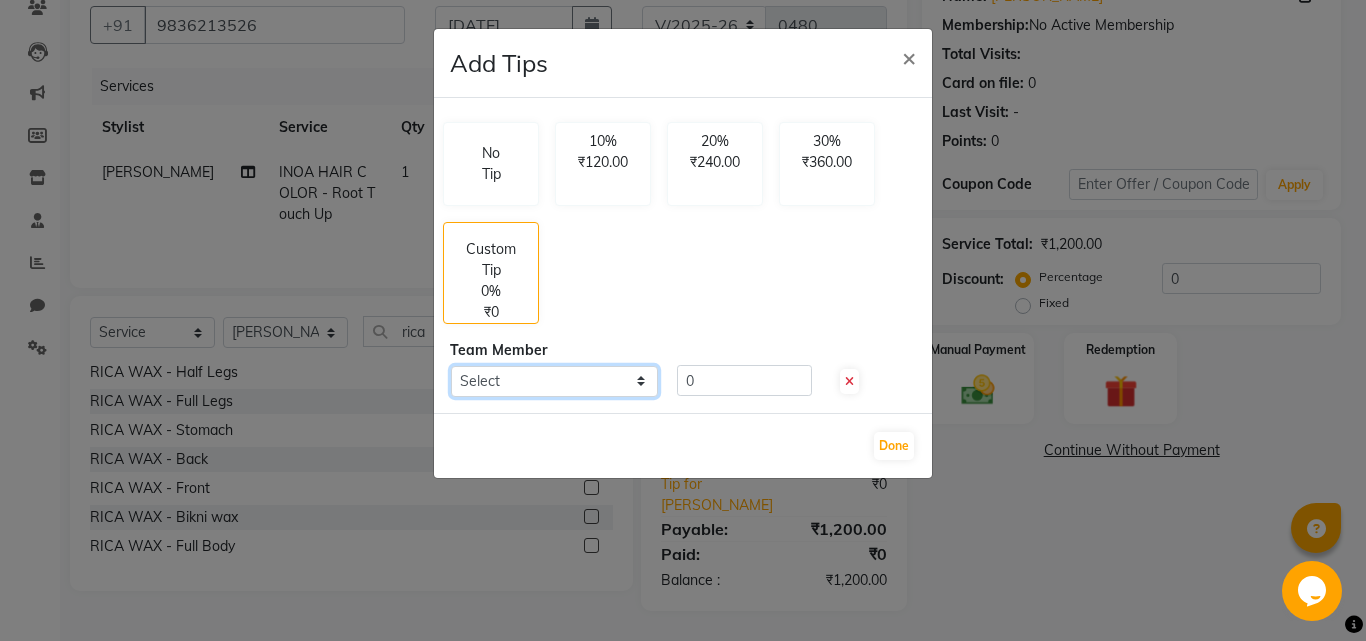 click on "Select  Haider Salmani" 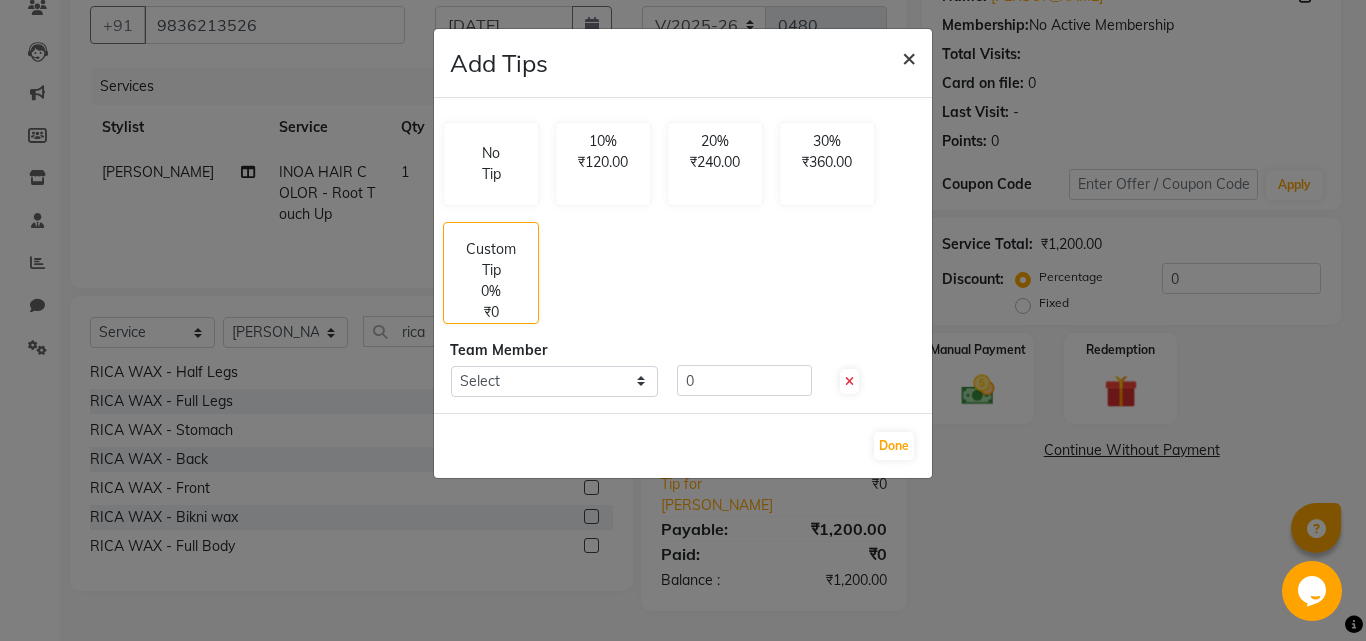 click on "×" 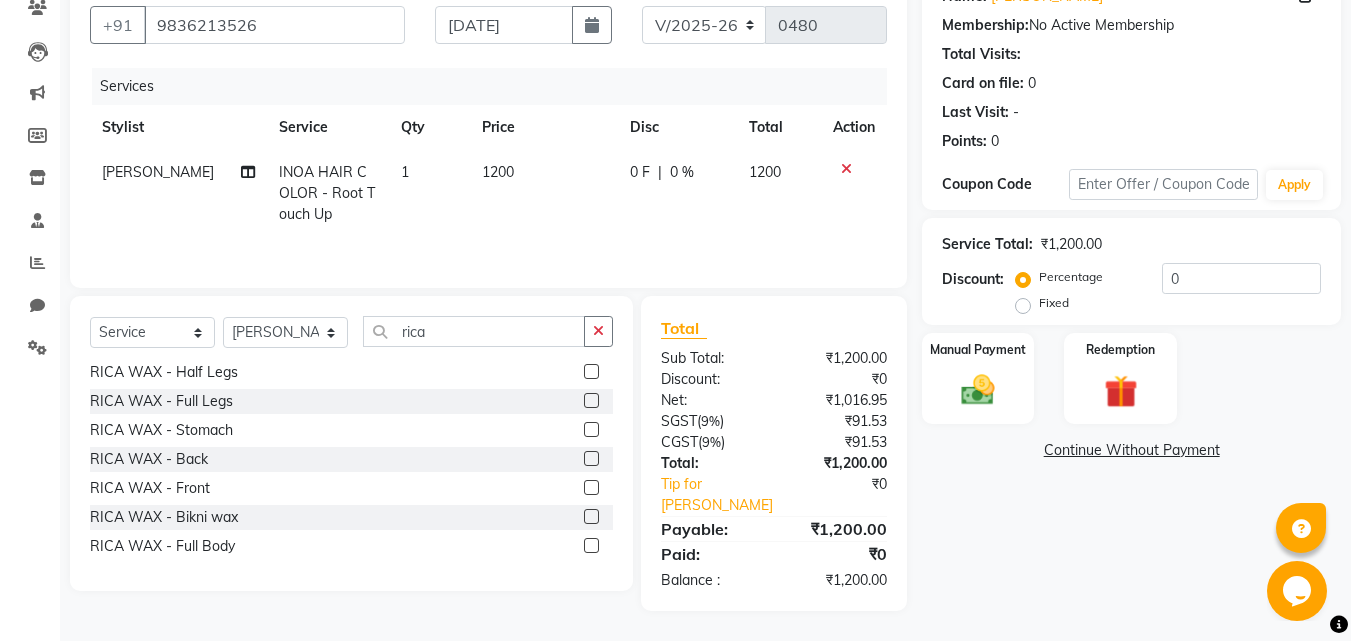 click 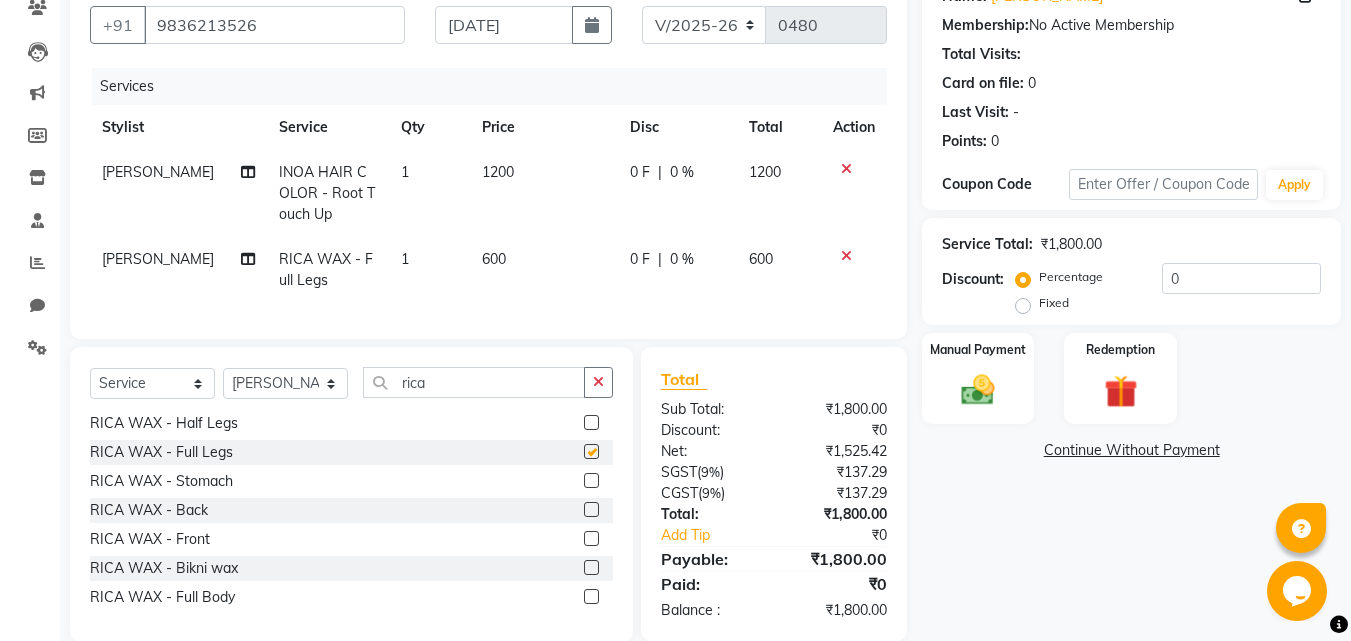 checkbox on "false" 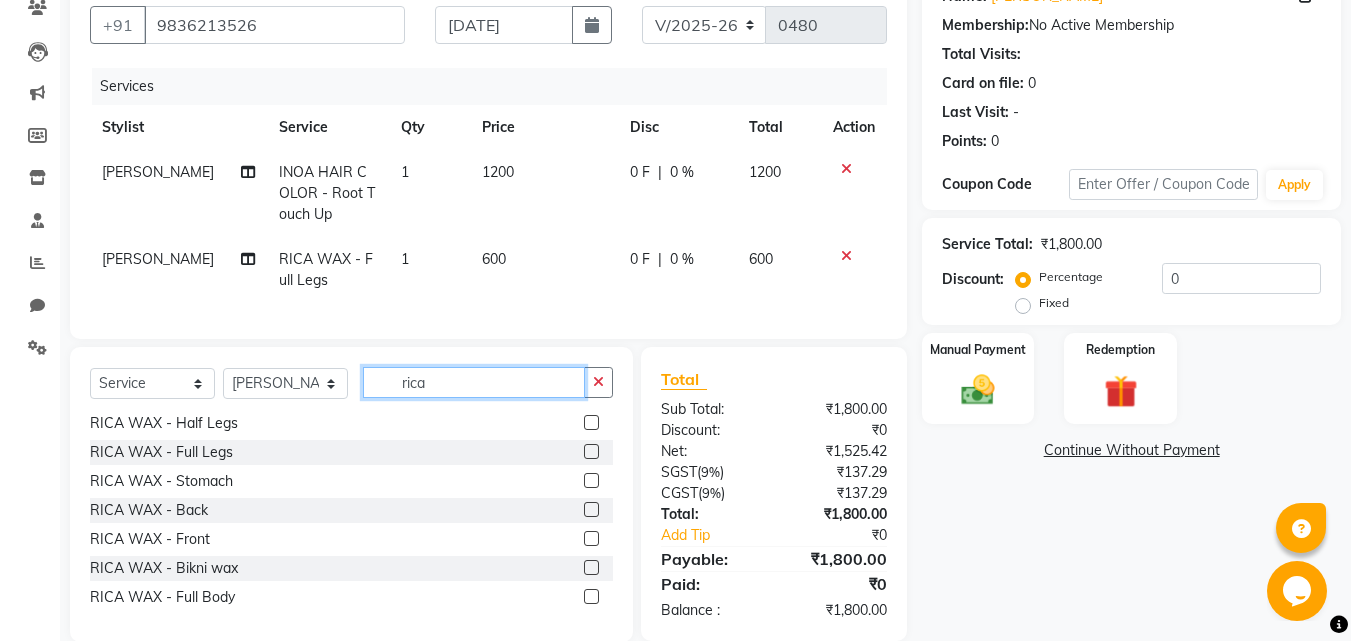click on "rica" 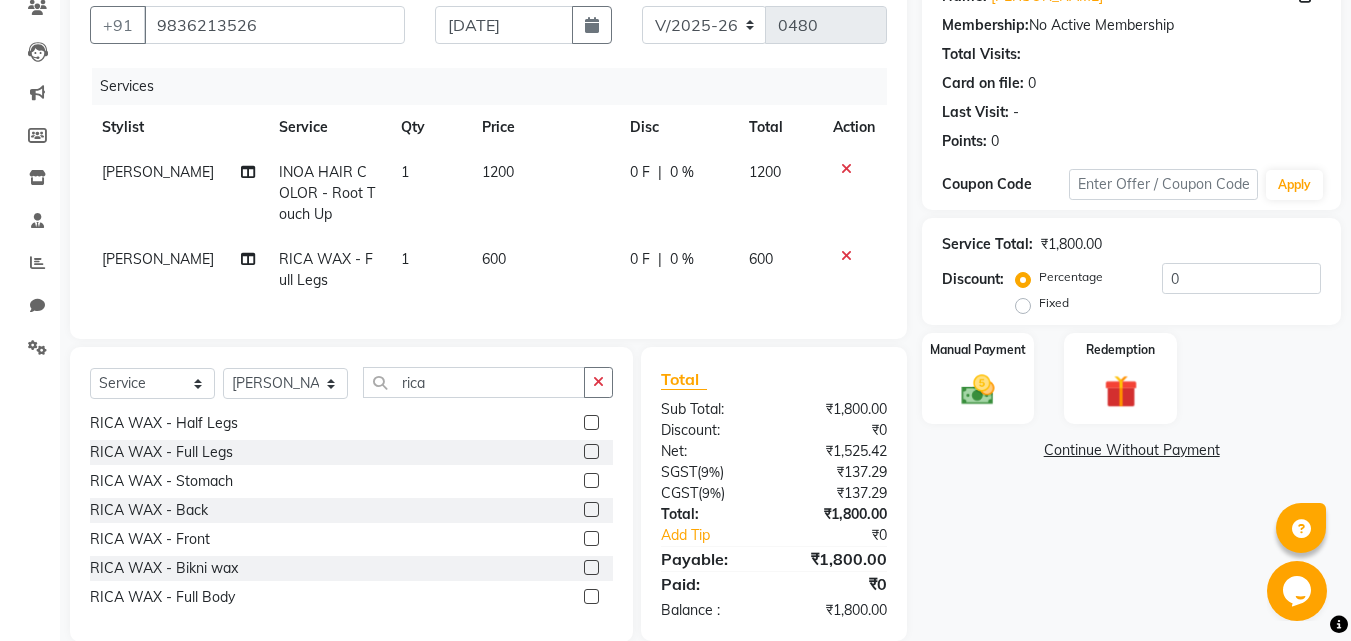 click 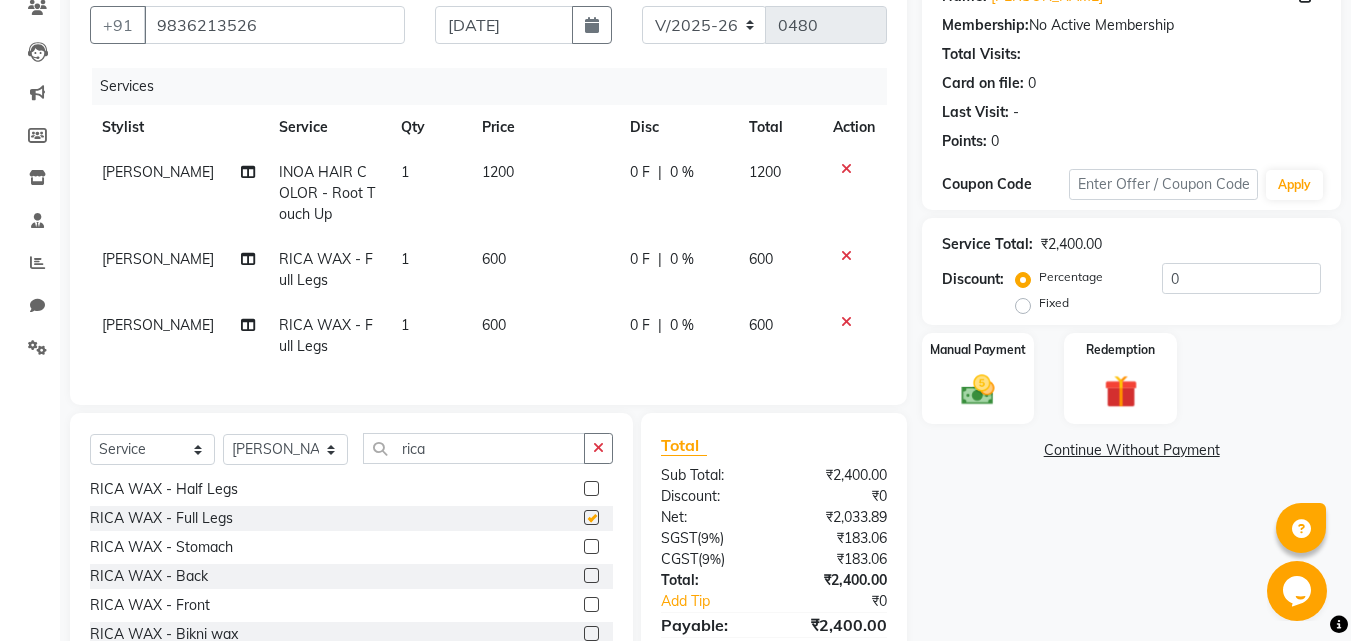 checkbox on "false" 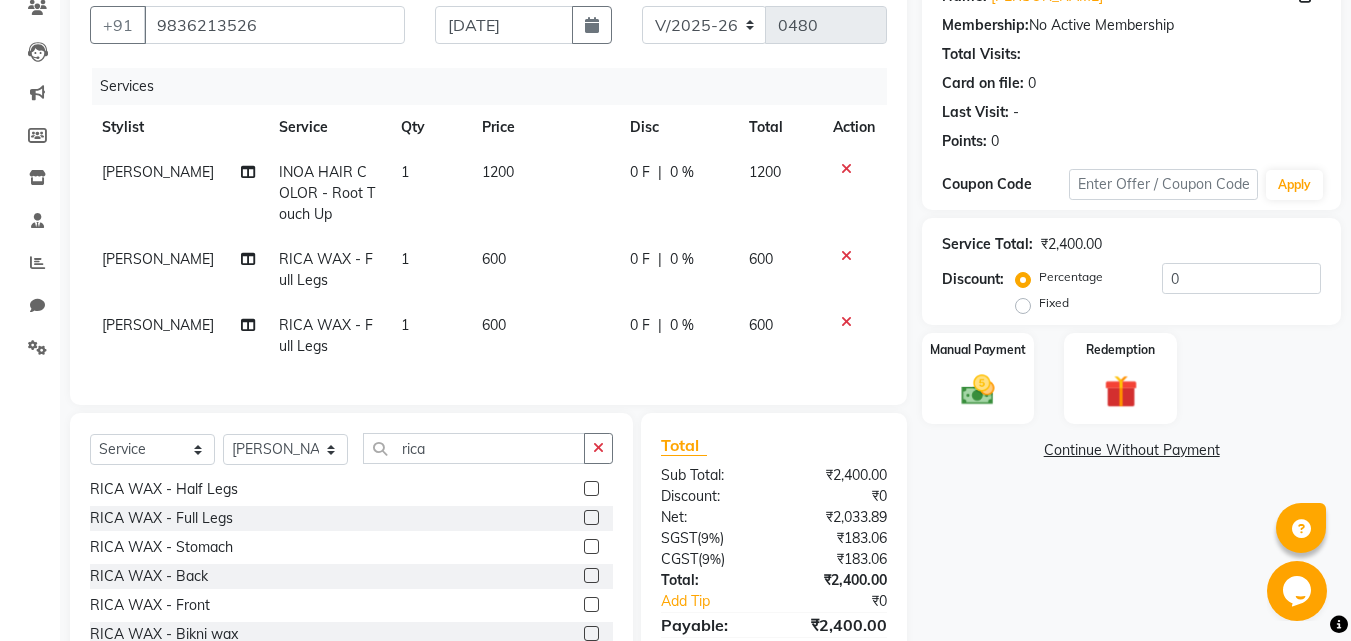 scroll, scrollTop: 280, scrollLeft: 0, axis: vertical 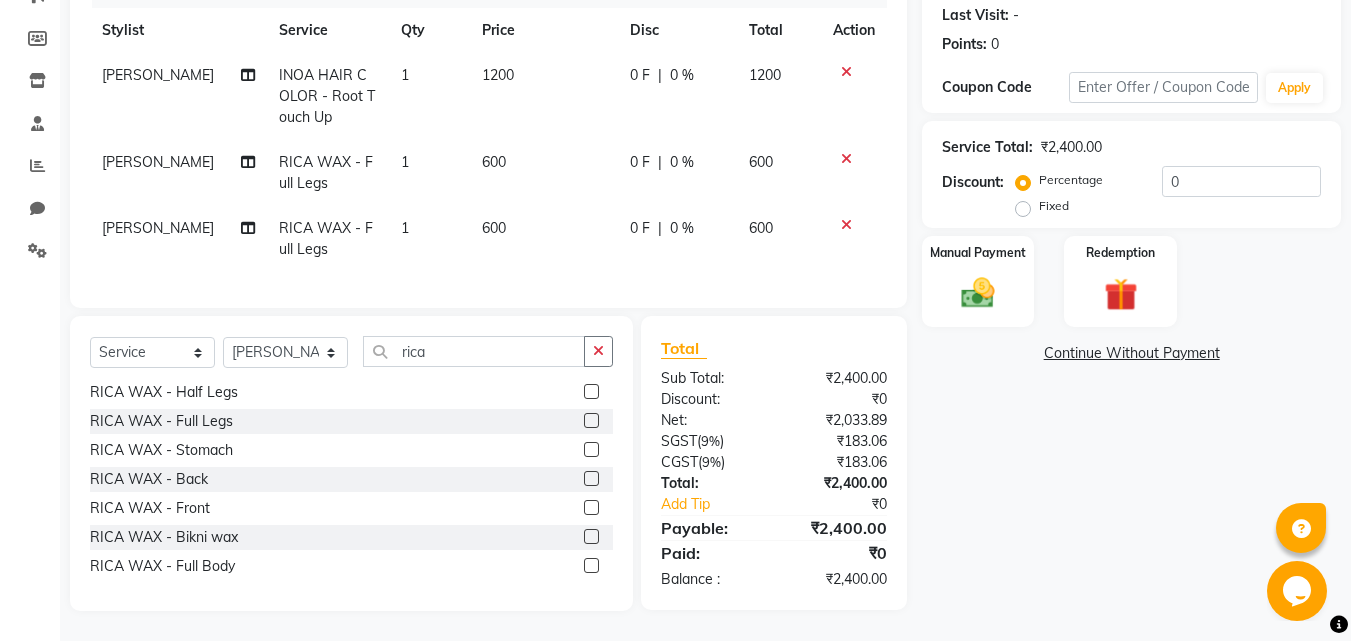 click 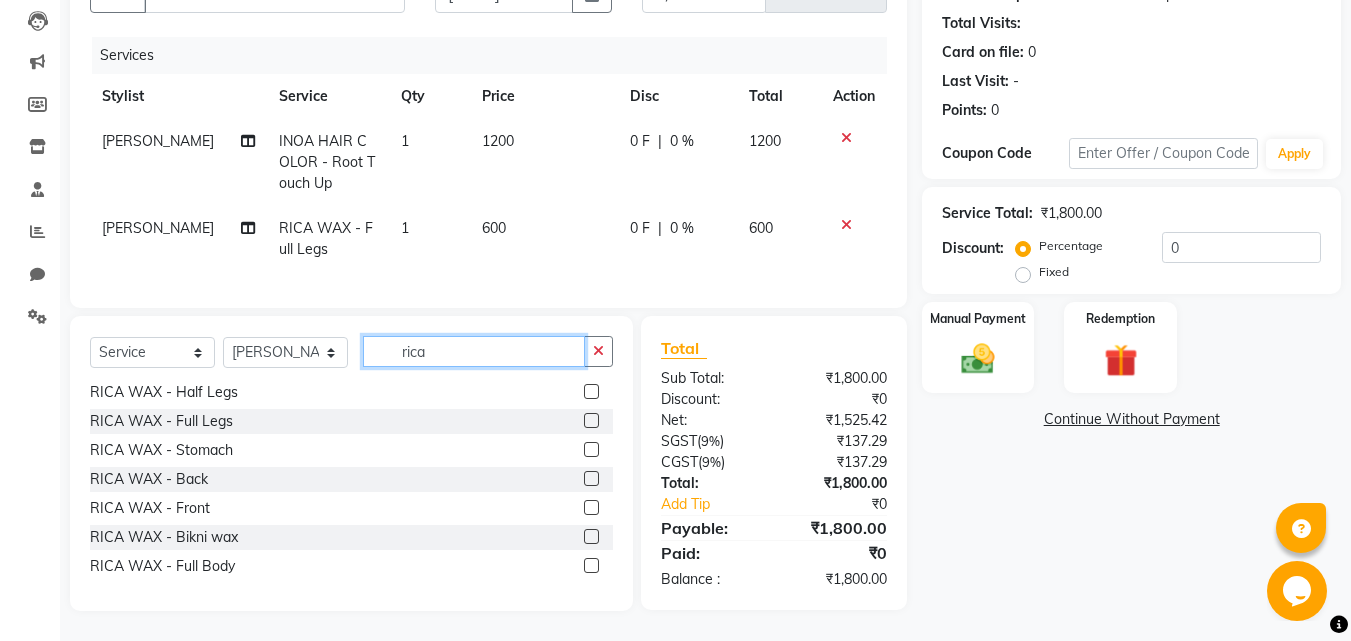 click on "rica" 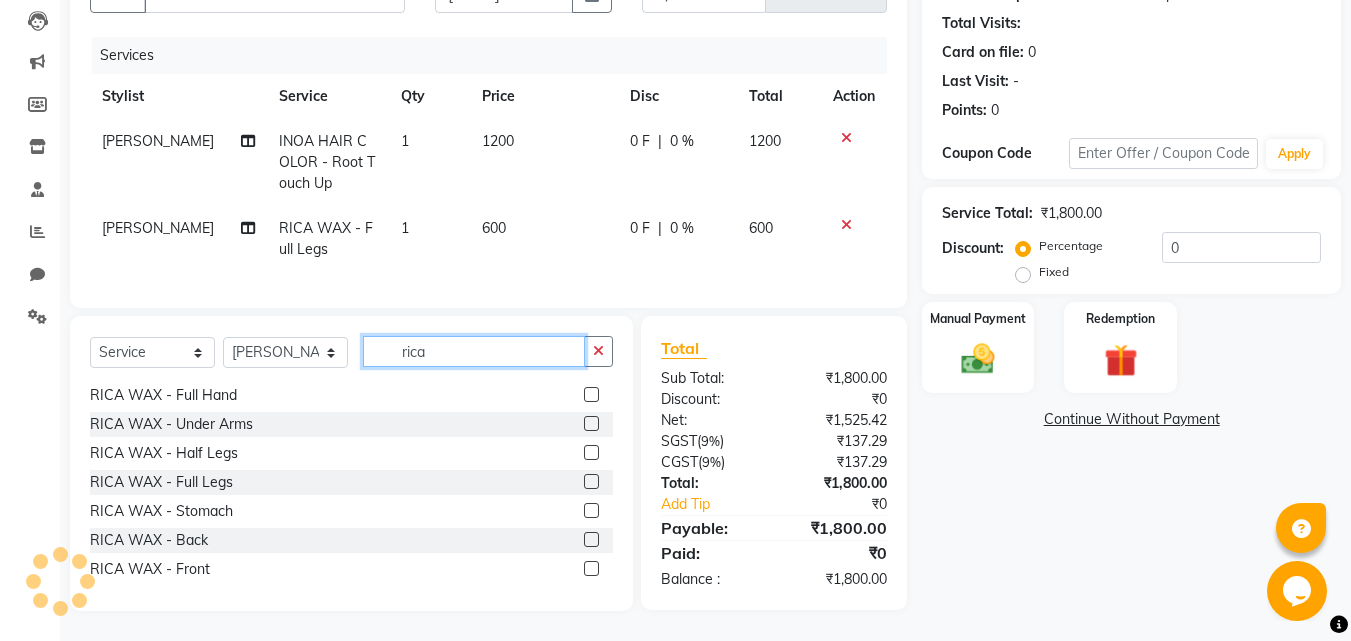 scroll, scrollTop: 0, scrollLeft: 0, axis: both 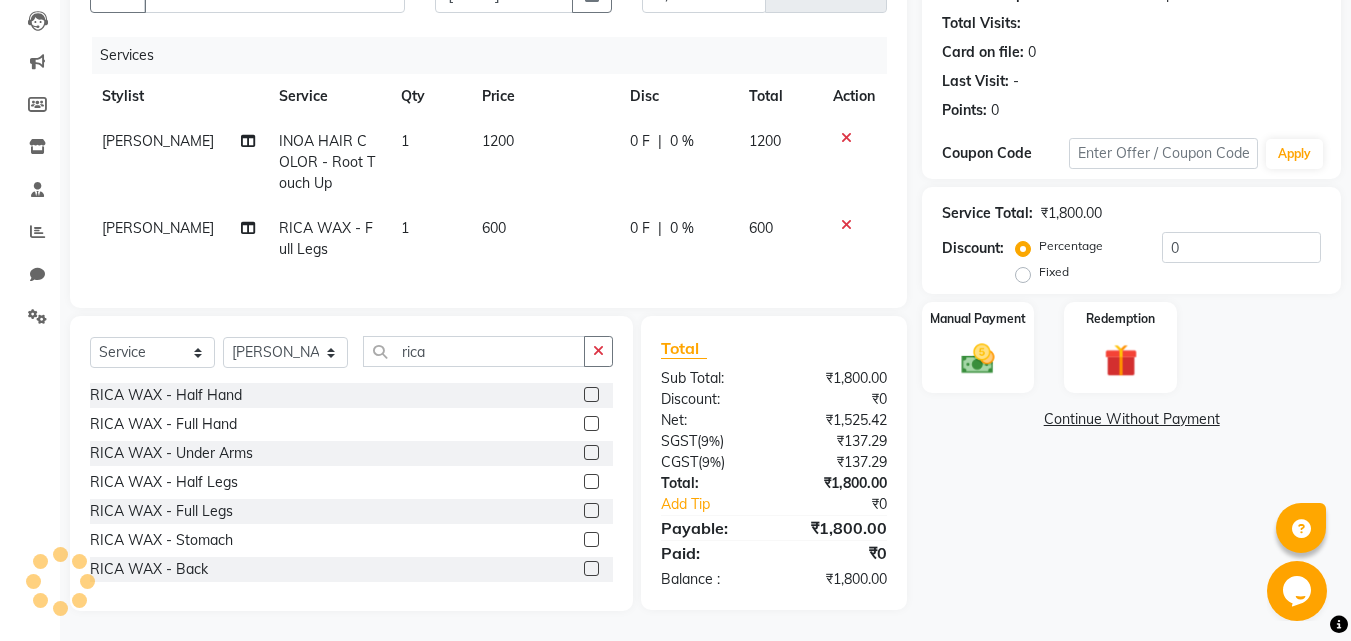 click 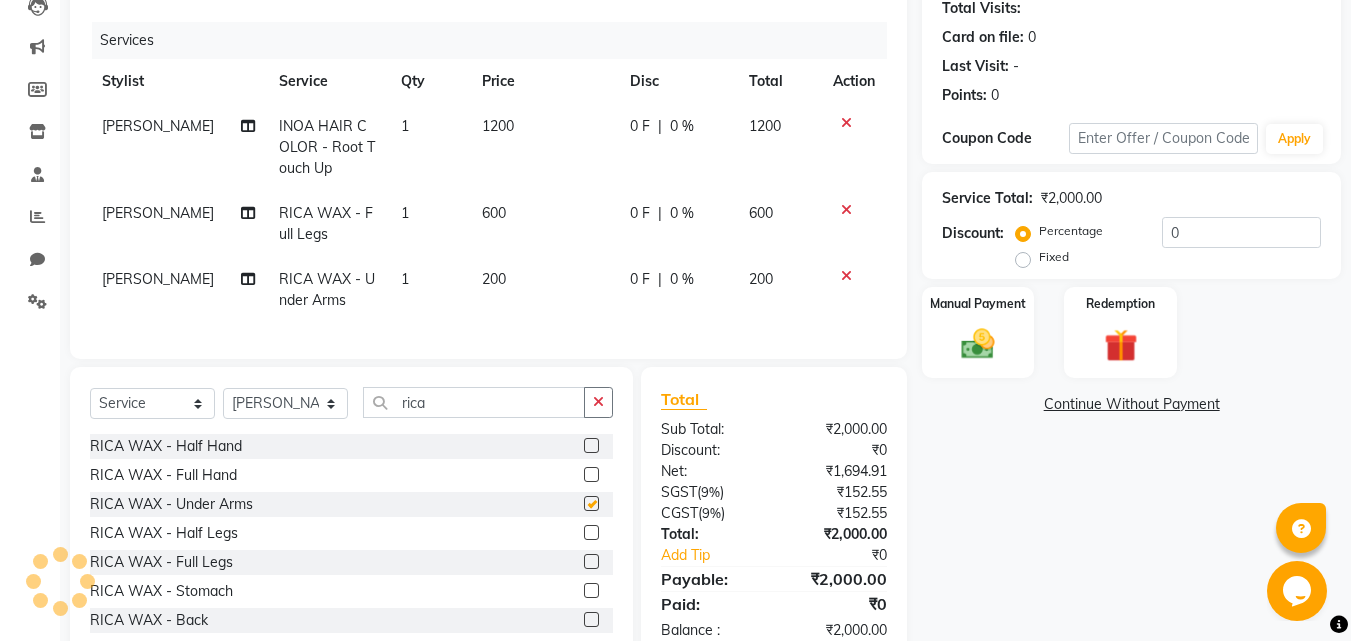 checkbox on "false" 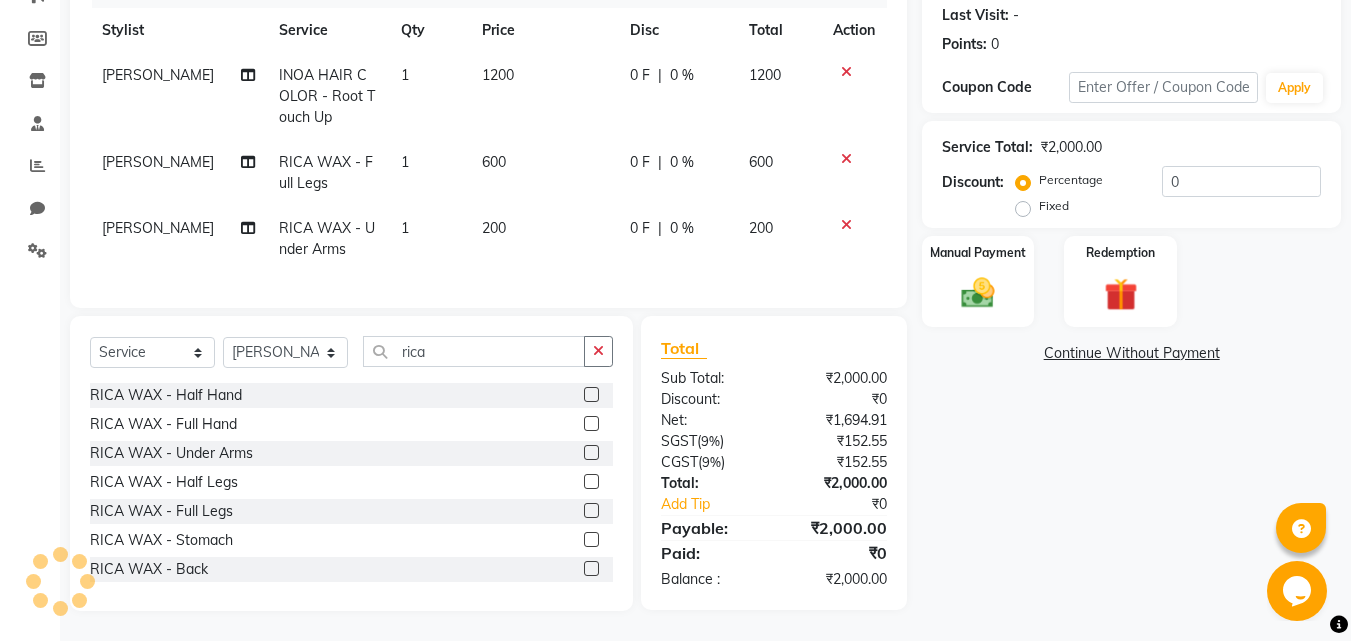 scroll, scrollTop: 292, scrollLeft: 0, axis: vertical 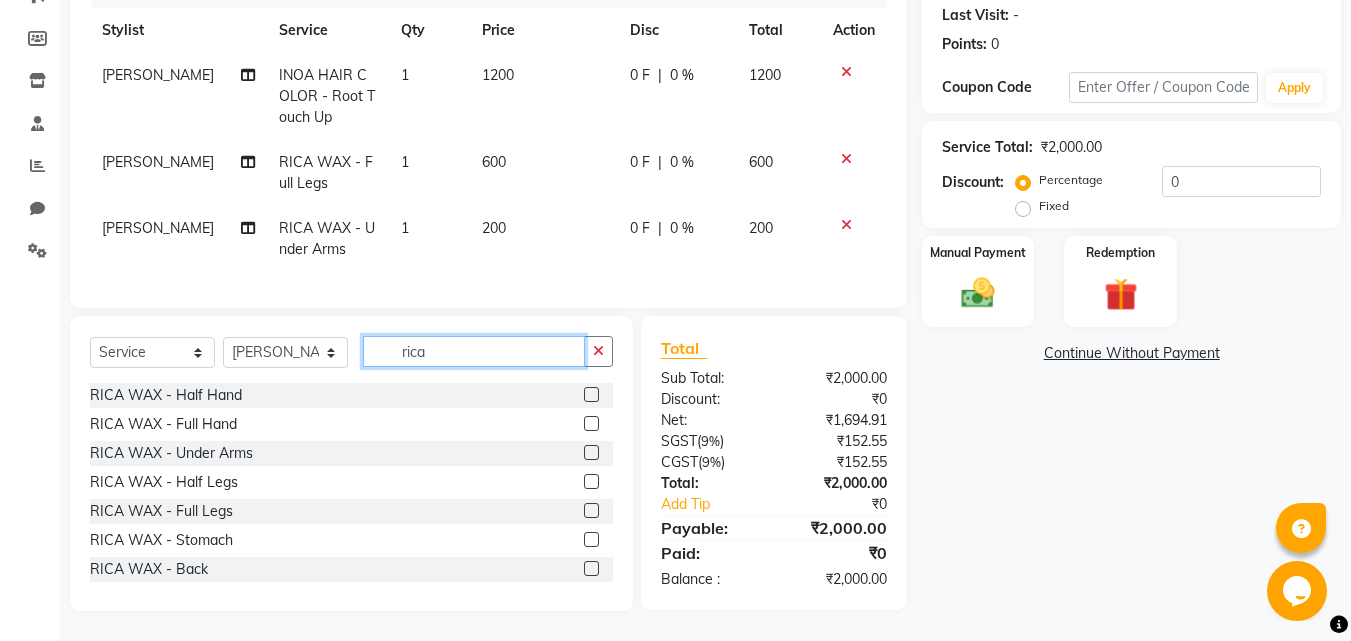 click on "rica" 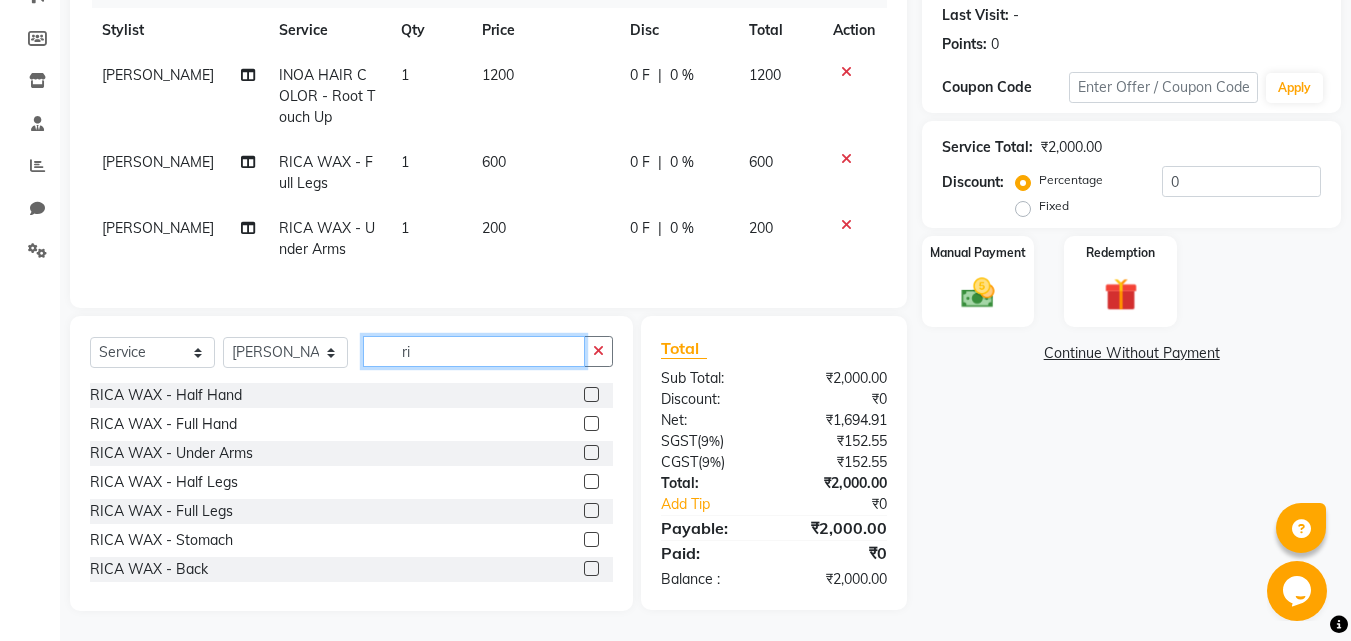 type on "r" 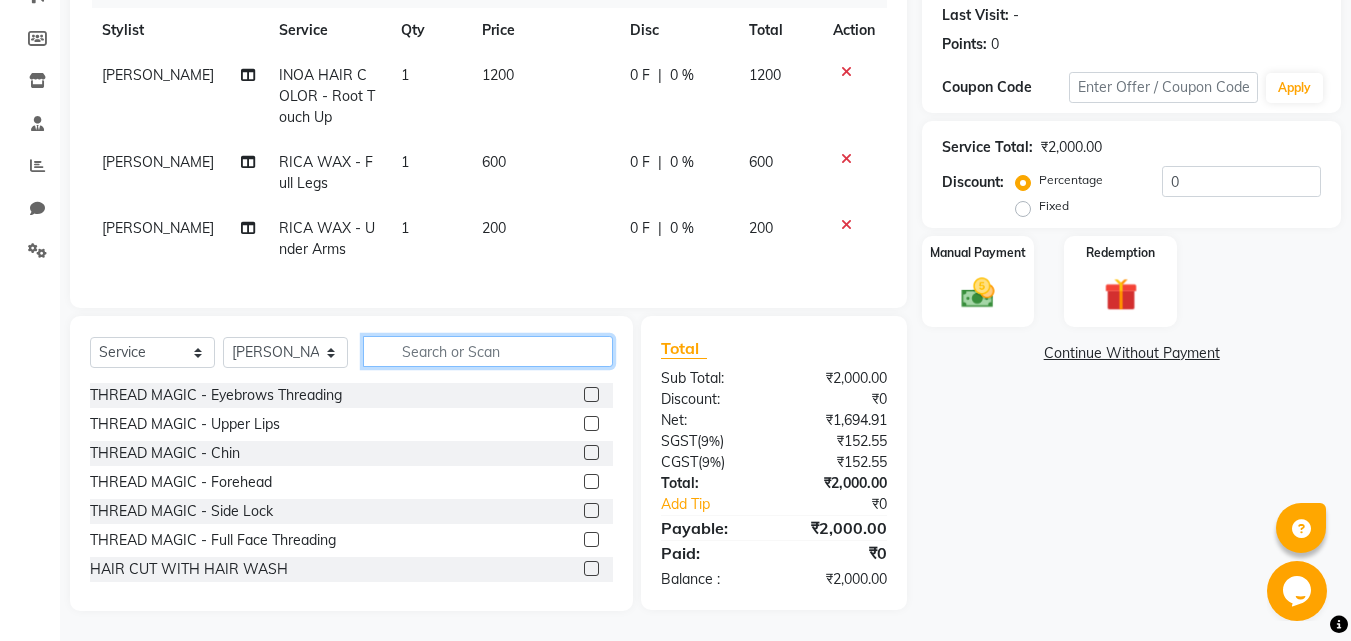 type 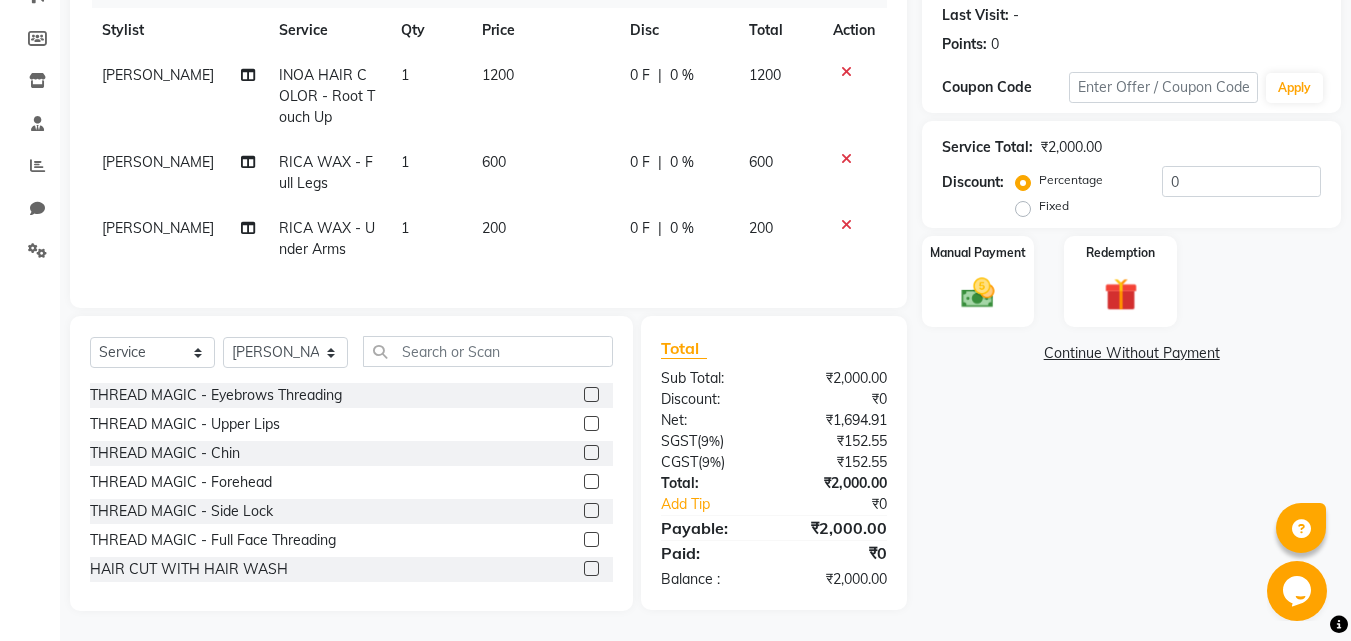 click 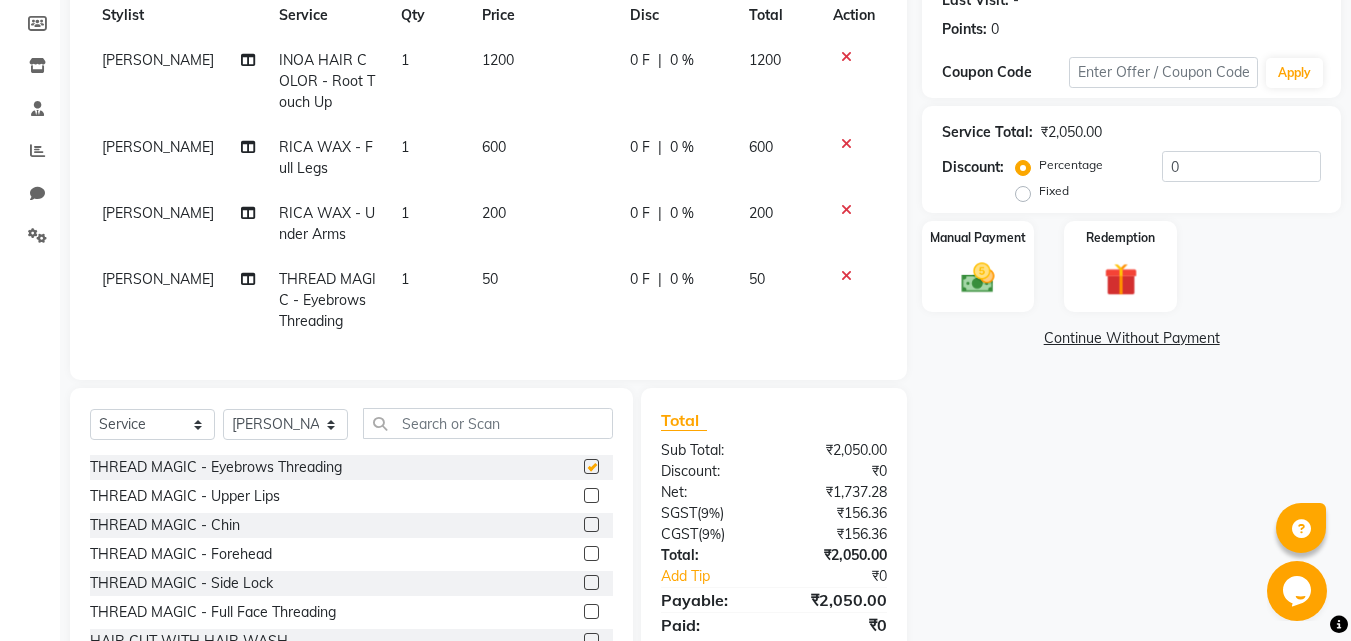 checkbox on "false" 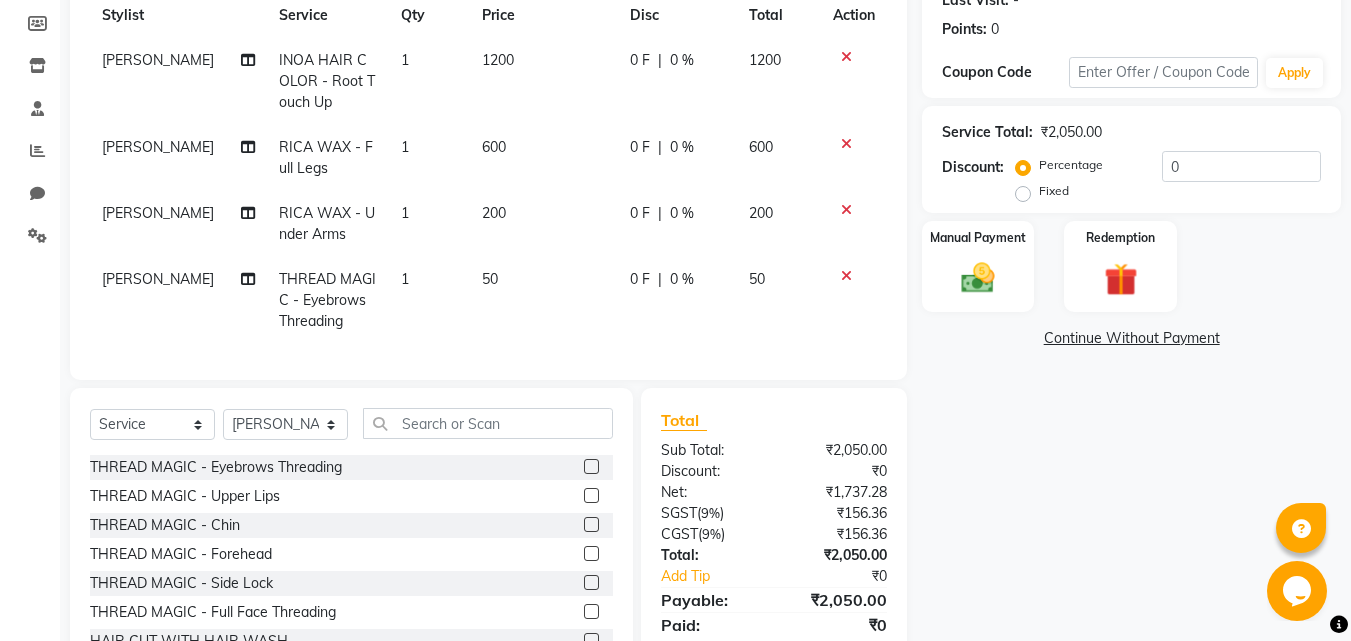 click 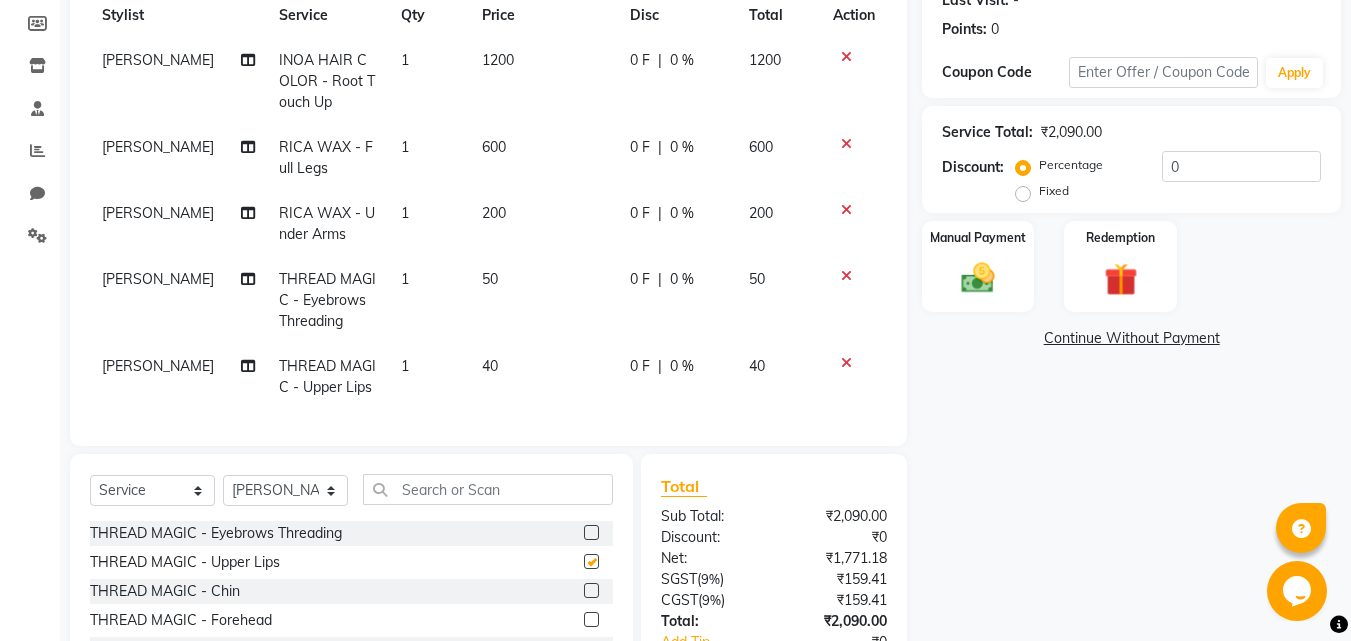 checkbox on "false" 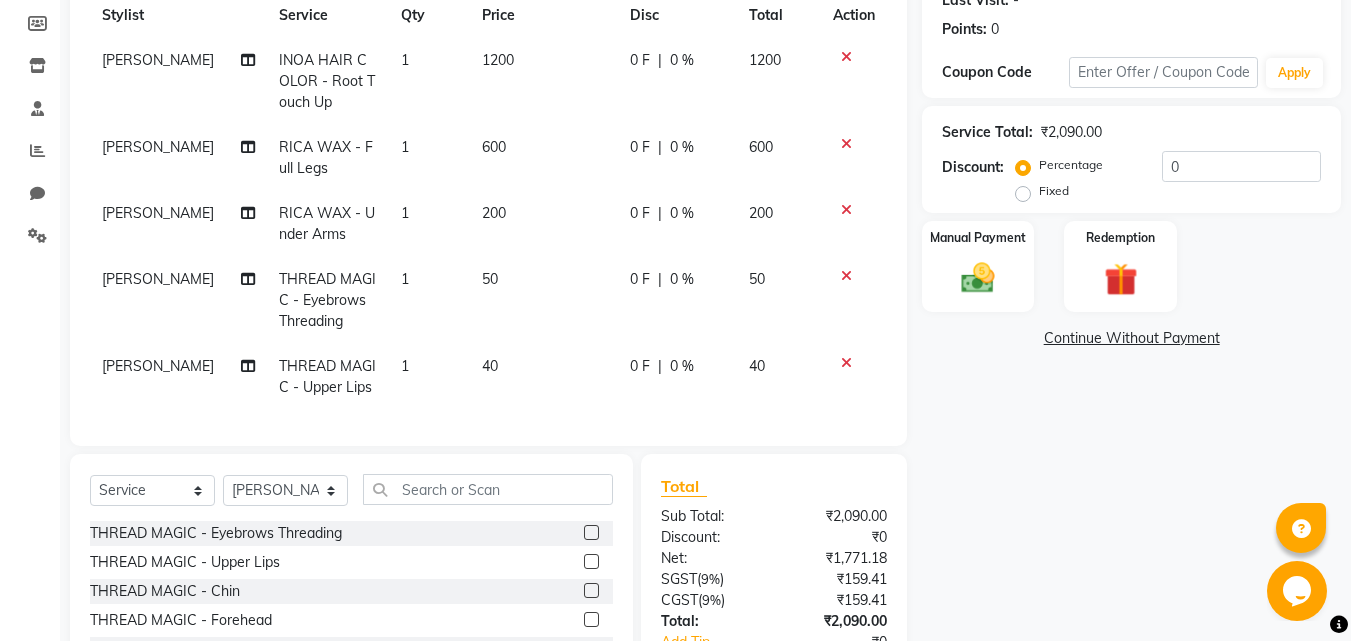 click 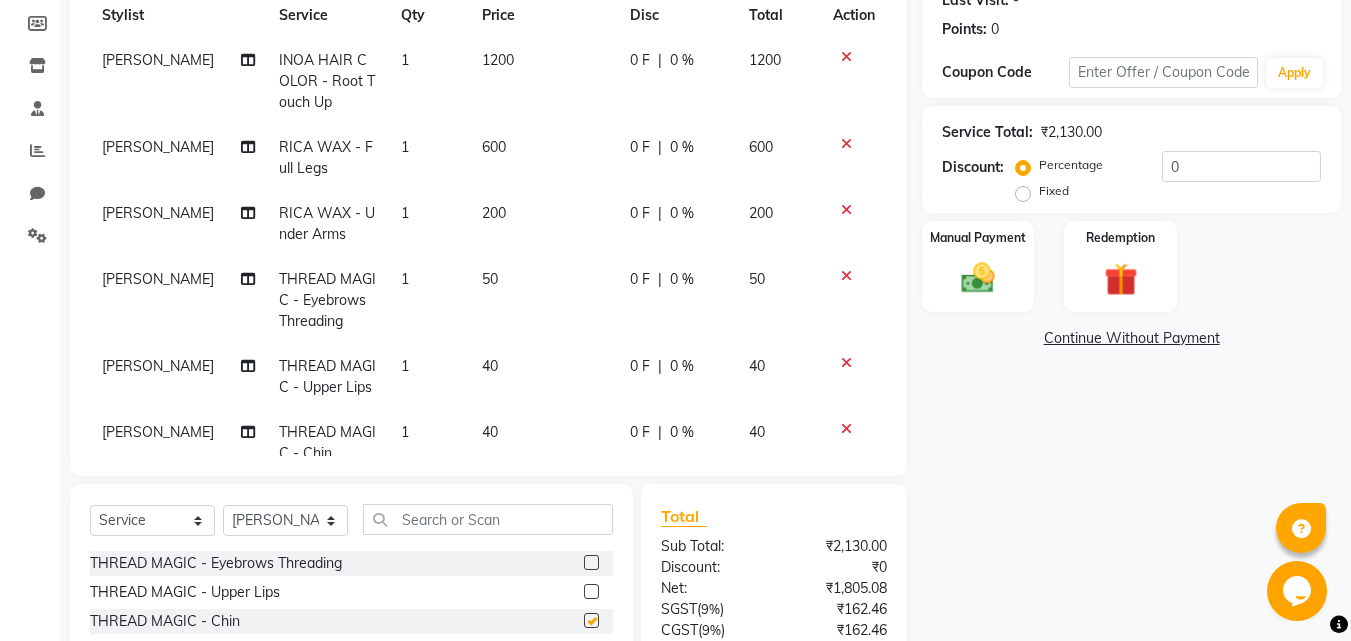 checkbox on "false" 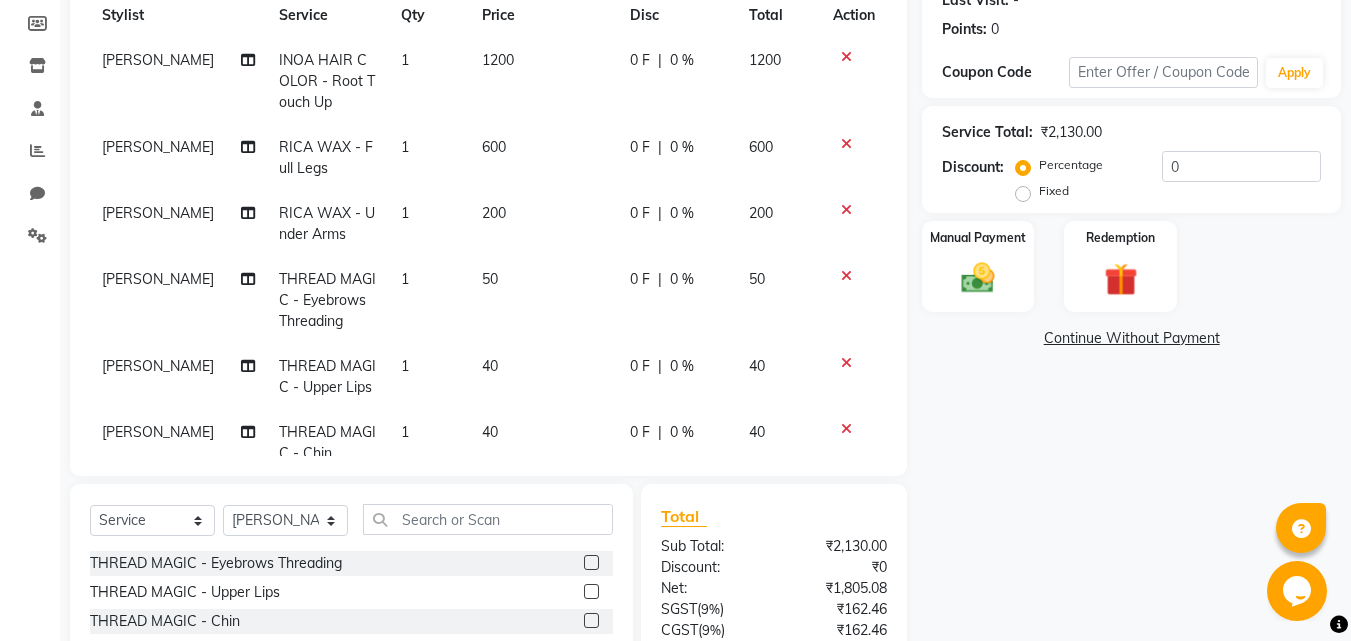 scroll, scrollTop: 460, scrollLeft: 0, axis: vertical 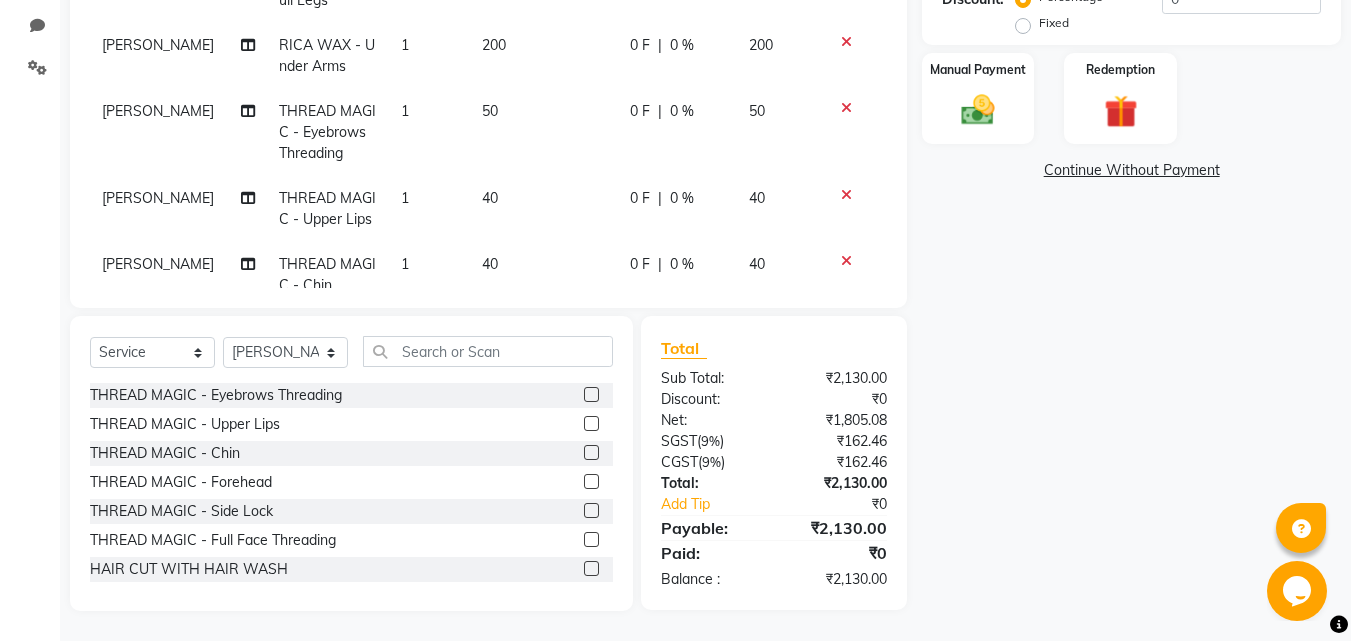 click 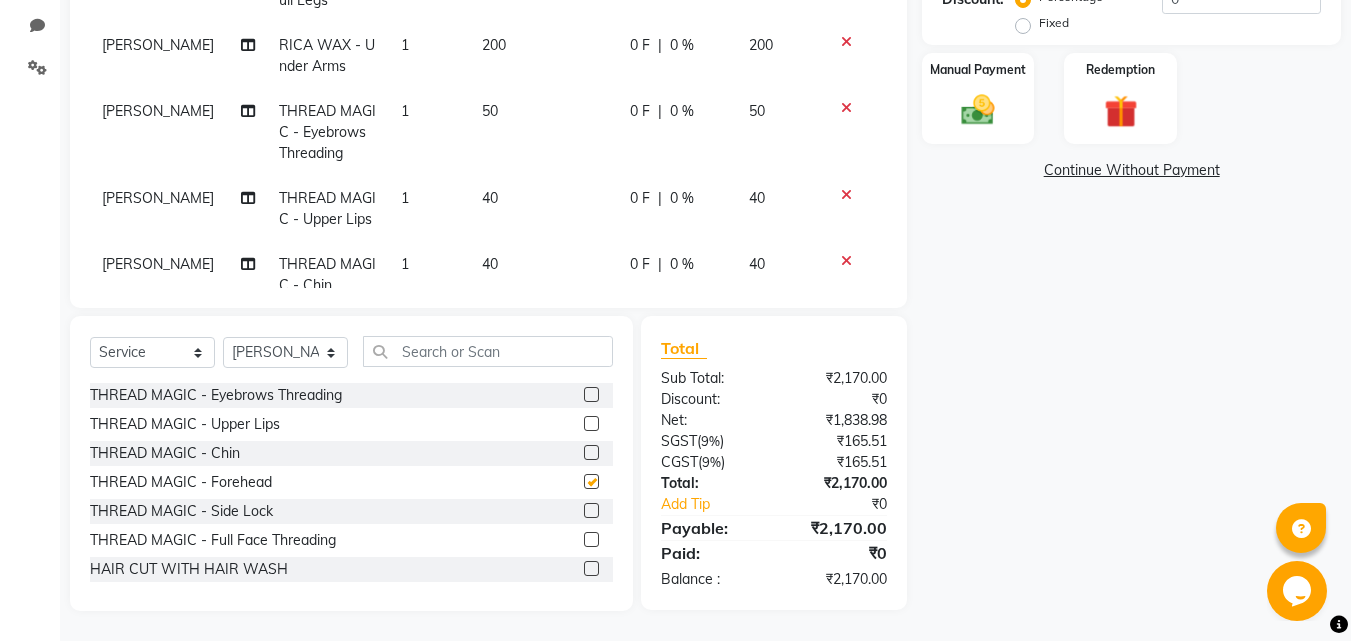checkbox on "false" 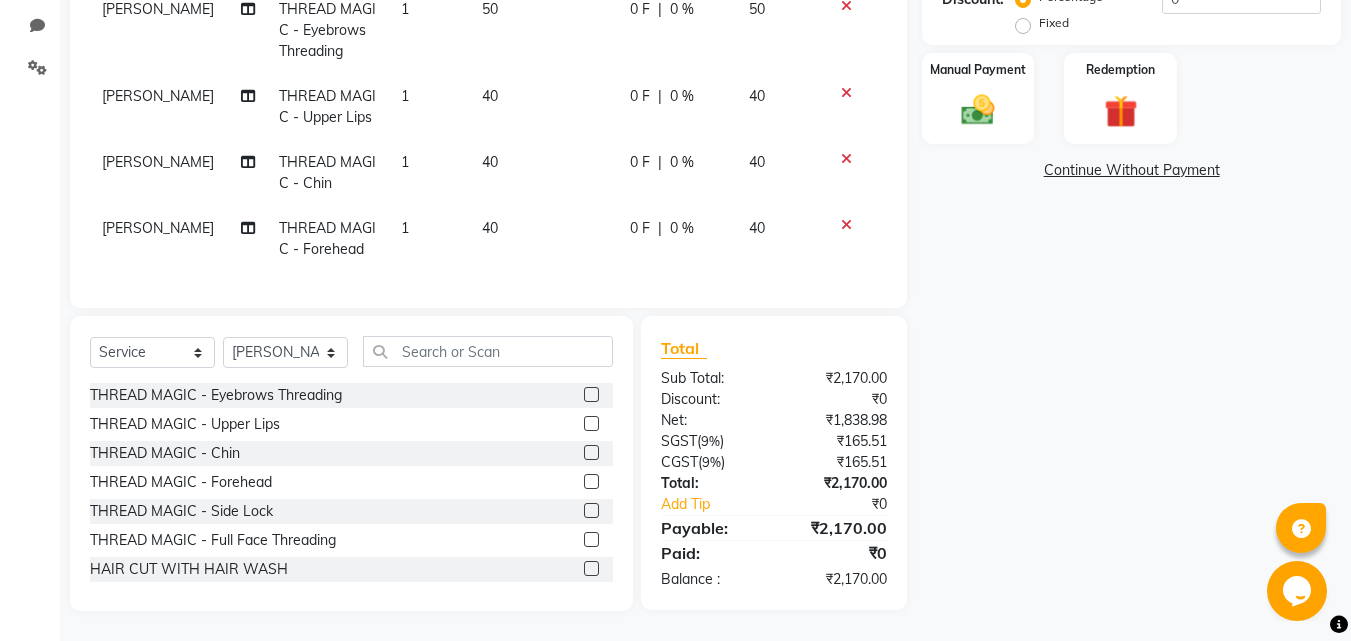 scroll, scrollTop: 117, scrollLeft: 0, axis: vertical 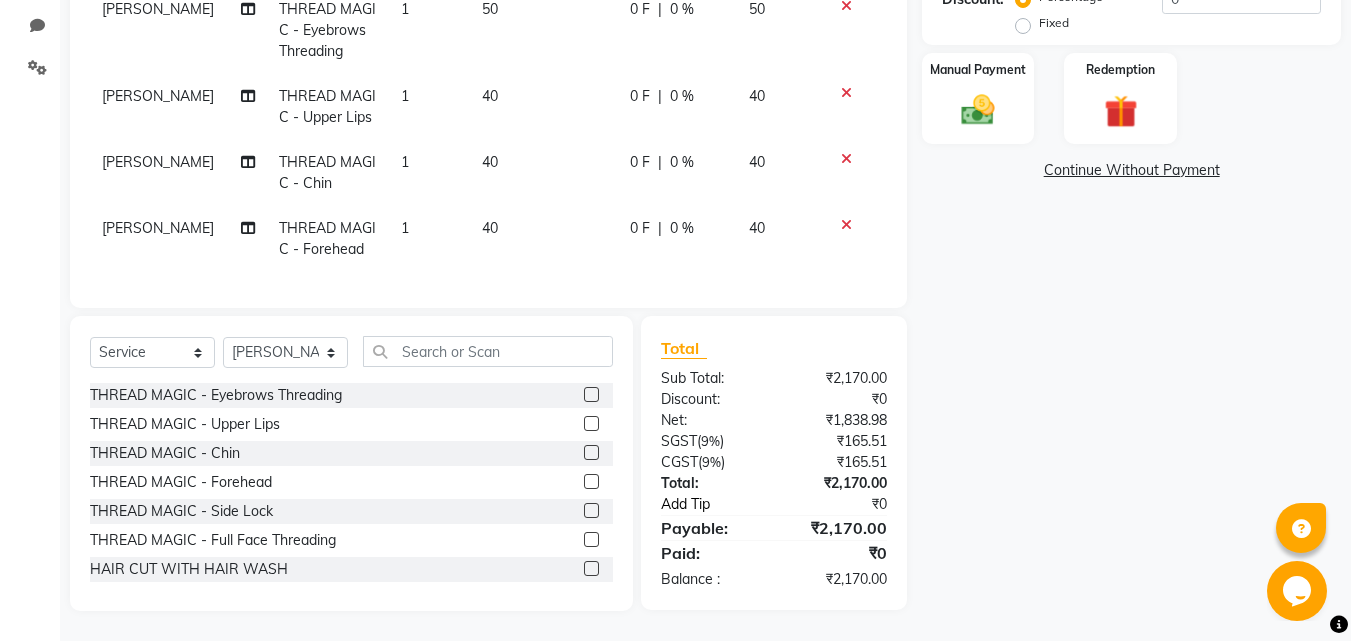 click on "Add Tip" 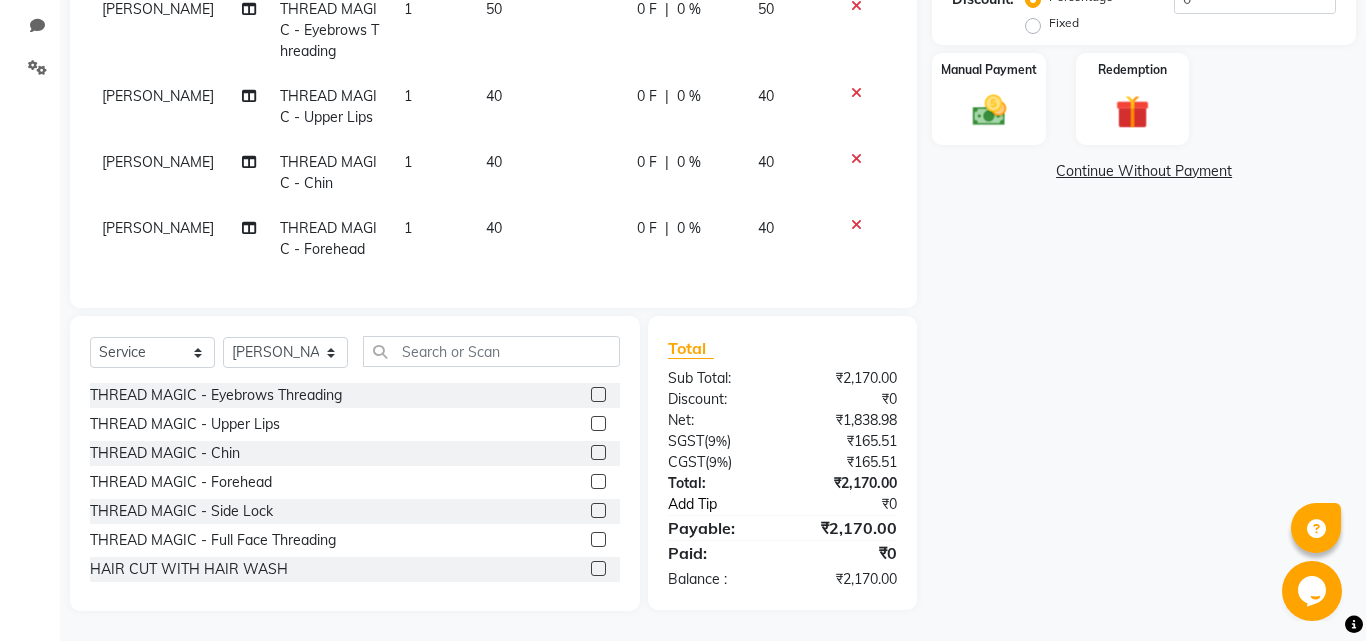 select on "80995" 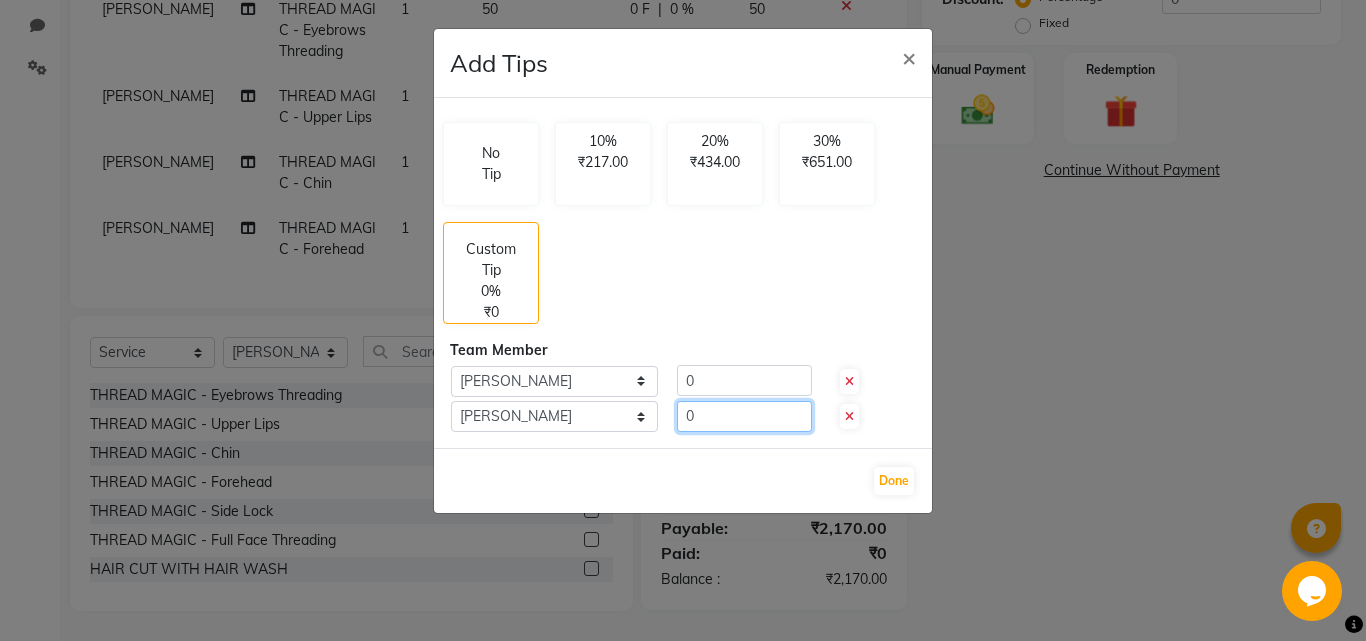 click on "0" 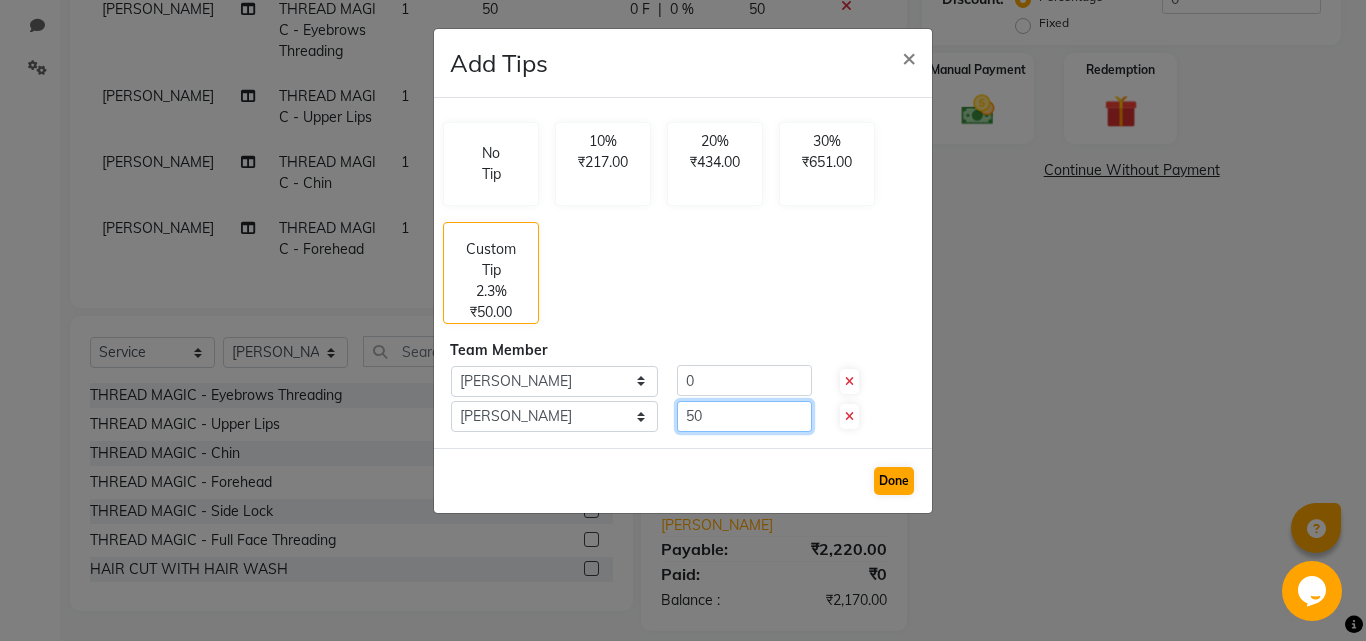 type on "50" 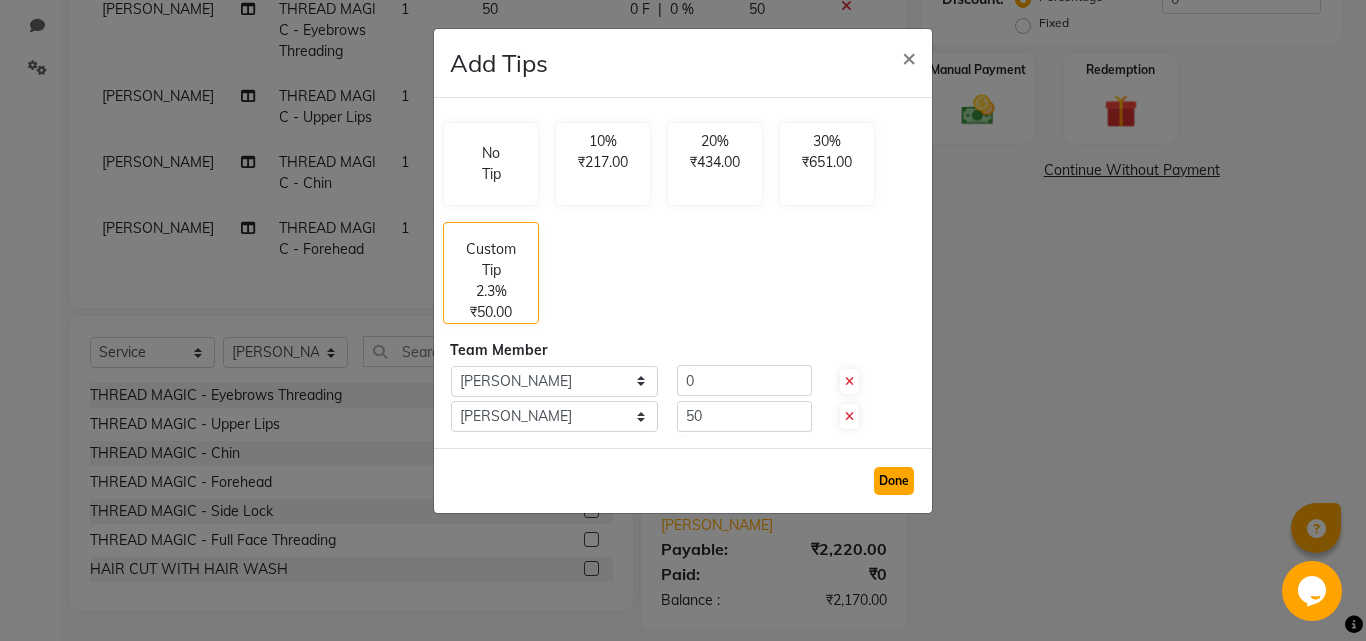 click on "Done" 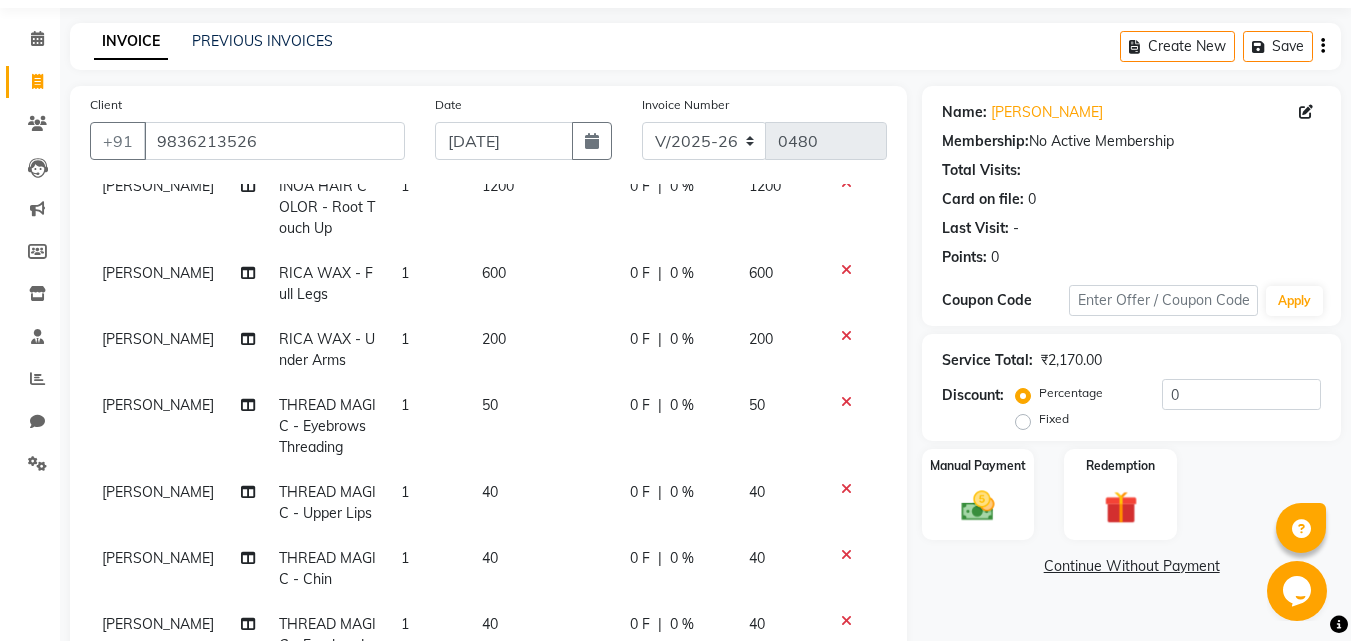 scroll, scrollTop: 0, scrollLeft: 0, axis: both 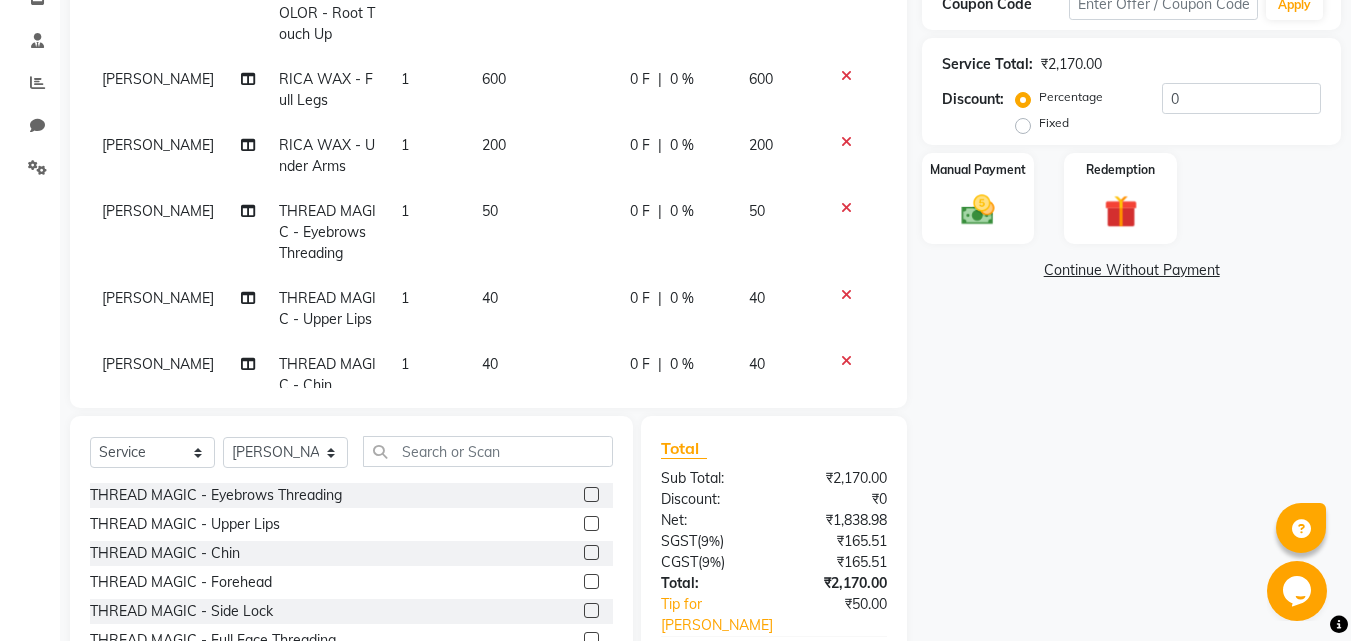 click 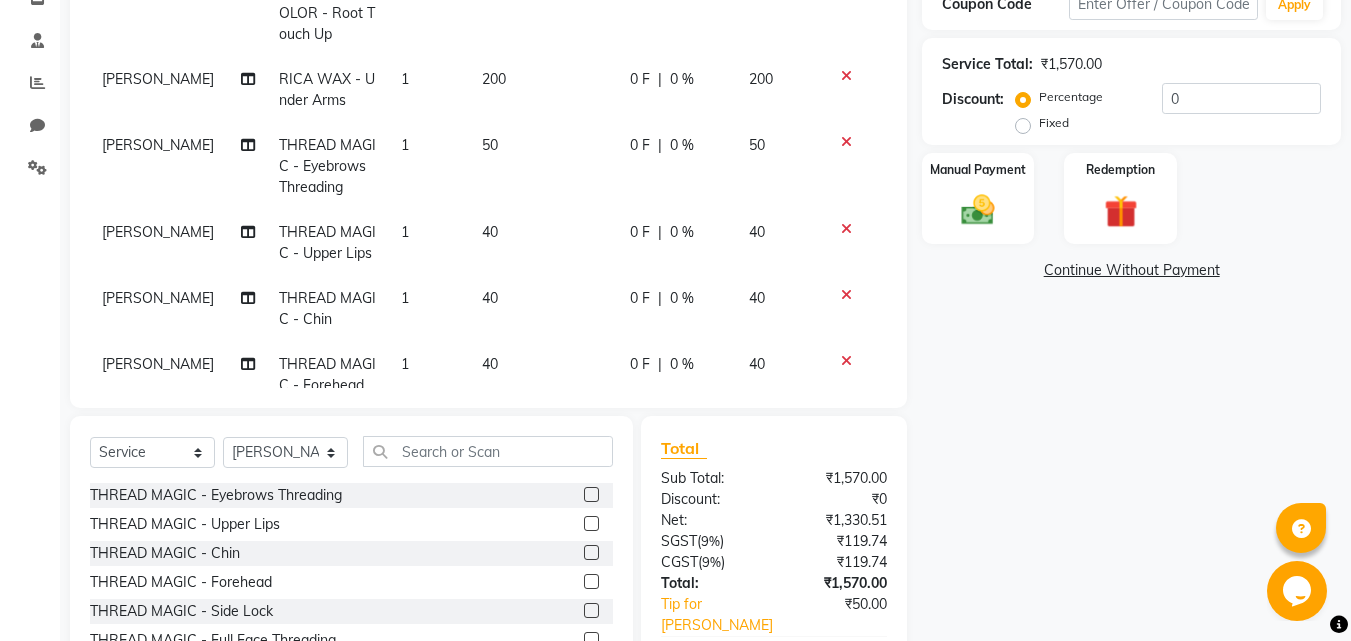 scroll, scrollTop: 160, scrollLeft: 0, axis: vertical 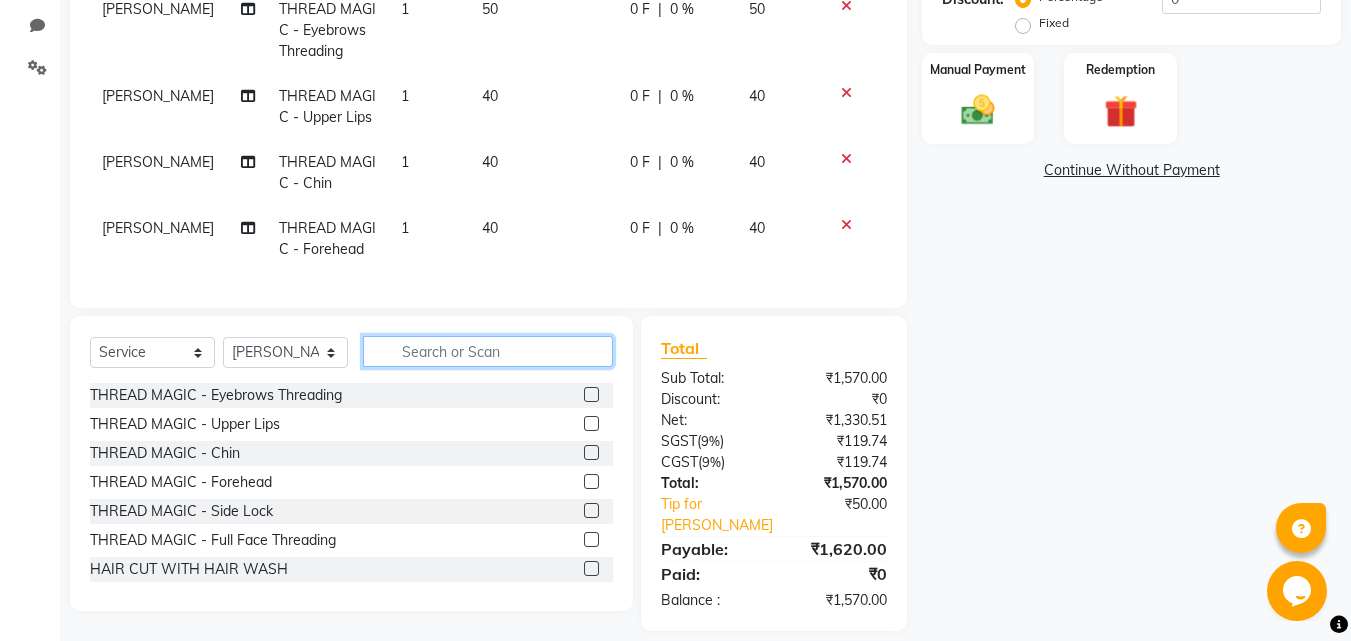 click 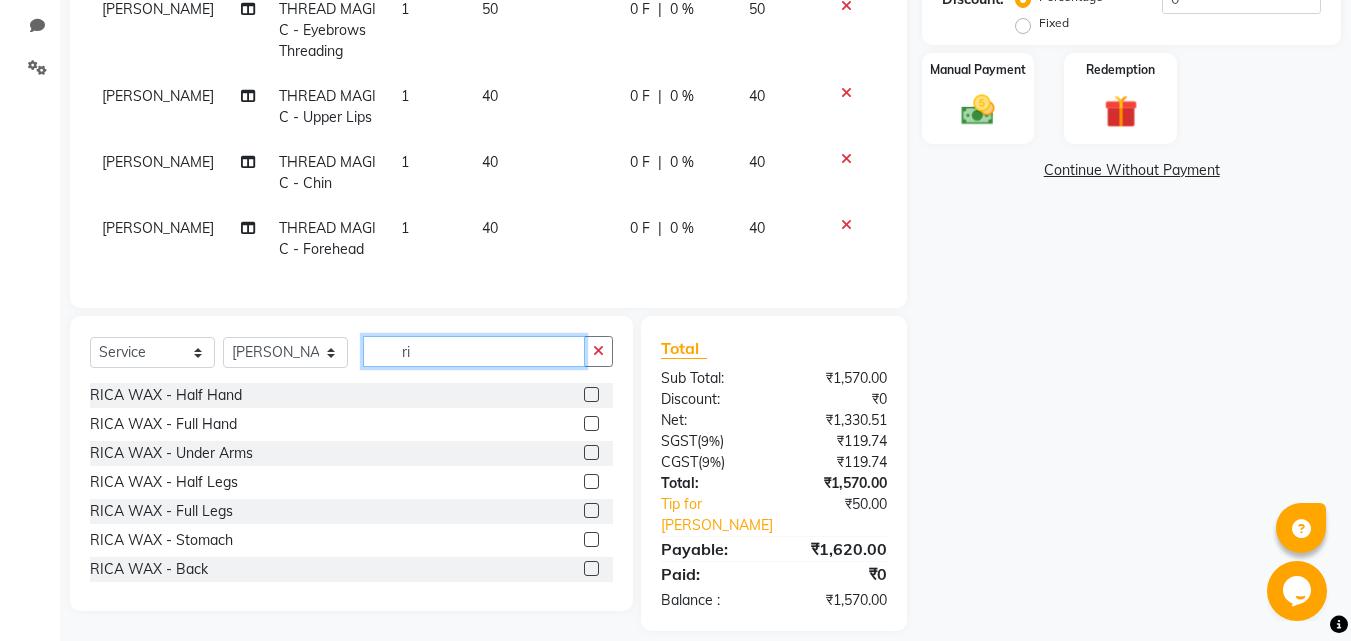type on "ri" 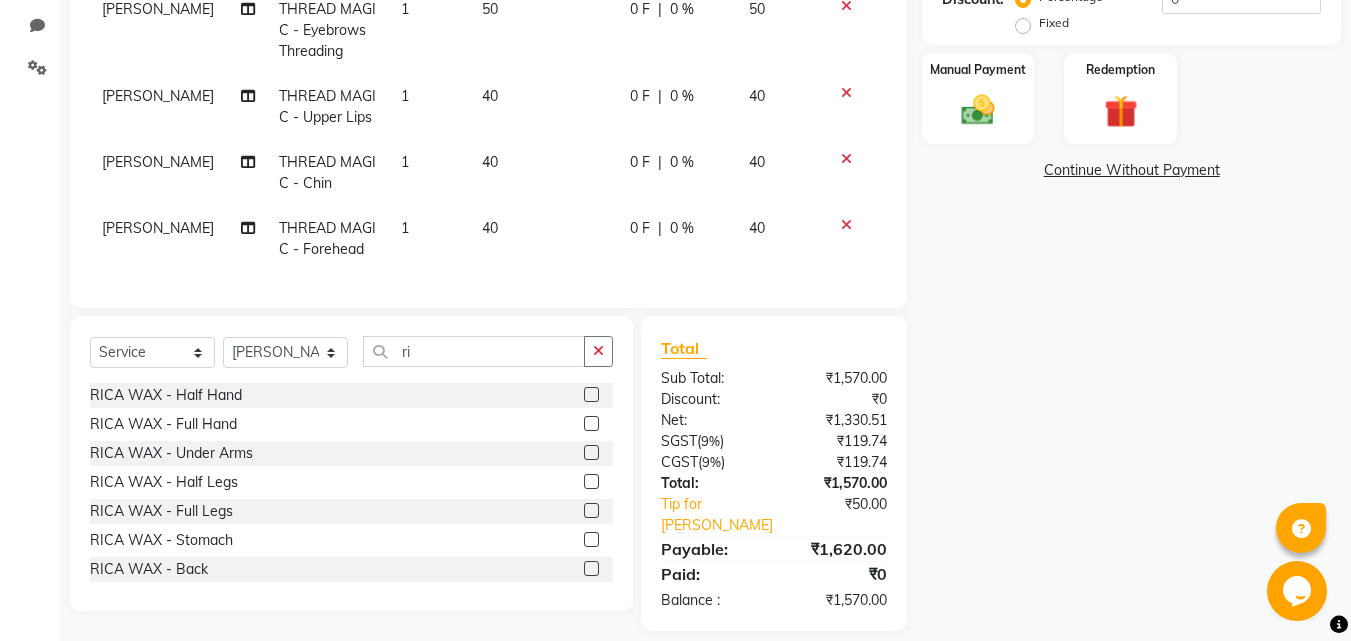click 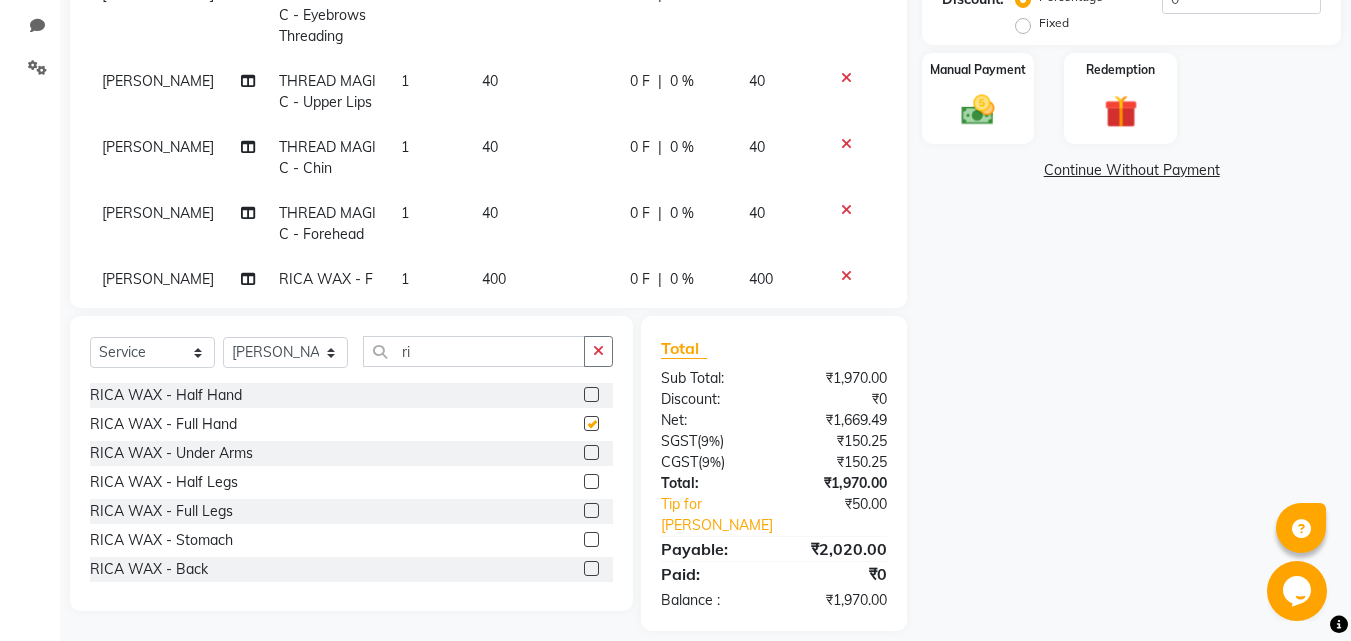 checkbox on "false" 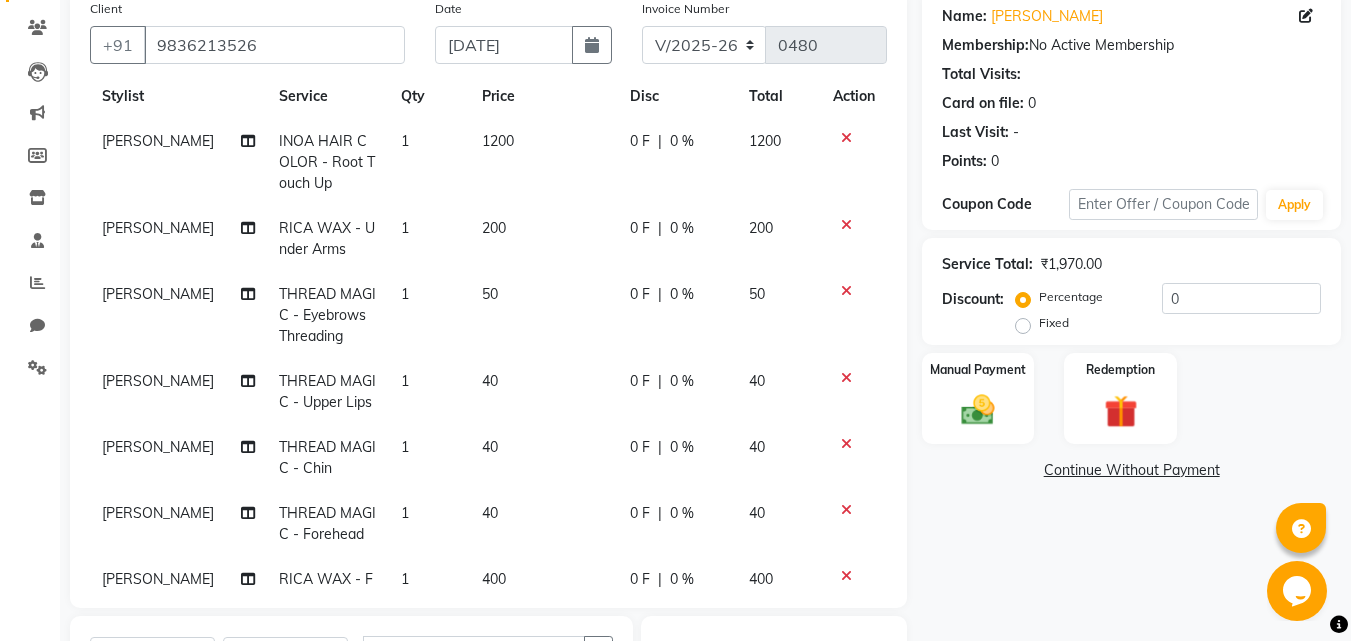 scroll, scrollTop: 460, scrollLeft: 0, axis: vertical 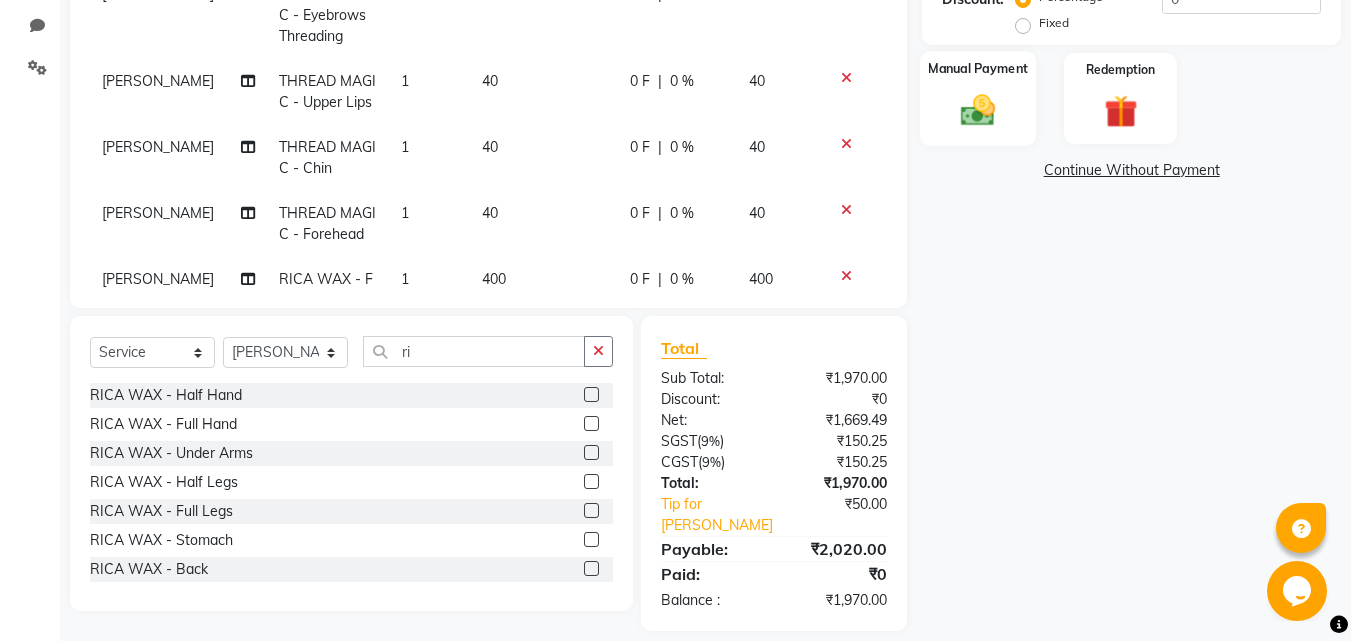 click on "Manual Payment" 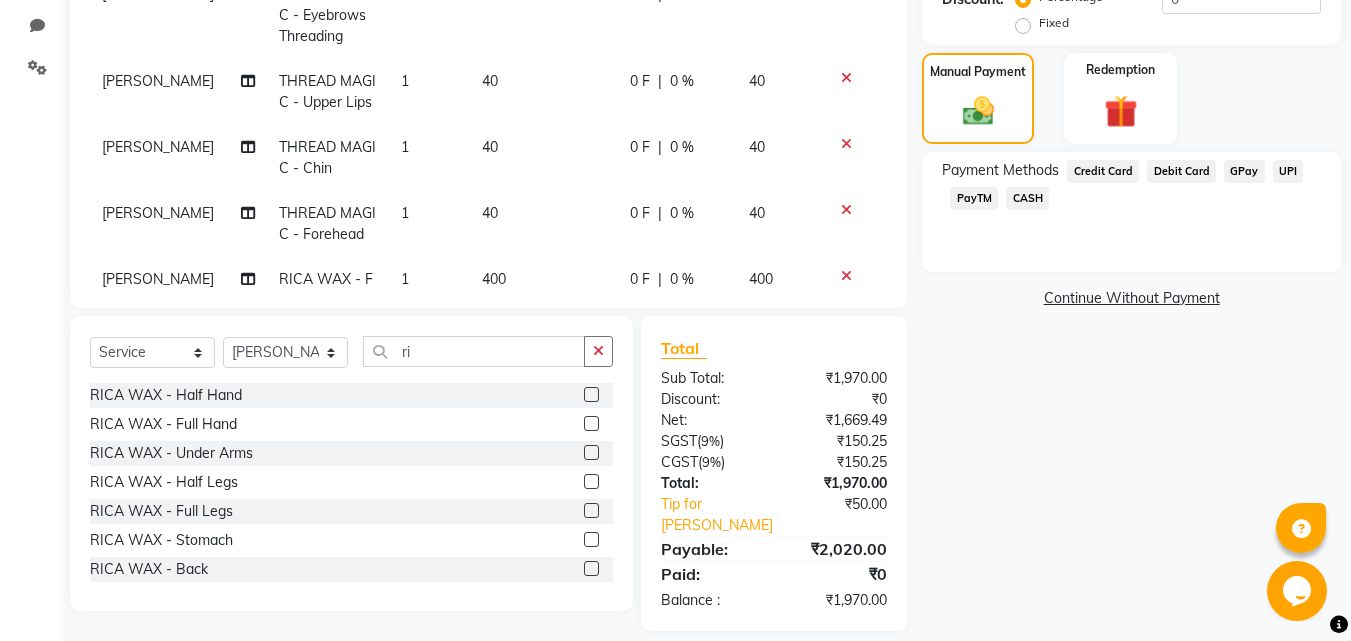 click on "GPay" 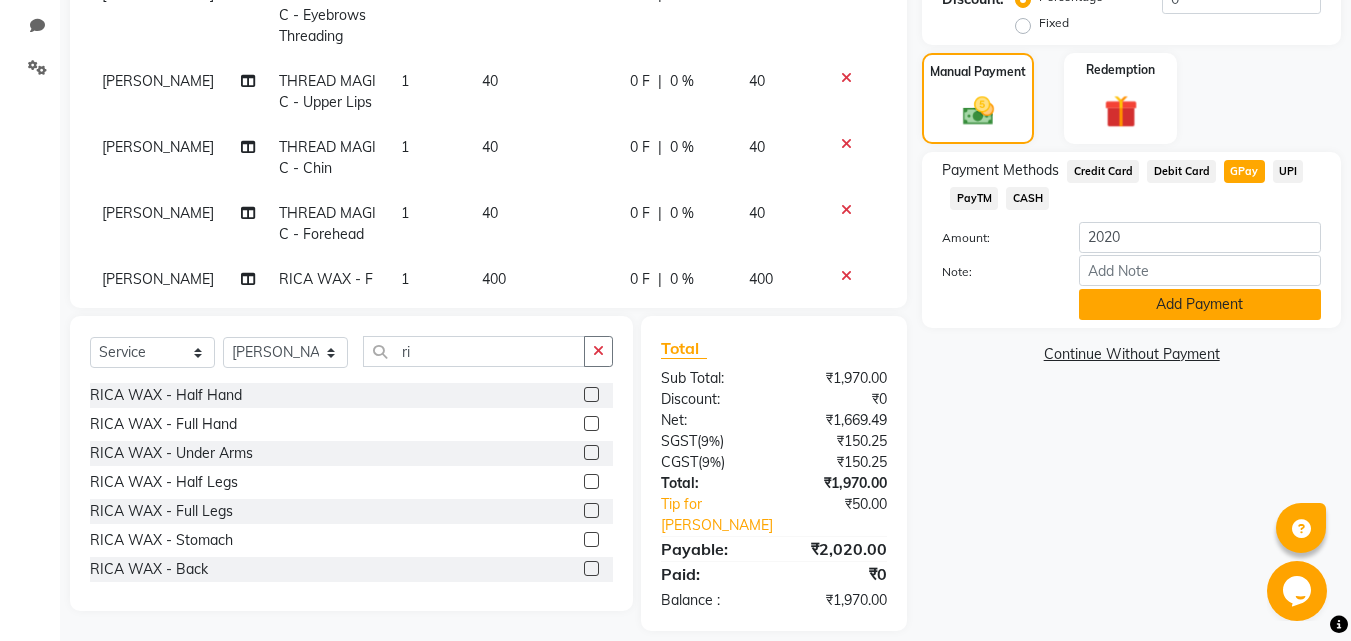 click on "Add Payment" 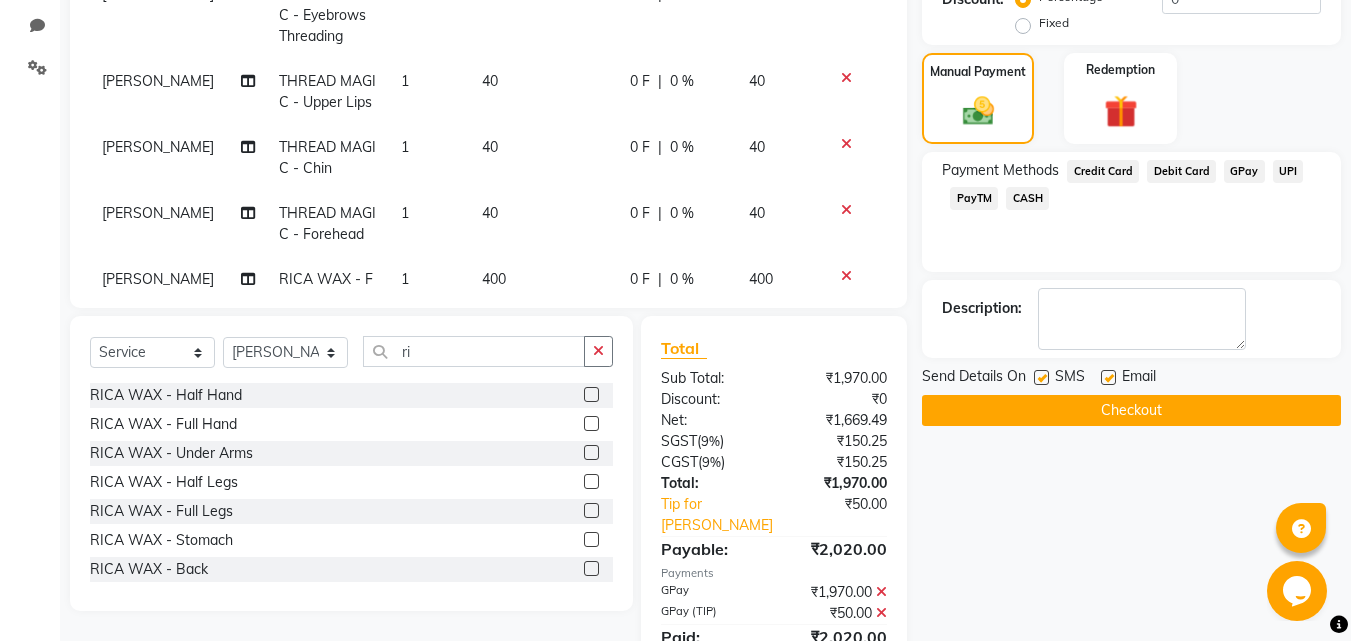 click on "Checkout" 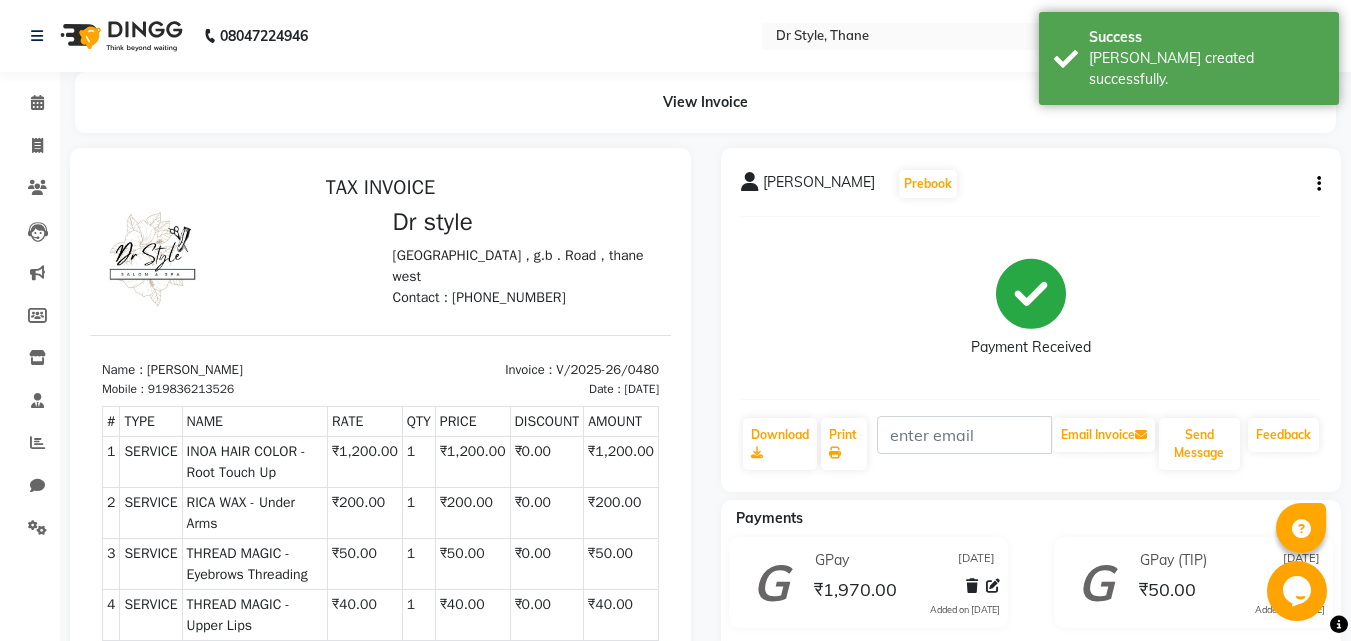 scroll, scrollTop: 0, scrollLeft: 0, axis: both 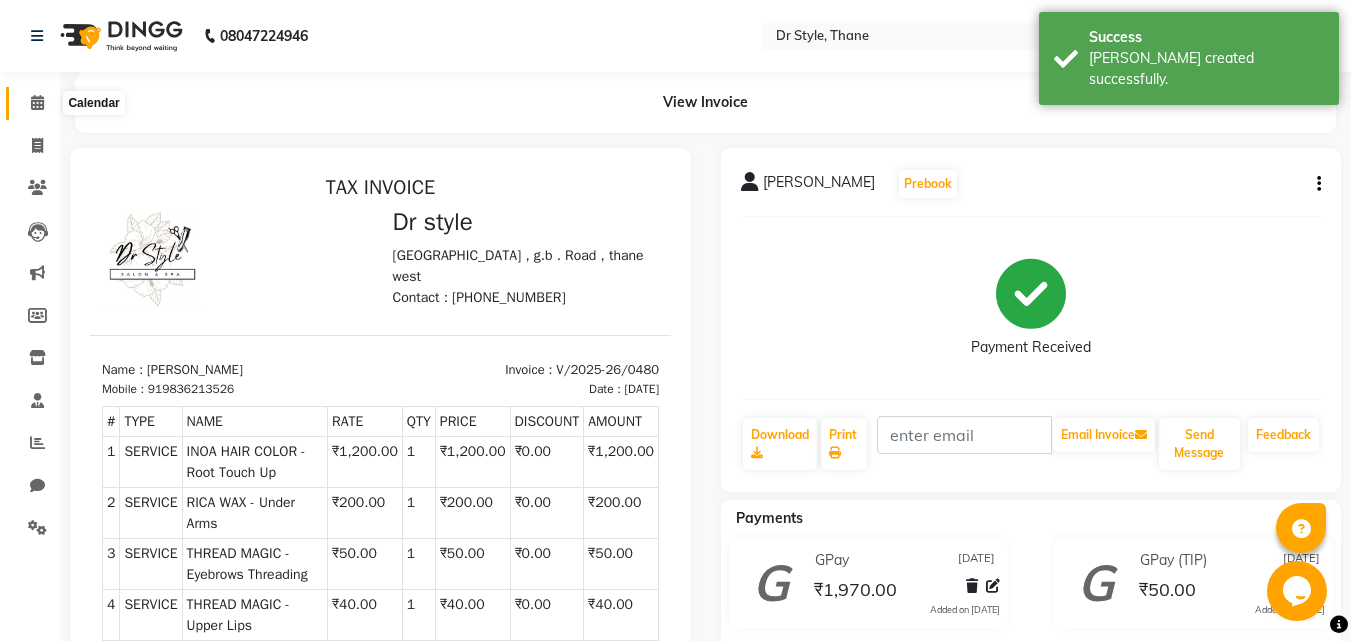 click 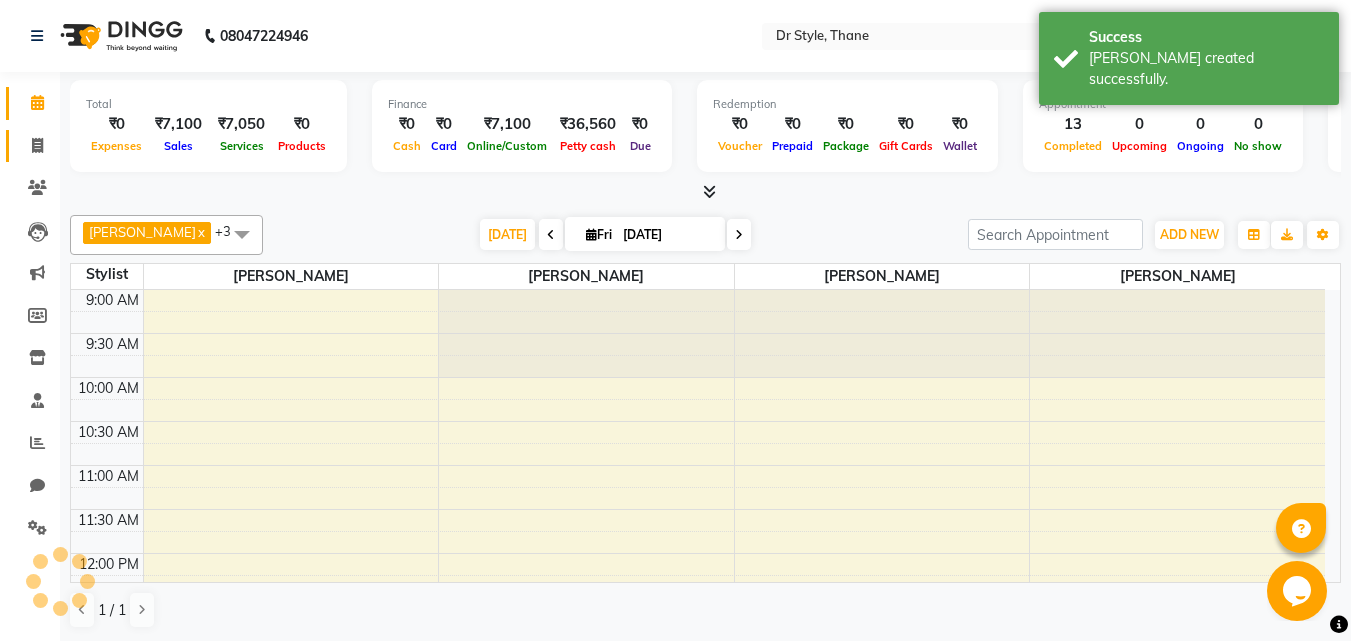 scroll, scrollTop: 0, scrollLeft: 0, axis: both 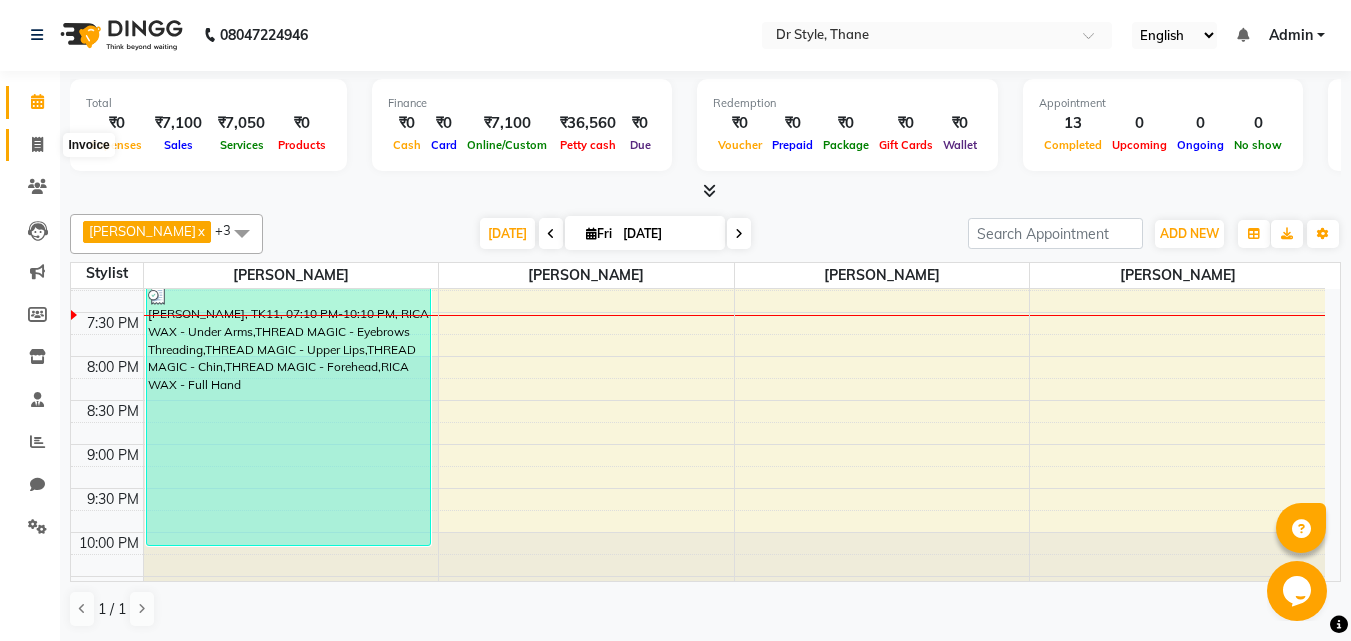click 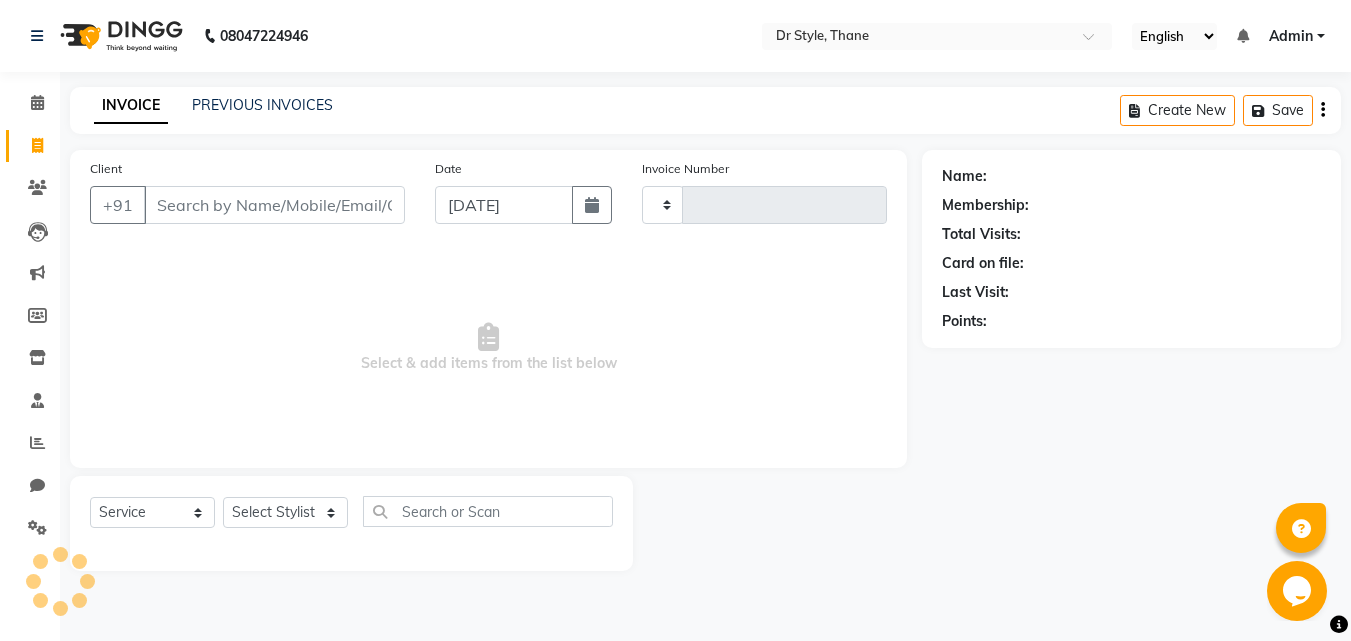 scroll, scrollTop: 0, scrollLeft: 0, axis: both 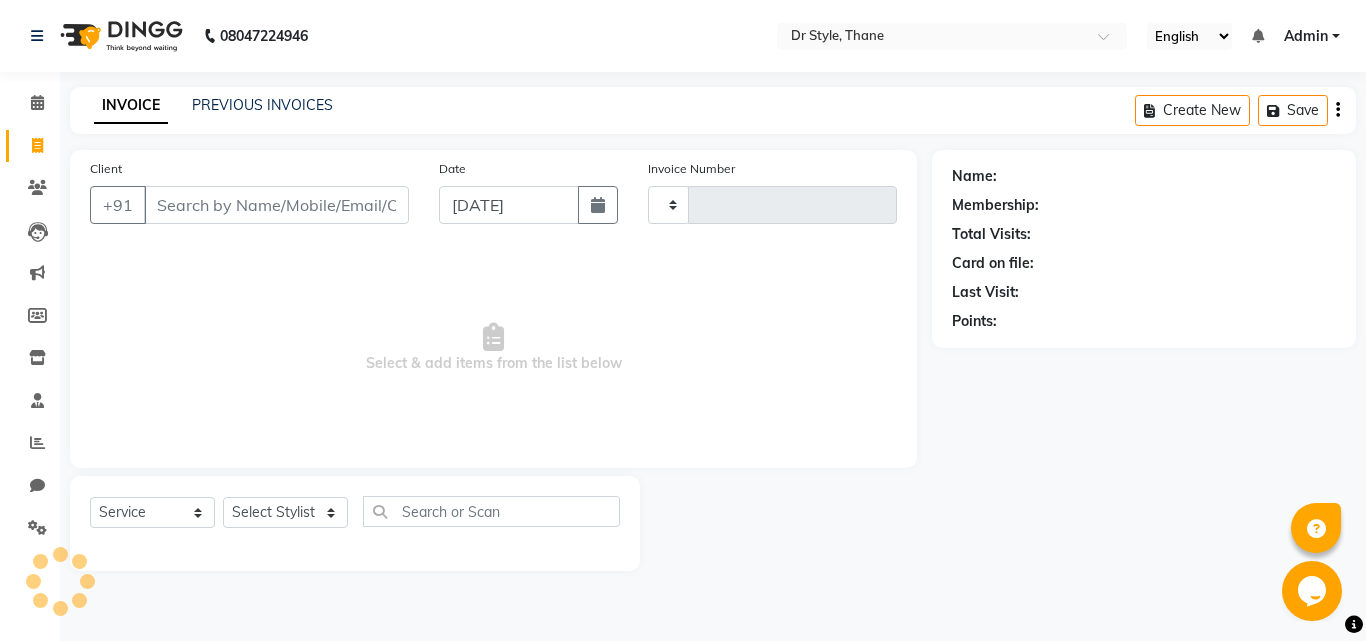 type on "0481" 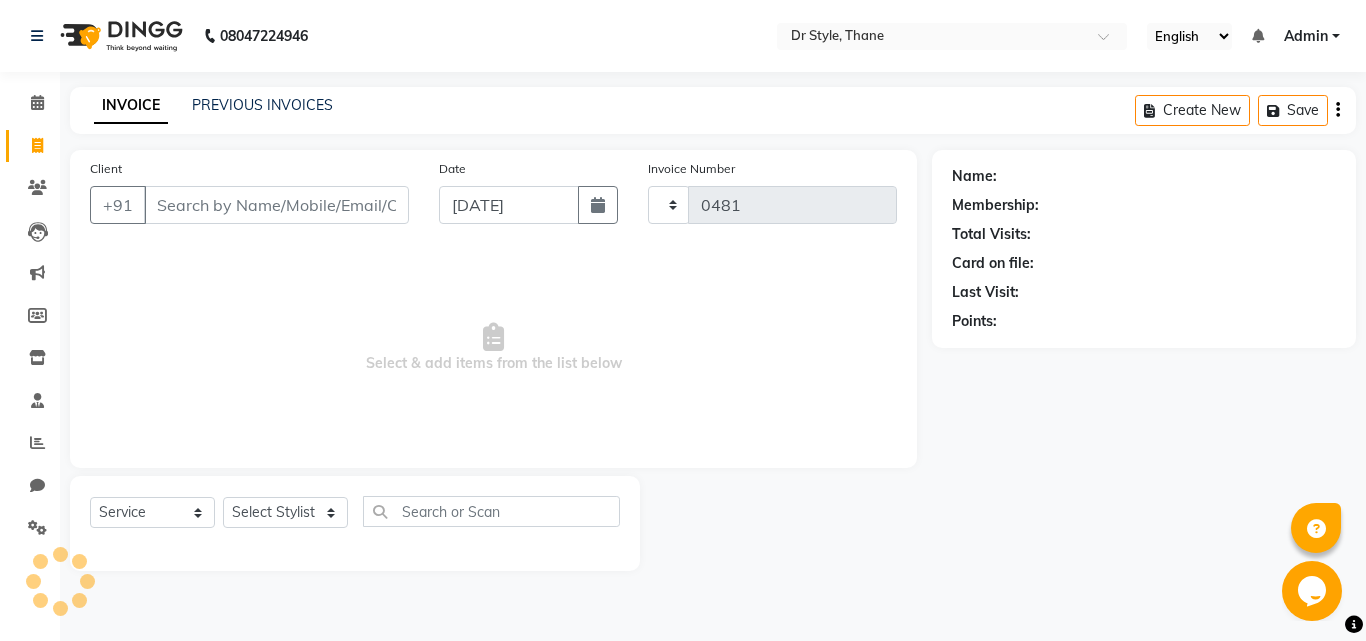select on "7832" 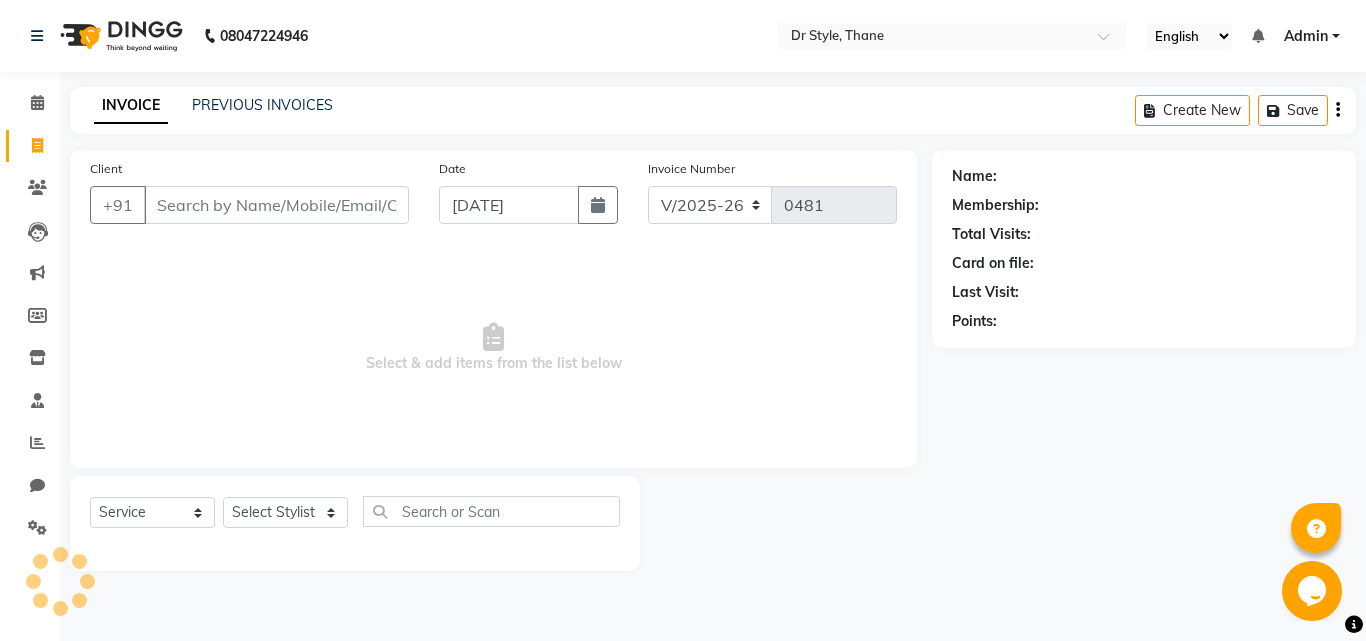 click on "Client" at bounding box center [276, 205] 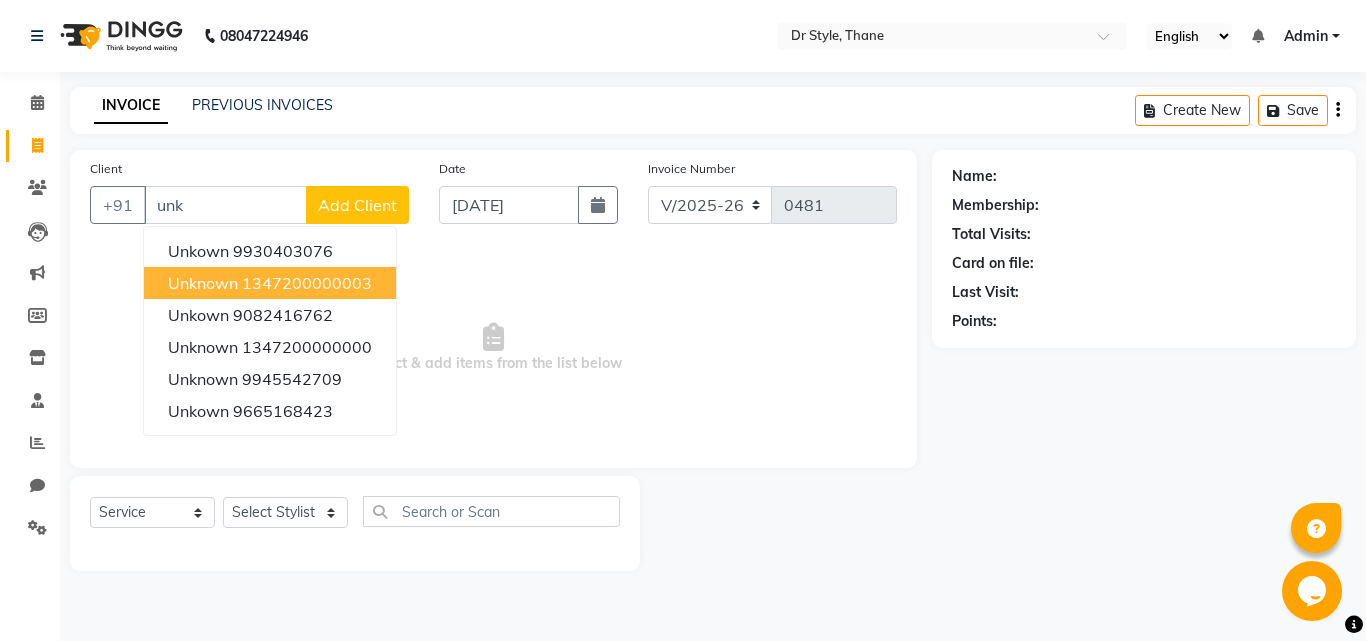 click on "1347200000003" at bounding box center (307, 283) 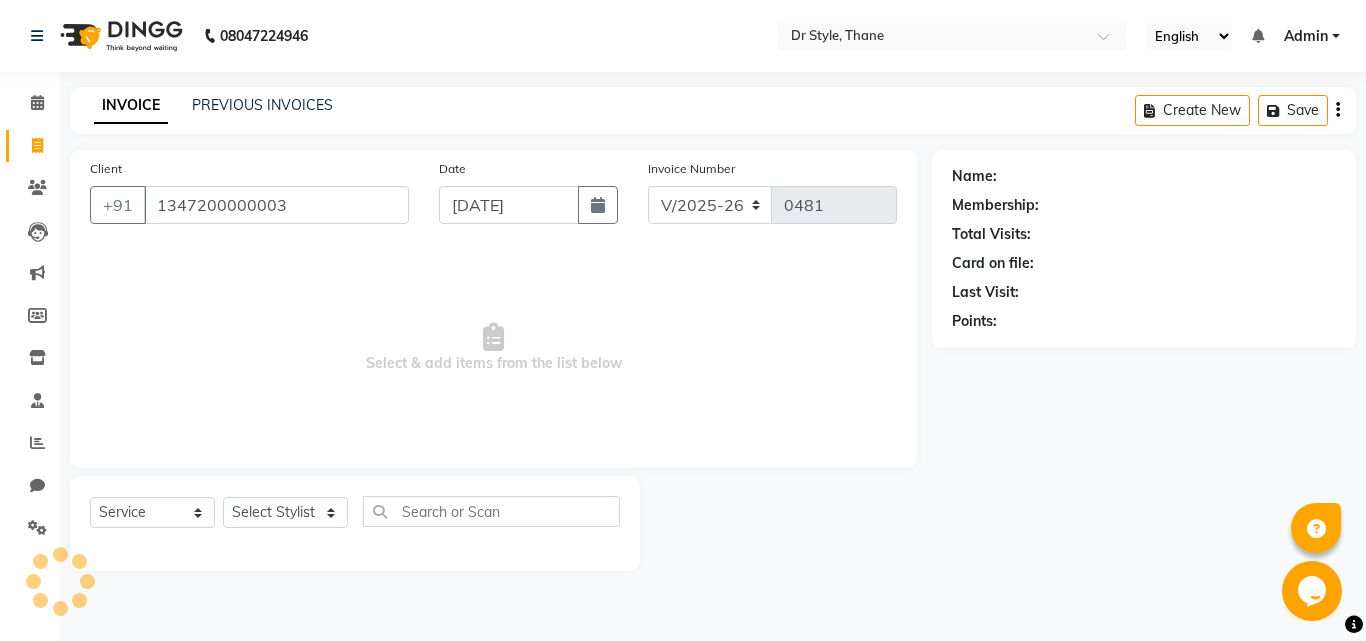type on "1347200000003" 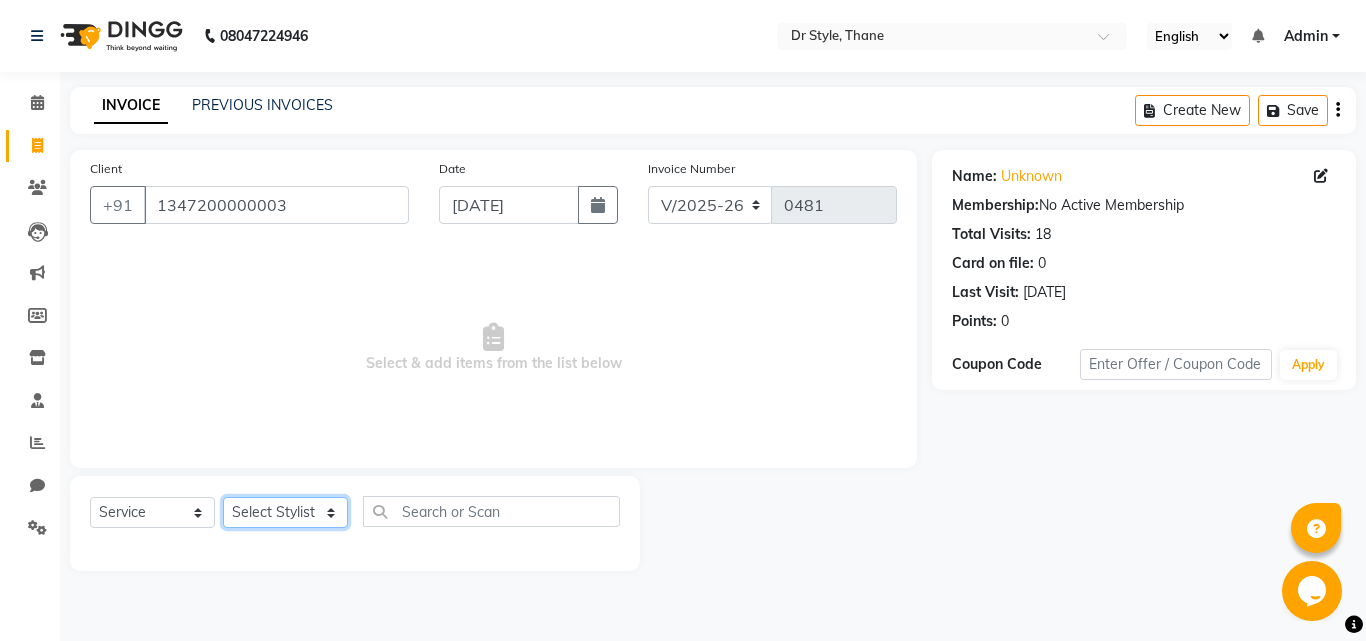 click on "Select Stylist [PERSON_NAME]  [PERSON_NAME] [PERSON_NAME] [PERSON_NAME] [PERSON_NAME] twinkle" 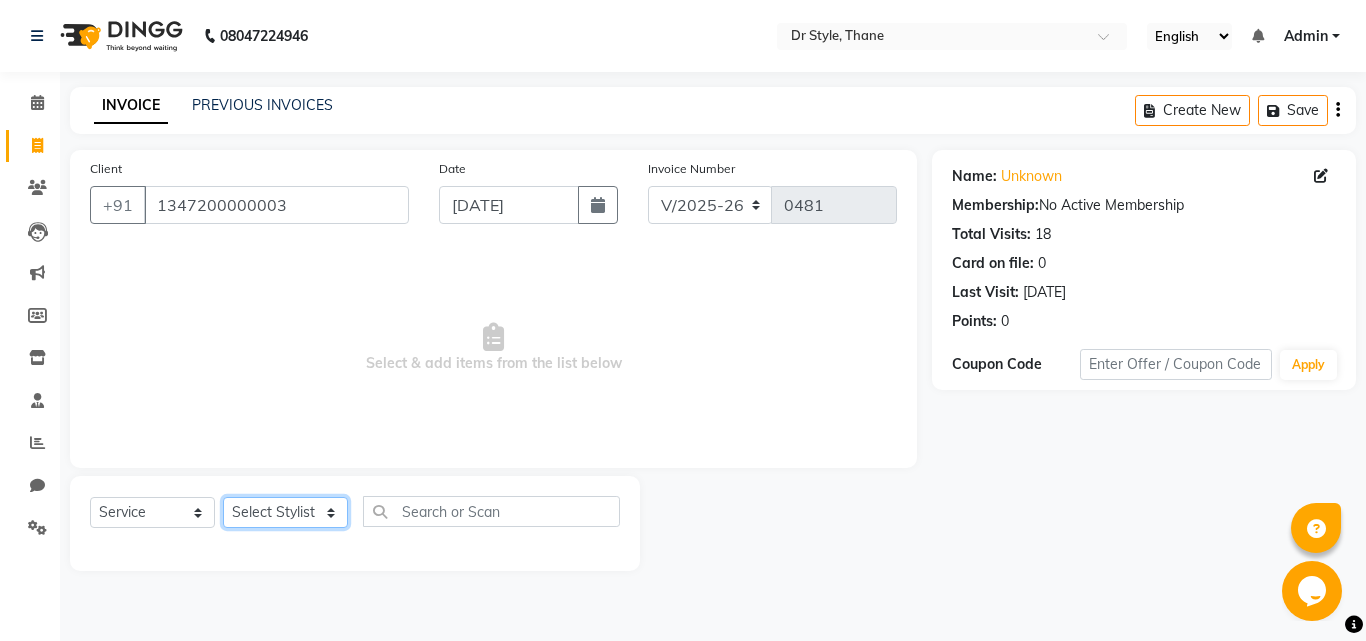 select on "80995" 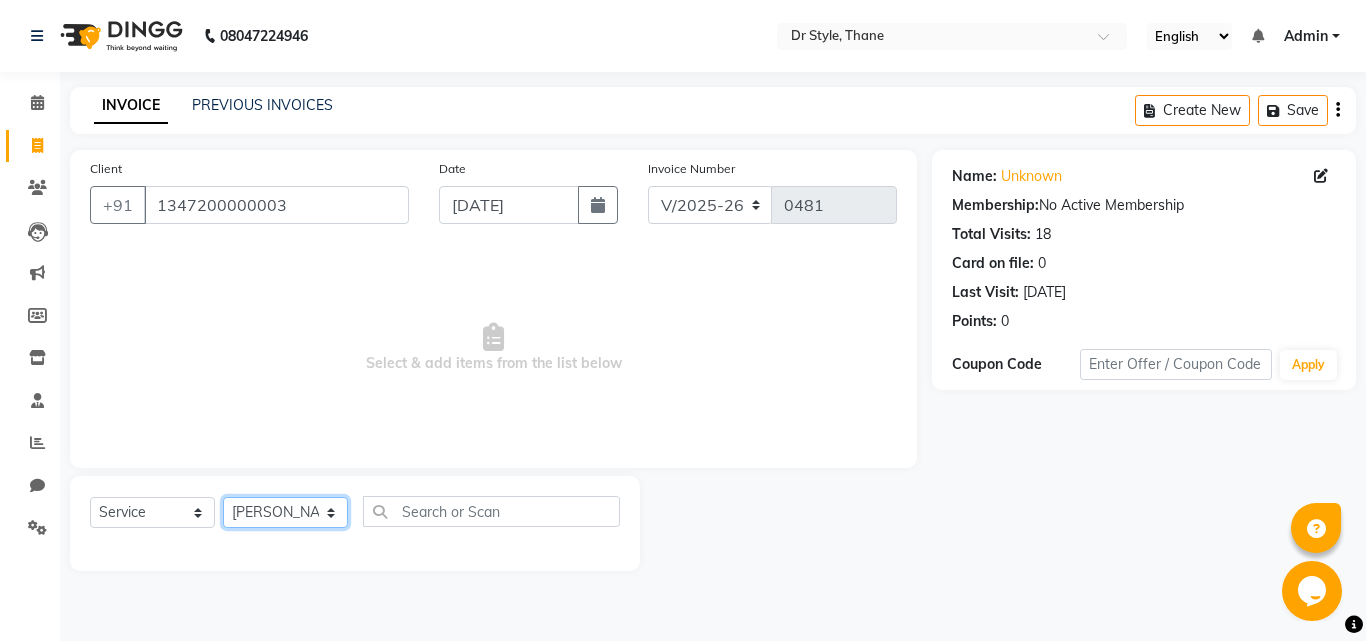 click on "Select Stylist [PERSON_NAME]  [PERSON_NAME] [PERSON_NAME] [PERSON_NAME] [PERSON_NAME] twinkle" 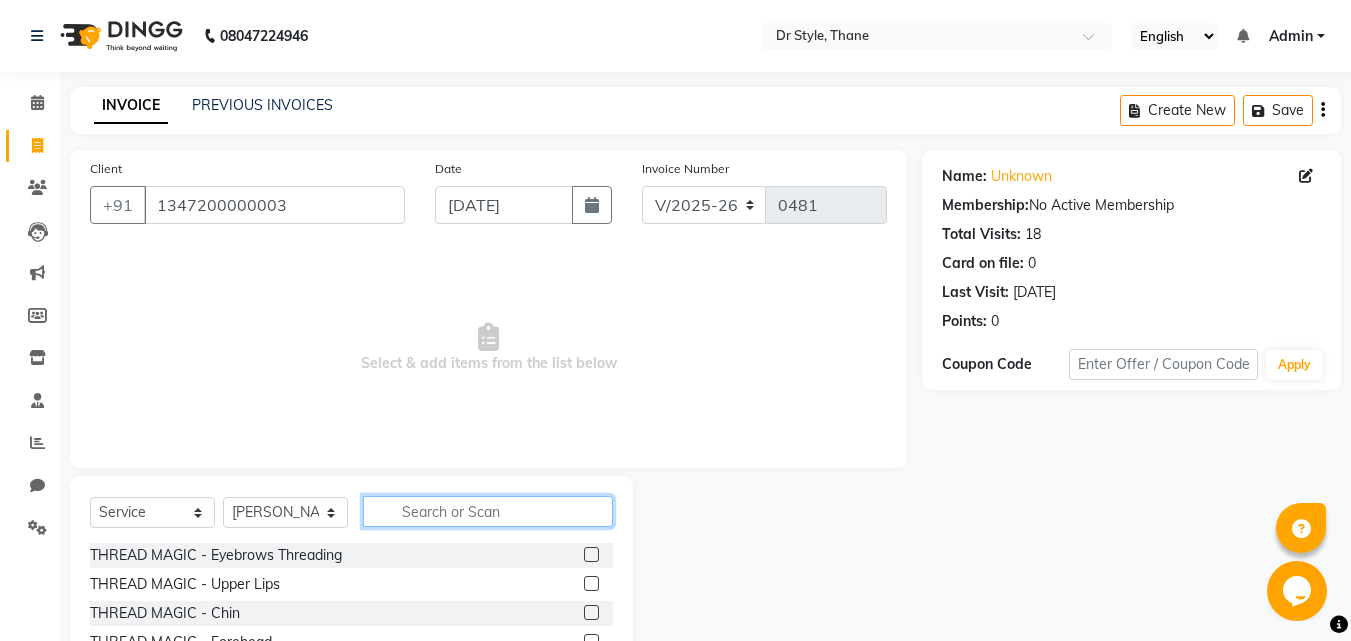 click 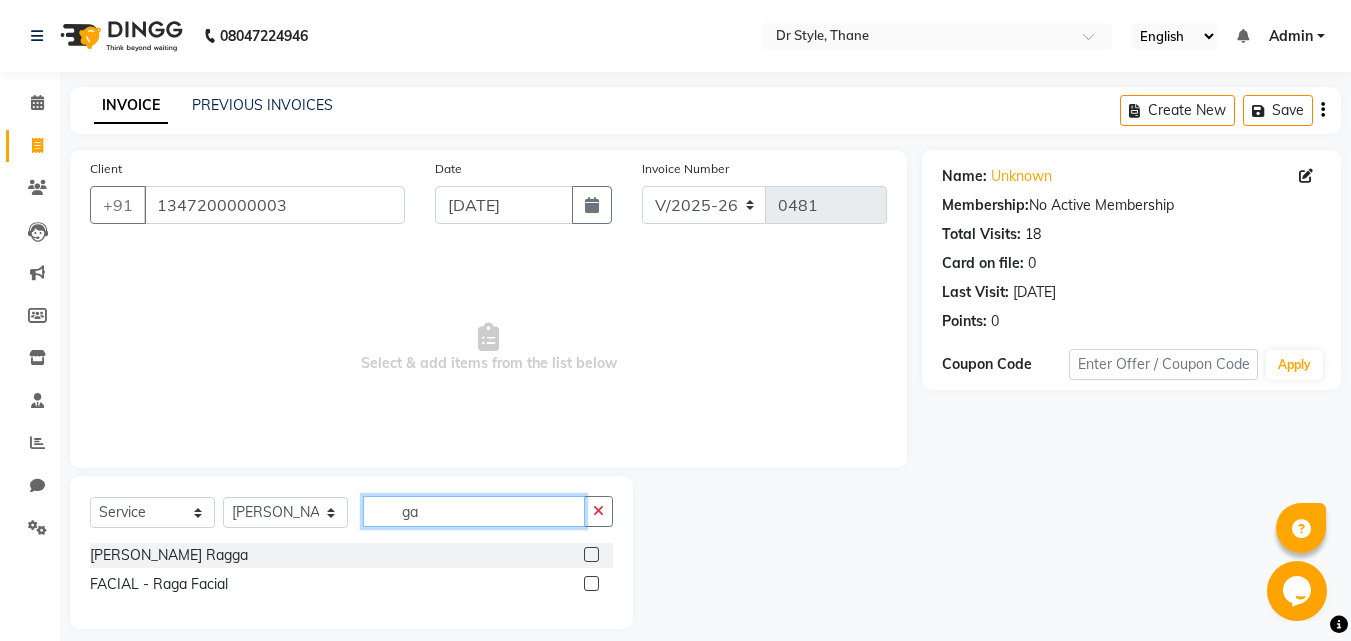 type on "g" 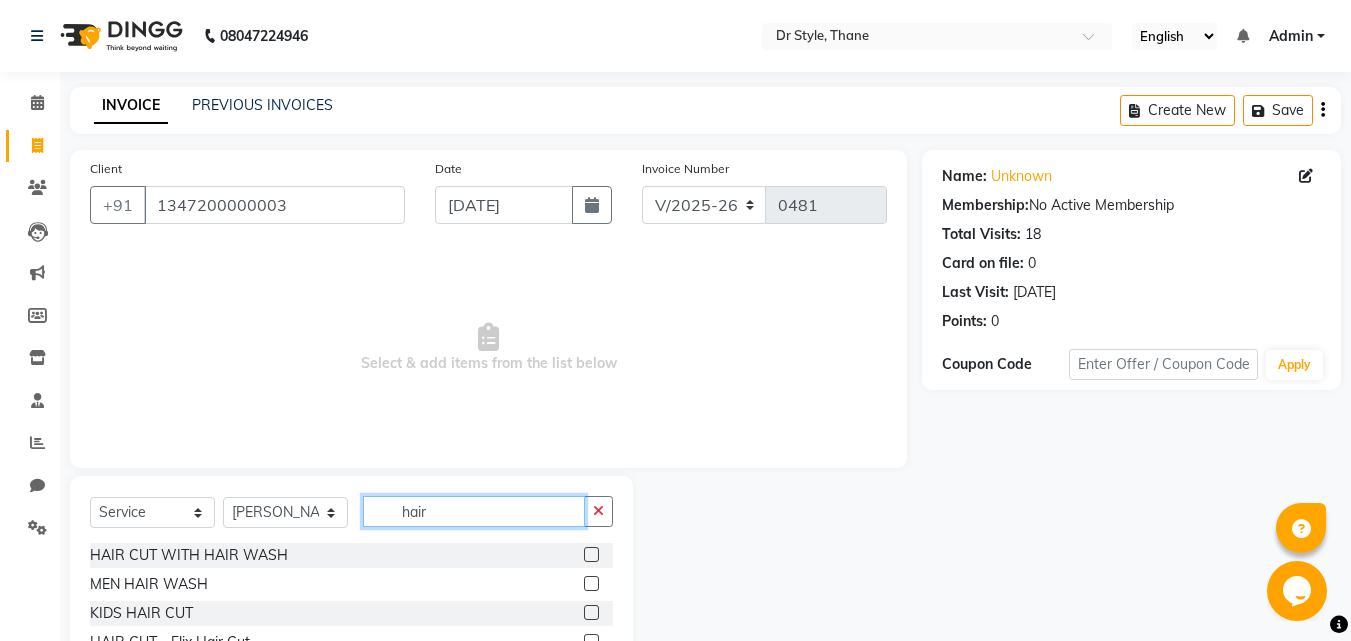 scroll, scrollTop: 160, scrollLeft: 0, axis: vertical 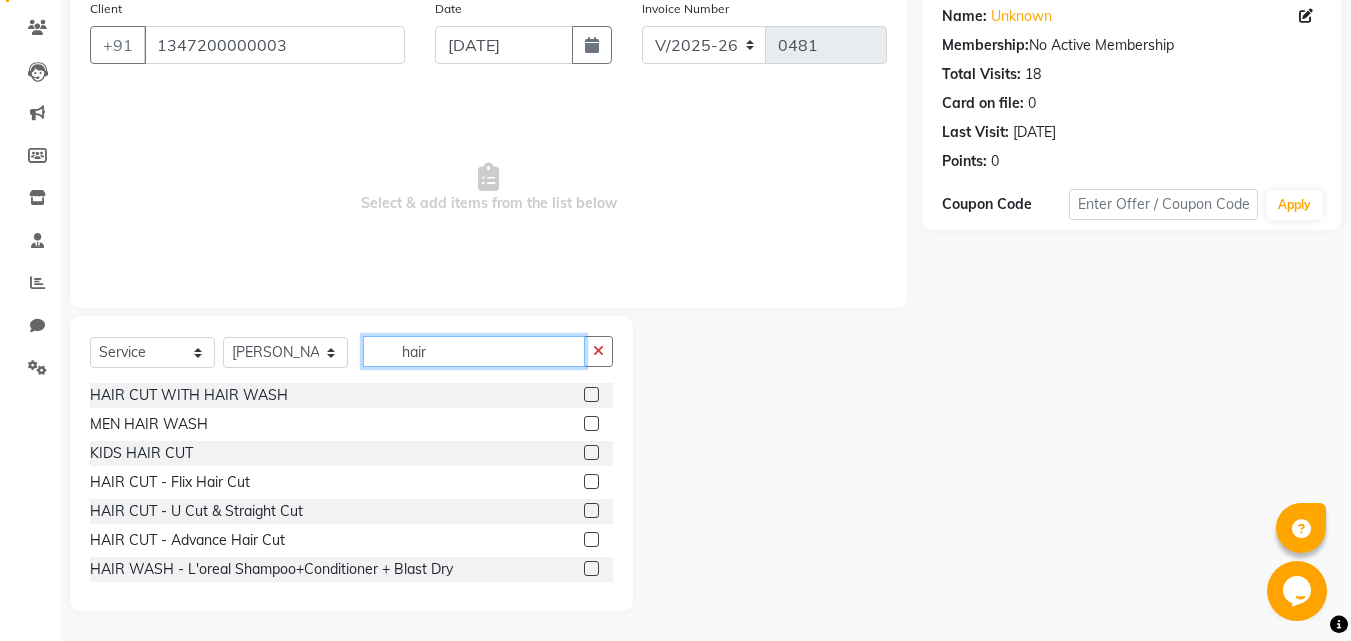 type on "hair" 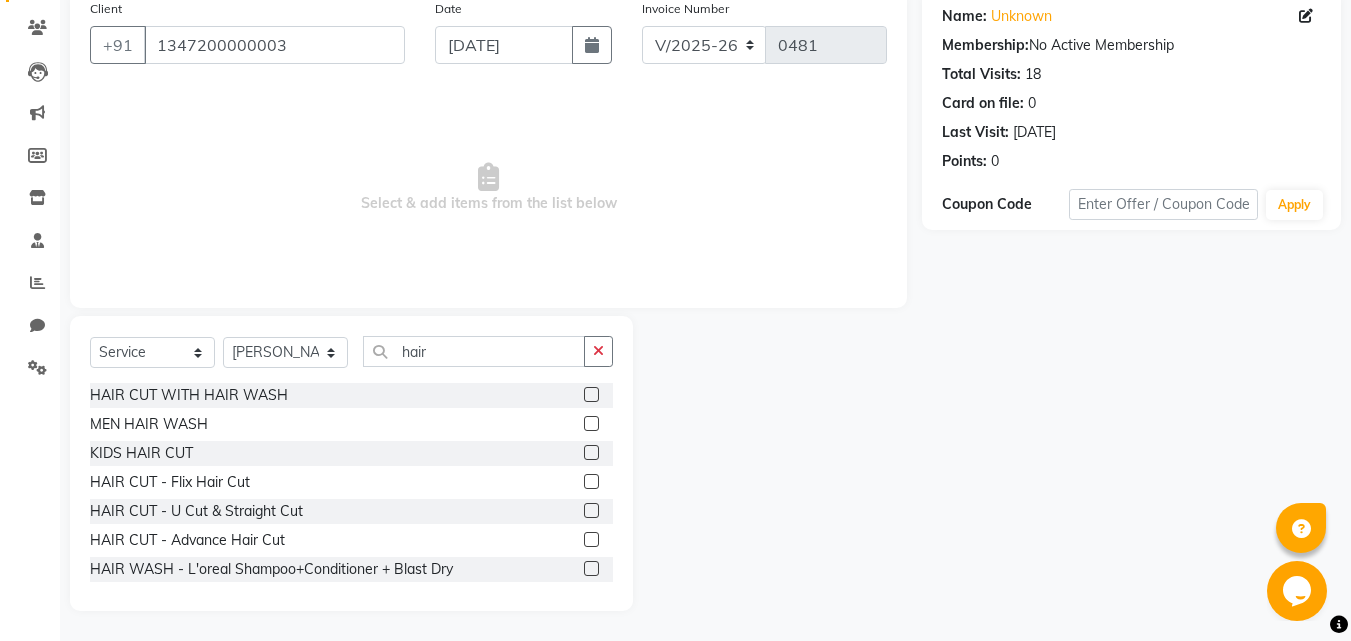 click 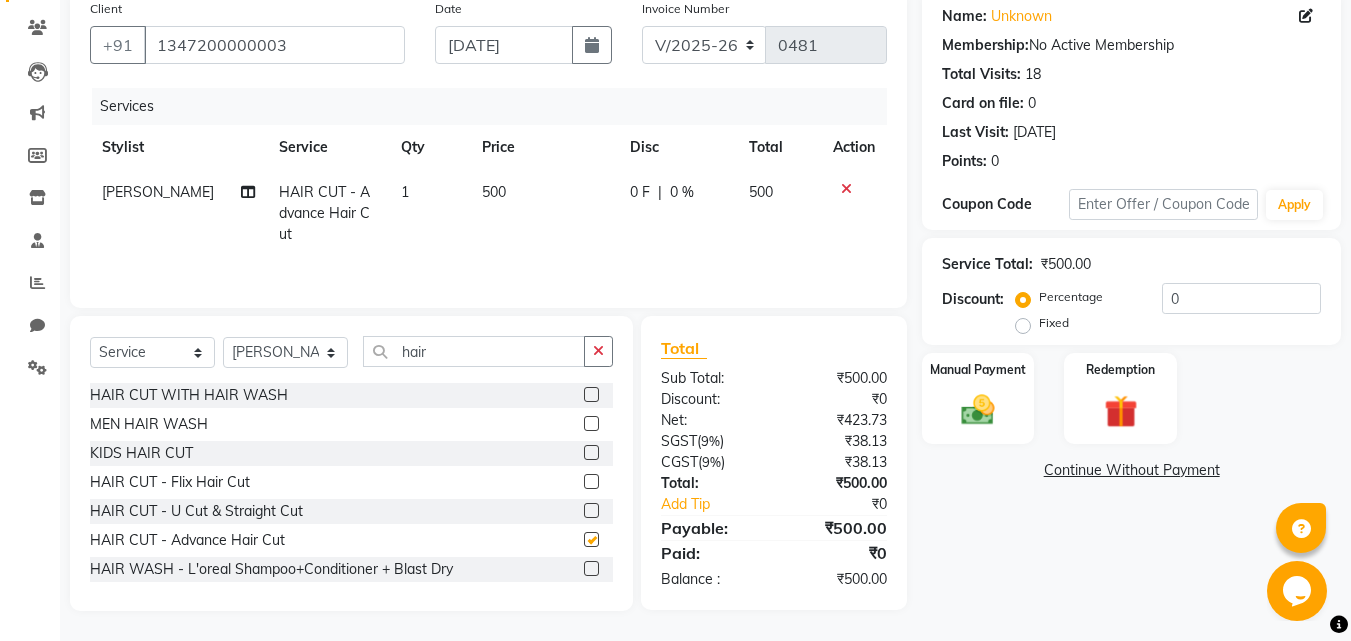 checkbox on "false" 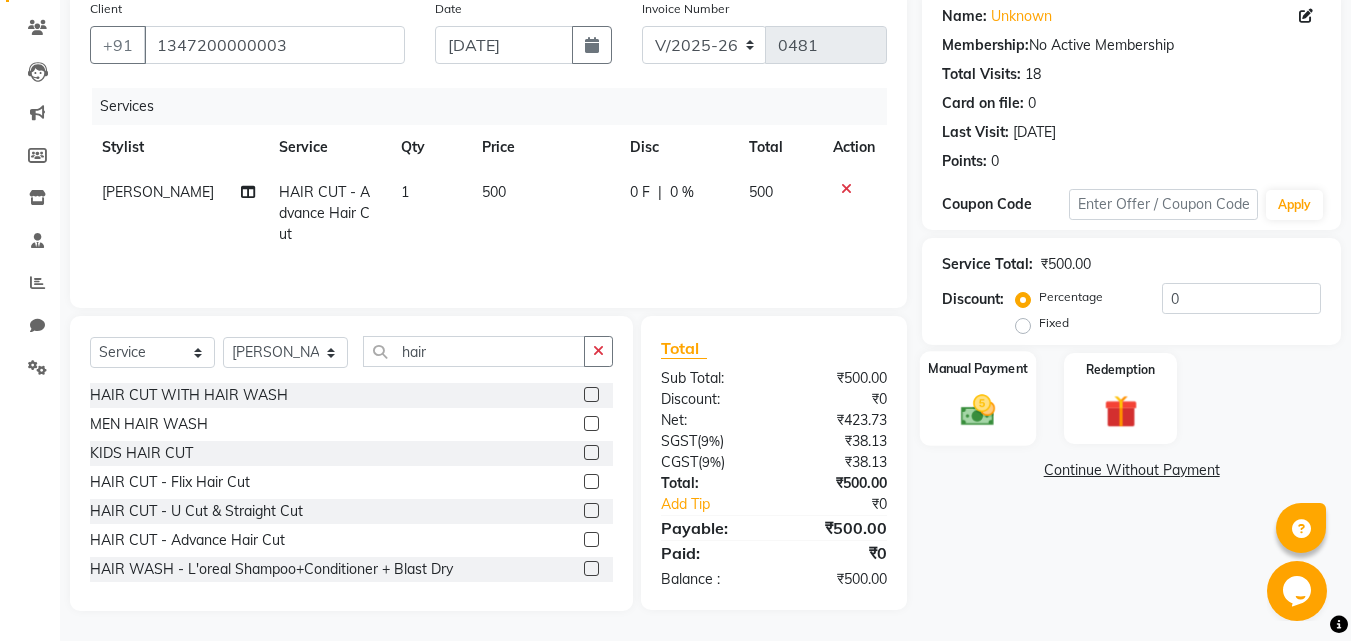 click 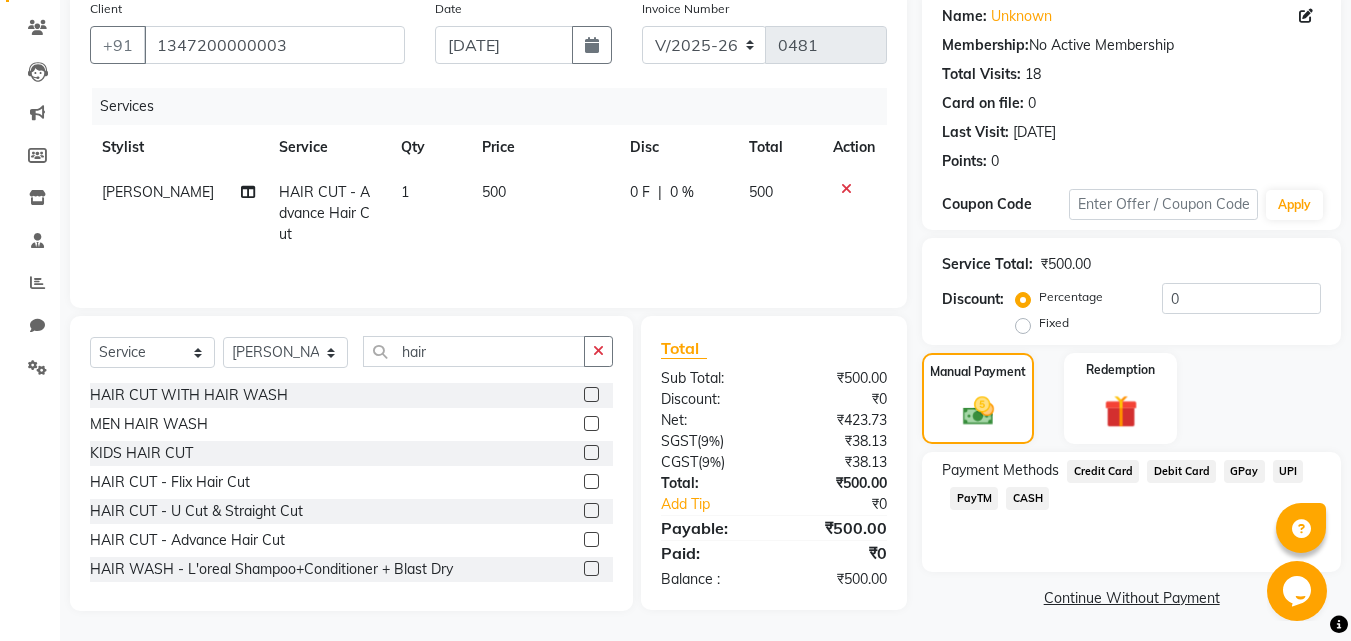 scroll, scrollTop: 162, scrollLeft: 0, axis: vertical 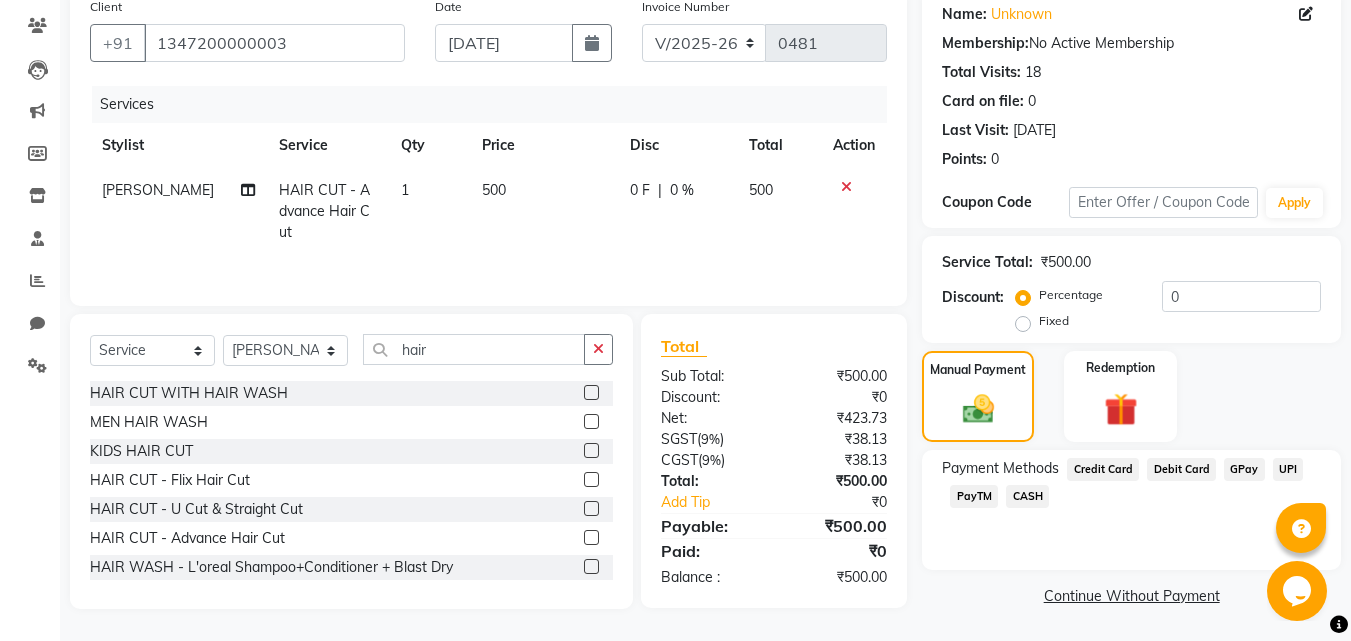 click on "GPay" 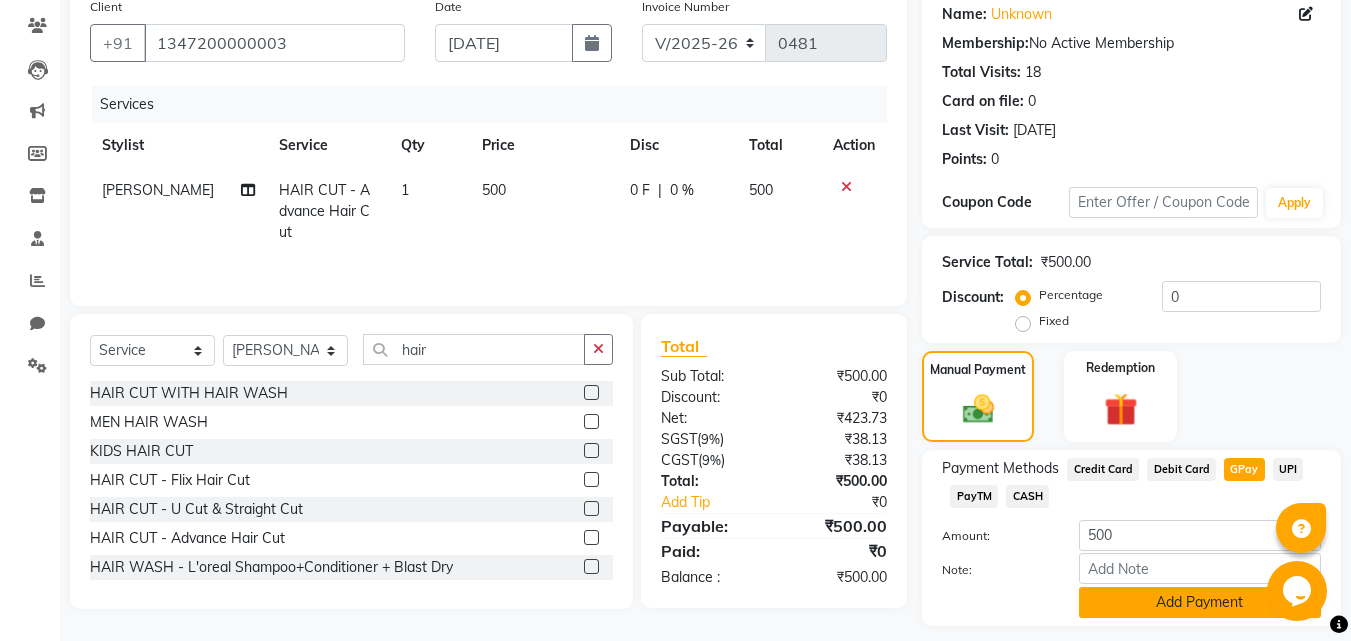 scroll, scrollTop: 218, scrollLeft: 0, axis: vertical 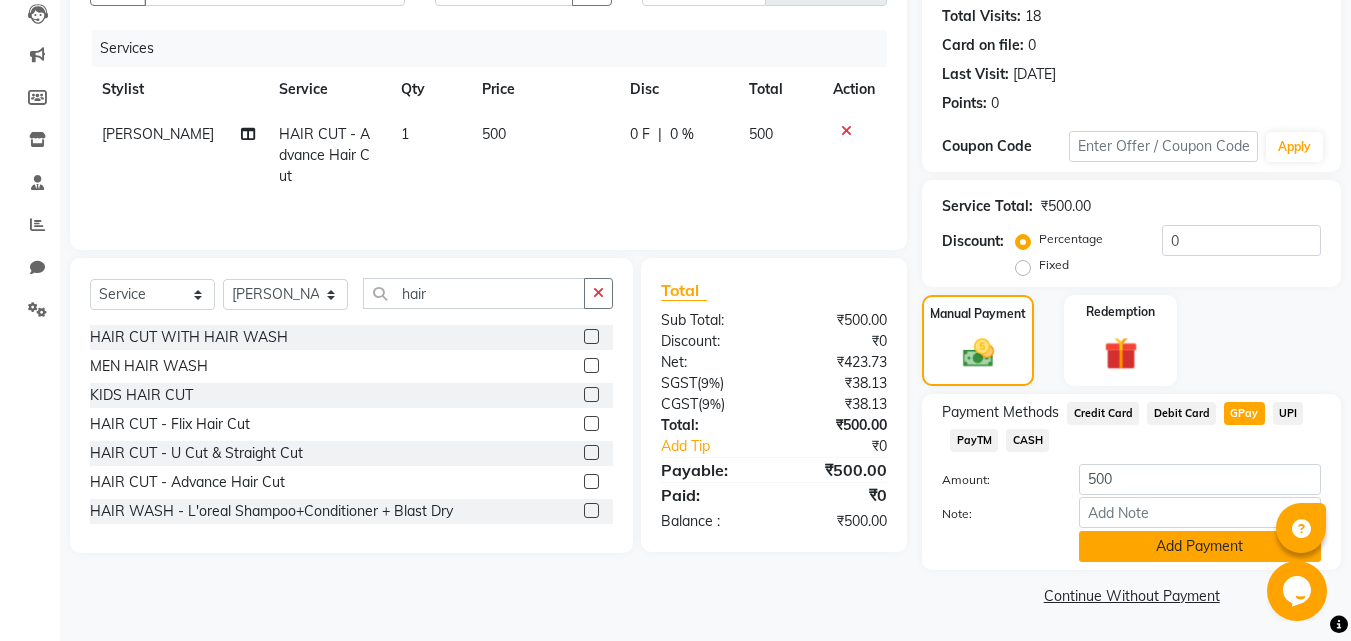 click on "Add Payment" 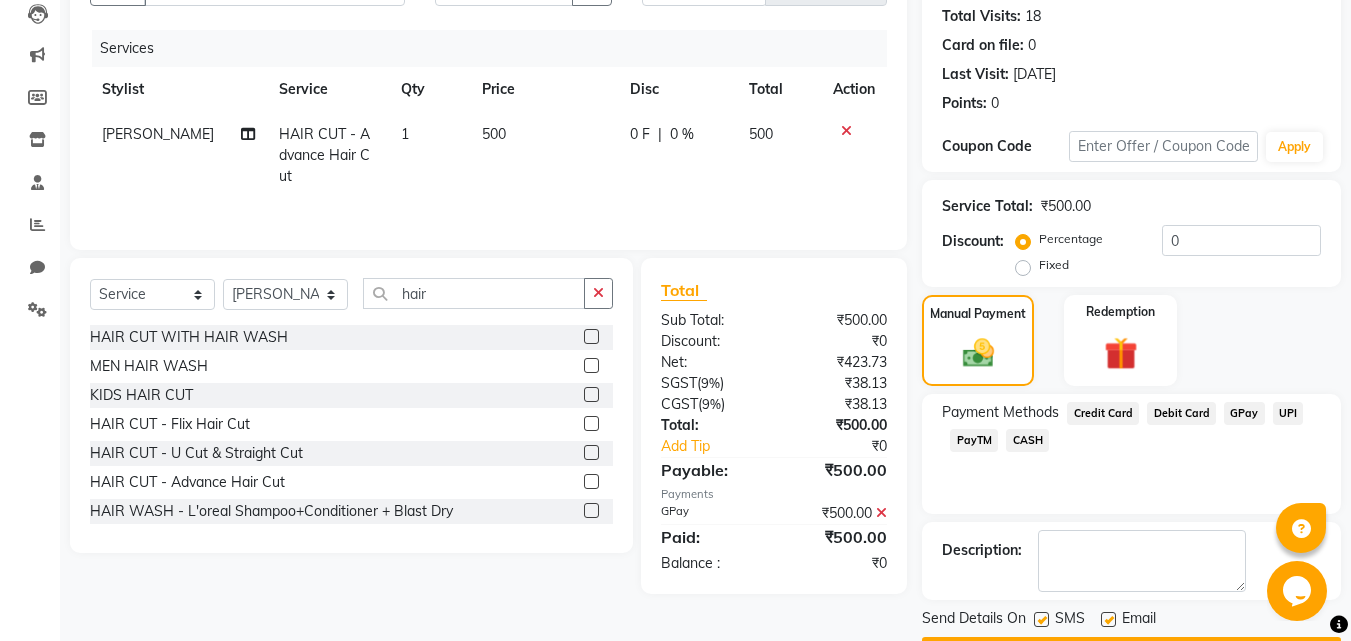 scroll, scrollTop: 275, scrollLeft: 0, axis: vertical 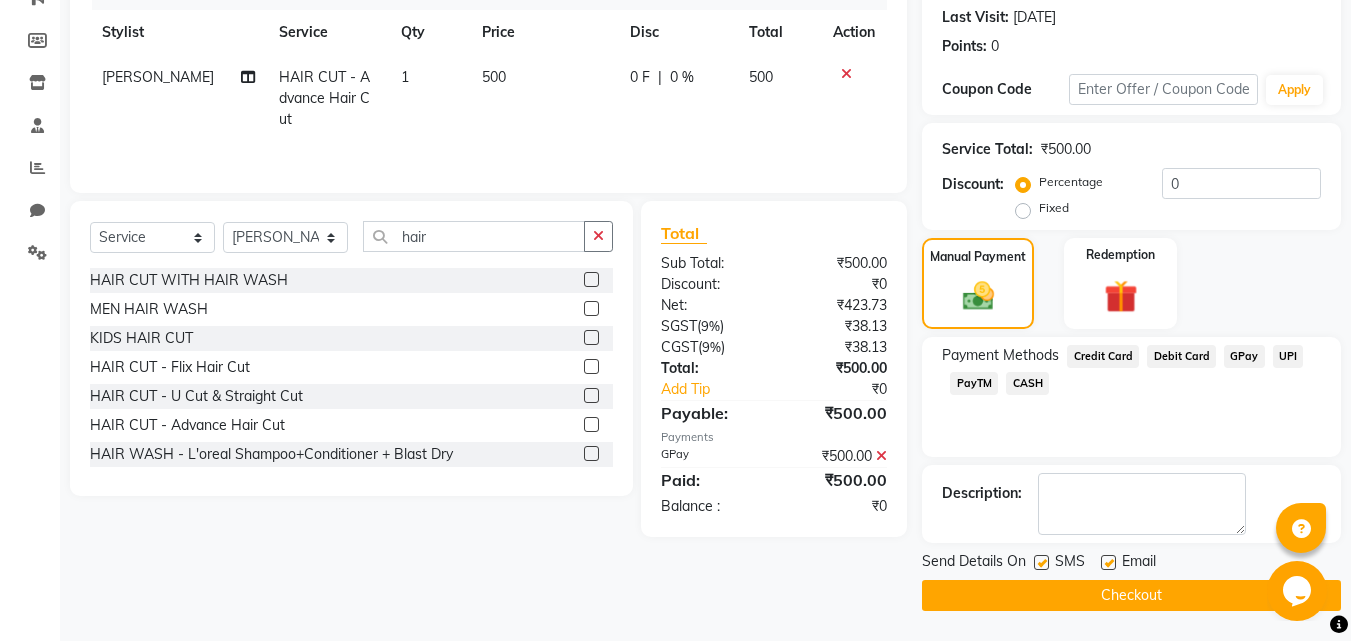 click on "Checkout" 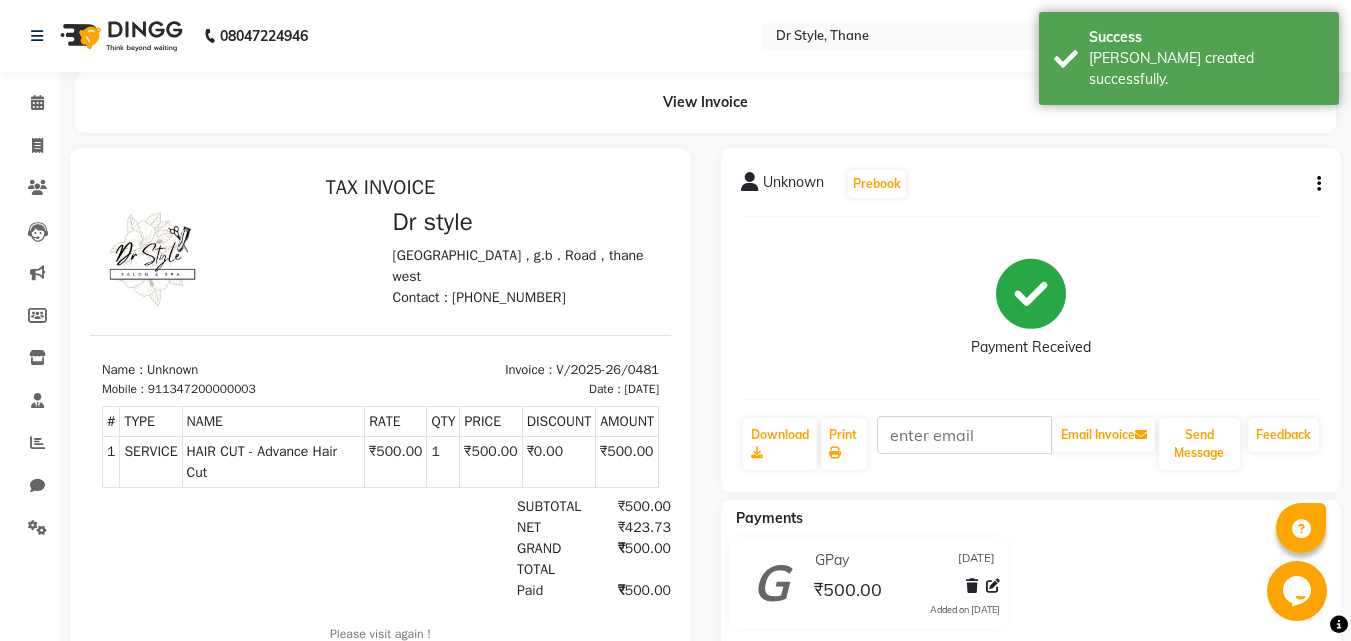 scroll, scrollTop: 0, scrollLeft: 0, axis: both 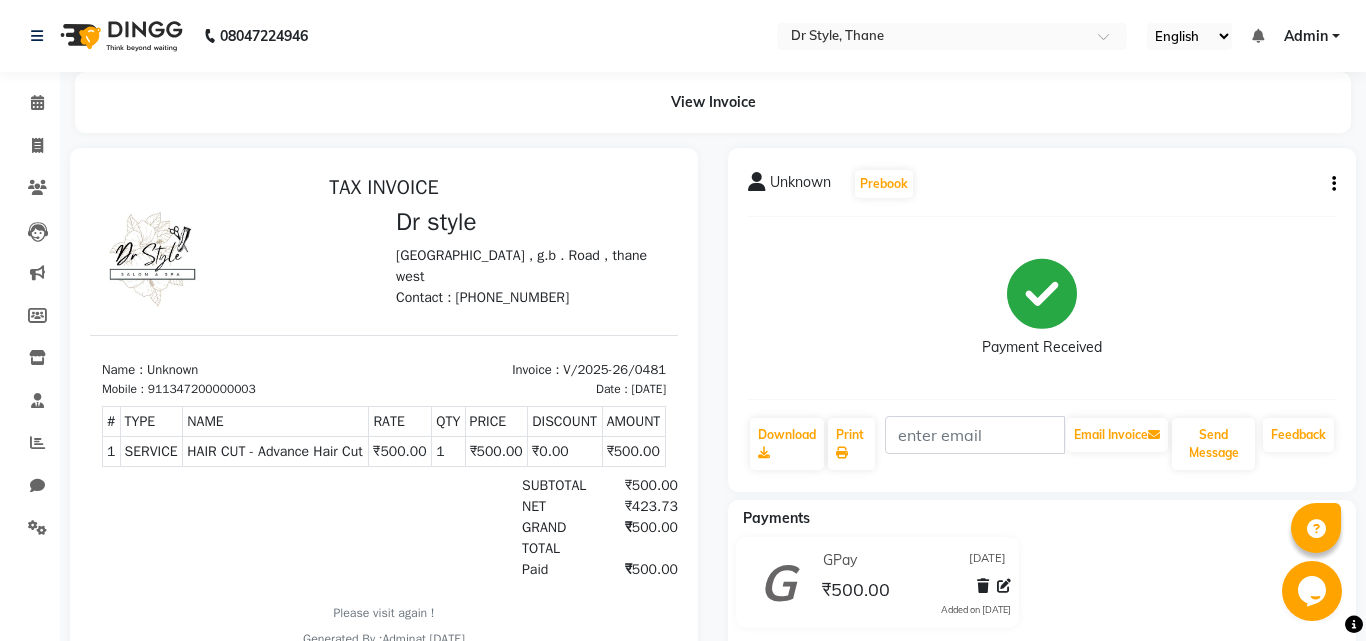 select on "service" 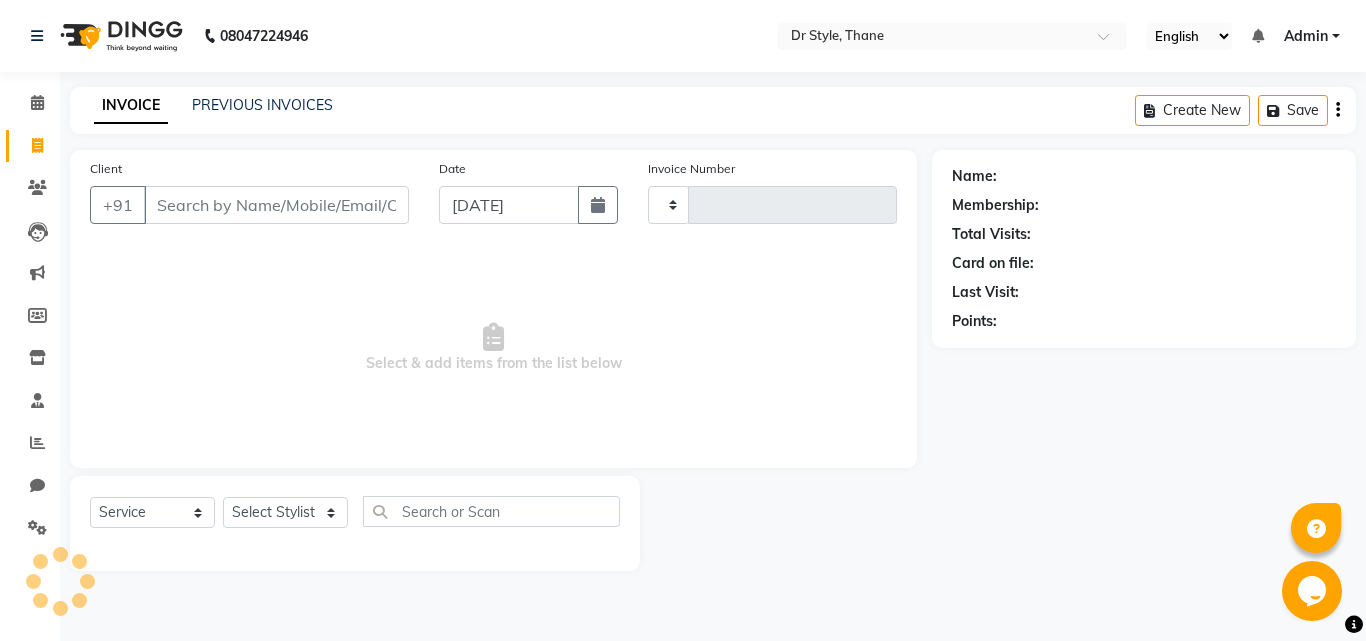 type on "0482" 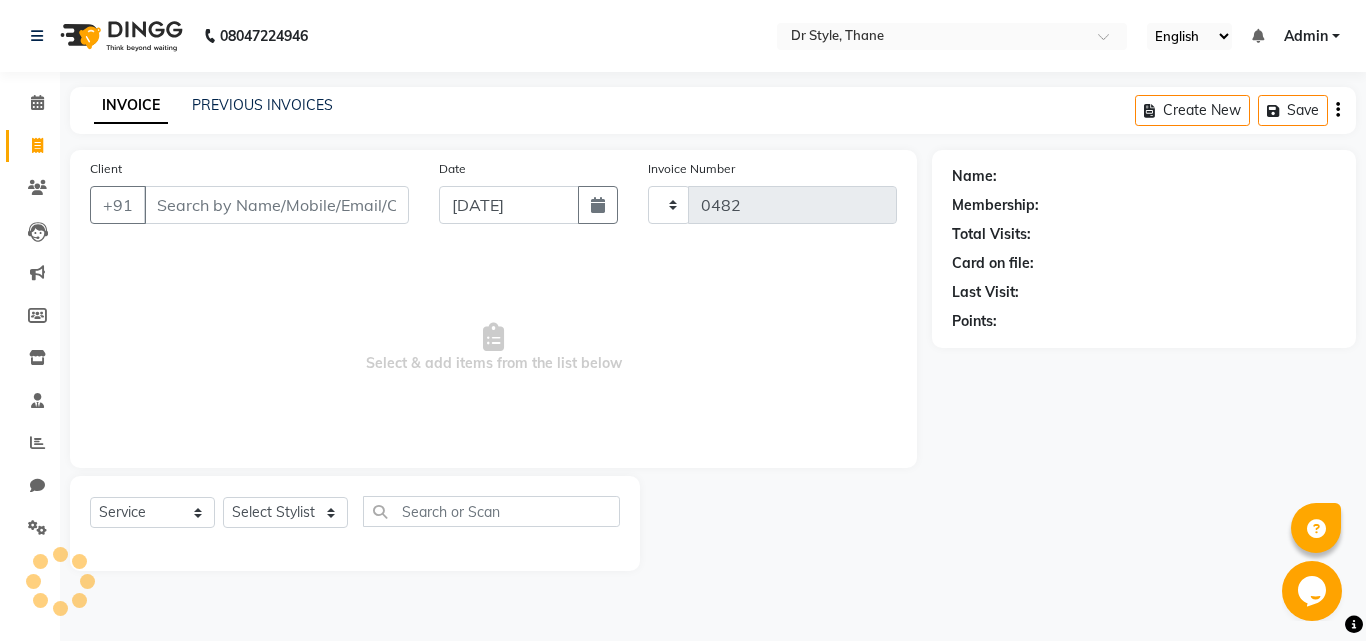 select on "7832" 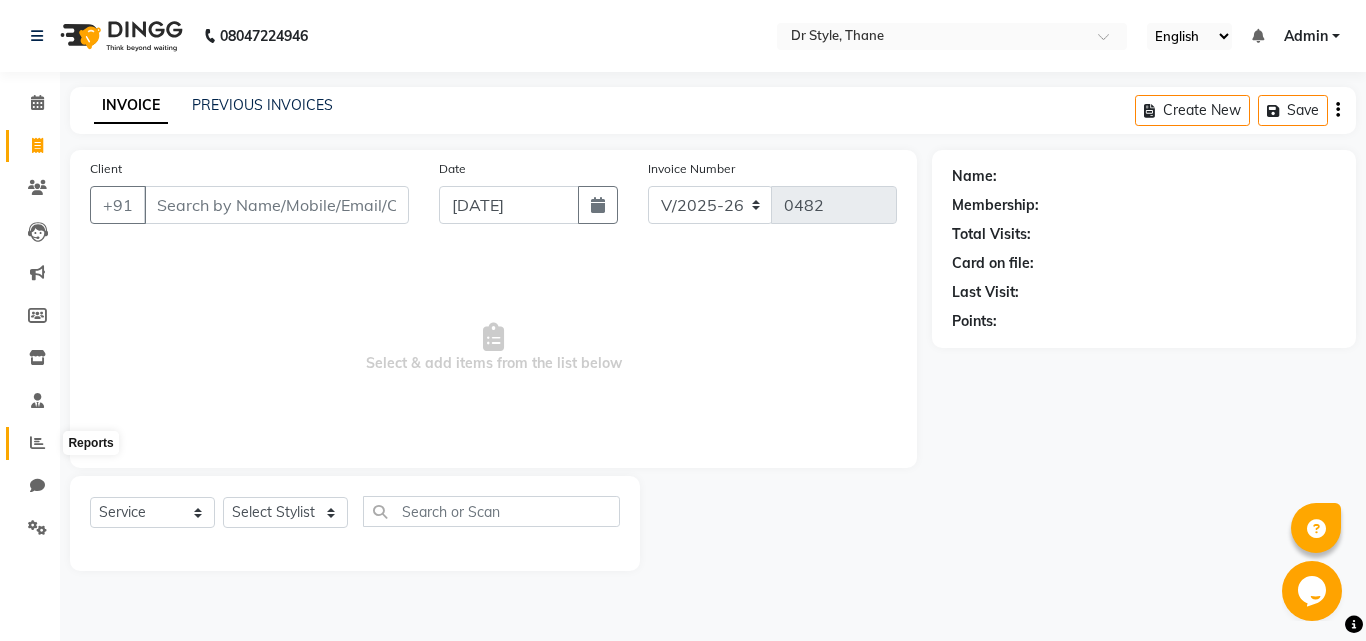 click 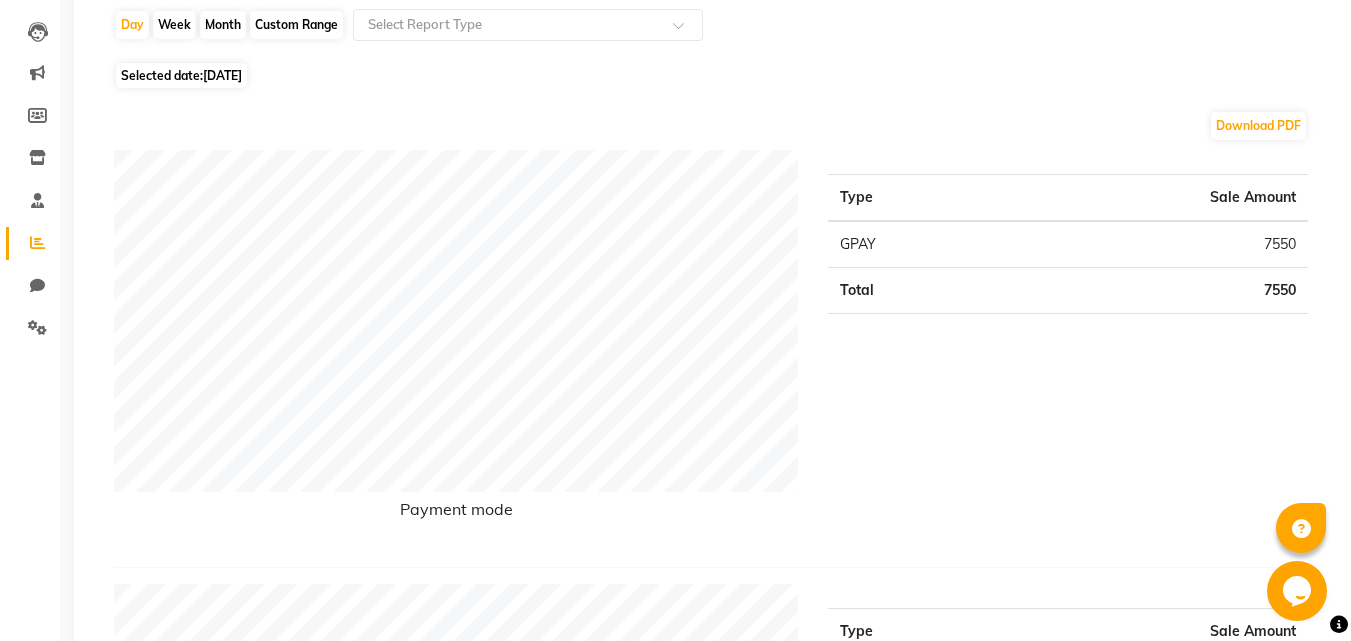 scroll, scrollTop: 0, scrollLeft: 0, axis: both 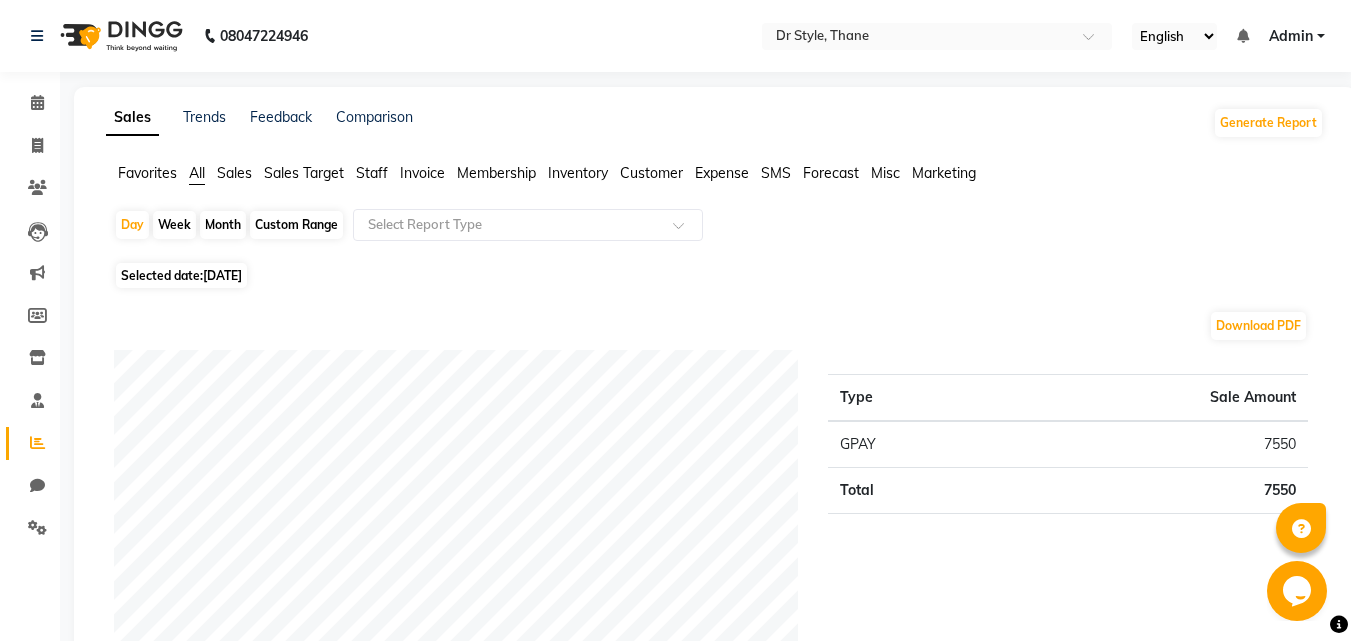 select on "service" 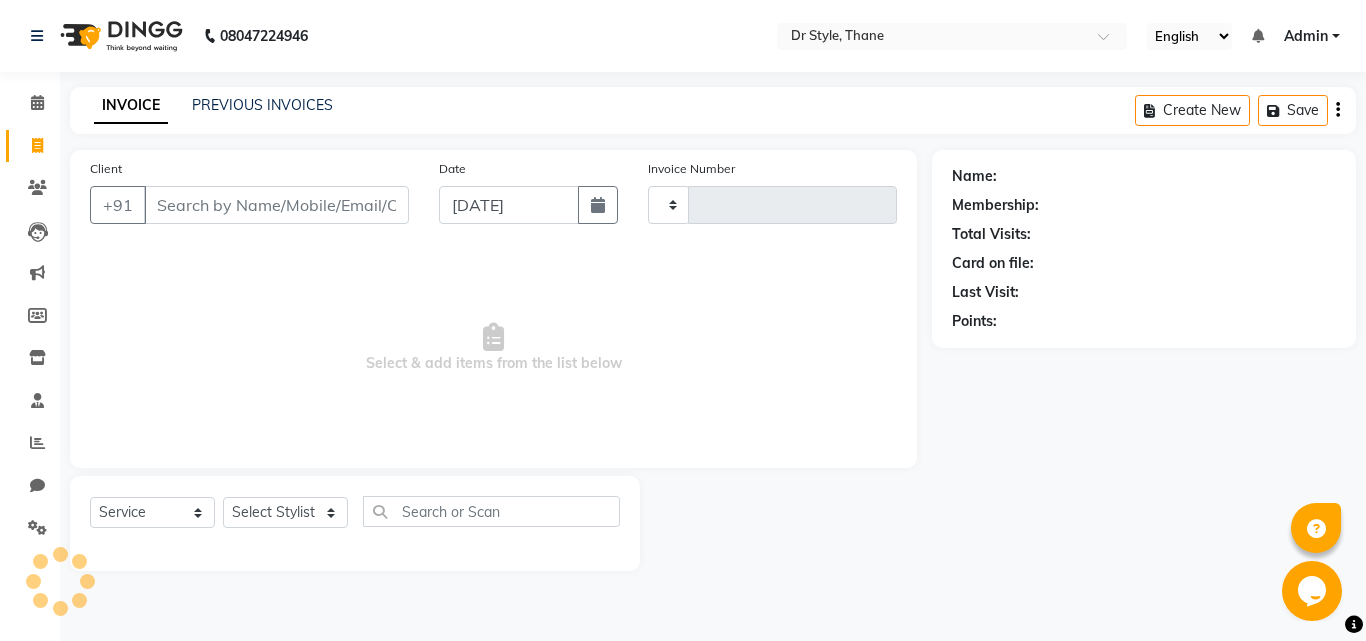 type on "0482" 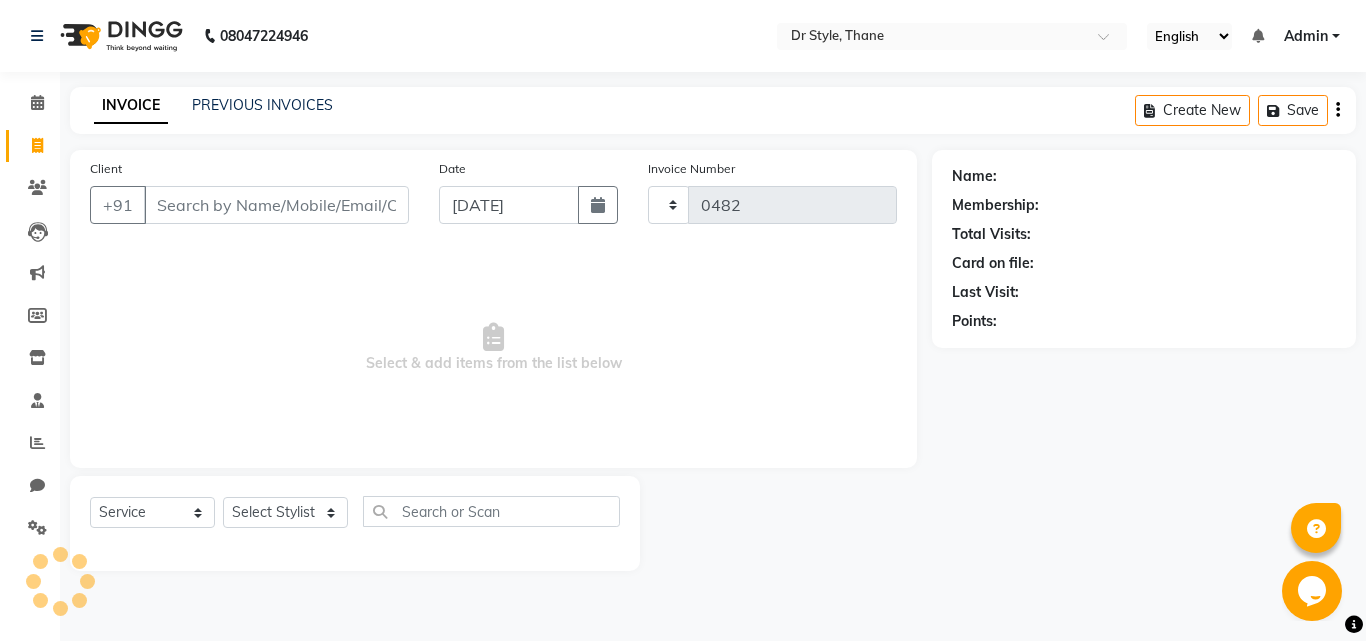 select on "7832" 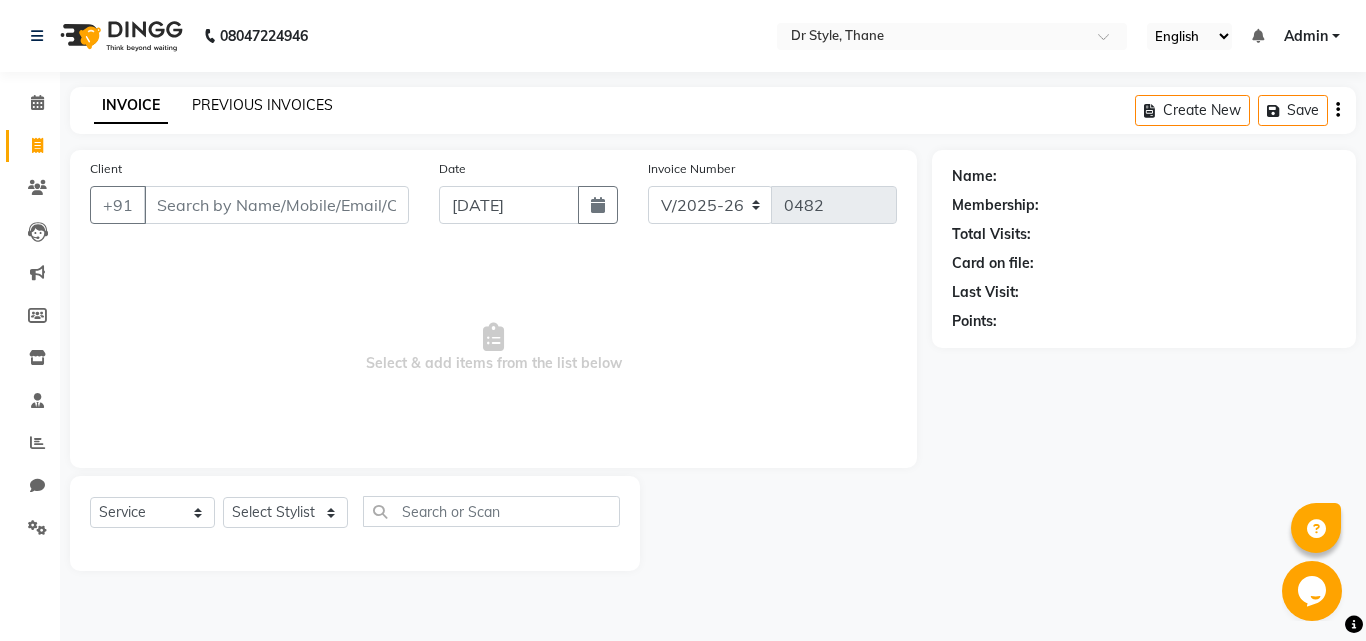click on "PREVIOUS INVOICES" 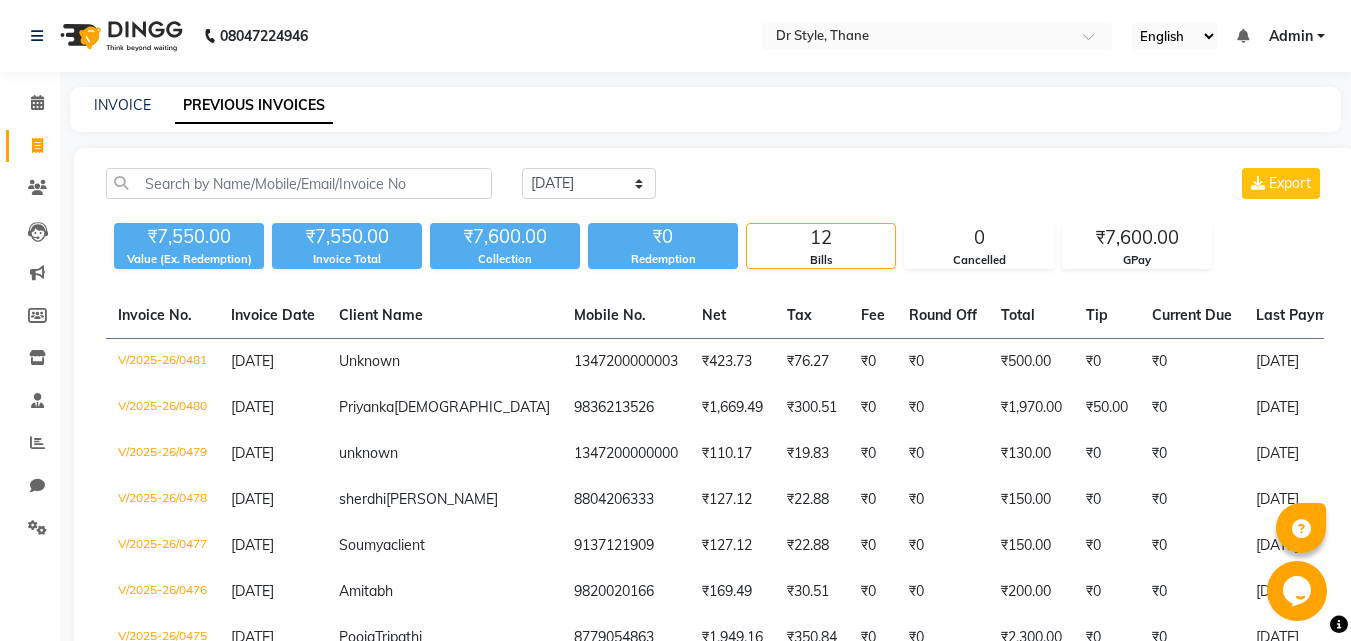 click on "INVOICE PREVIOUS INVOICES" 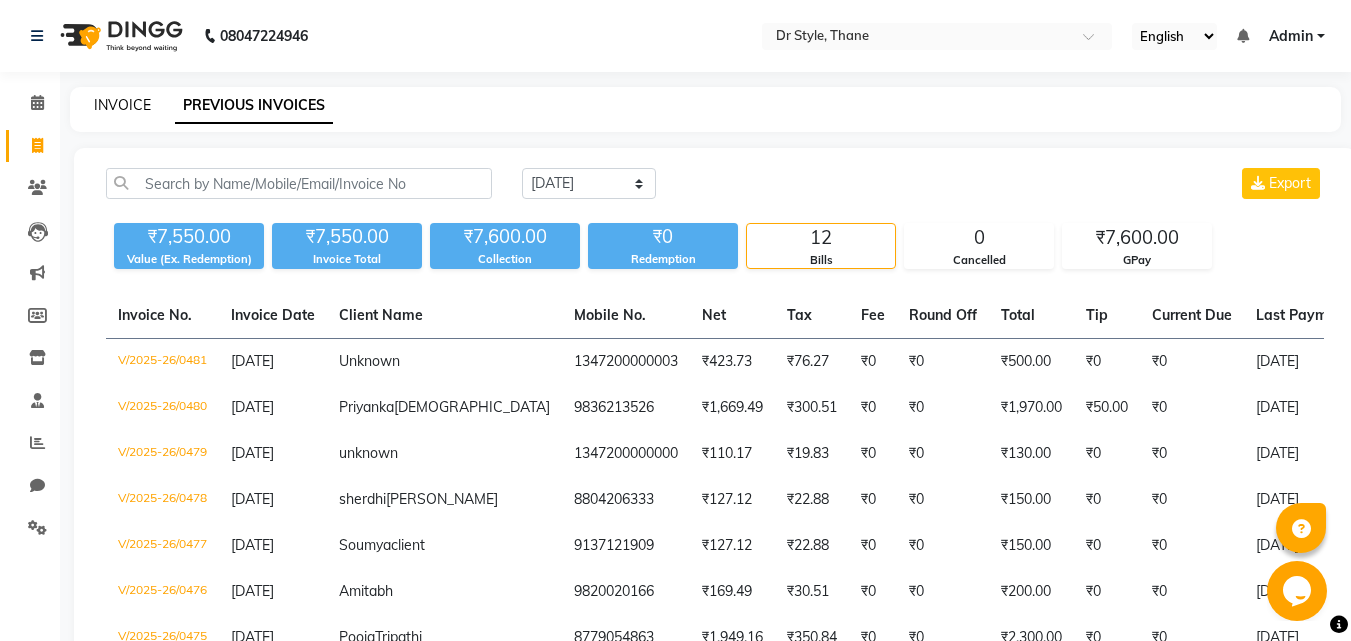 click on "INVOICE" 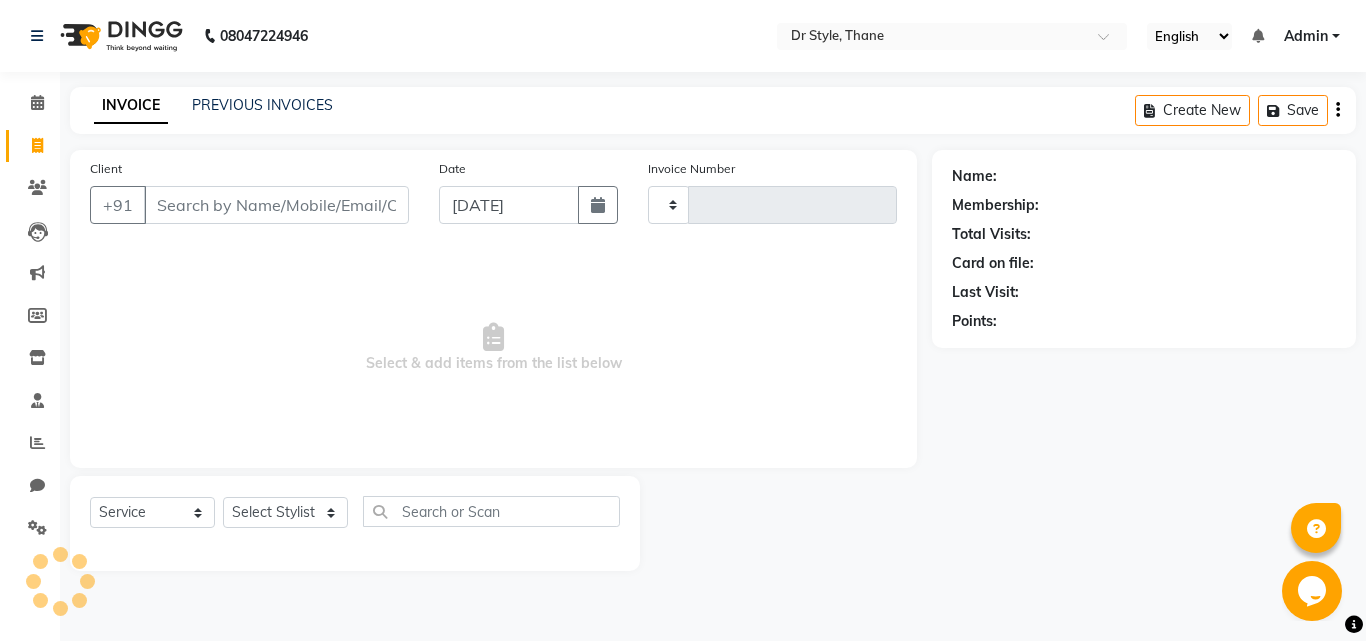 type on "0482" 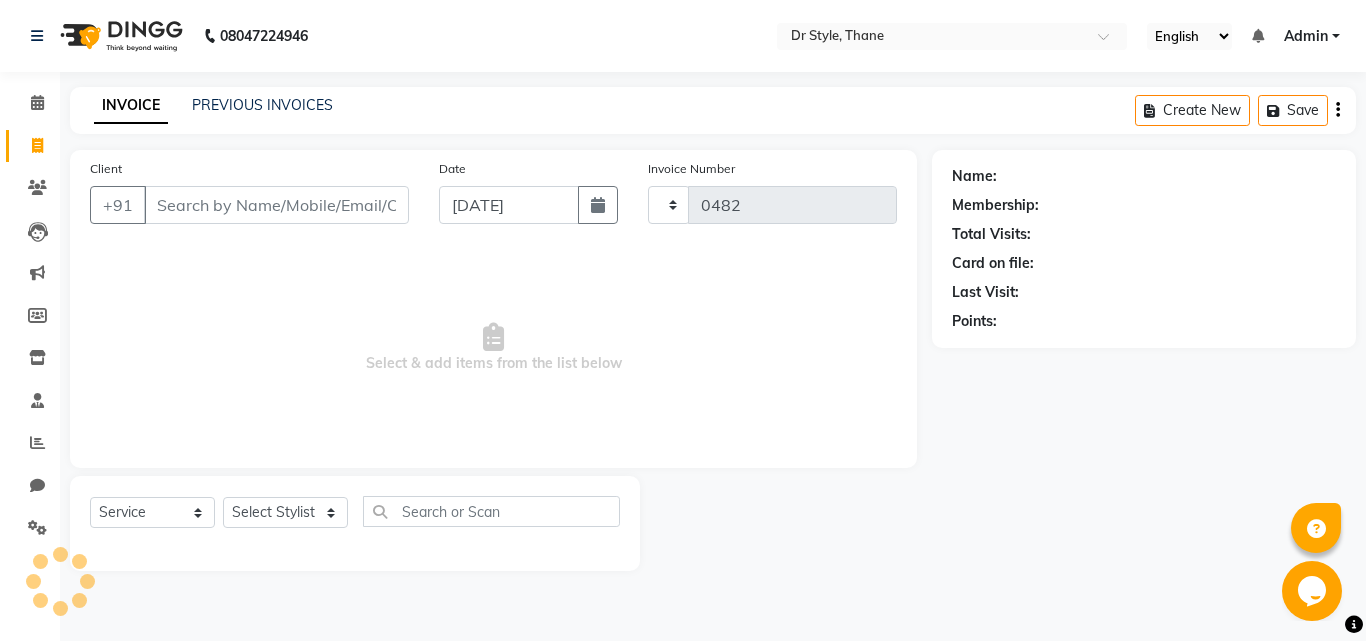 select on "7832" 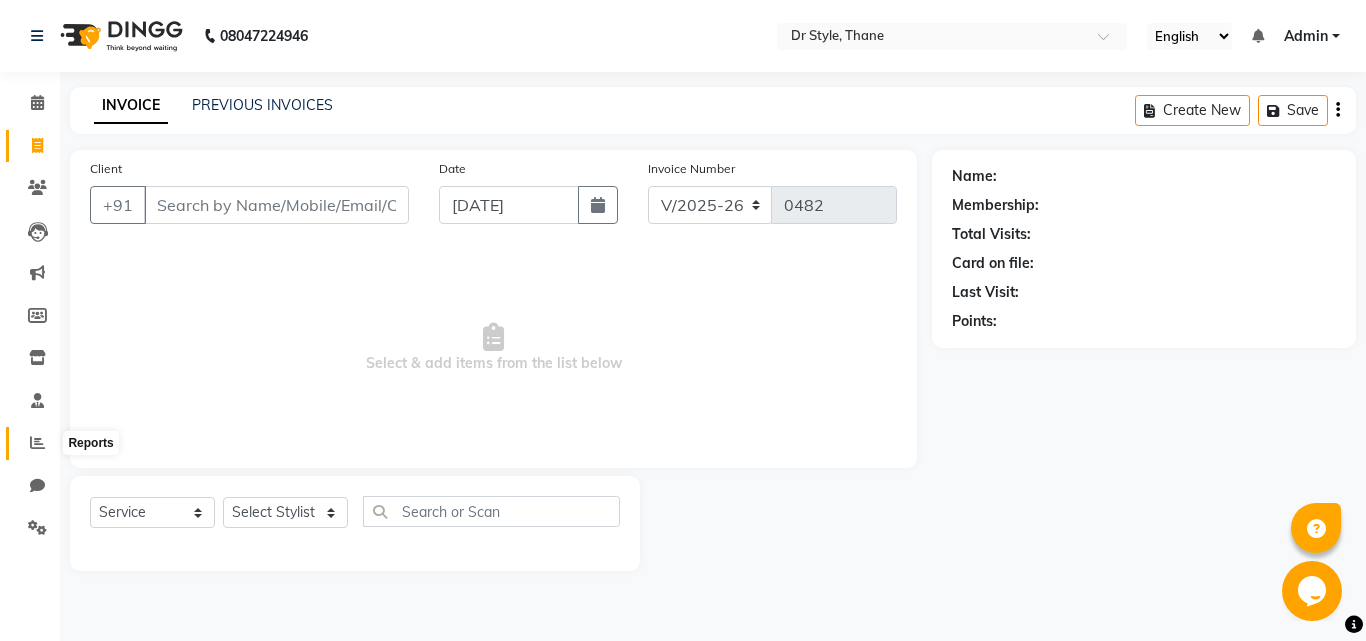 click 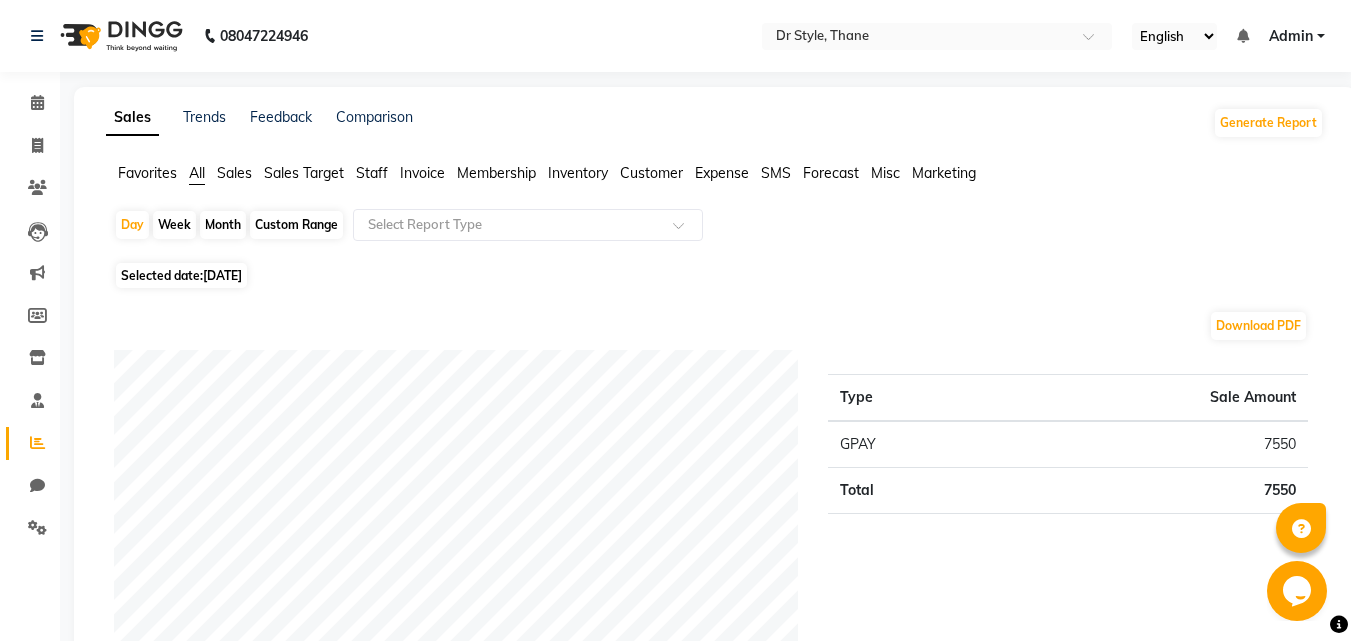 click on "Month" 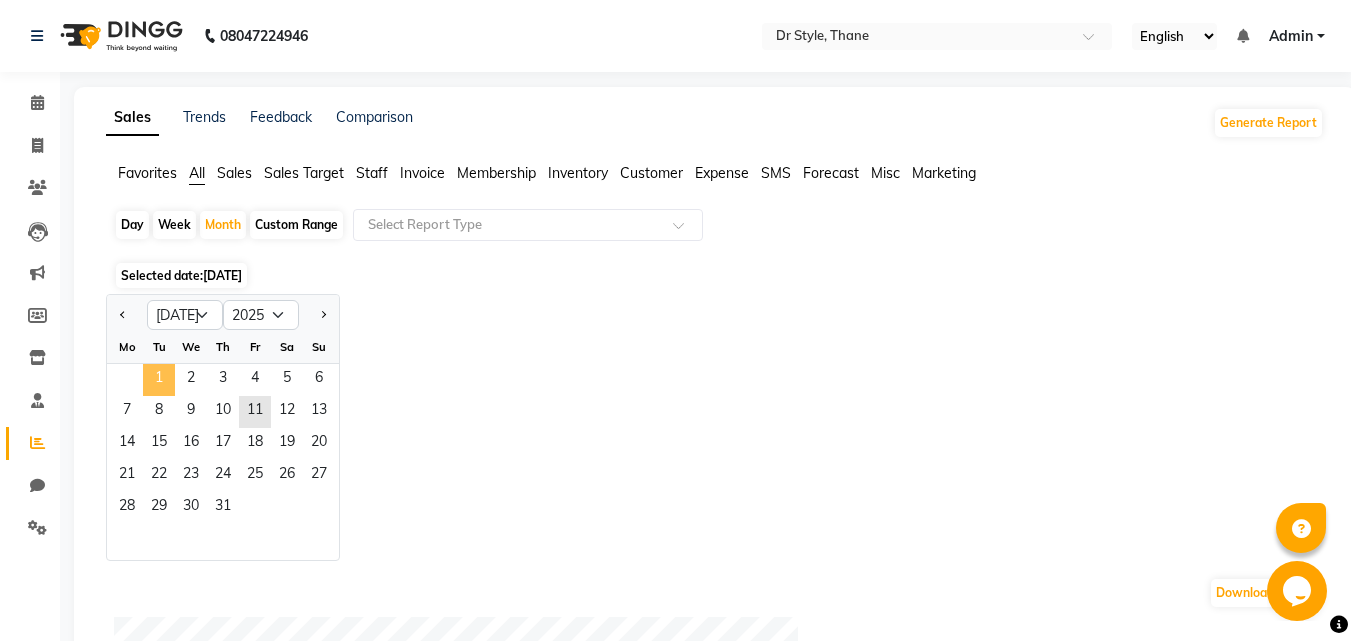 click on "1" 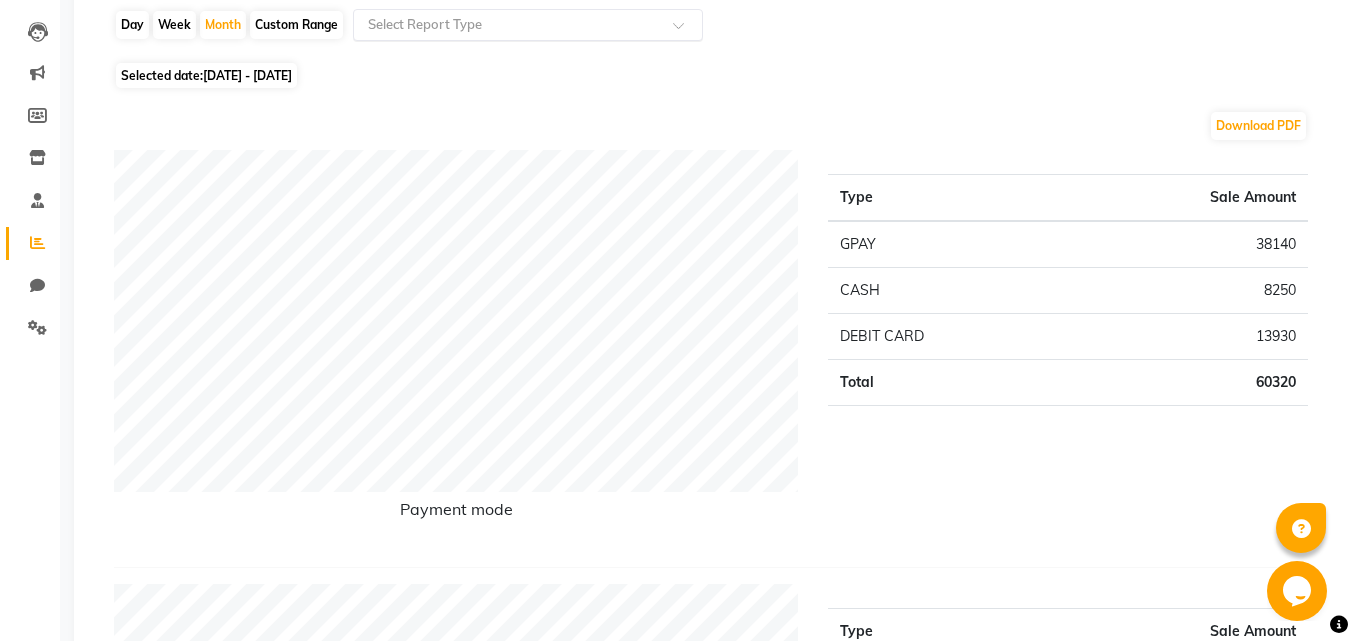 scroll, scrollTop: 0, scrollLeft: 0, axis: both 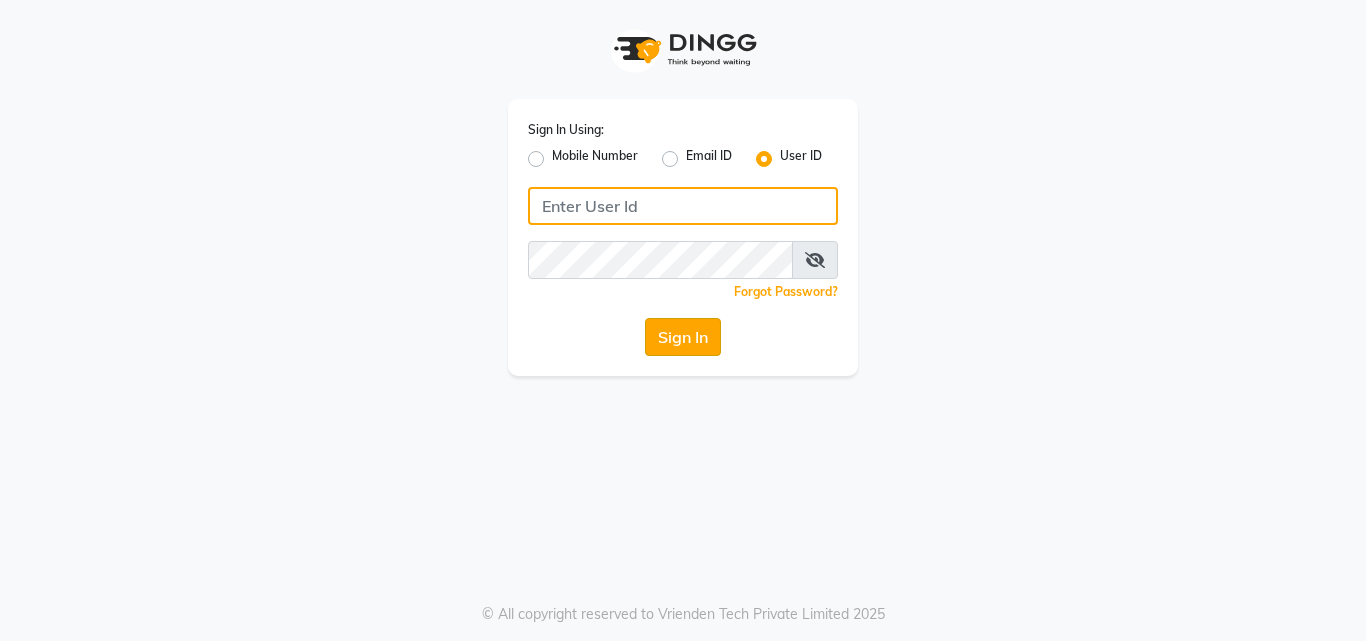 type on "rajusawardekar@yahoo.co.in" 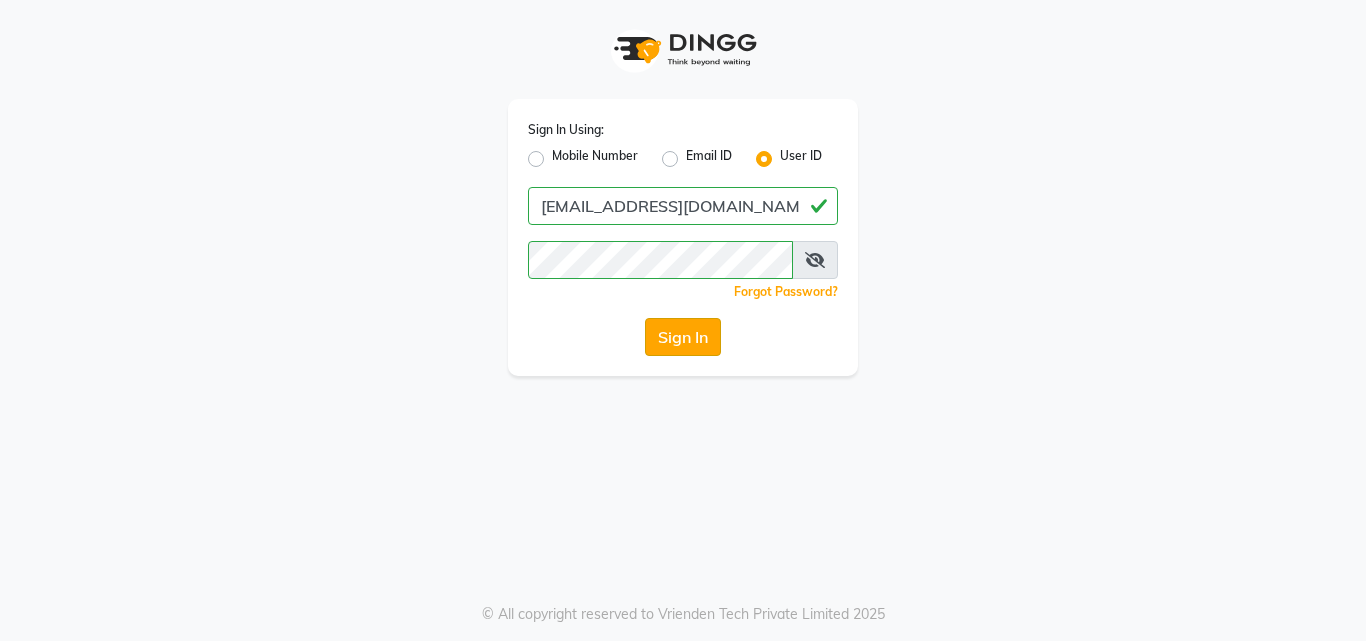click on "Sign In" 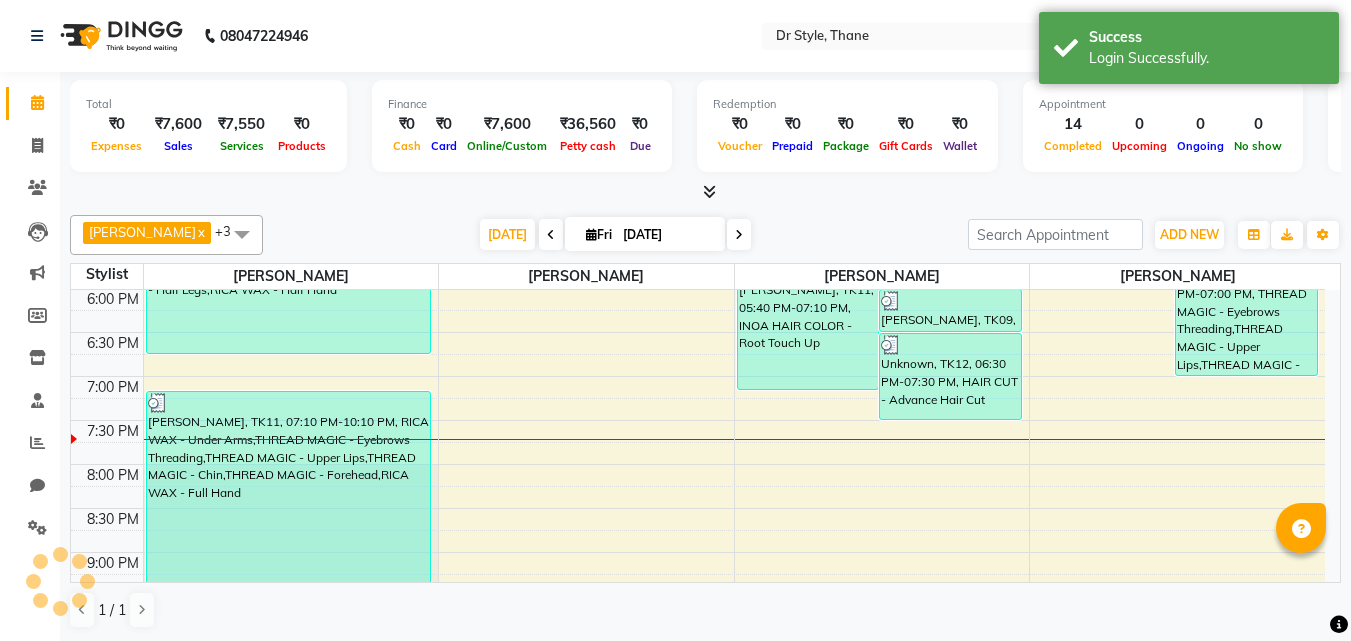 scroll, scrollTop: 0, scrollLeft: 0, axis: both 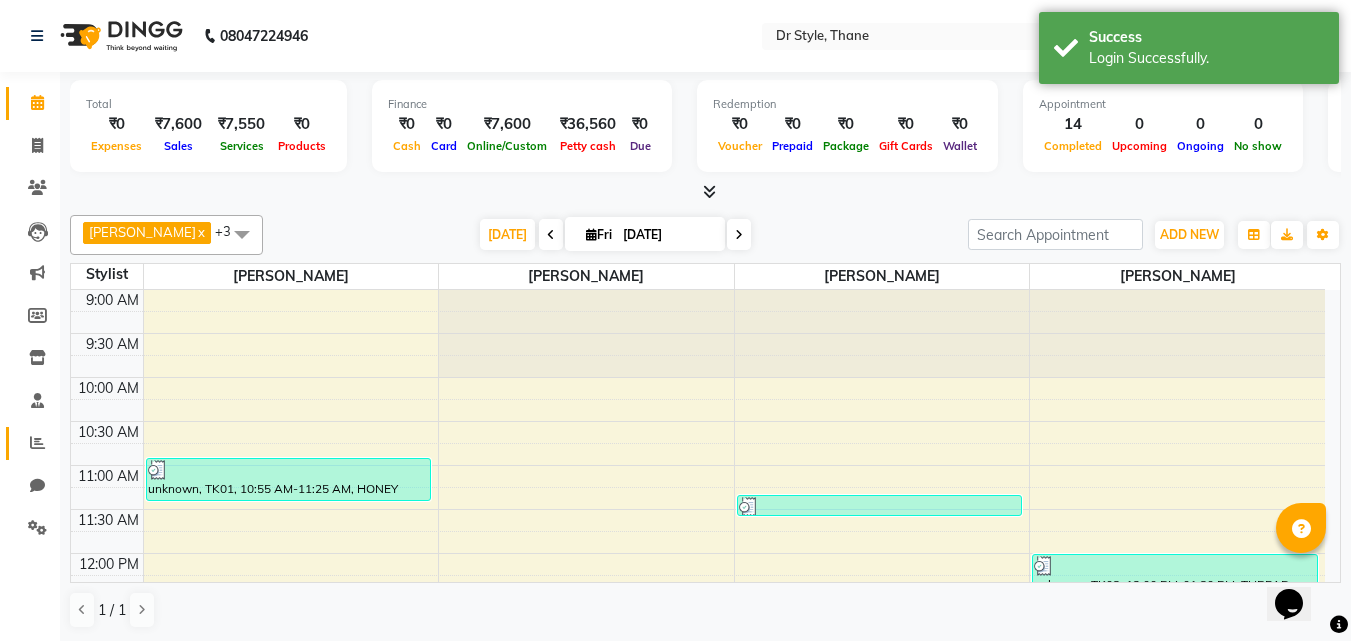 click on "Reports" 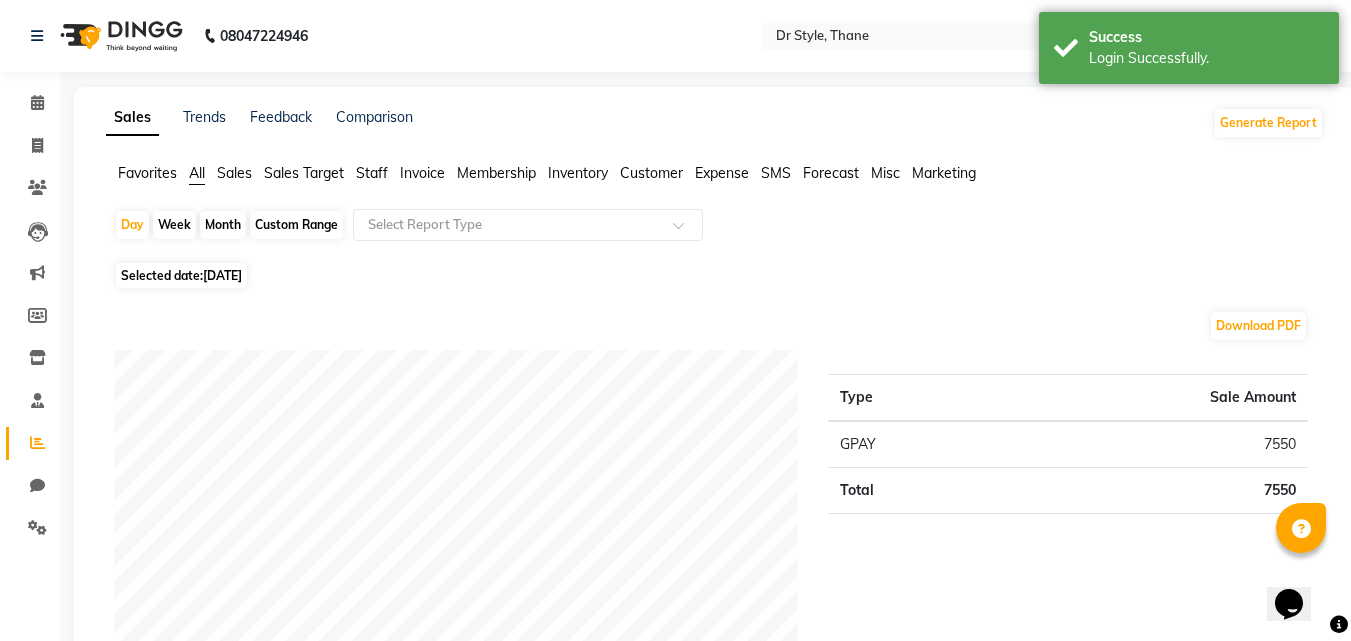 click on "Month" 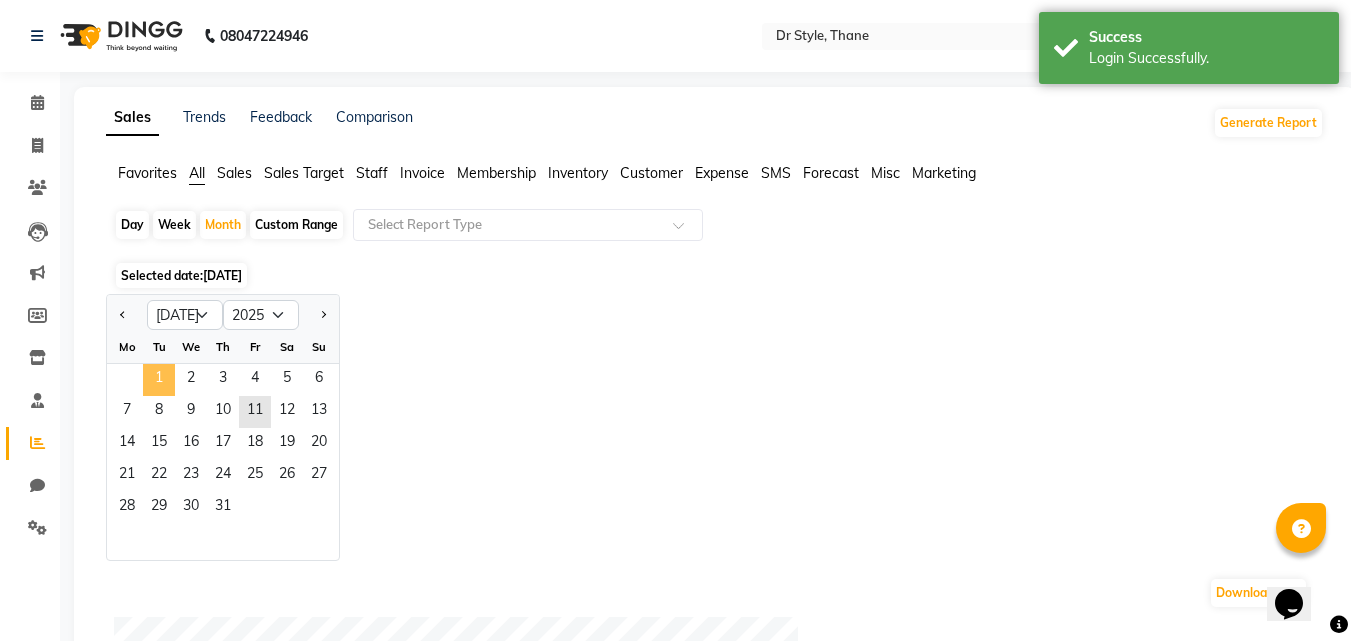 click on "1" 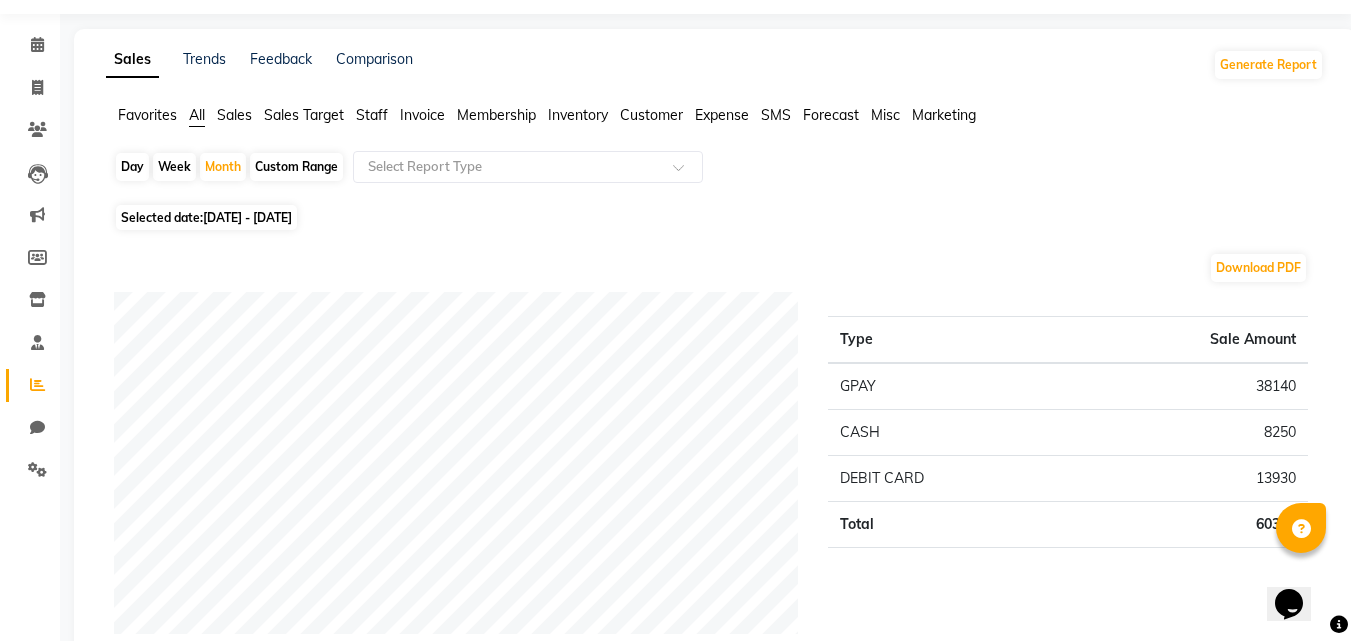 scroll, scrollTop: 0, scrollLeft: 0, axis: both 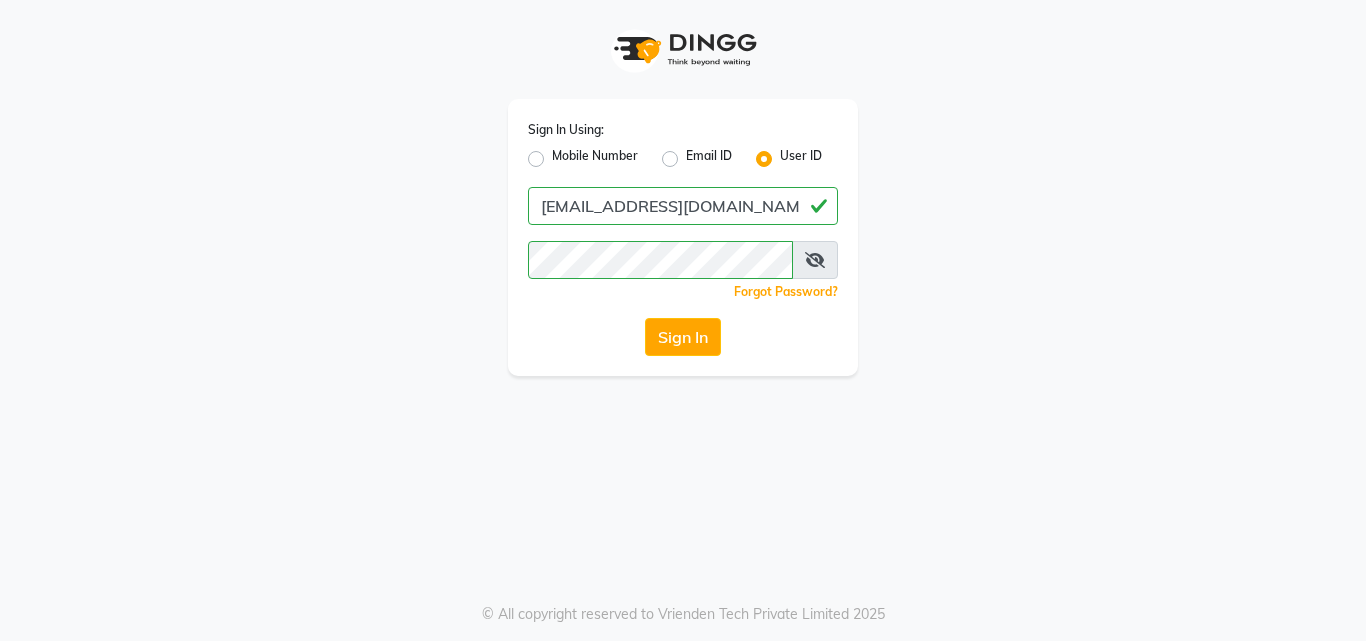 click on "Sign In" 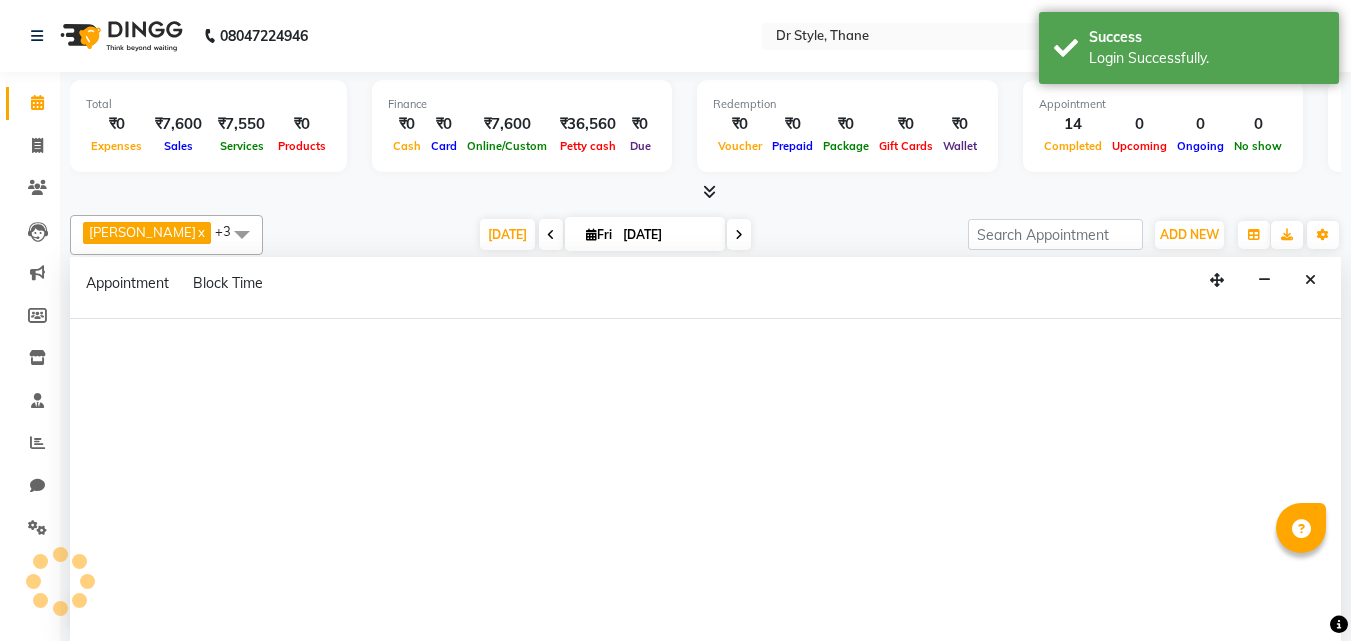 scroll, scrollTop: 0, scrollLeft: 0, axis: both 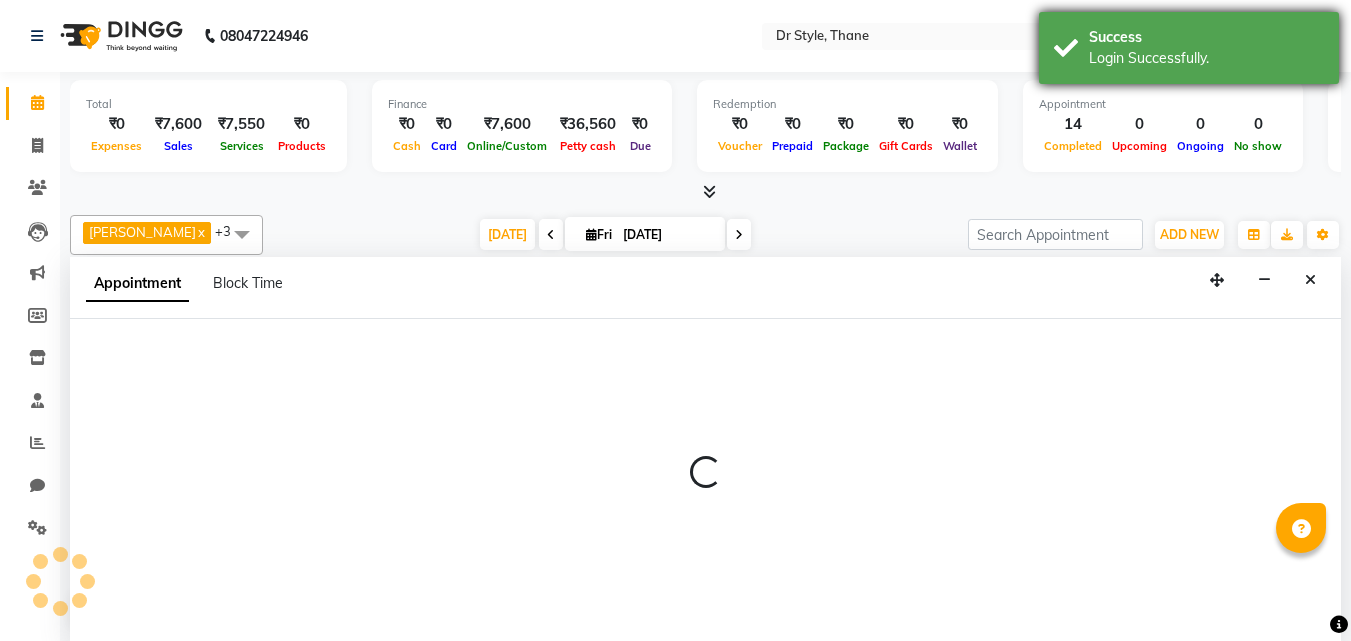 select on "77236" 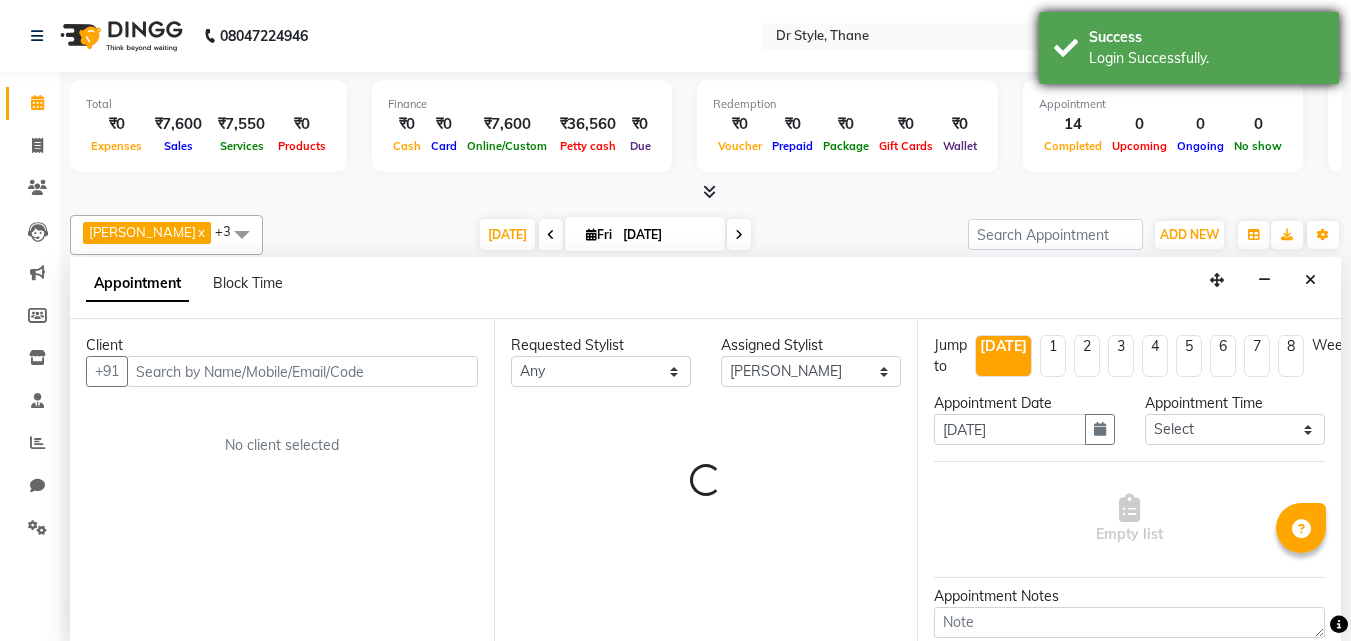 scroll, scrollTop: 1, scrollLeft: 0, axis: vertical 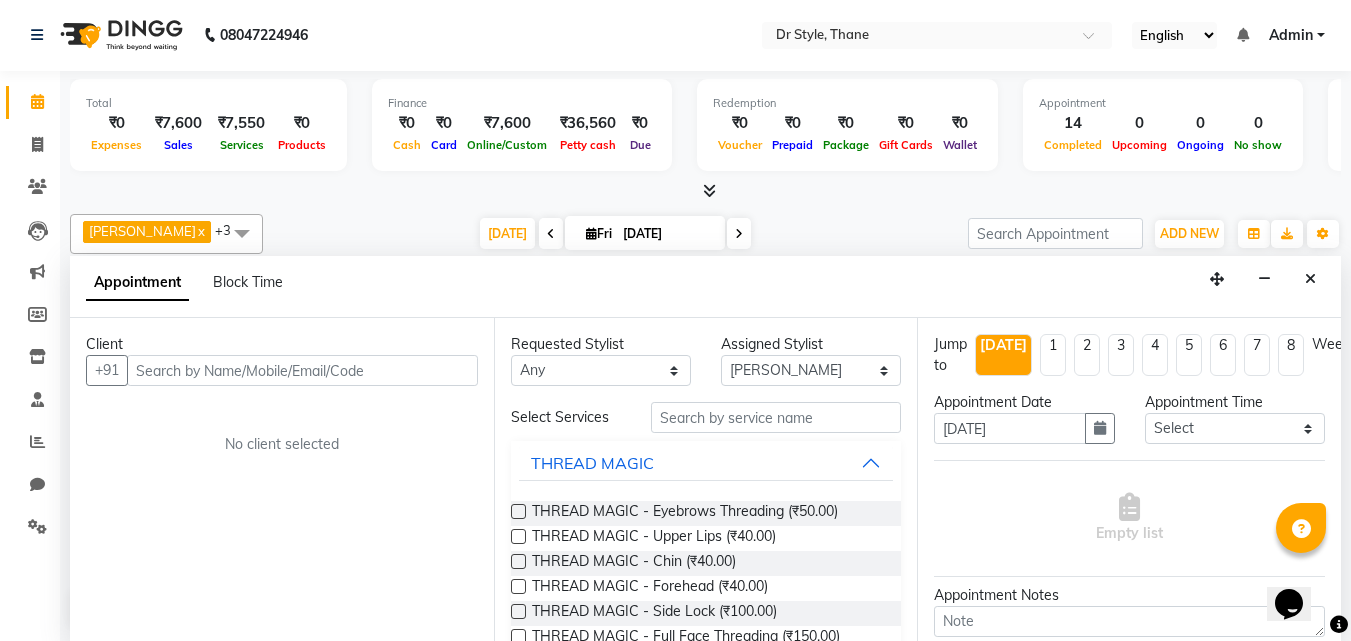 drag, startPoint x: 632, startPoint y: 75, endPoint x: 638, endPoint y: 28, distance: 47.38143 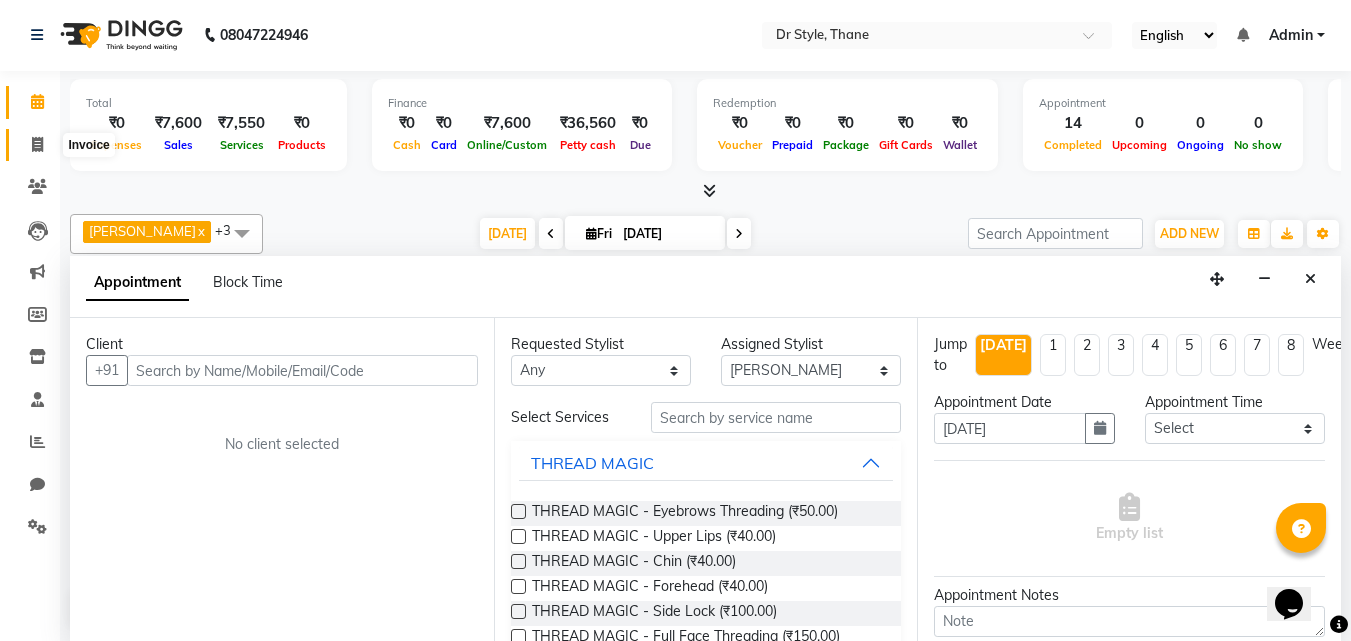 click 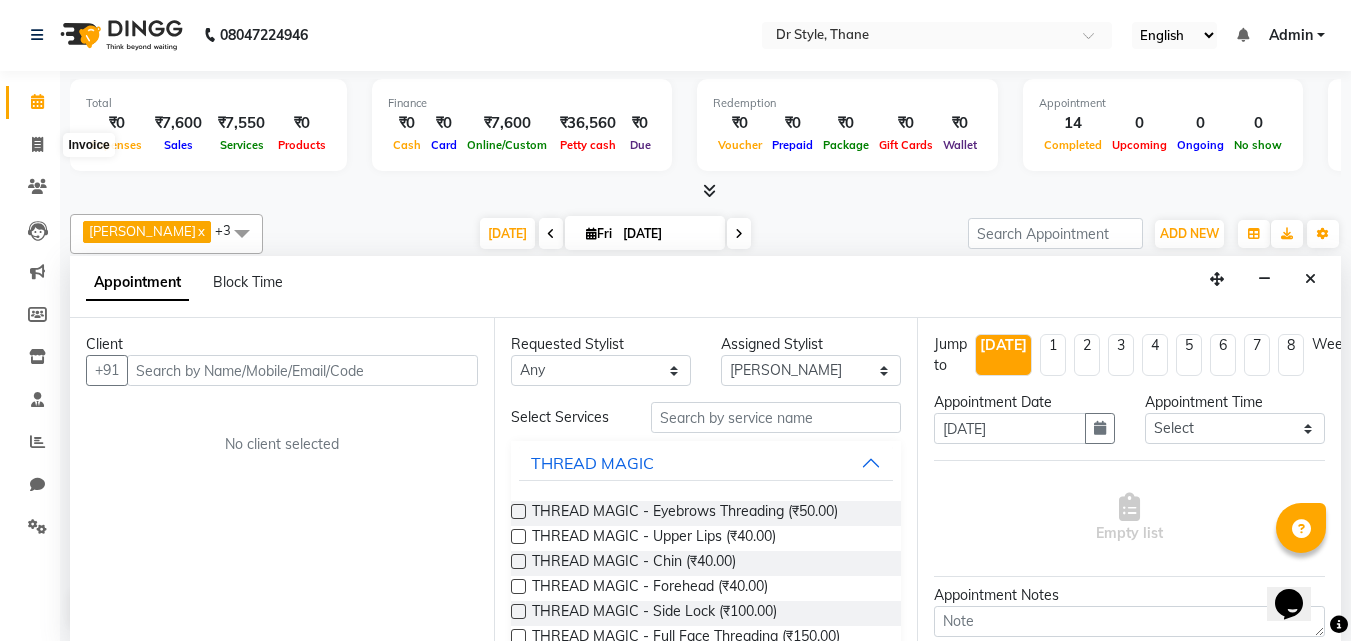 select on "service" 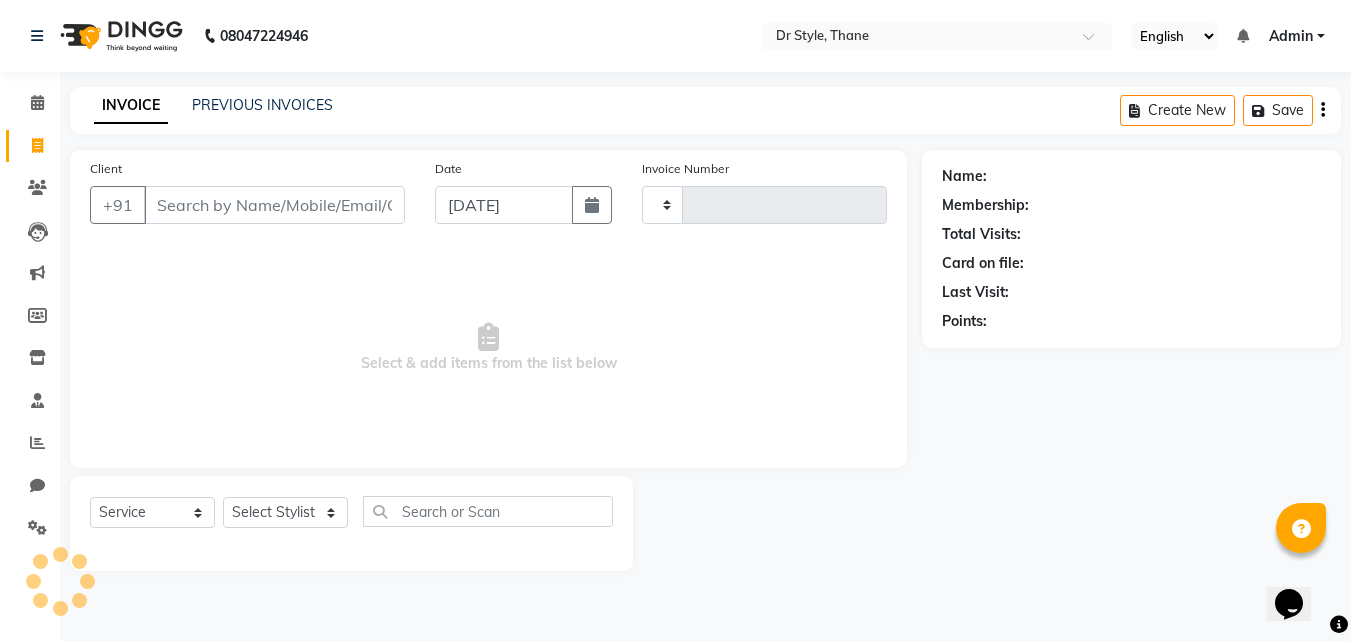 scroll, scrollTop: 0, scrollLeft: 0, axis: both 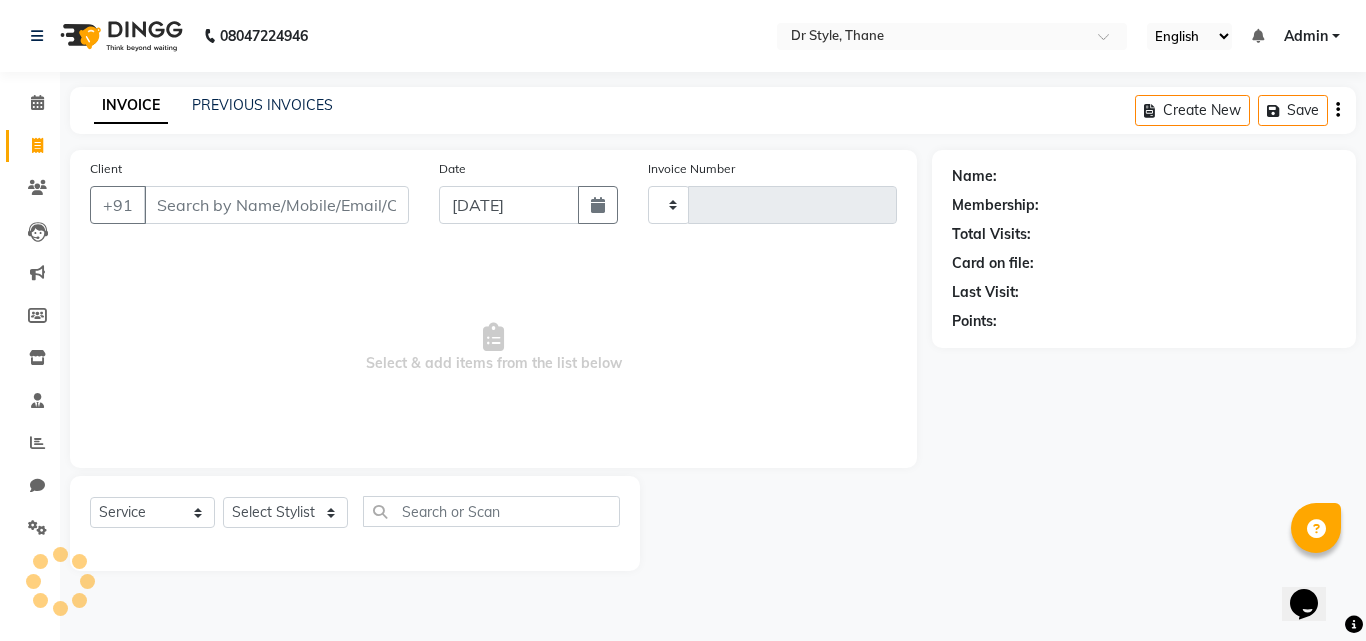 type on "0482" 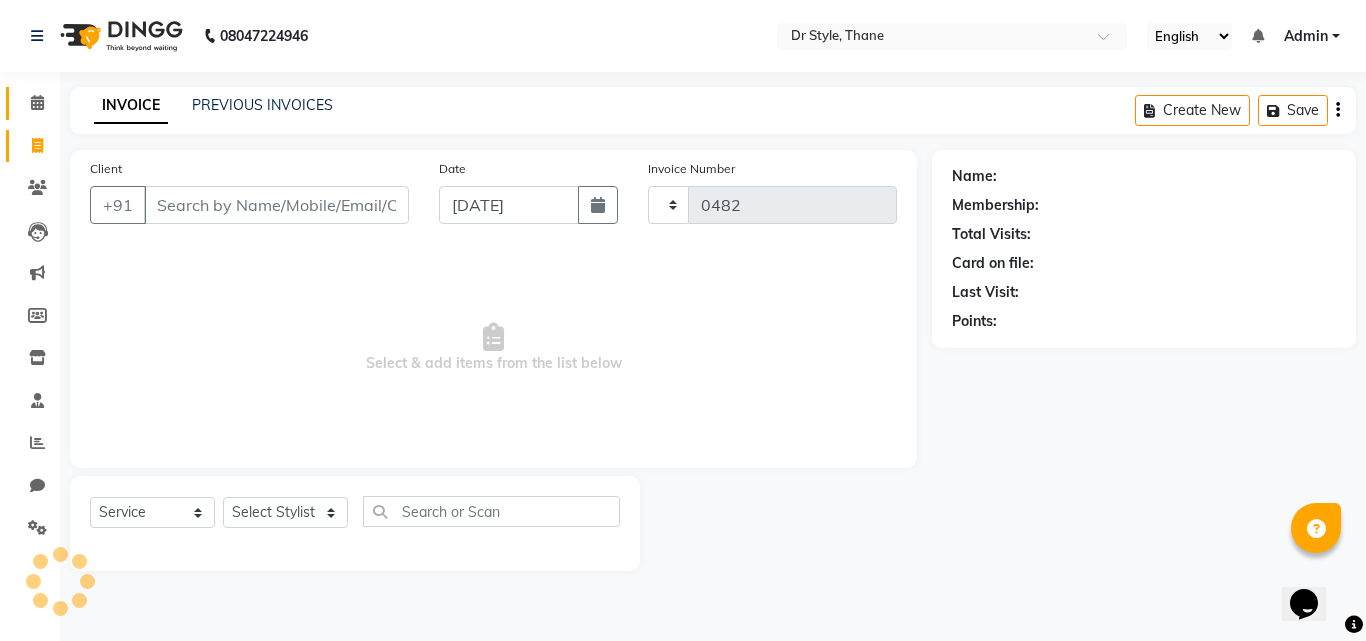select on "7832" 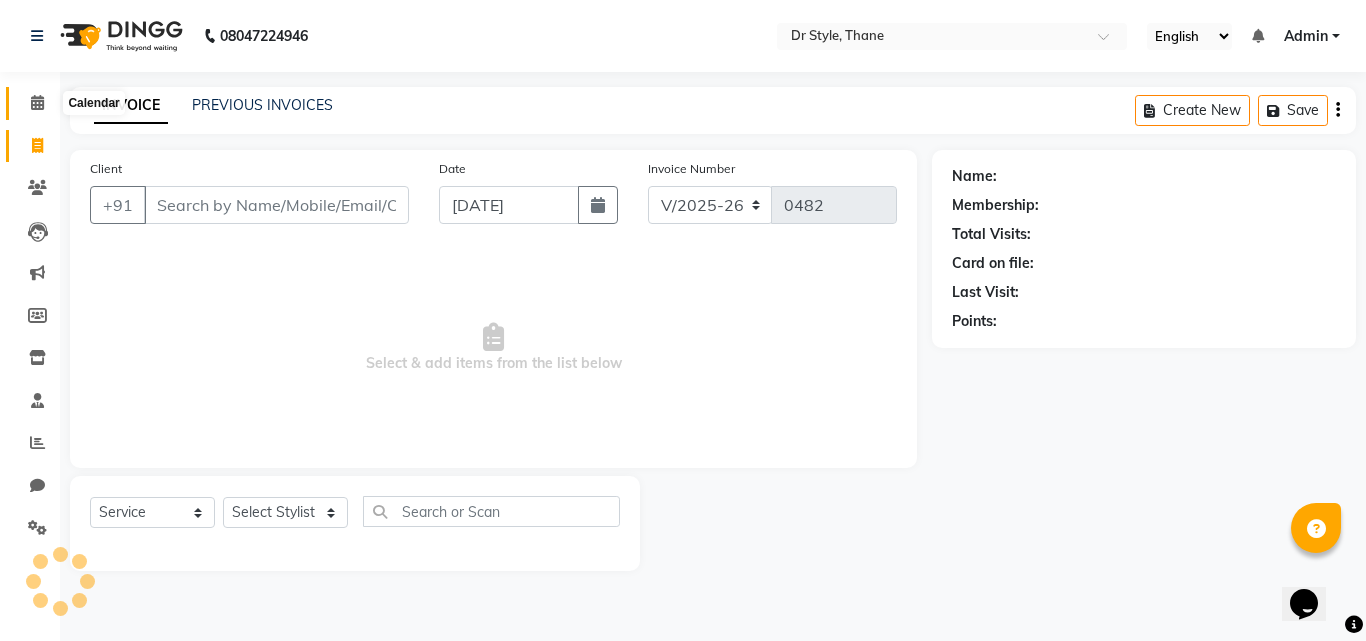 click 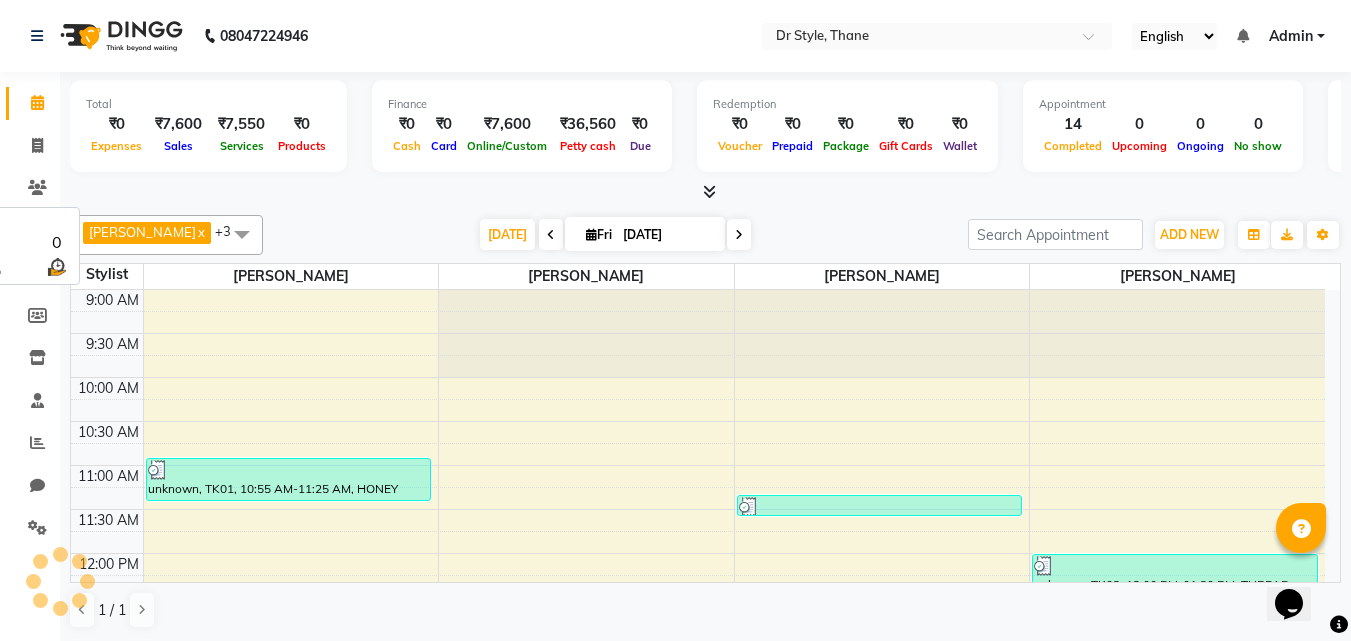 scroll, scrollTop: 0, scrollLeft: 0, axis: both 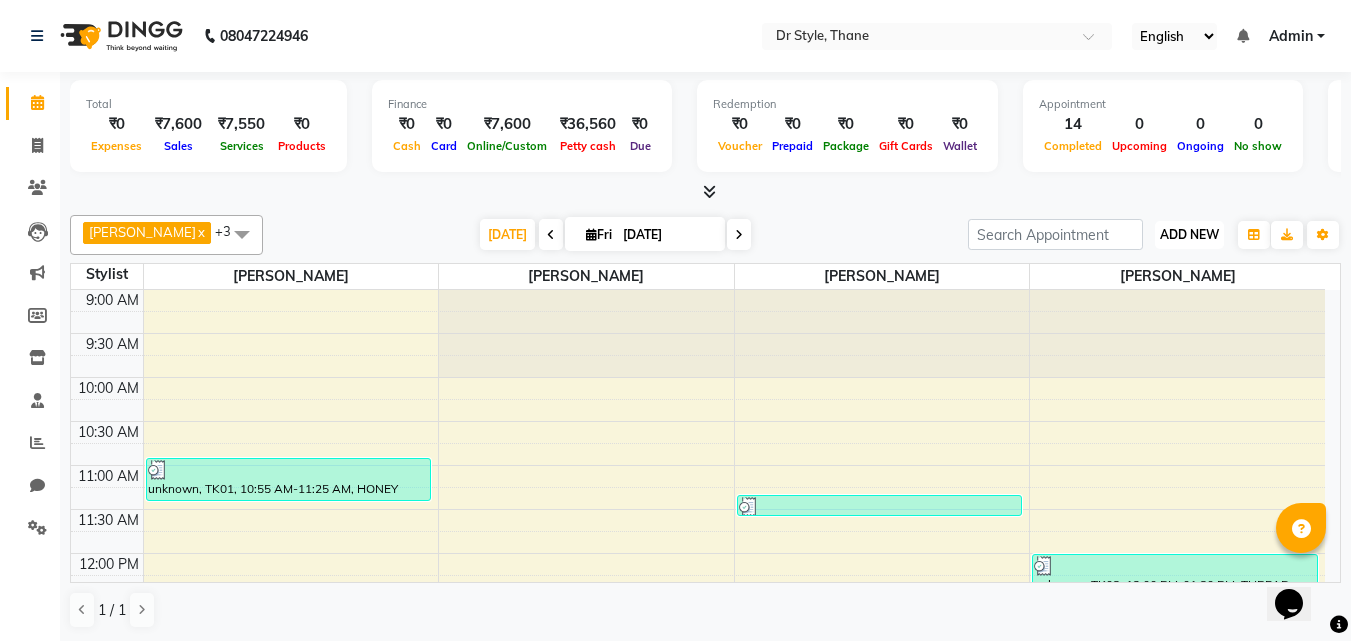 click on "ADD NEW" at bounding box center [1189, 234] 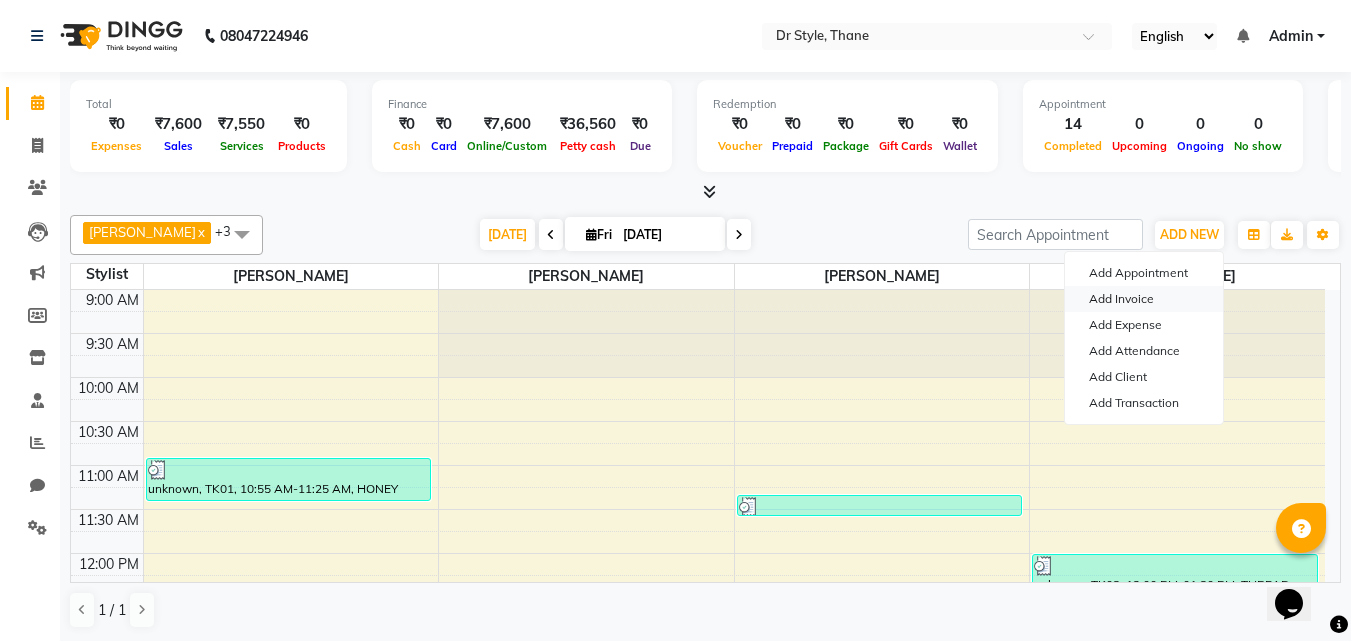 click on "Add Invoice" at bounding box center [1144, 299] 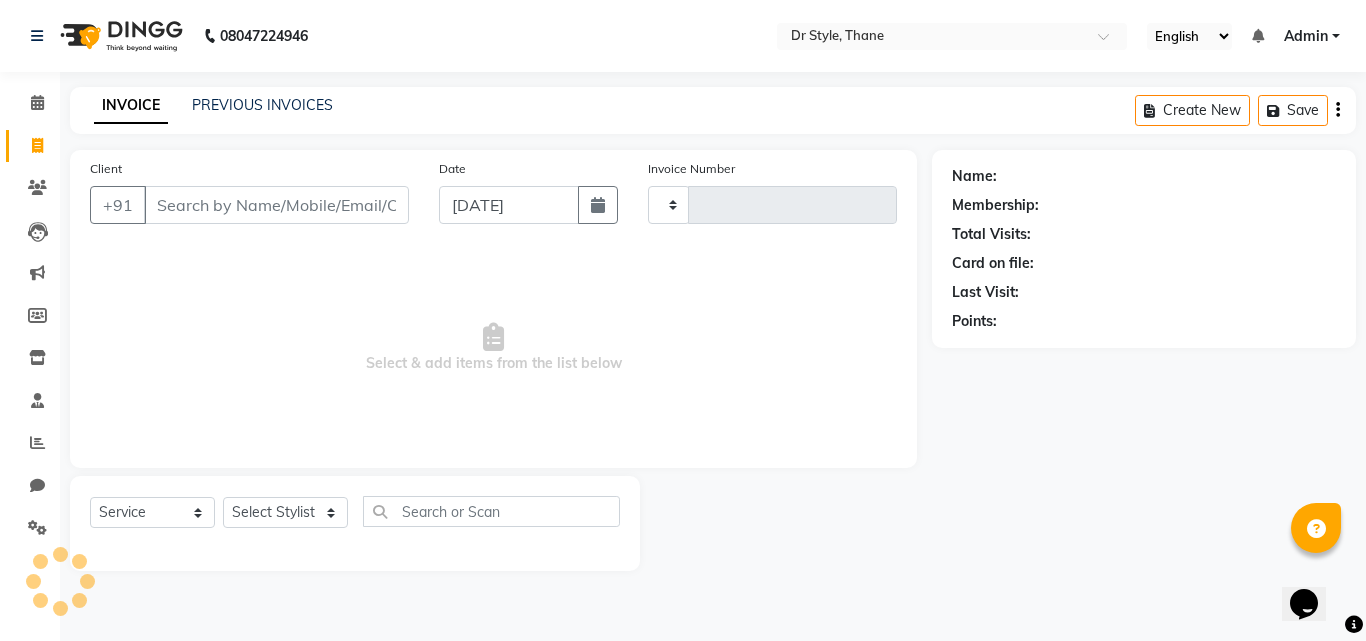 type on "0482" 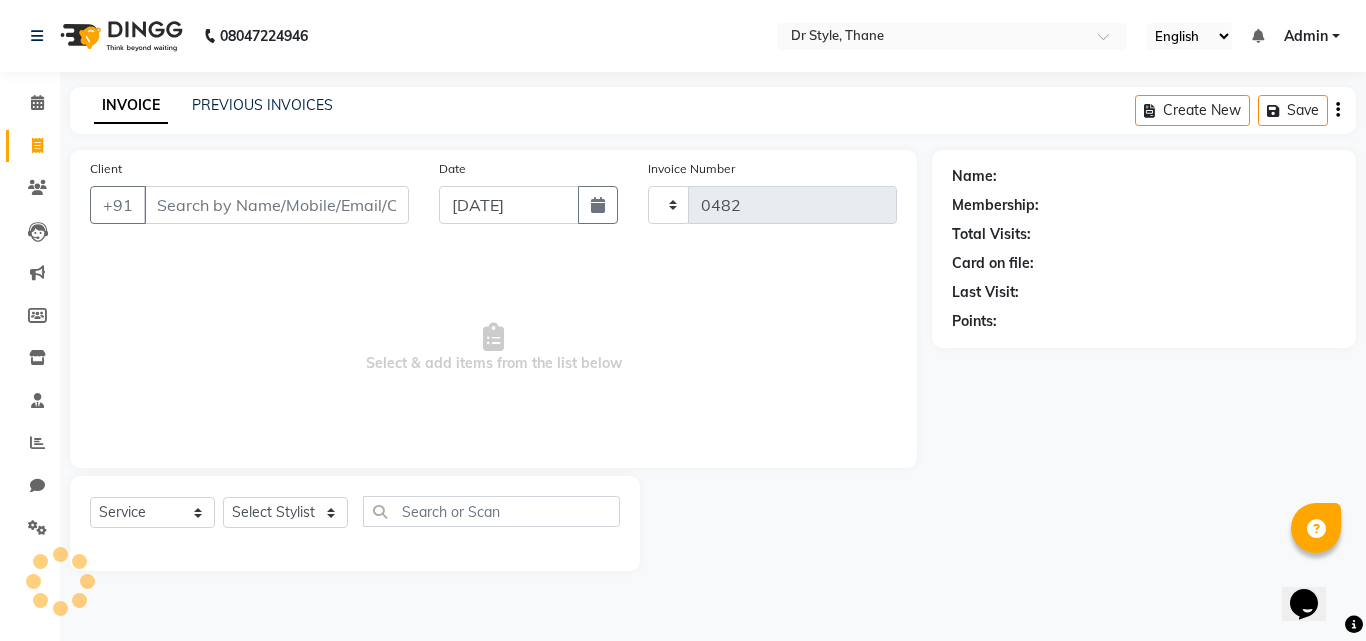 select on "7832" 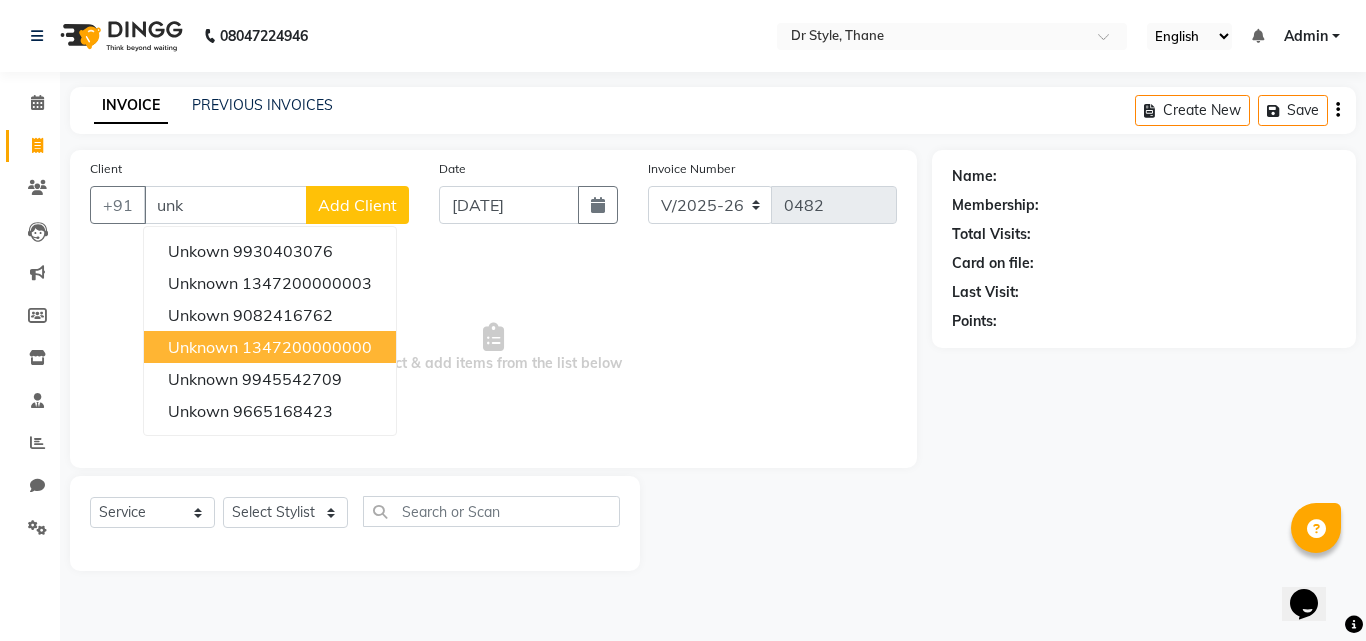 click on "unknown" at bounding box center [203, 347] 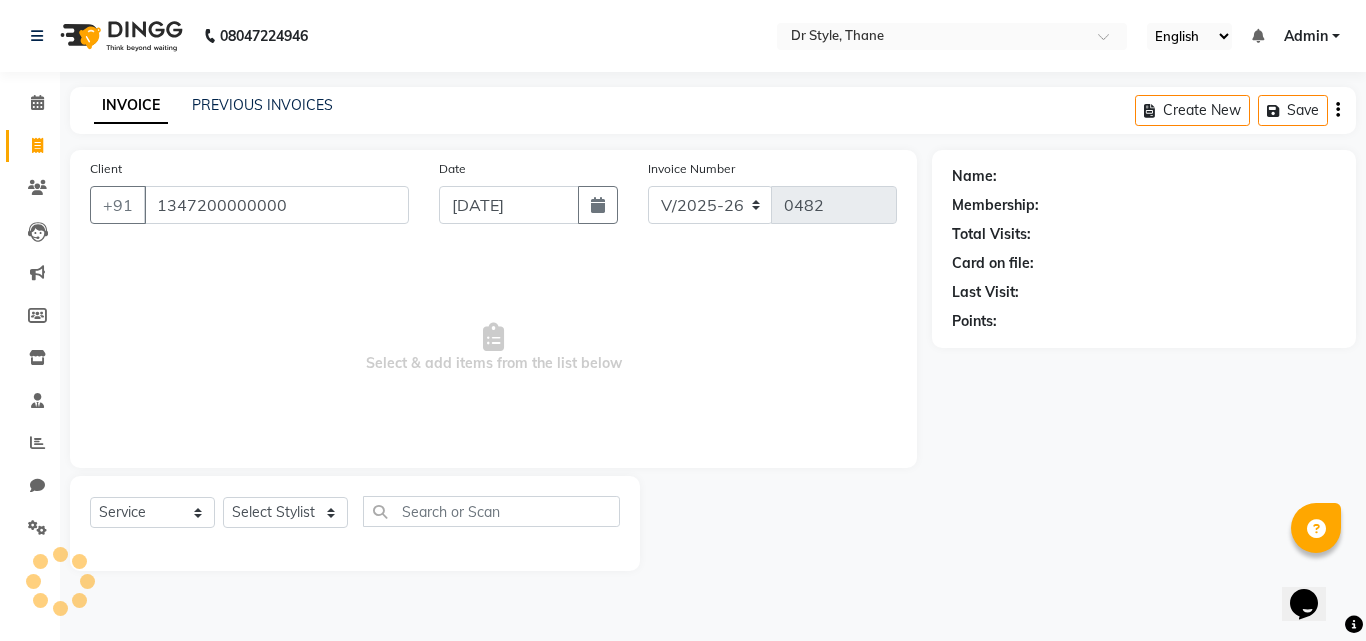 type on "1347200000000" 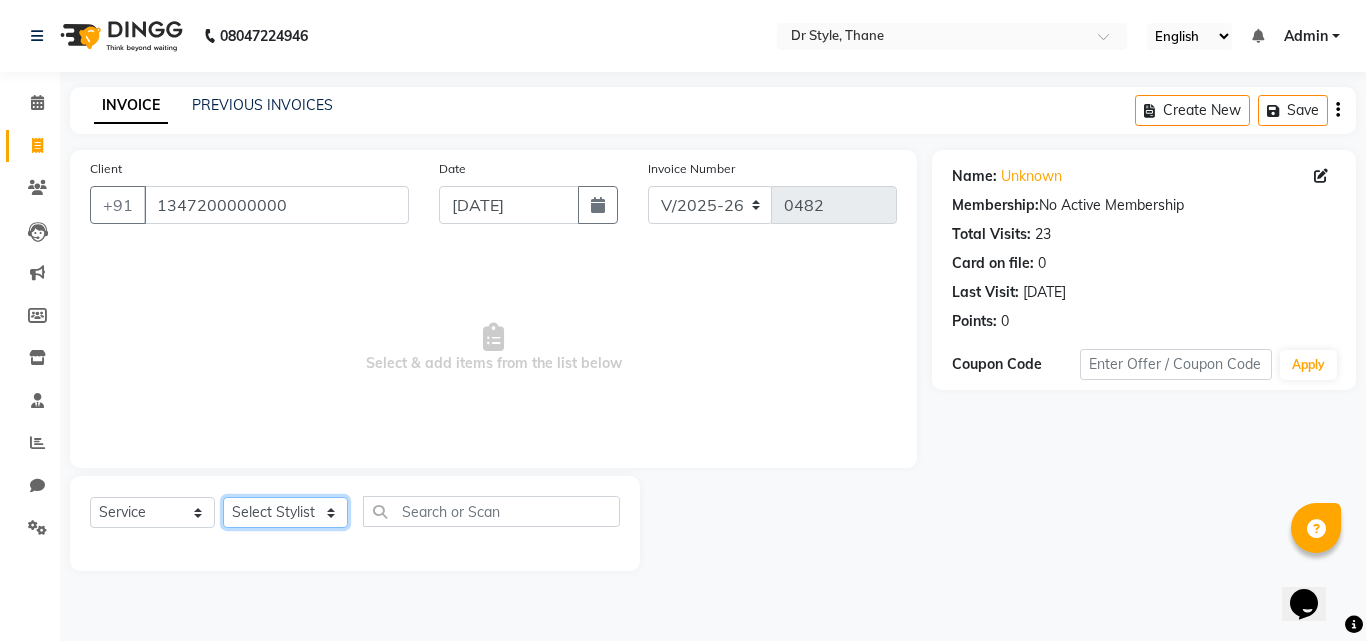 click on "Select Stylist [PERSON_NAME]  [PERSON_NAME] [PERSON_NAME] [PERSON_NAME] [PERSON_NAME] twinkle" 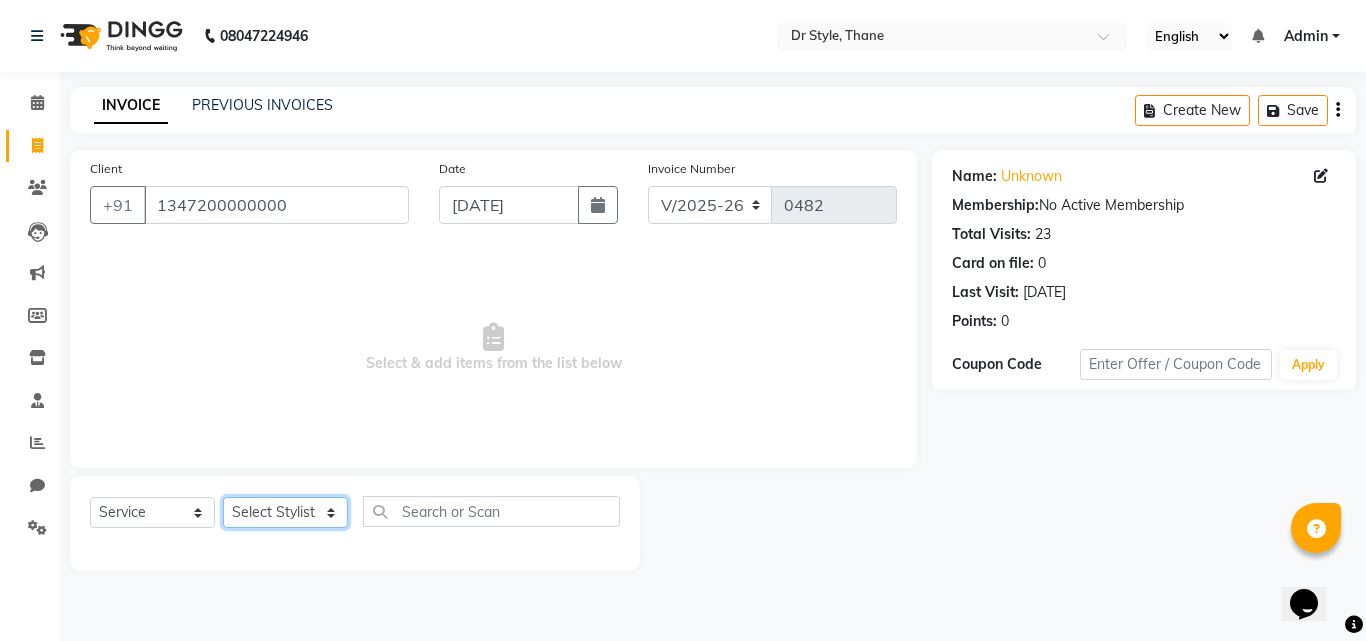 select on "69916" 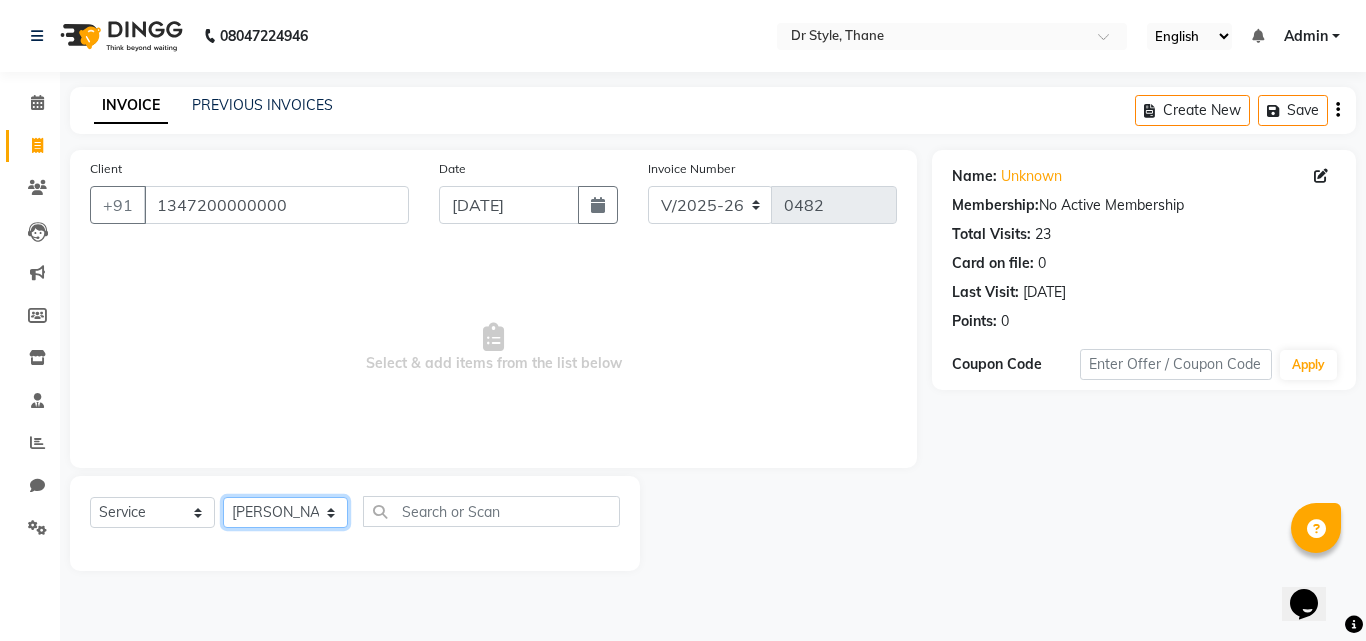 click on "Select Stylist [PERSON_NAME]  [PERSON_NAME] [PERSON_NAME] [PERSON_NAME] [PERSON_NAME] twinkle" 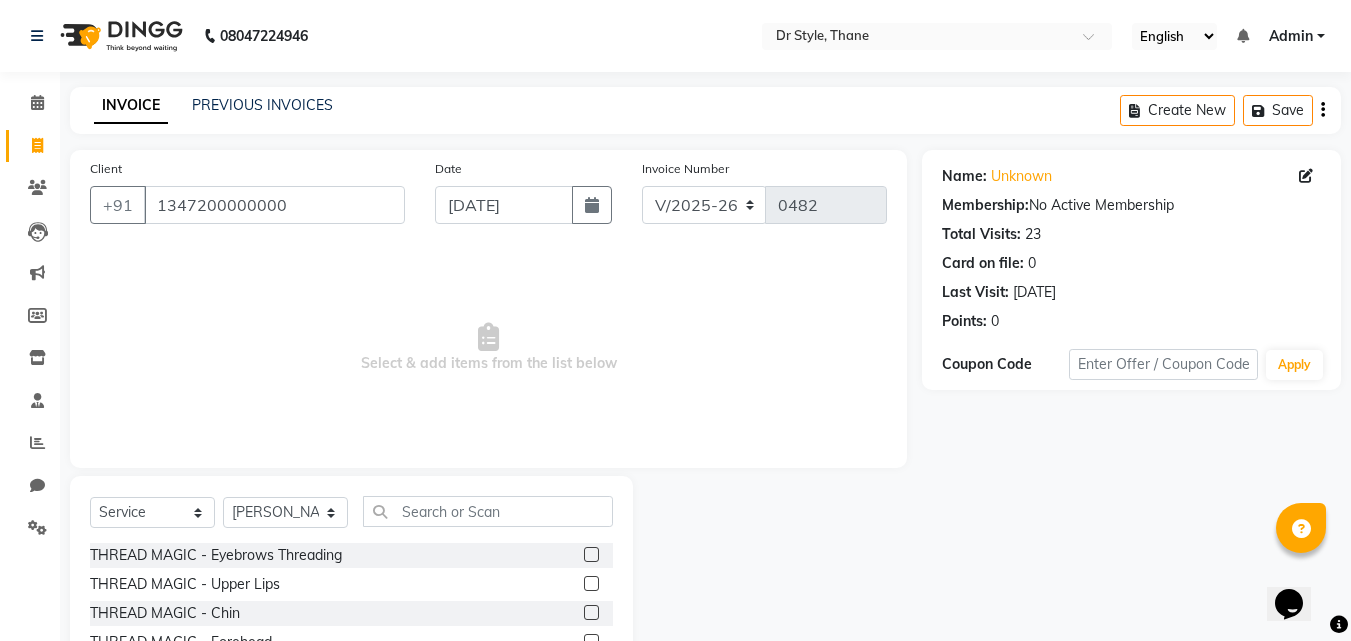 click 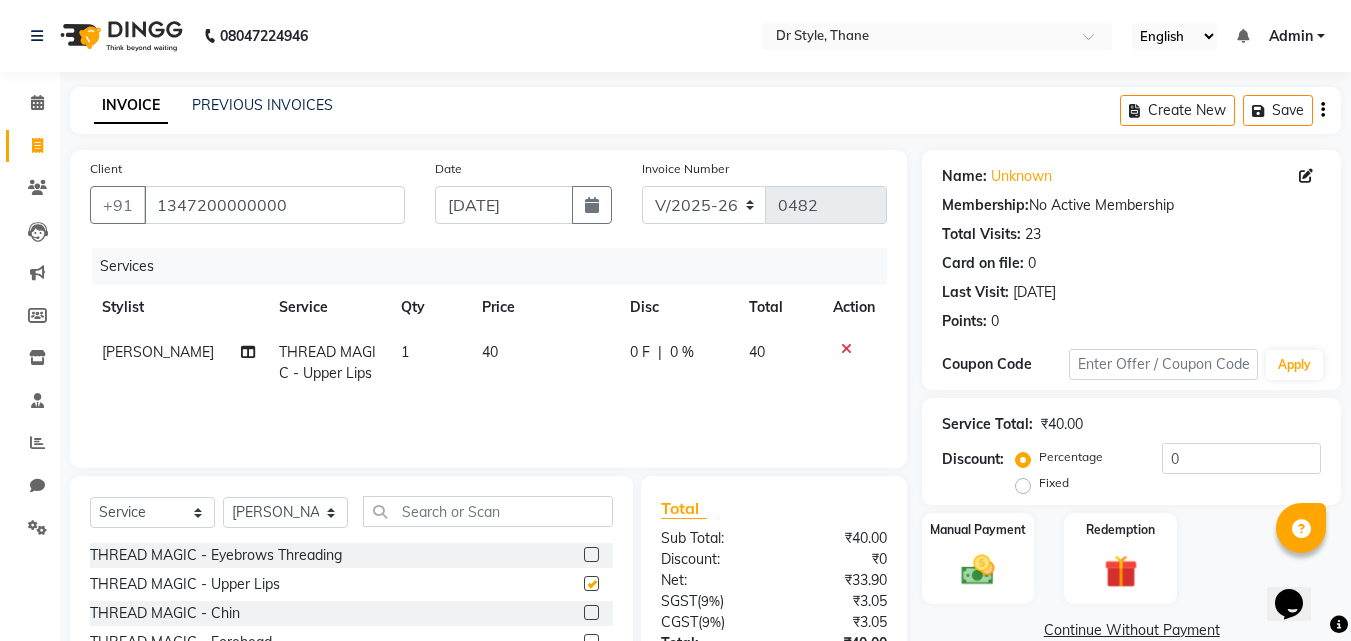 checkbox on "false" 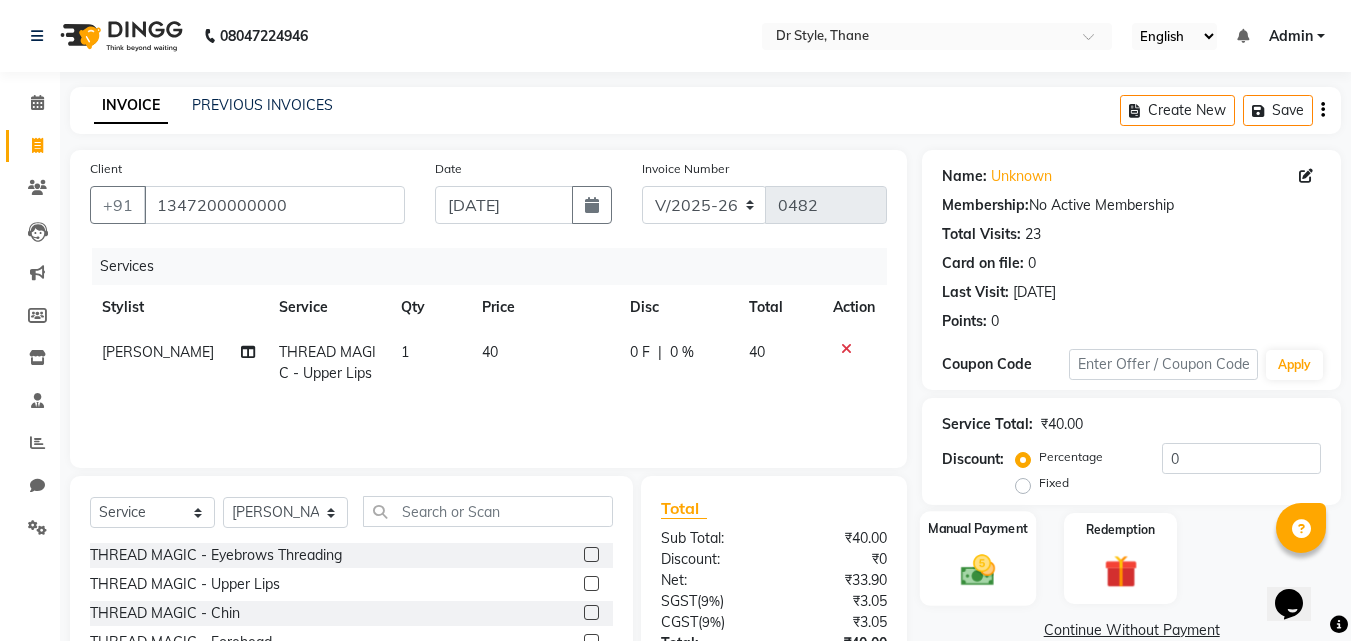 click on "Manual Payment" 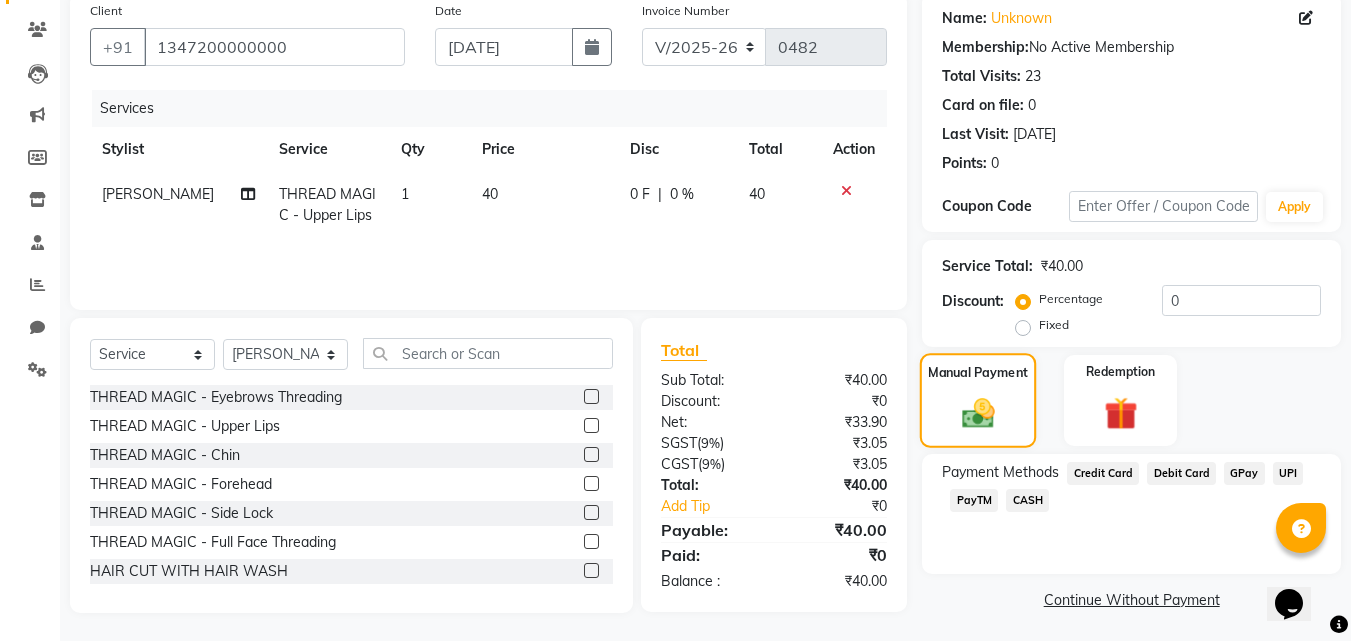 scroll, scrollTop: 162, scrollLeft: 0, axis: vertical 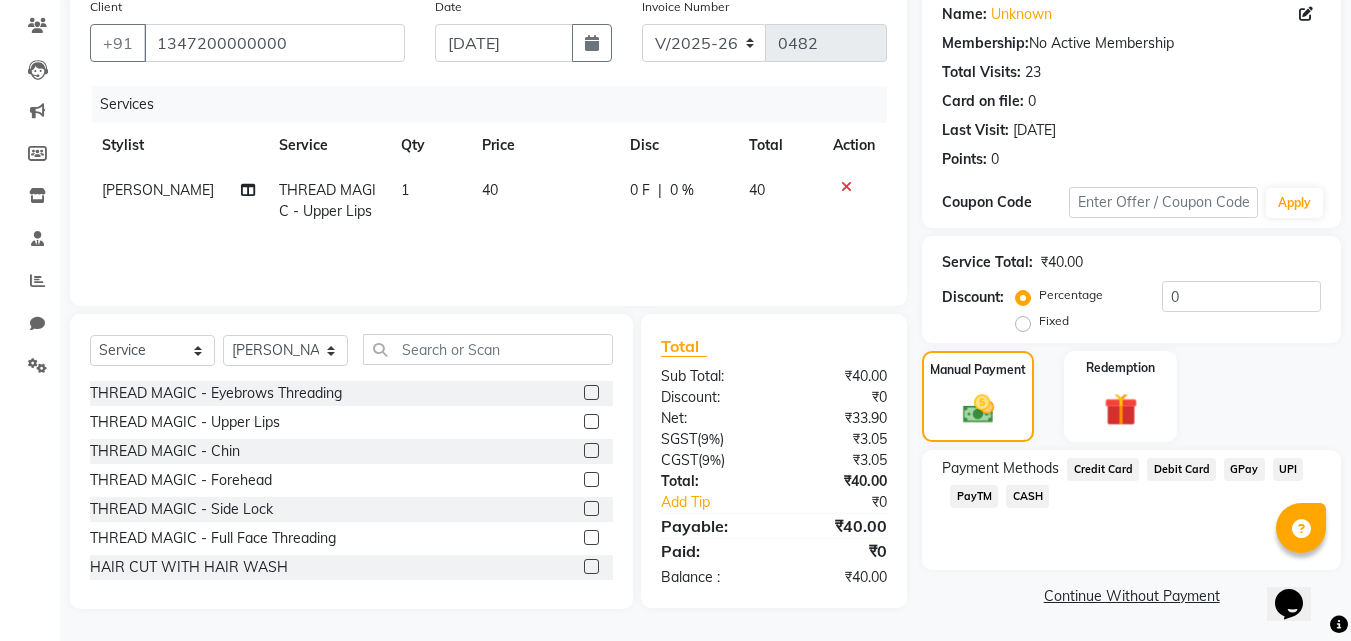 click on "CASH" 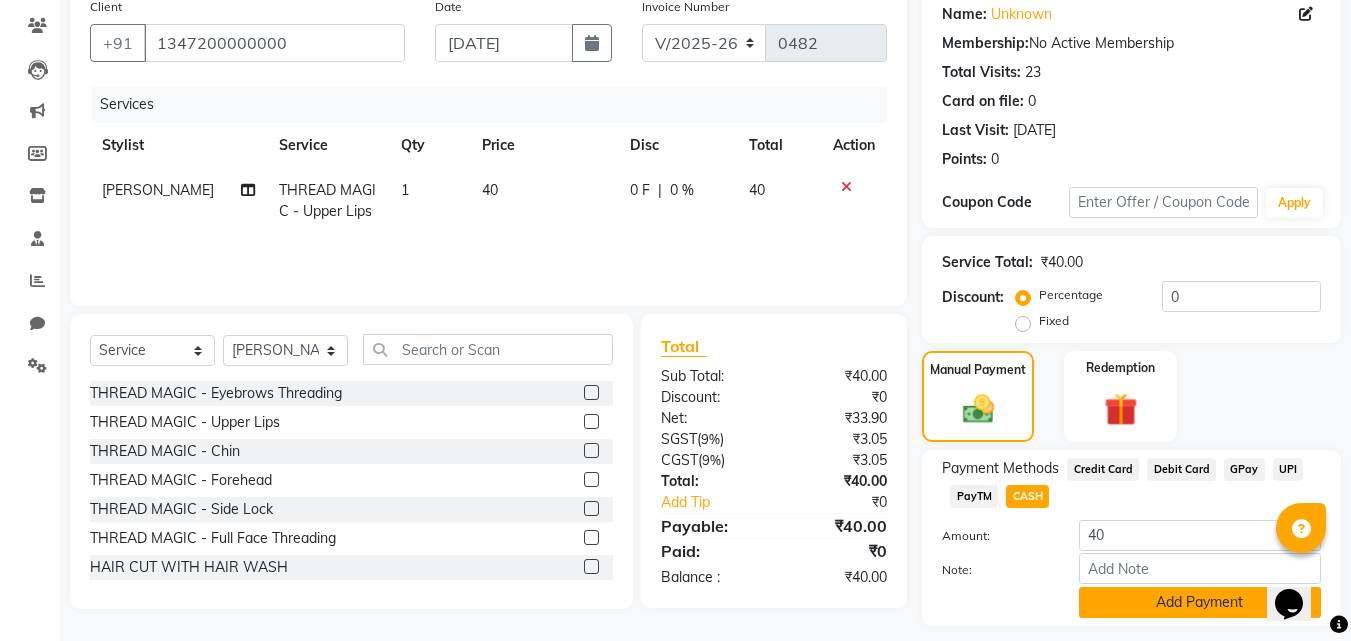 click on "Add Payment" 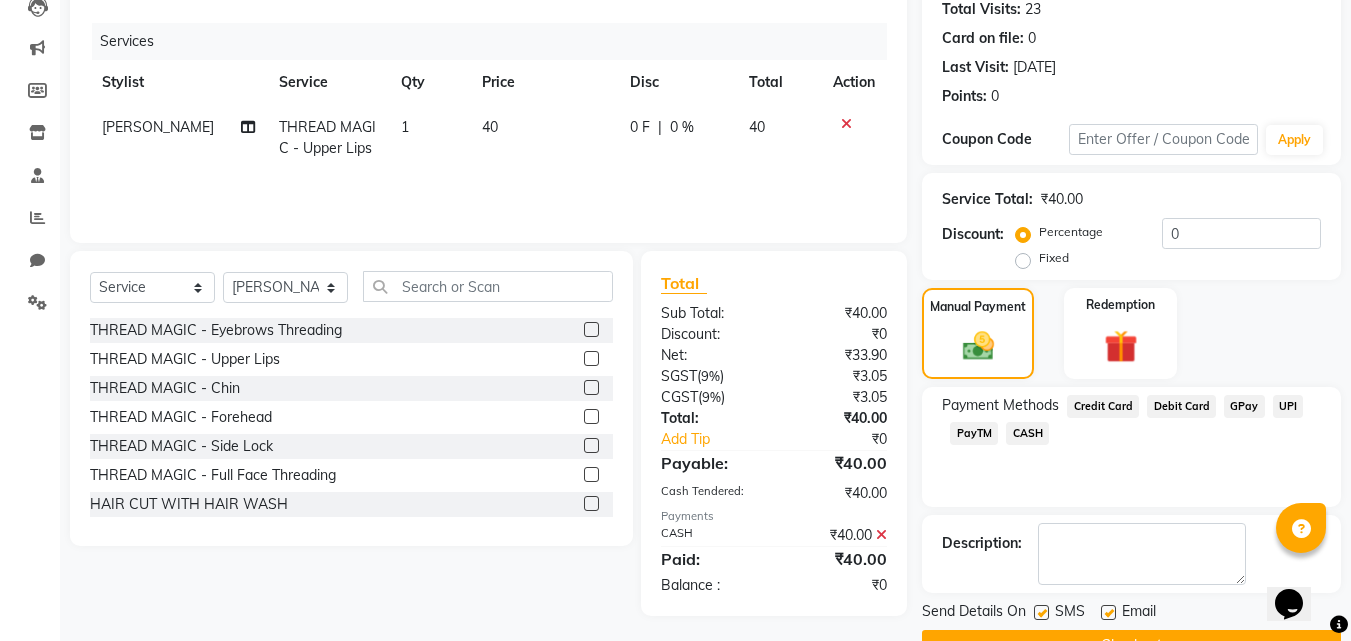scroll, scrollTop: 275, scrollLeft: 0, axis: vertical 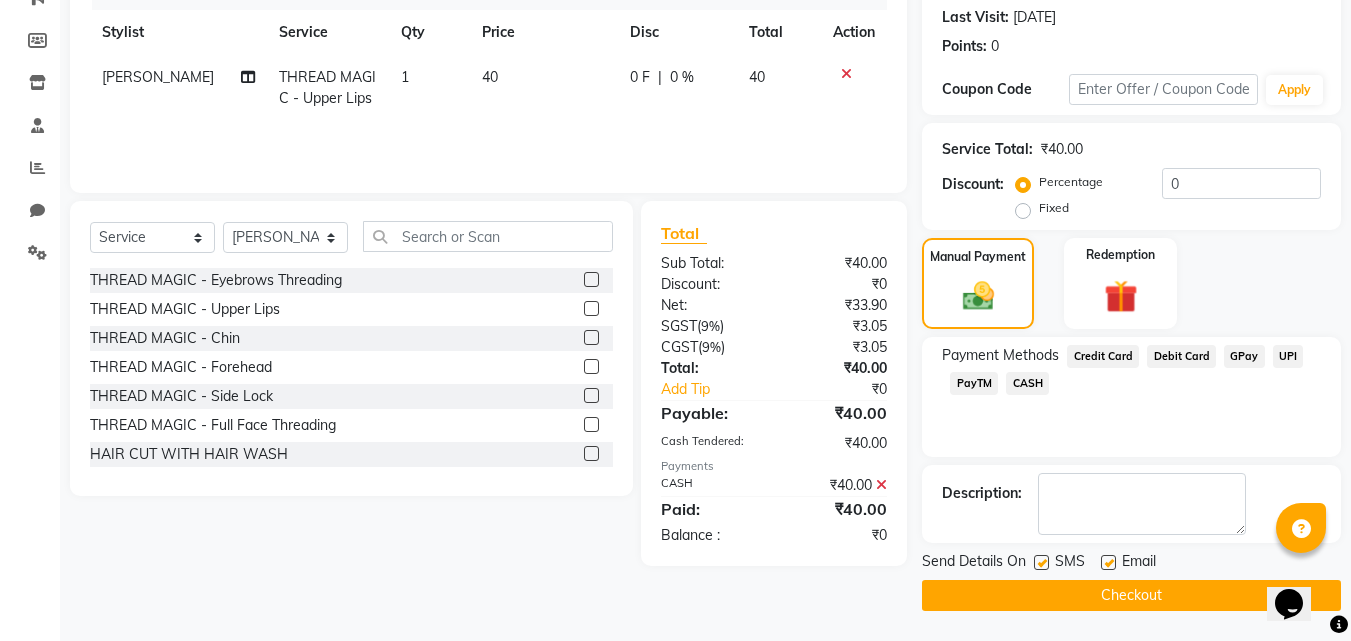 click on "Checkout" 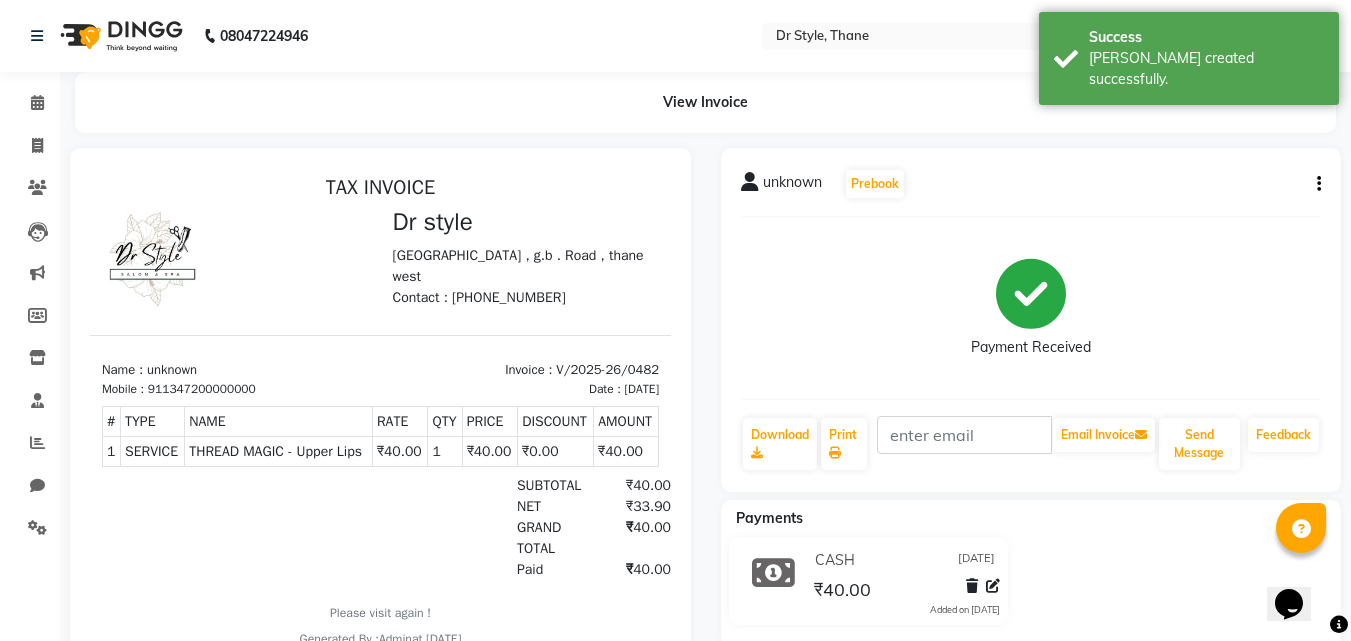 scroll, scrollTop: 0, scrollLeft: 0, axis: both 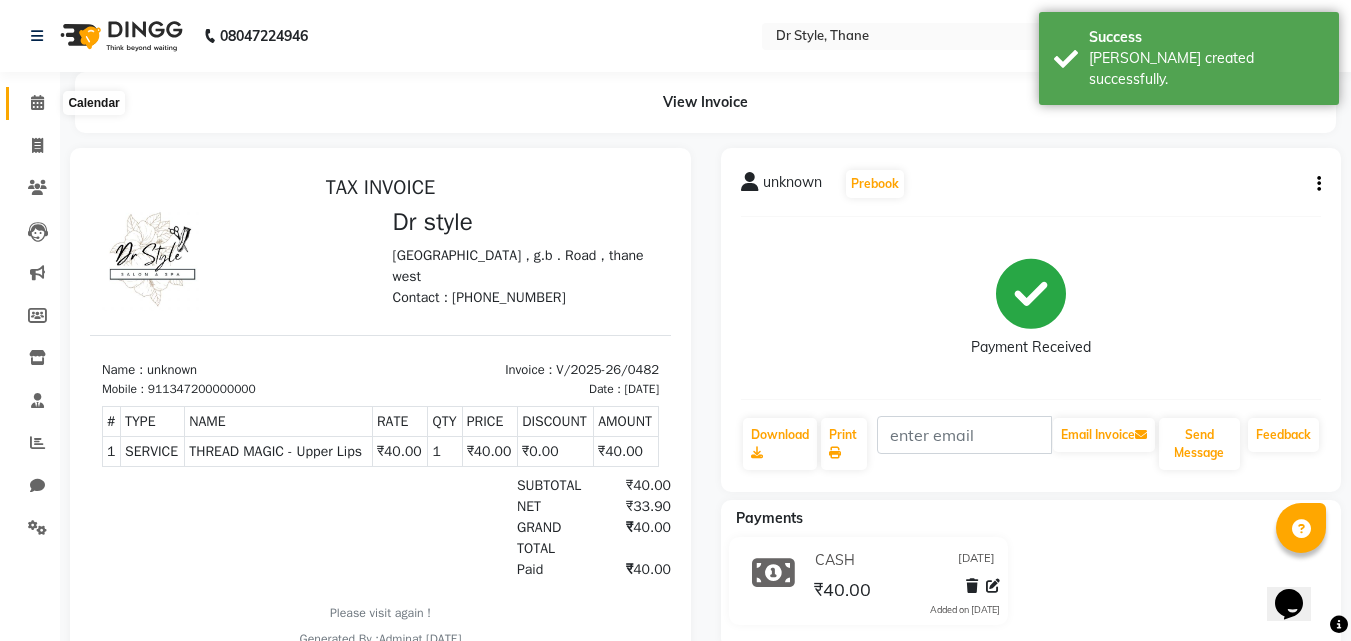 click 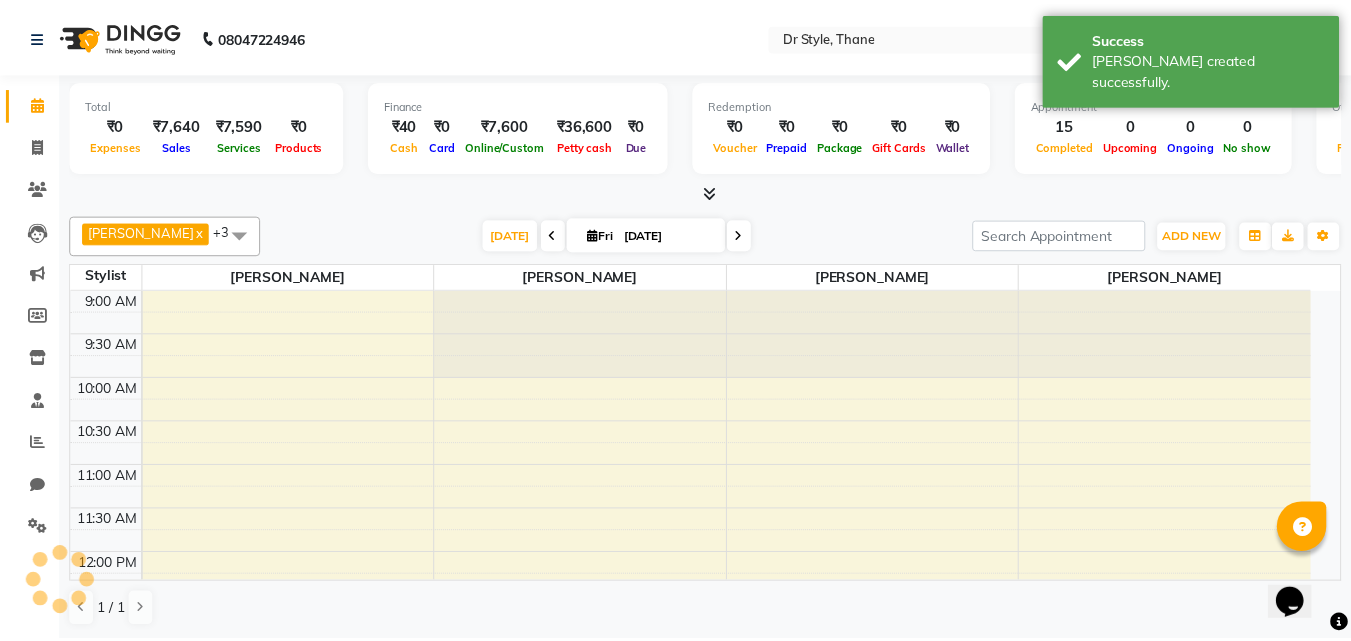 scroll, scrollTop: 0, scrollLeft: 0, axis: both 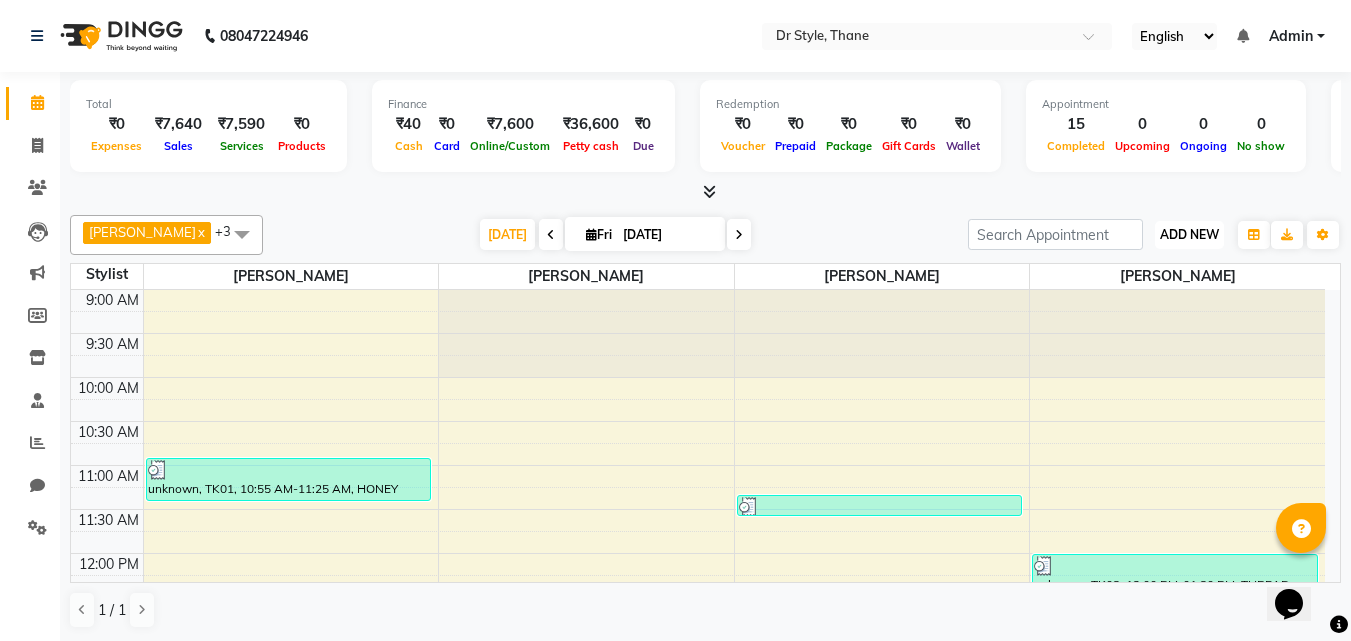 click on "ADD NEW" at bounding box center [1189, 234] 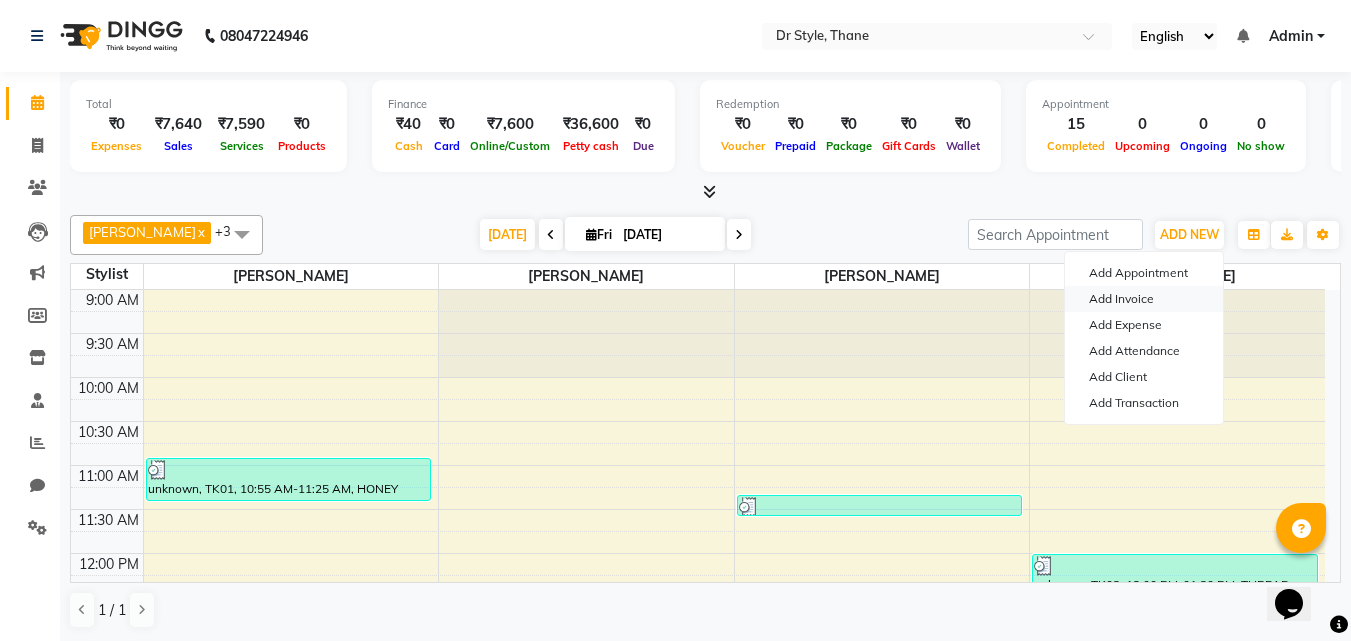 click on "Add Invoice" at bounding box center (1144, 299) 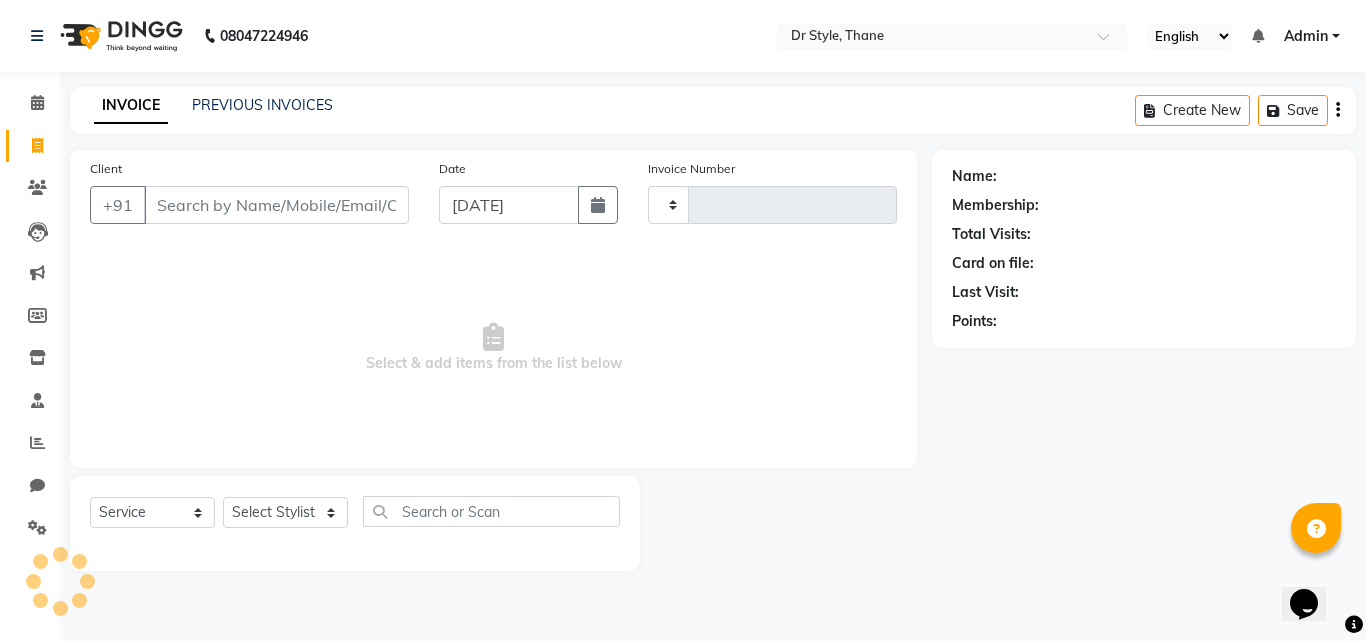 type on "0483" 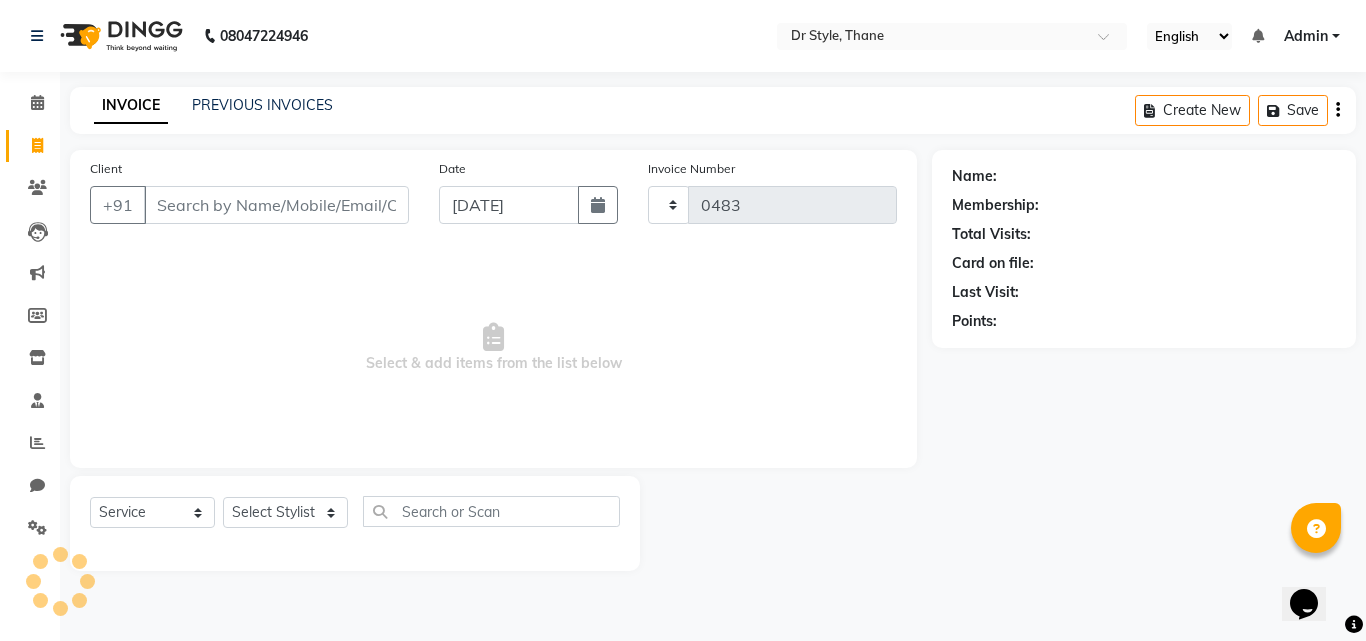 select on "7832" 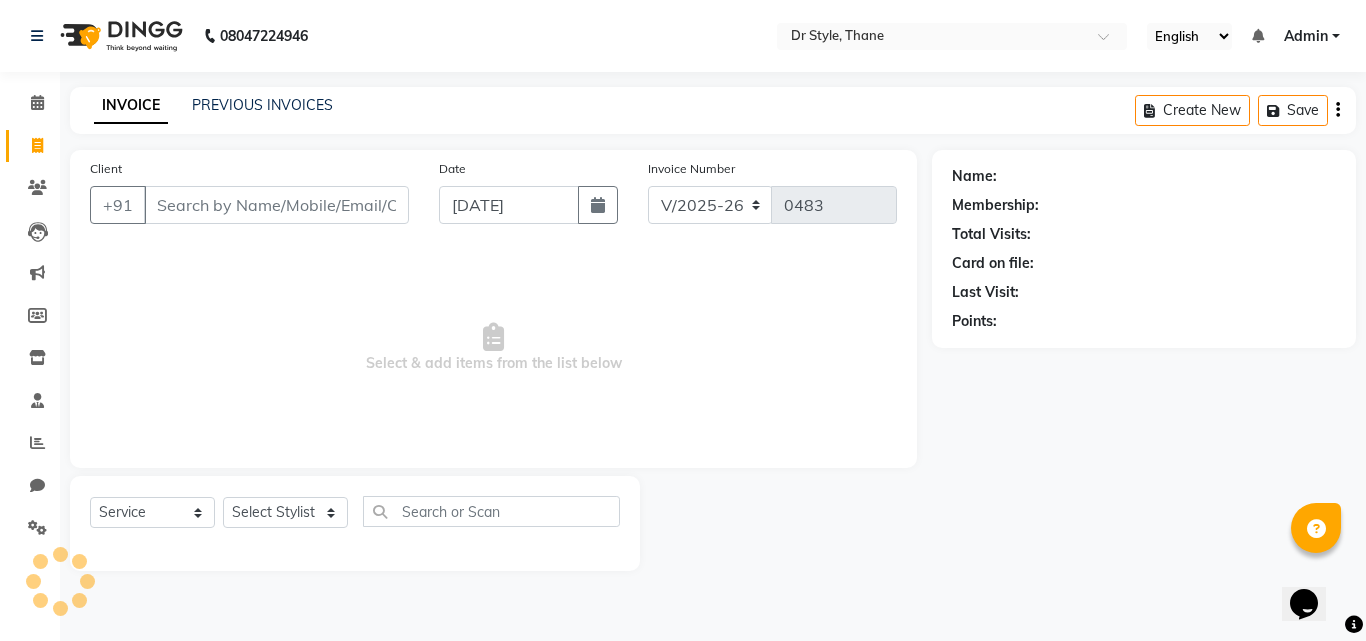 click on "Client" at bounding box center [276, 205] 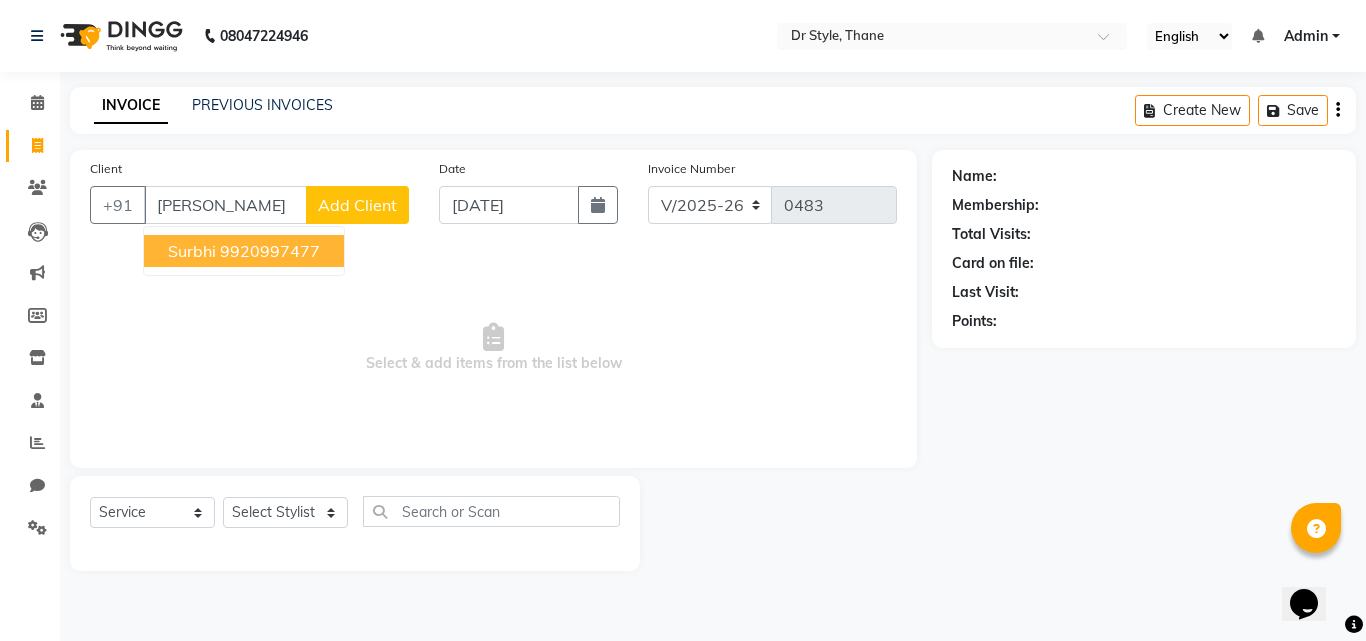 click on "Surbhi" at bounding box center [192, 251] 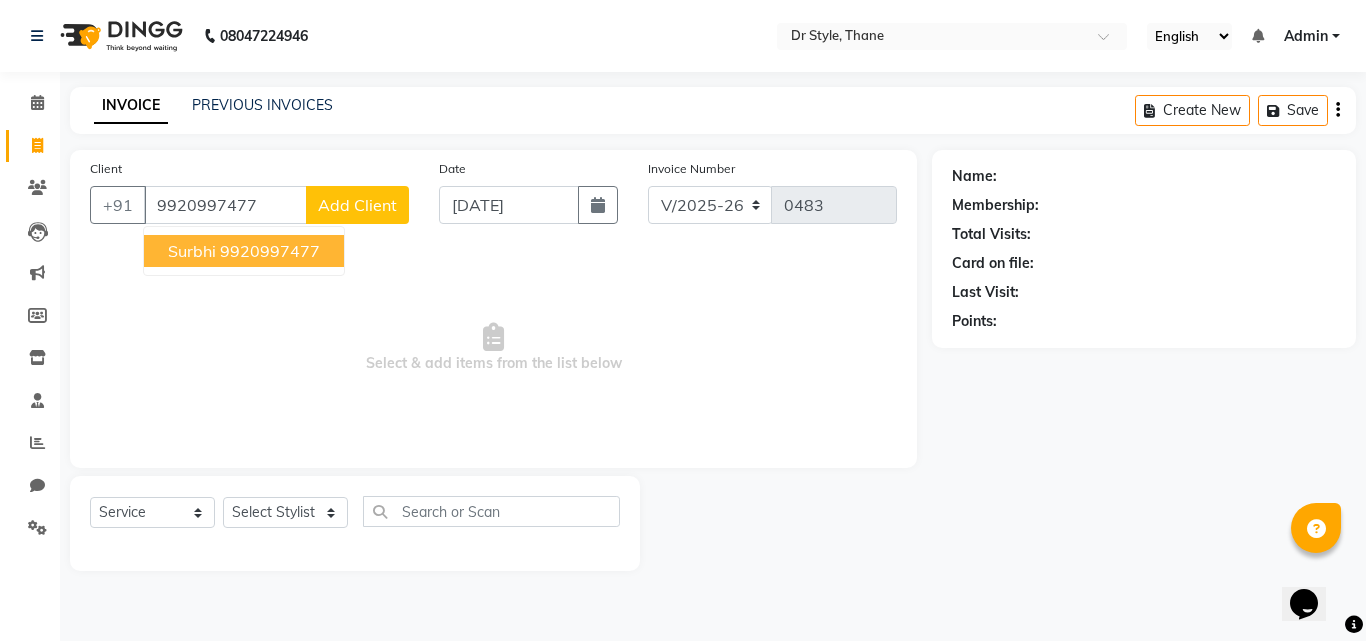 type on "9920997477" 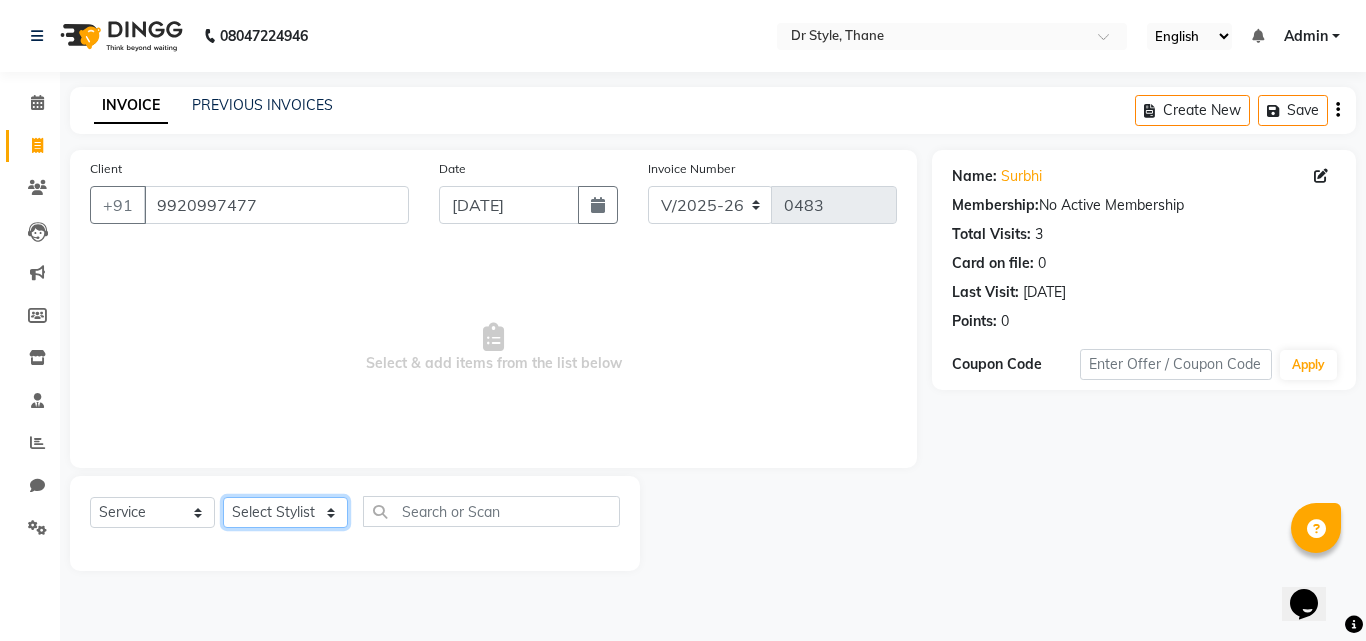 click on "Select Stylist [PERSON_NAME]  [PERSON_NAME] [PERSON_NAME] [PERSON_NAME] [PERSON_NAME] twinkle" 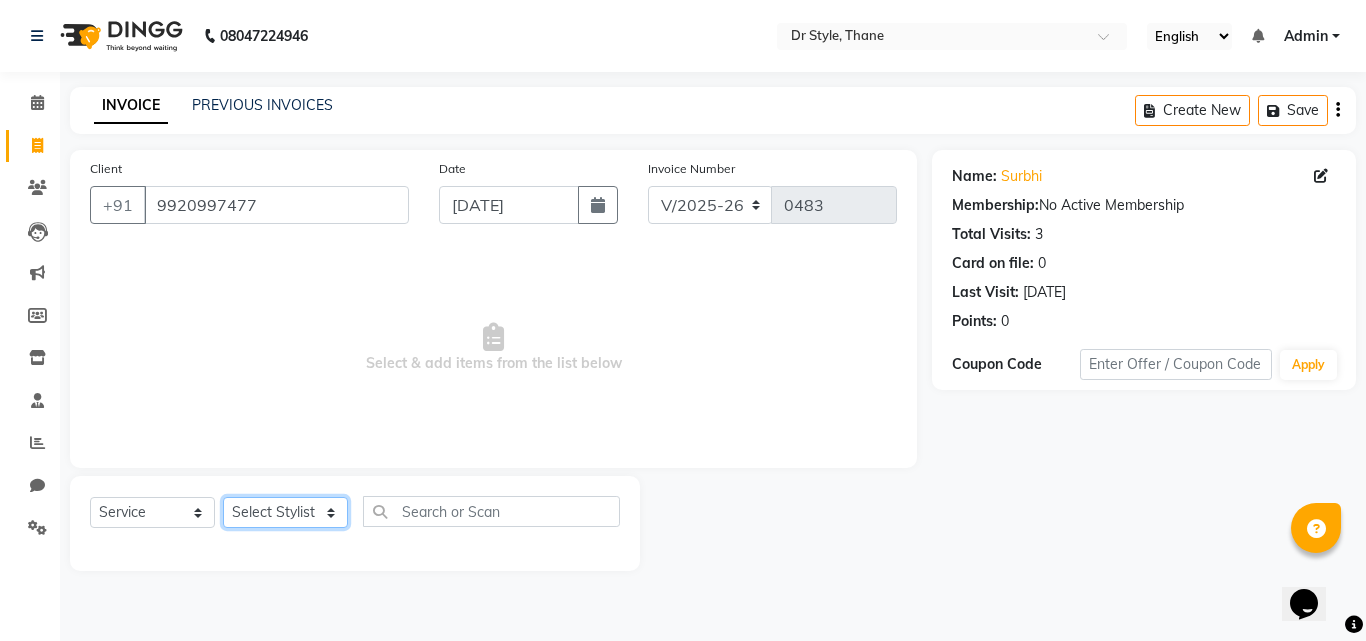 select on "80995" 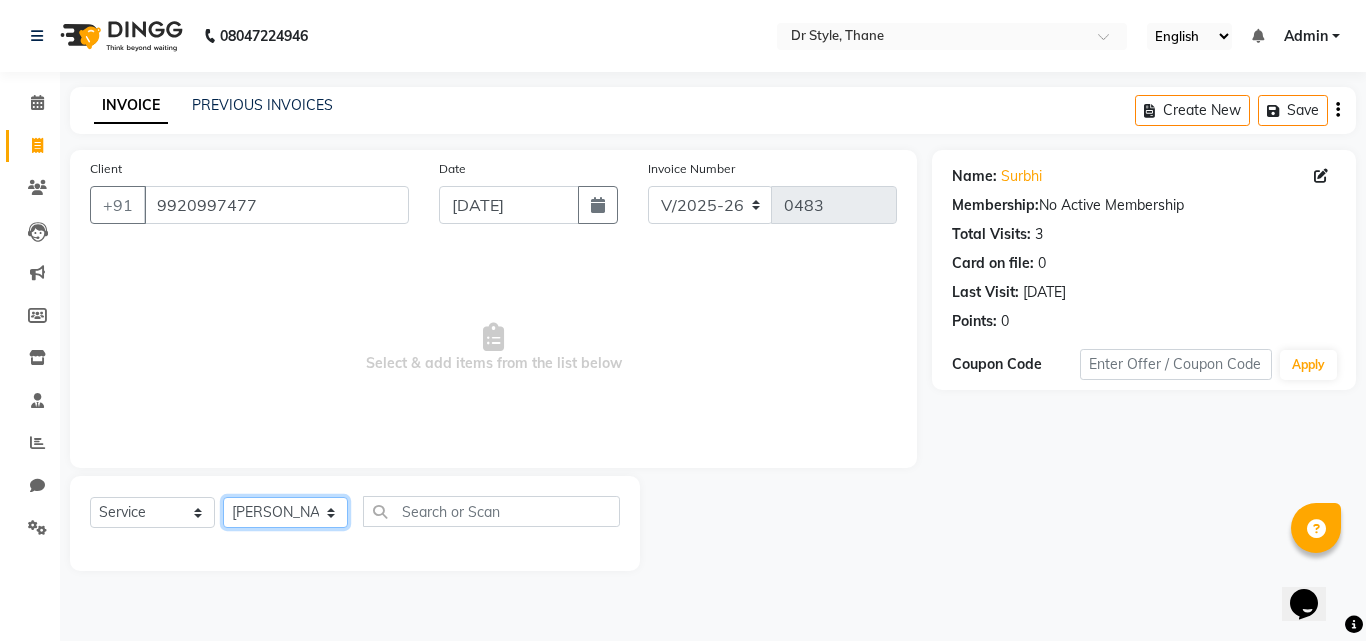 click on "Select Stylist [PERSON_NAME]  [PERSON_NAME] [PERSON_NAME] [PERSON_NAME] [PERSON_NAME] twinkle" 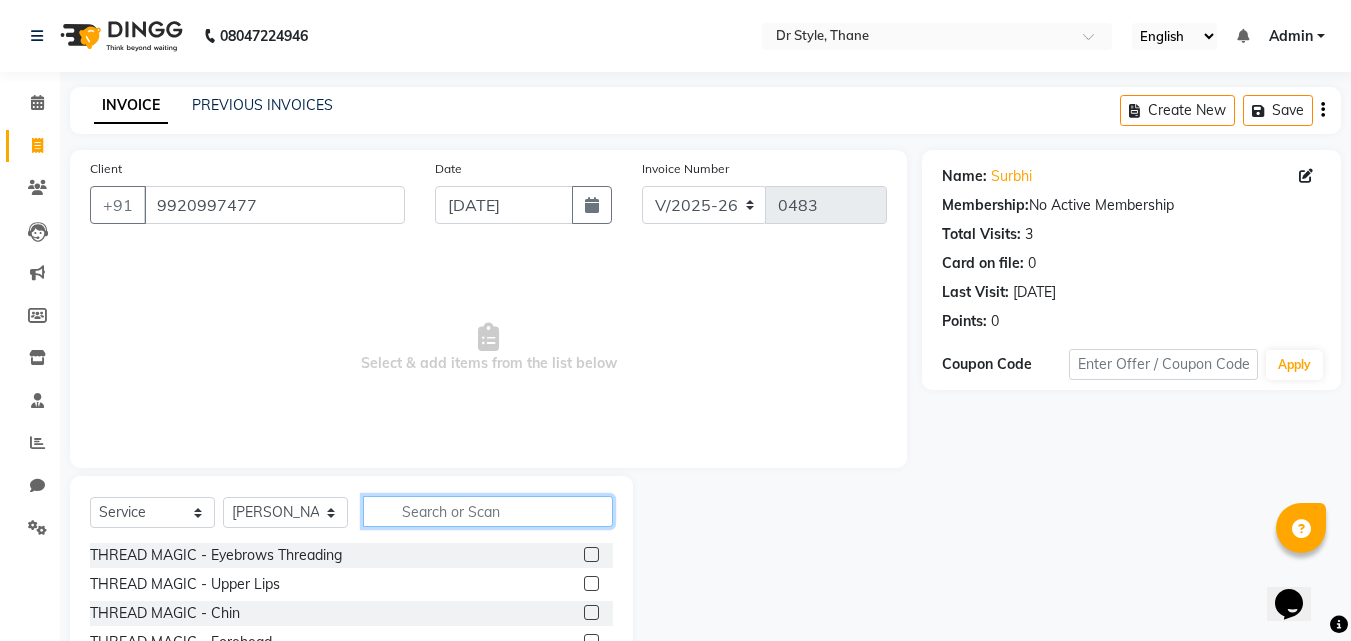 click 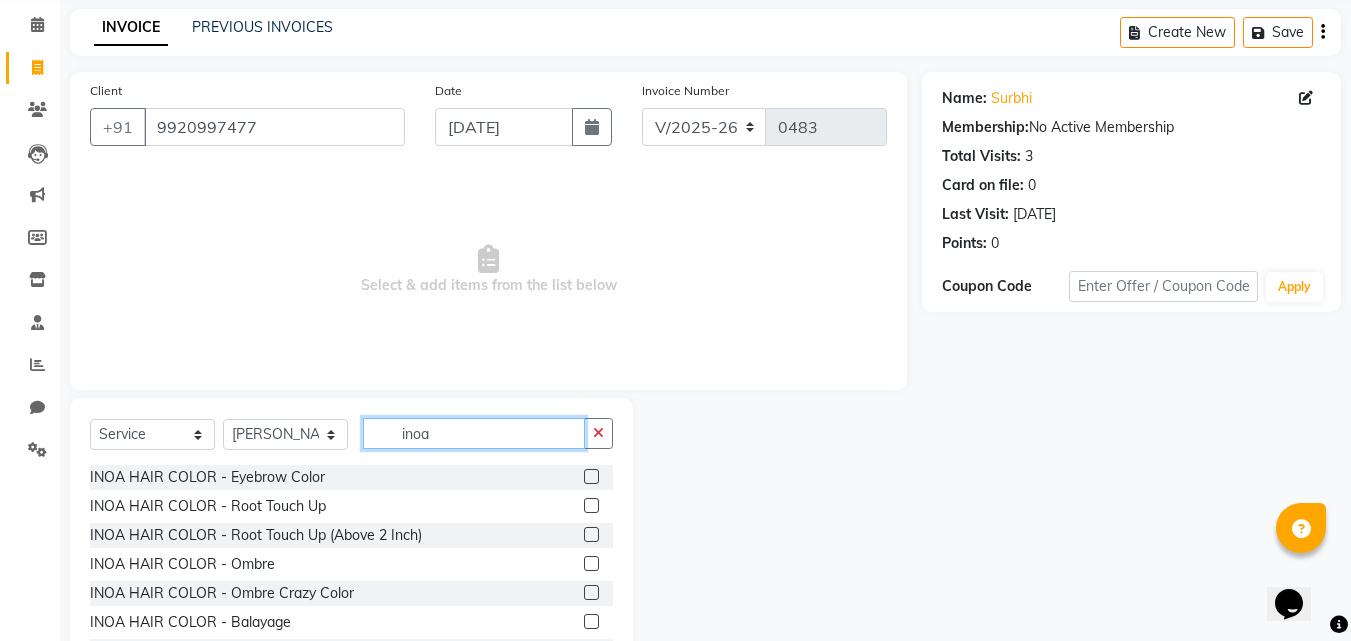 scroll, scrollTop: 100, scrollLeft: 0, axis: vertical 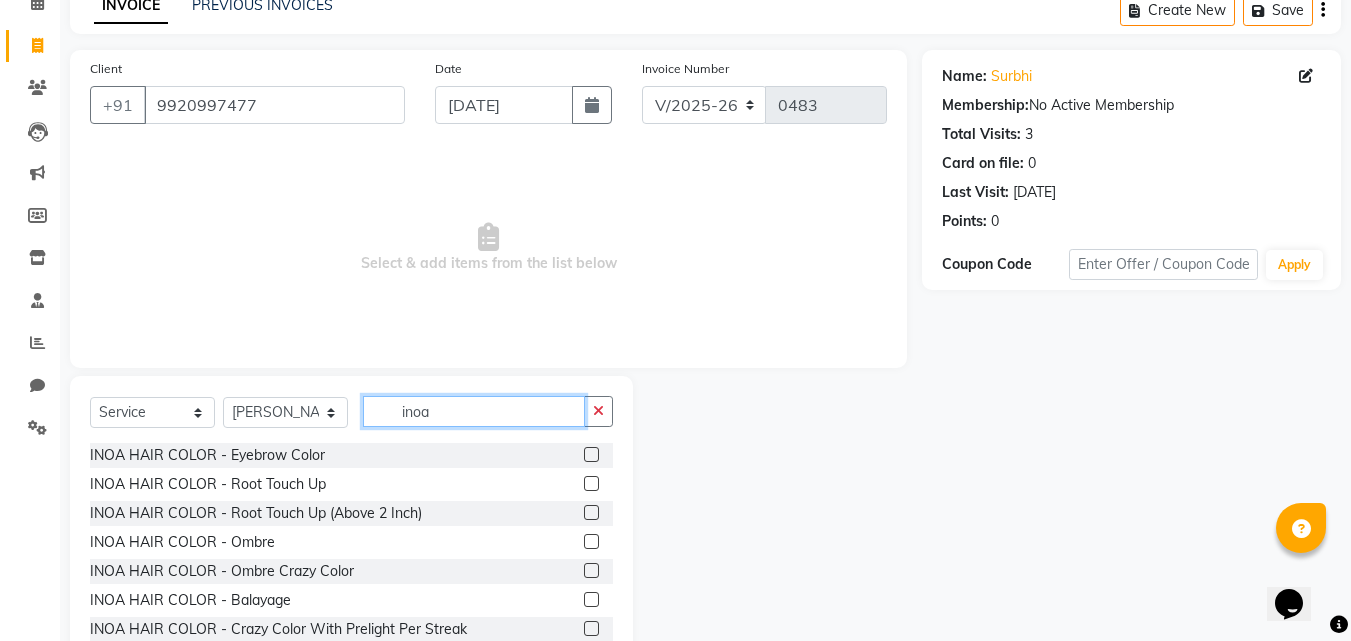 type on "inoa" 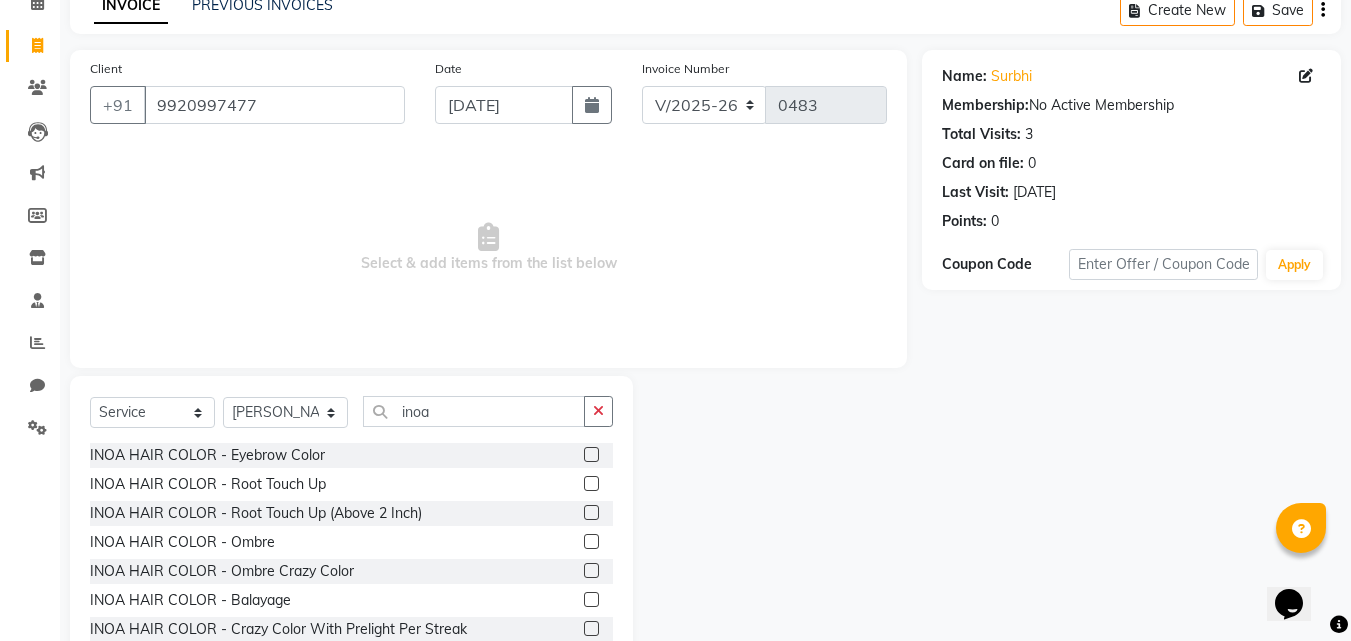 click 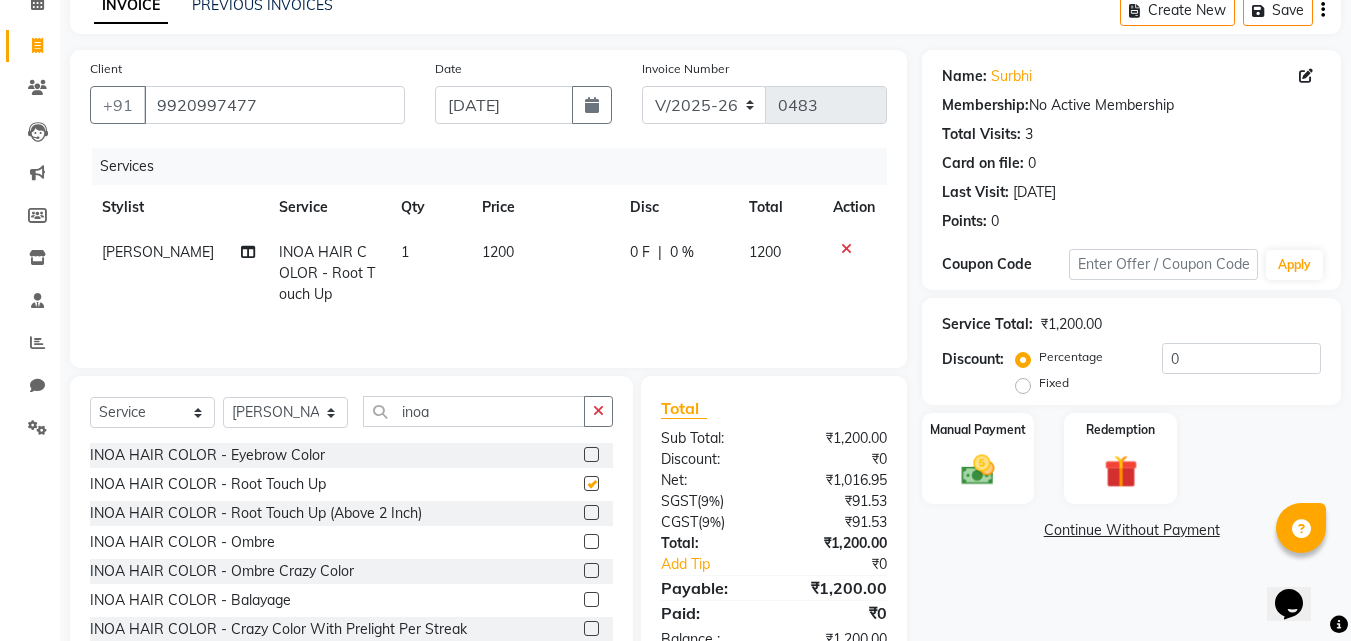 checkbox on "false" 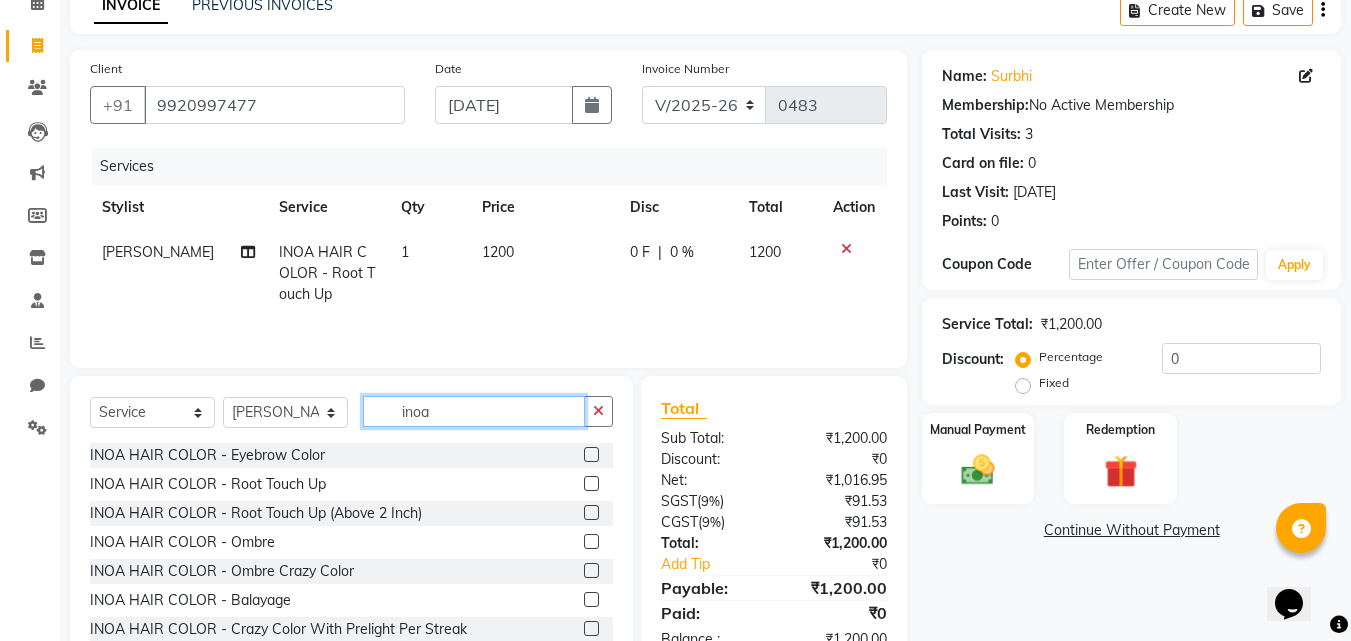 click on "inoa" 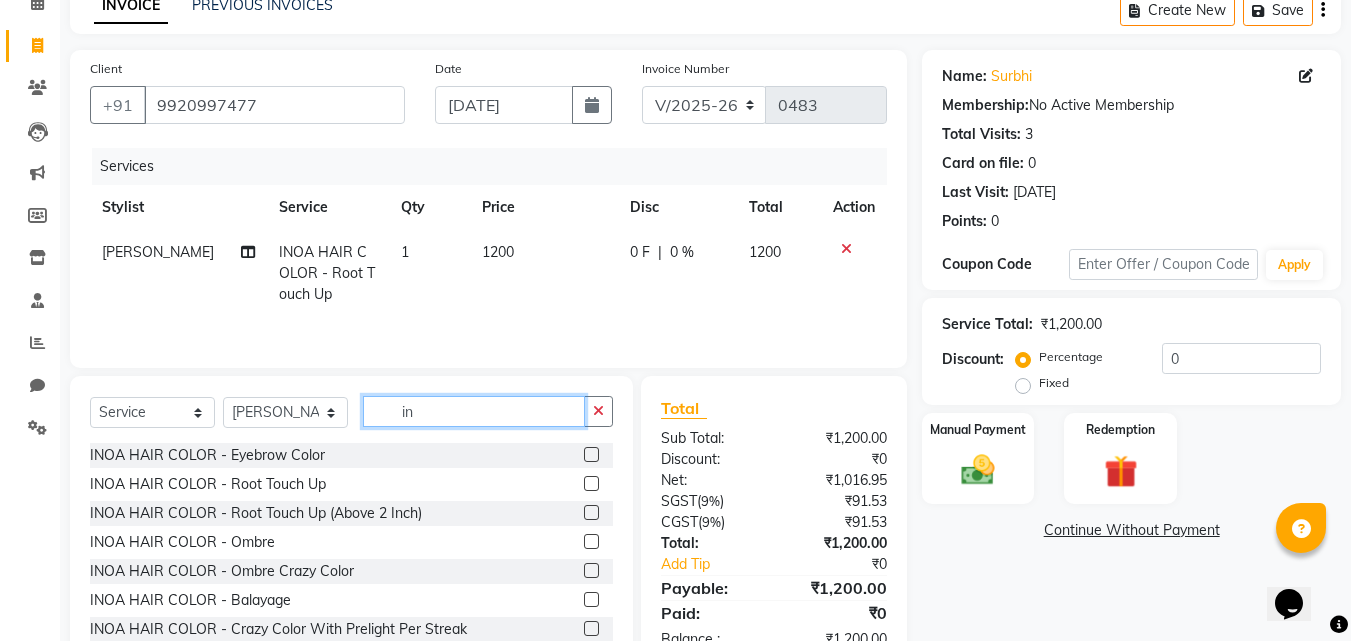 type on "i" 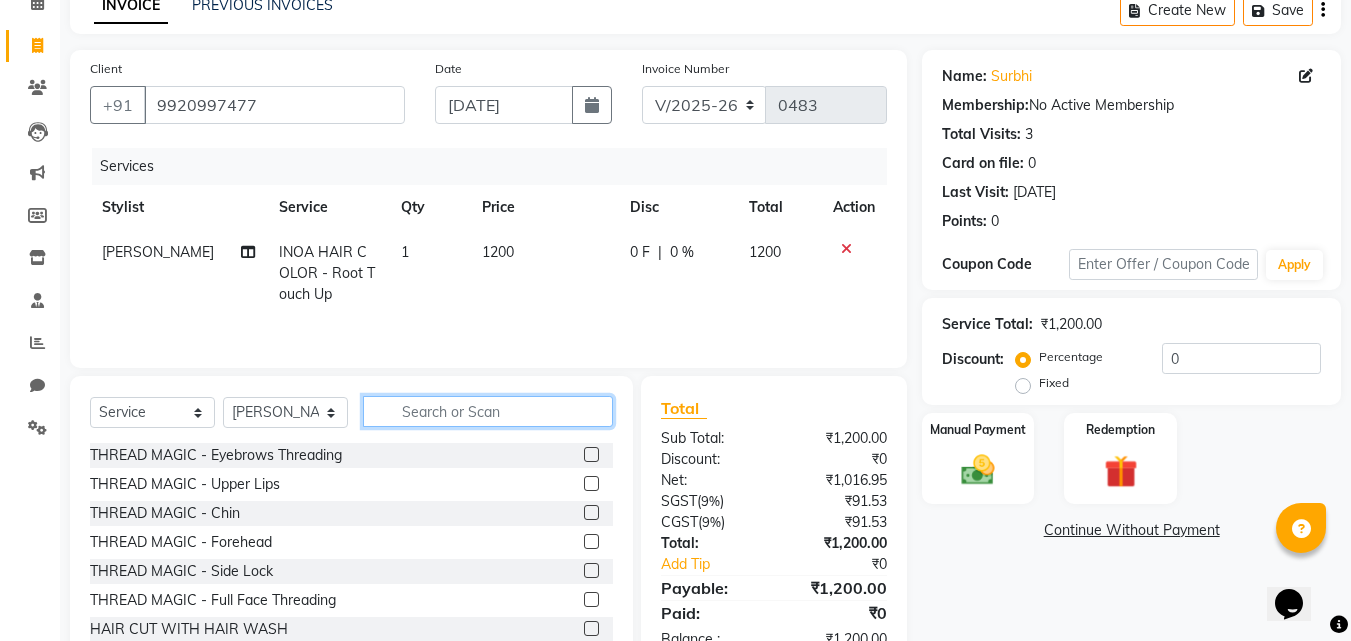 type 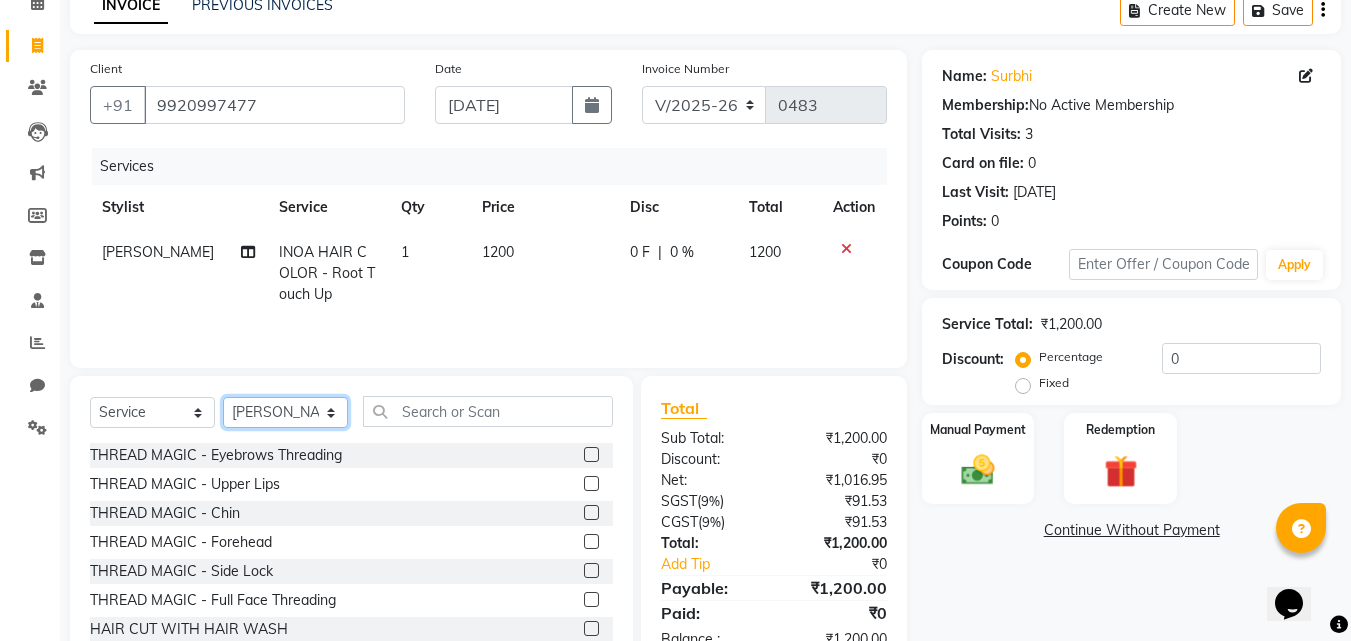 click on "Select Stylist [PERSON_NAME]  [PERSON_NAME] [PERSON_NAME] [PERSON_NAME] [PERSON_NAME] twinkle" 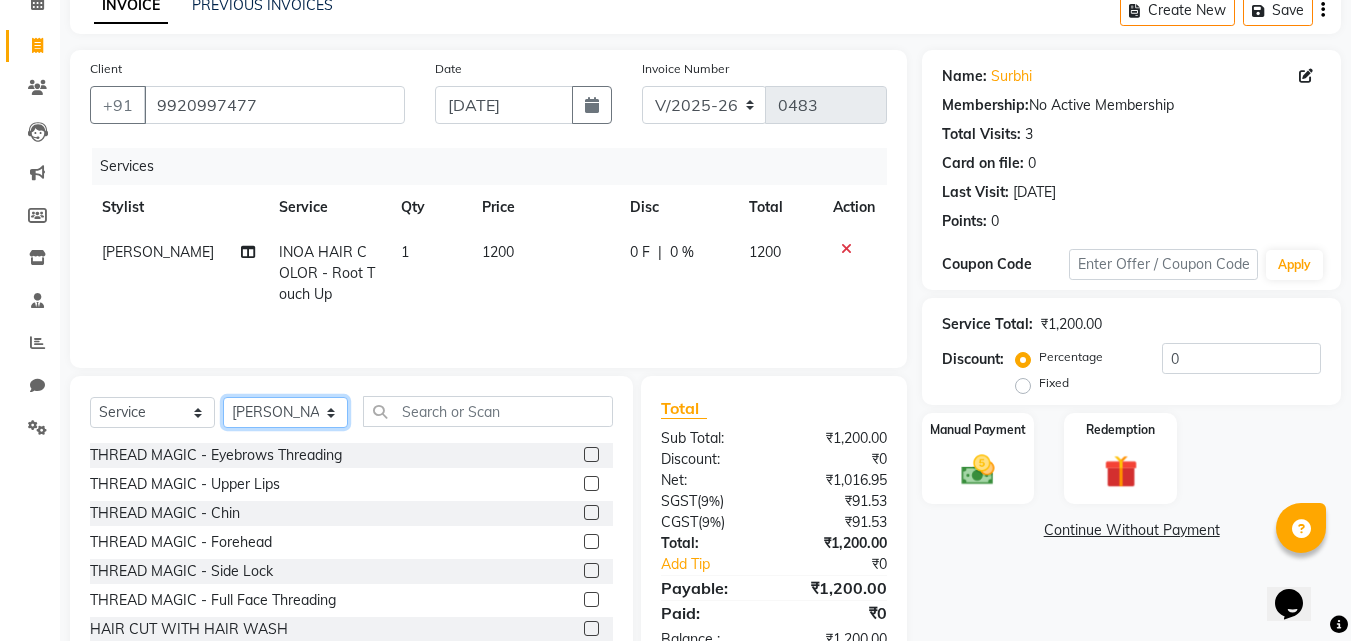 select on "81004" 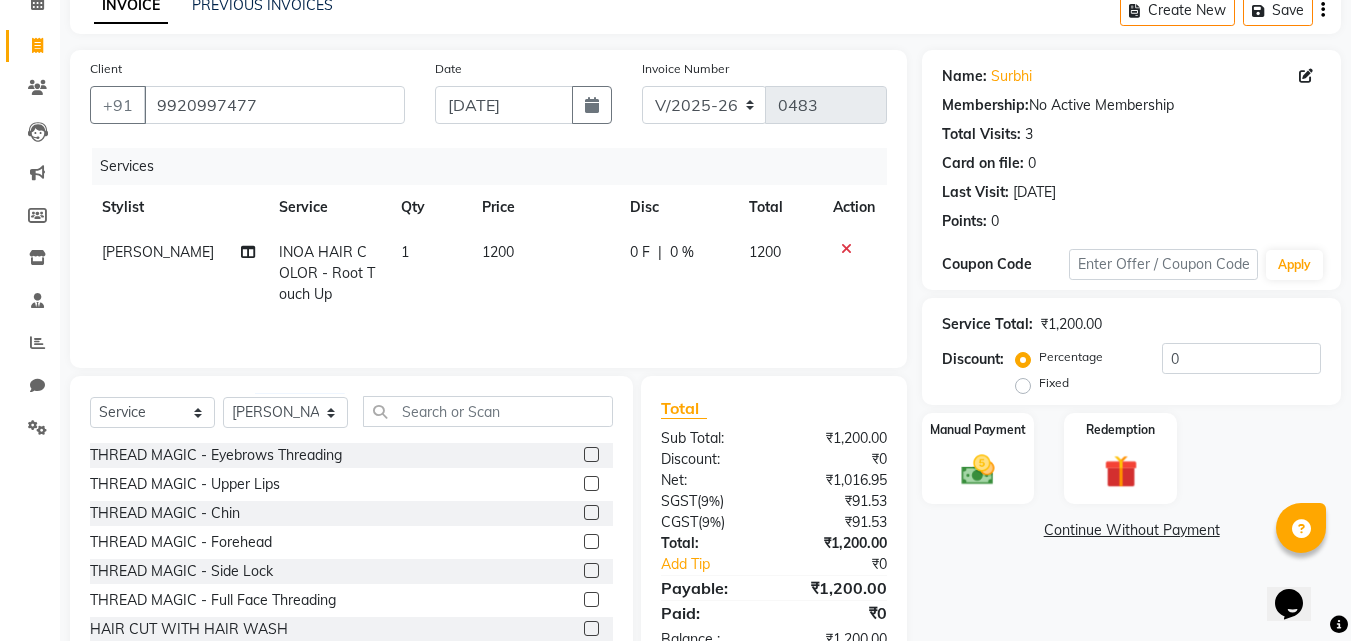 click 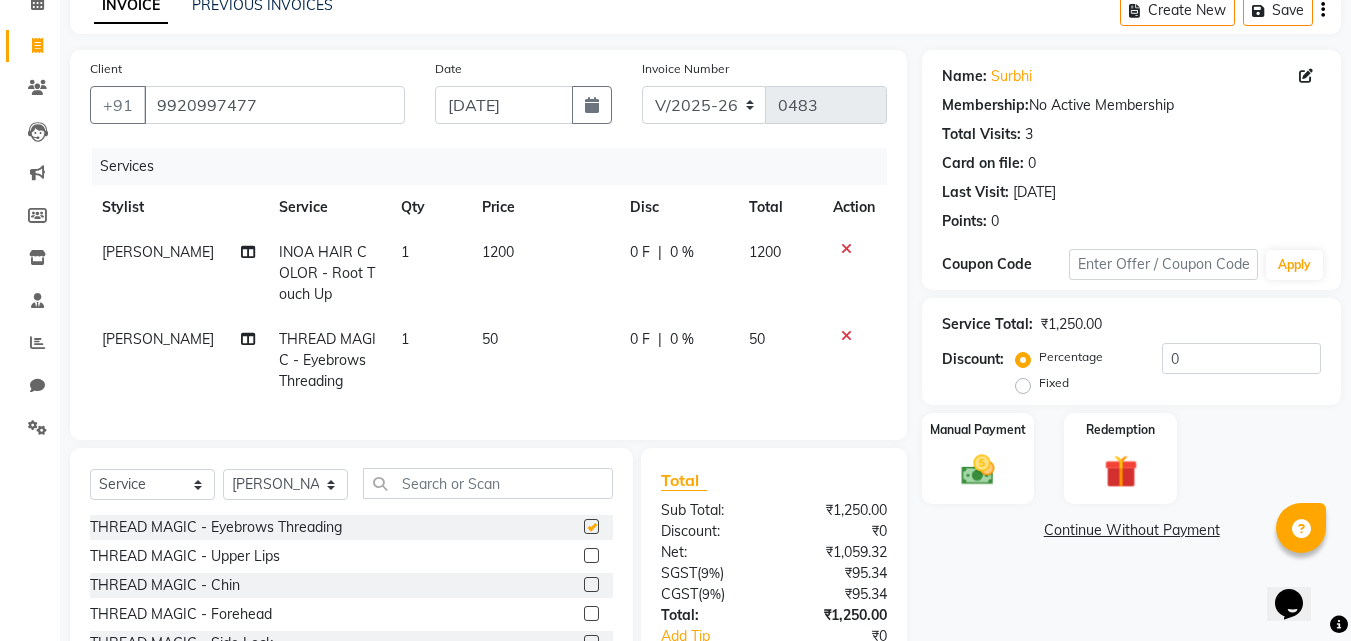 checkbox on "false" 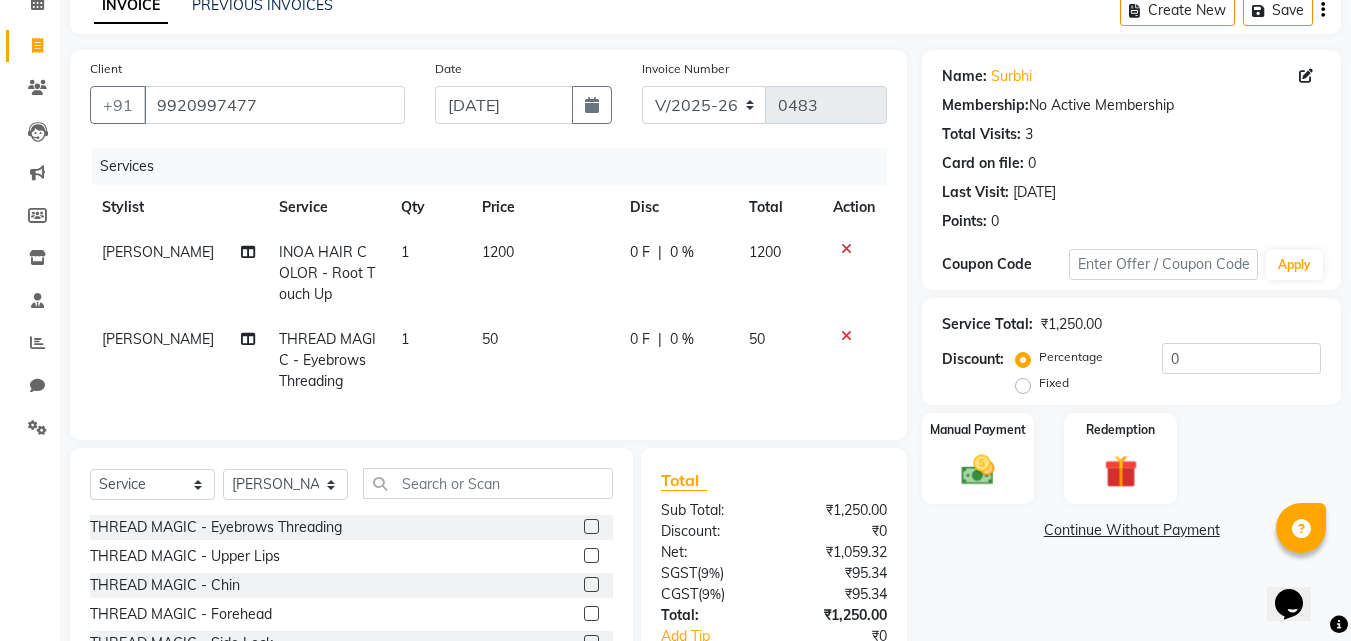 scroll, scrollTop: 200, scrollLeft: 0, axis: vertical 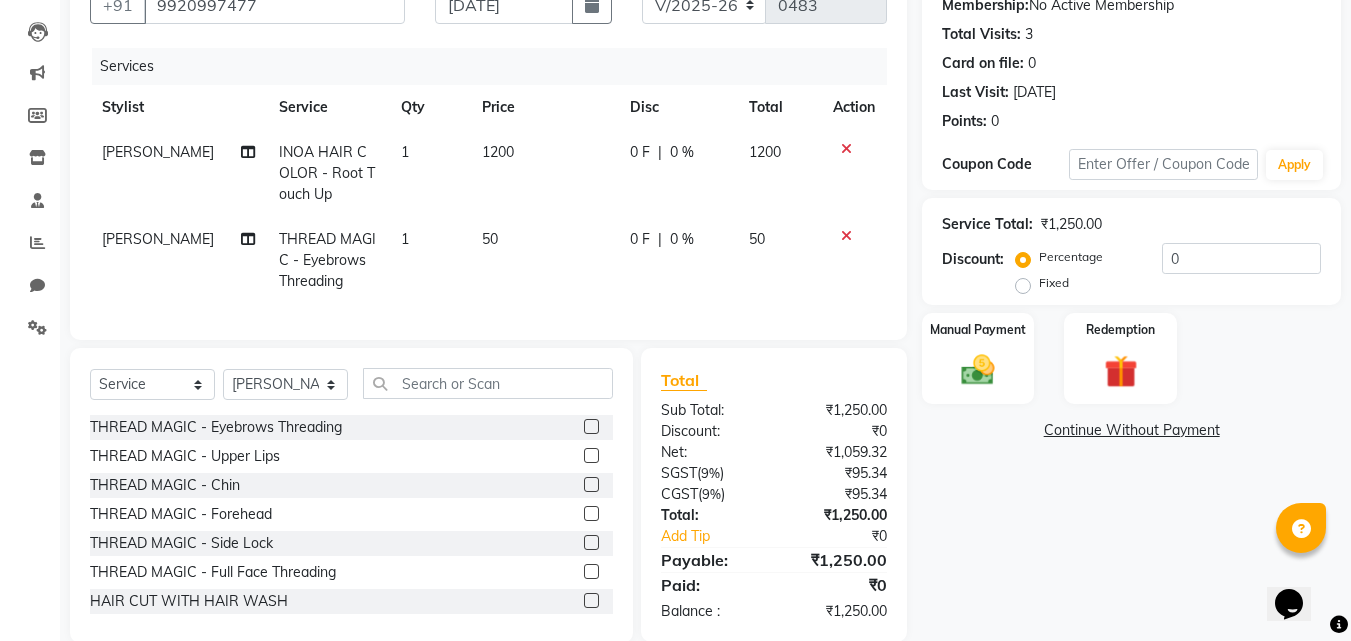 click 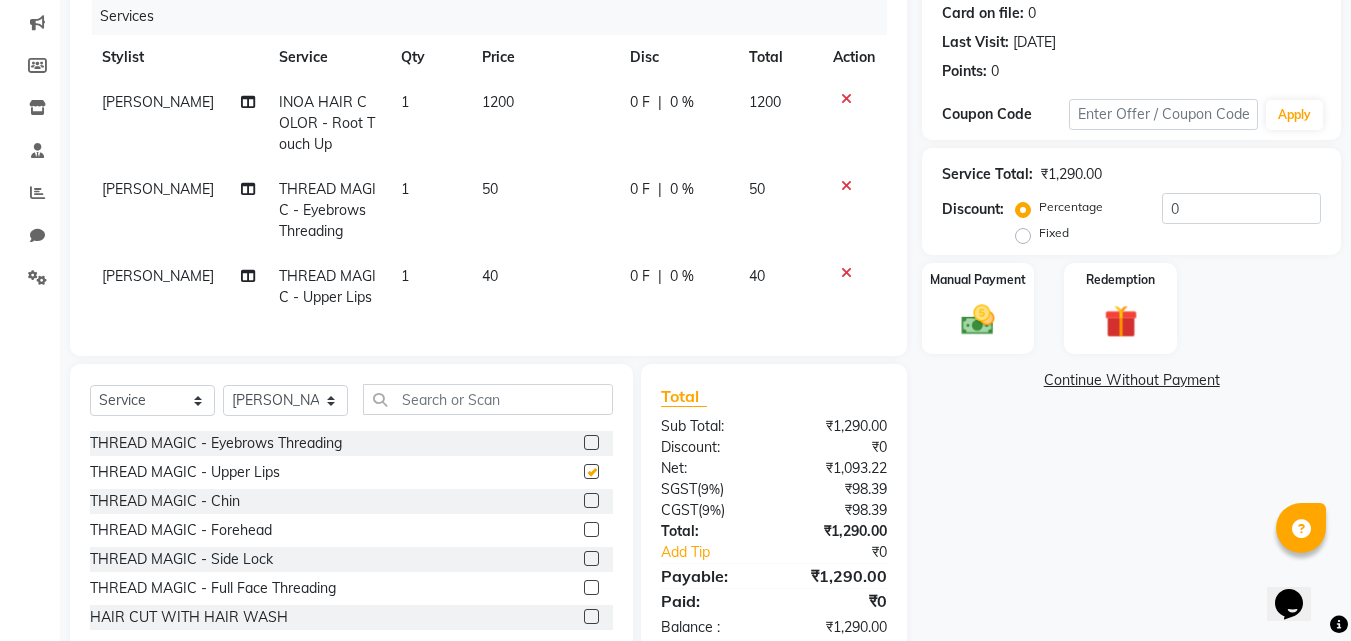 checkbox on "false" 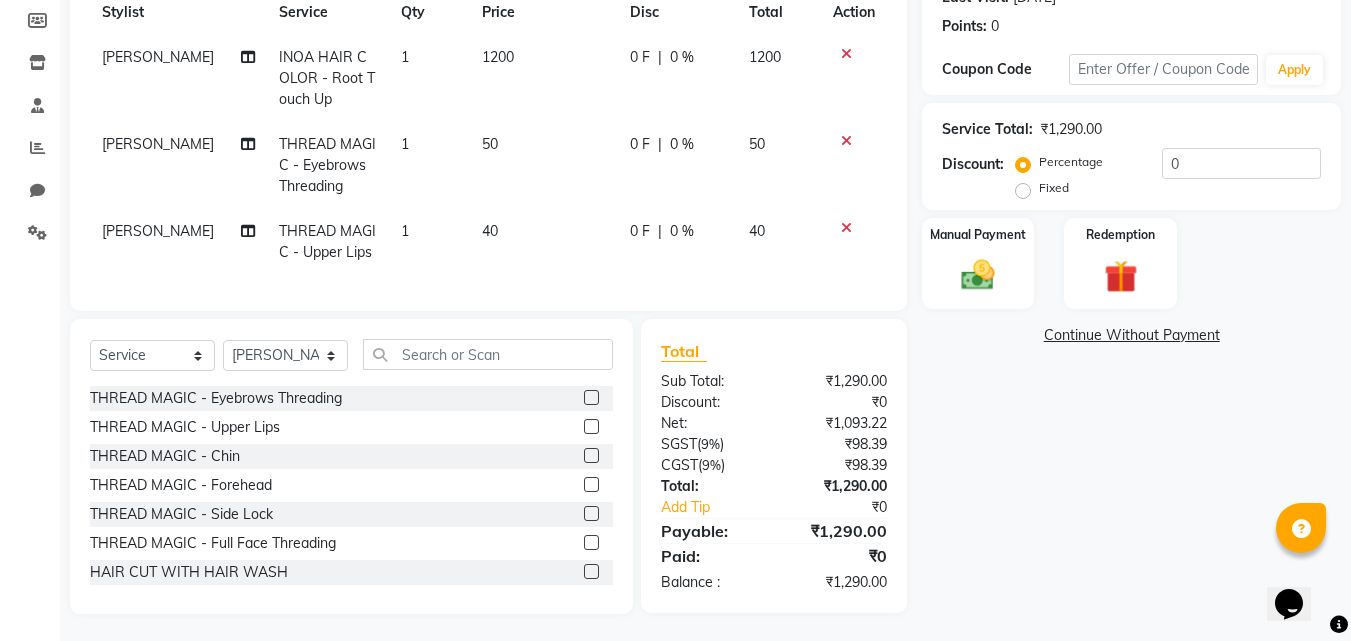 scroll, scrollTop: 300, scrollLeft: 0, axis: vertical 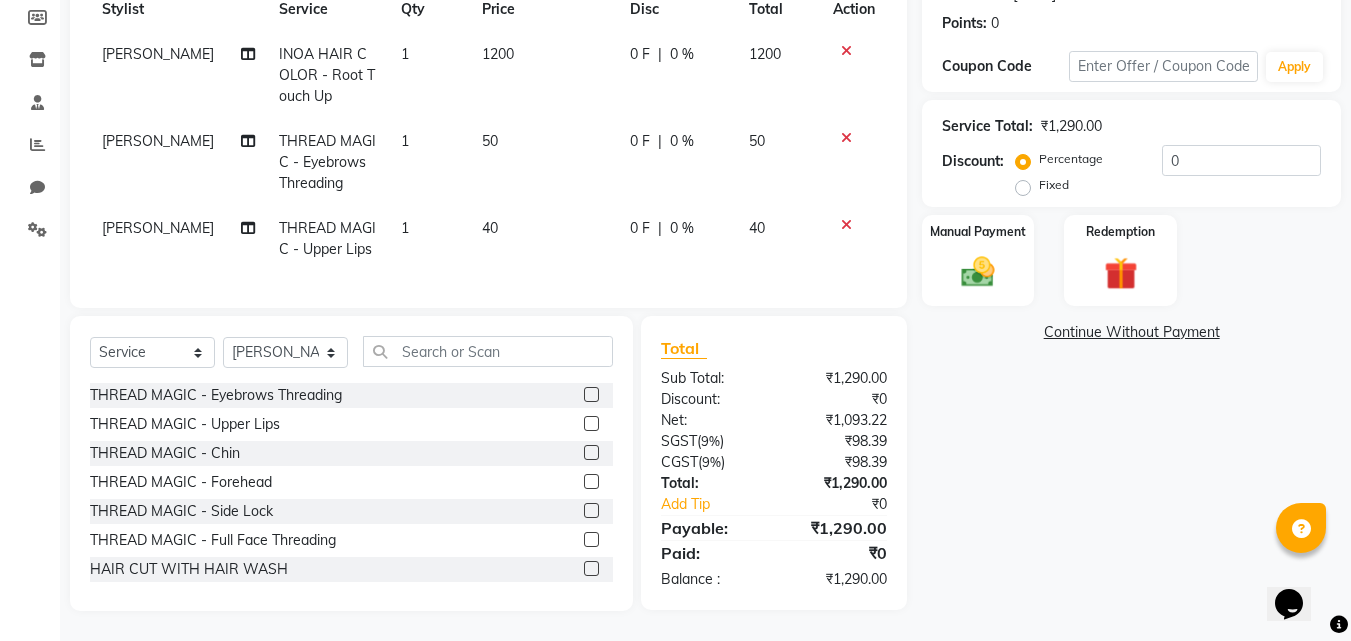 click 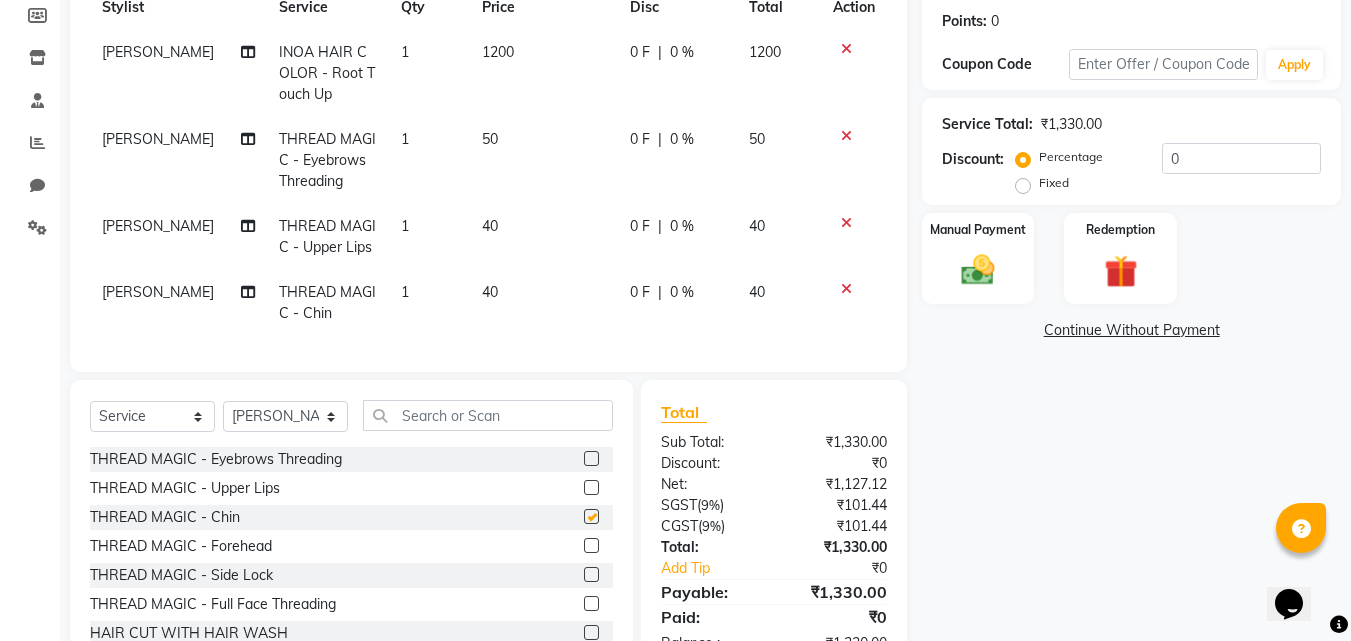 checkbox on "false" 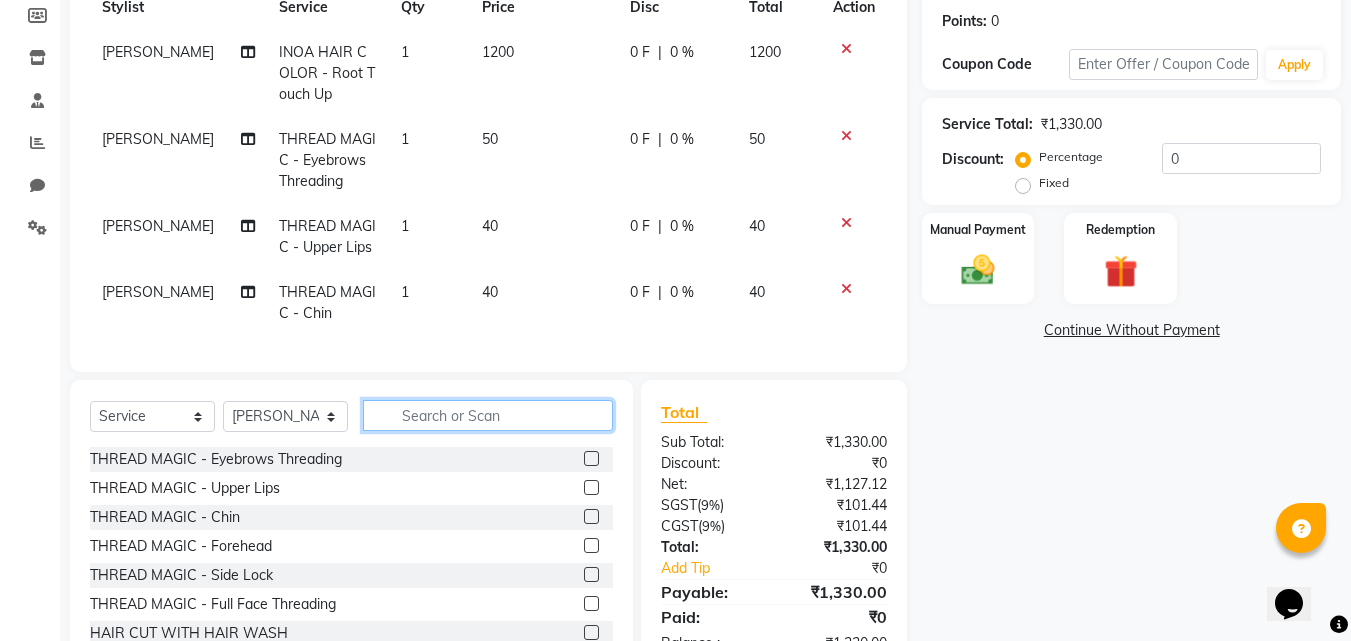click 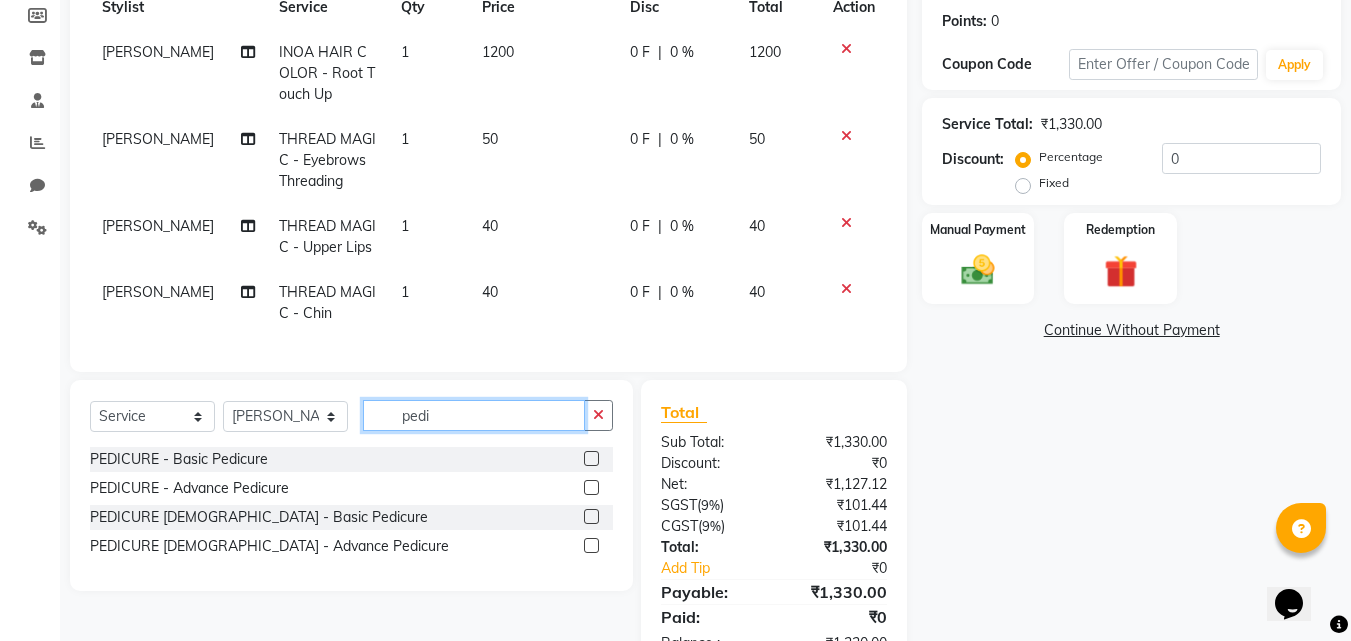 type on "pedi" 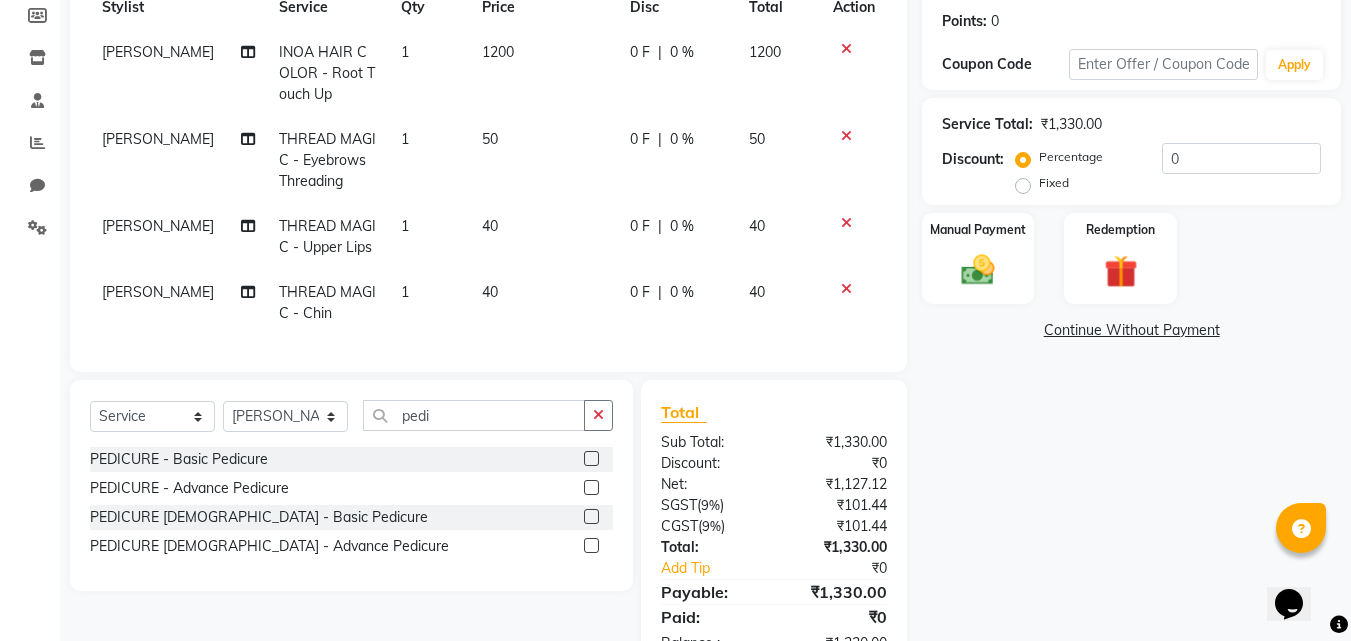 click 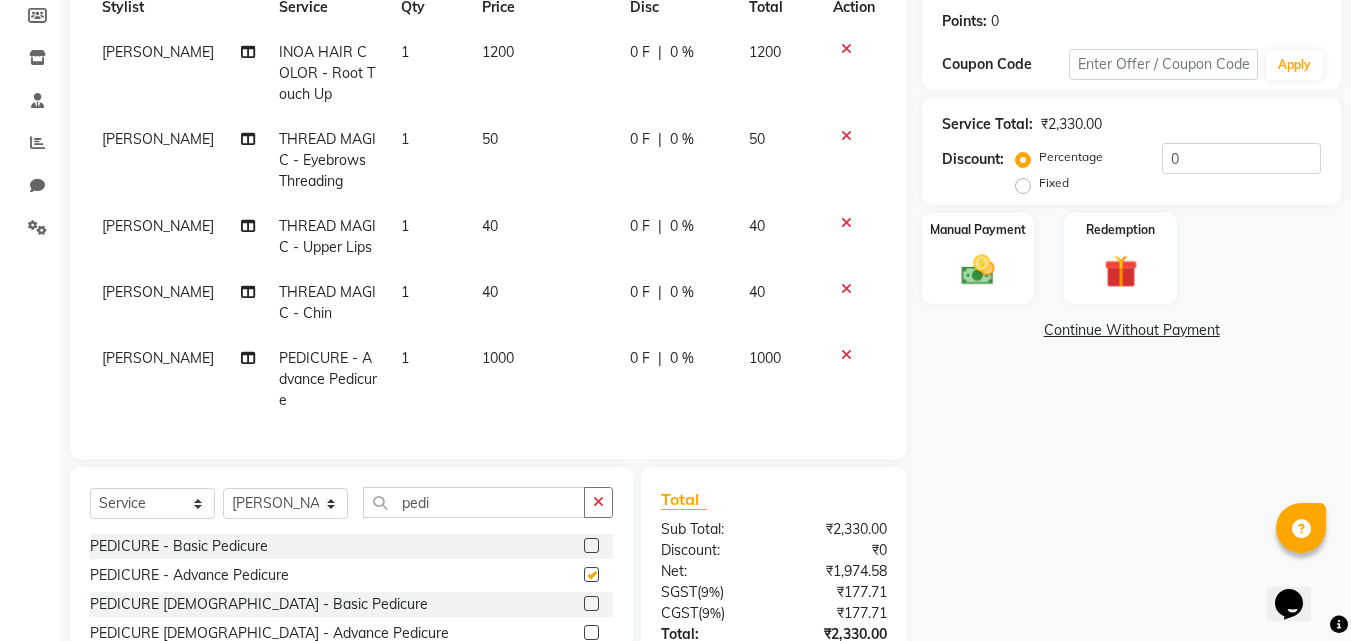 checkbox on "false" 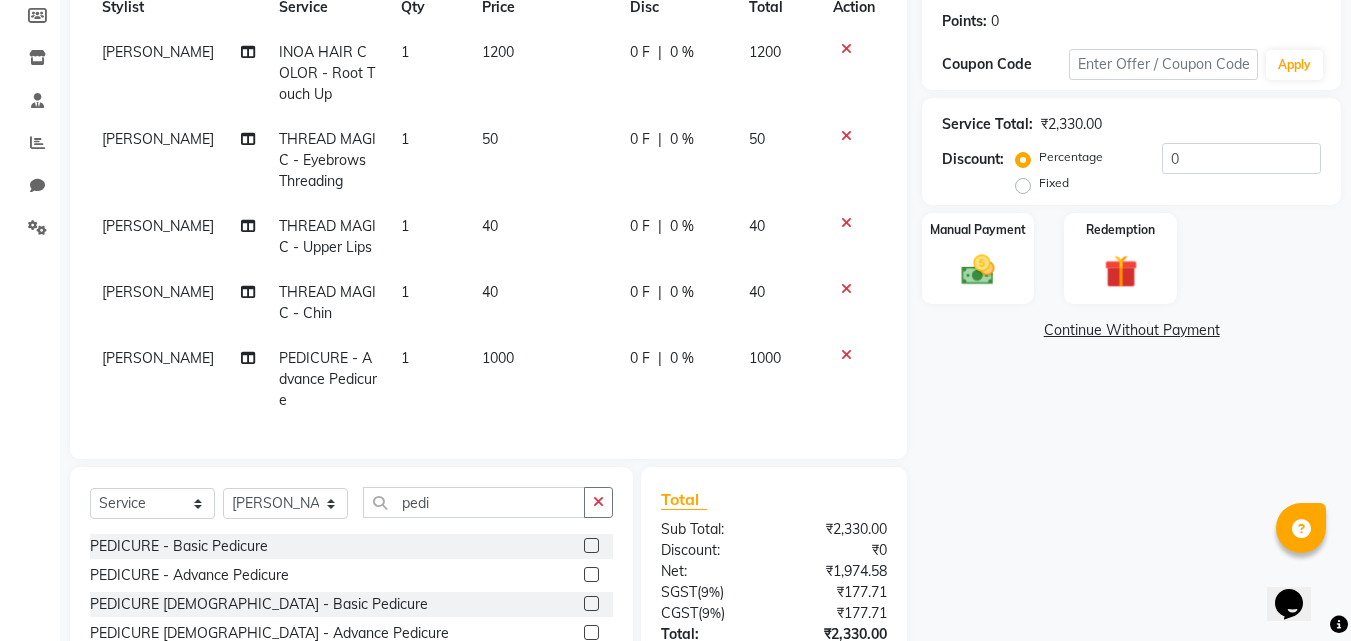 scroll, scrollTop: 6, scrollLeft: 0, axis: vertical 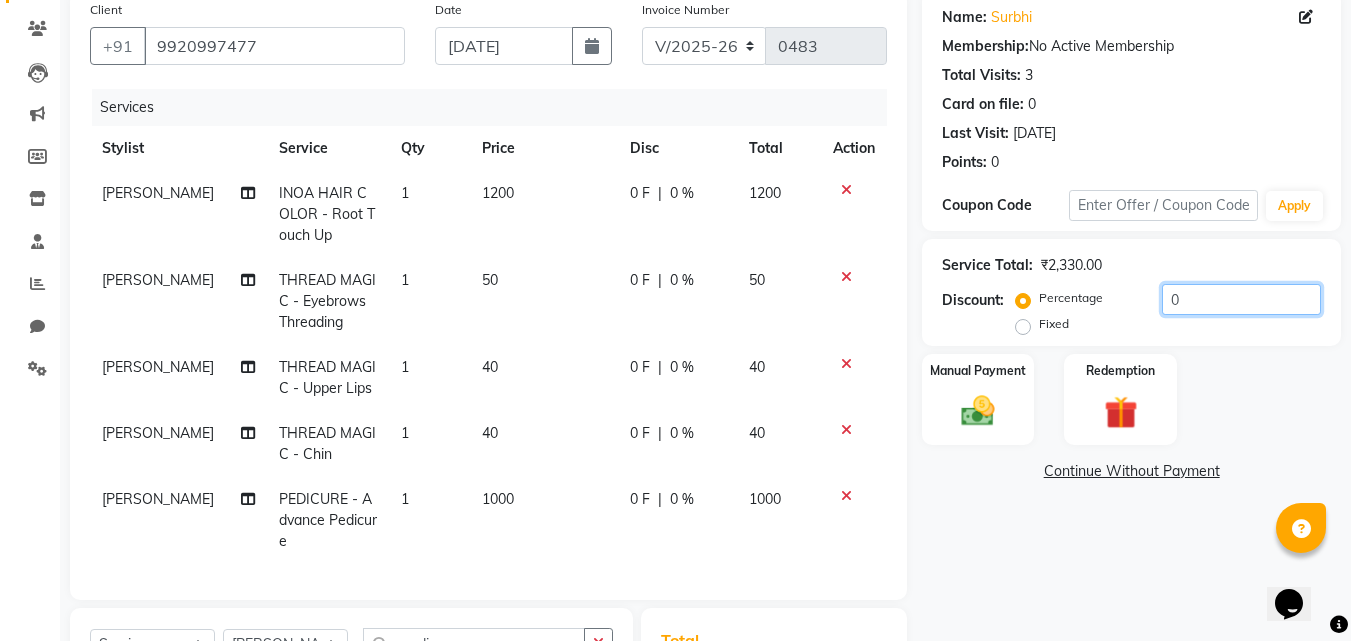 click on "0" 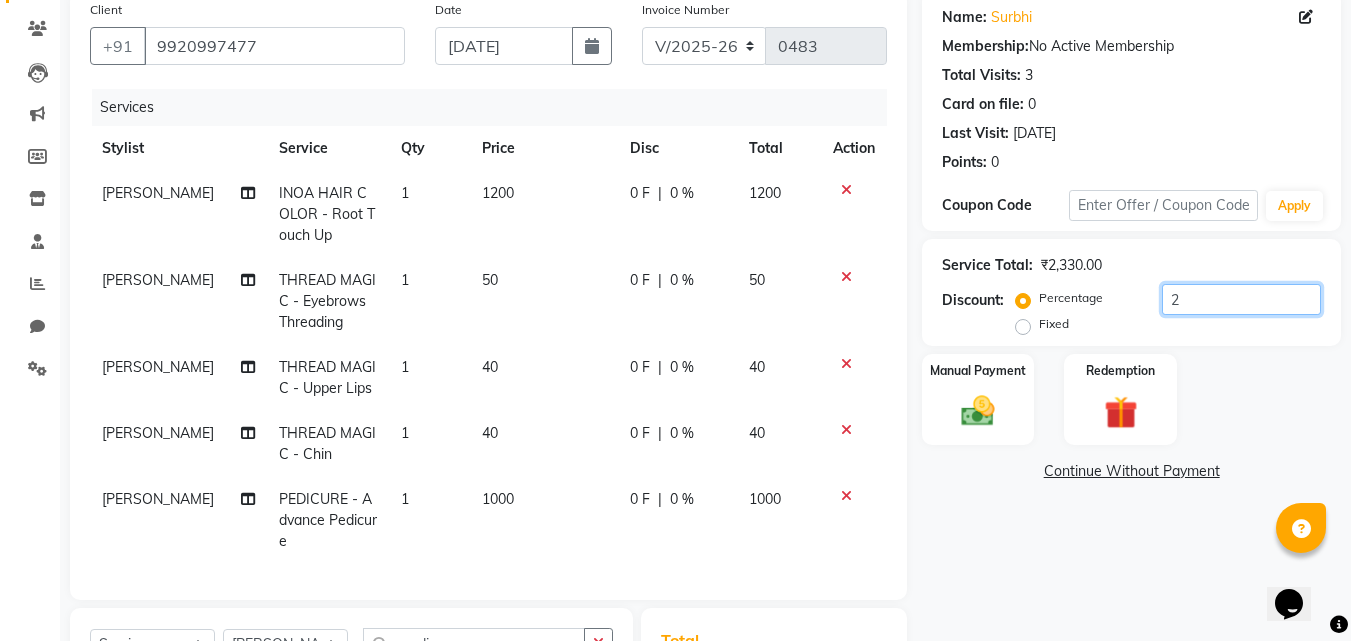 scroll, scrollTop: 0, scrollLeft: 0, axis: both 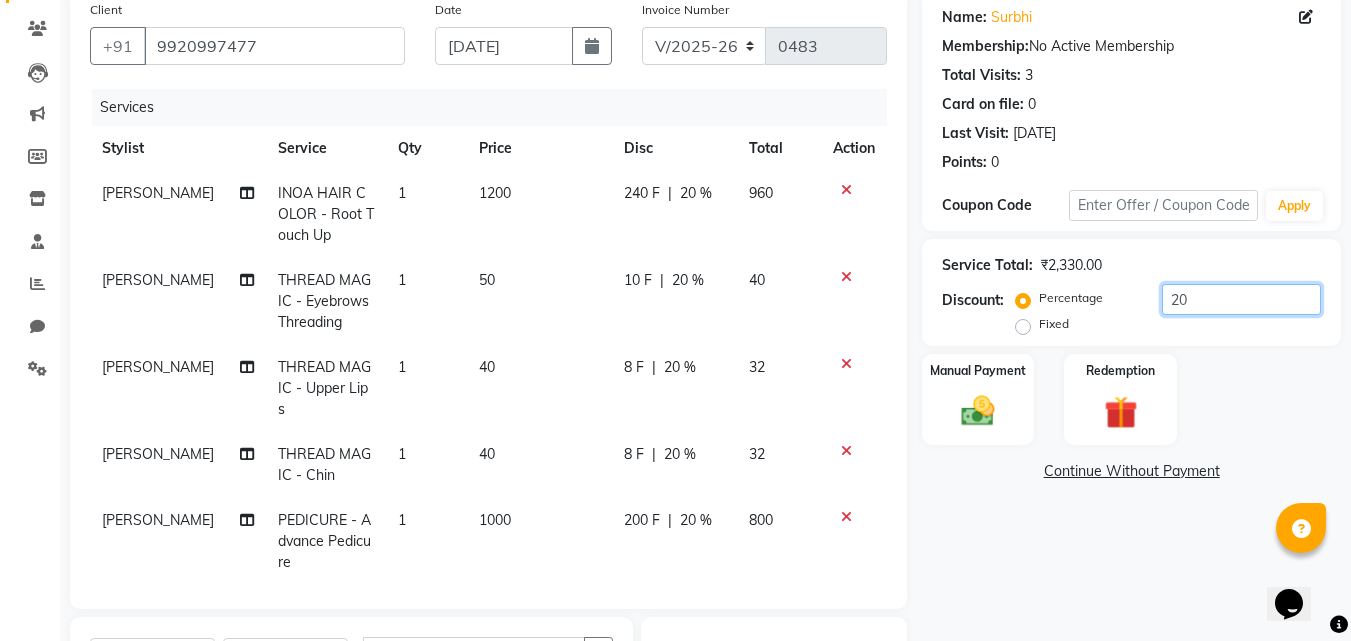 type on "2" 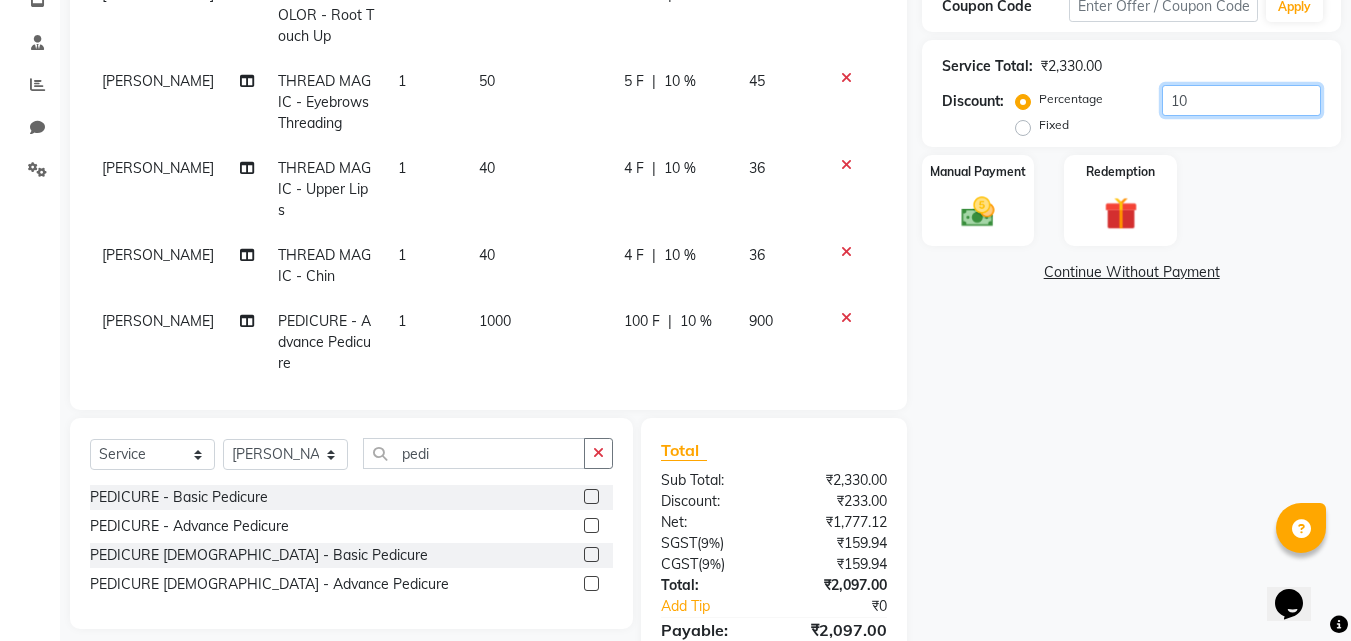 scroll, scrollTop: 359, scrollLeft: 0, axis: vertical 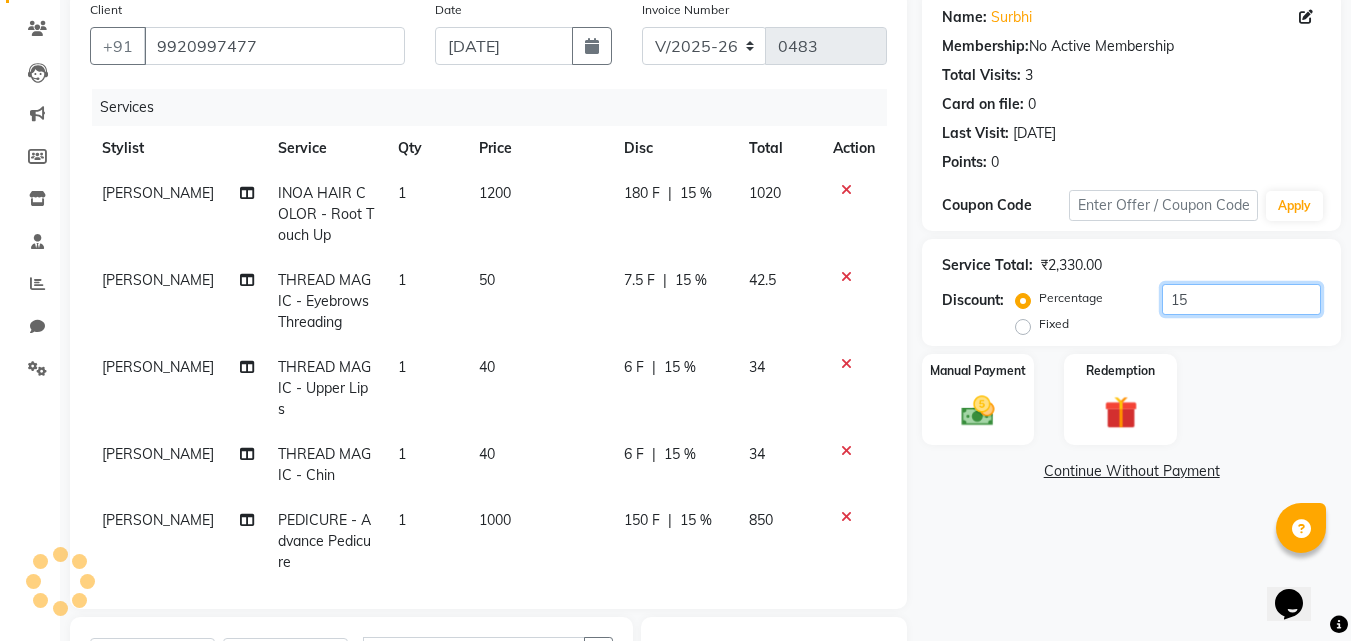 type on "1" 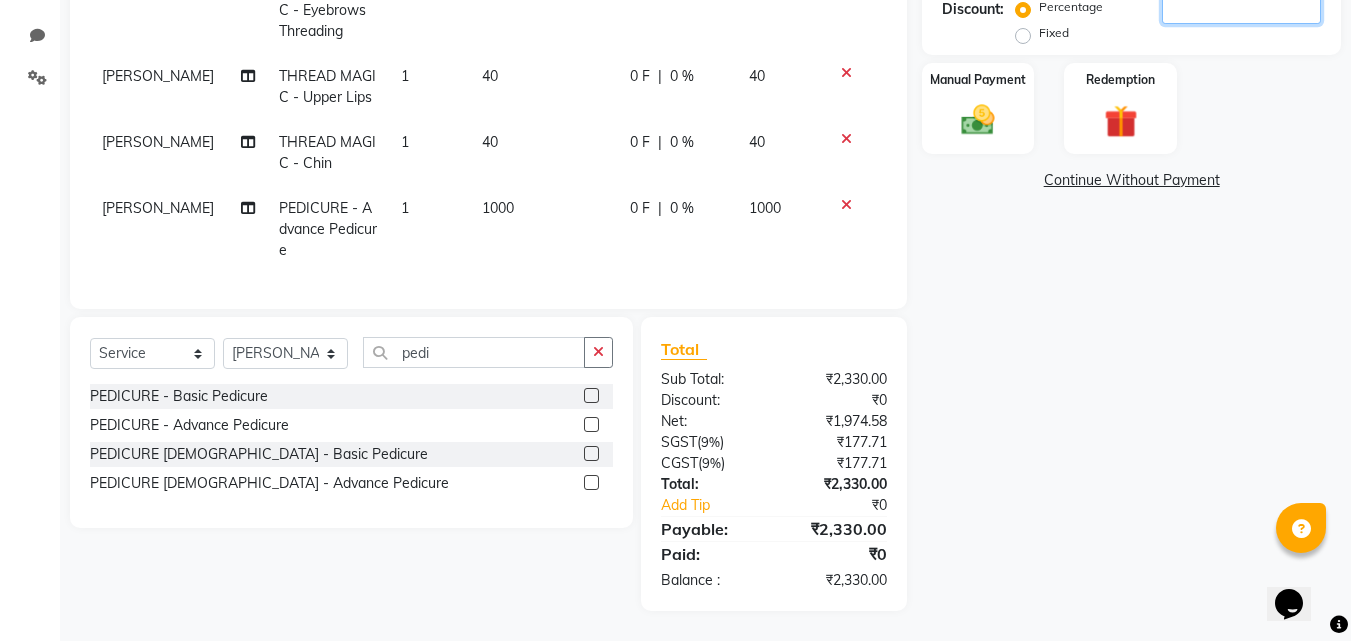 scroll, scrollTop: 150, scrollLeft: 0, axis: vertical 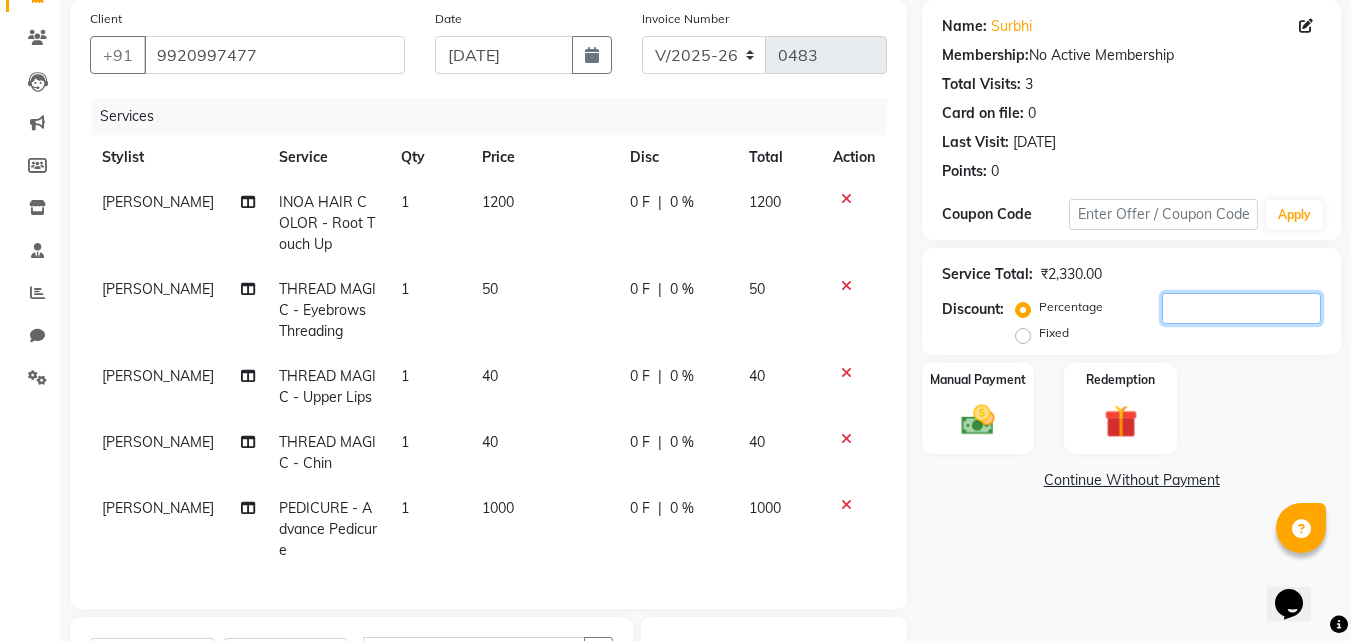 type 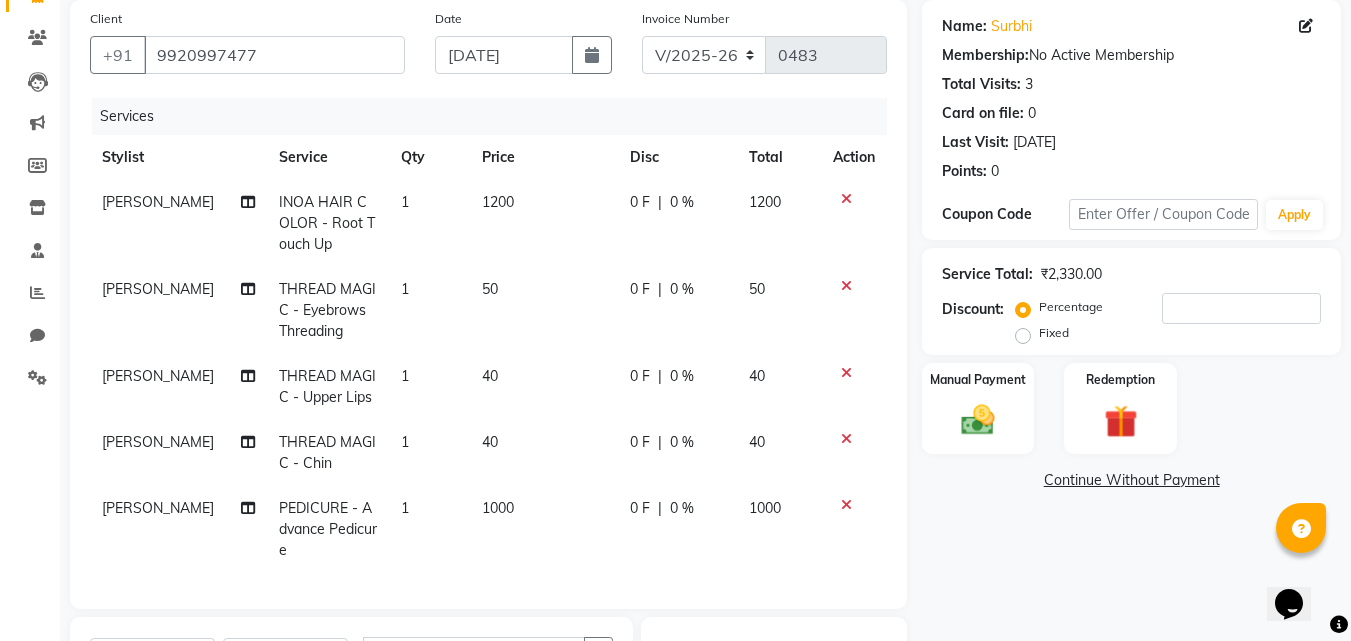 click on "Fixed" 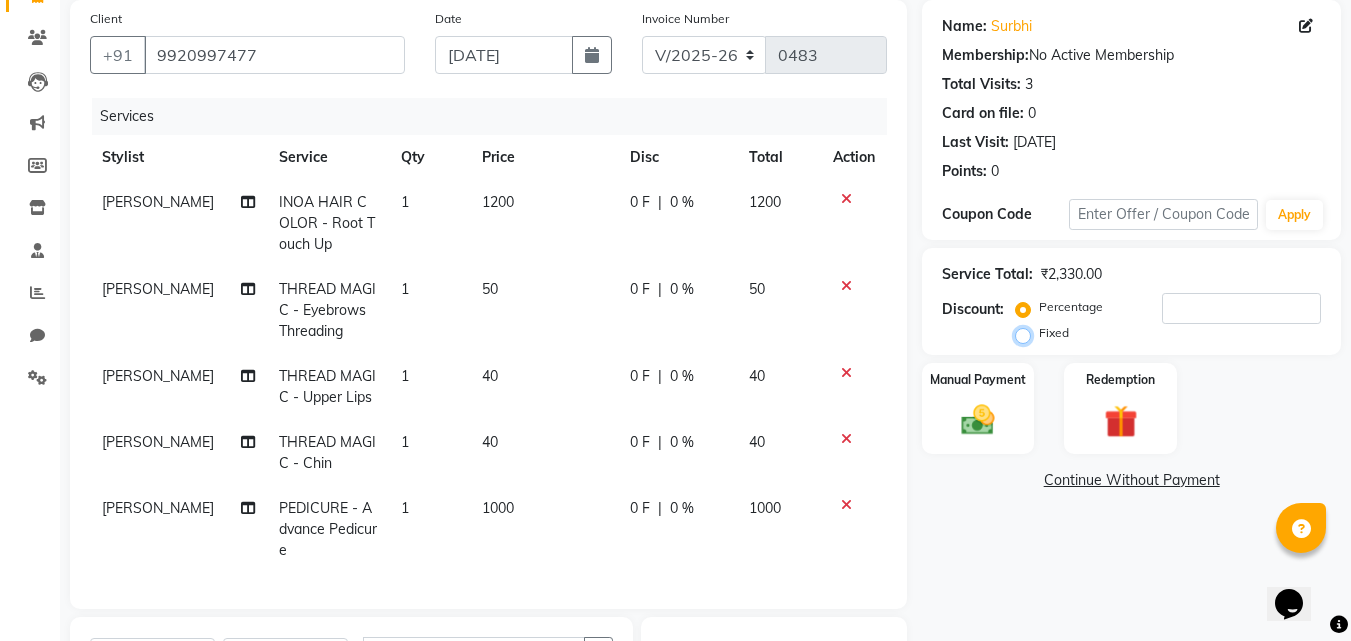 click on "Fixed" at bounding box center (1027, 333) 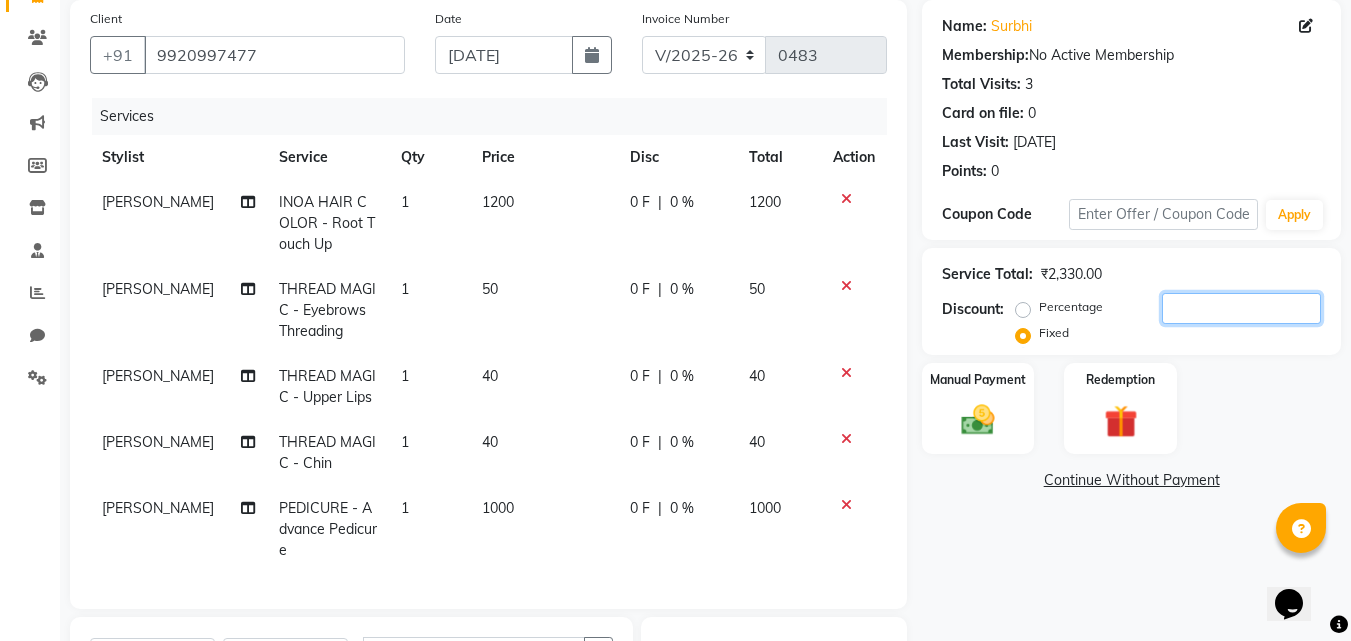 click 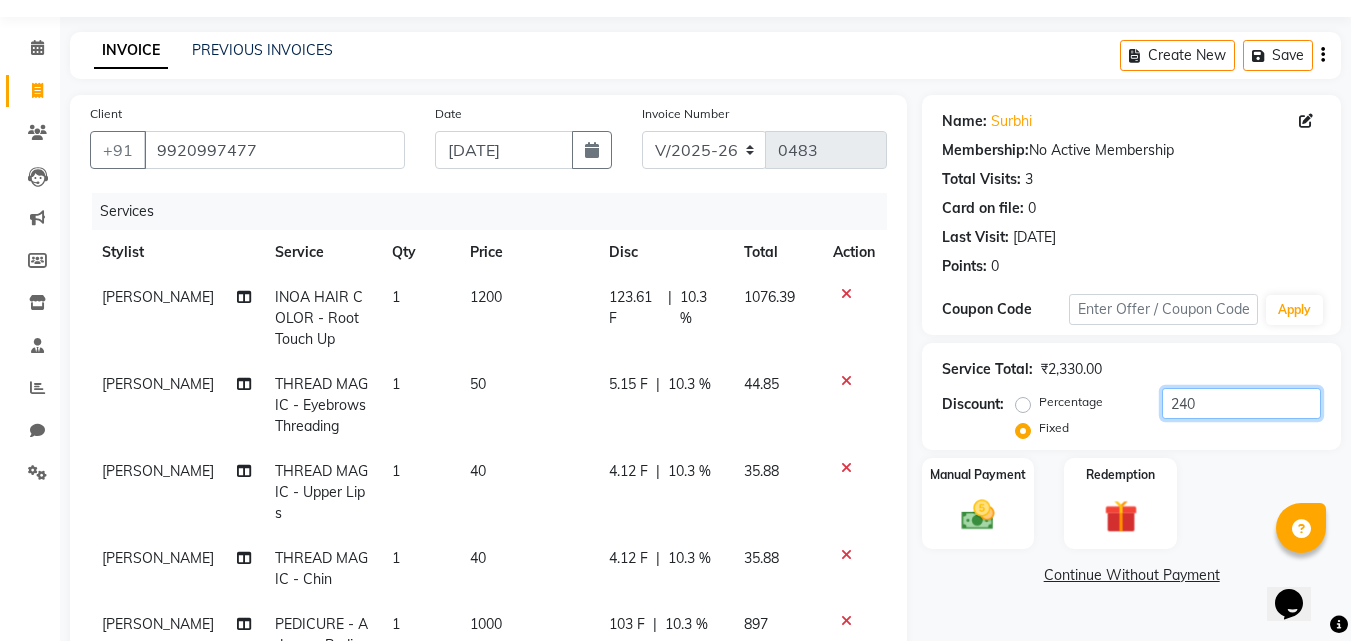 scroll, scrollTop: 50, scrollLeft: 0, axis: vertical 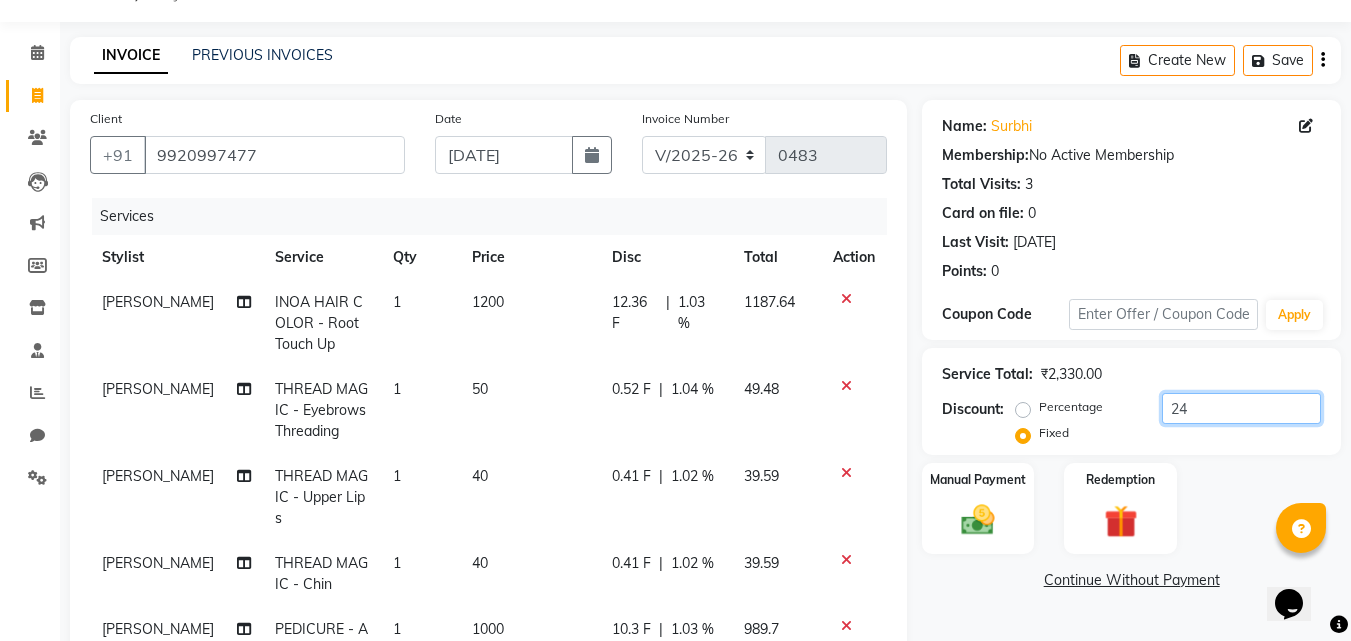 type on "2" 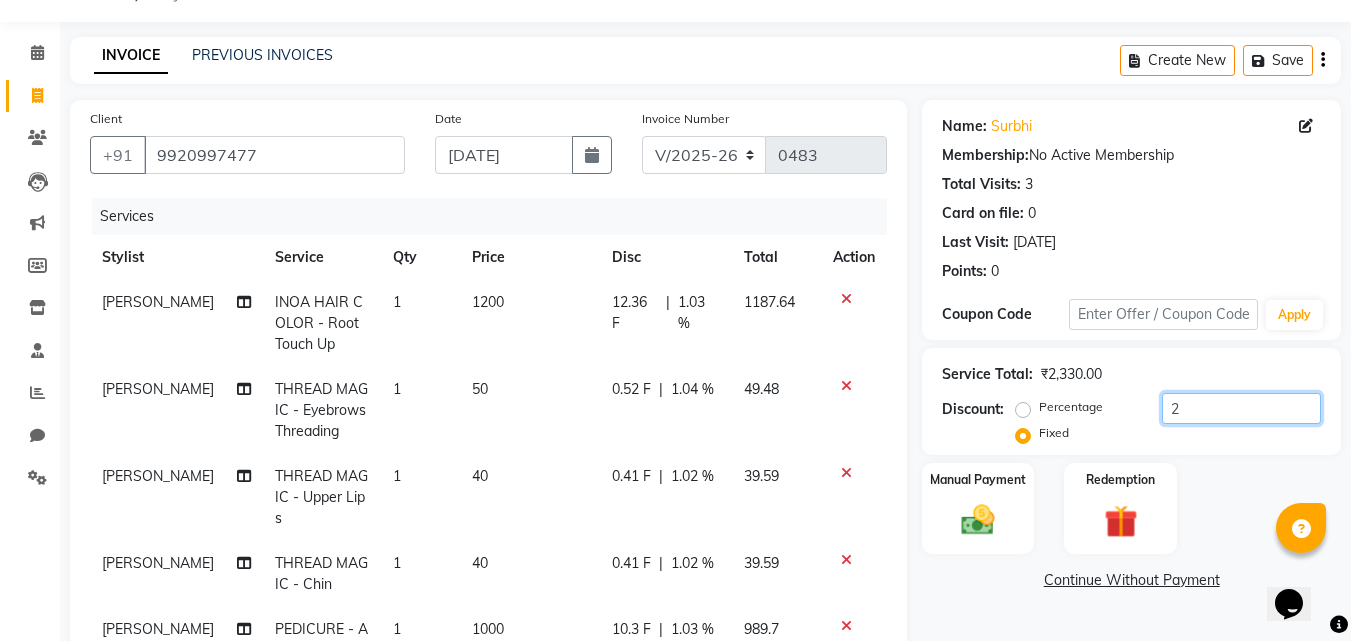 type 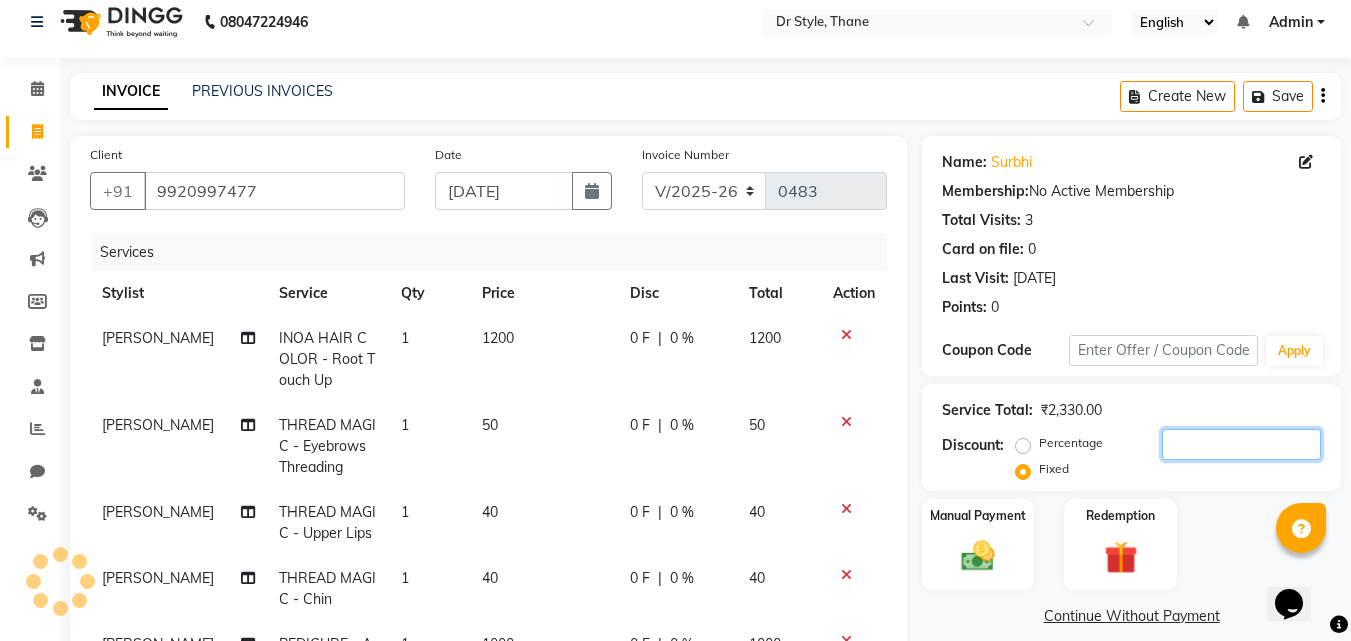 scroll, scrollTop: 0, scrollLeft: 0, axis: both 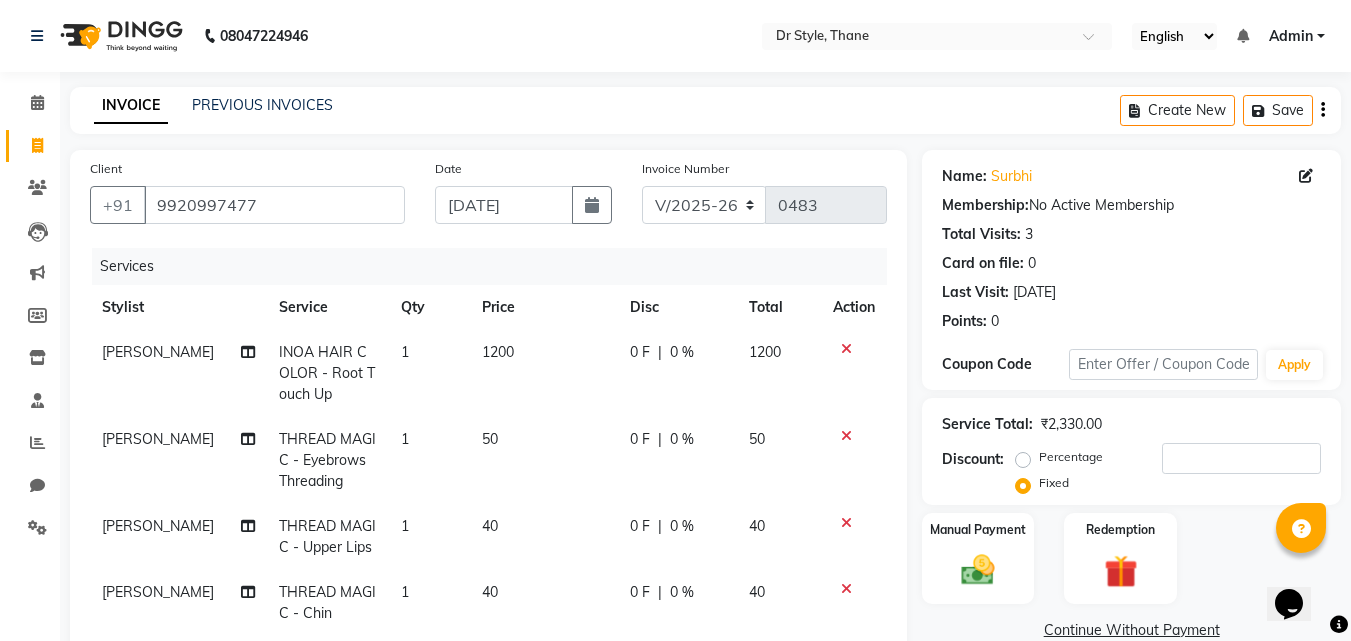 click 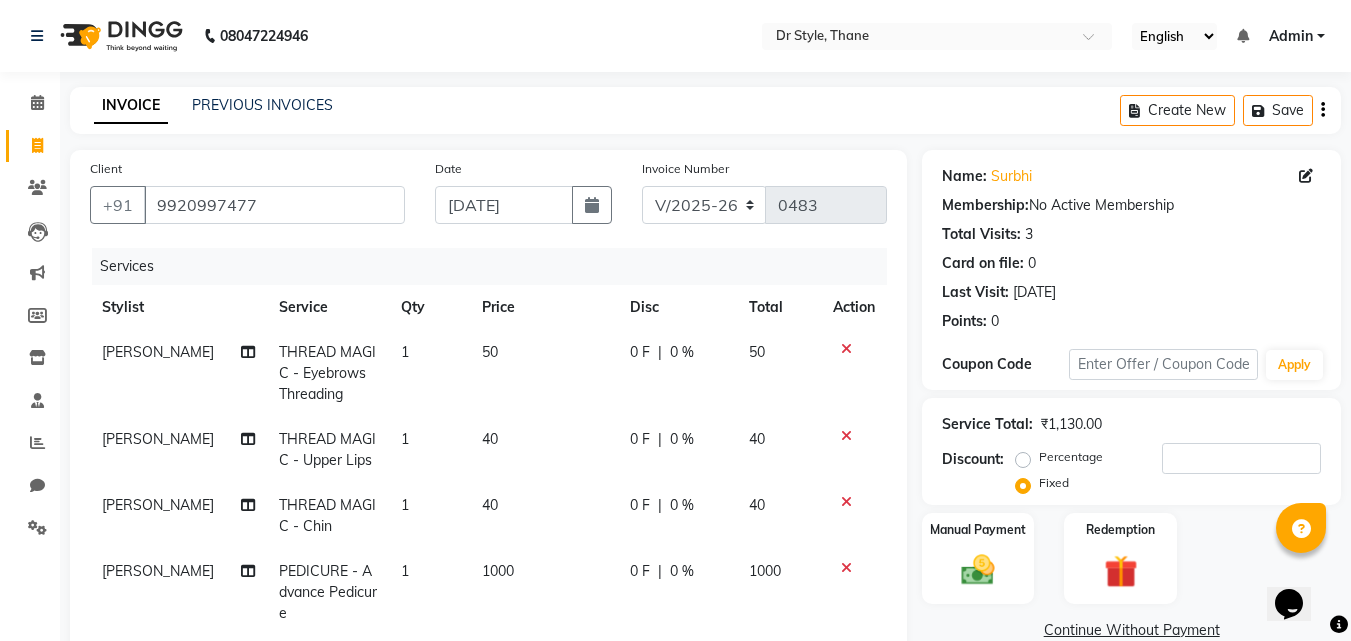 click 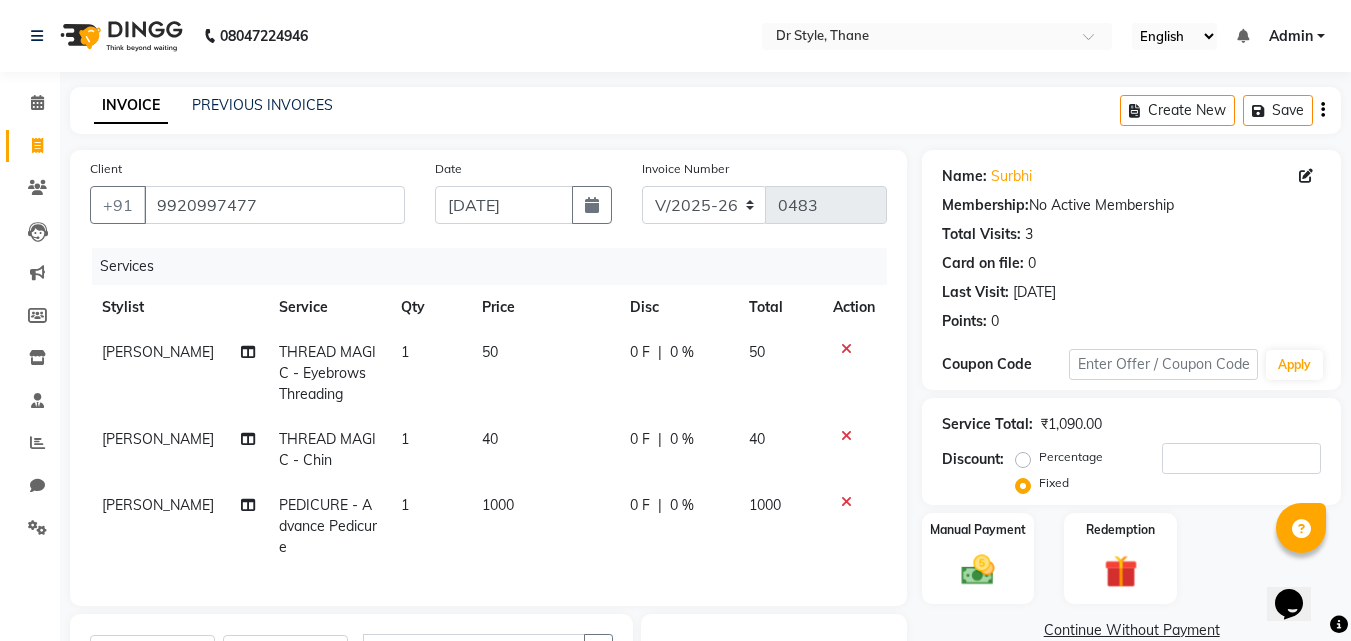 click 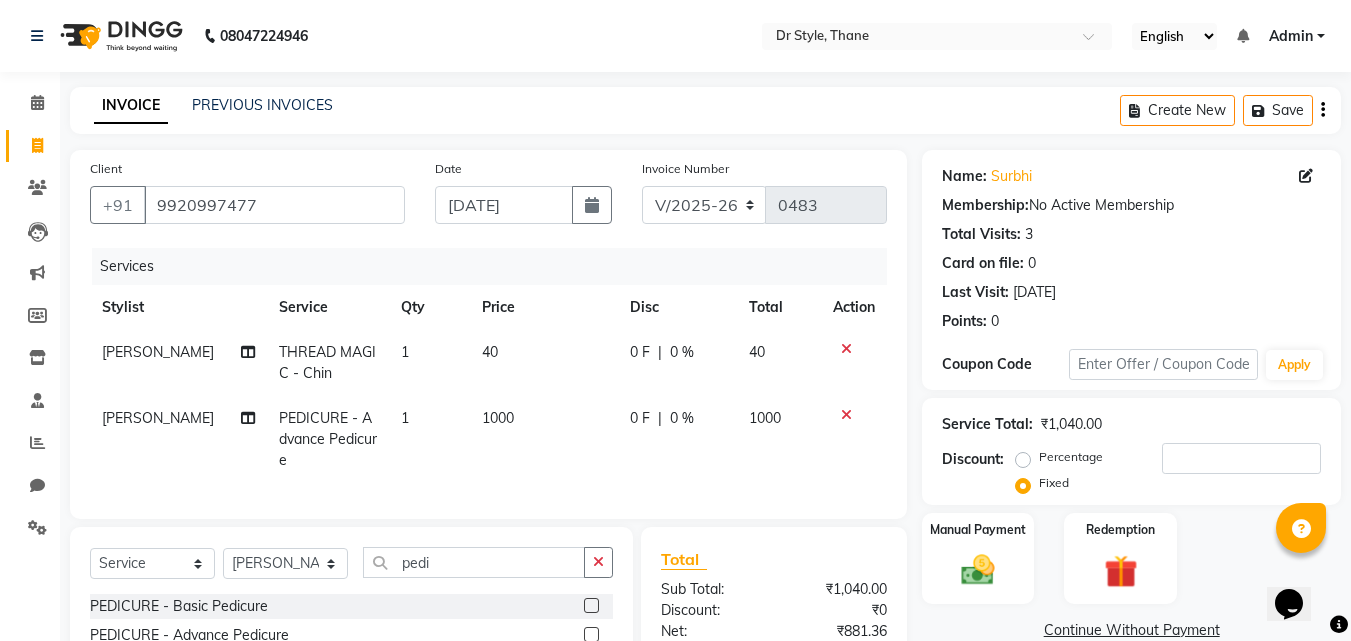 click 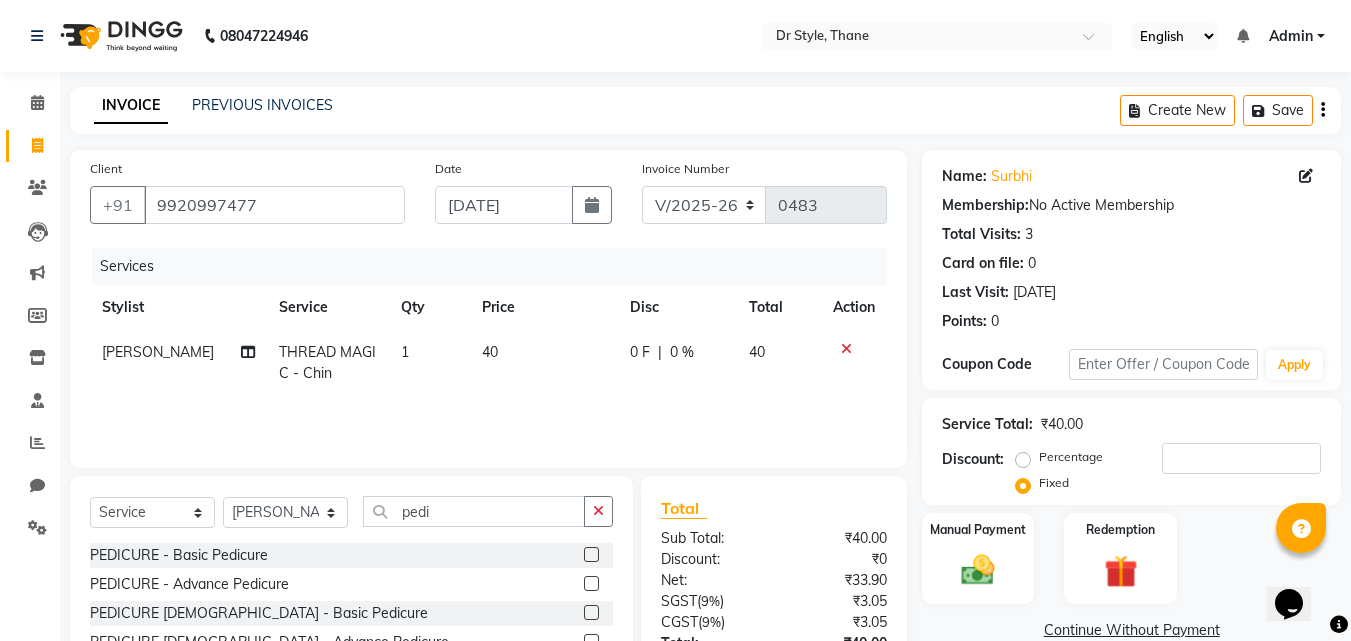 click 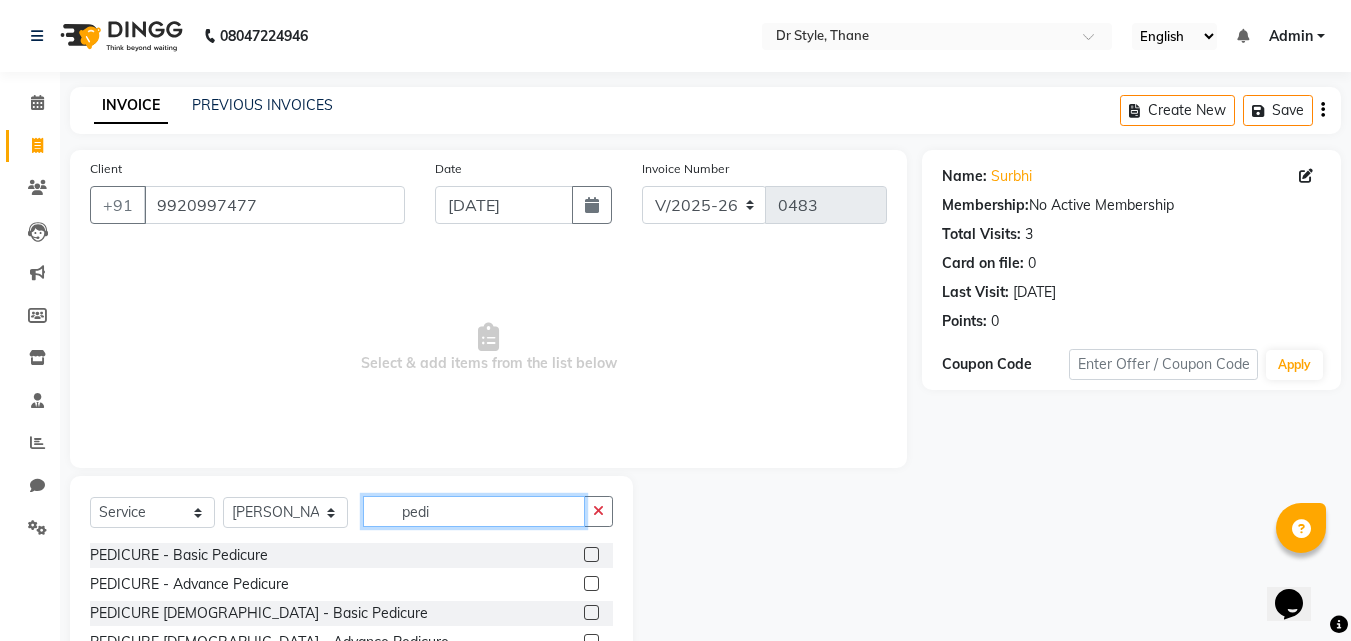 click on "pedi" 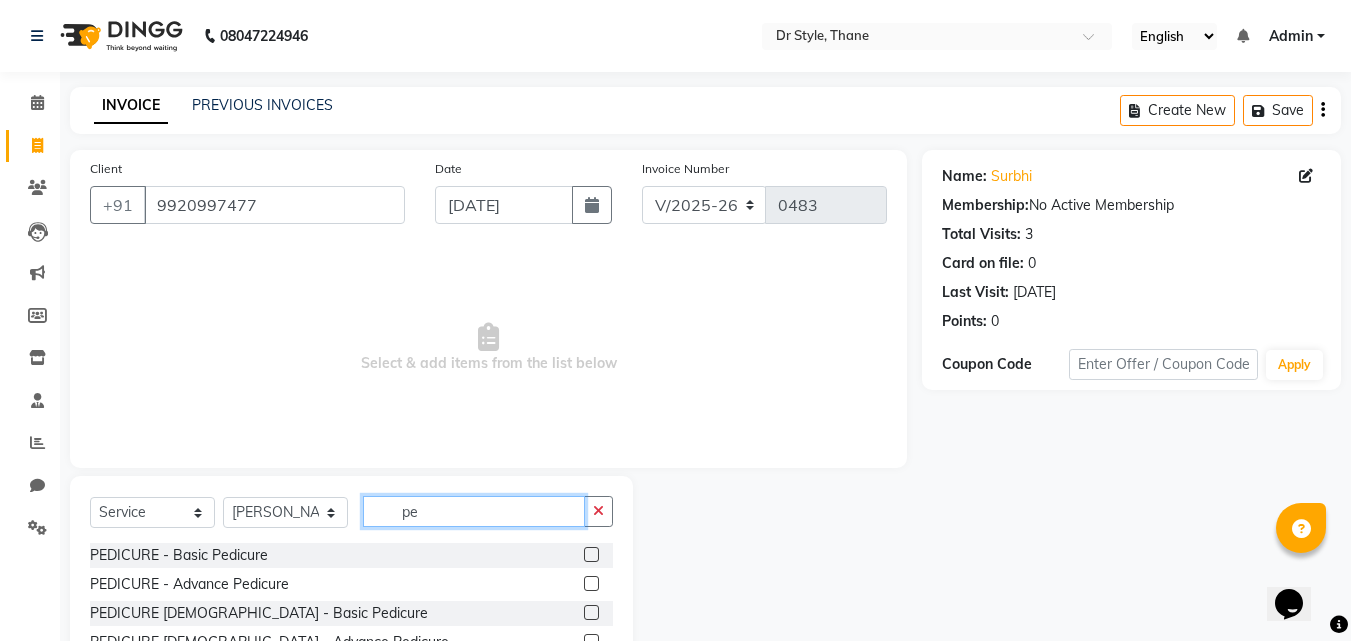 type on "p" 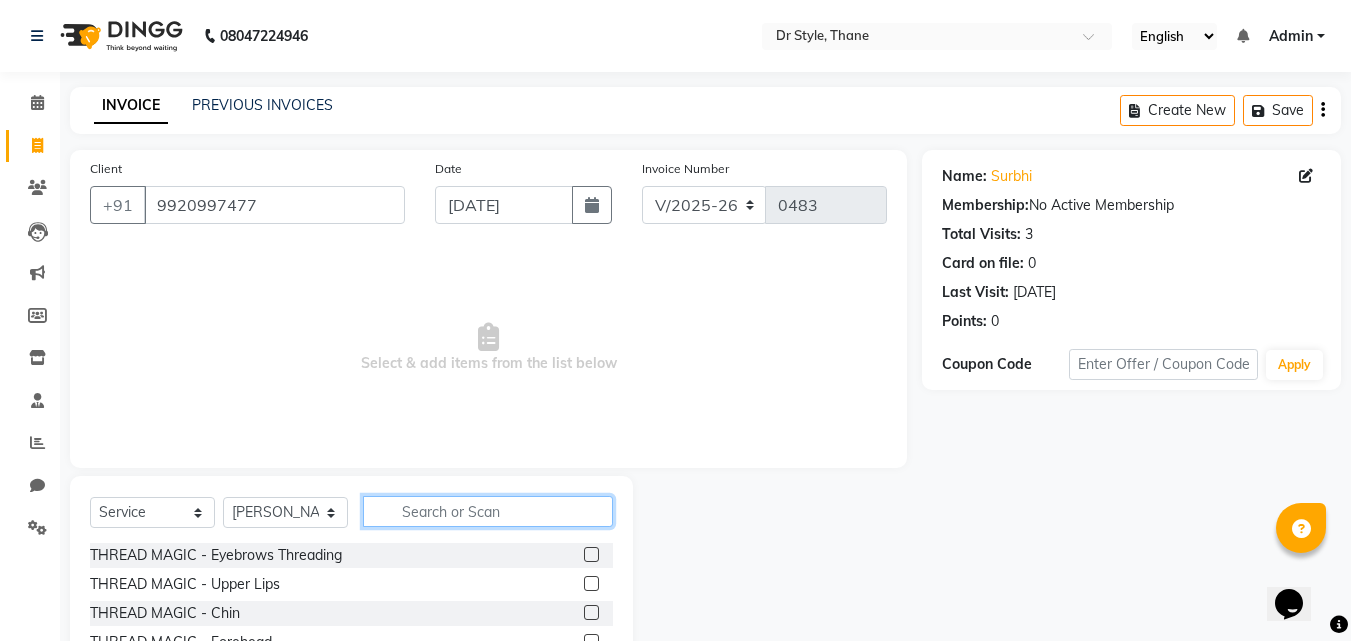 type 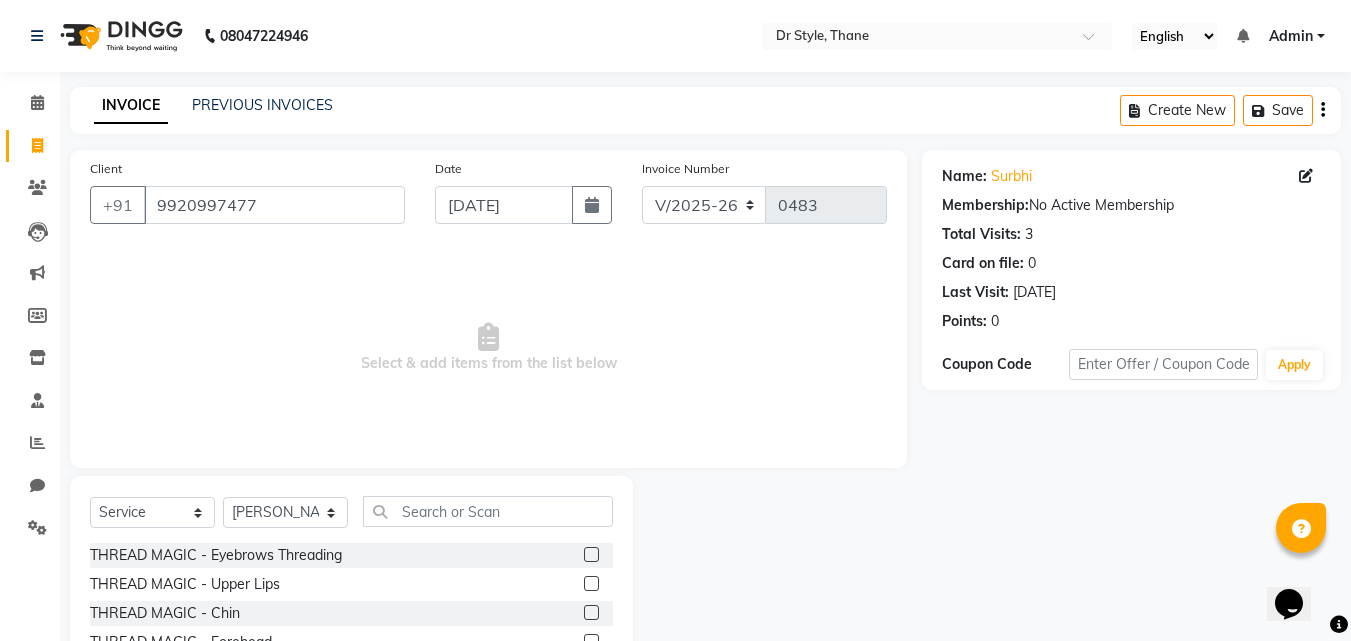 click 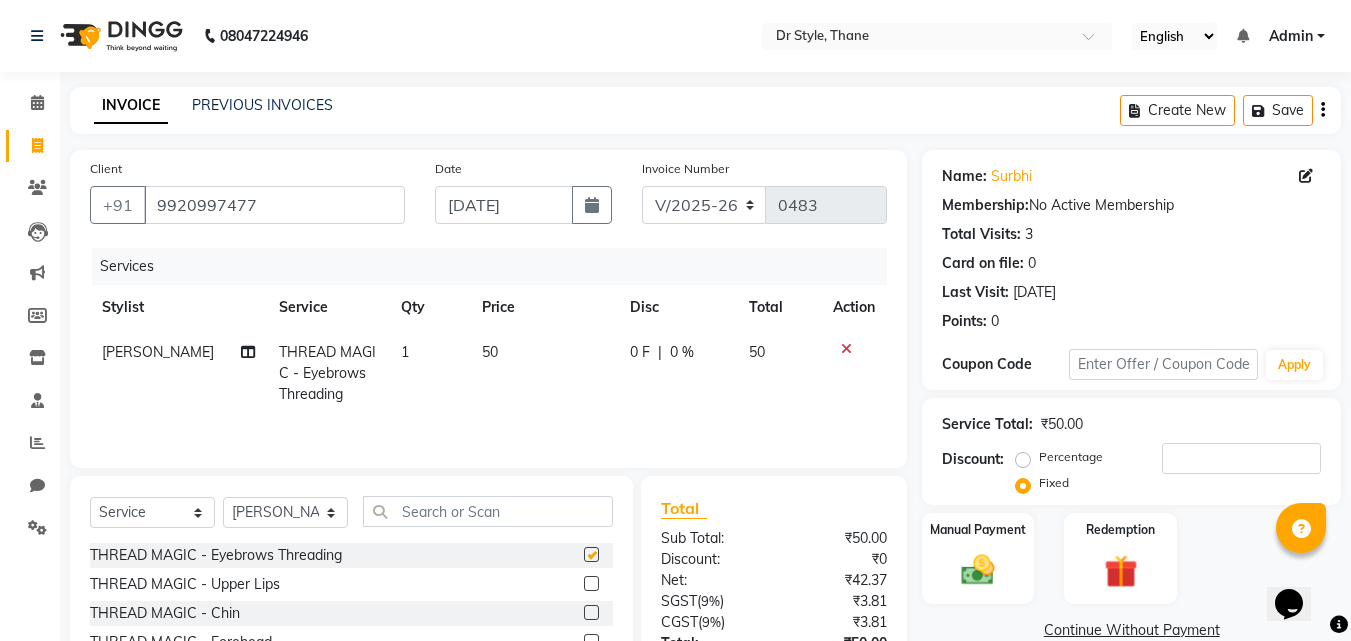 checkbox on "false" 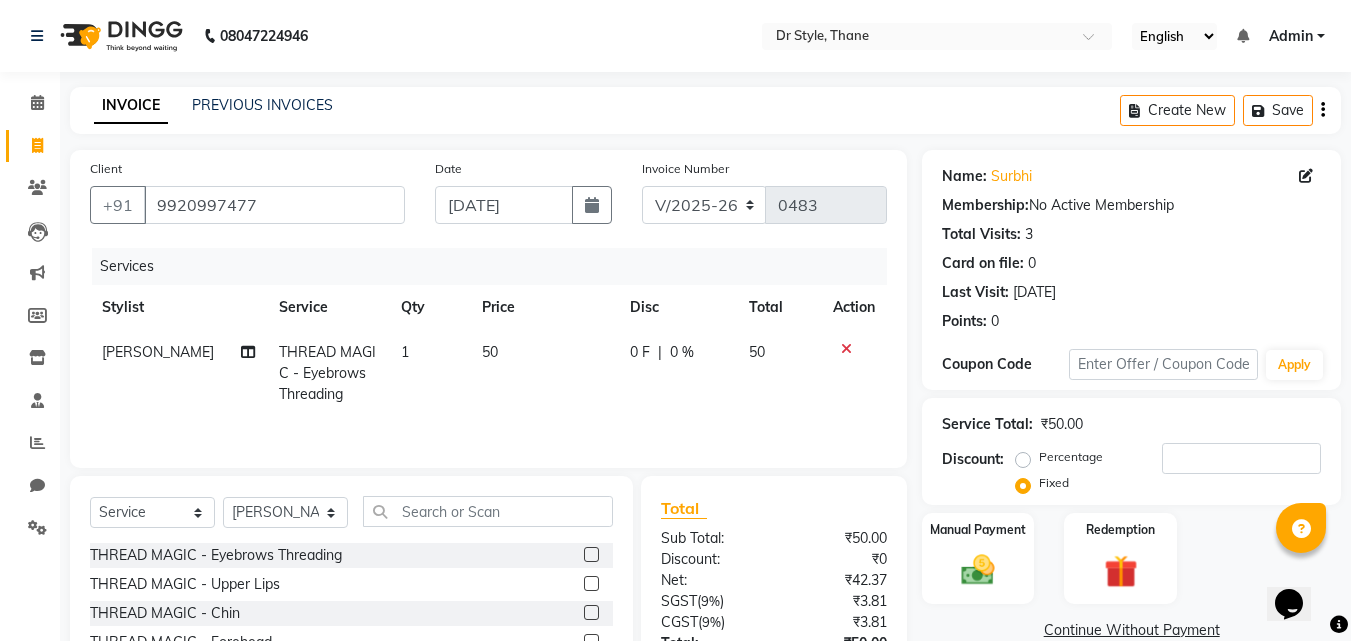 click 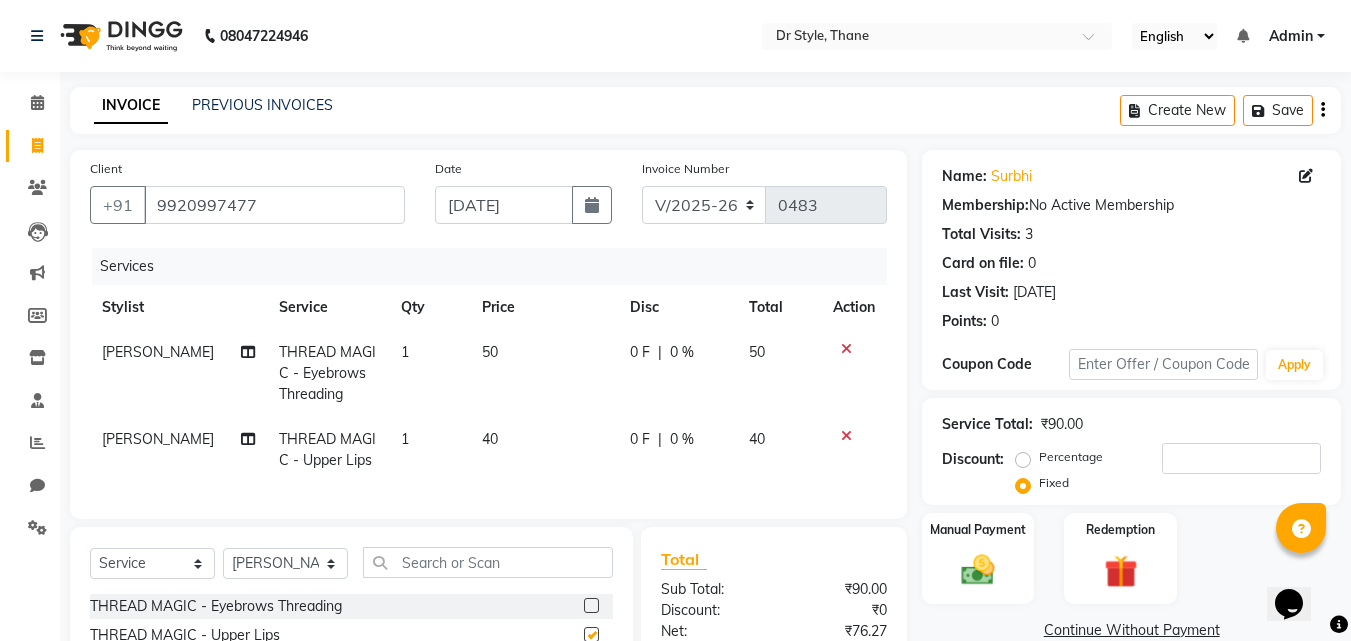 checkbox on "false" 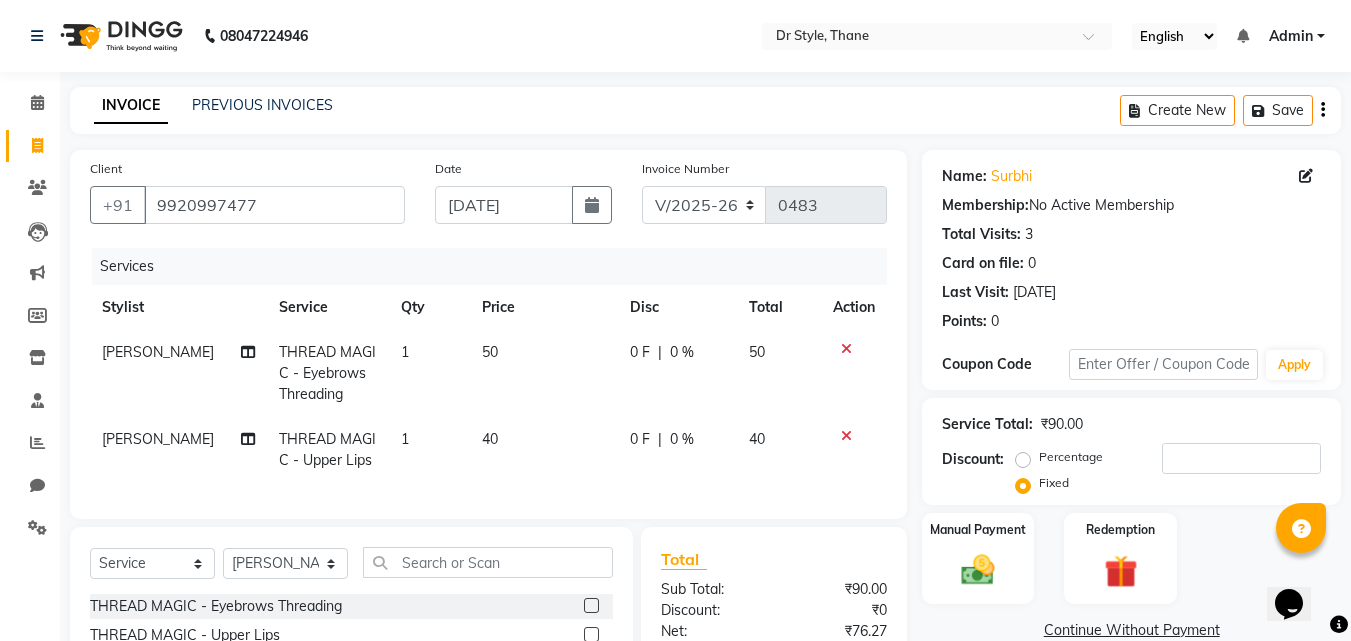 scroll, scrollTop: 200, scrollLeft: 0, axis: vertical 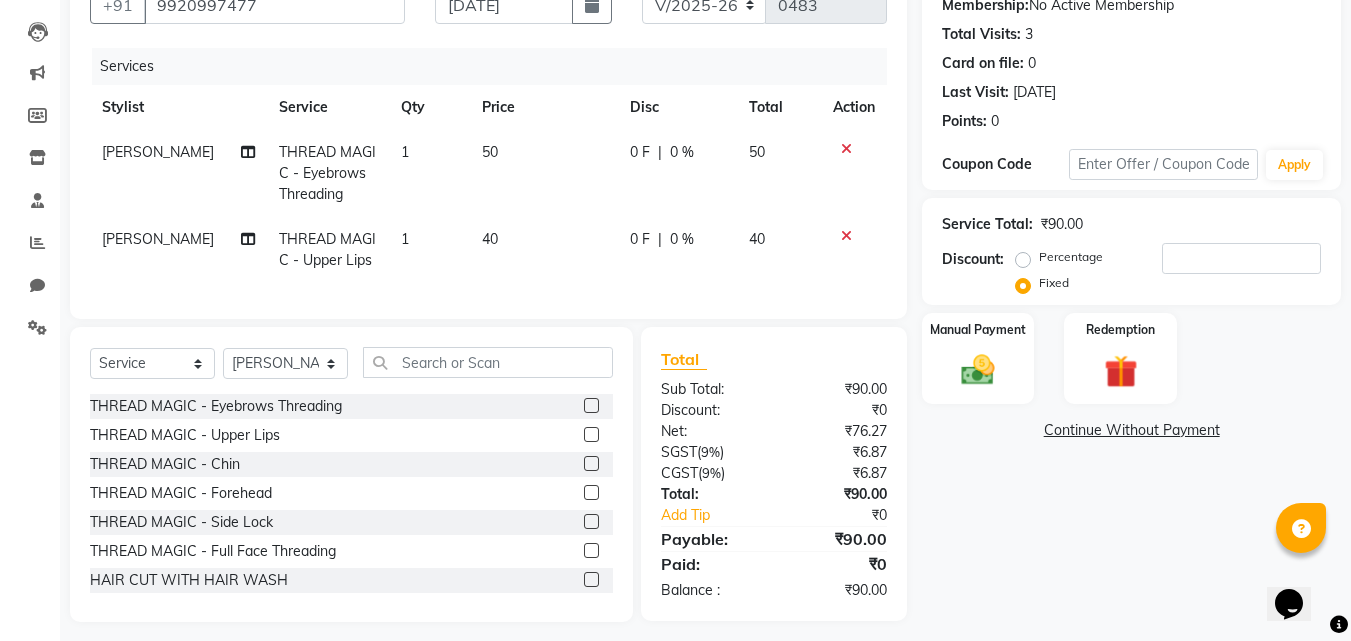click 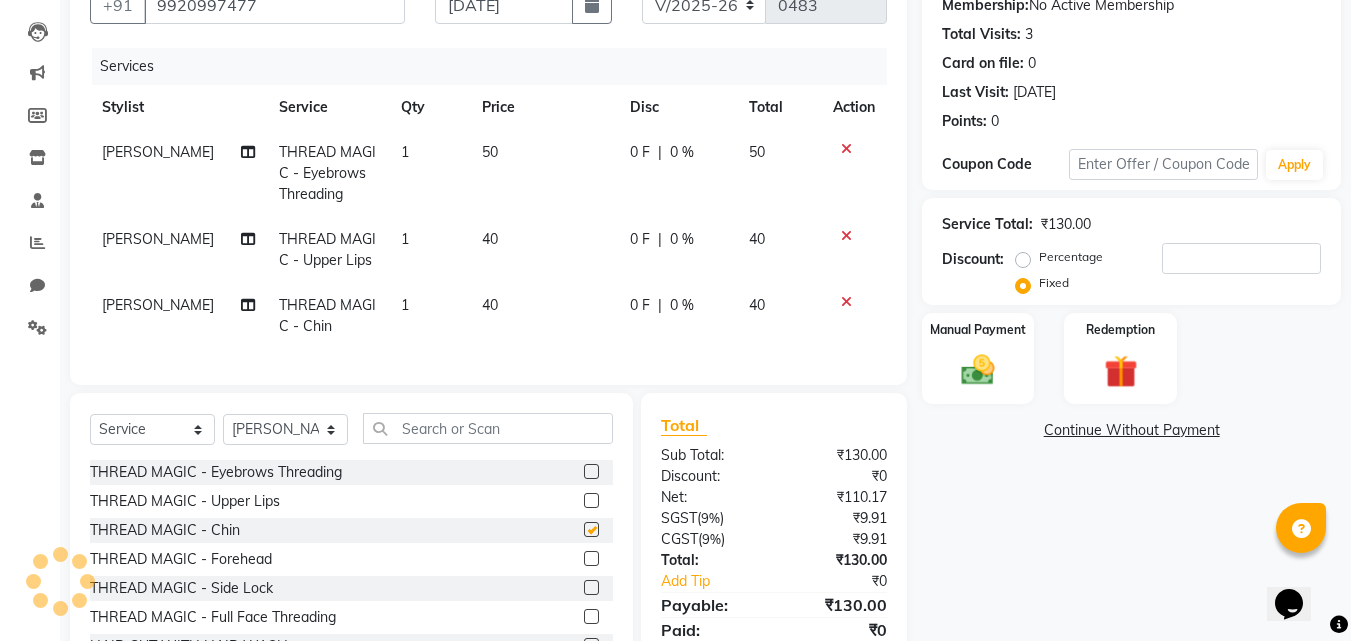 checkbox on "false" 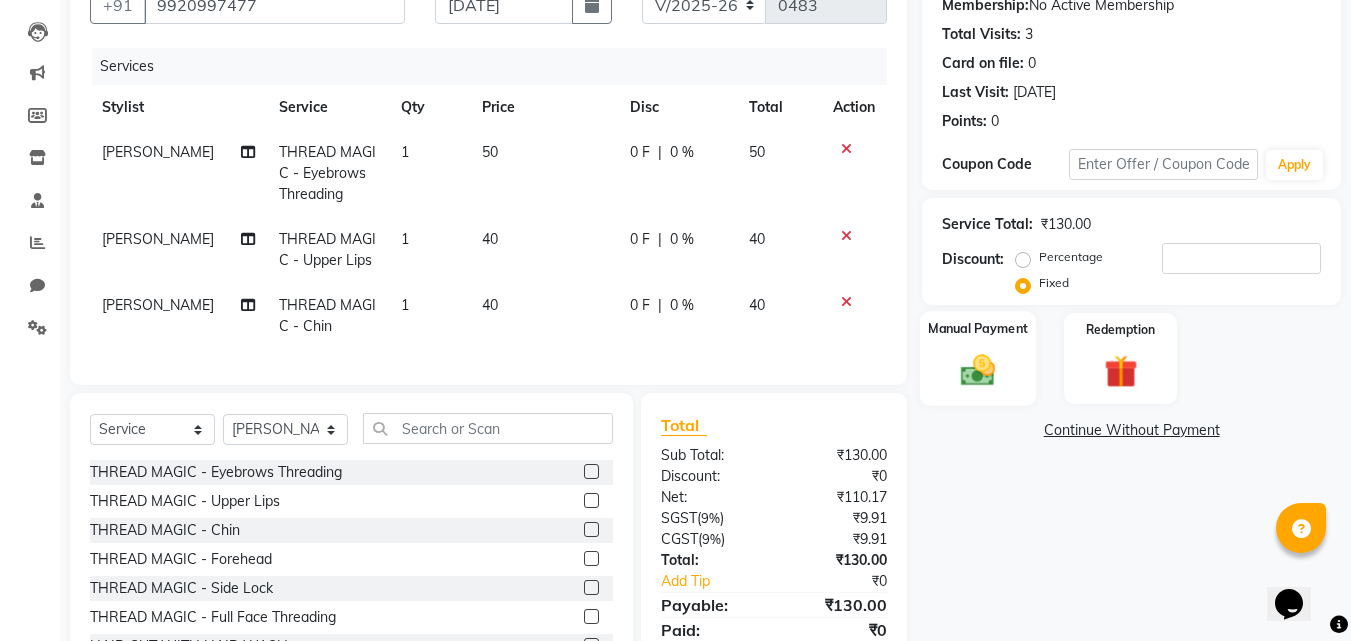 click 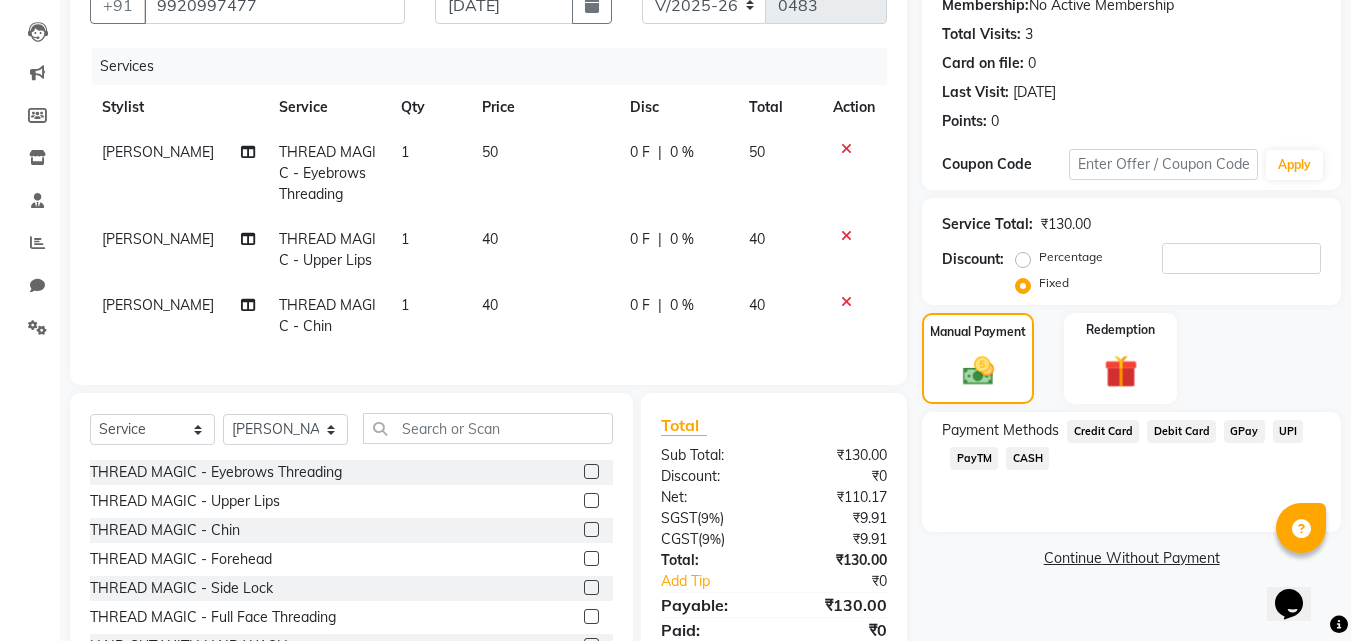 click on "GPay" 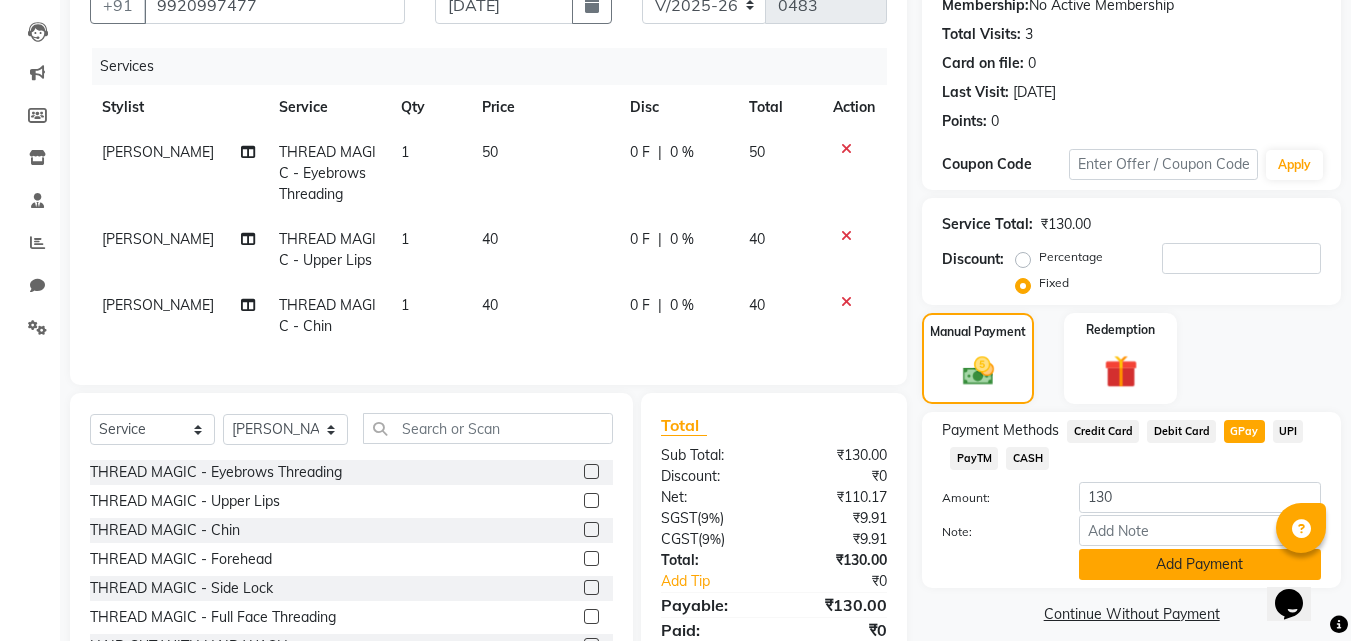 click on "Add Payment" 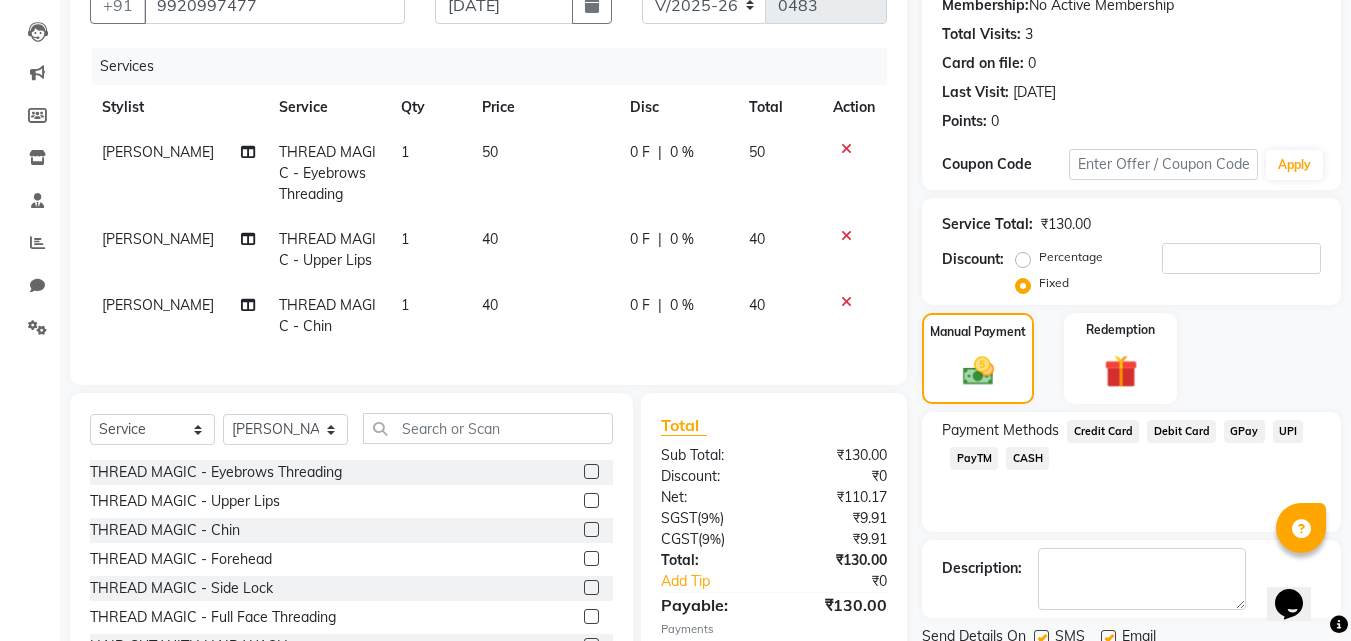 scroll, scrollTop: 333, scrollLeft: 0, axis: vertical 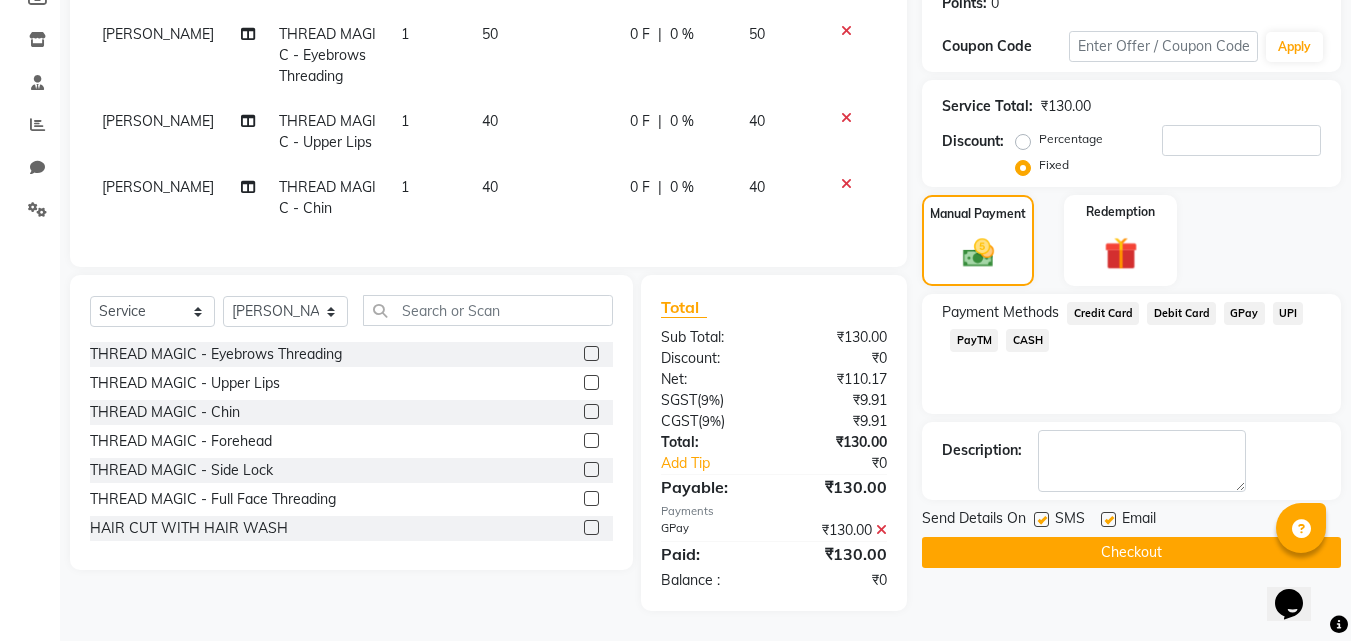 click on "Checkout" 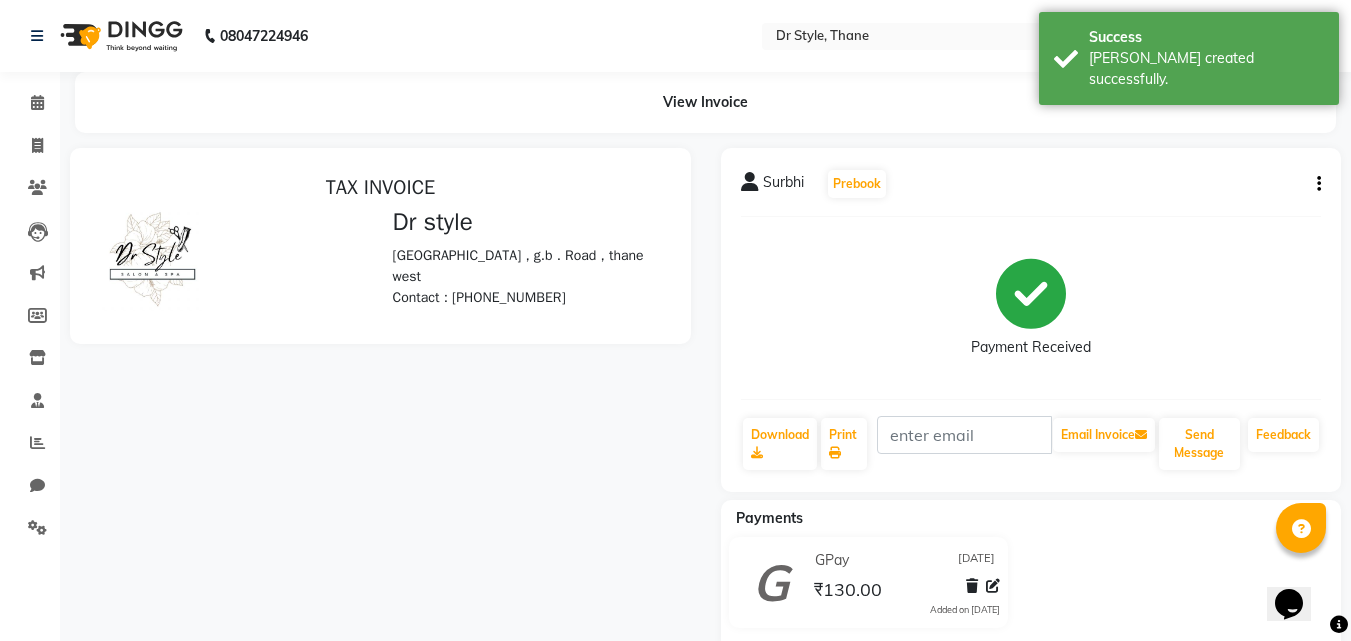 scroll, scrollTop: 0, scrollLeft: 0, axis: both 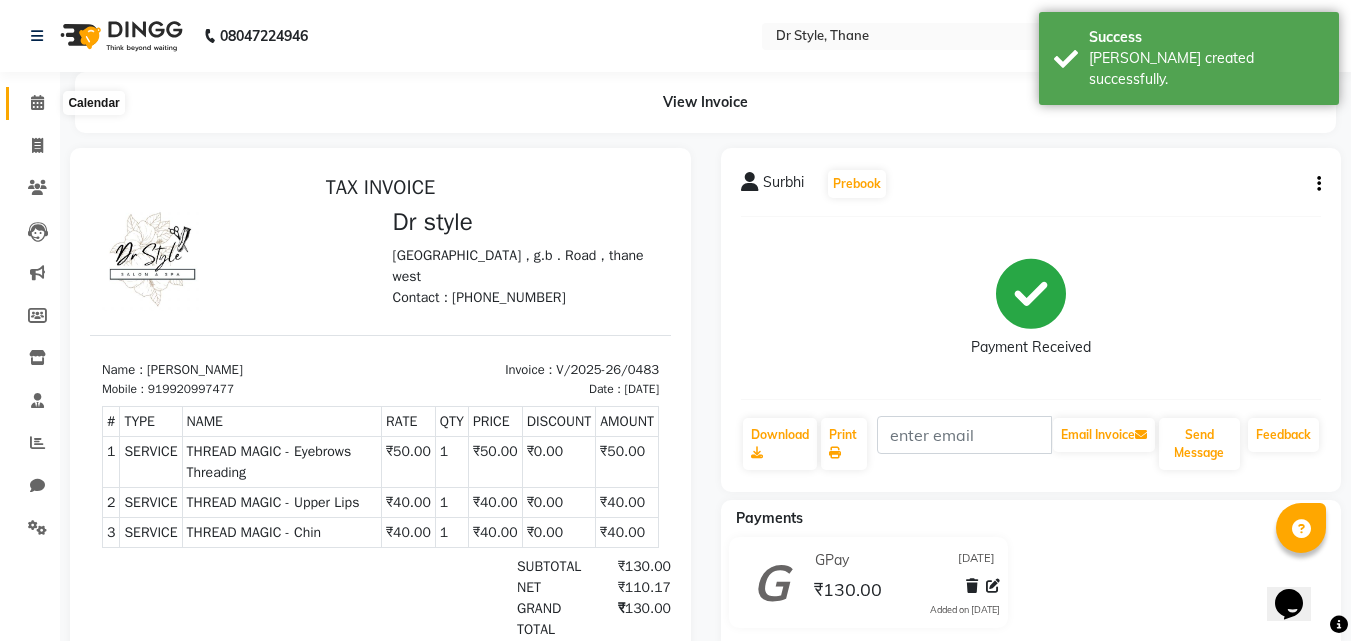 click 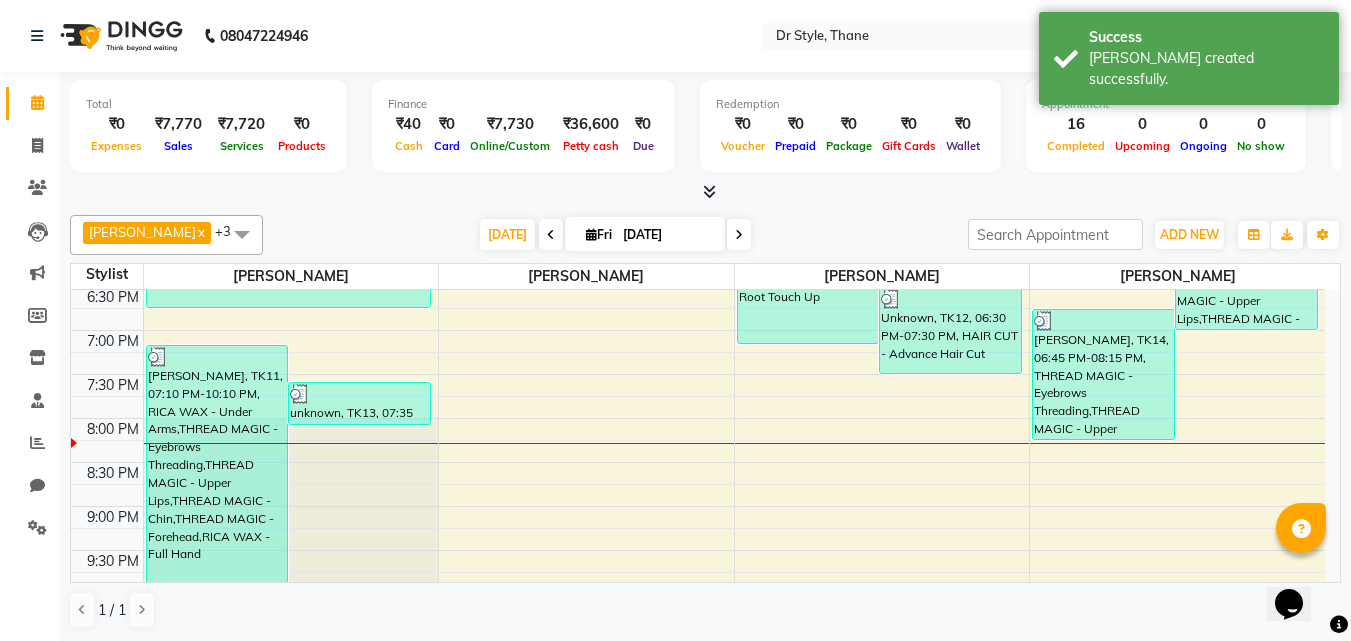 scroll, scrollTop: 939, scrollLeft: 0, axis: vertical 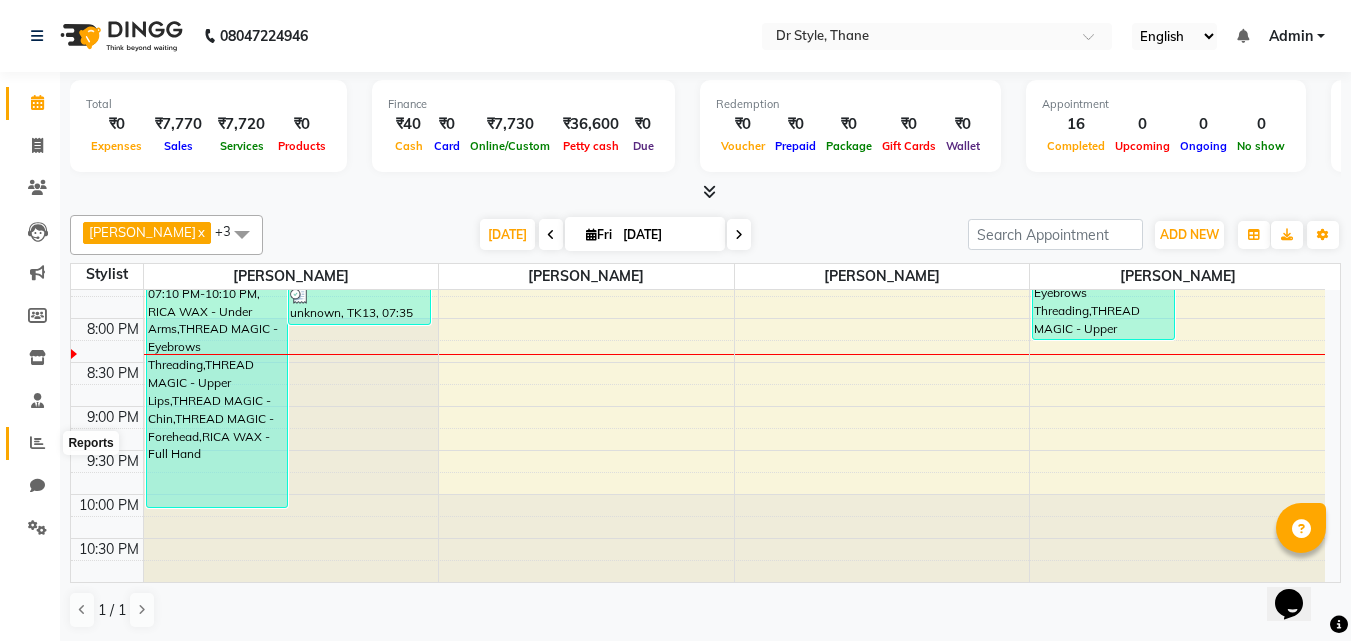 click 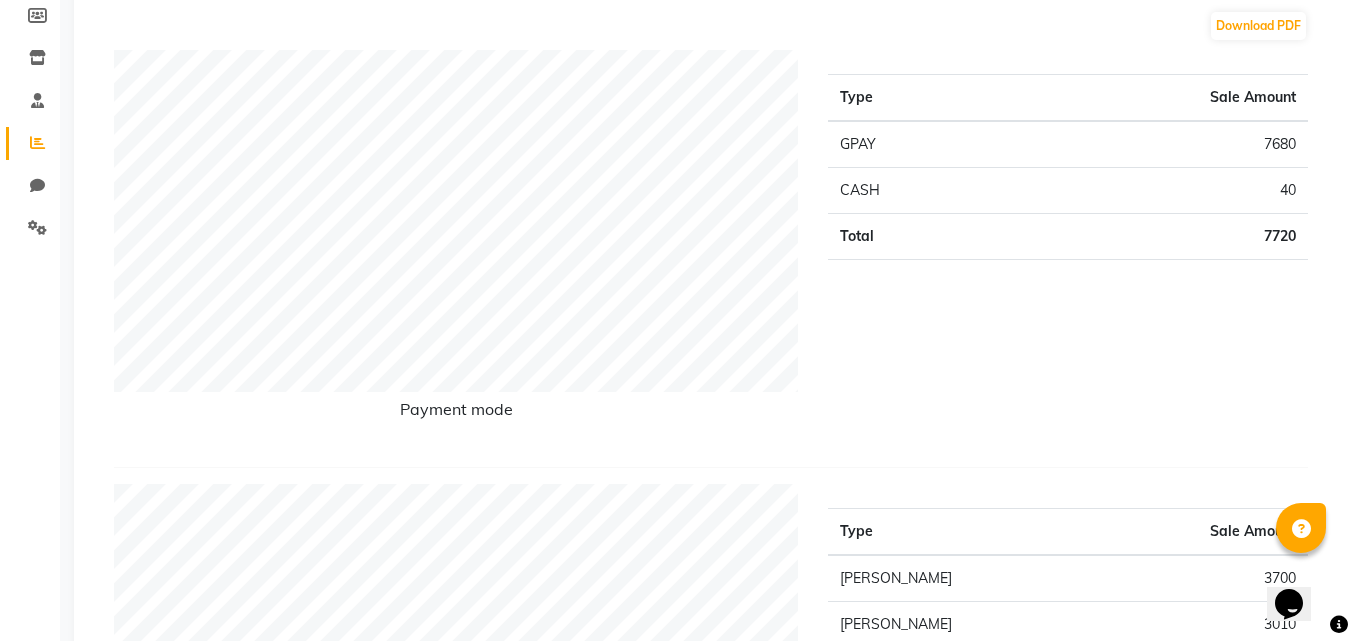 scroll, scrollTop: 0, scrollLeft: 0, axis: both 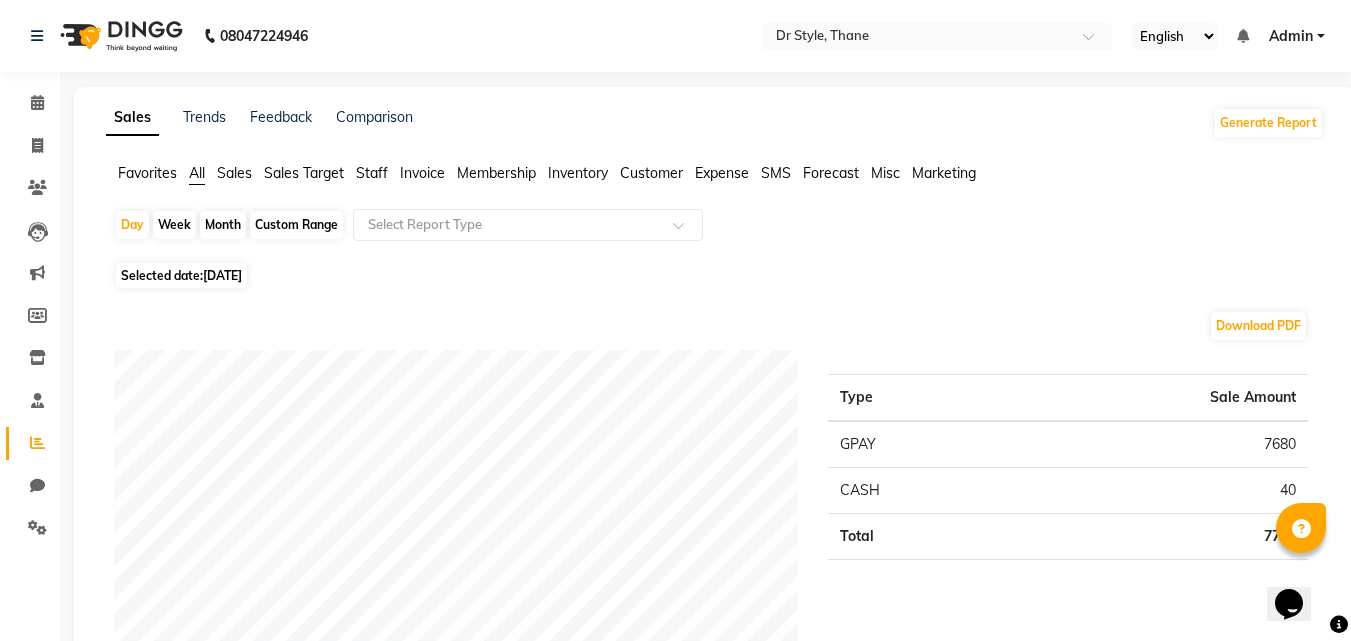 click on "Month" 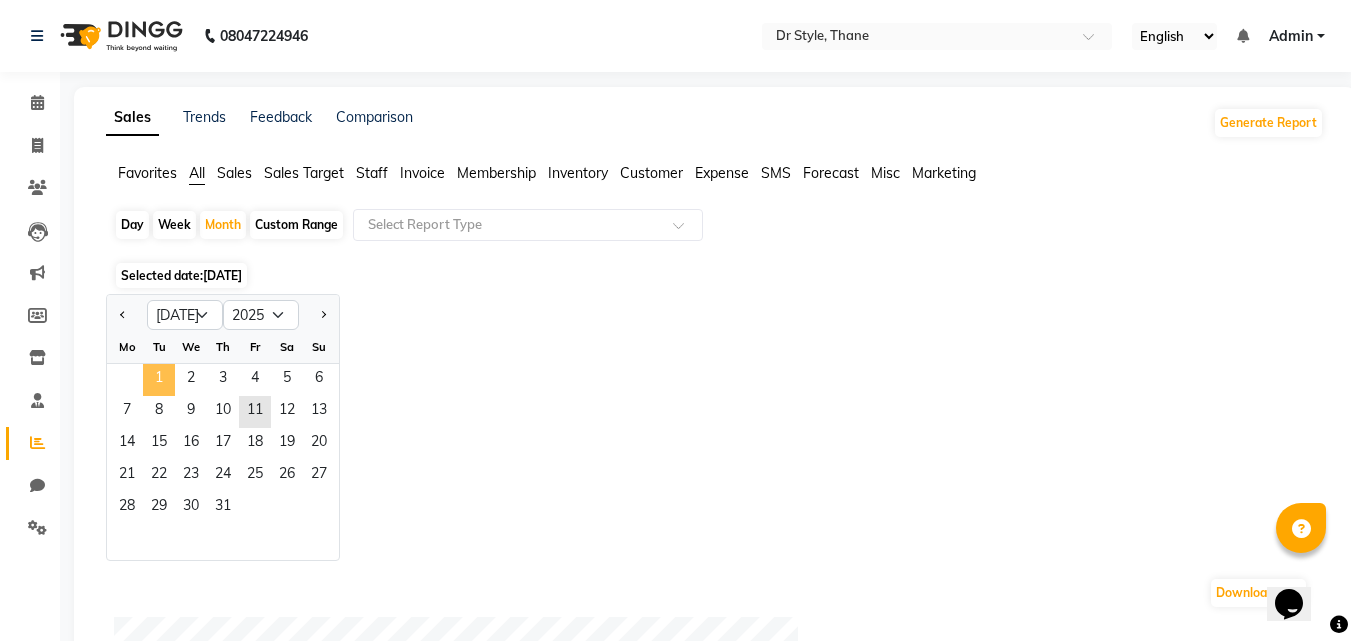 click on "1" 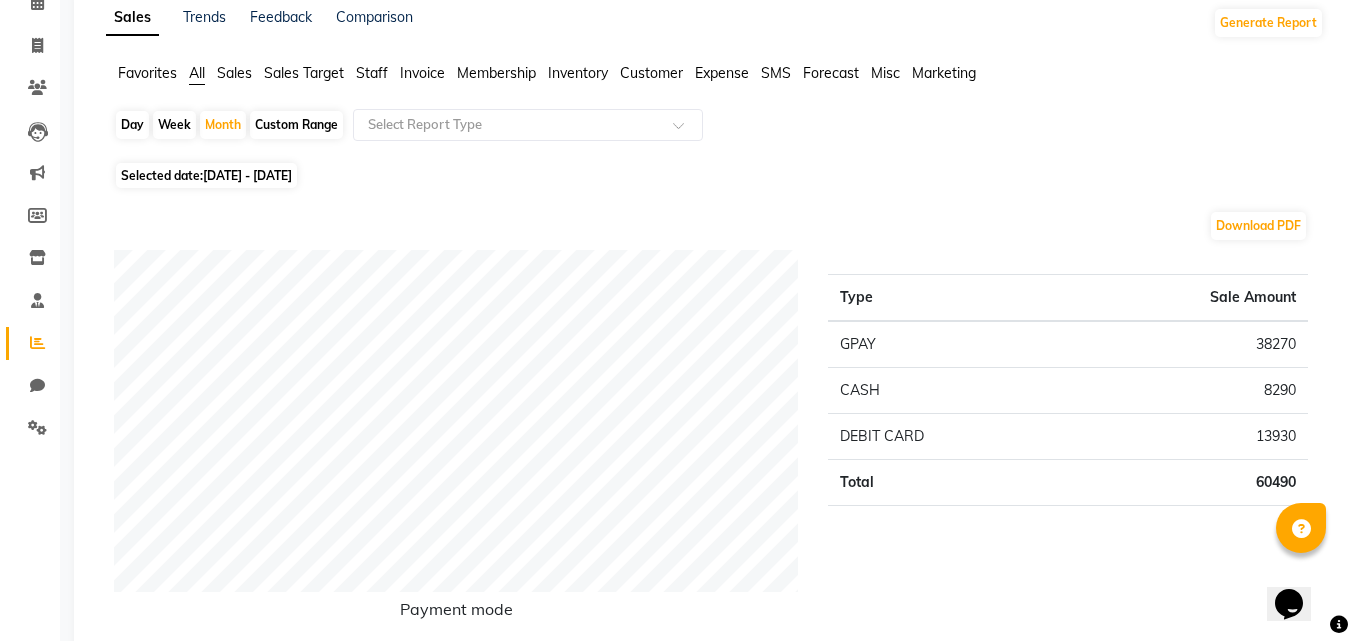 scroll, scrollTop: 0, scrollLeft: 0, axis: both 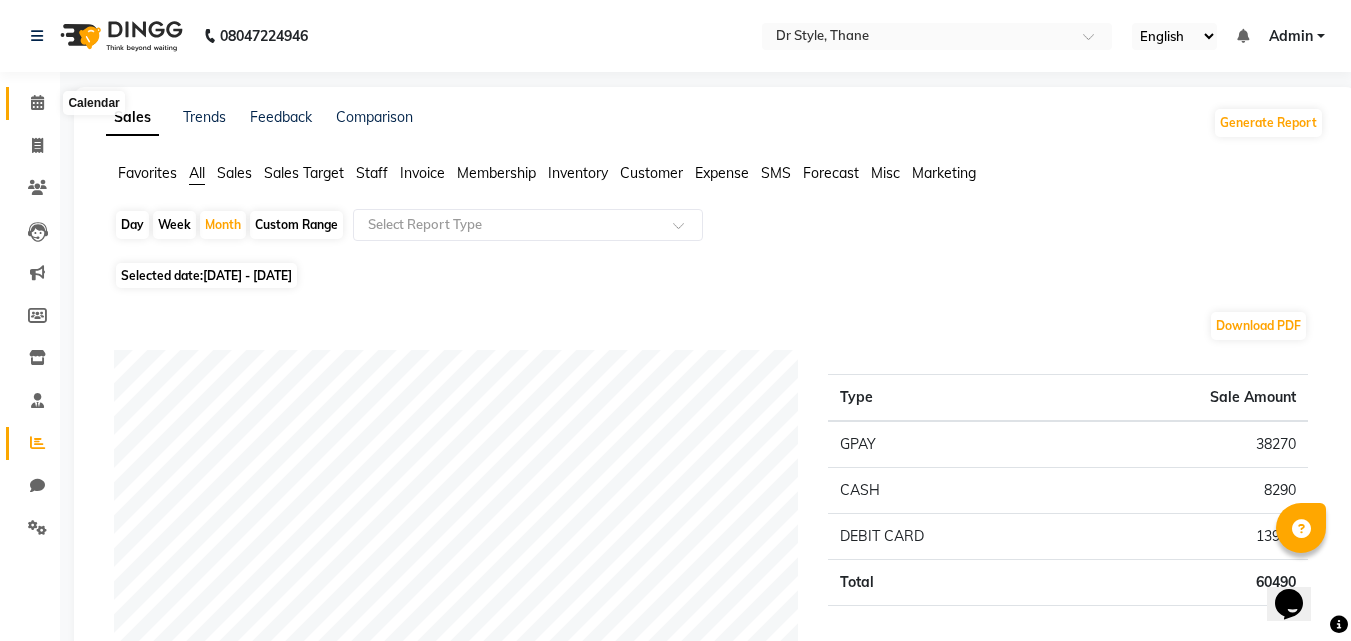 click 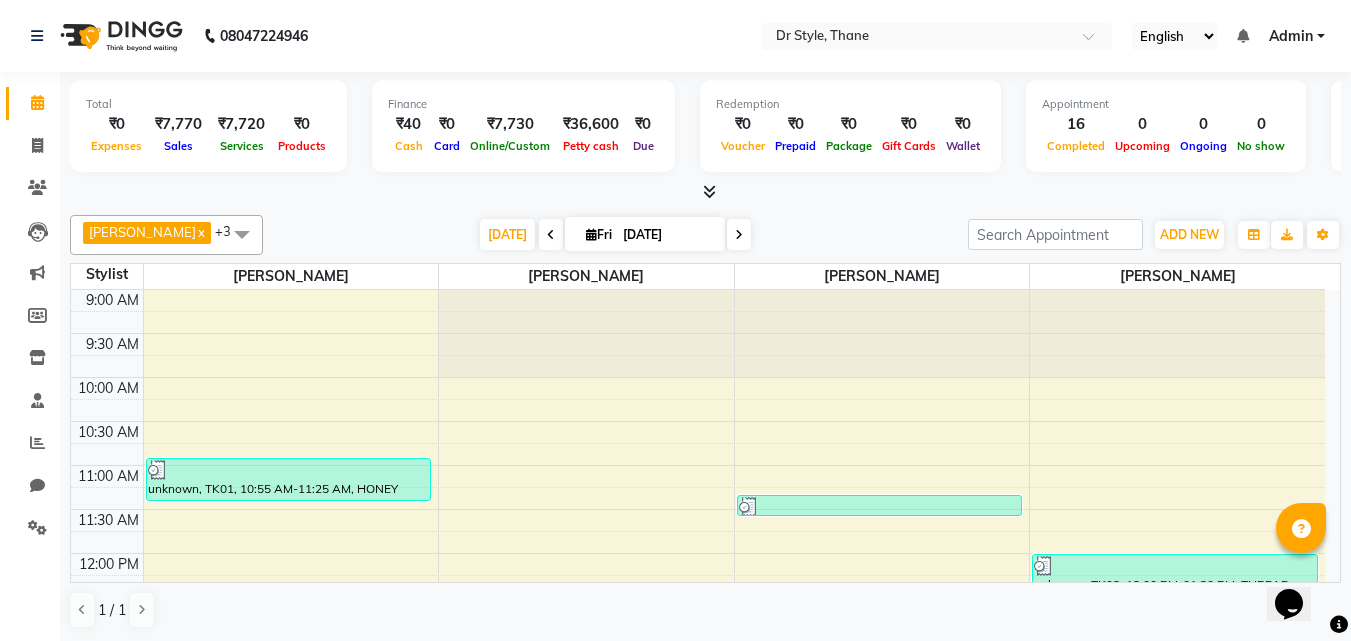 scroll, scrollTop: 1, scrollLeft: 0, axis: vertical 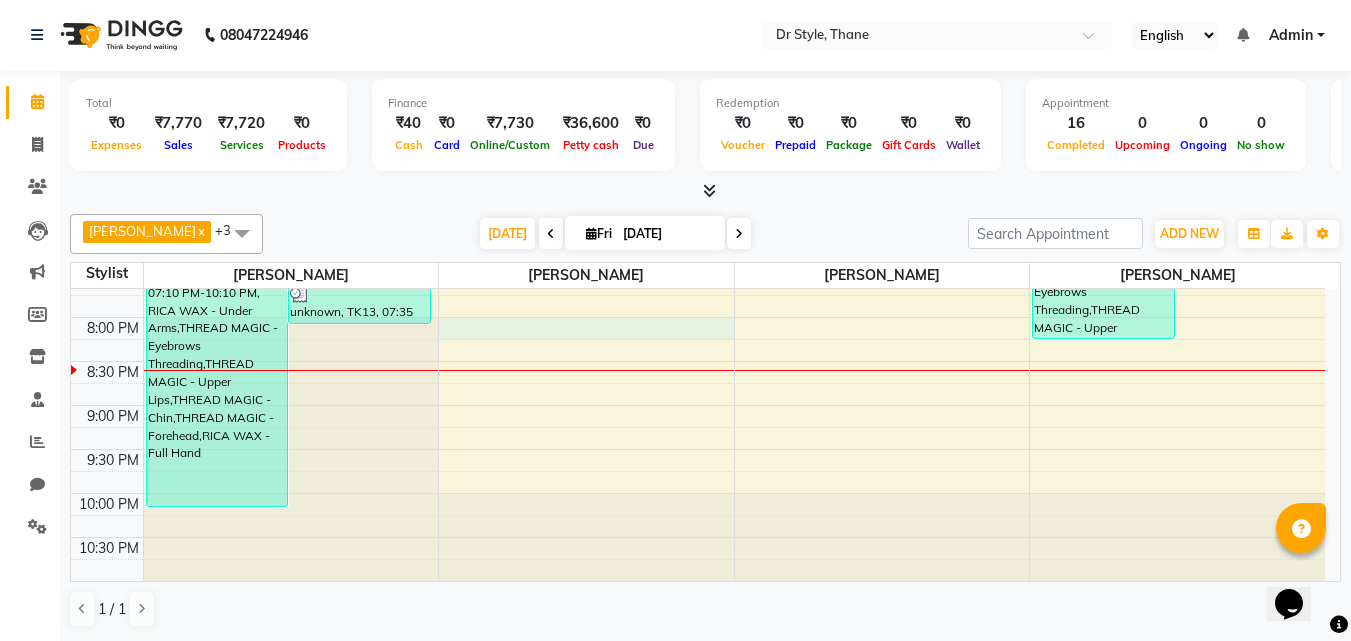 click on "9:00 AM 9:30 AM 10:00 AM 10:30 AM 11:00 AM 11:30 AM 12:00 PM 12:30 PM 1:00 PM 1:30 PM 2:00 PM 2:30 PM 3:00 PM 3:30 PM 4:00 PM 4:30 PM 5:00 PM 5:30 PM 6:00 PM 6:30 PM 7:00 PM 7:30 PM 8:00 PM 8:30 PM 9:00 PM 9:30 PM 10:00 PM 10:30 PM     Priyanka Jain, TK11, 07:10 PM-10:10 PM, RICA WAX - Under Arms,THREAD MAGIC - Eyebrows Threading,THREAD MAGIC - Upper Lips,THREAD MAGIC - Chin,THREAD MAGIC - Forehead,RICA WAX - Full Hand     unknown, TK13, 07:35 PM-08:05 PM, THREAD MAGIC - Upper Lips     unknown, TK01, 10:55 AM-11:25 AM, HONEY WAX - Half Legs     unknown, TK04, 01:05 PM-02:35 PM, HAIR SPA L'OREAL - Upto Waist     Pooja Tripathi, TK06, 05:15 PM-06:45 PM, THREAD MAGIC - Eyebrows Threading,RICA WAX - Half Legs,RICA WAX - Half Hand     Pooja Tripathi, TK06, 03:15 PM-05:15 PM, HAIR WASH - L'oreal Shampoo+Conditioner + Blast Dry,INOA HAIR COLOR - Root Touch Up     Amitabh, TK07, 05:00 PM-05:30 PM, MEN'S FACE GROOMING - Hair Cut     Priyanka Jain, TK11, 05:40 PM-07:10 PM, INOA HAIR COLOR - Root Touch Up" at bounding box center (698, -35) 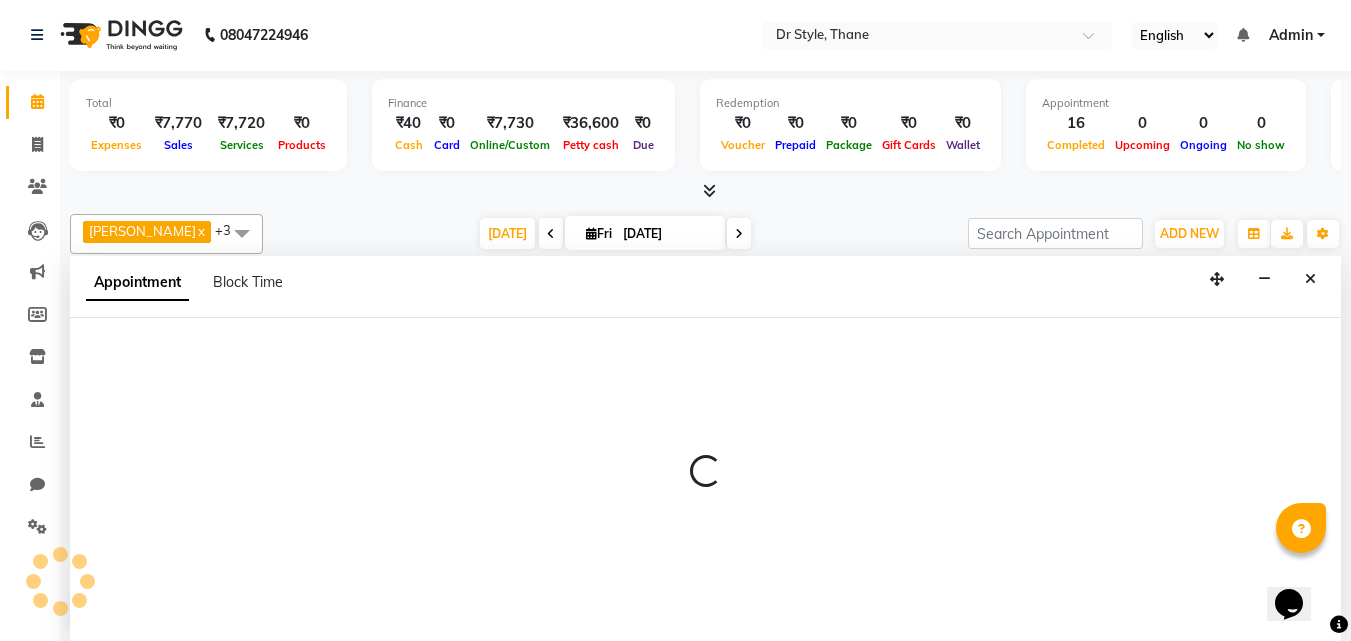 select on "77236" 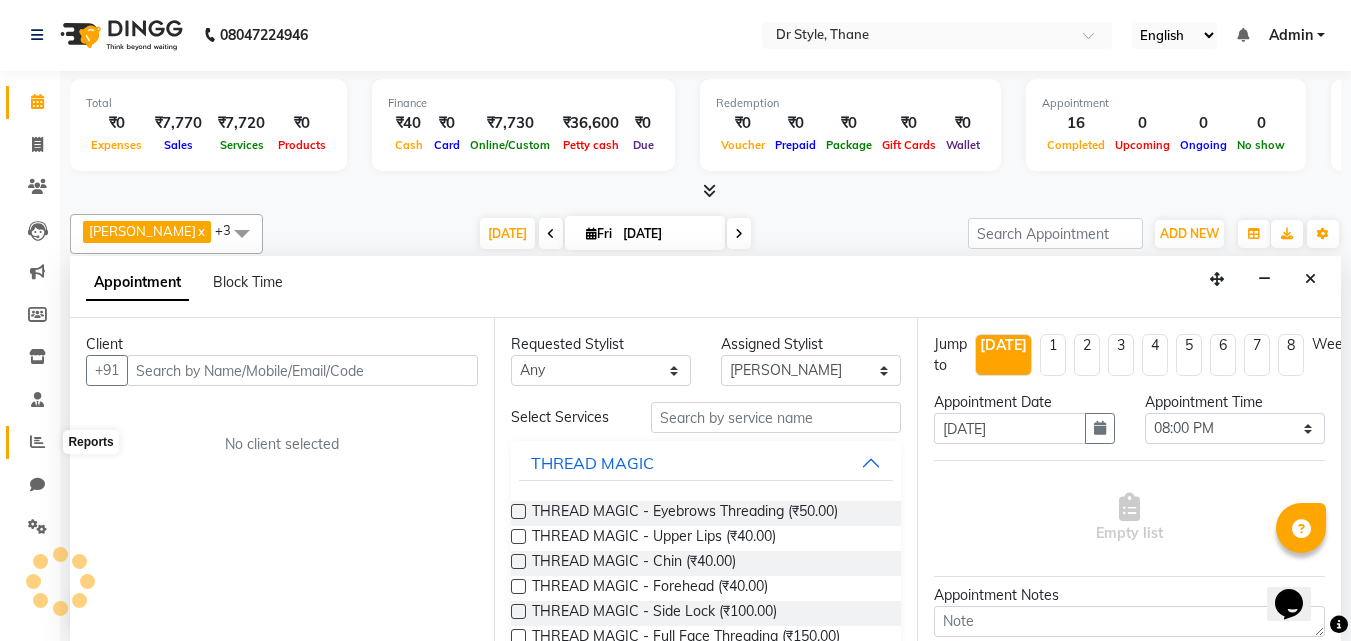 click 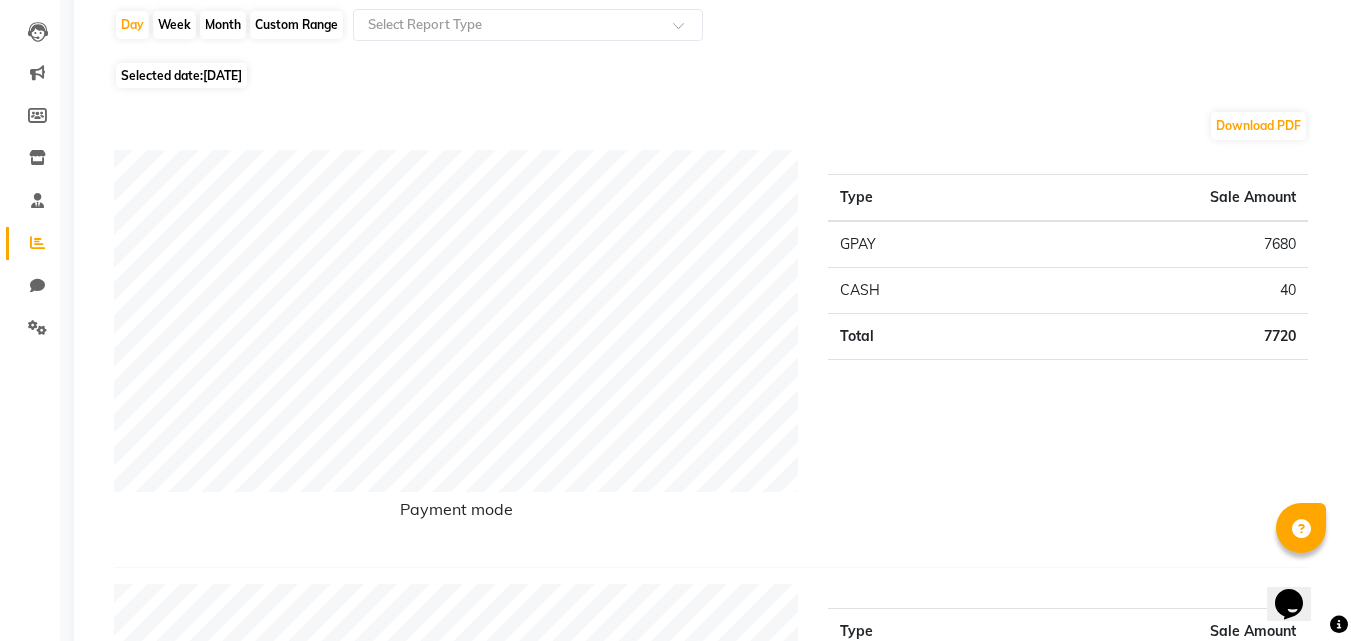 scroll, scrollTop: 0, scrollLeft: 0, axis: both 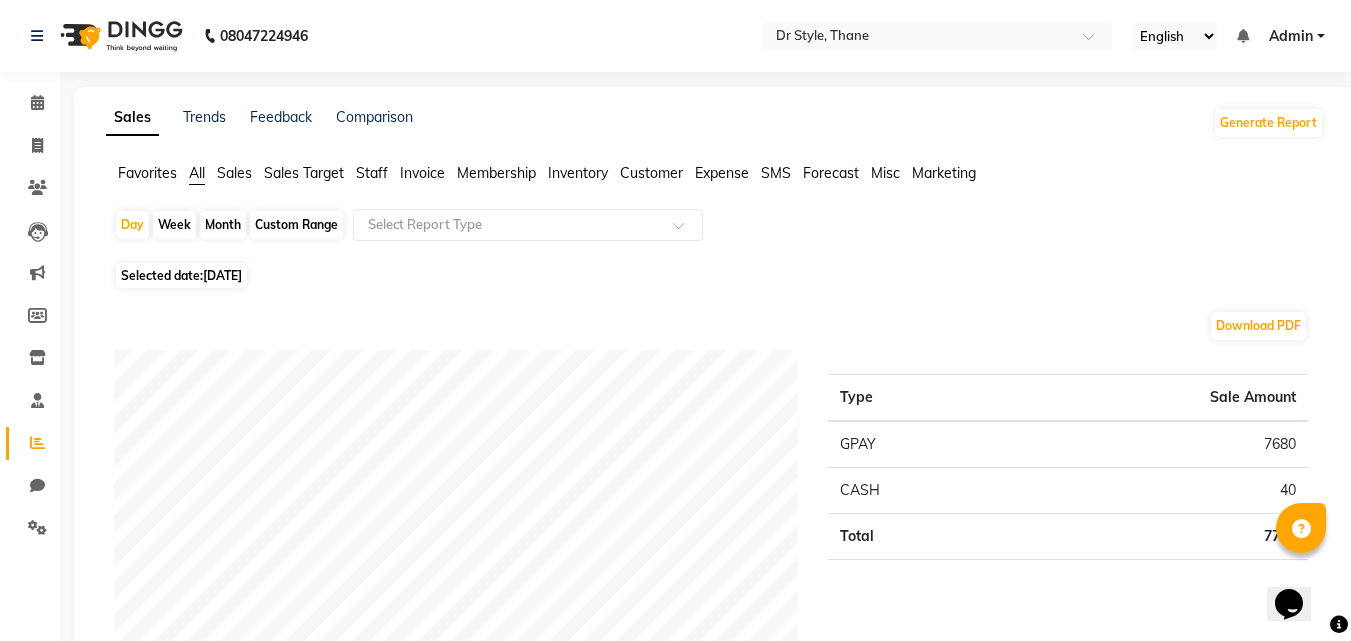 click on "Month" 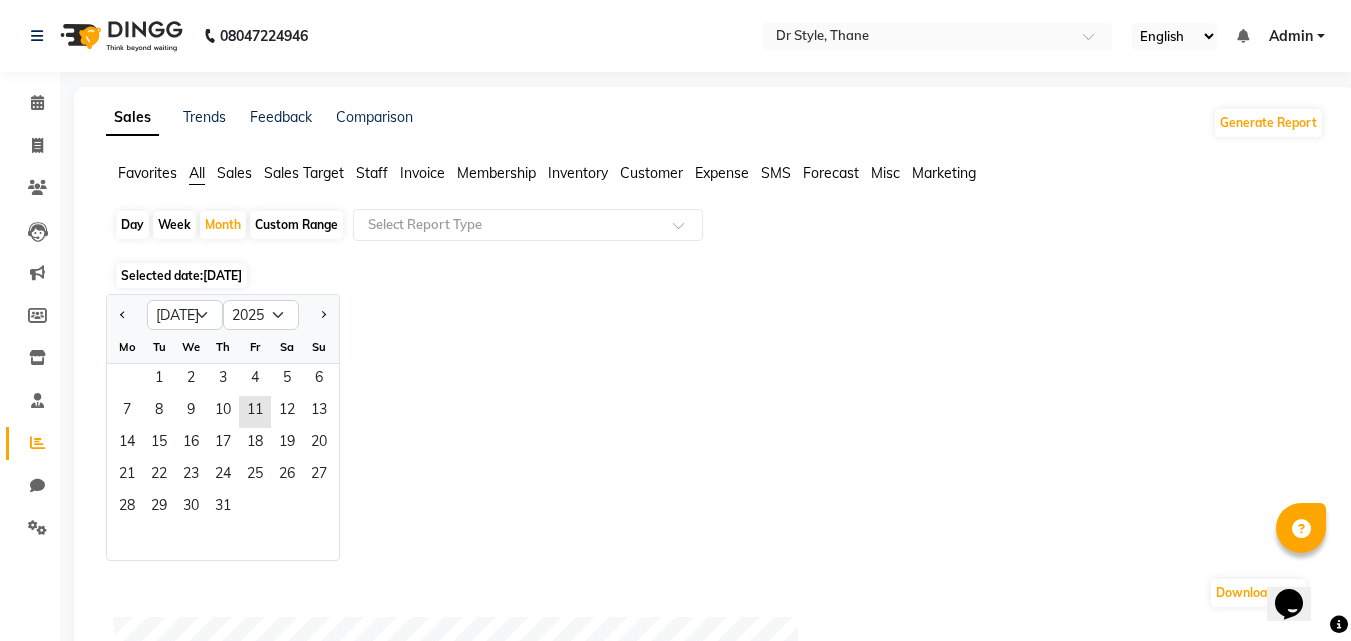click on "Mo Tu We Th Fr Sa Su" 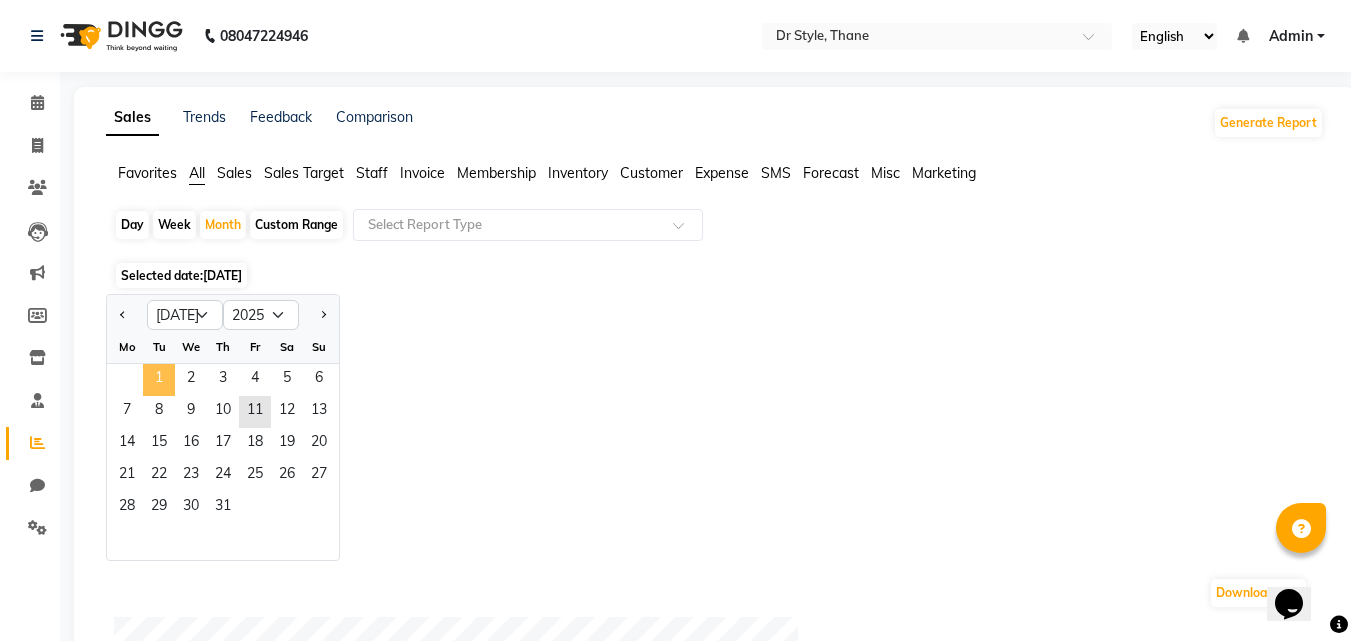 click on "1" 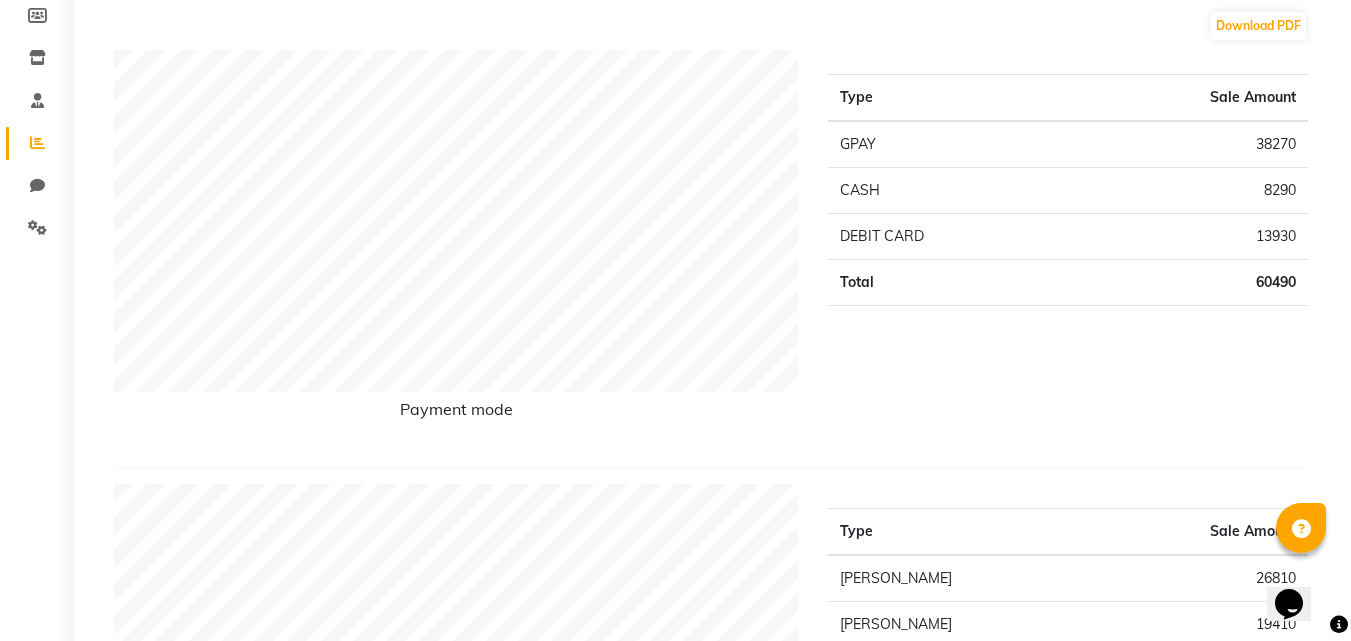 scroll, scrollTop: 0, scrollLeft: 0, axis: both 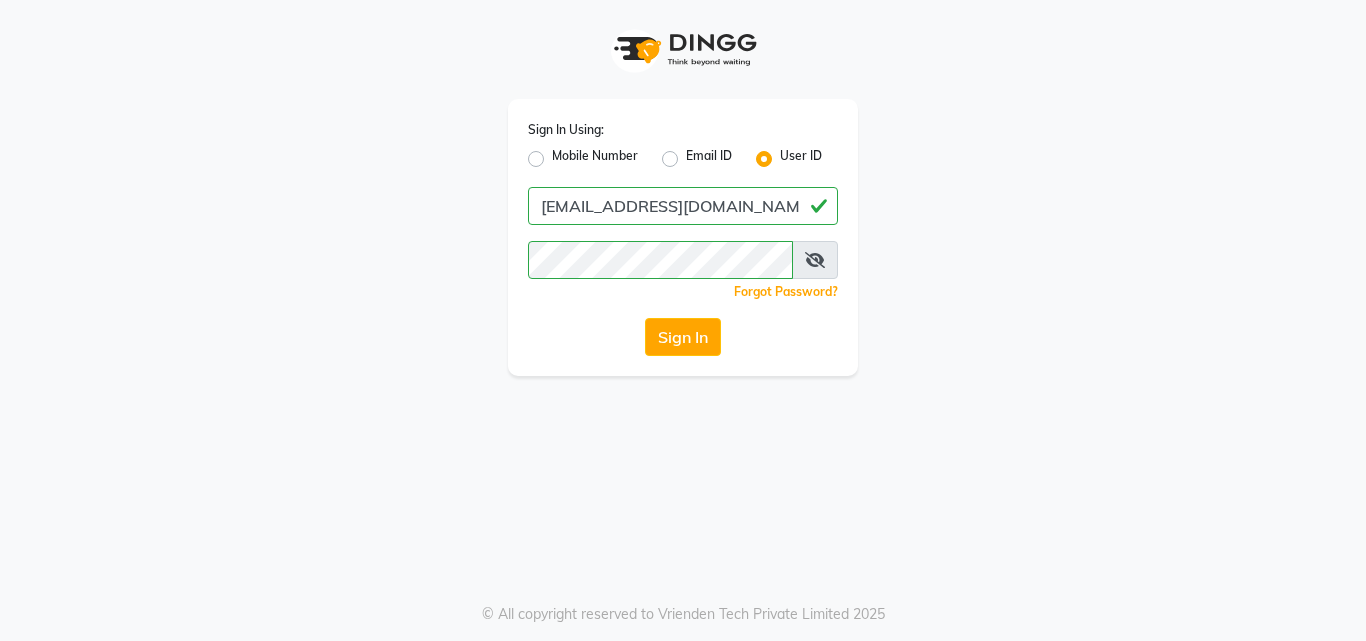 click on "Sign In Using: Mobile Number Email ID User ID [EMAIL_ADDRESS][DOMAIN_NAME]  Remember me Forgot Password?  Sign In" 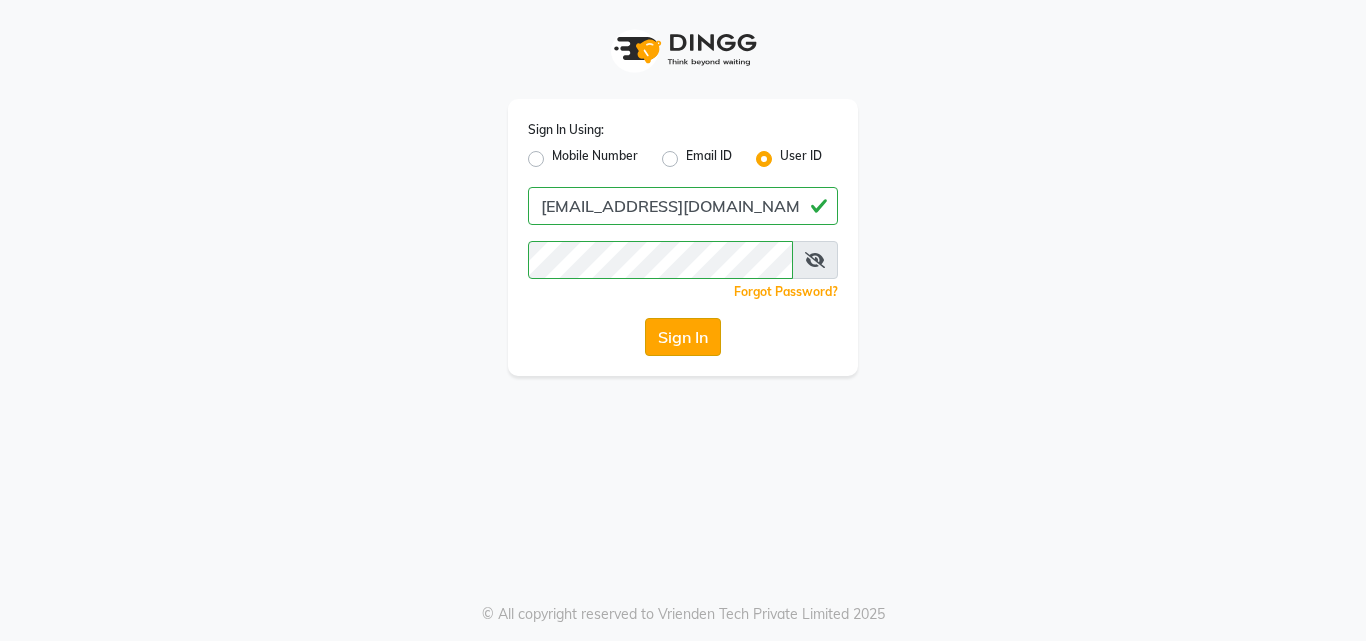 click on "Sign In" 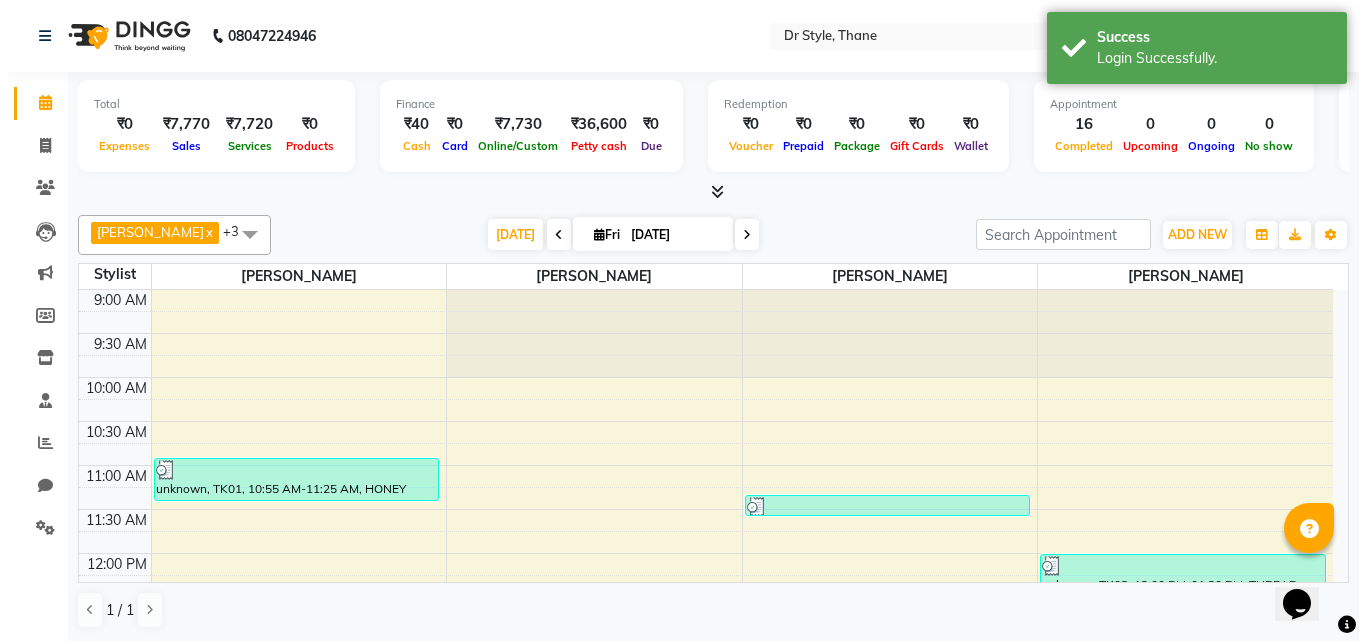scroll, scrollTop: 0, scrollLeft: 0, axis: both 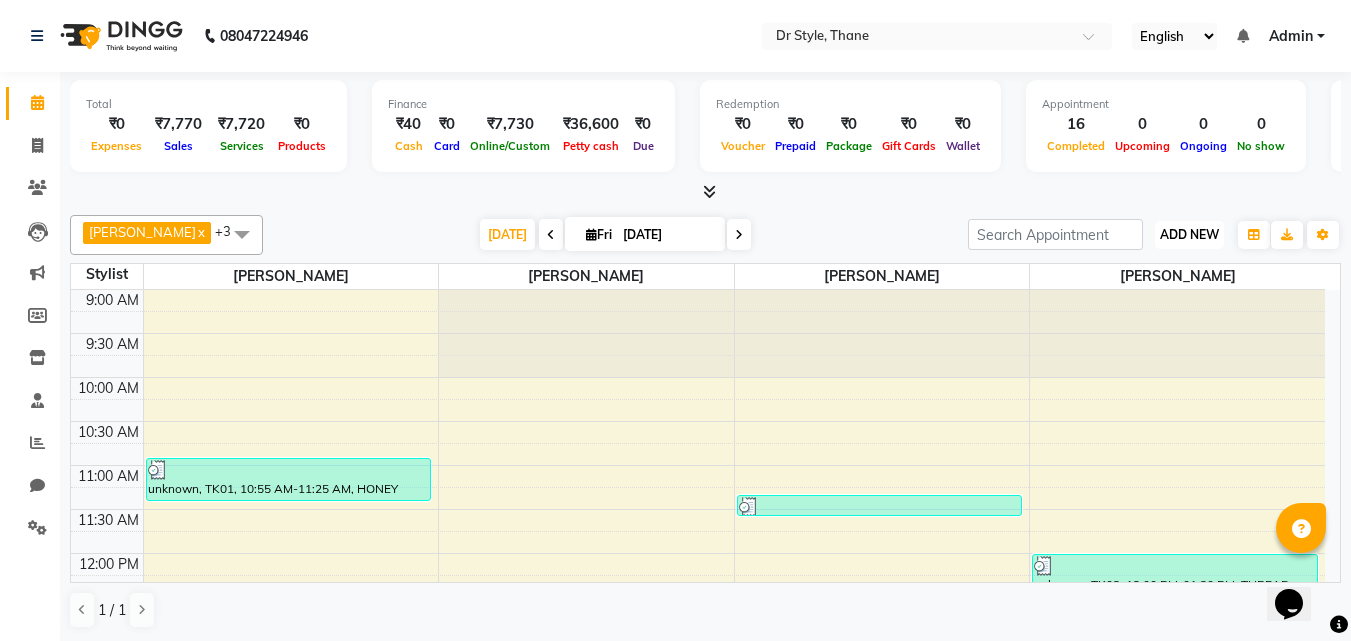 click on "ADD NEW" at bounding box center (1189, 234) 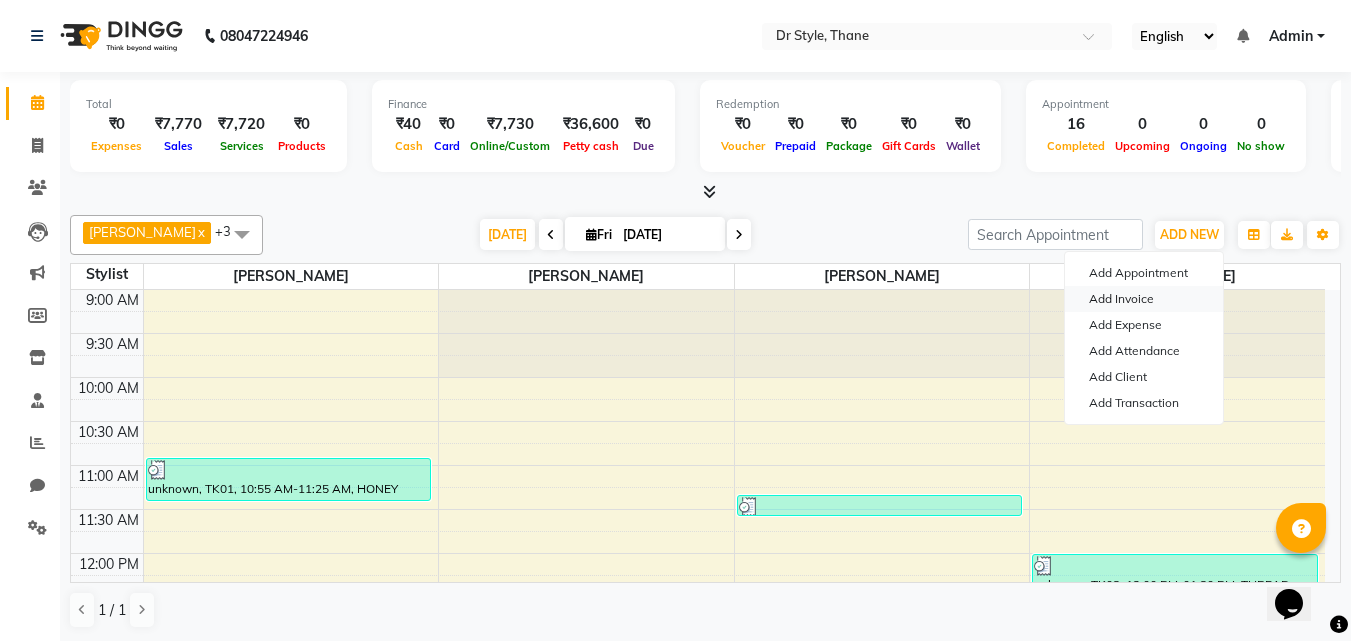 click on "Add Invoice" at bounding box center [1144, 299] 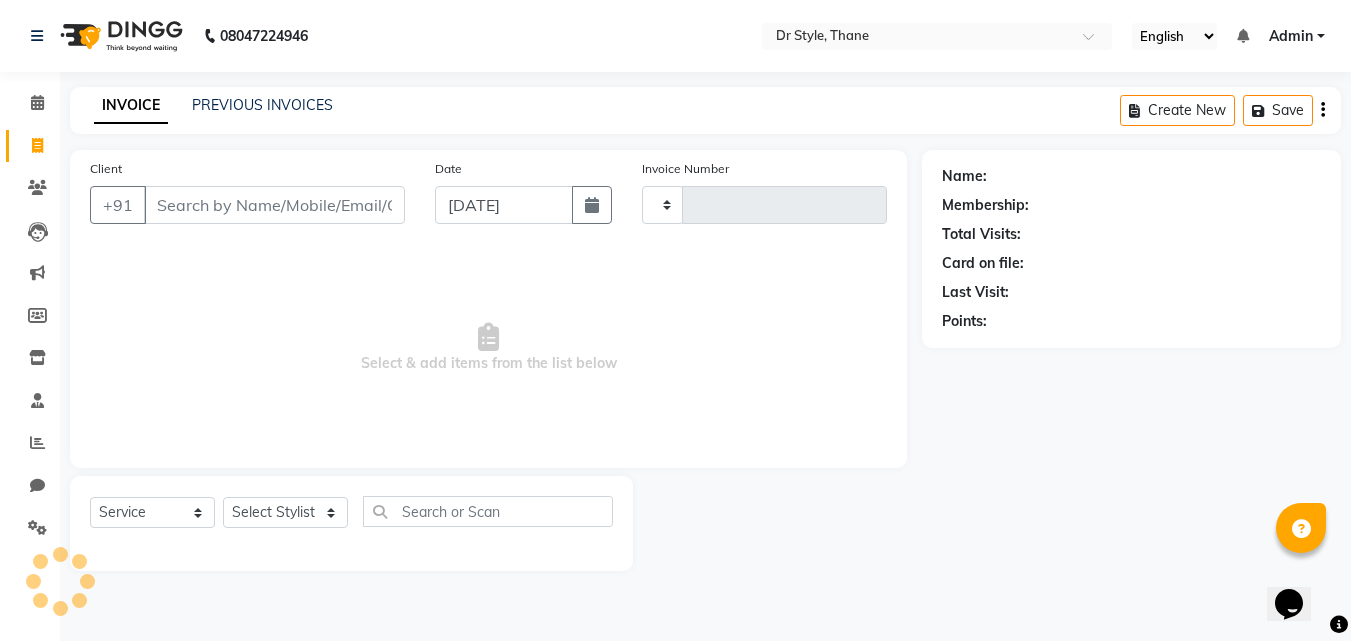 type on "0484" 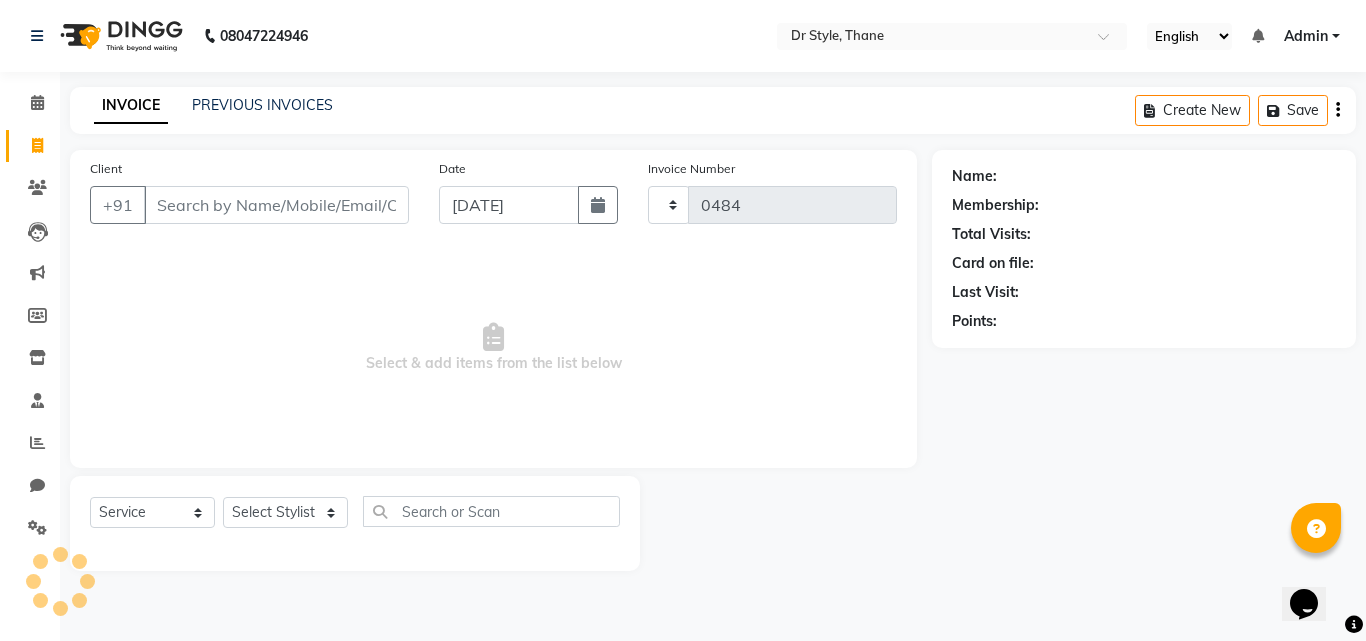 select on "7832" 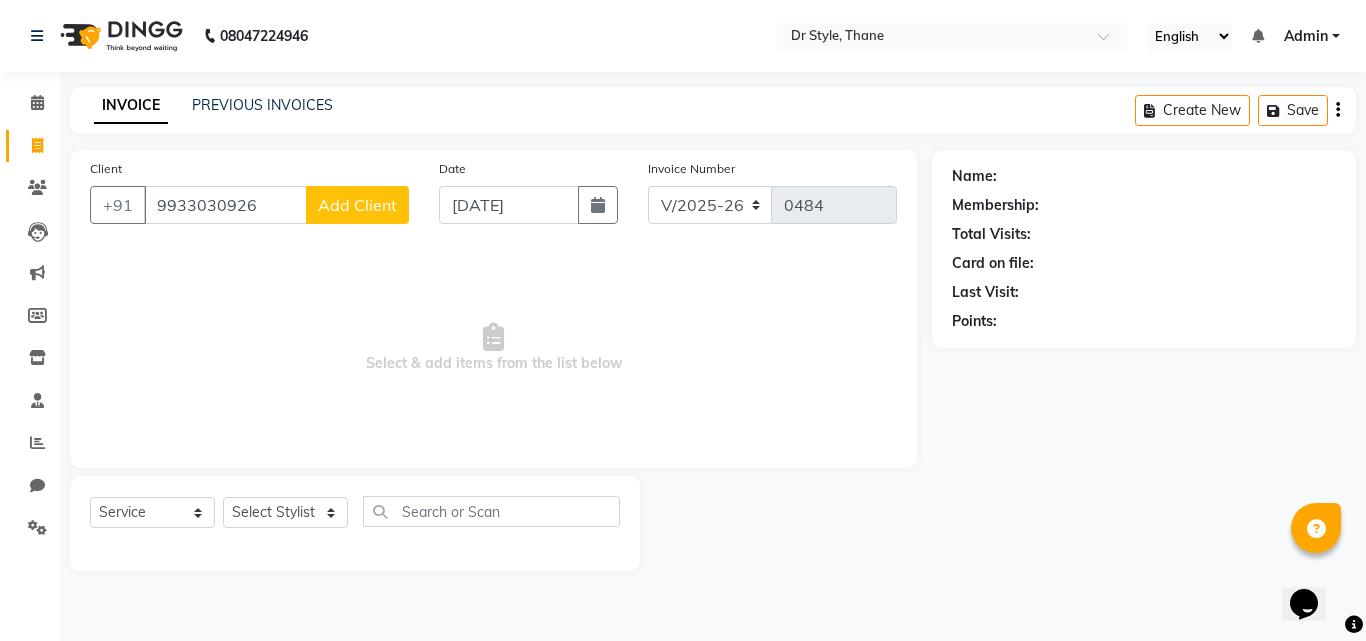type on "9933030926" 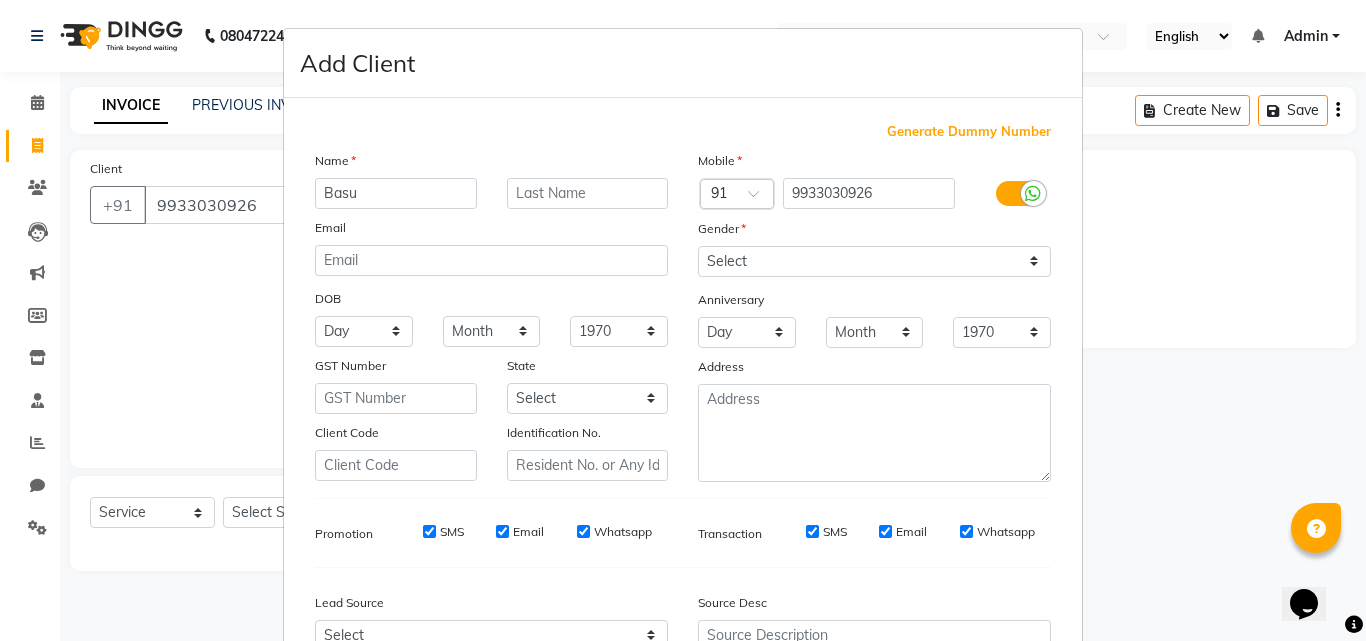 type on "Basu" 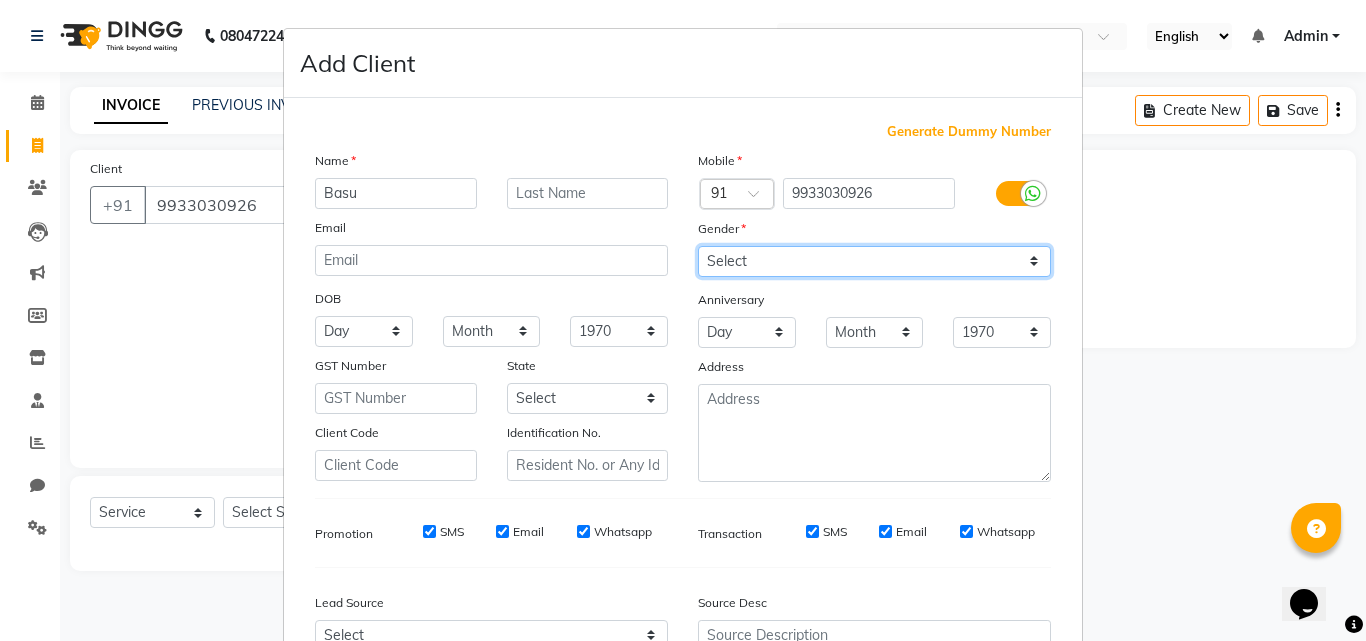 click on "Select Male Female Other Prefer Not To Say" at bounding box center (874, 261) 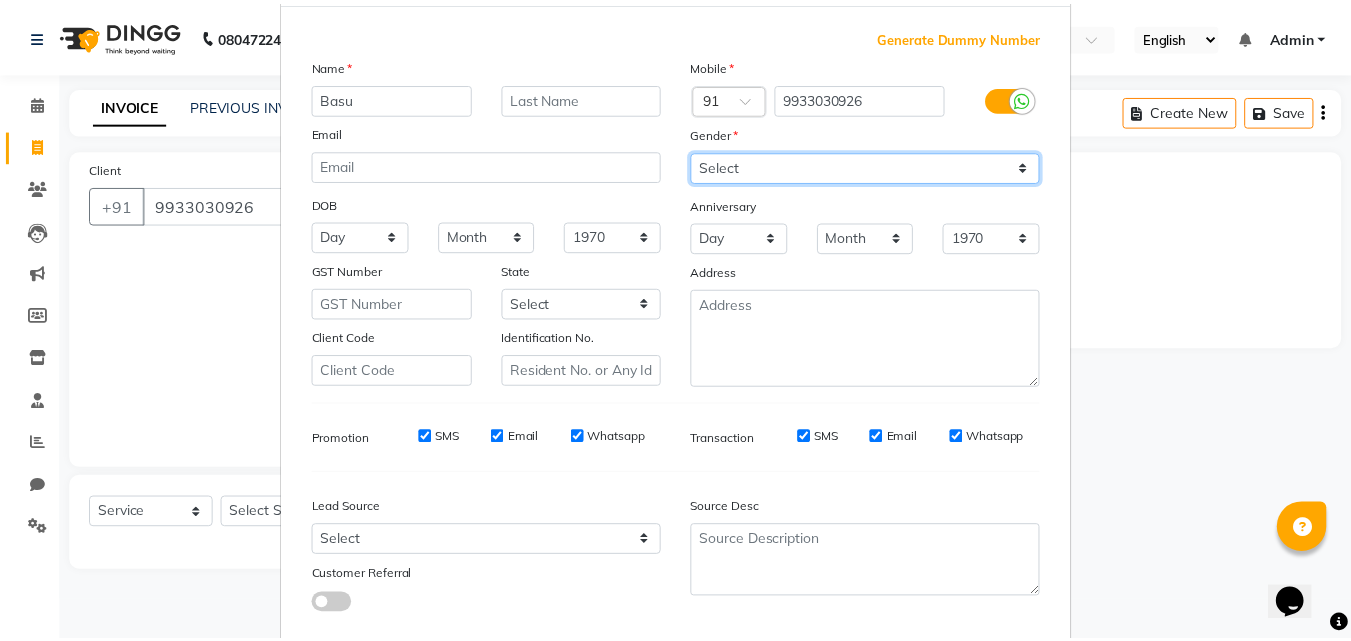 scroll, scrollTop: 208, scrollLeft: 0, axis: vertical 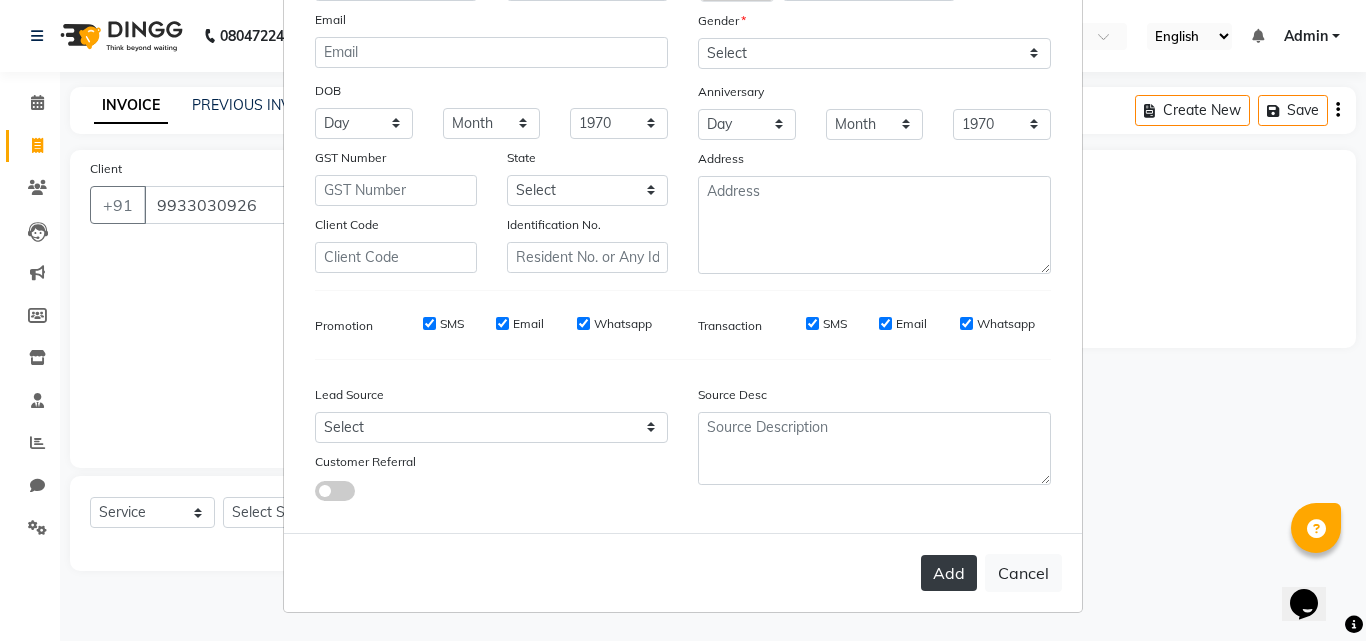 click on "Add" at bounding box center [949, 573] 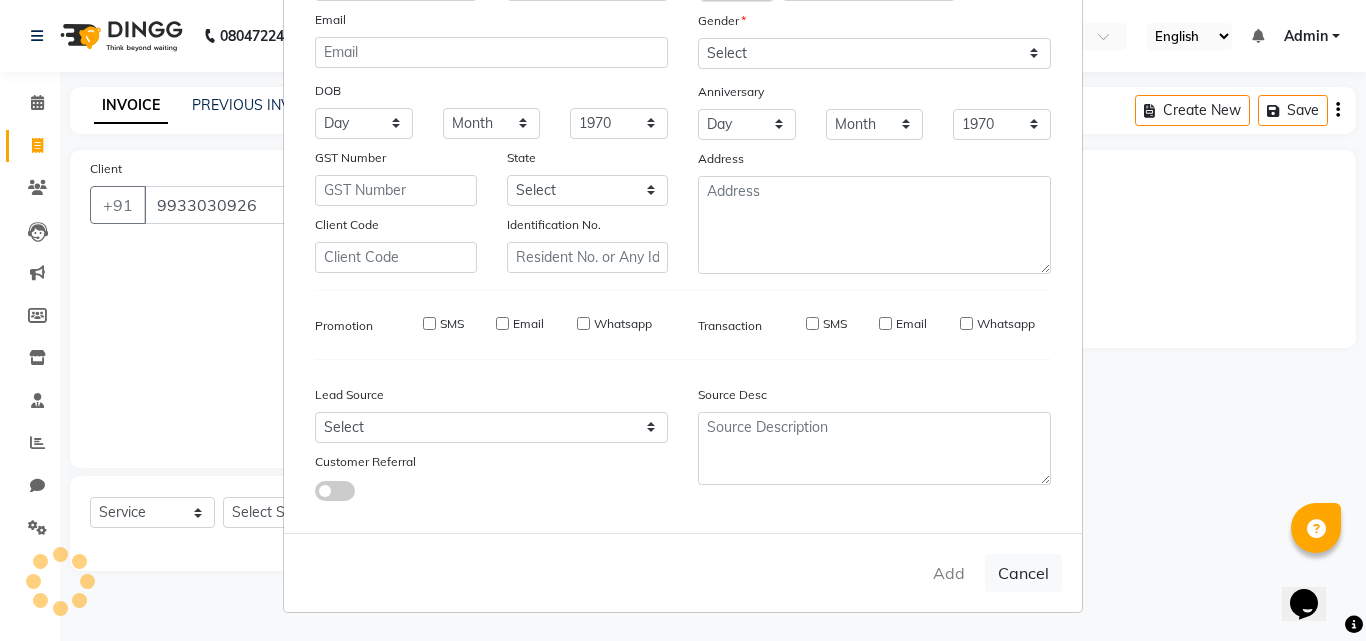 type 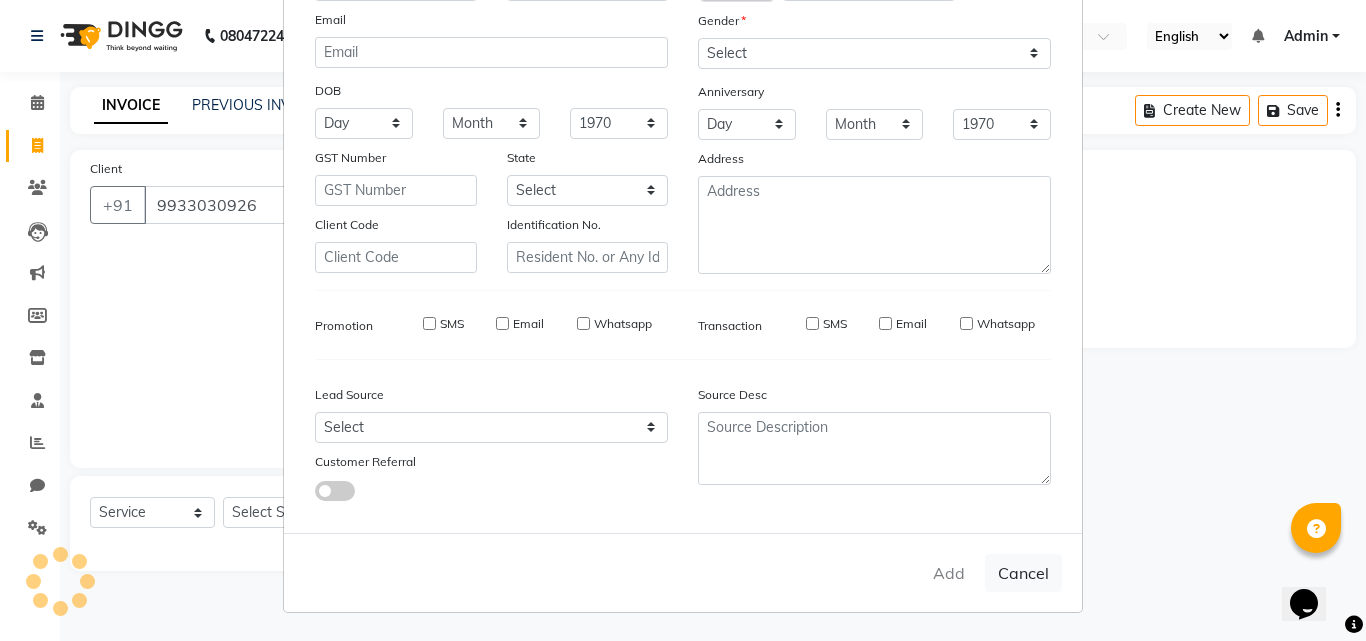 select 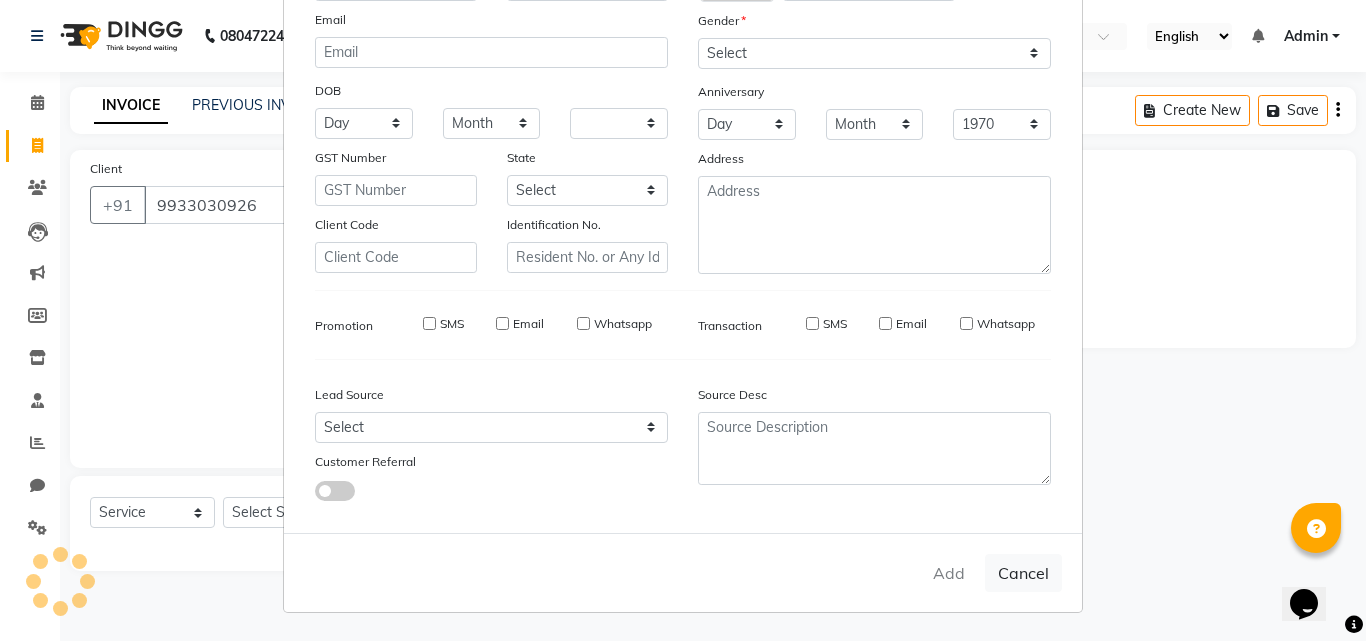 select 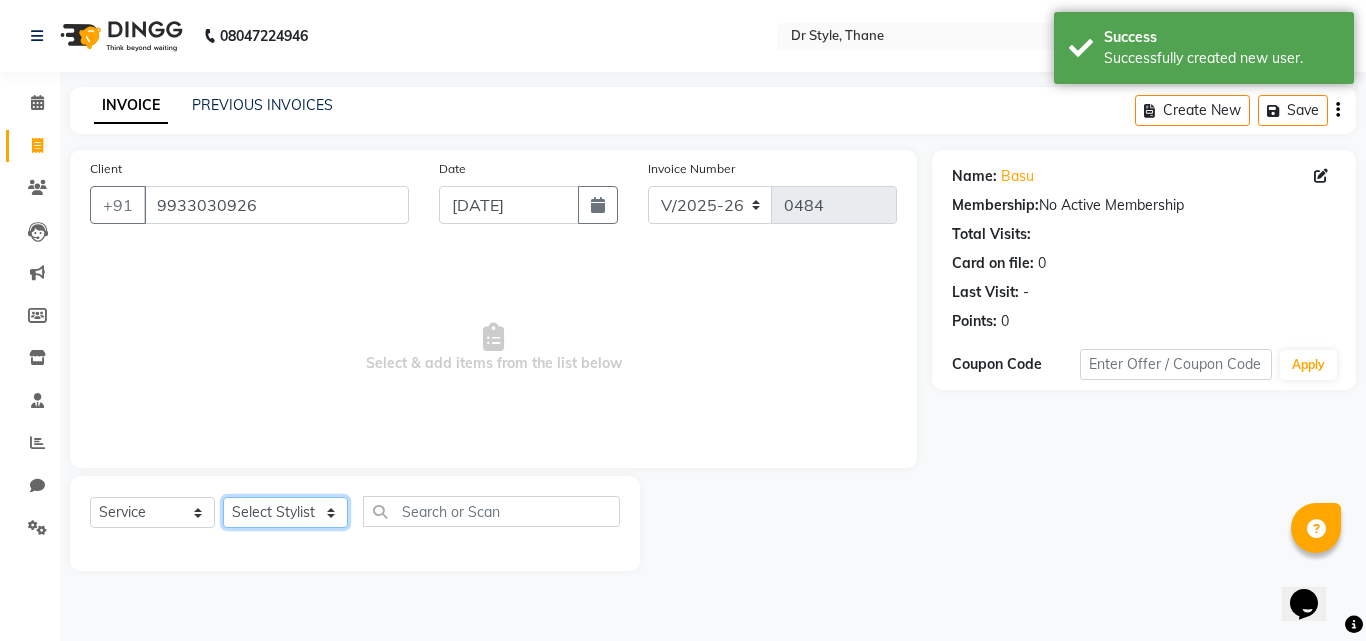 click on "Select Stylist [PERSON_NAME]  [PERSON_NAME] [PERSON_NAME] [PERSON_NAME] [PERSON_NAME] twinkle" 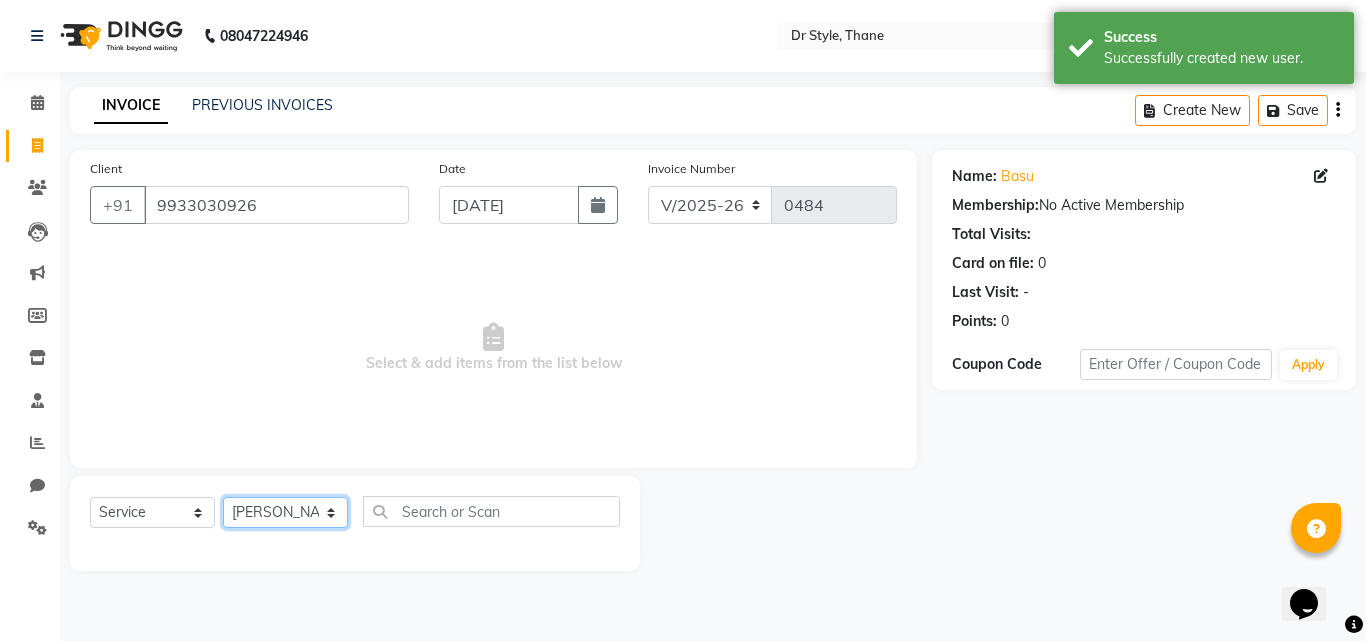 click on "Select Stylist [PERSON_NAME]  [PERSON_NAME] [PERSON_NAME] [PERSON_NAME] [PERSON_NAME] twinkle" 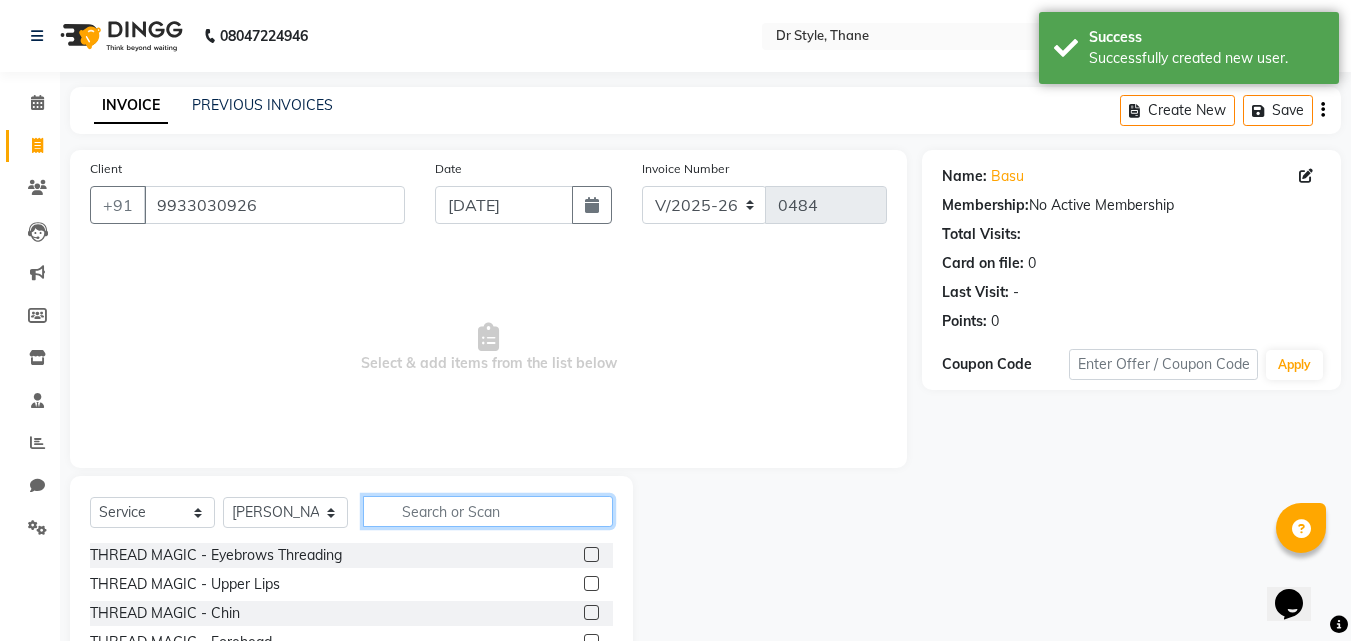 click 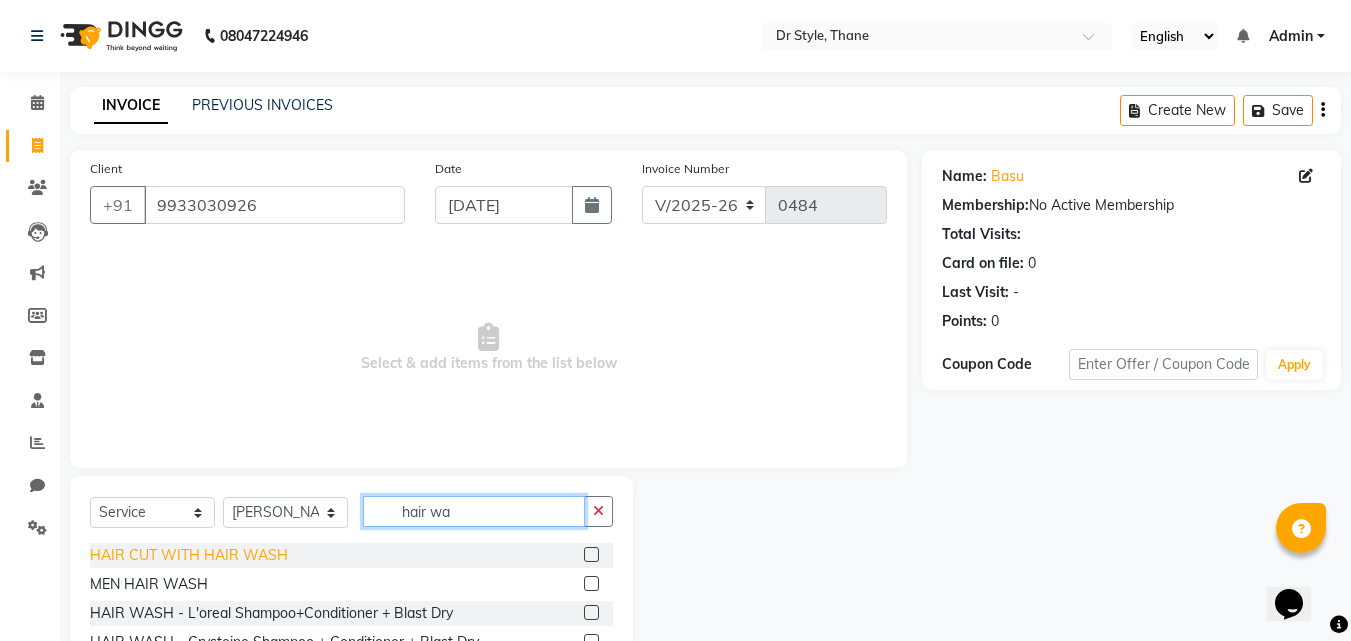 type on "hair wa" 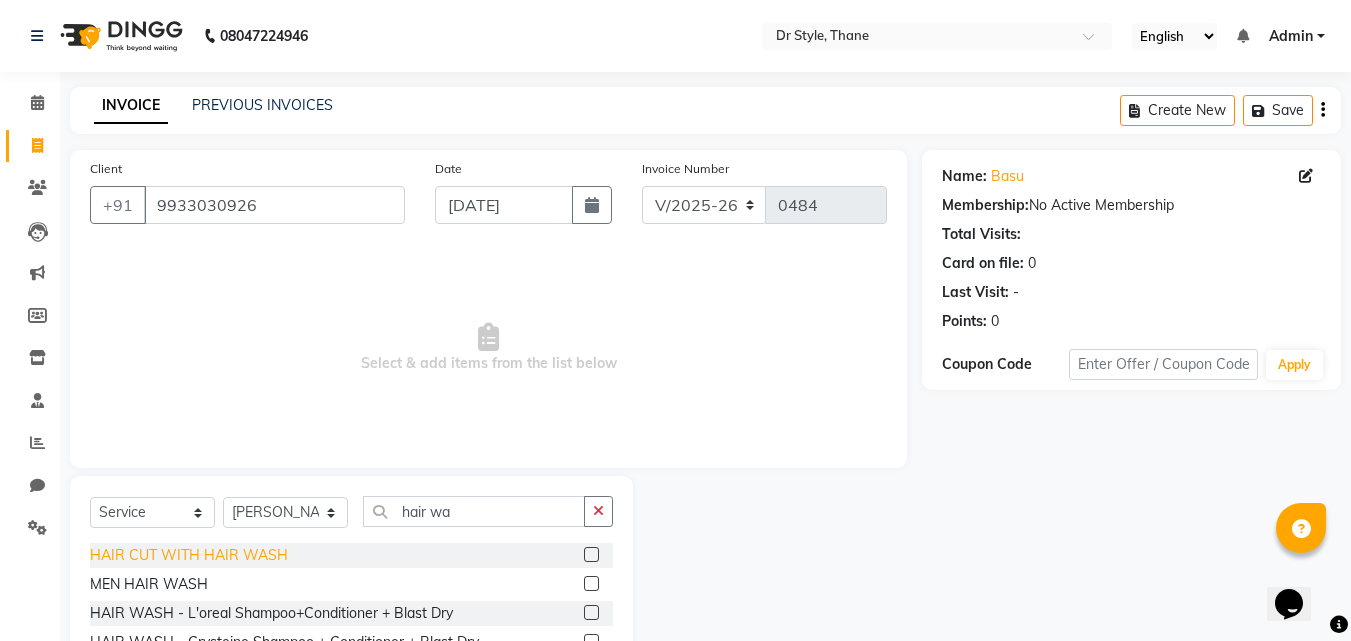 click on "HAIR CUT WITH HAIR WASH" 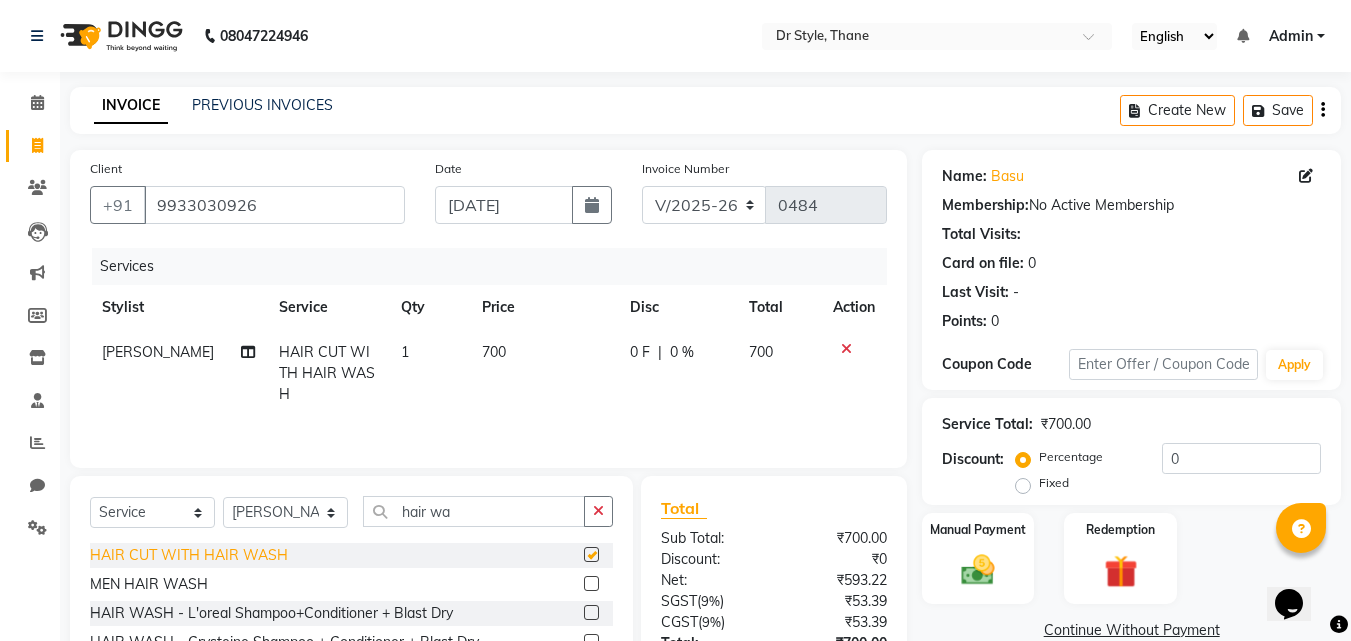 checkbox on "false" 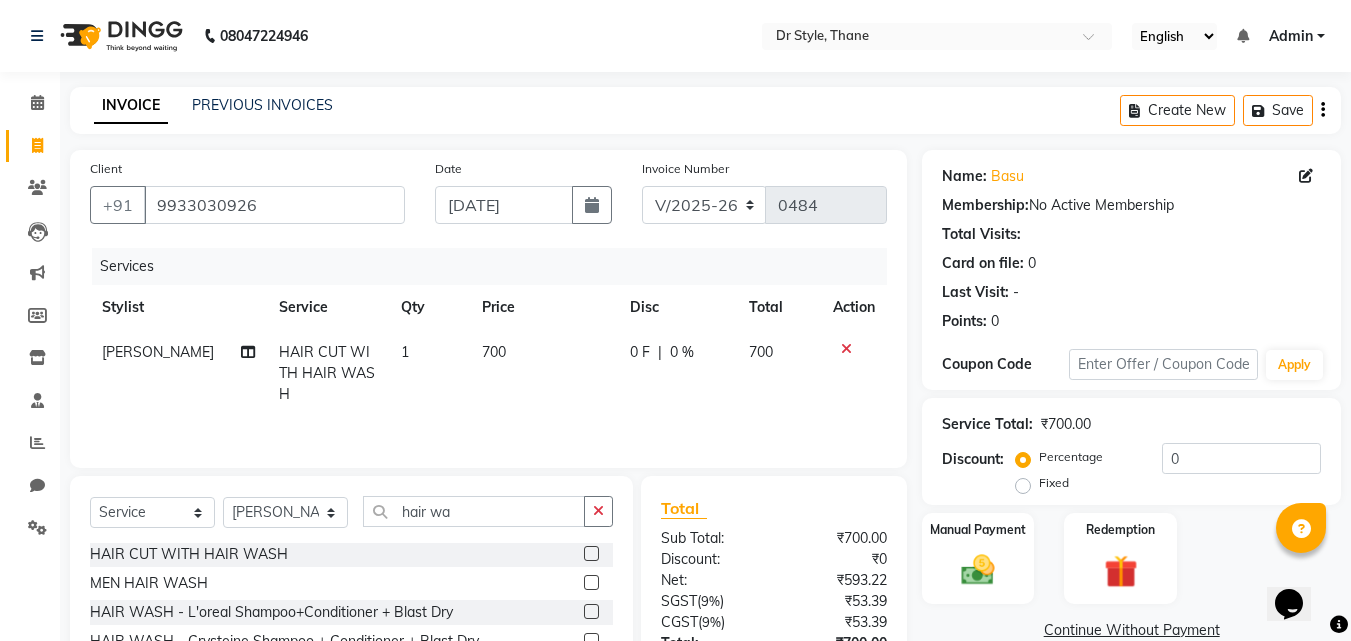 scroll, scrollTop: 0, scrollLeft: 0, axis: both 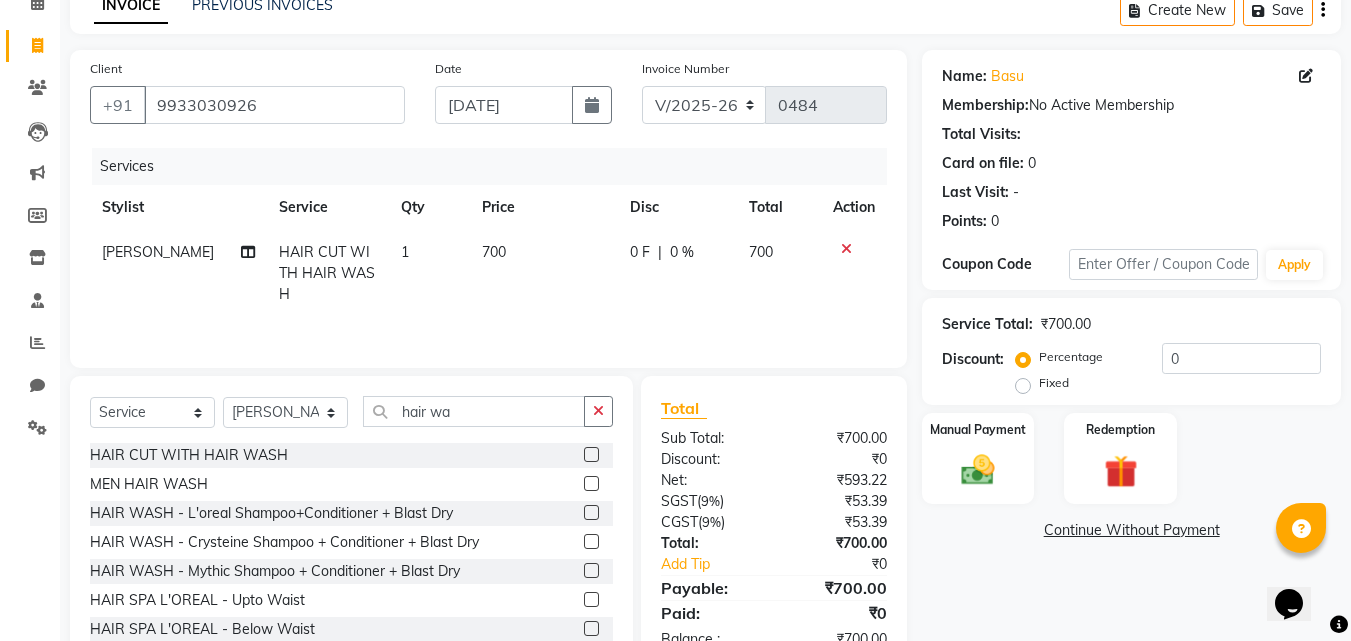 click on "700" 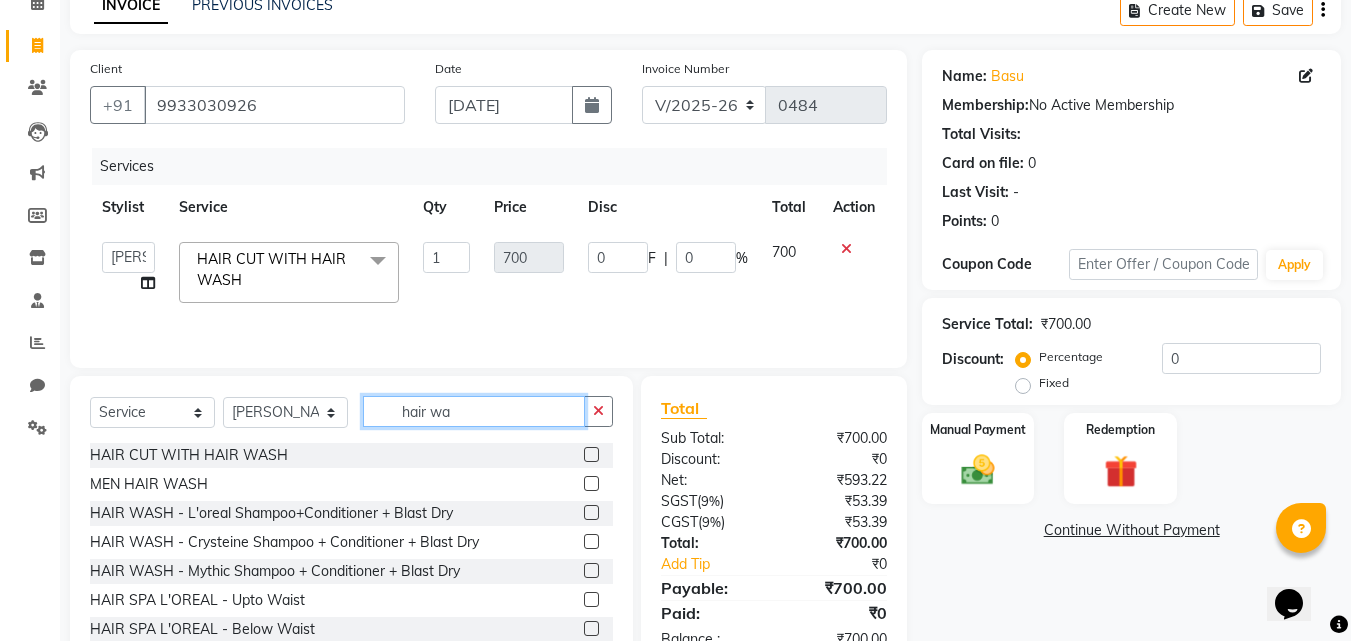 click on "hair wa" 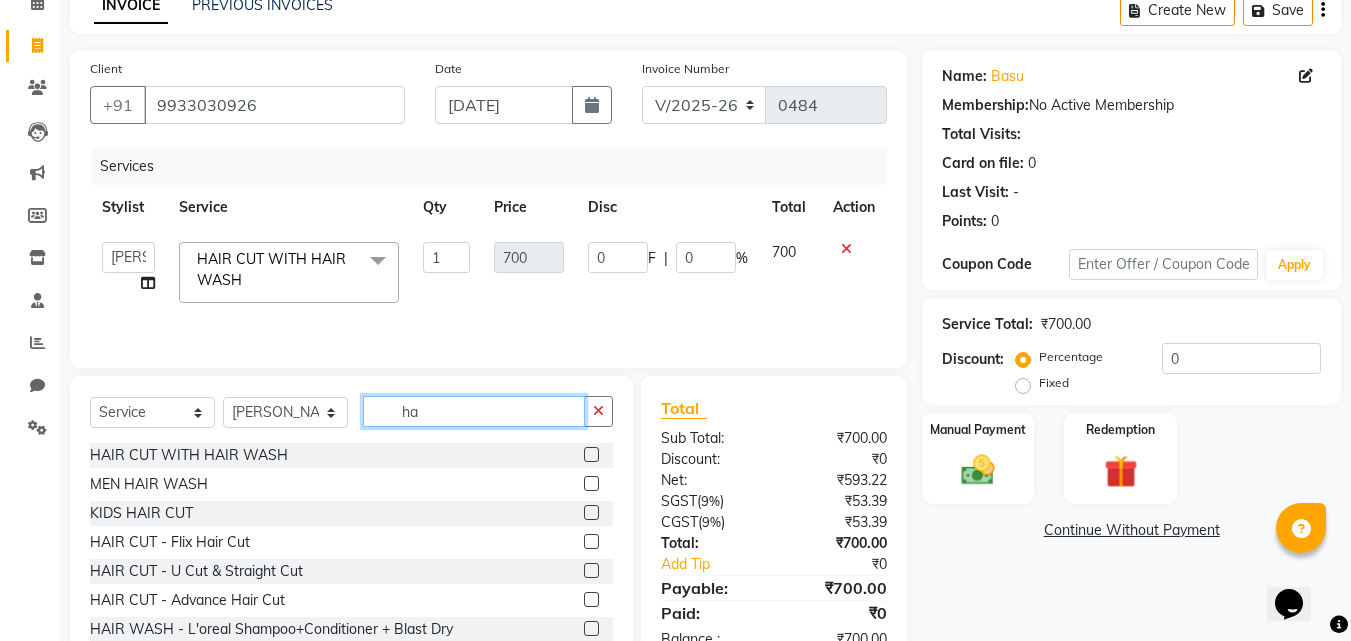 type on "h" 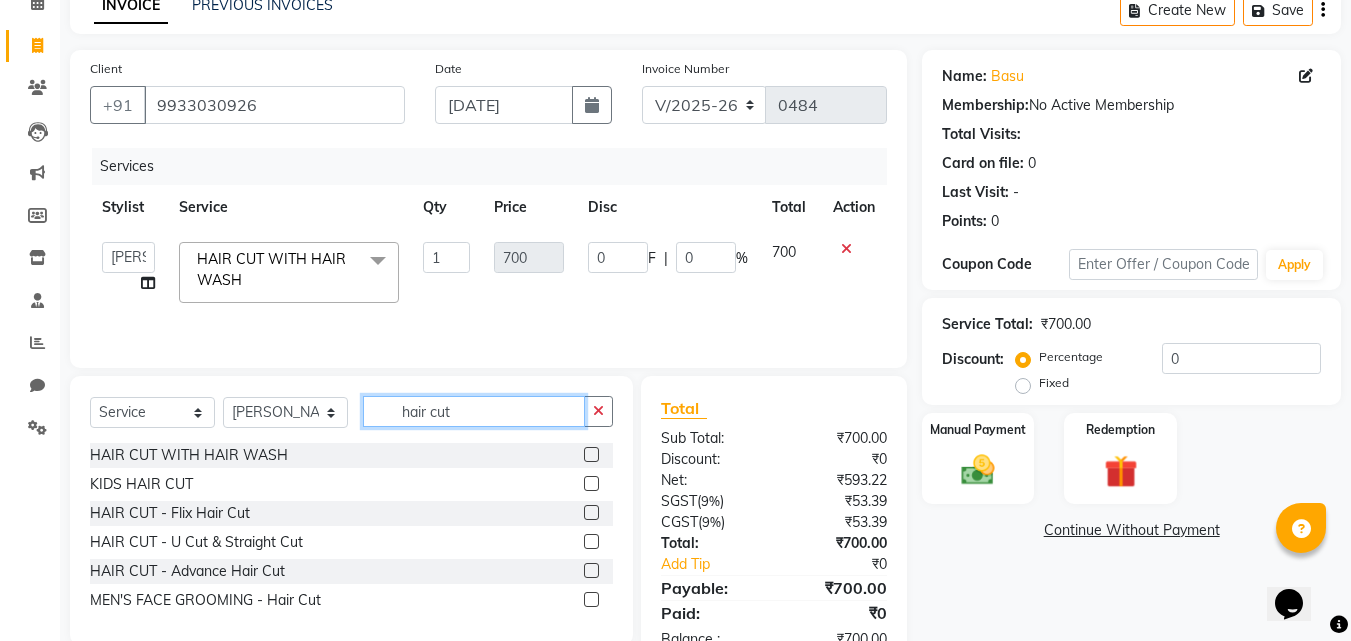 type on "hair cut" 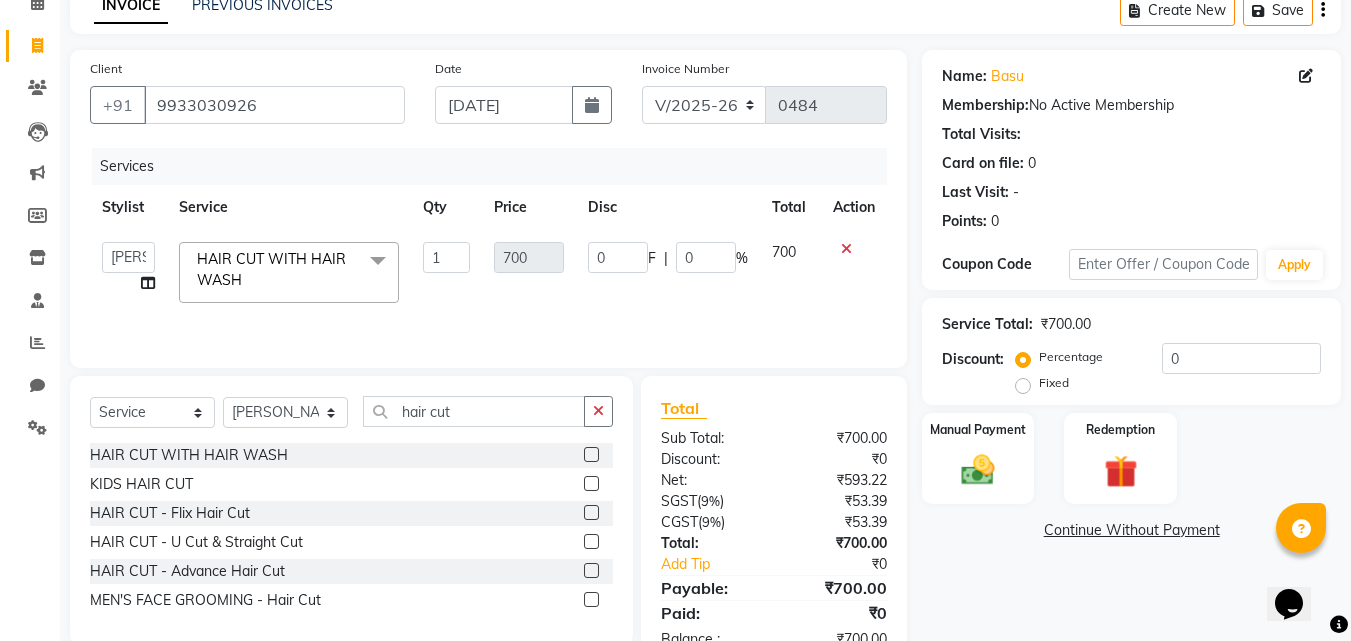 click 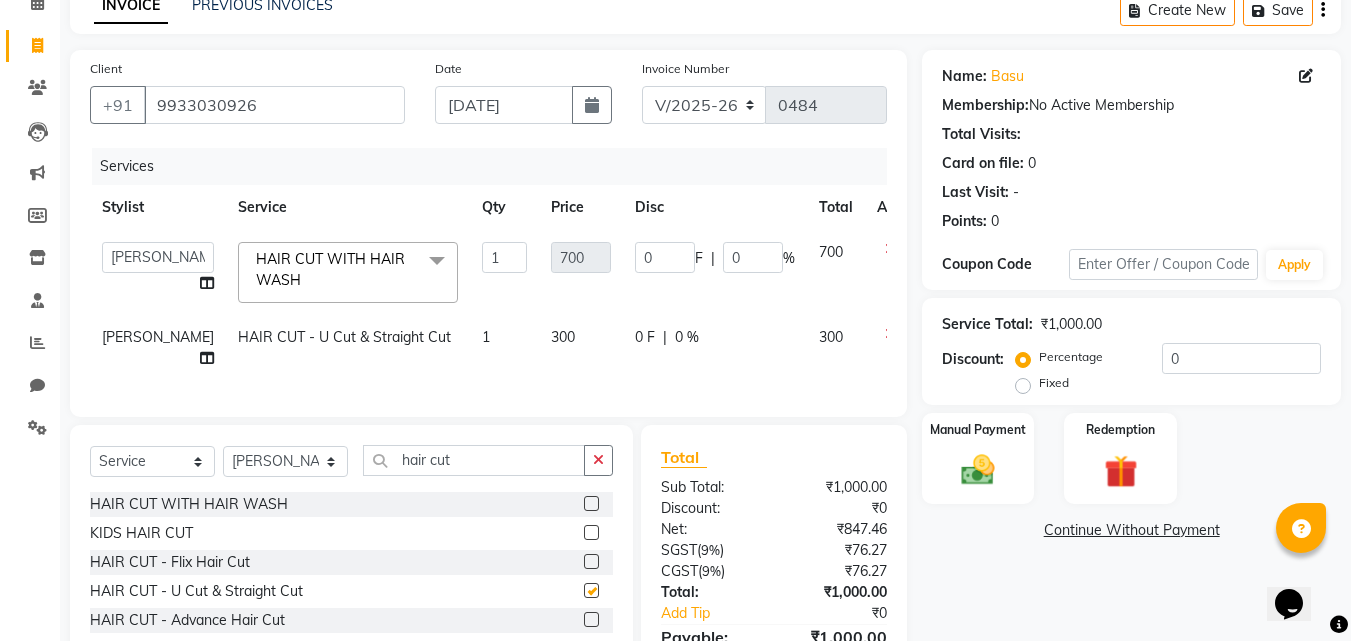 checkbox on "false" 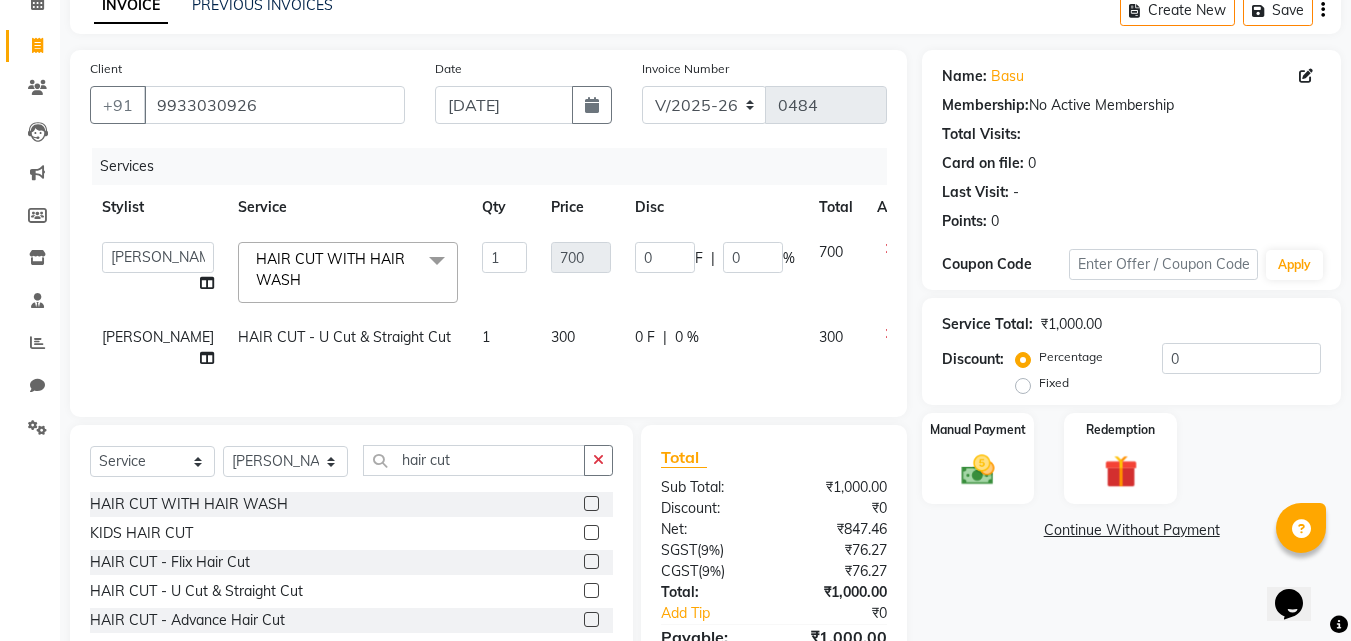 click 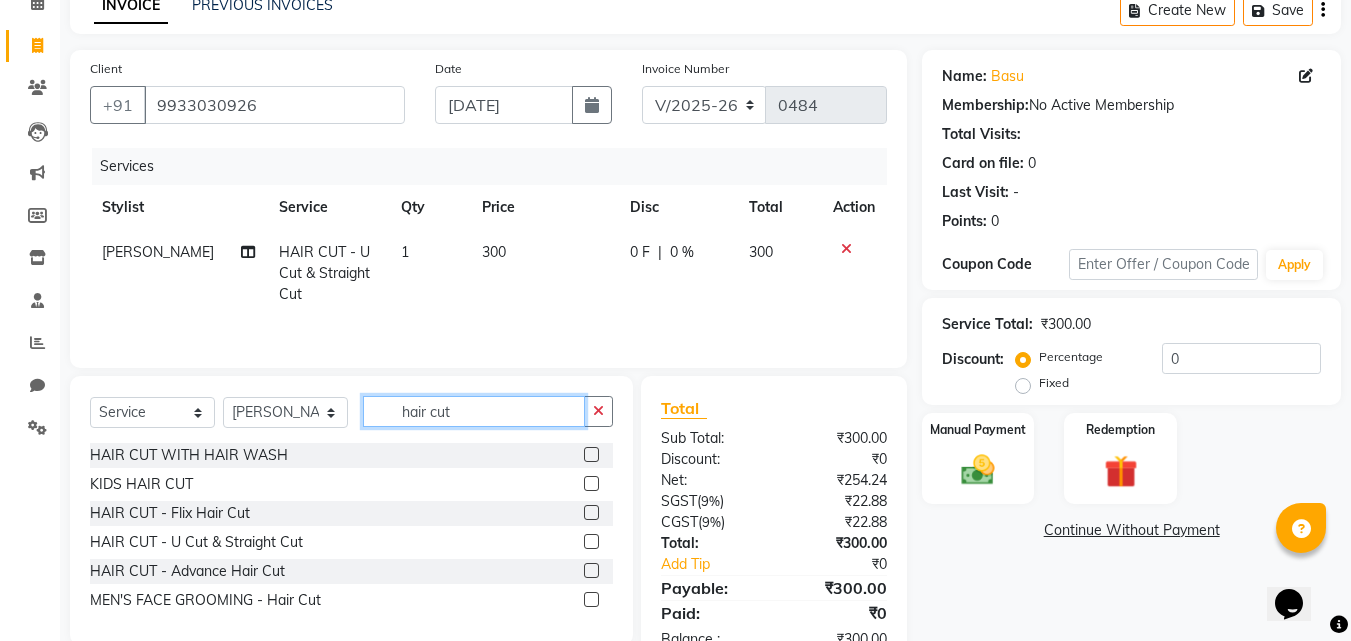click on "hair cut" 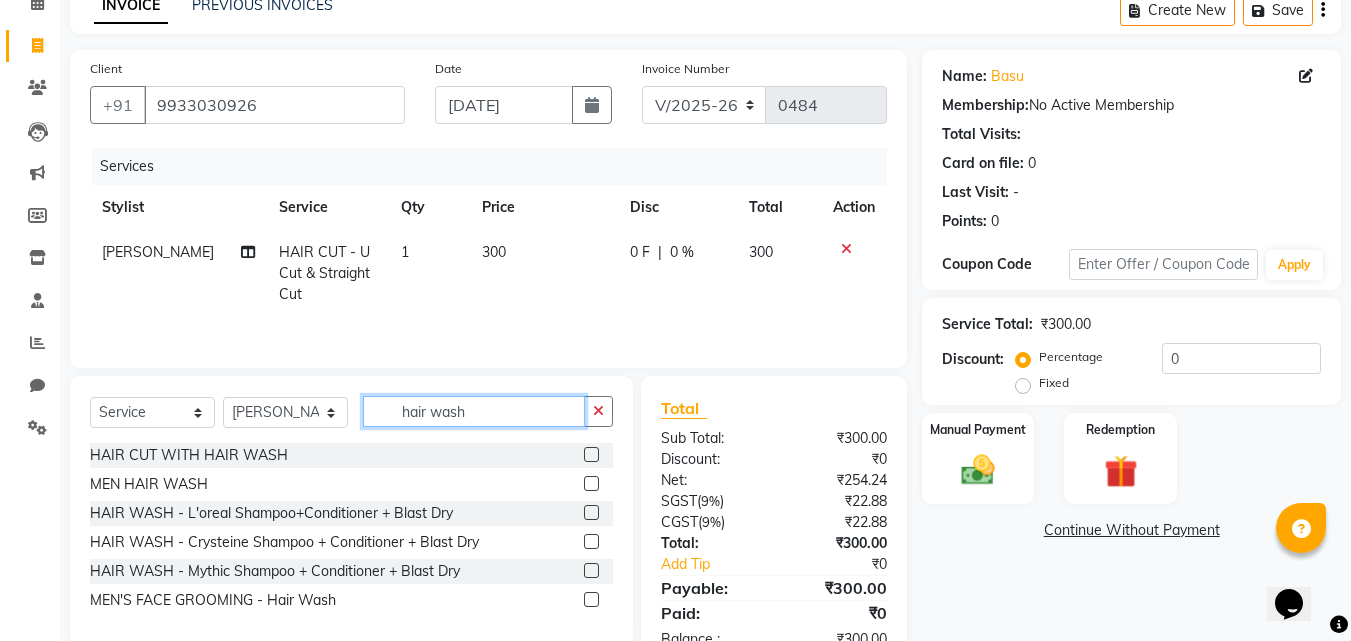 type on "hair wash" 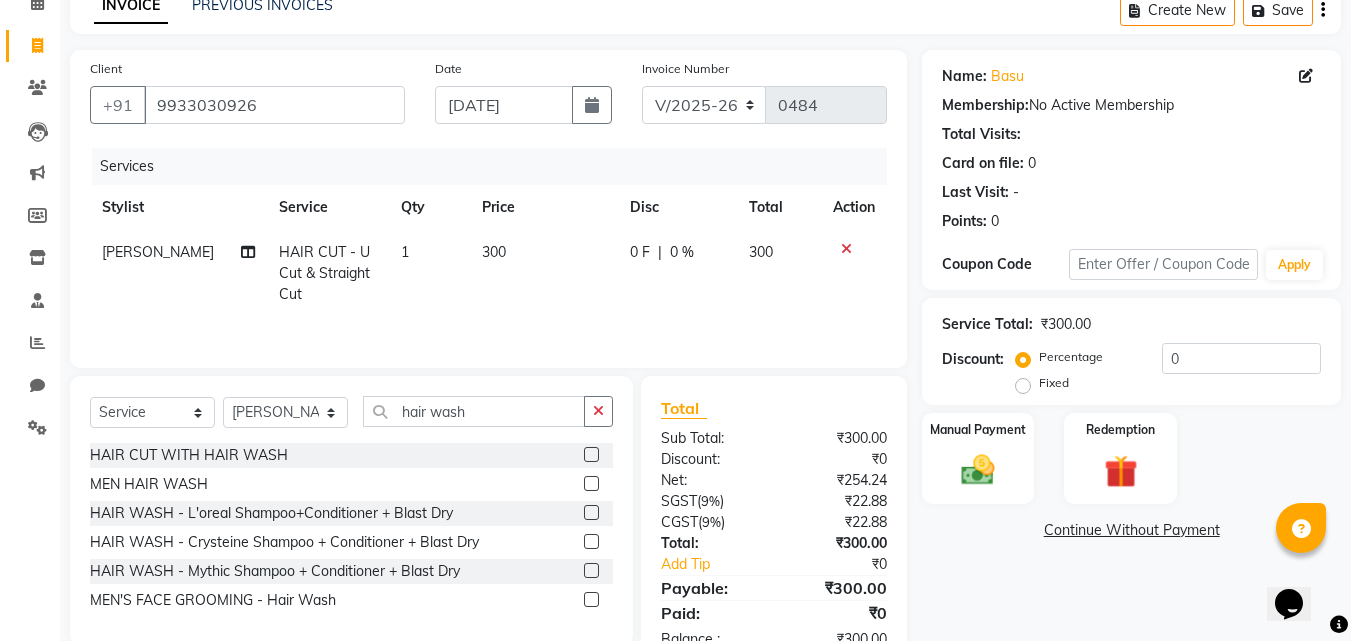click 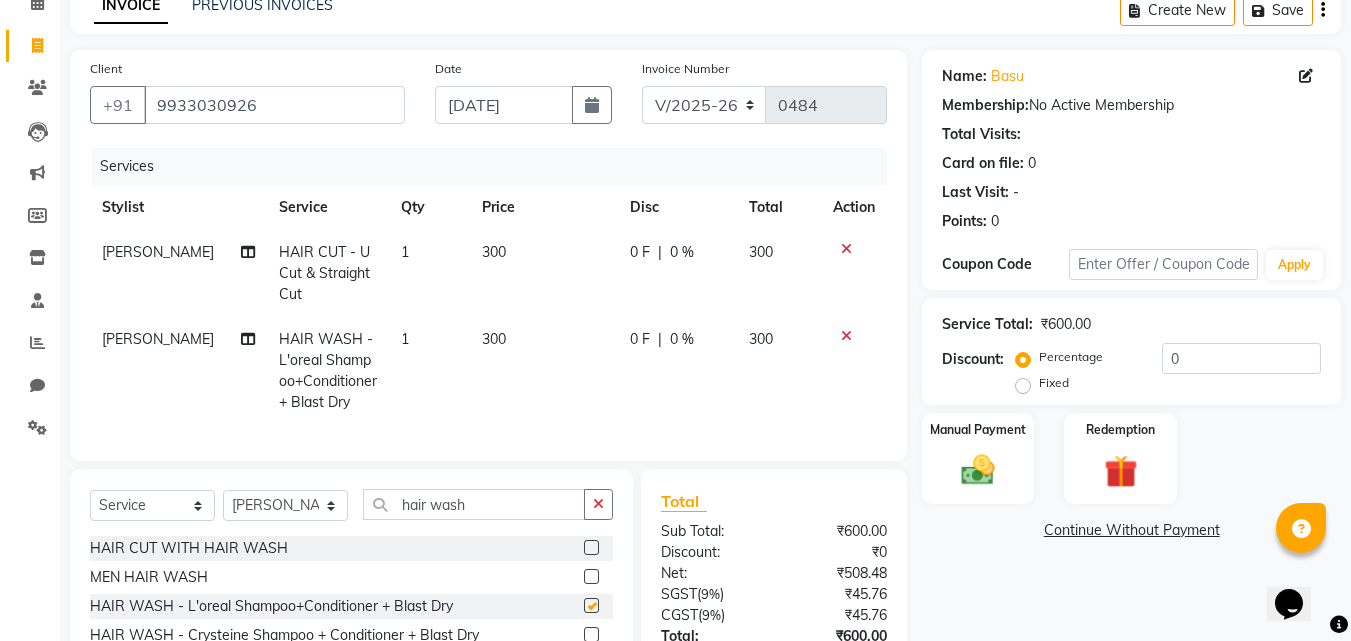 checkbox on "false" 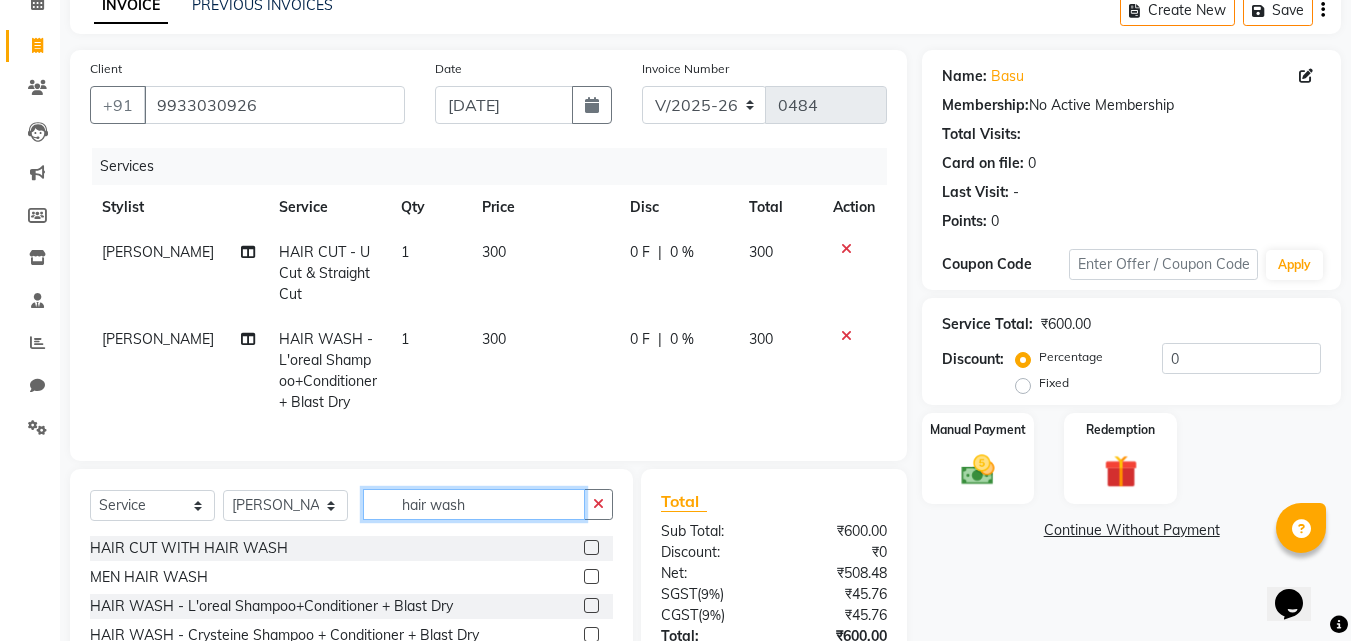 click on "hair wash" 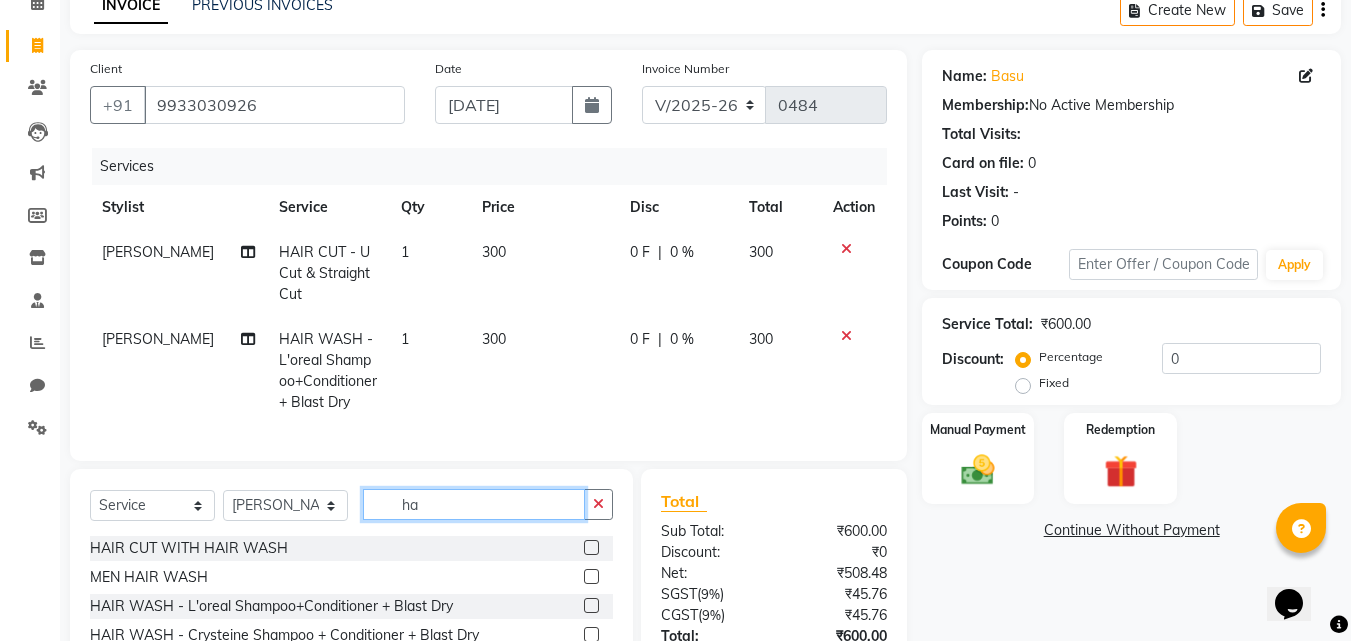 type on "h" 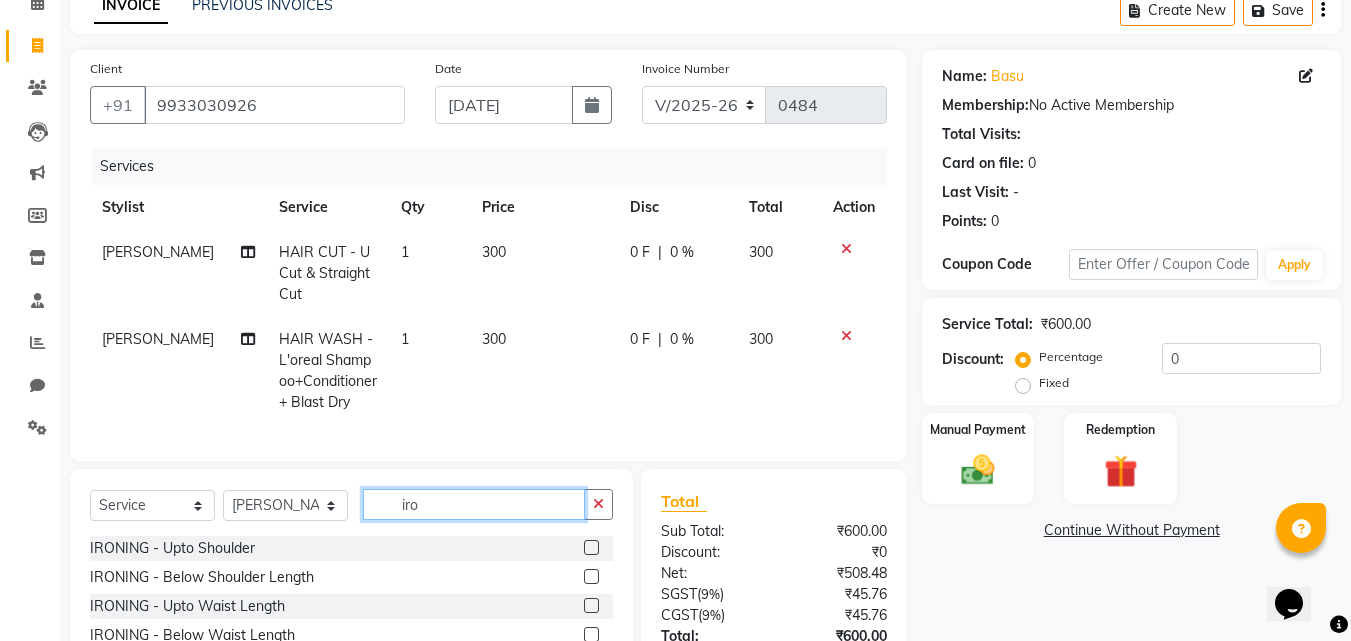 type on "iro" 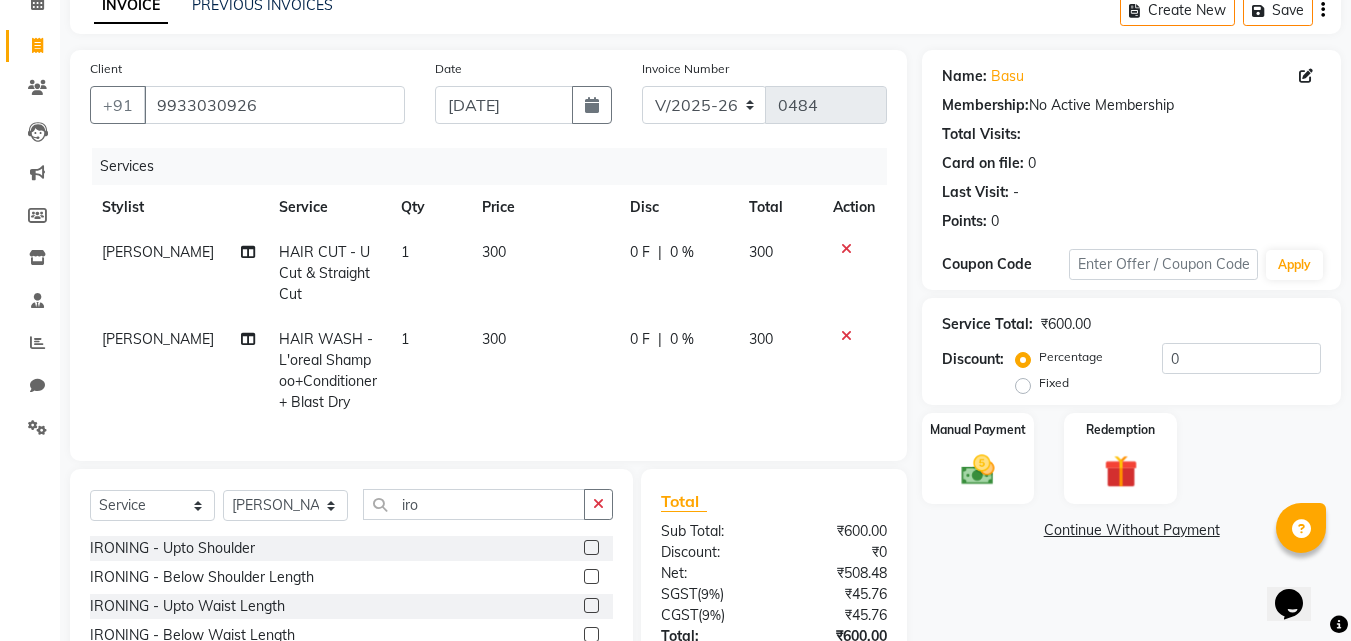 click 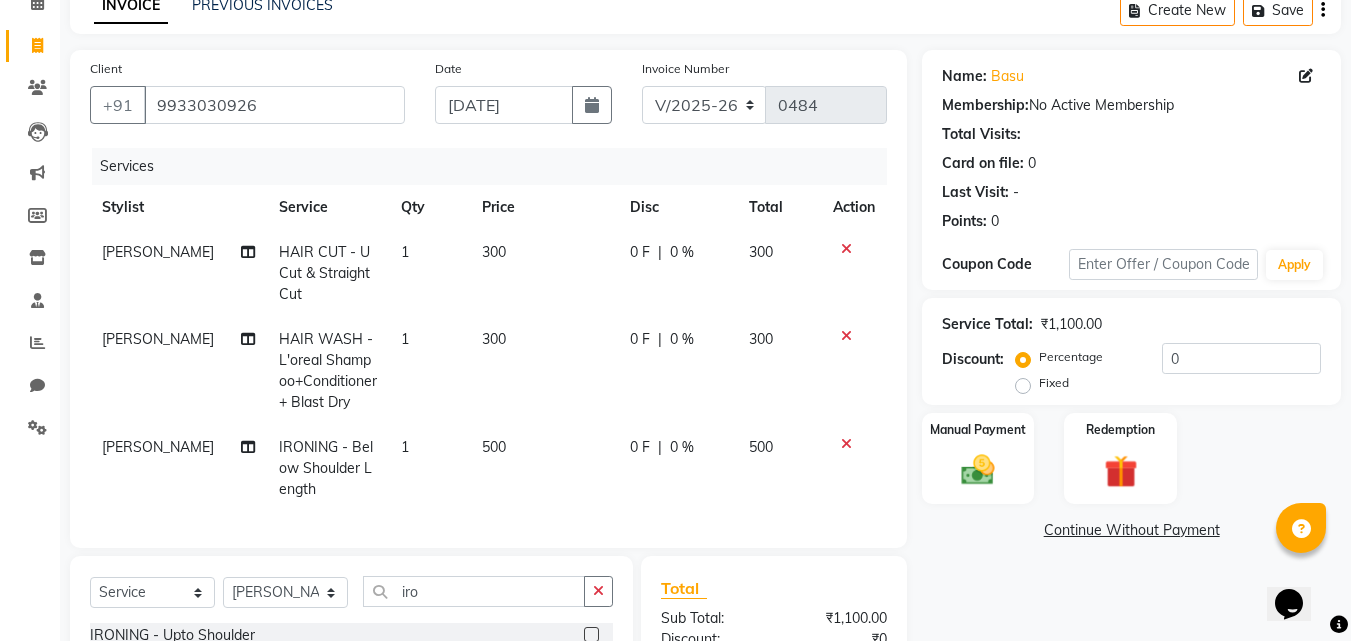checkbox on "false" 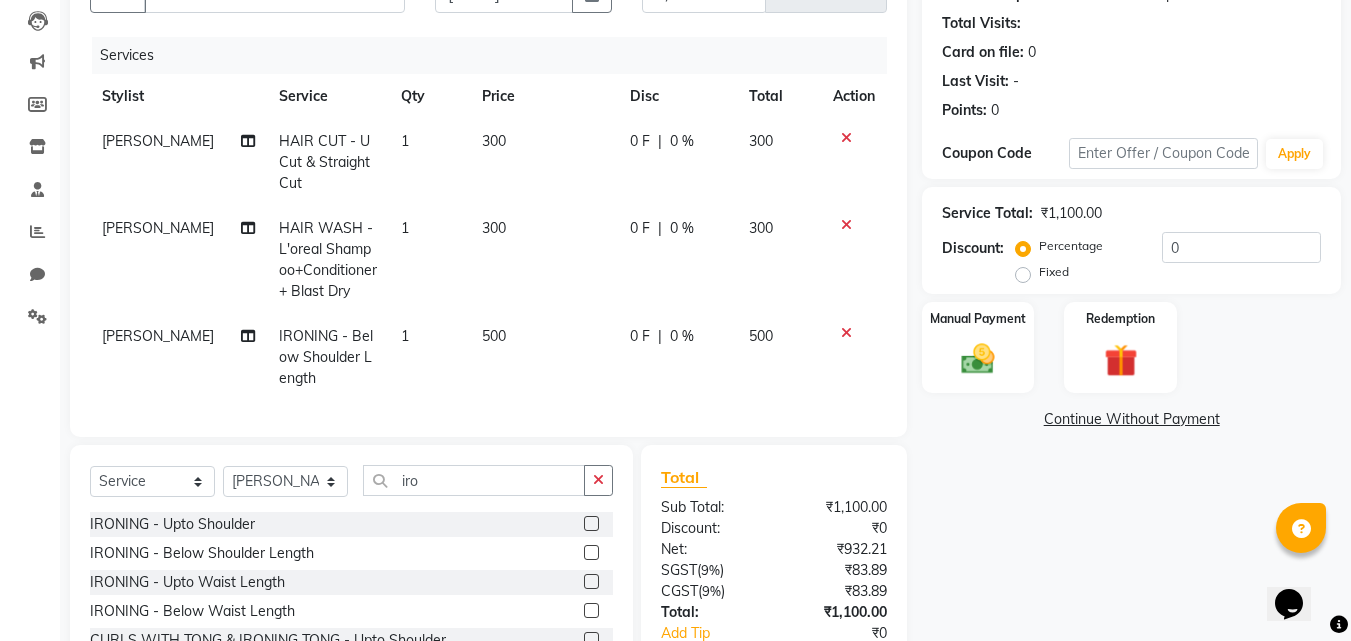 scroll, scrollTop: 200, scrollLeft: 0, axis: vertical 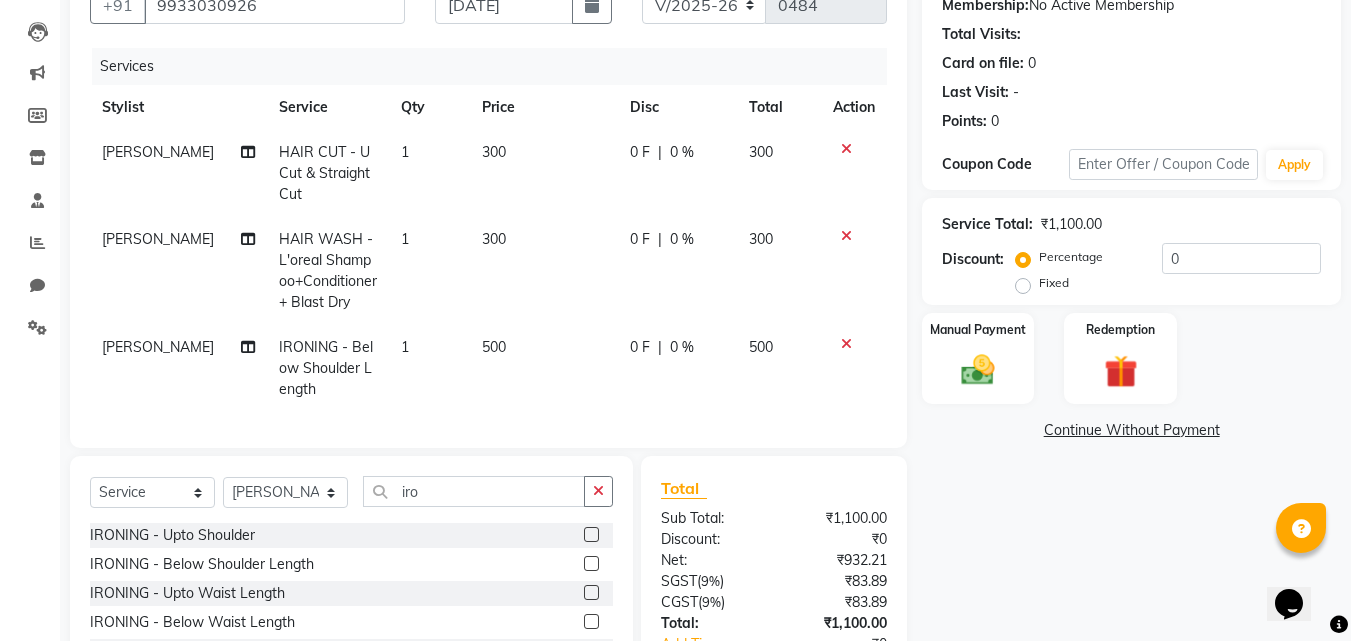 click on "Fixed" 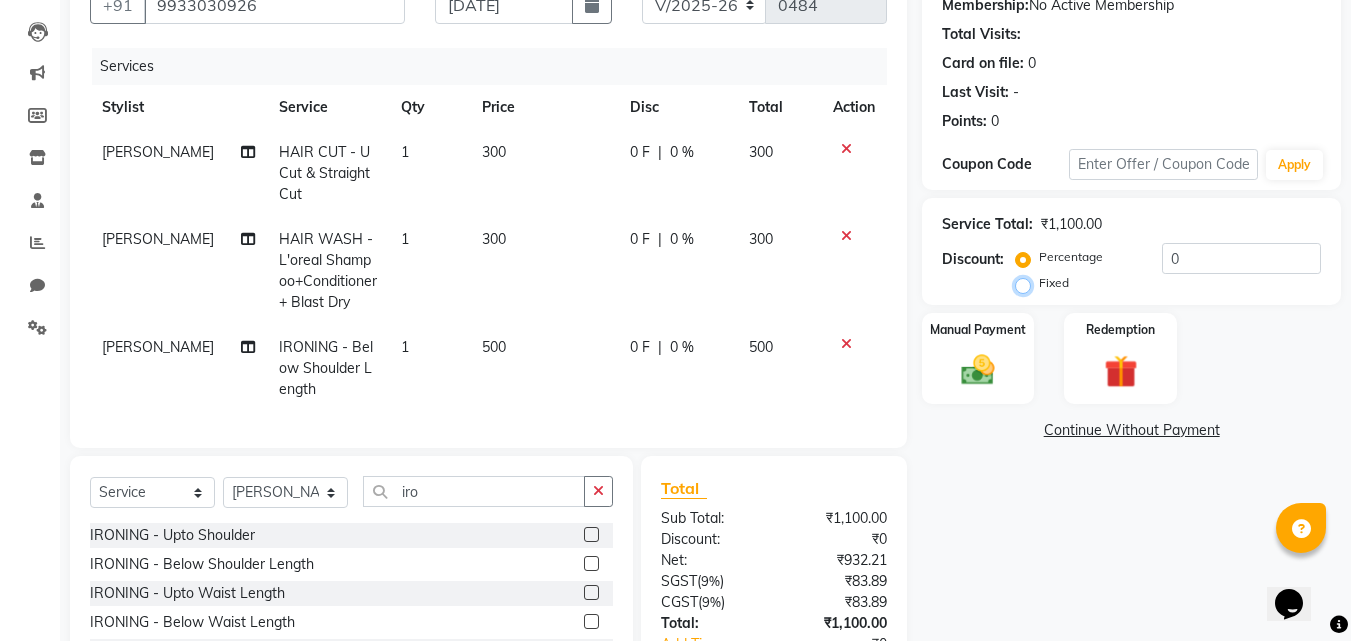 click on "Fixed" at bounding box center [1027, 283] 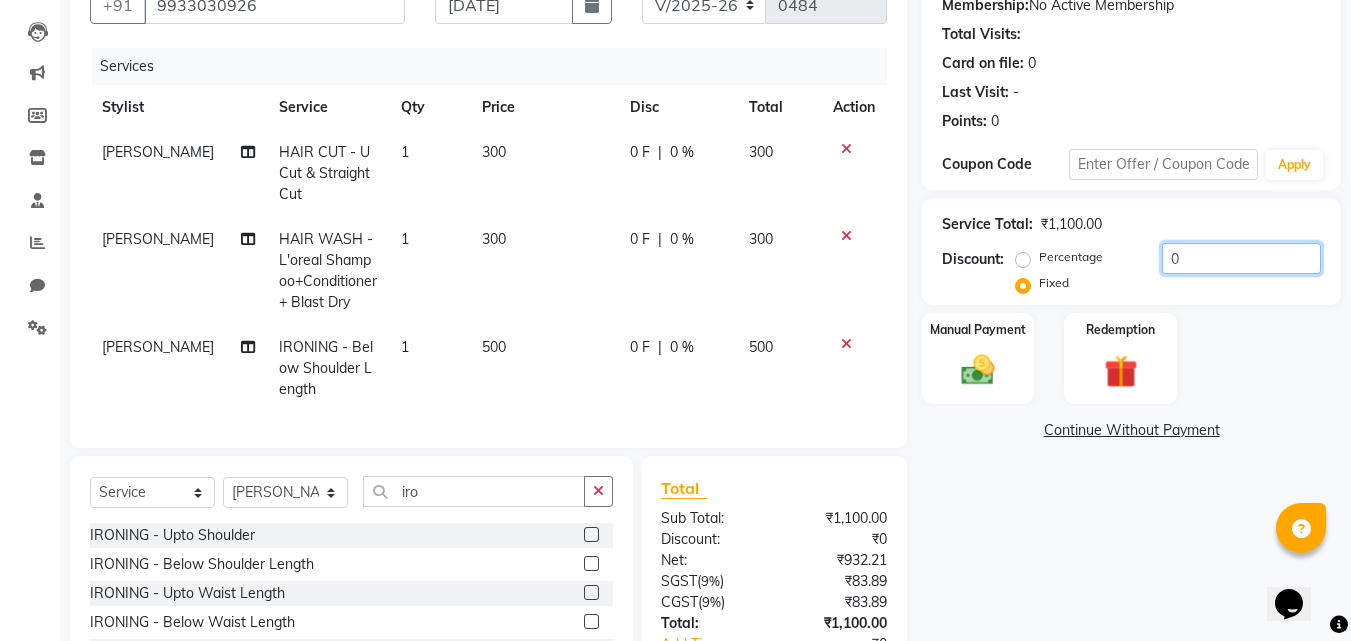 click on "0" 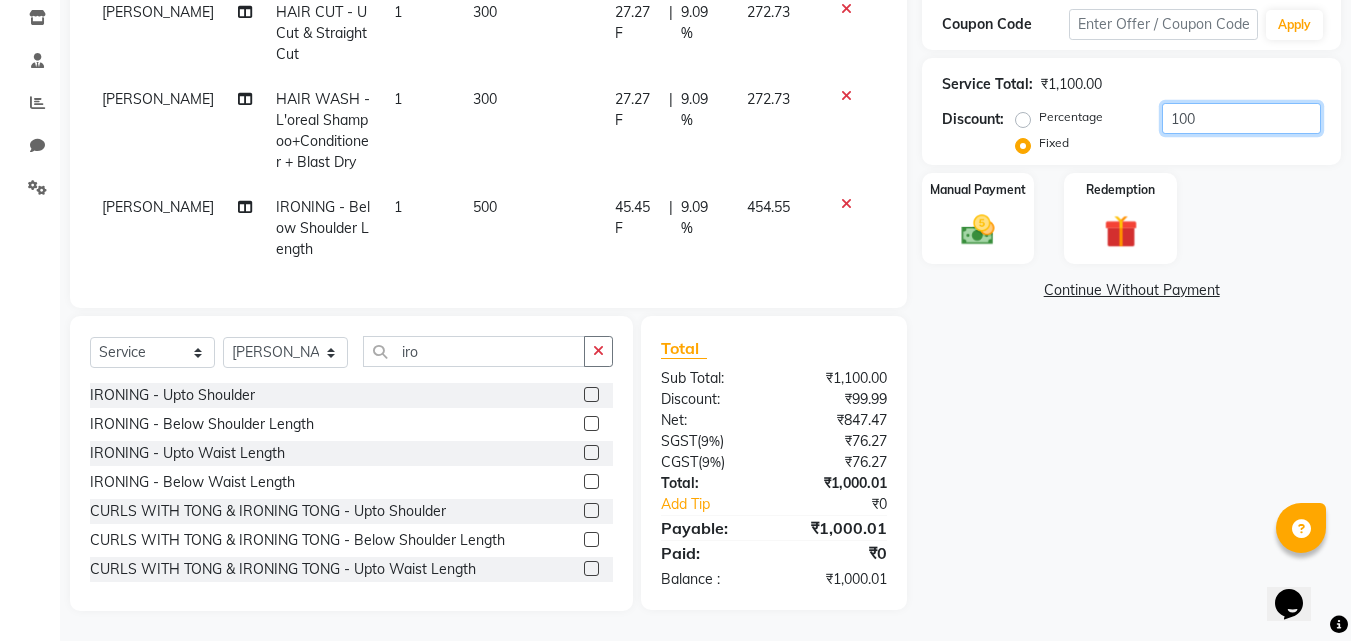 scroll, scrollTop: 355, scrollLeft: 0, axis: vertical 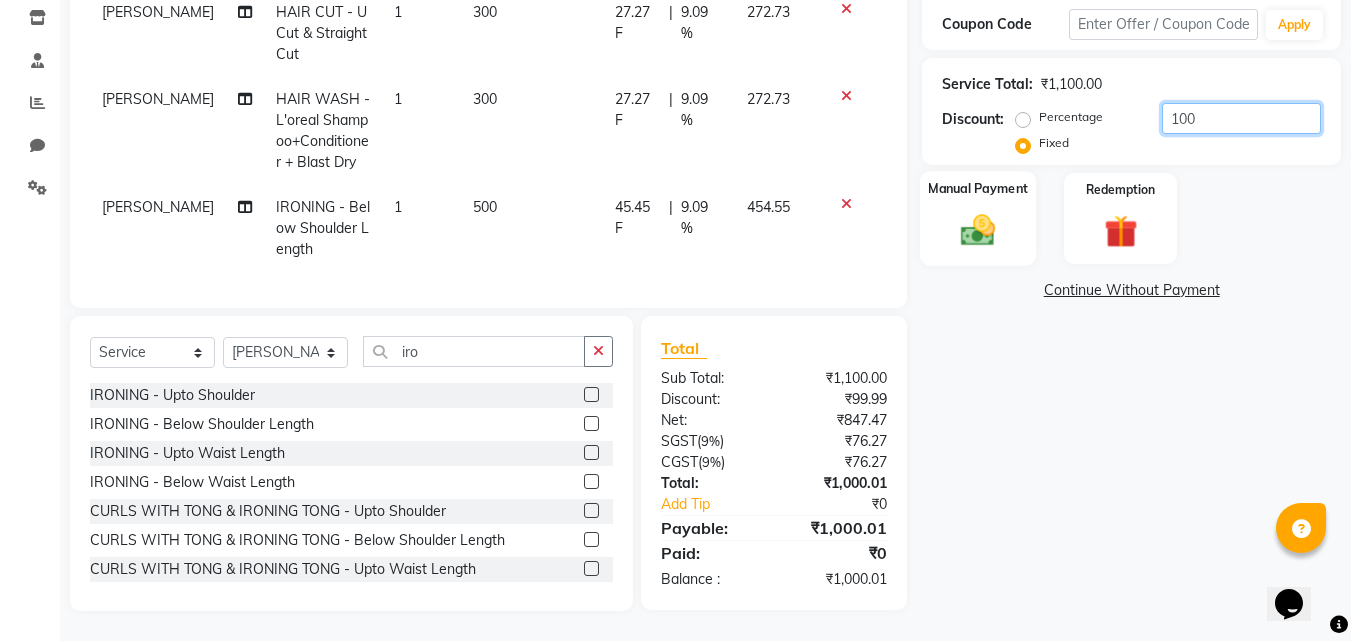 type on "100" 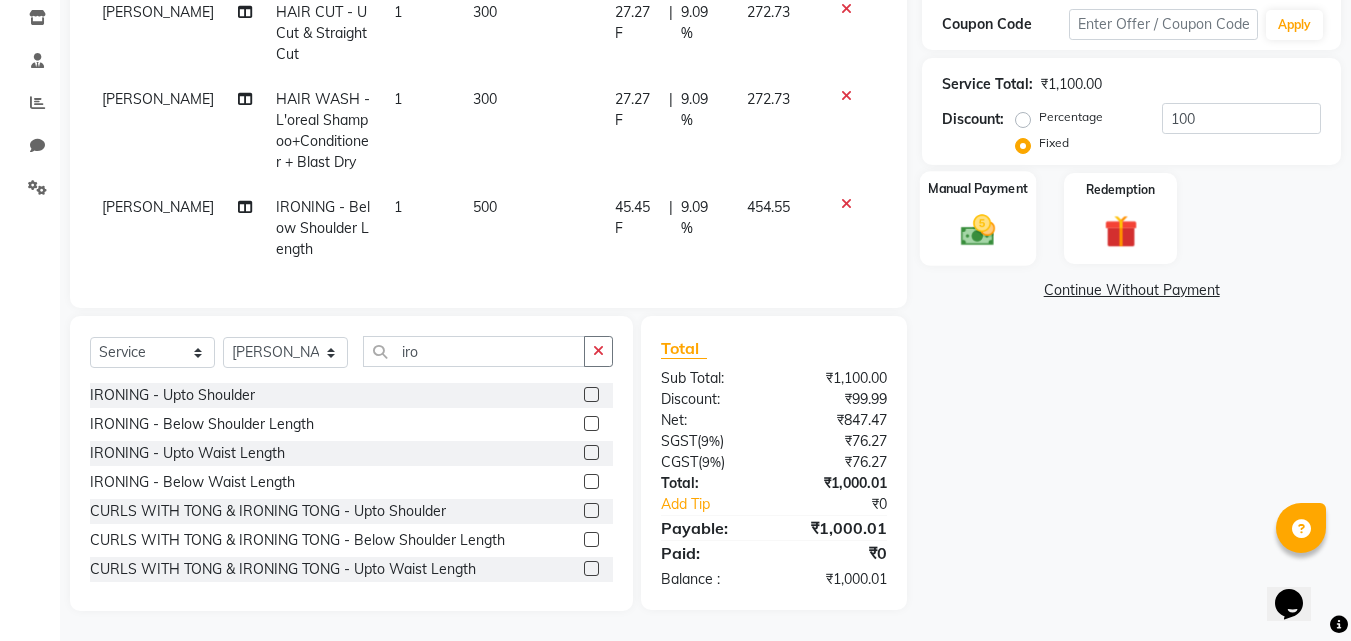click 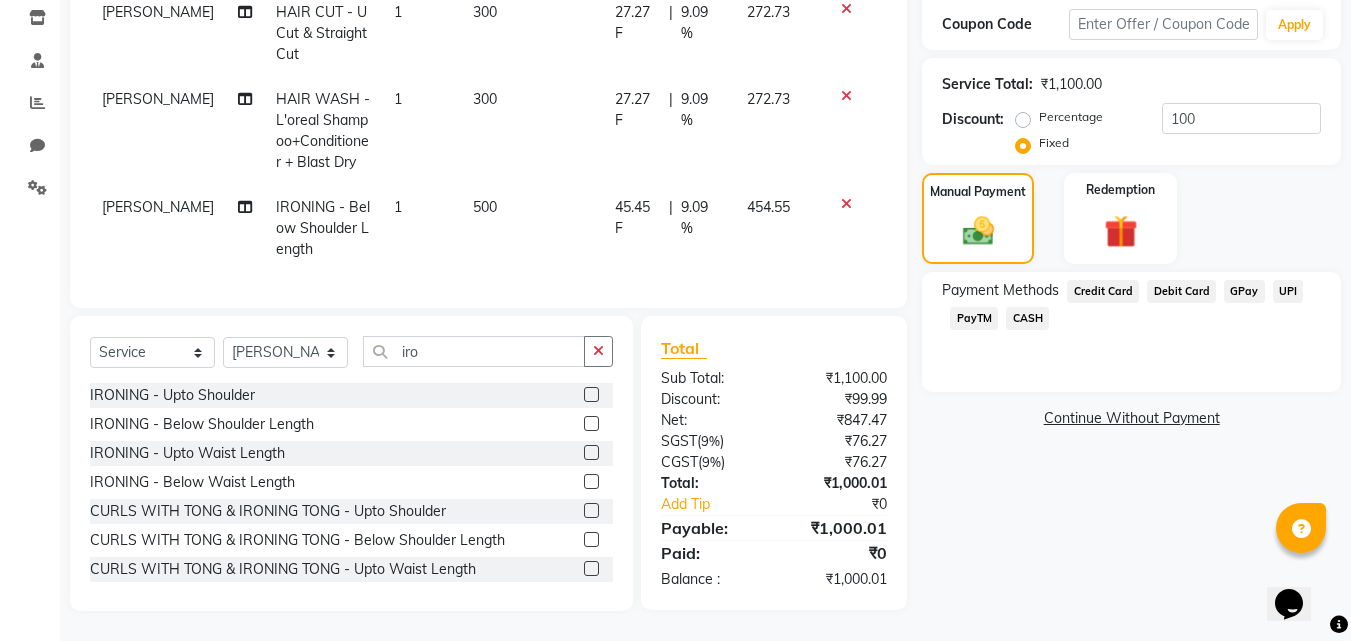 click on "GPay" 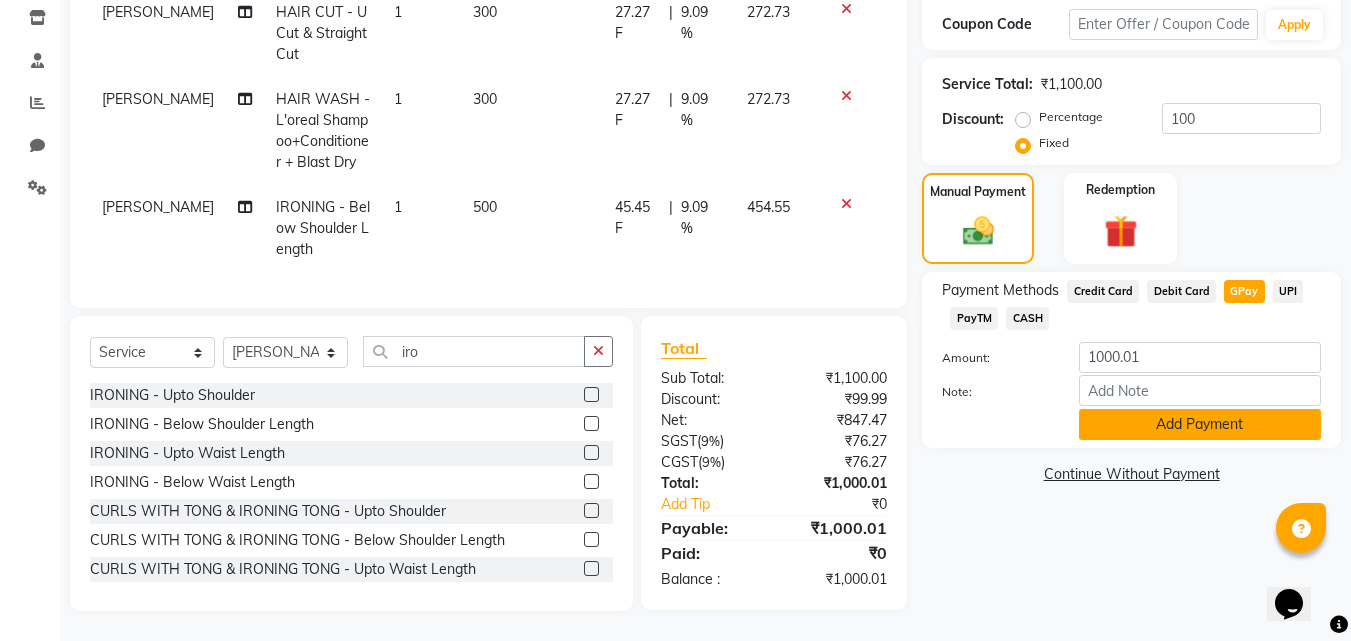 click on "Add Payment" 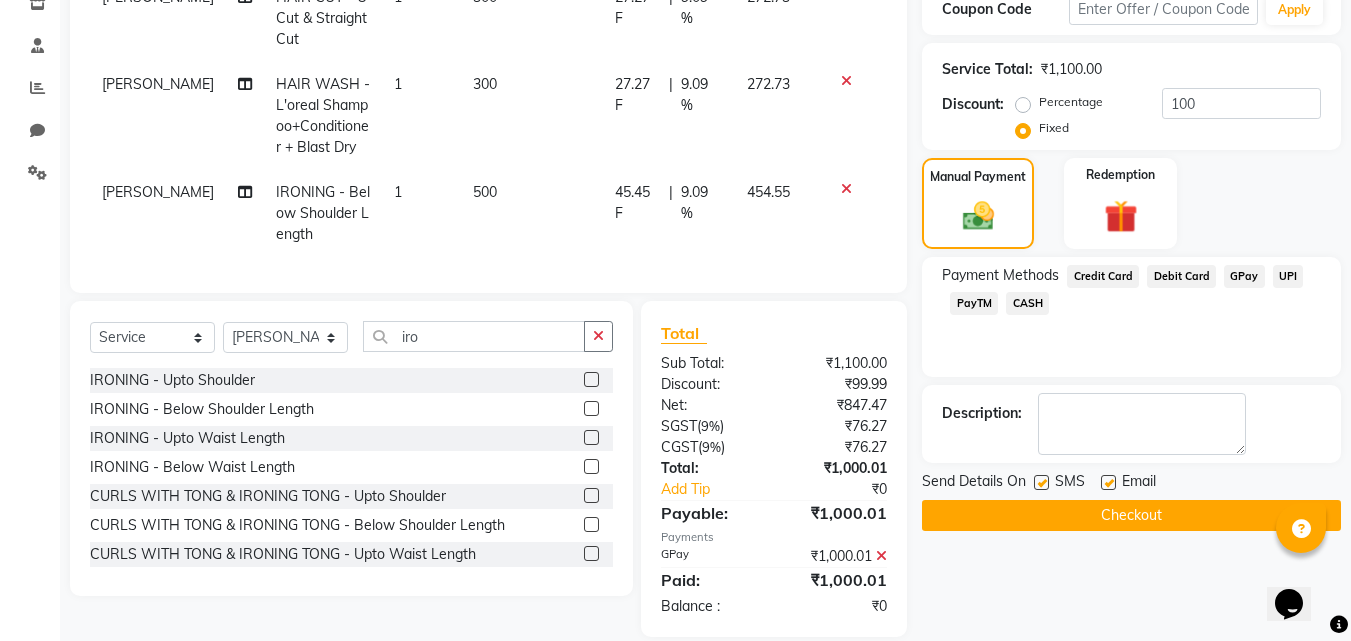 click on "Checkout" 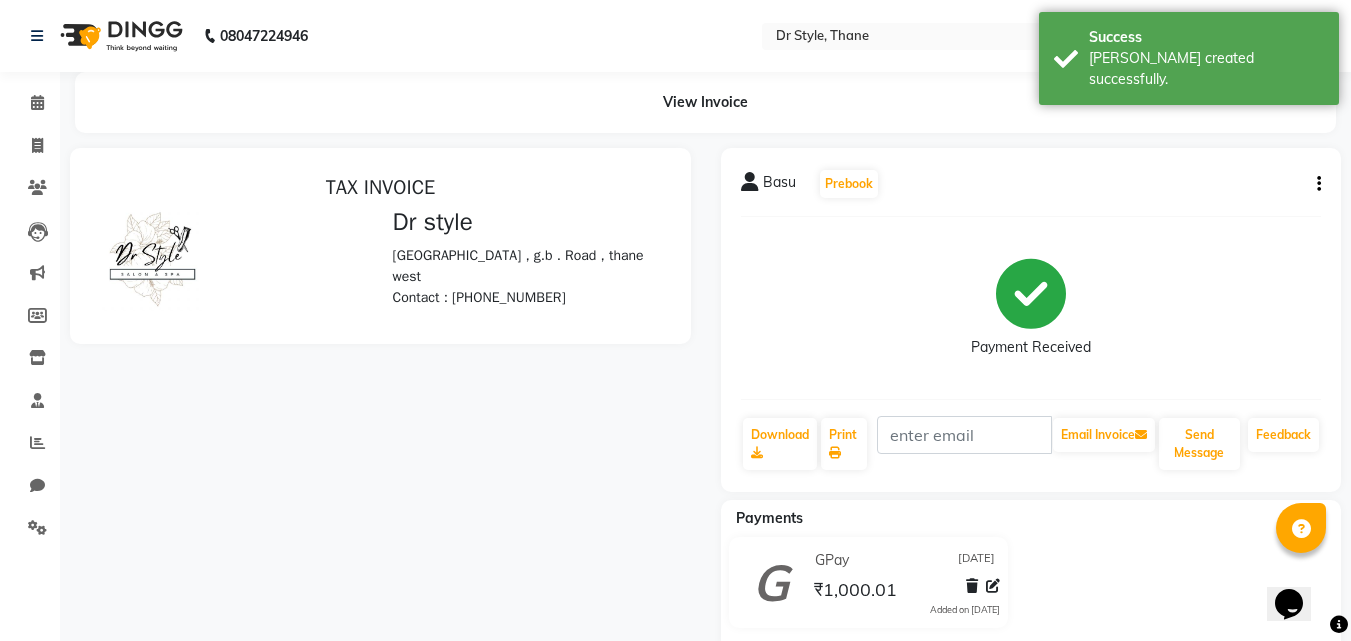 scroll, scrollTop: 0, scrollLeft: 0, axis: both 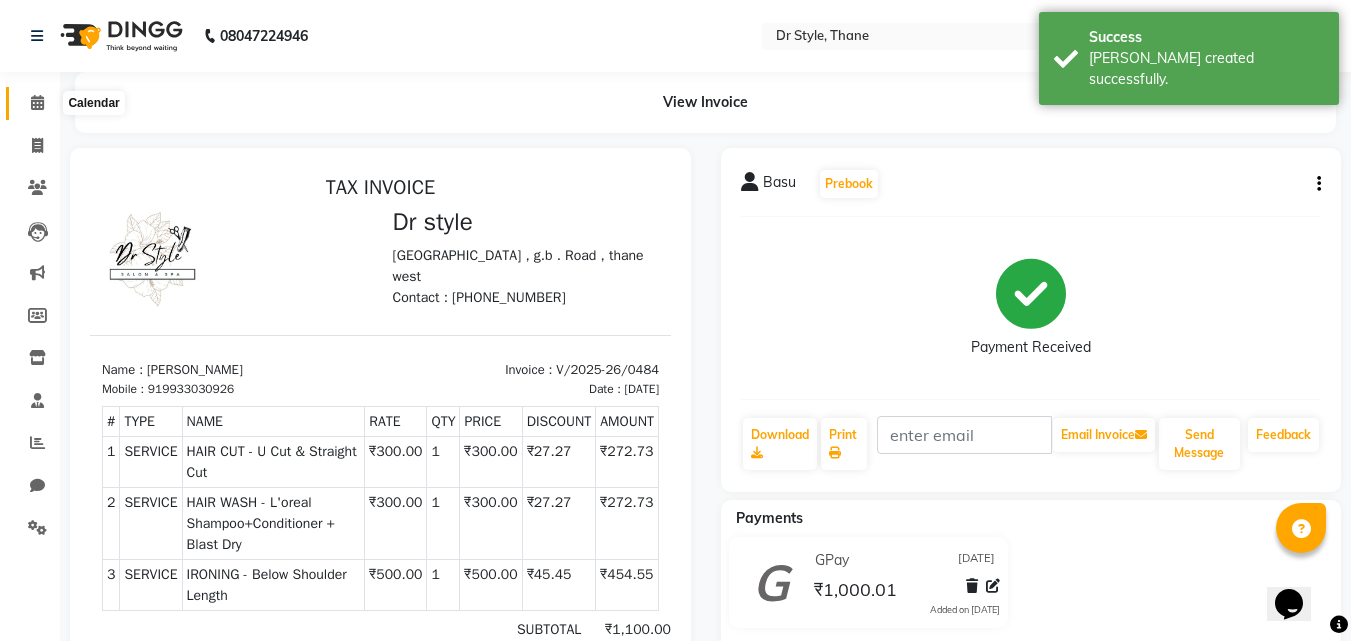 click 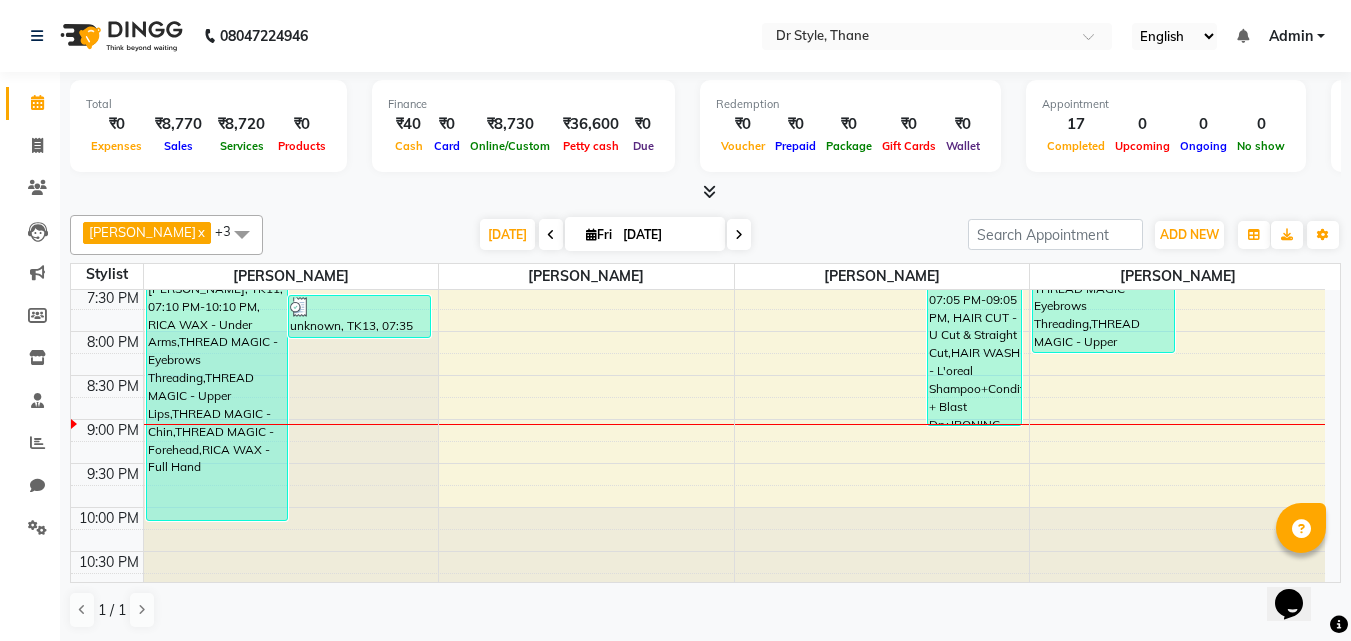 scroll, scrollTop: 939, scrollLeft: 0, axis: vertical 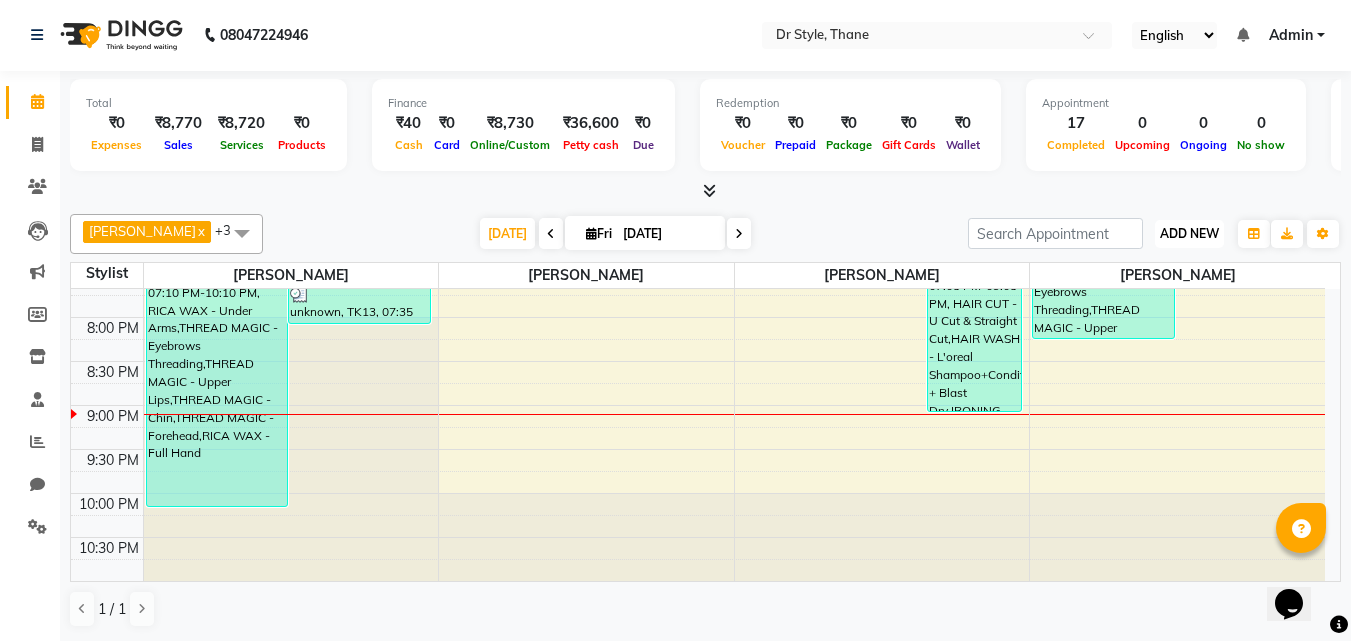 click on "ADD NEW" at bounding box center [1189, 233] 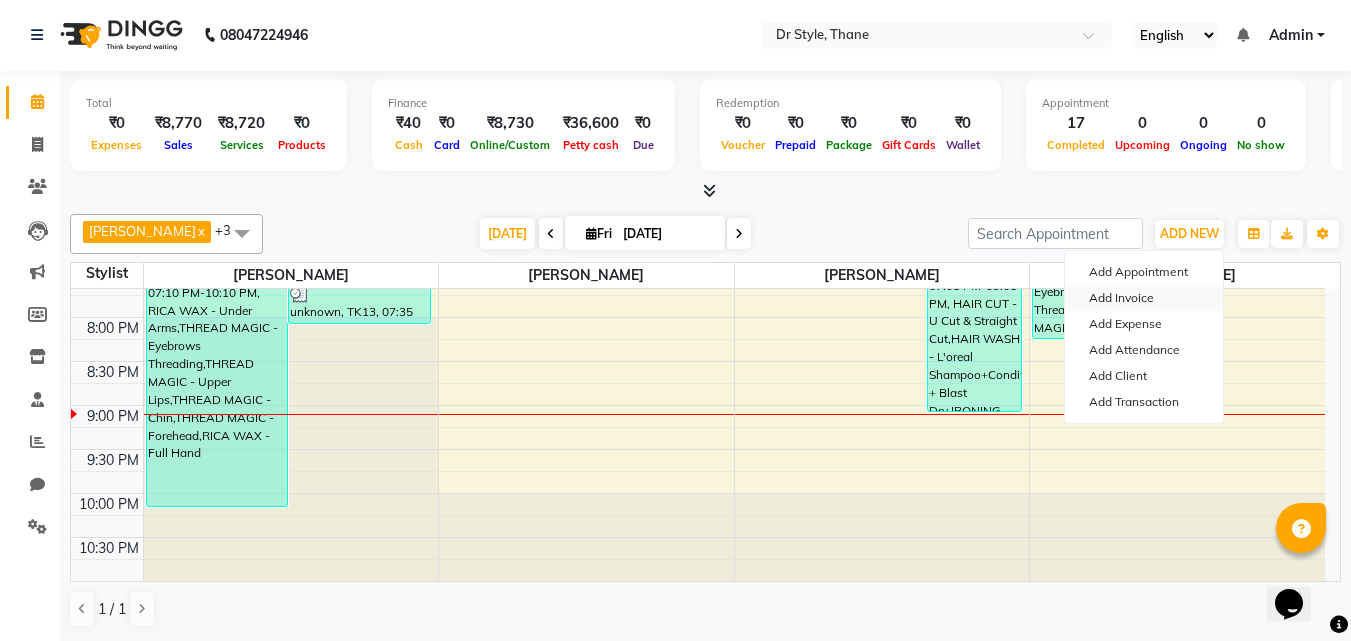 click on "Add Invoice" at bounding box center (1144, 298) 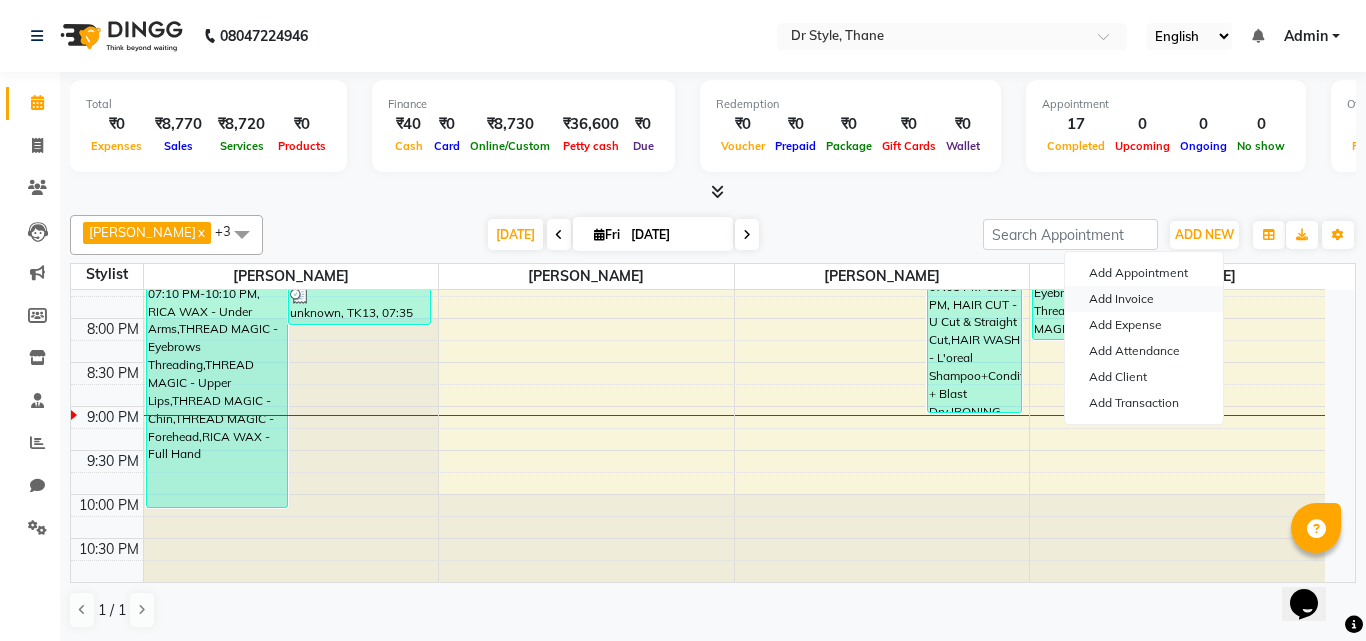 select on "7832" 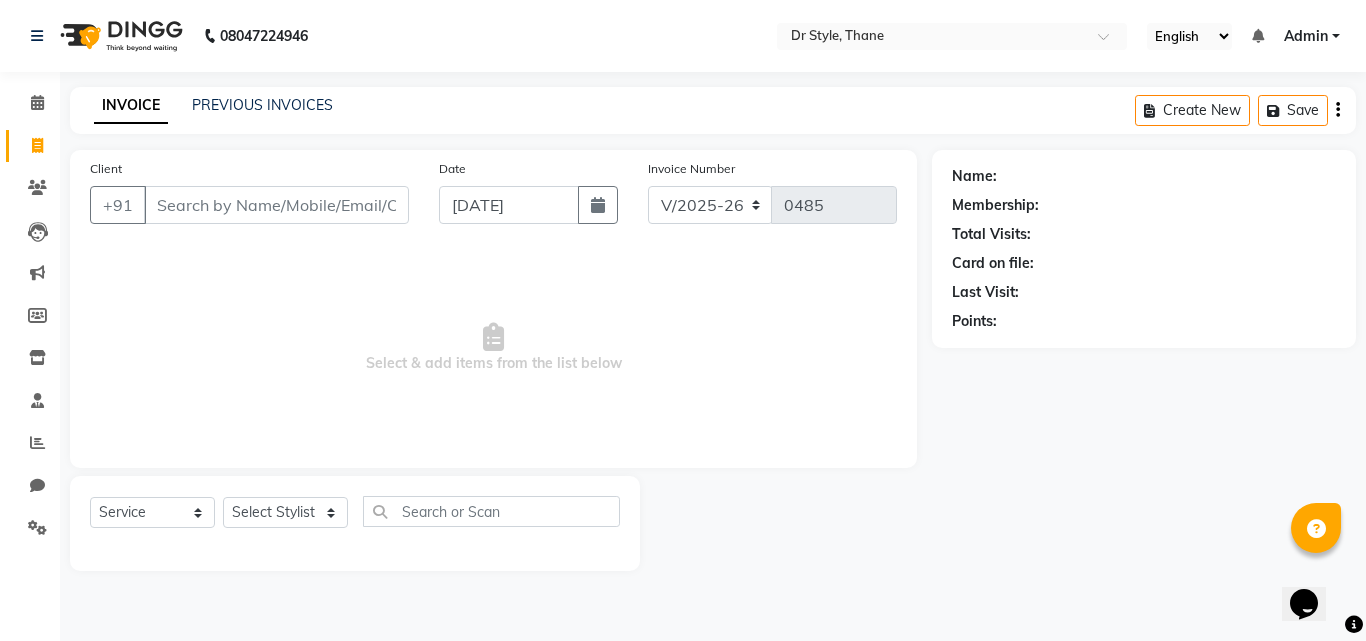 click on "Client" at bounding box center (276, 205) 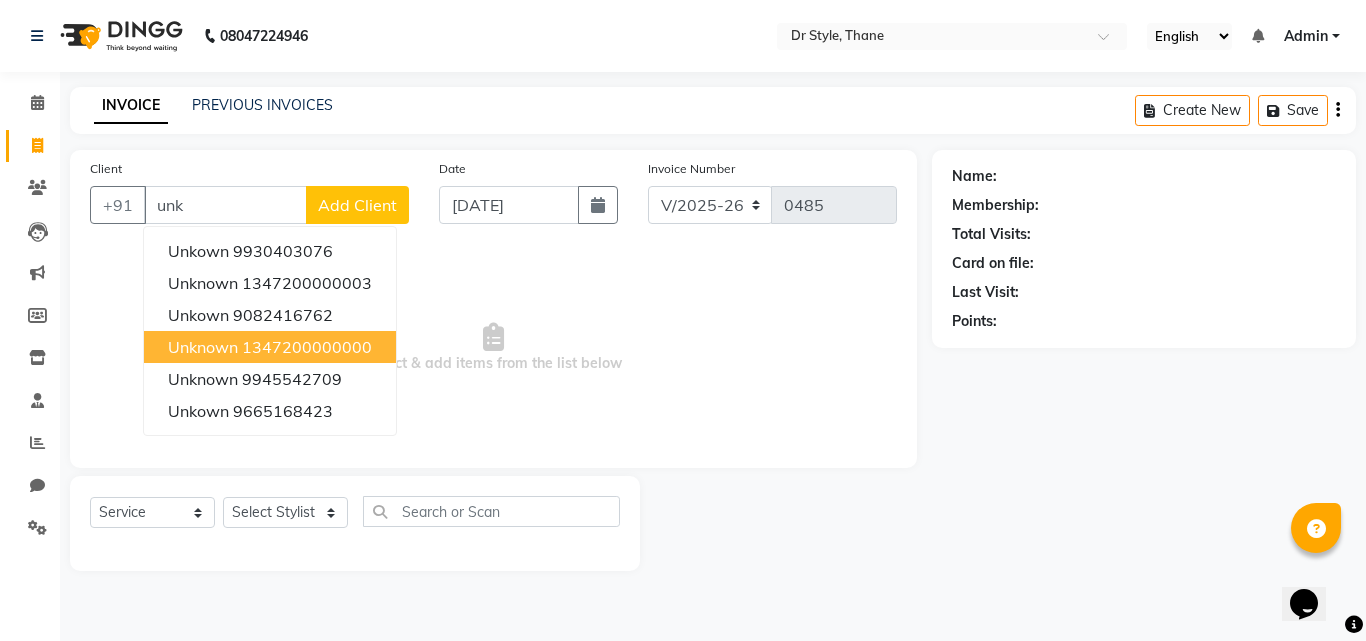 click on "1347200000000" at bounding box center (307, 347) 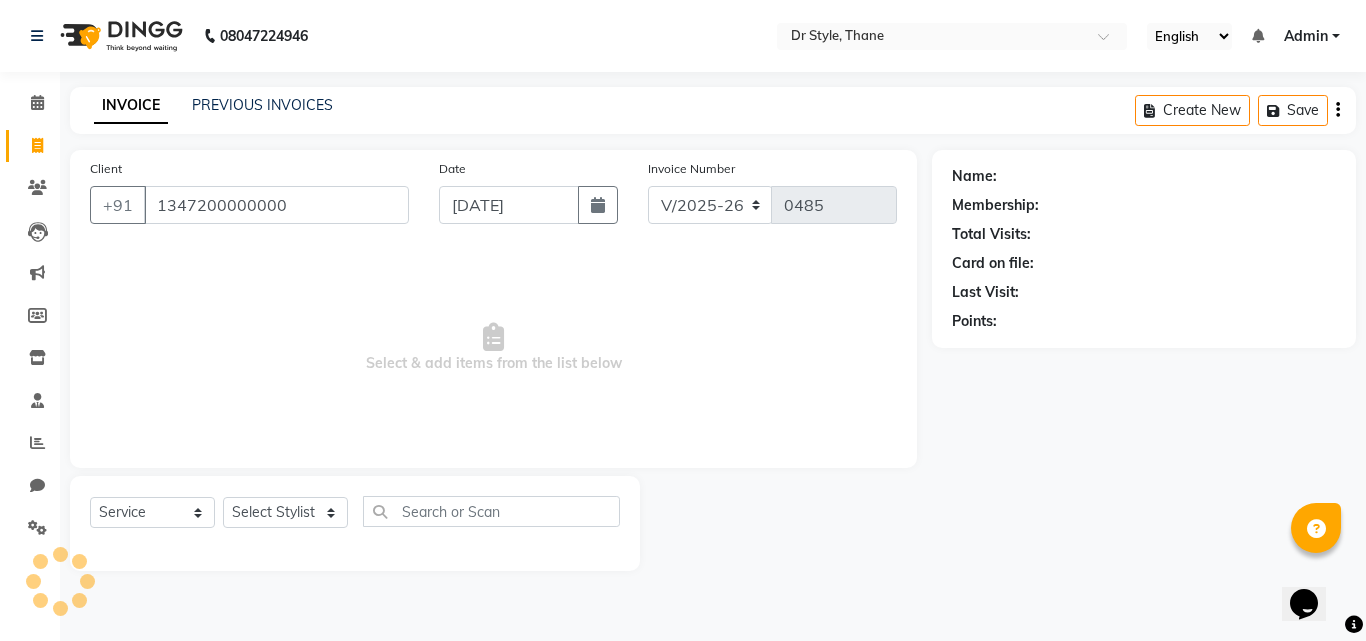 type on "1347200000000" 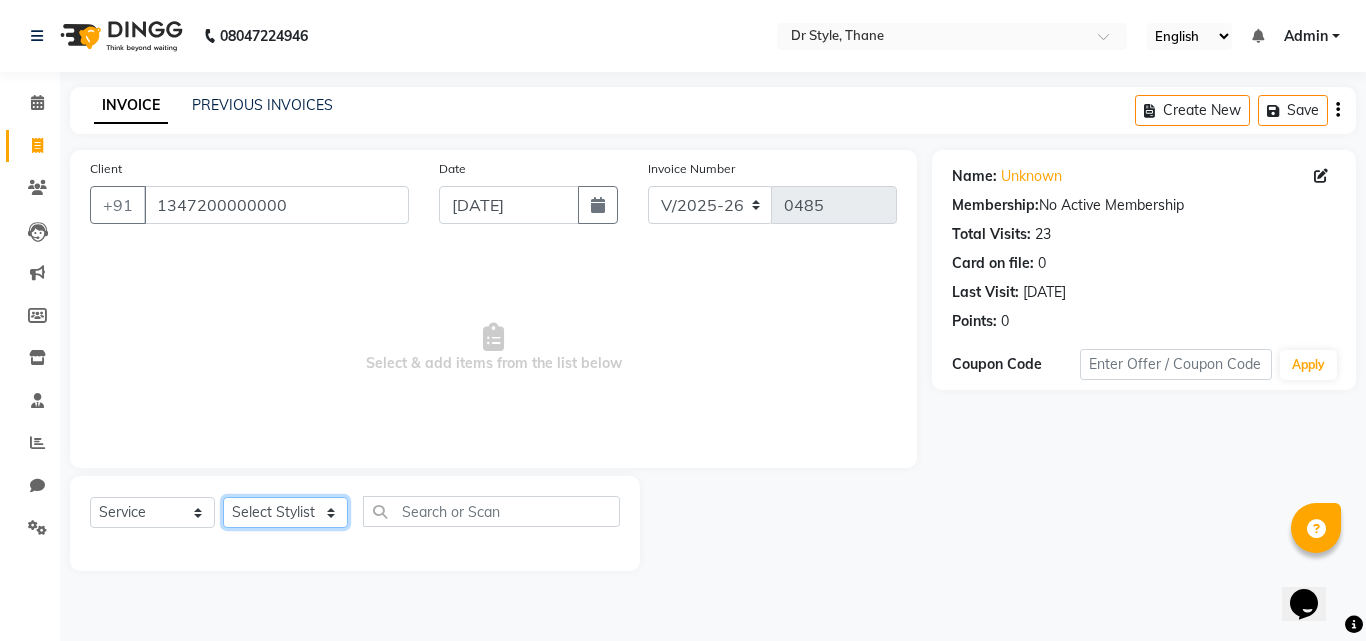 click on "Select Stylist [PERSON_NAME]  [PERSON_NAME] [PERSON_NAME] [PERSON_NAME] [PERSON_NAME] twinkle" 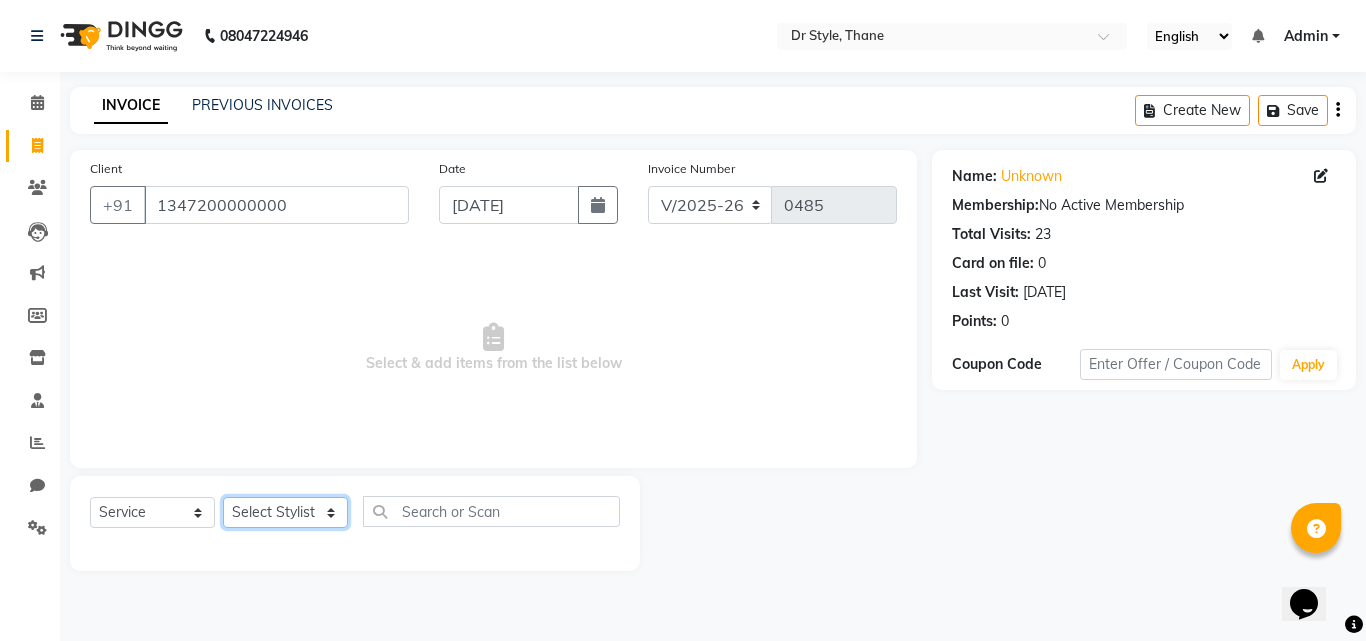 select on "69916" 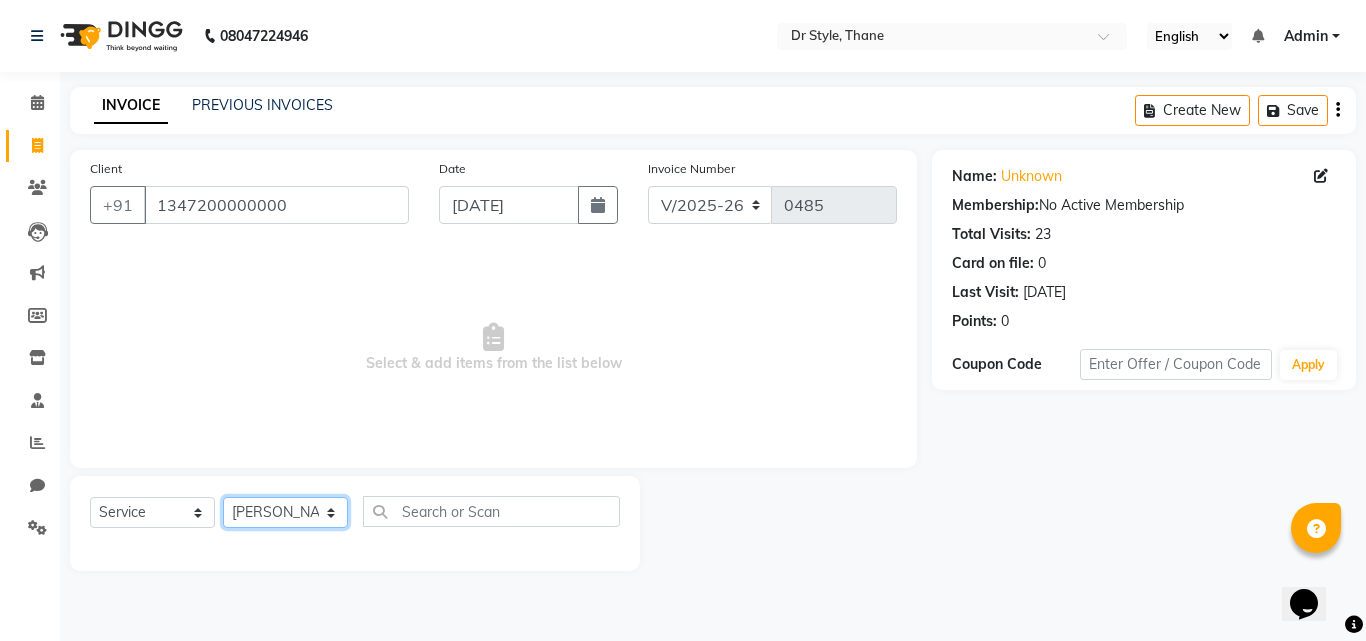 click on "Select Stylist [PERSON_NAME]  [PERSON_NAME] [PERSON_NAME] [PERSON_NAME] [PERSON_NAME] twinkle" 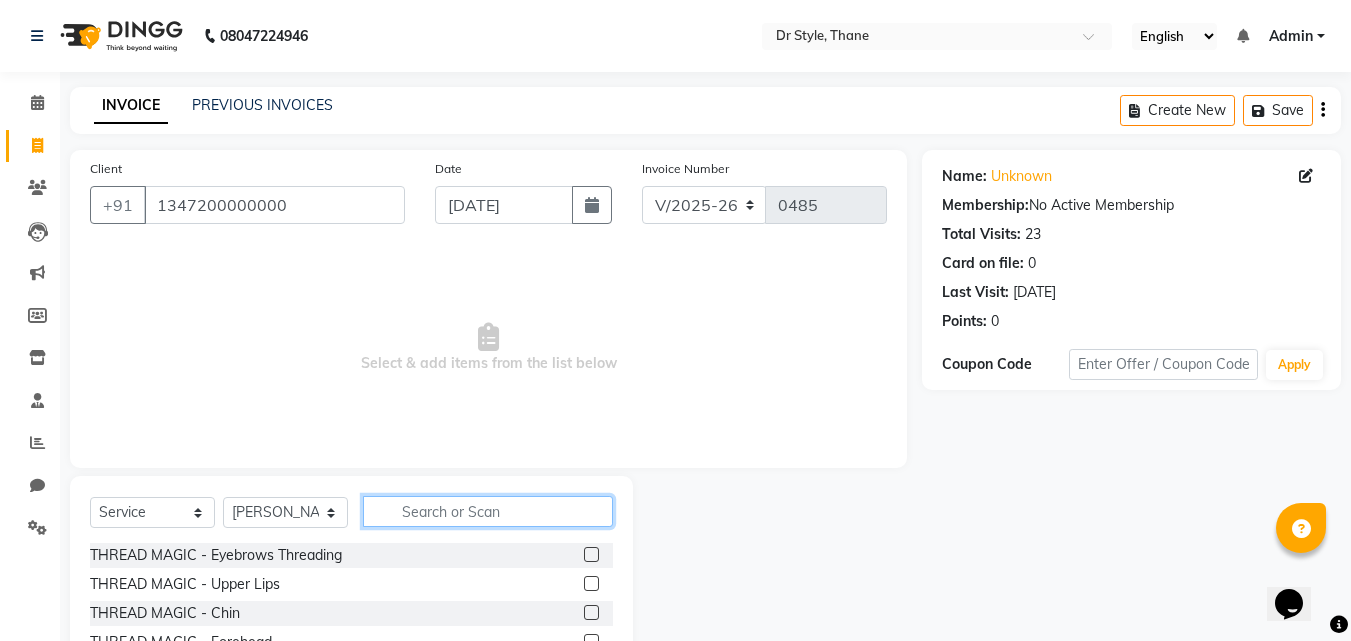 click 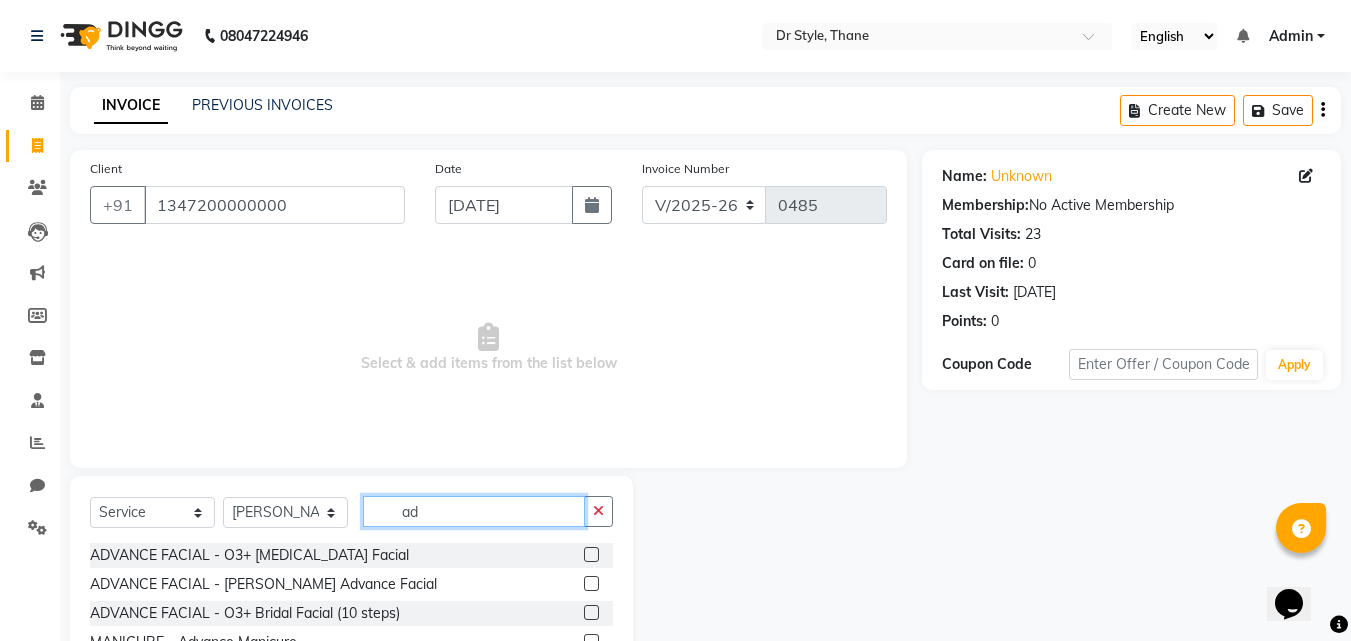 type on "a" 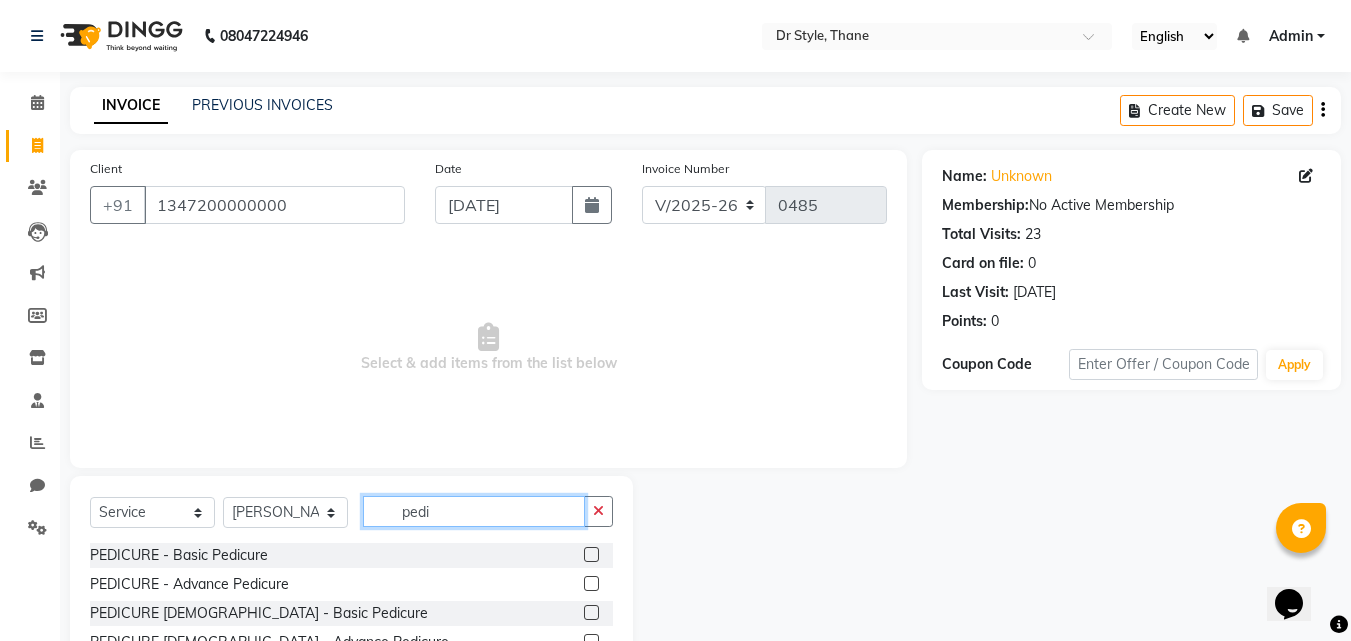 type on "pedi" 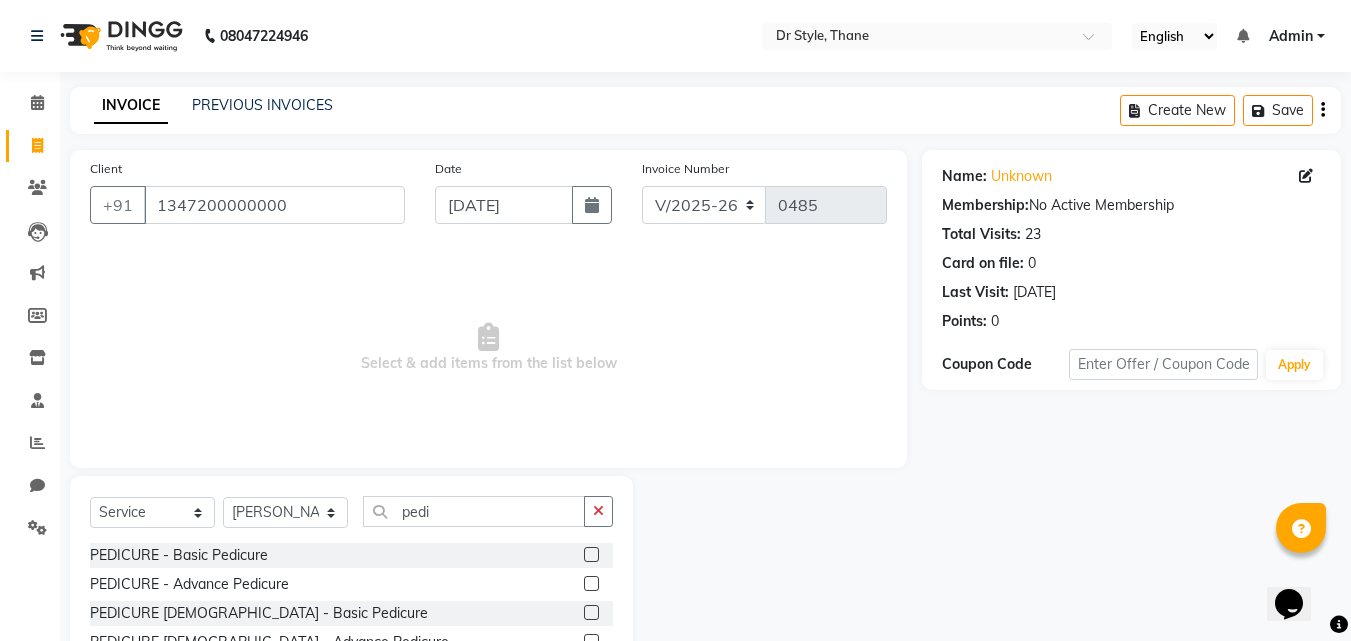 click 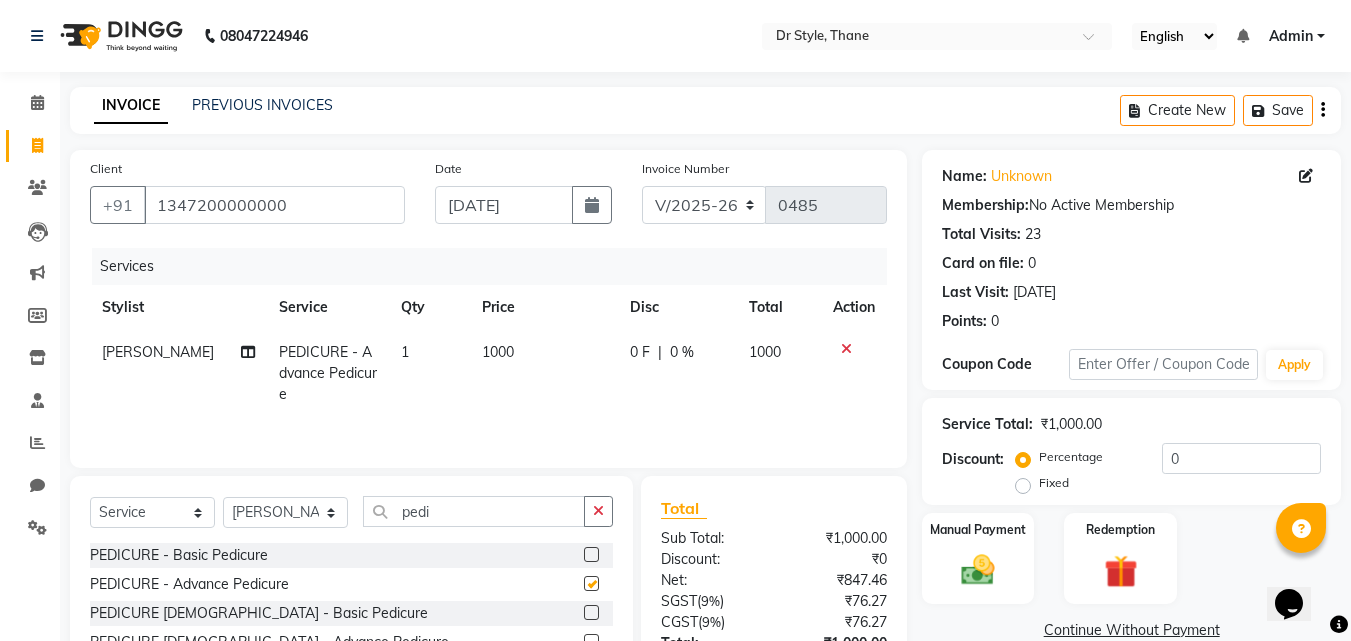 checkbox on "false" 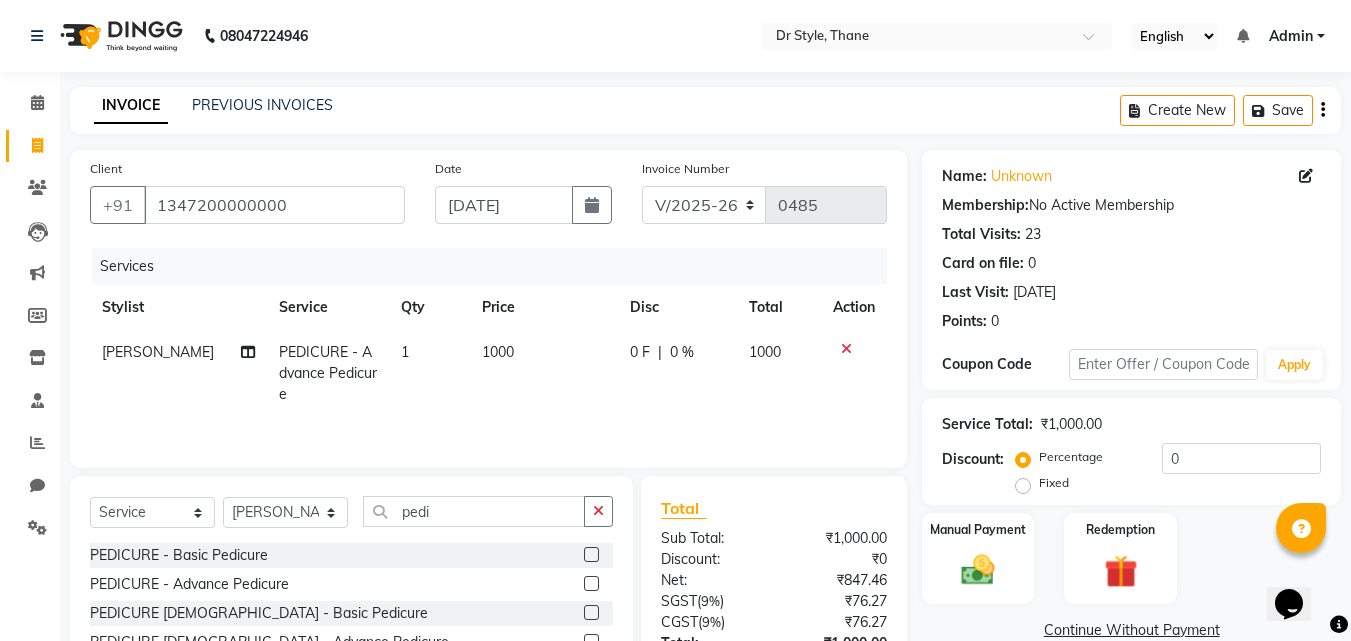 click on "Fixed" 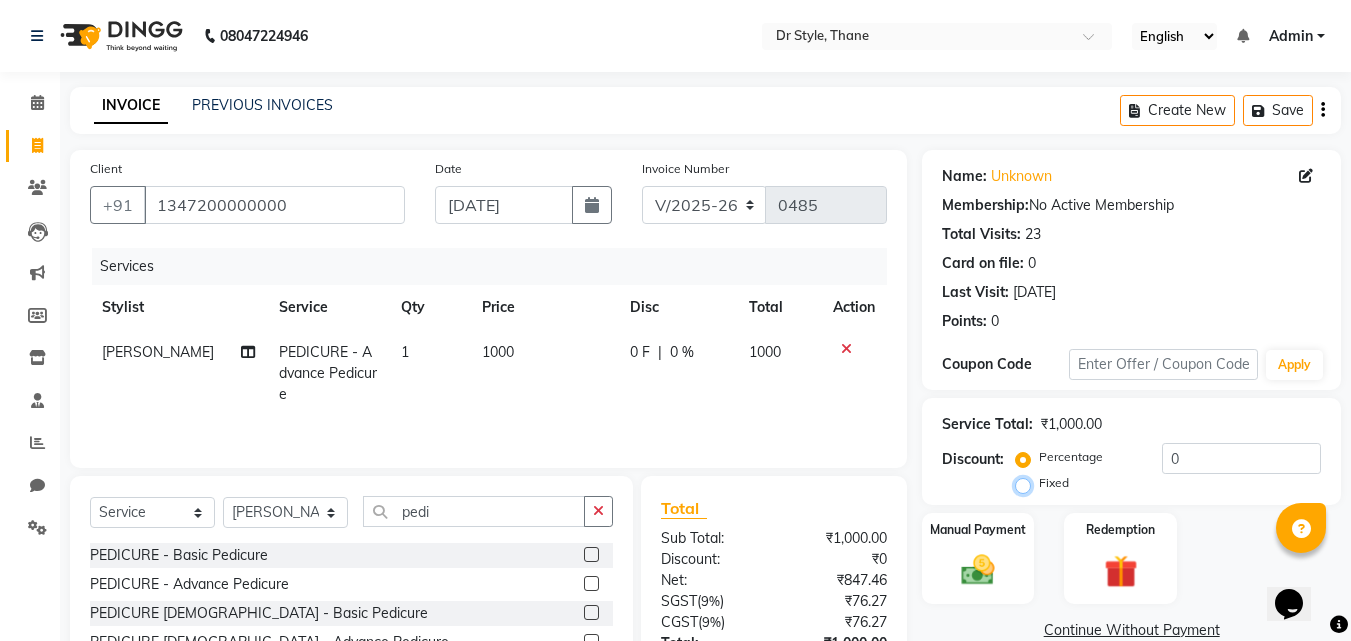 click on "Fixed" at bounding box center [1027, 483] 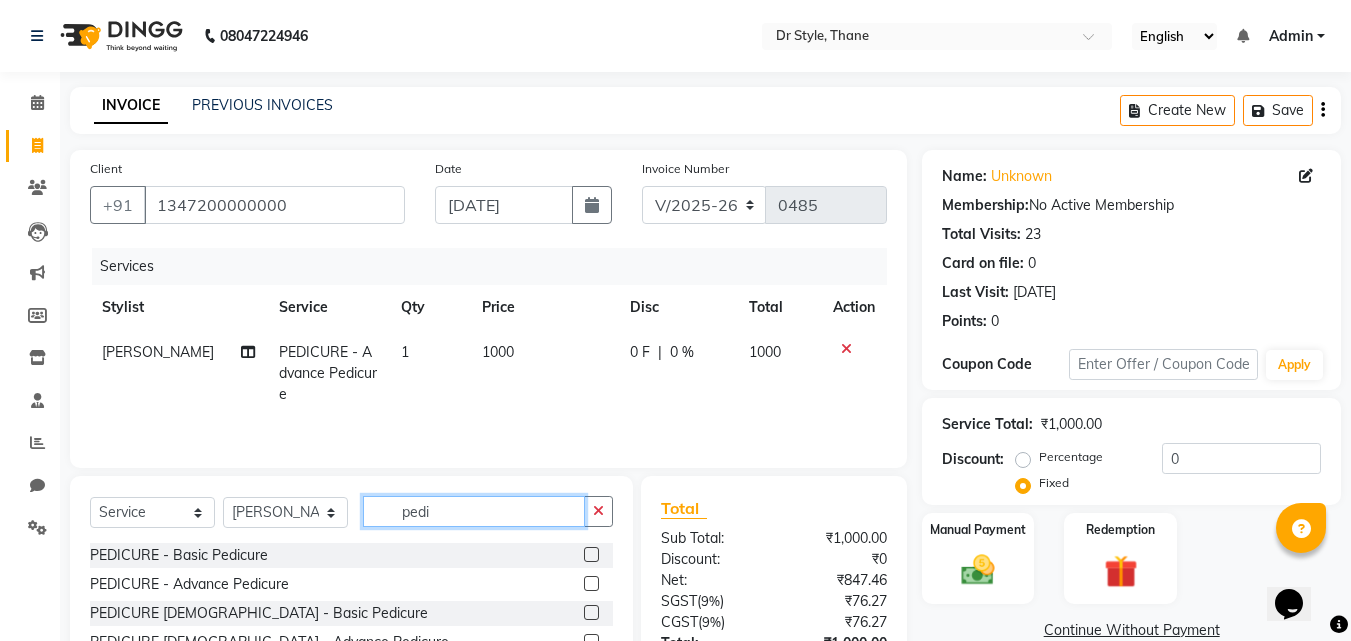 click on "pedi" 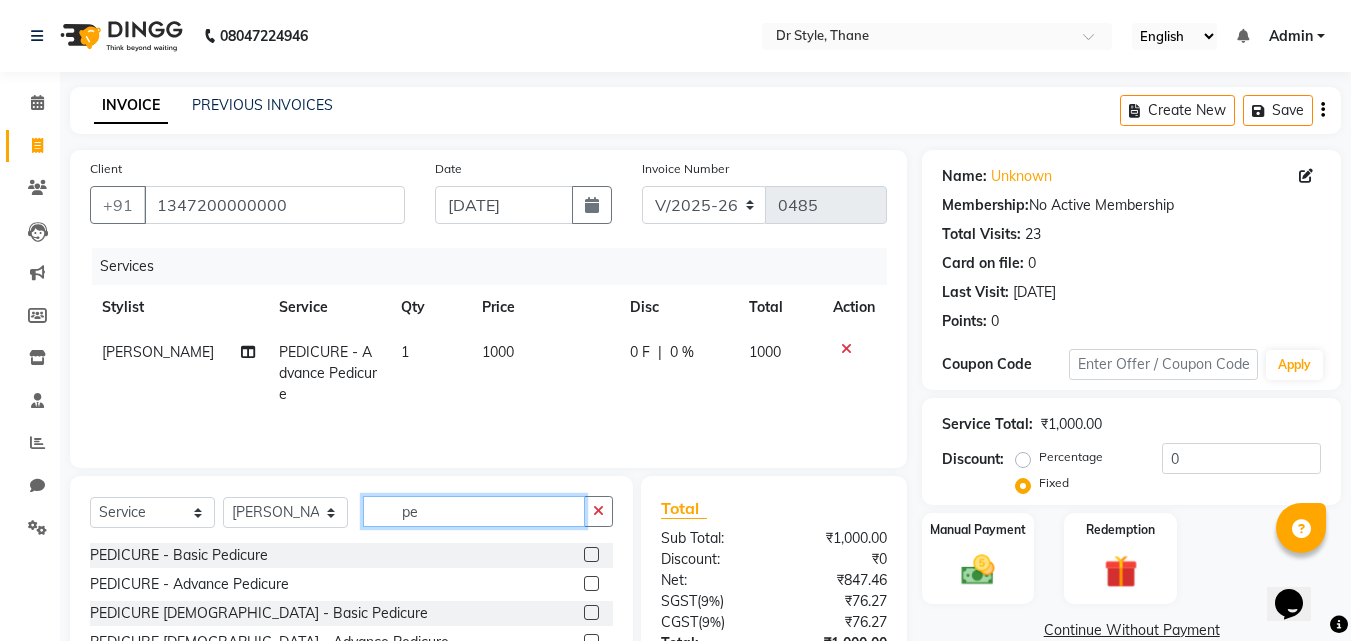 type on "p" 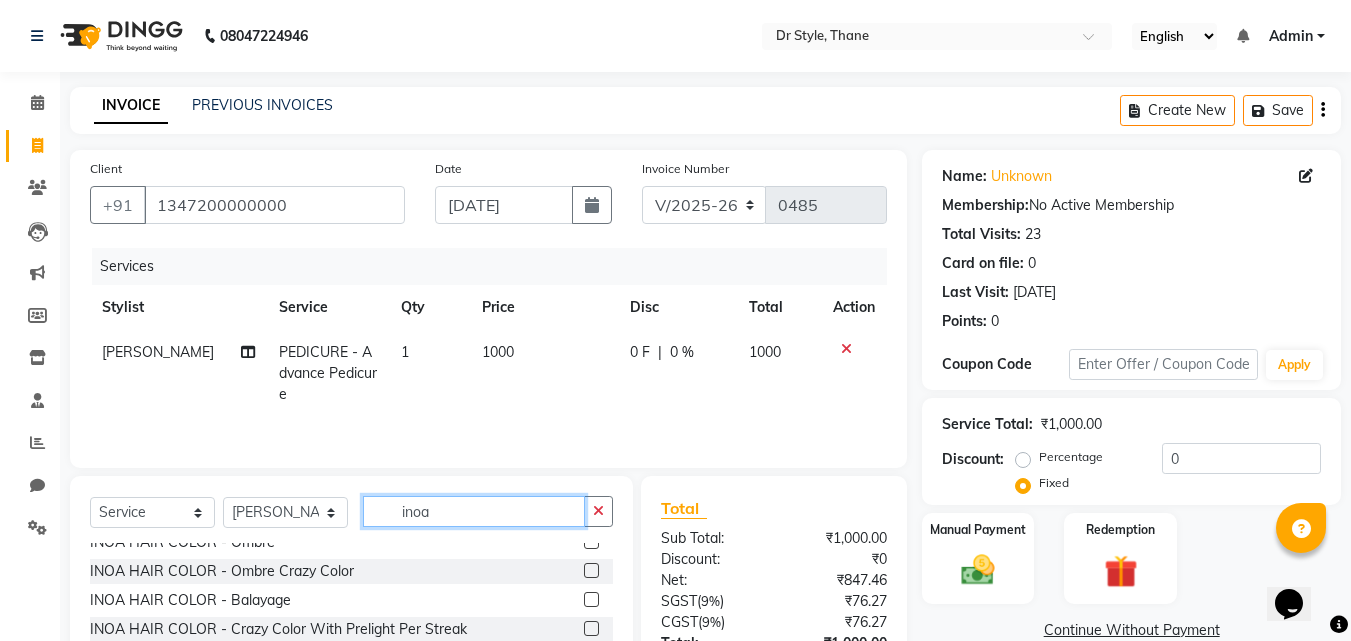 scroll, scrollTop: 0, scrollLeft: 0, axis: both 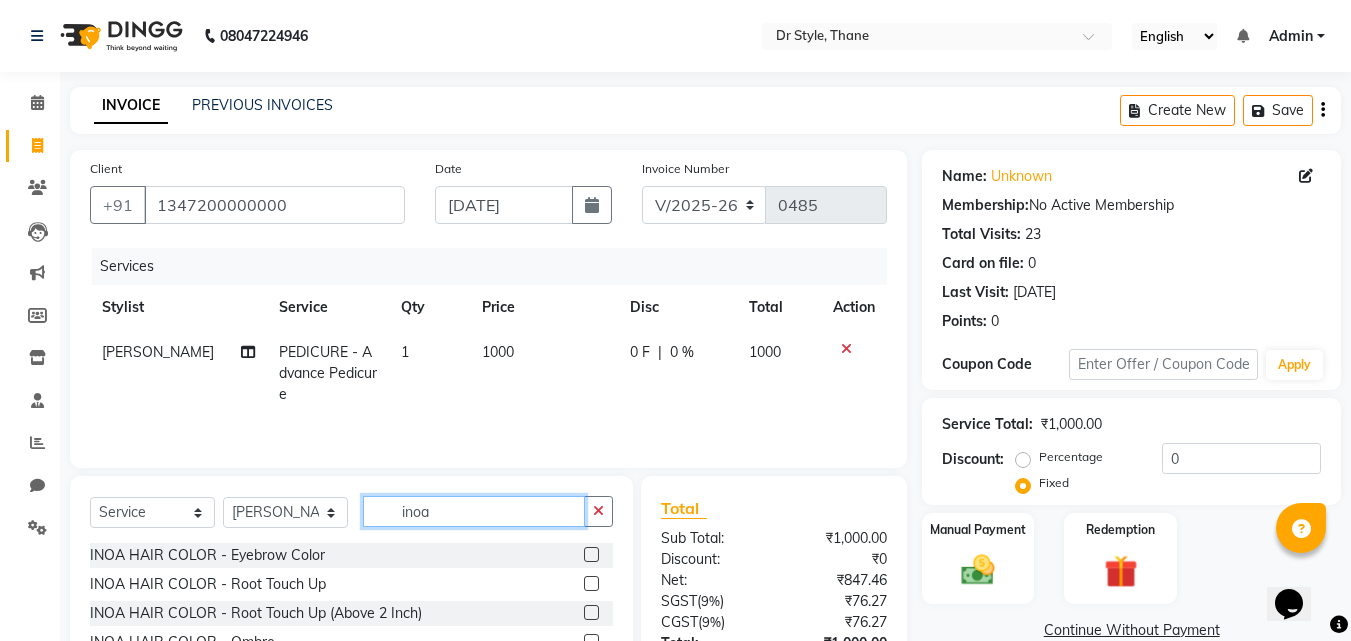 type on "inoa" 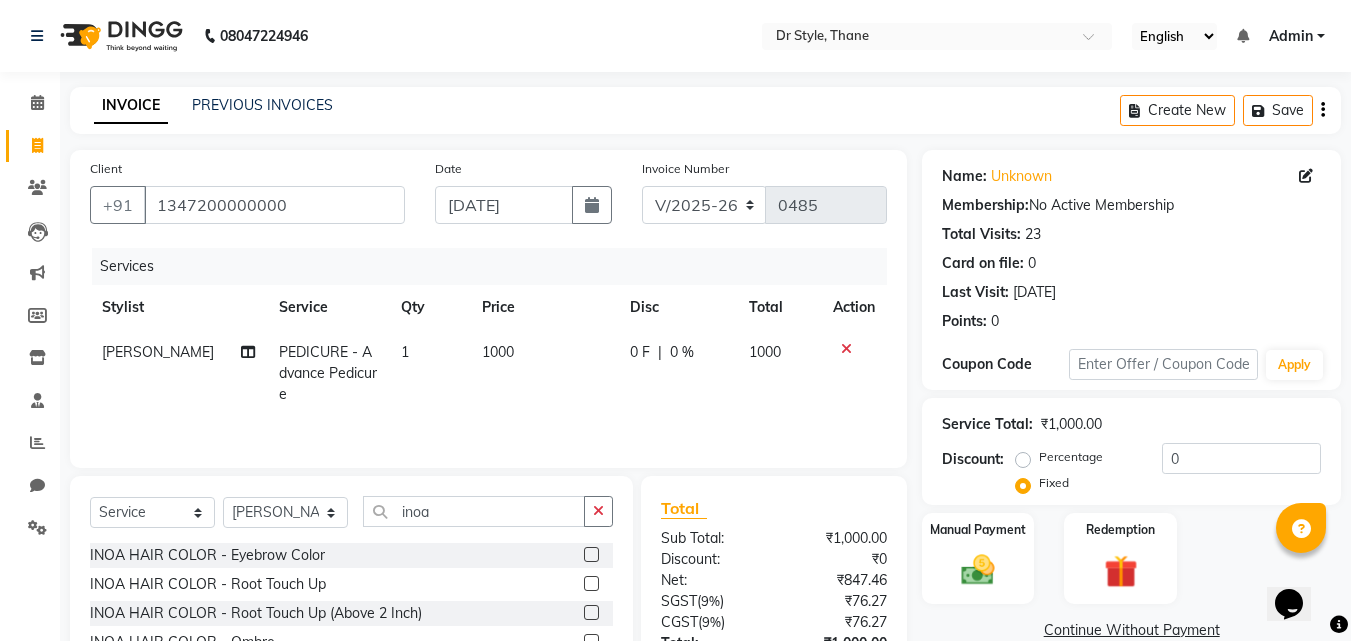 click 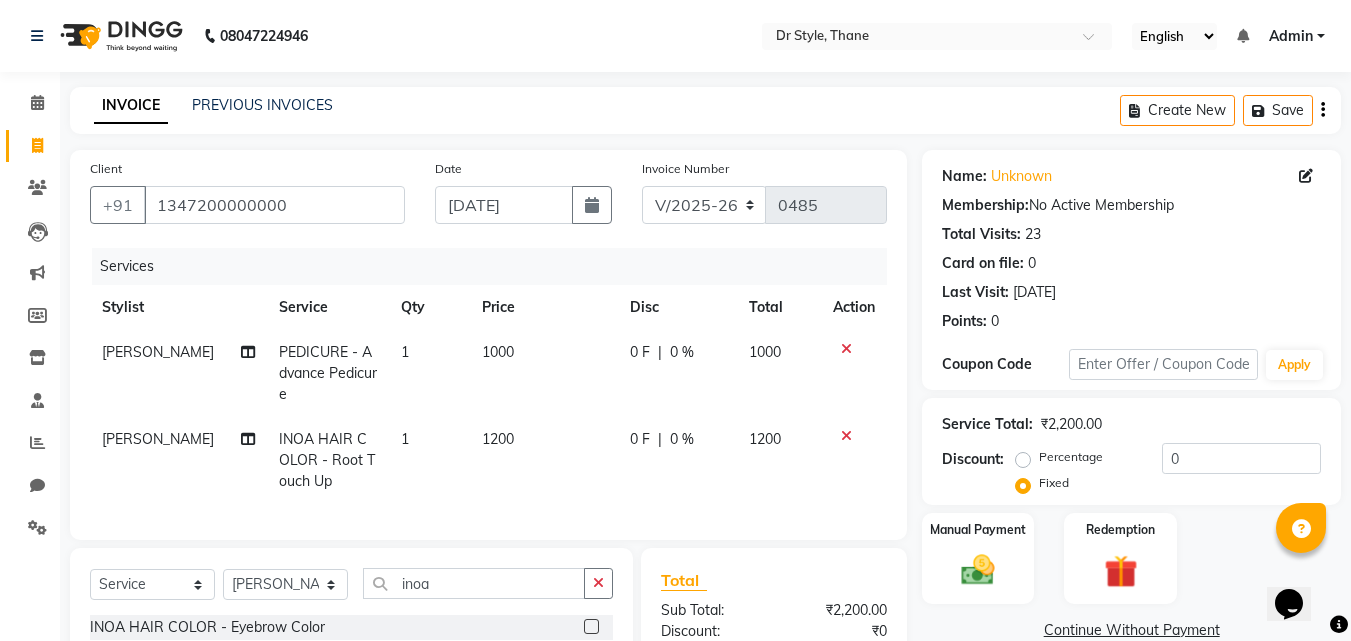 checkbox on "false" 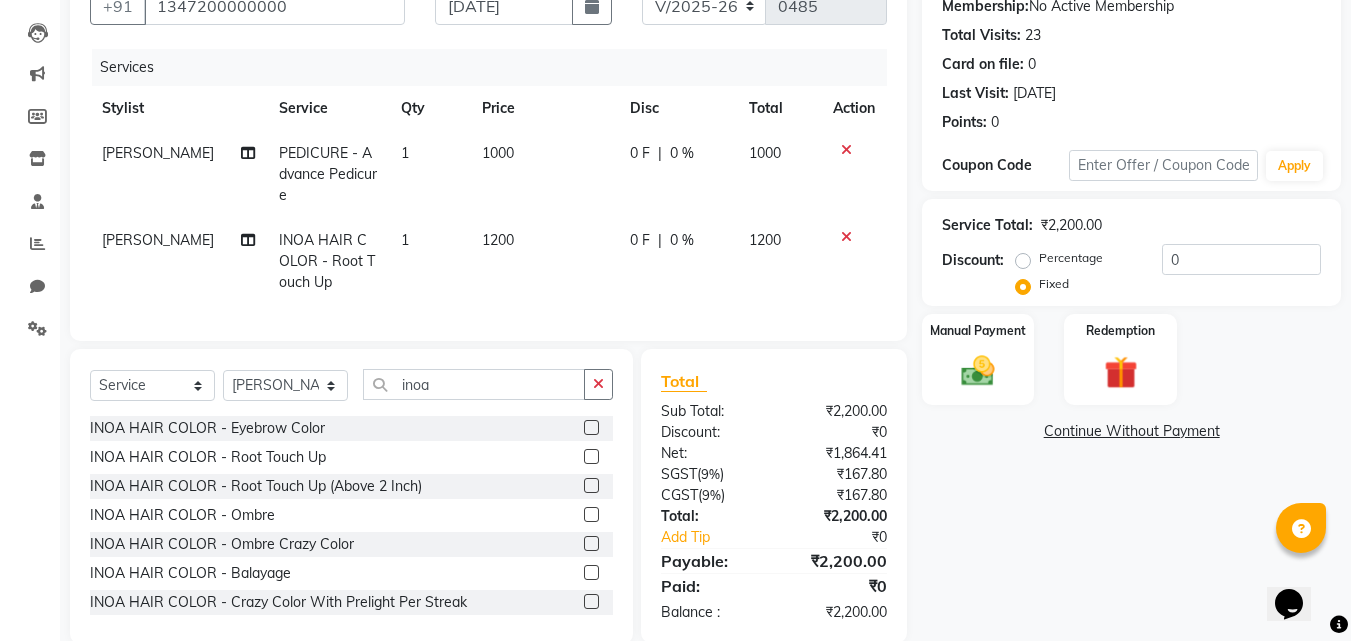 scroll, scrollTop: 247, scrollLeft: 0, axis: vertical 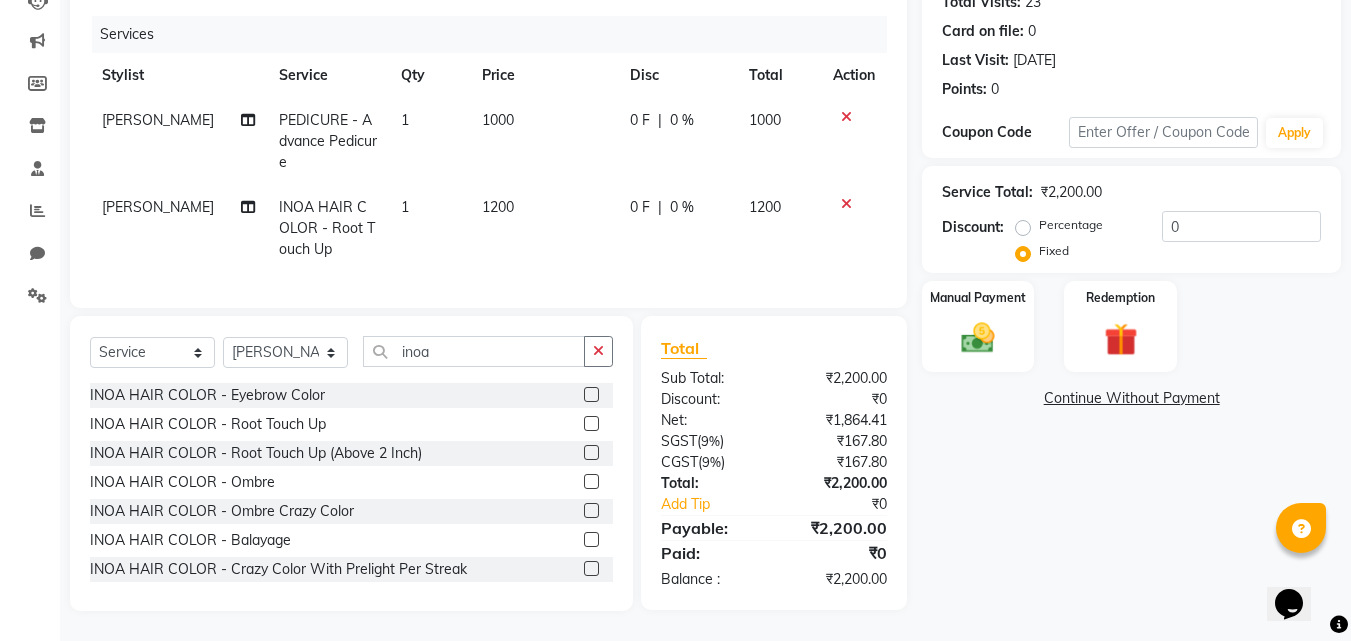 click on "Percentage" 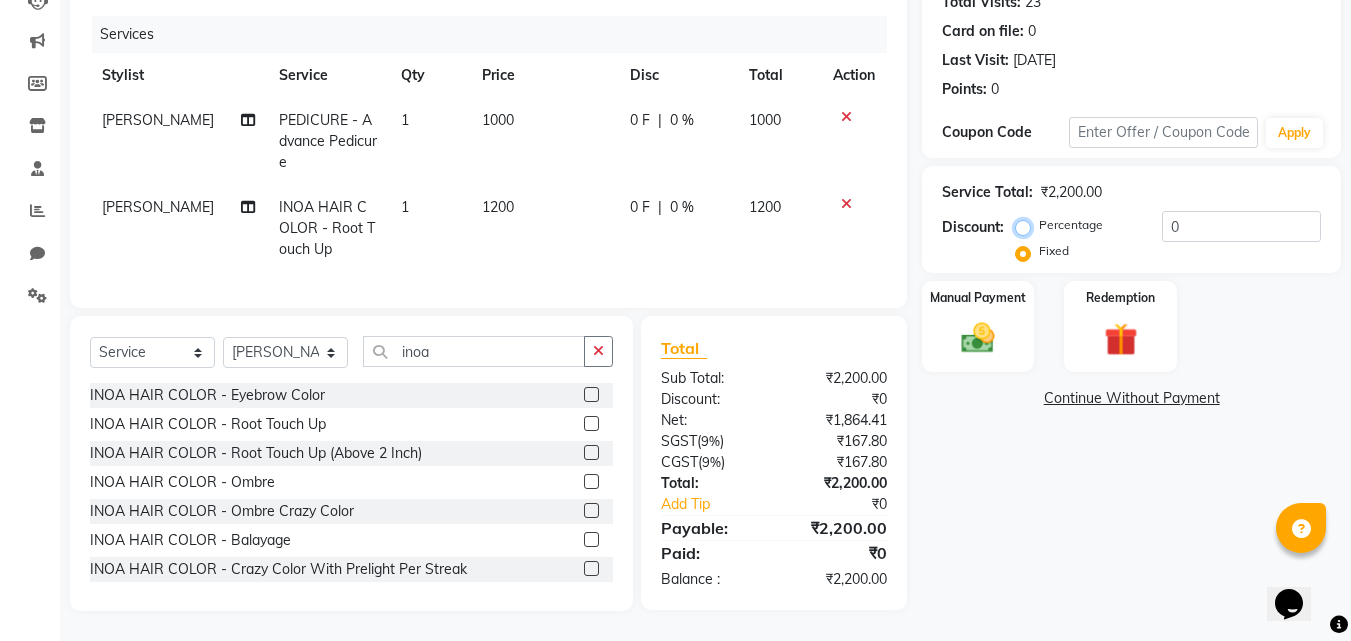 click on "Percentage" at bounding box center [1027, 225] 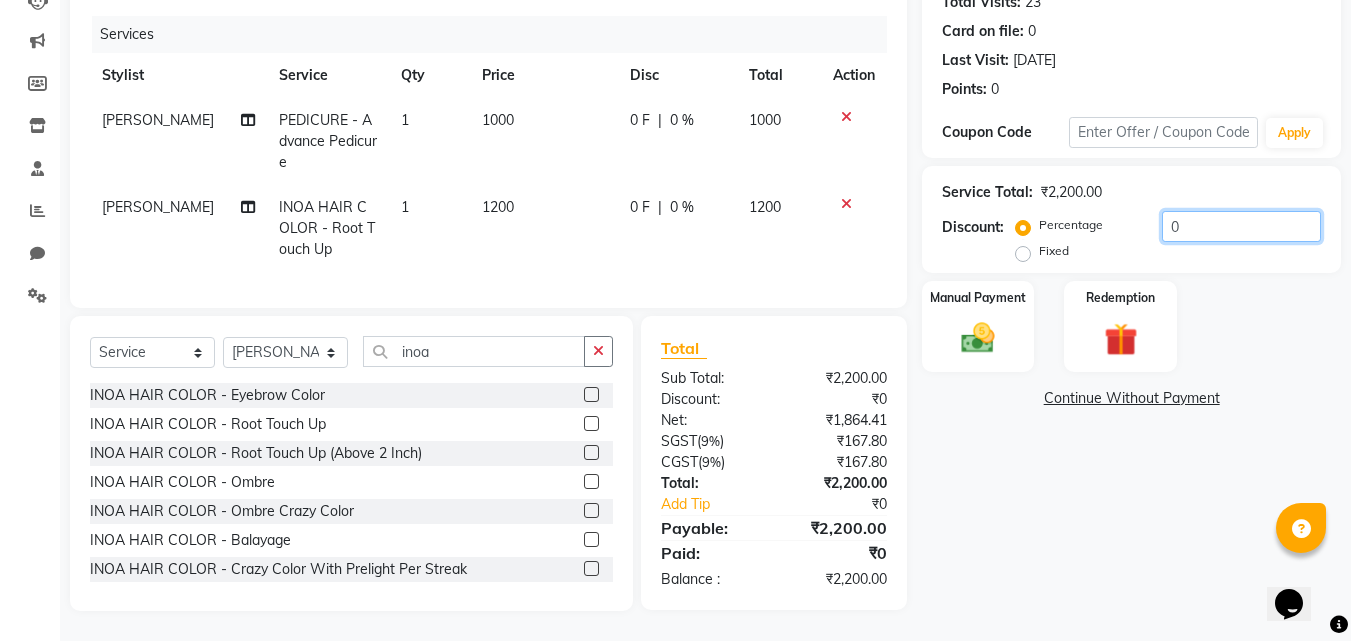click on "0" 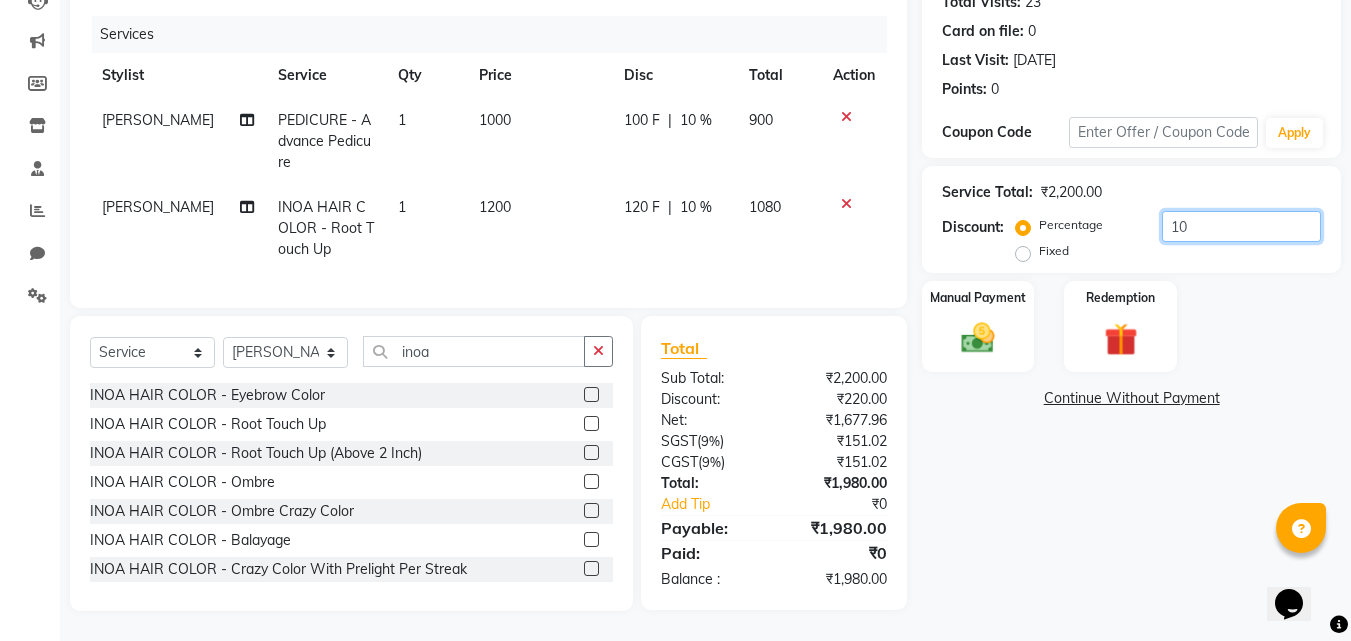 type on "1" 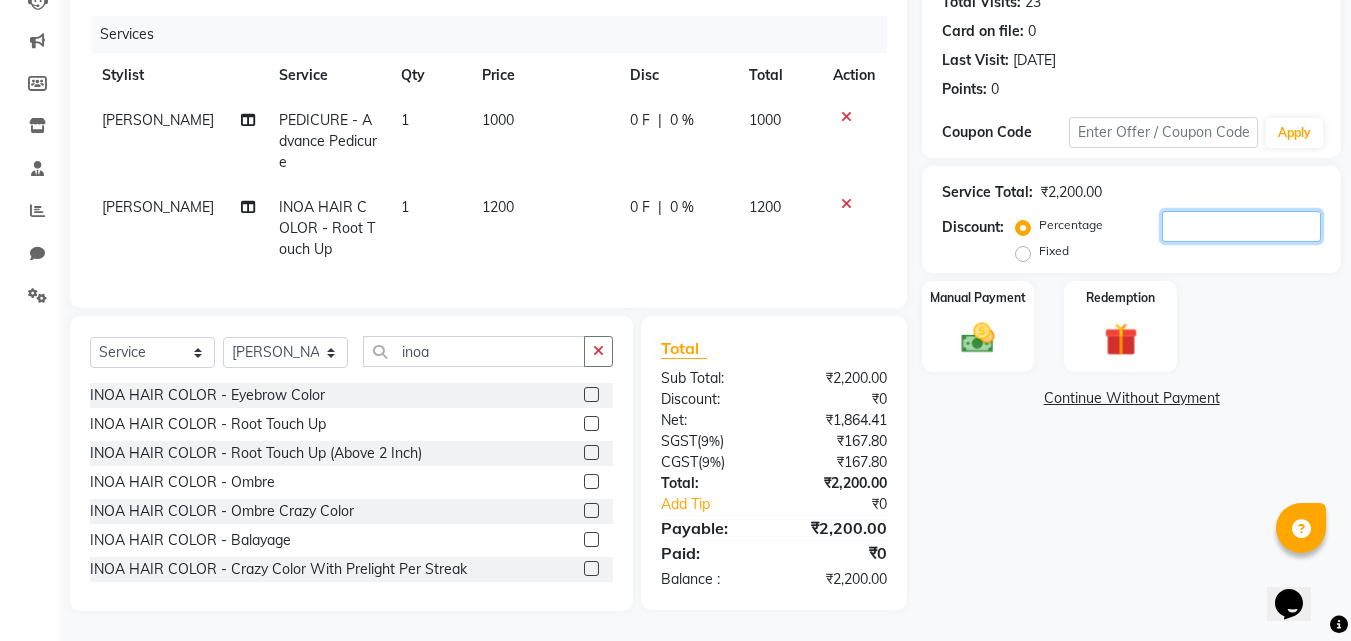type 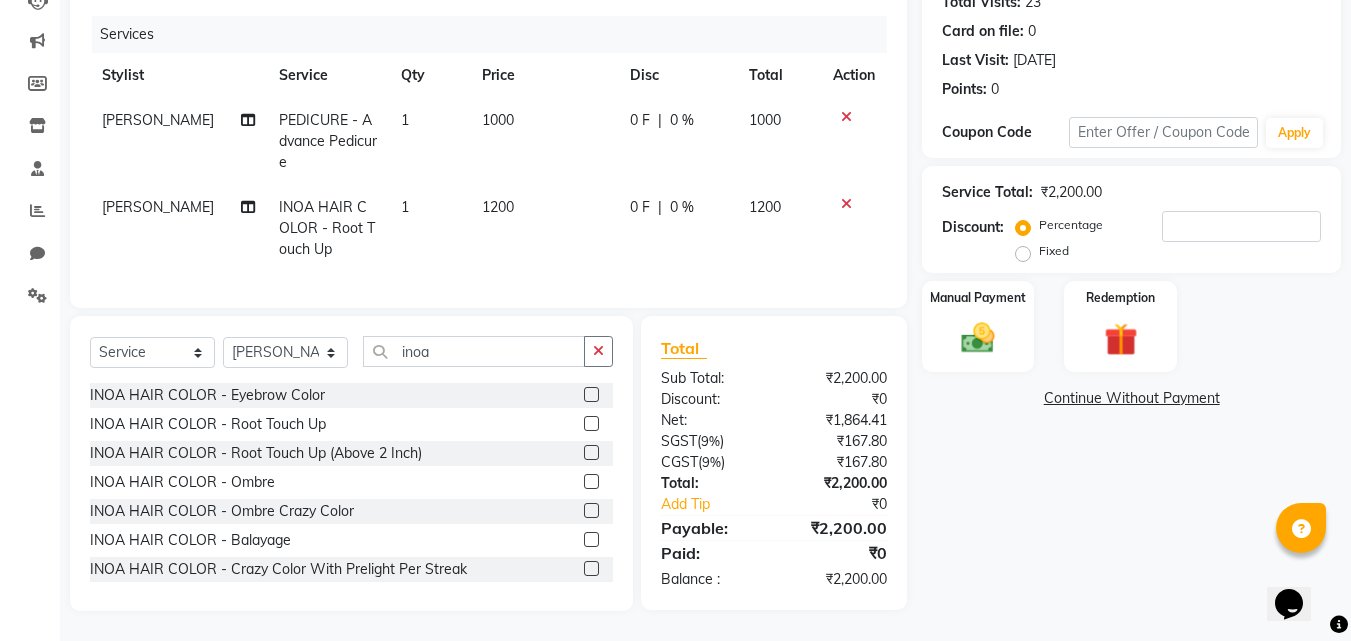 click on "Fixed" 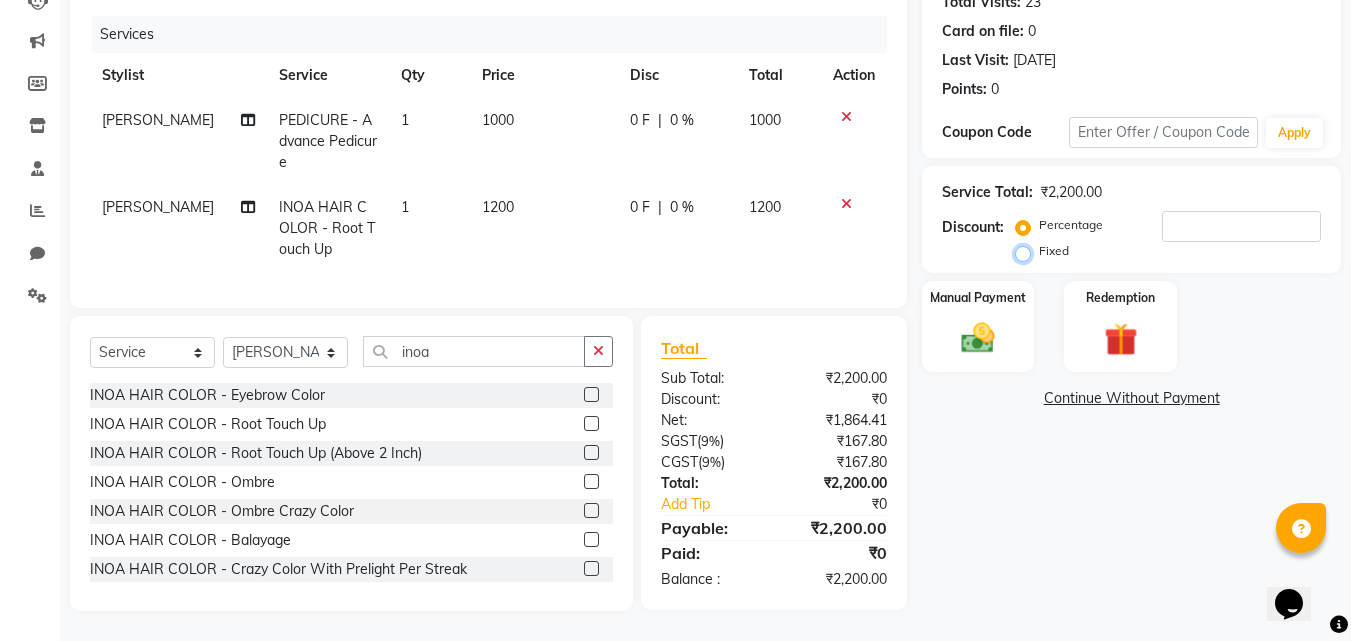 click on "Fixed" at bounding box center [1027, 251] 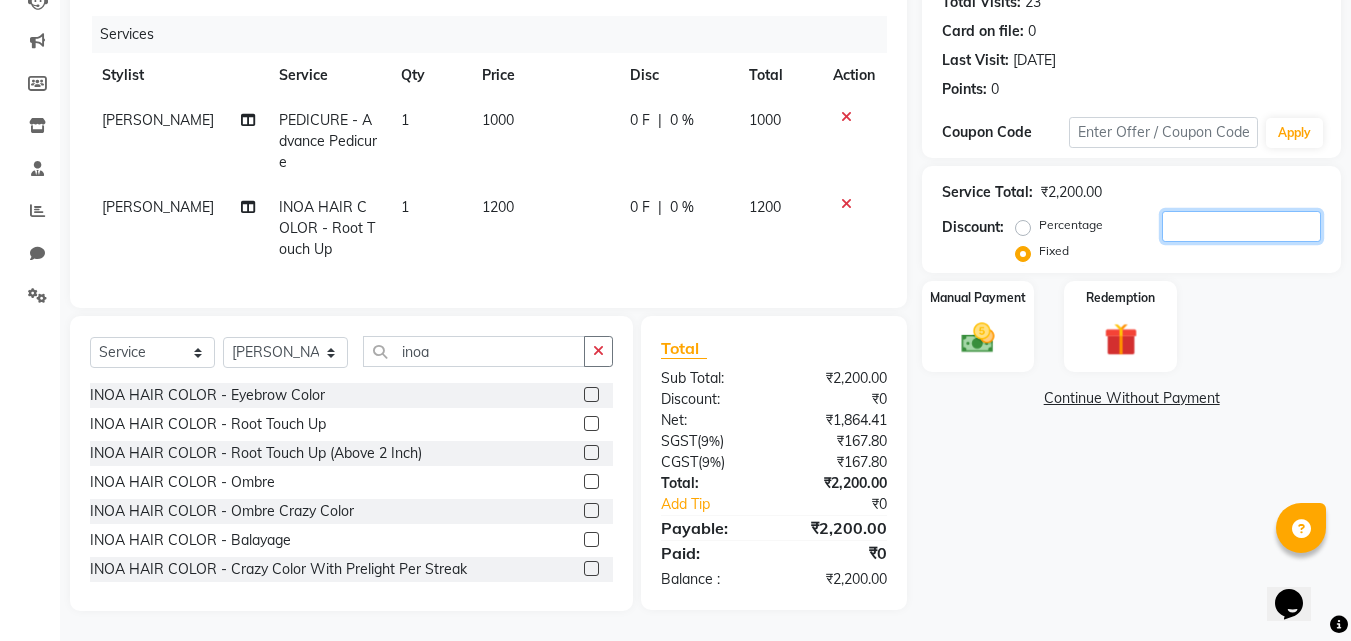 click 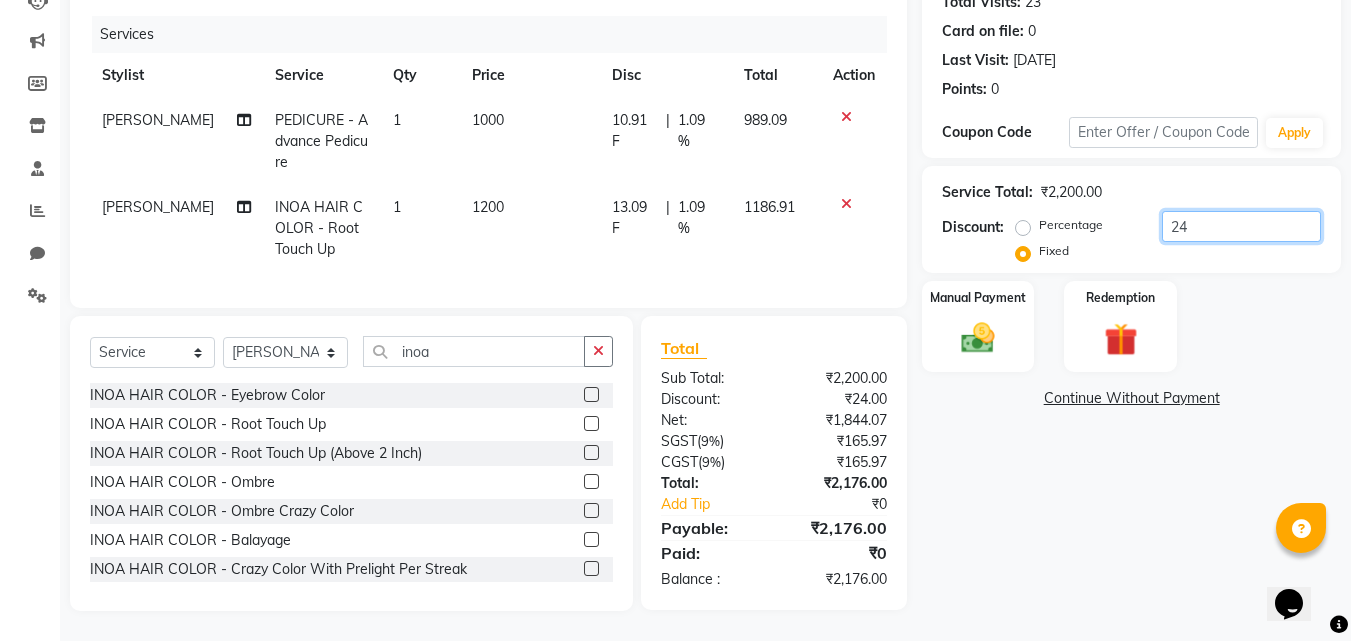 type on "2" 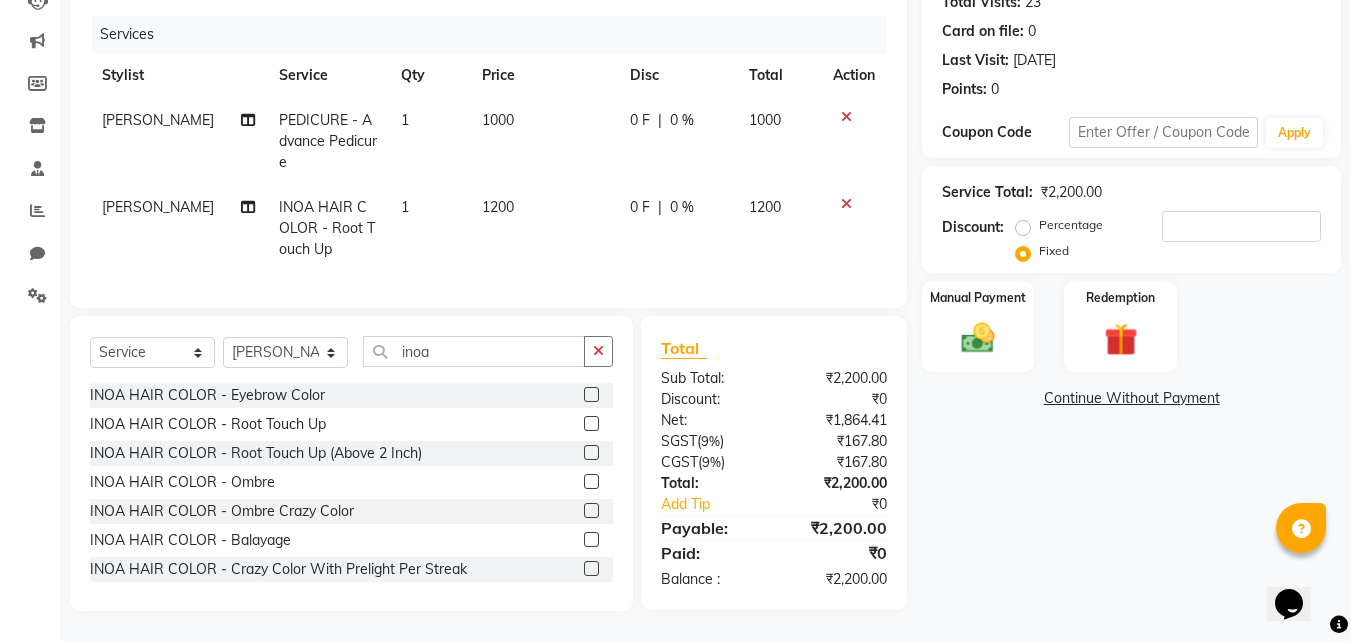 click 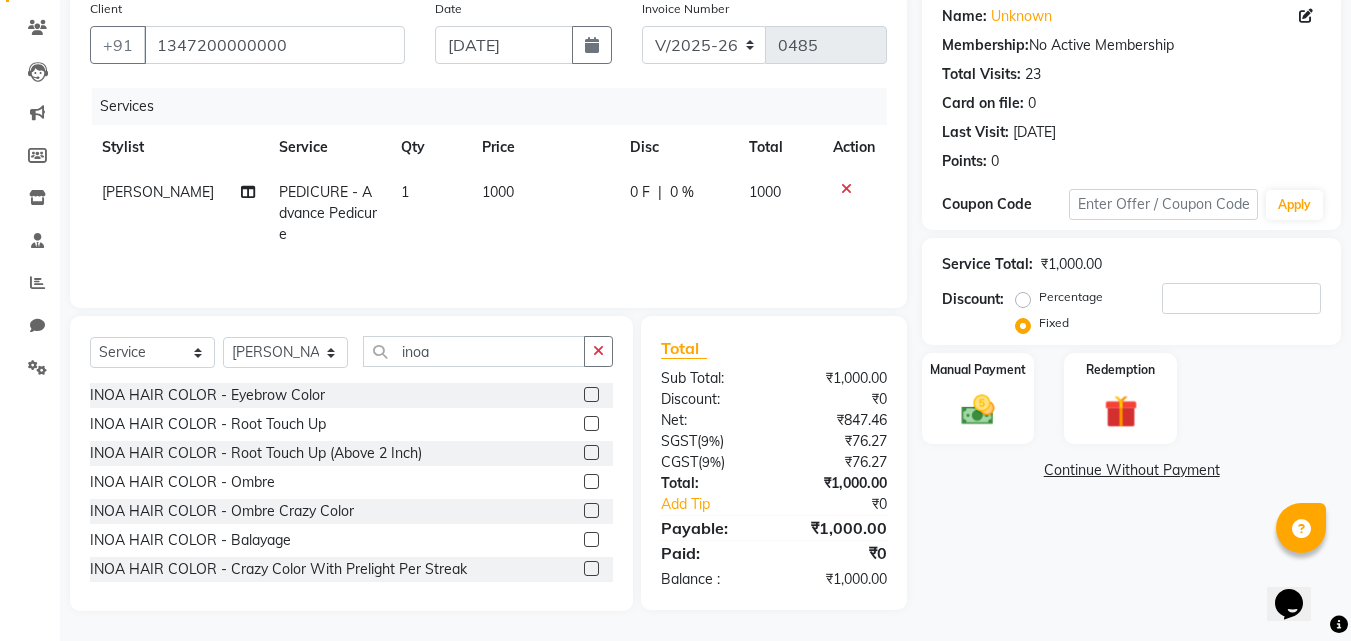 scroll, scrollTop: 160, scrollLeft: 0, axis: vertical 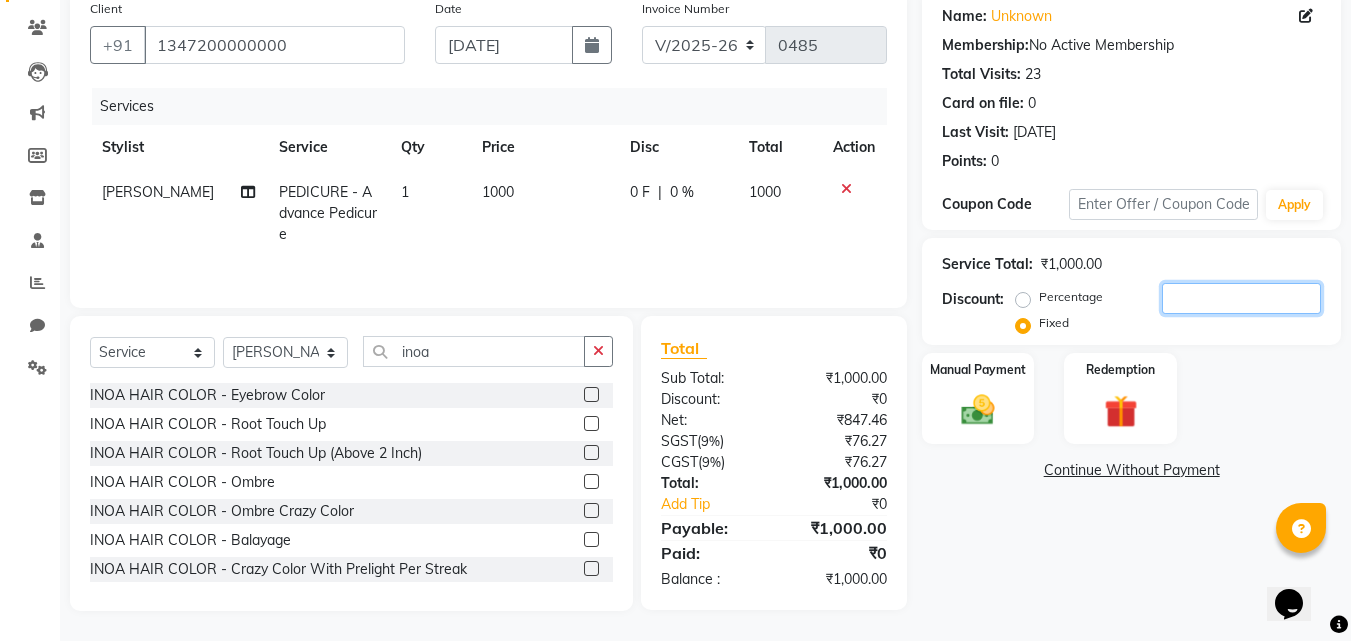 click 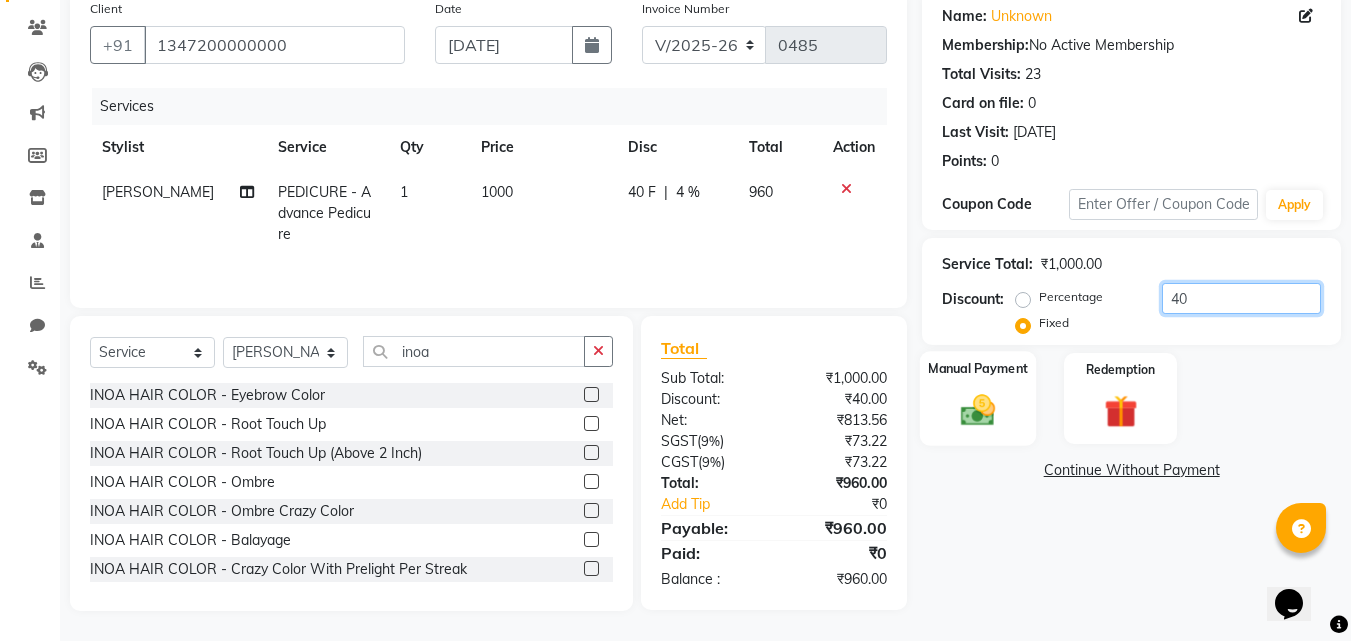 type on "40" 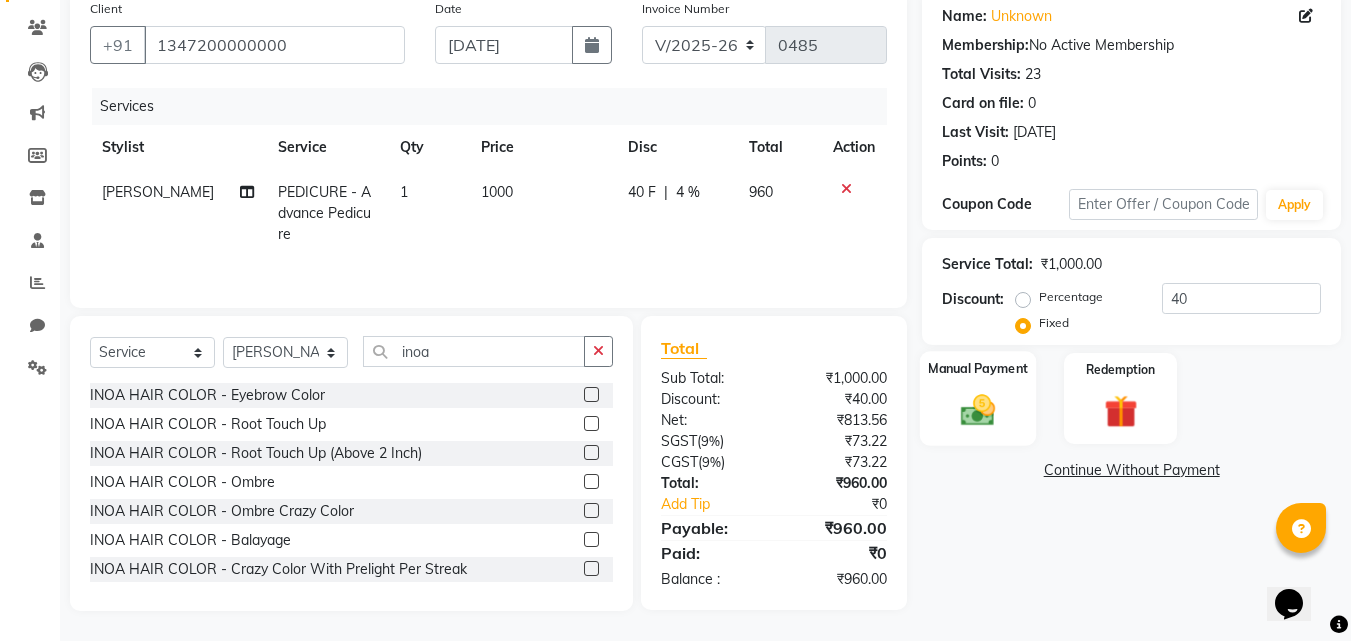 click 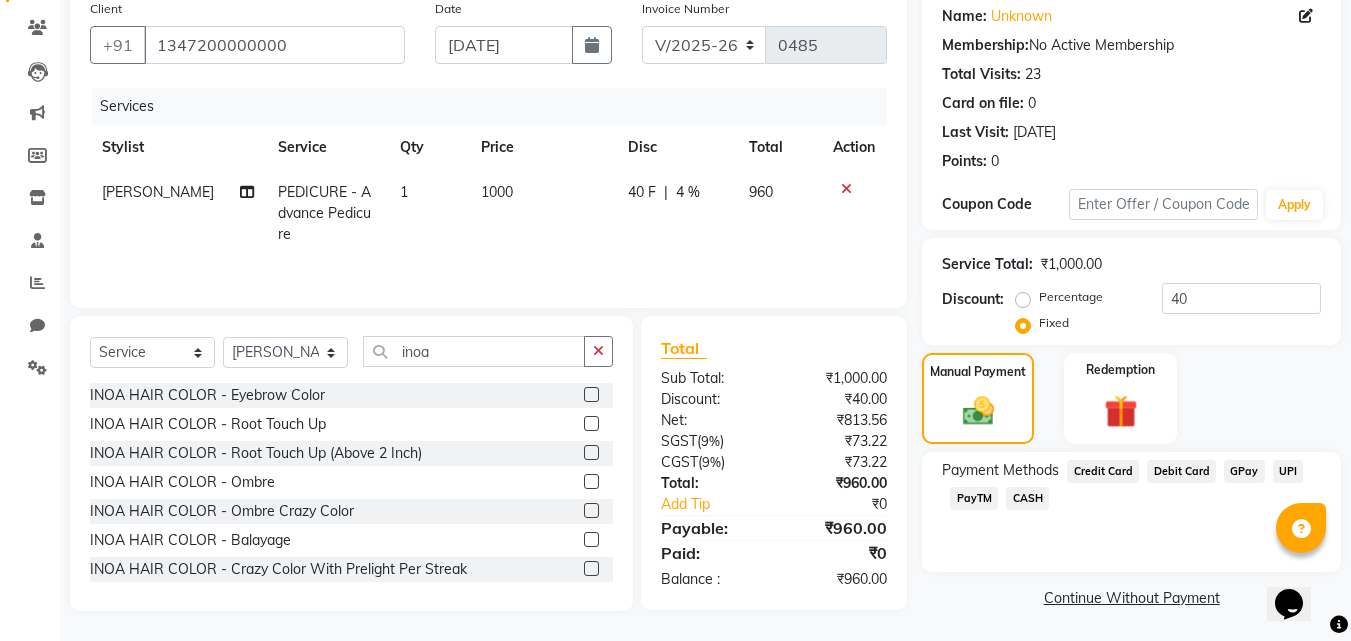 click on "GPay" 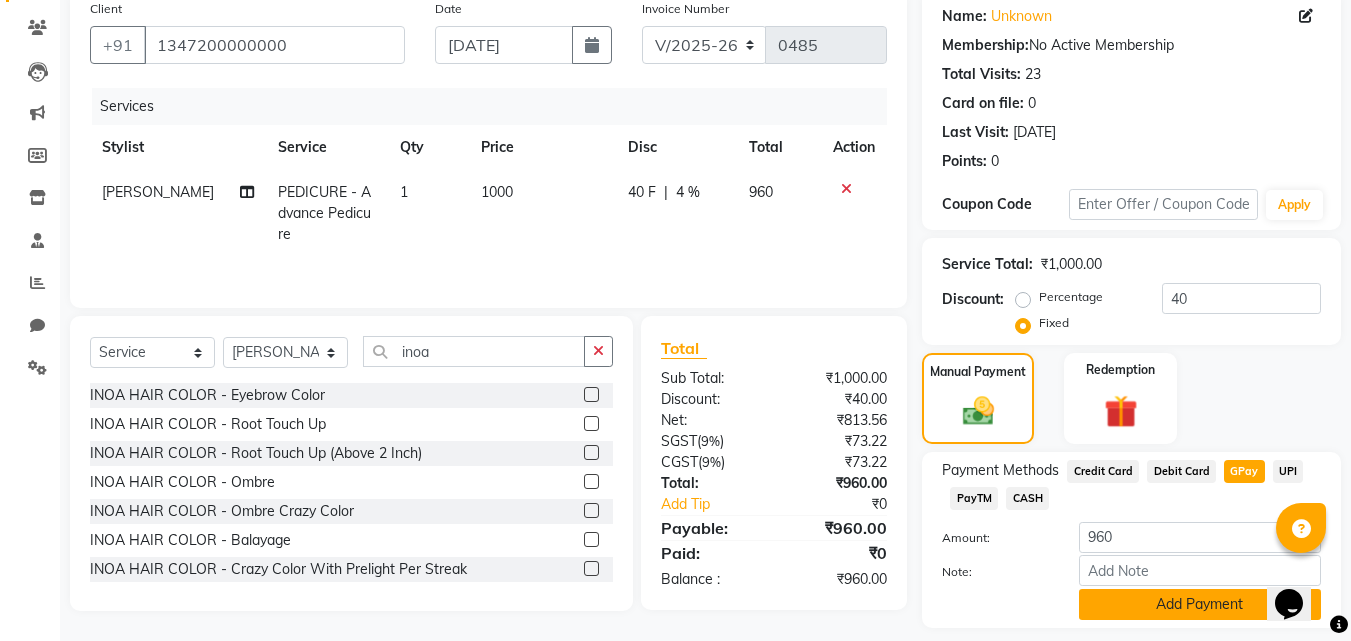 click on "Add Payment" 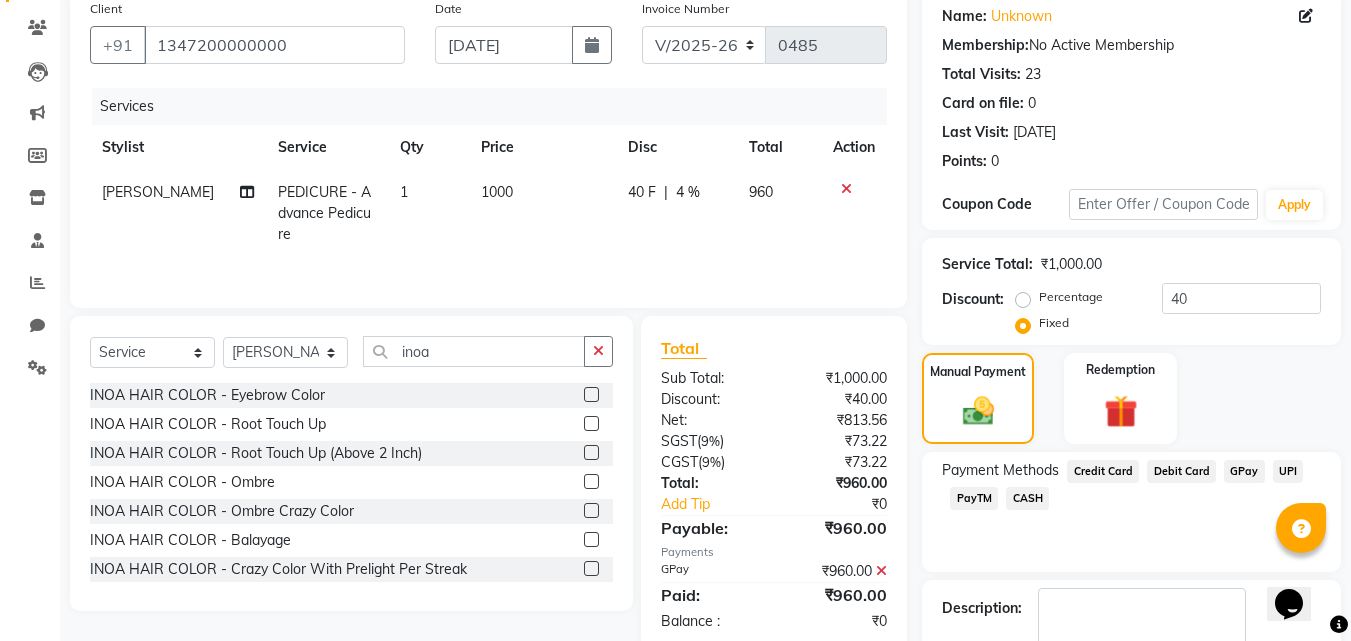 scroll, scrollTop: 275, scrollLeft: 0, axis: vertical 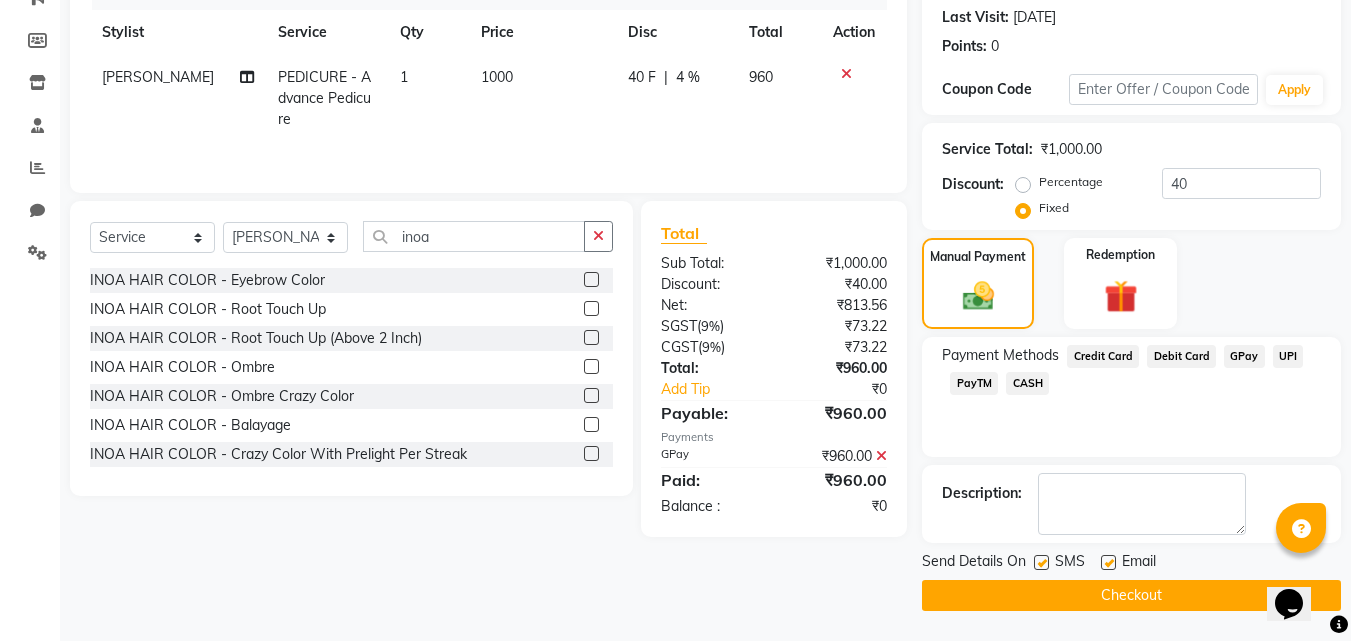 click on "Checkout" 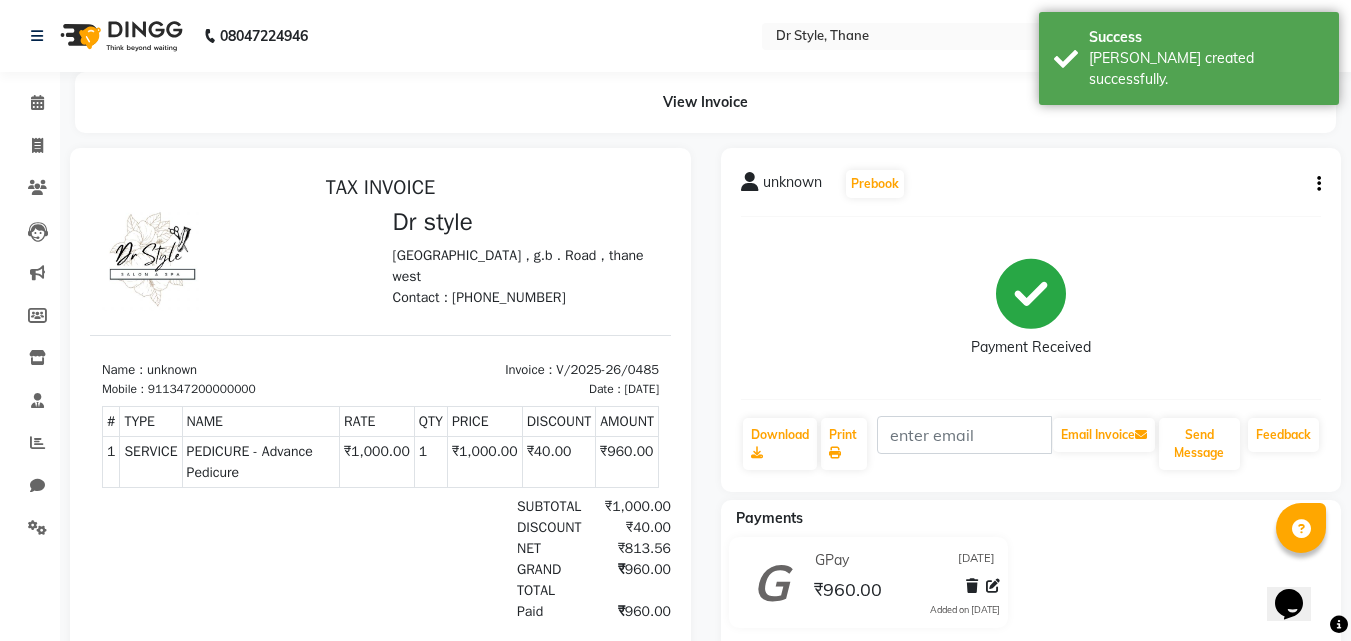 scroll, scrollTop: 0, scrollLeft: 0, axis: both 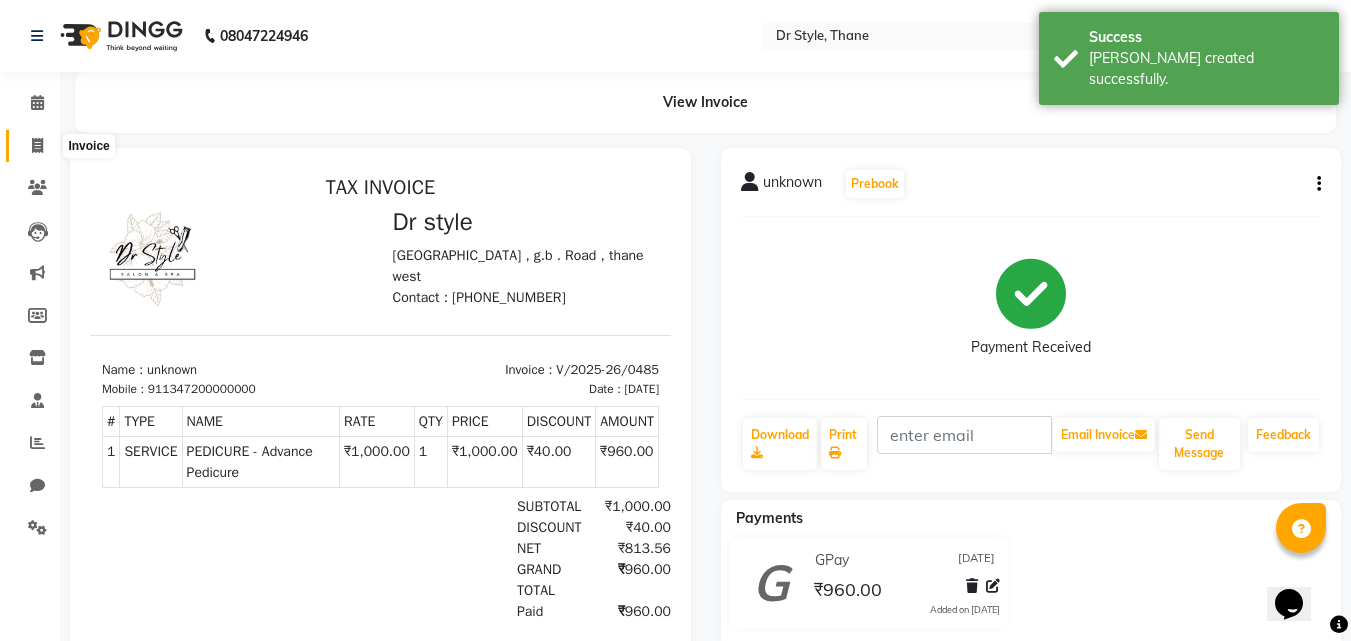 click 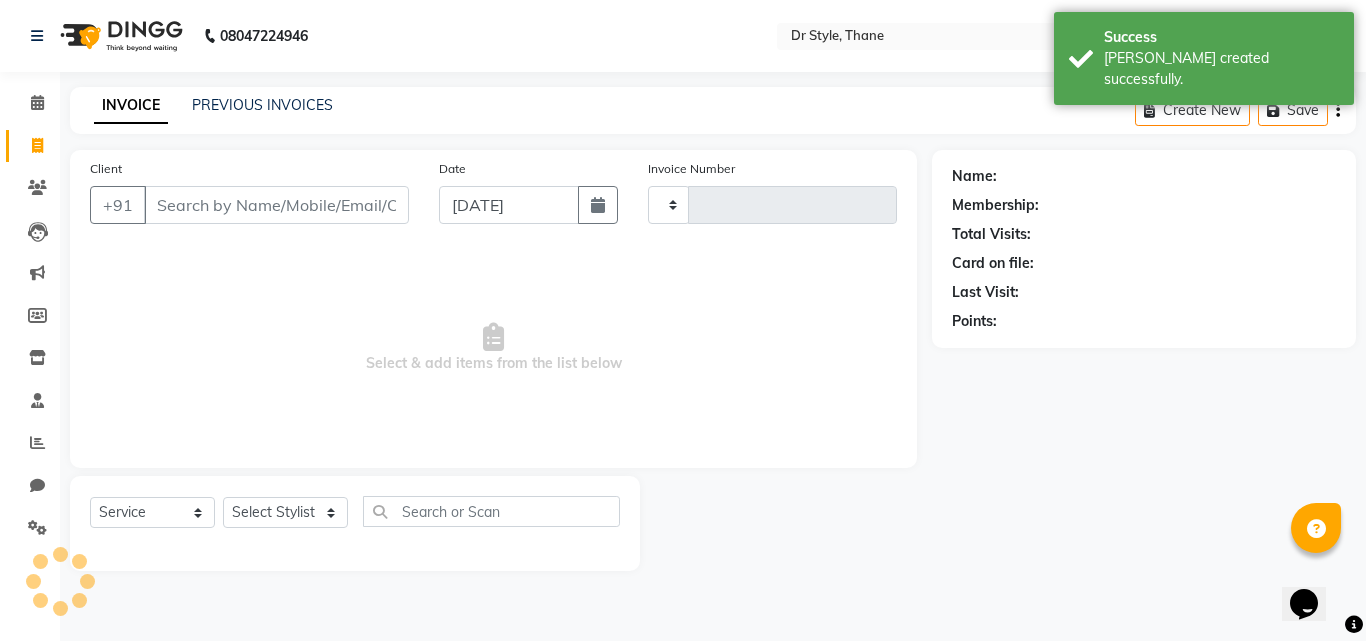 type on "0486" 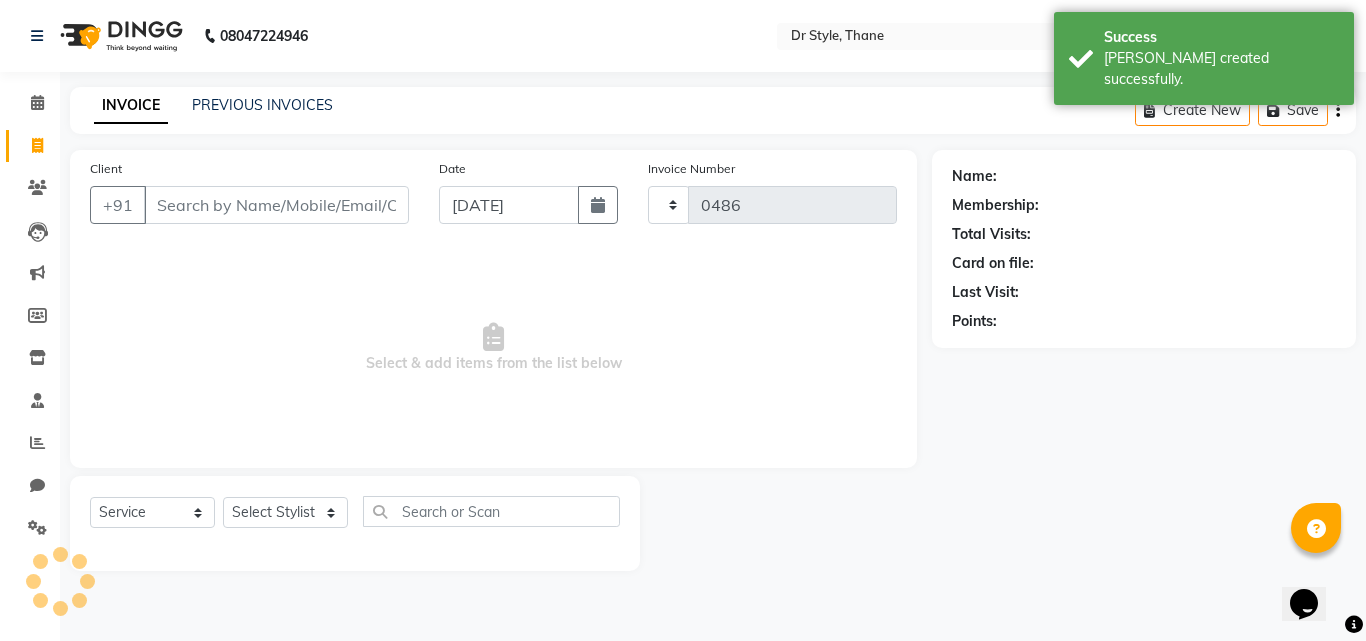 select on "7832" 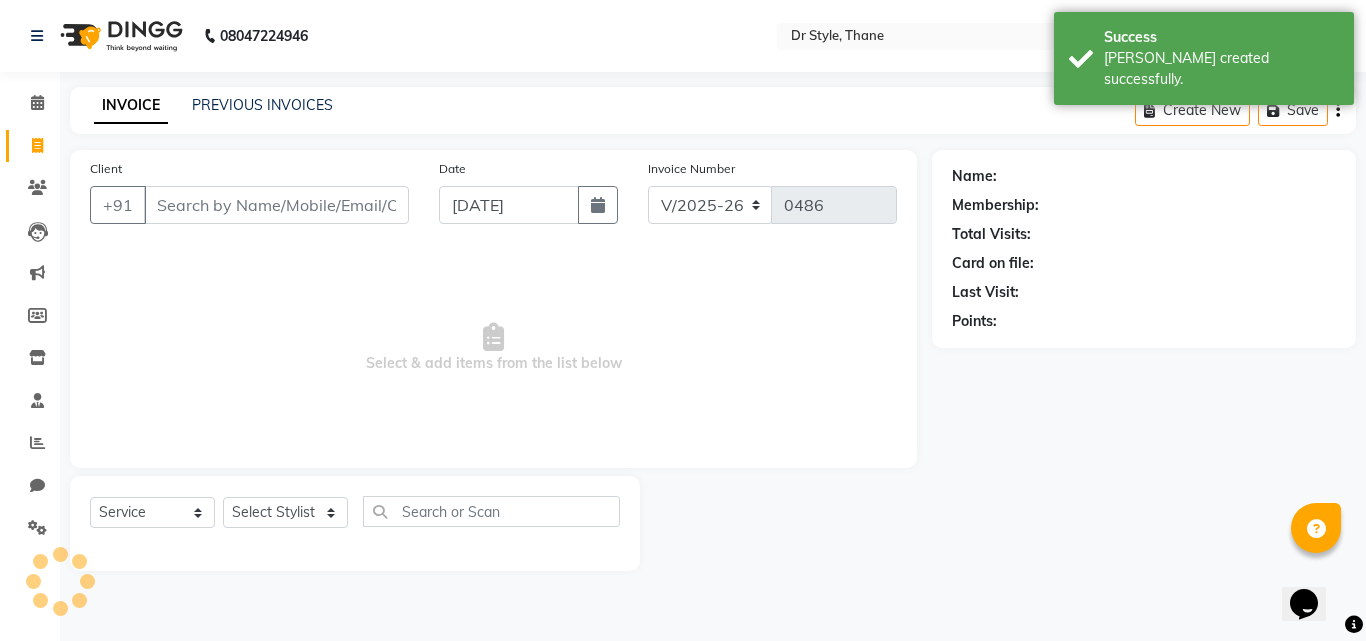 click on "Client" at bounding box center (276, 205) 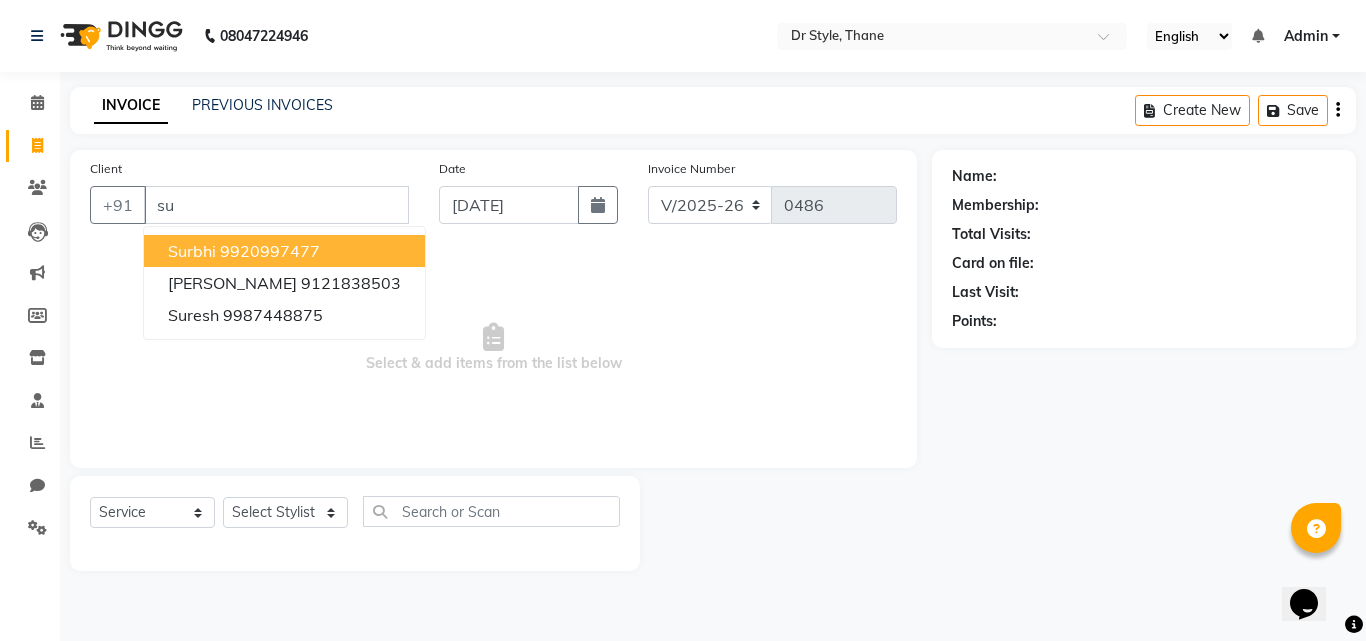 type on "s" 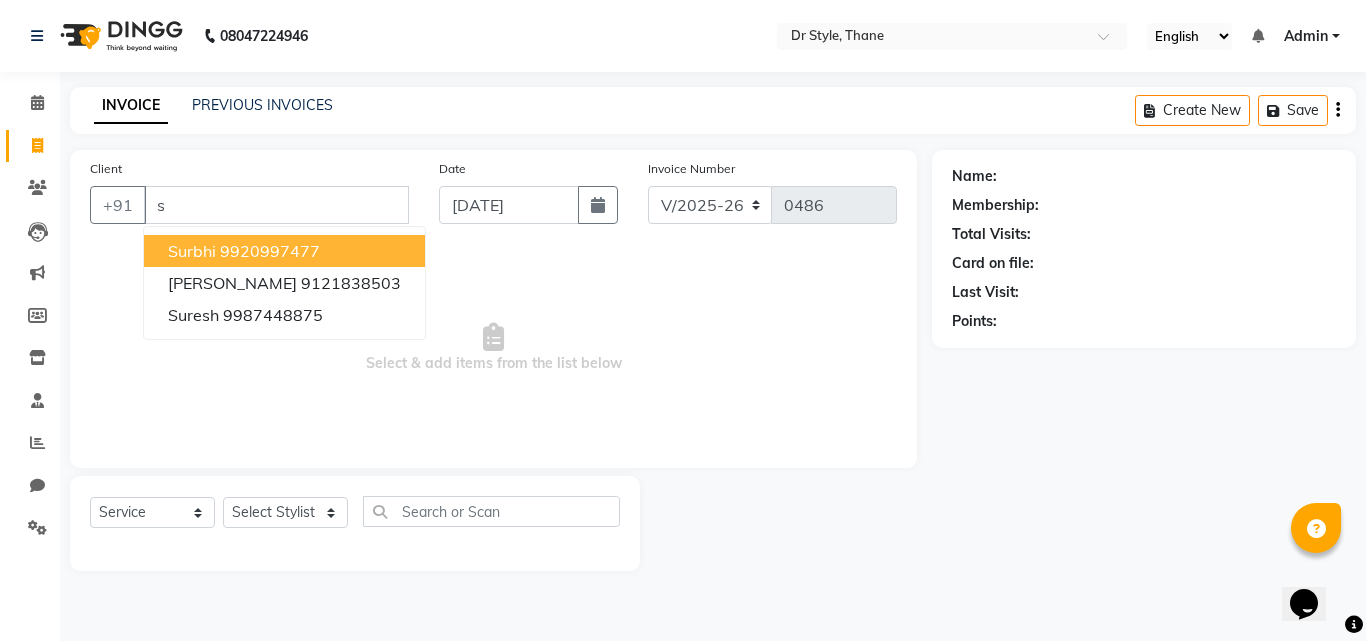 type 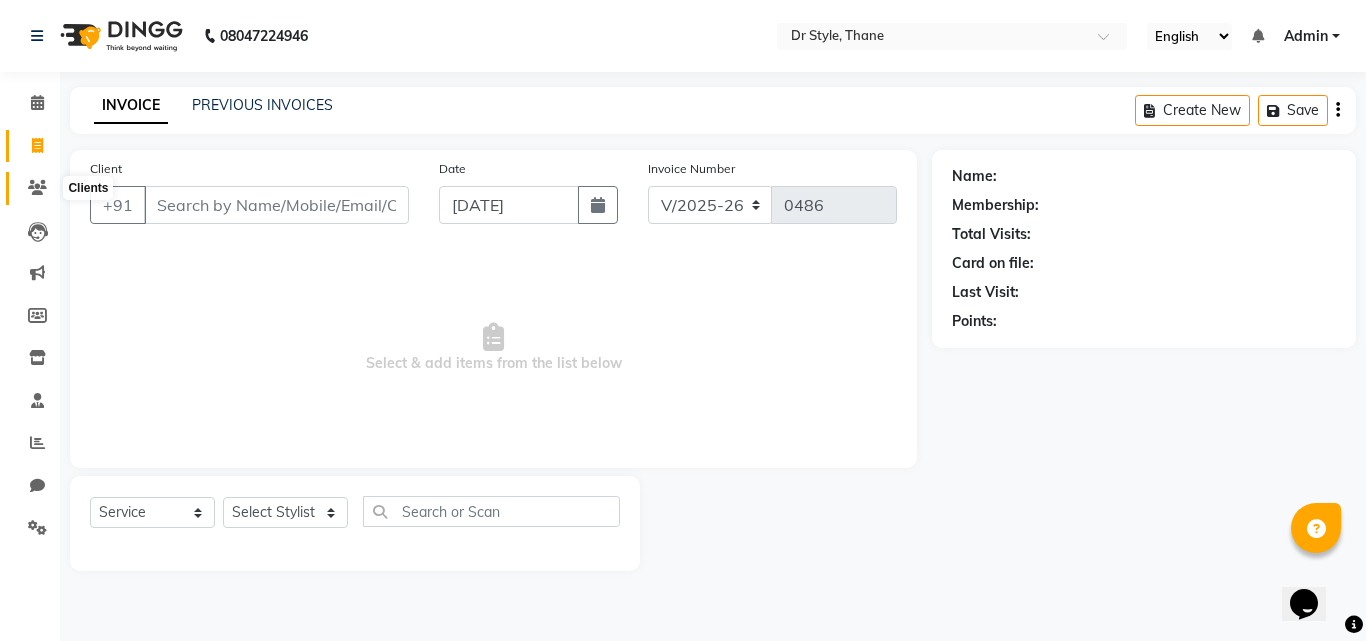 click 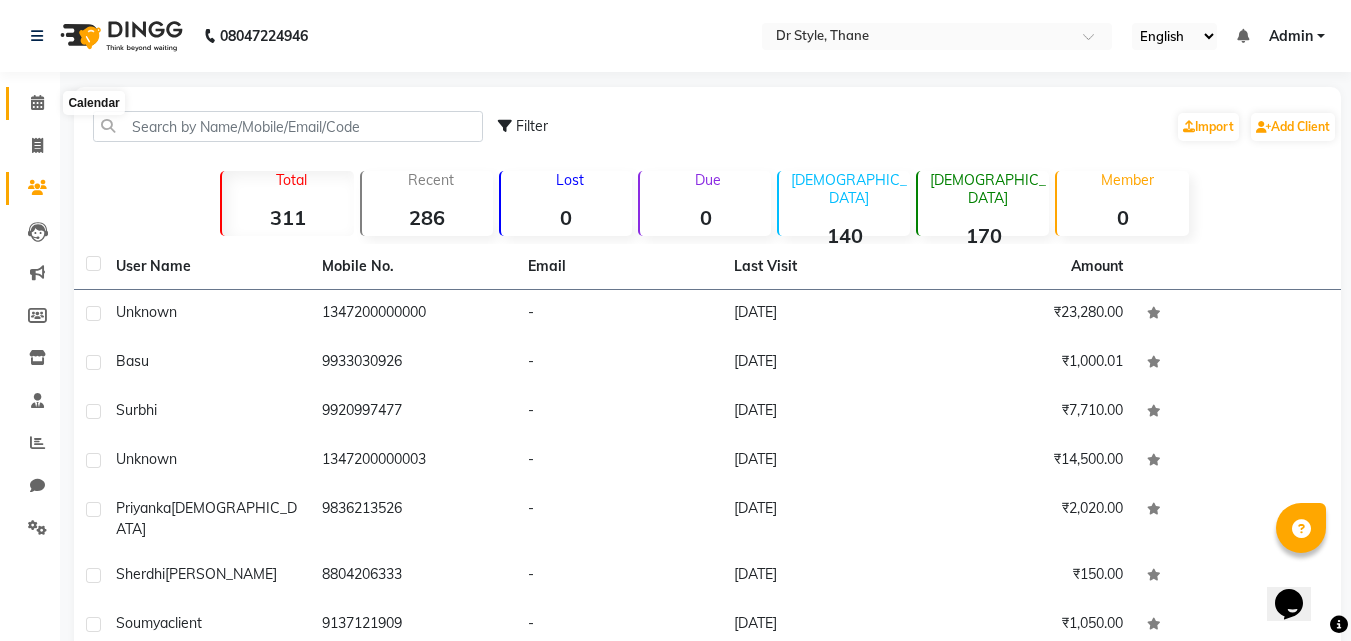 click 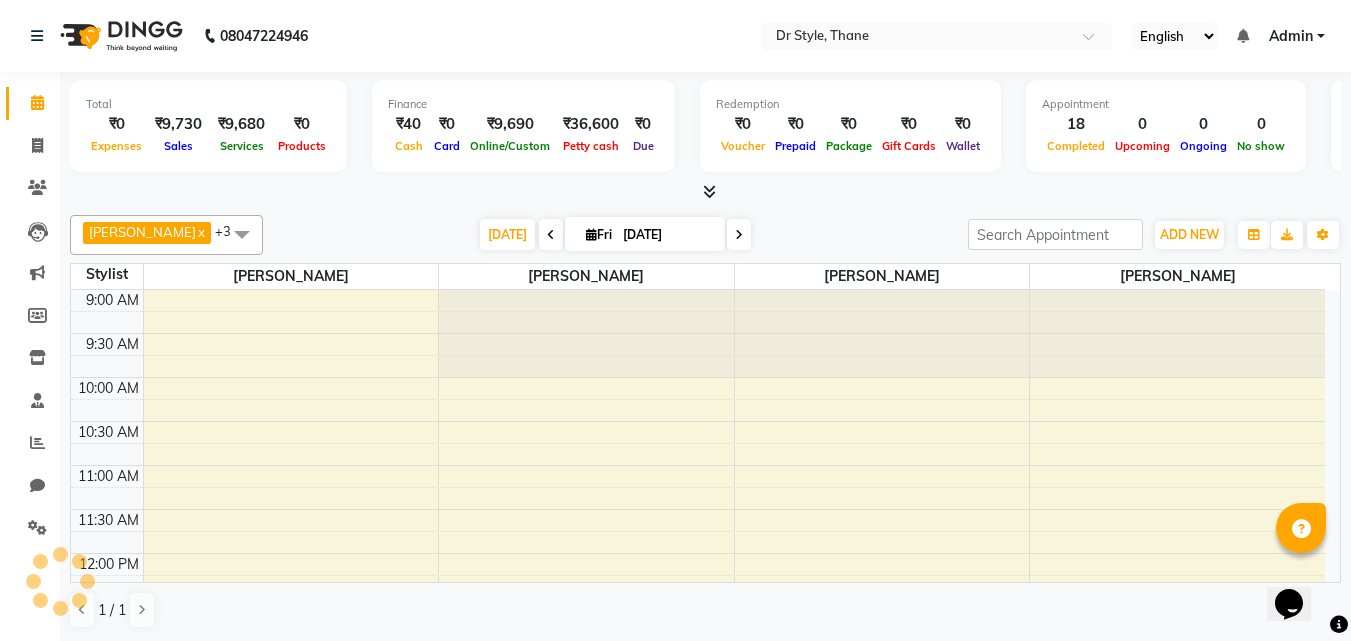 scroll, scrollTop: 0, scrollLeft: 0, axis: both 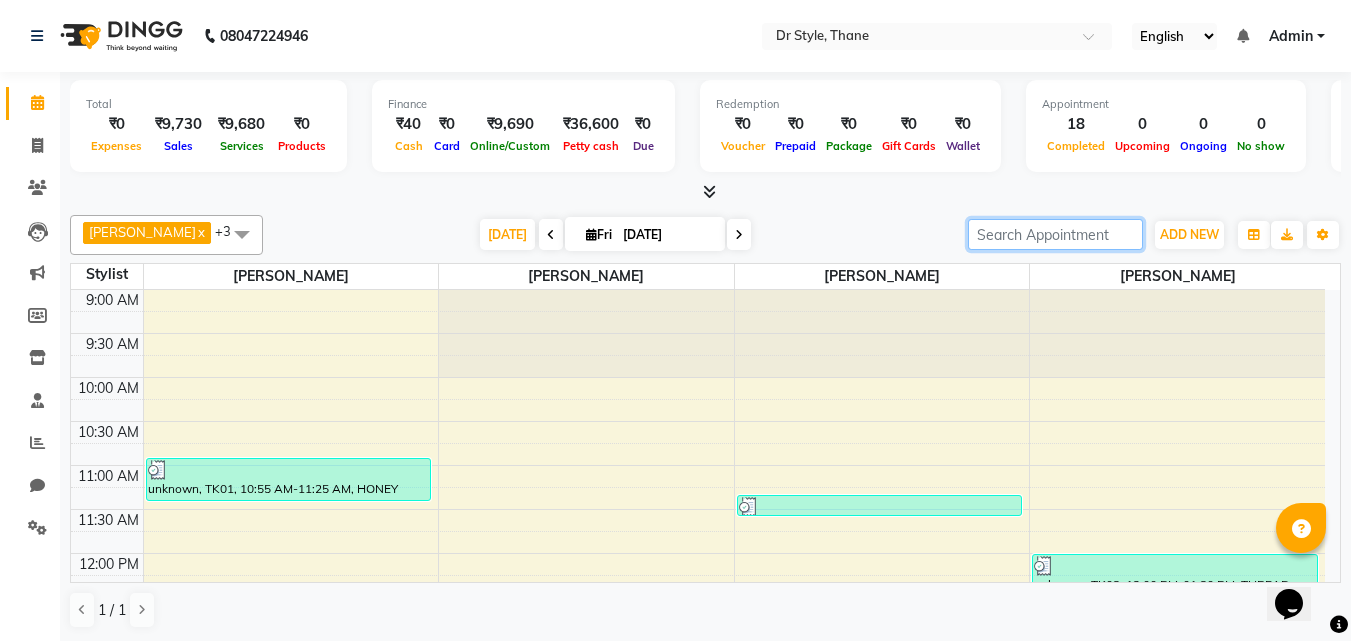 click at bounding box center [1055, 234] 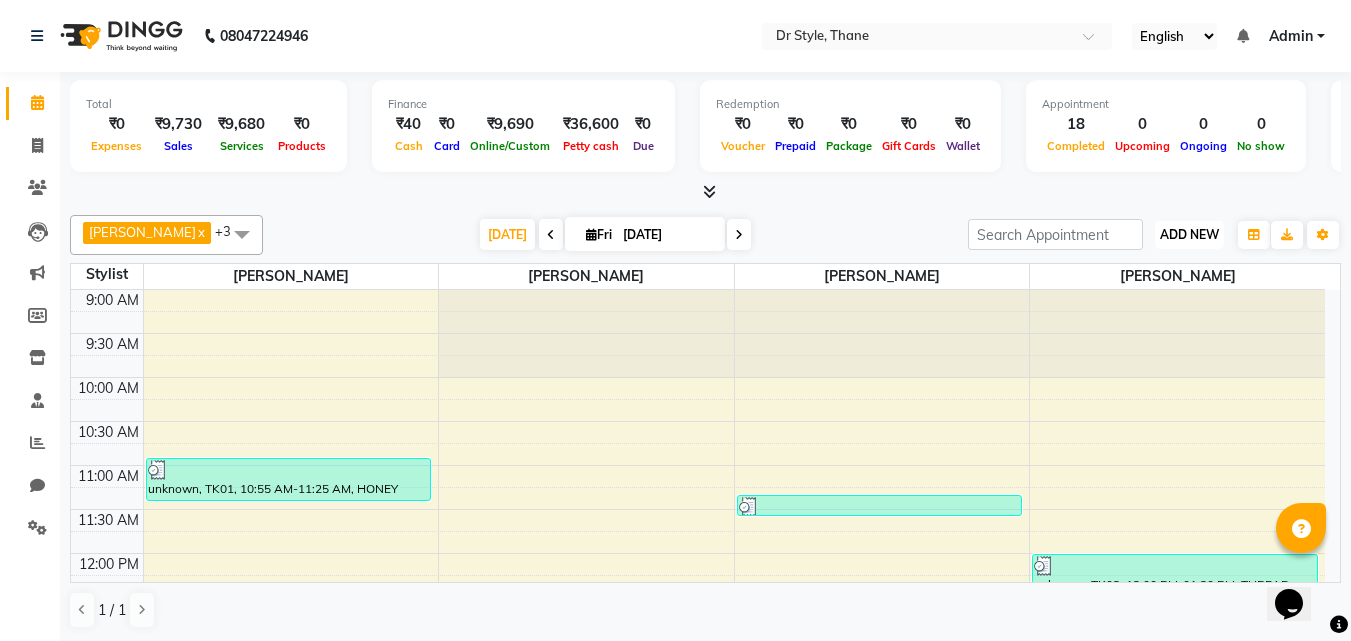 click on "ADD NEW Toggle Dropdown" at bounding box center [1189, 235] 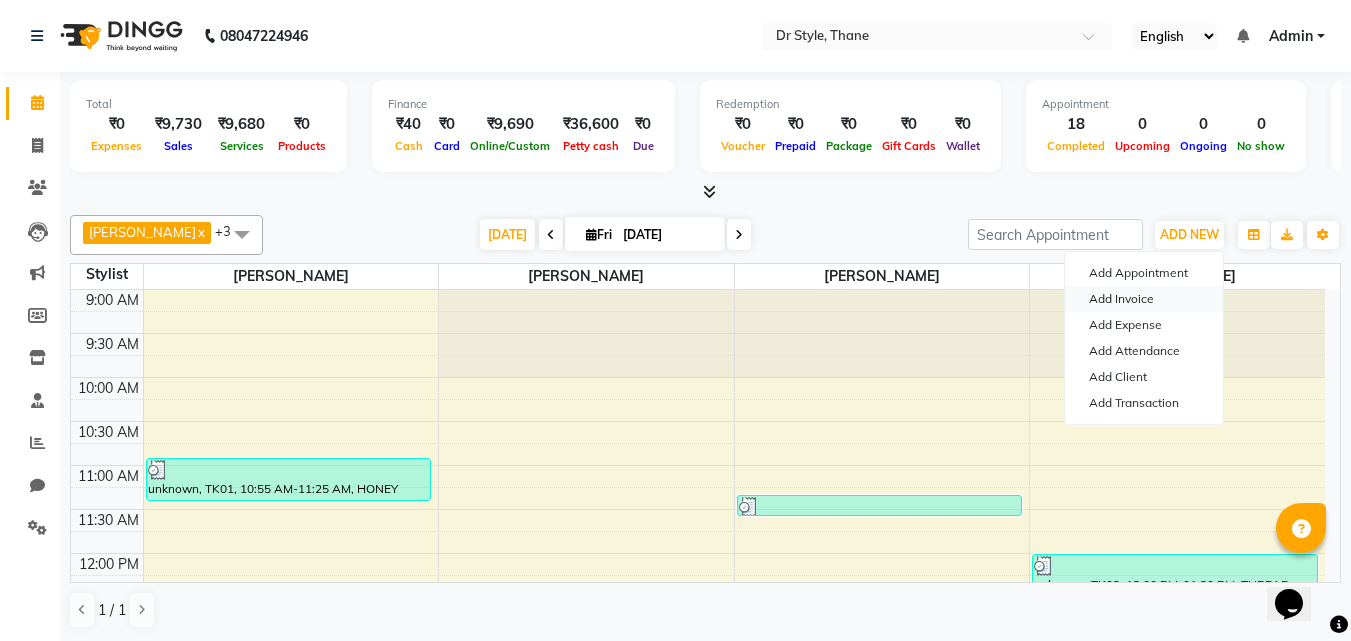 click on "Add Invoice" at bounding box center (1144, 299) 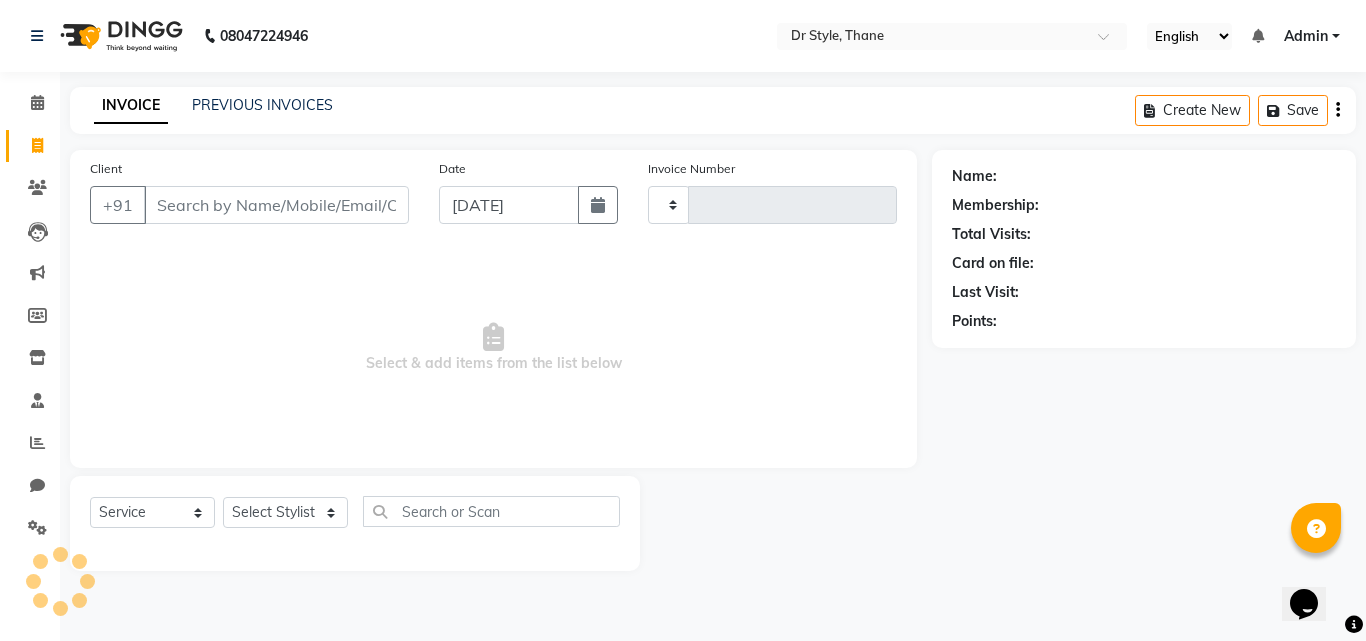 type on "0486" 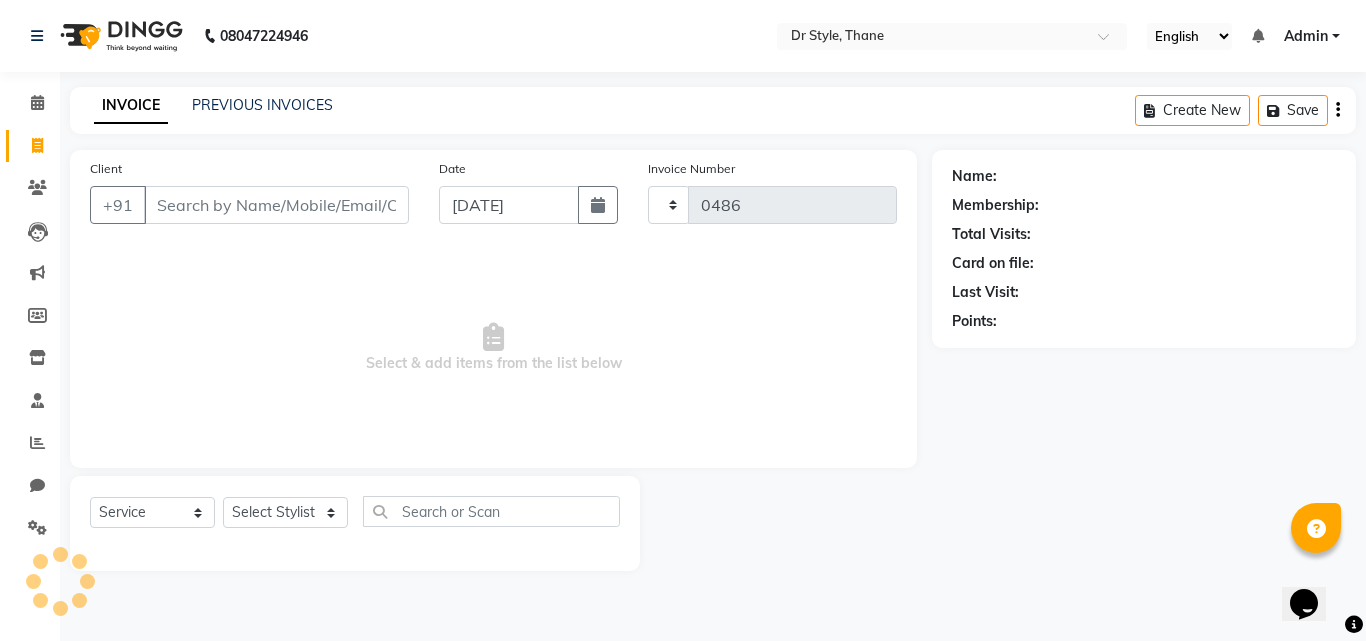 select on "7832" 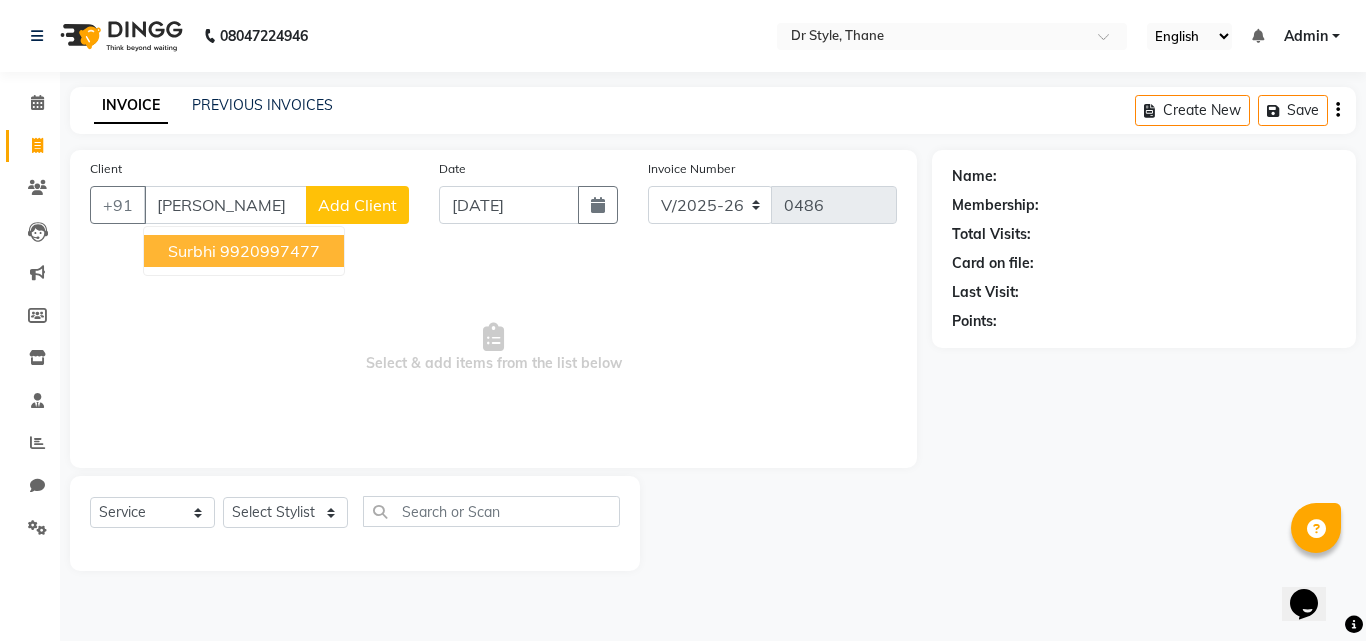 click on "Surbhi  9920997477" at bounding box center (244, 251) 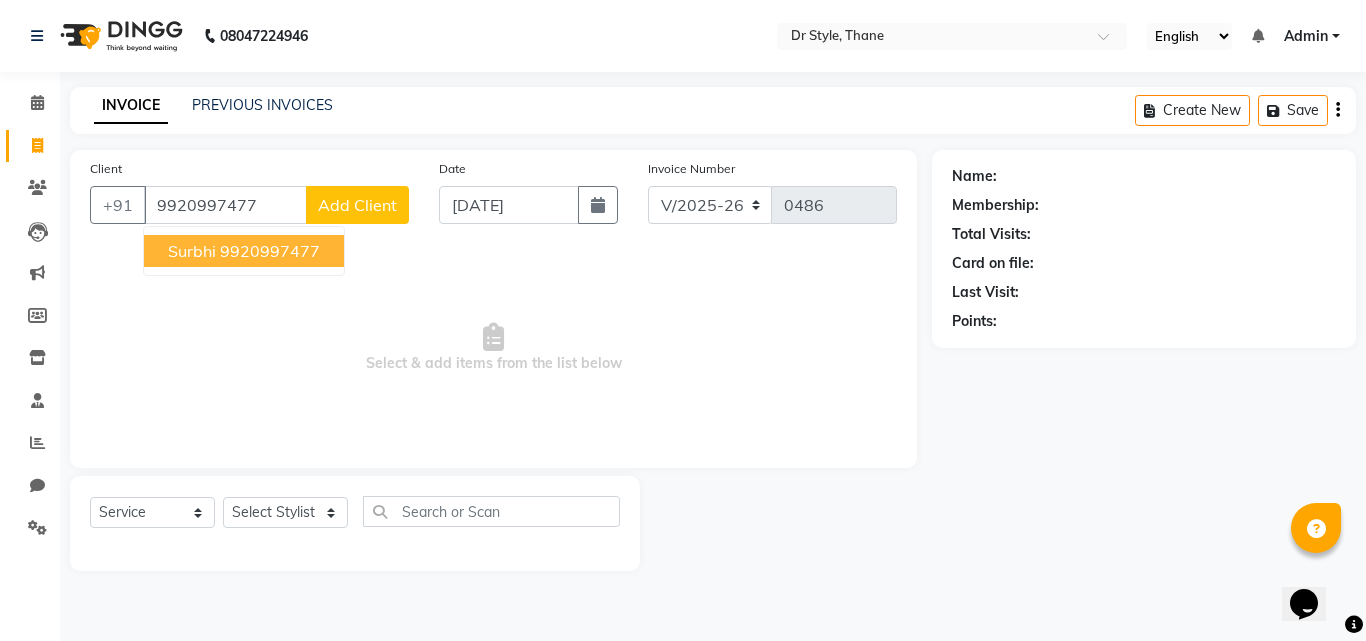 type on "9920997477" 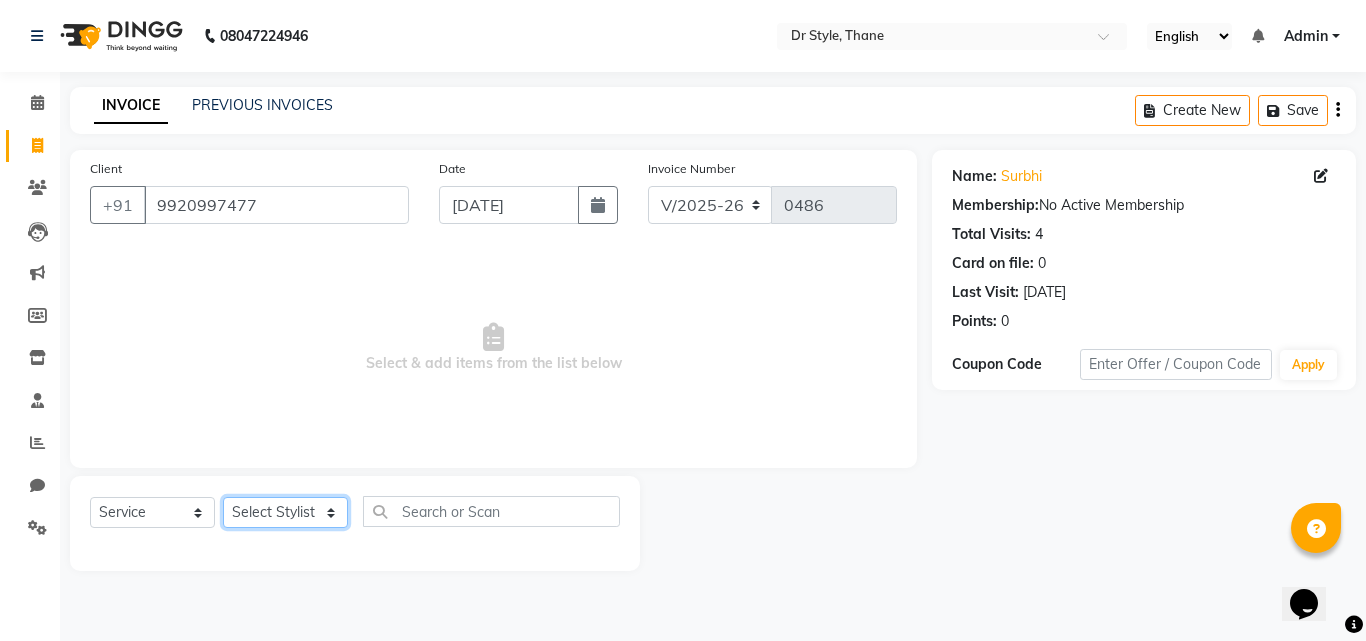 click on "Select Stylist [PERSON_NAME]  [PERSON_NAME] [PERSON_NAME] [PERSON_NAME] [PERSON_NAME] twinkle" 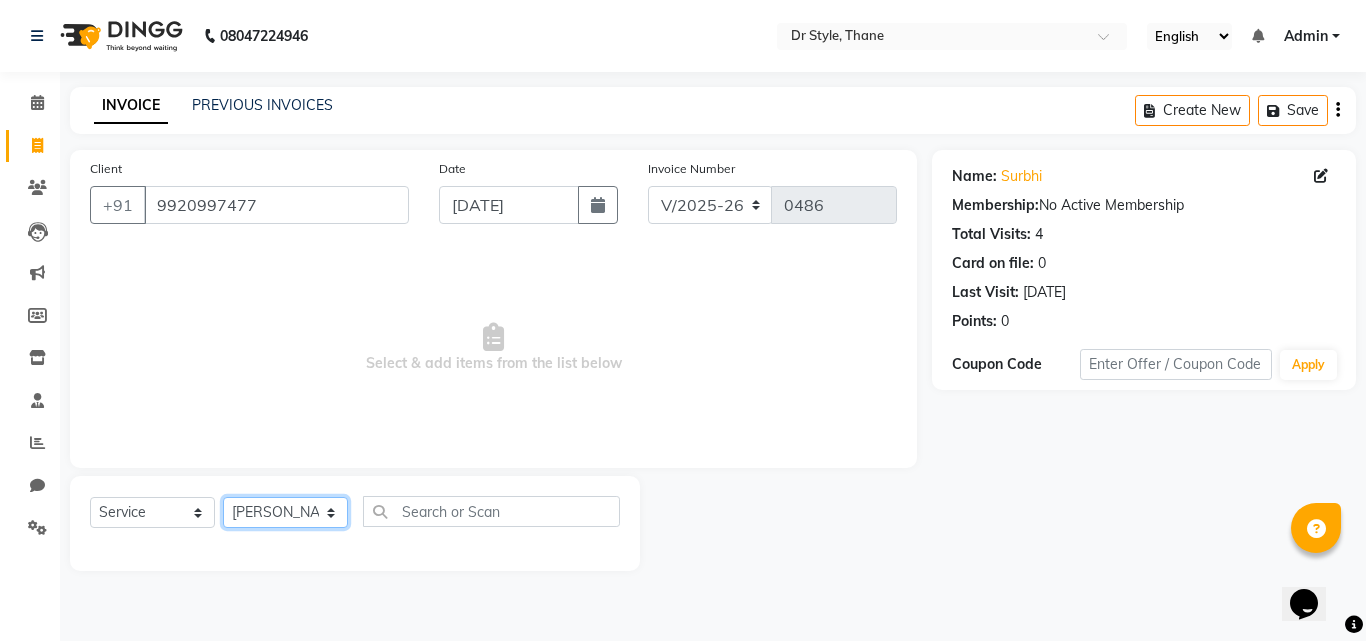 click on "Select Stylist [PERSON_NAME]  [PERSON_NAME] [PERSON_NAME] [PERSON_NAME] [PERSON_NAME] twinkle" 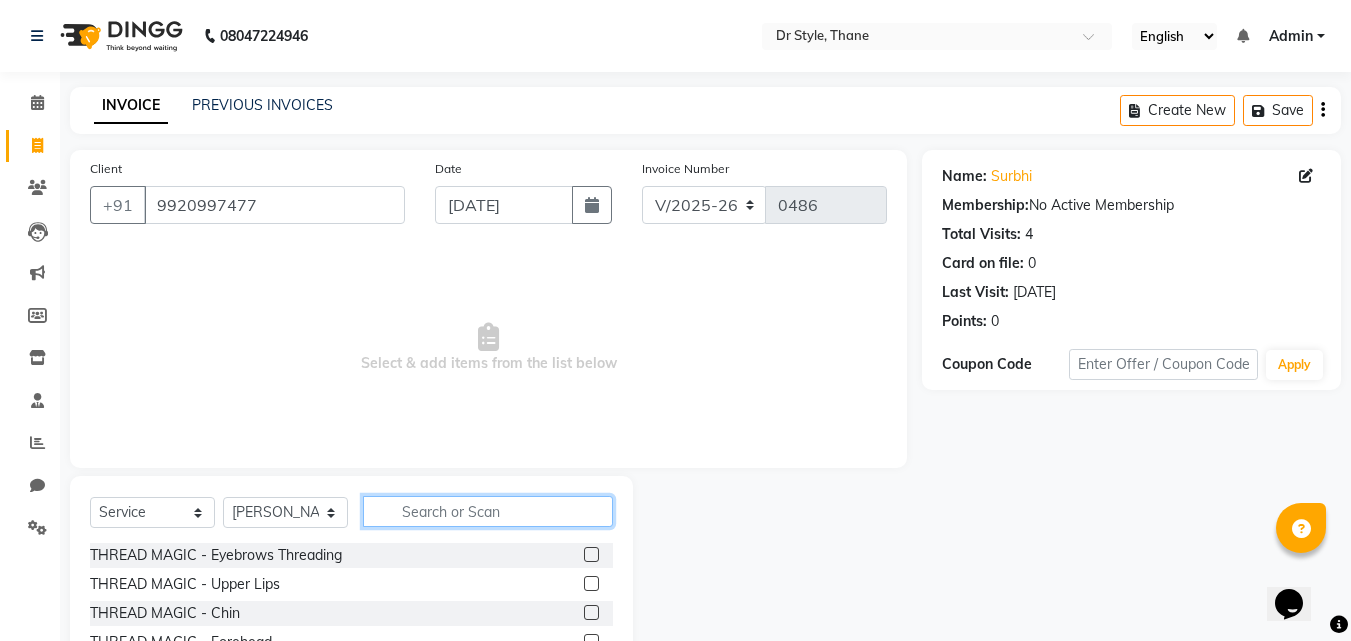 click 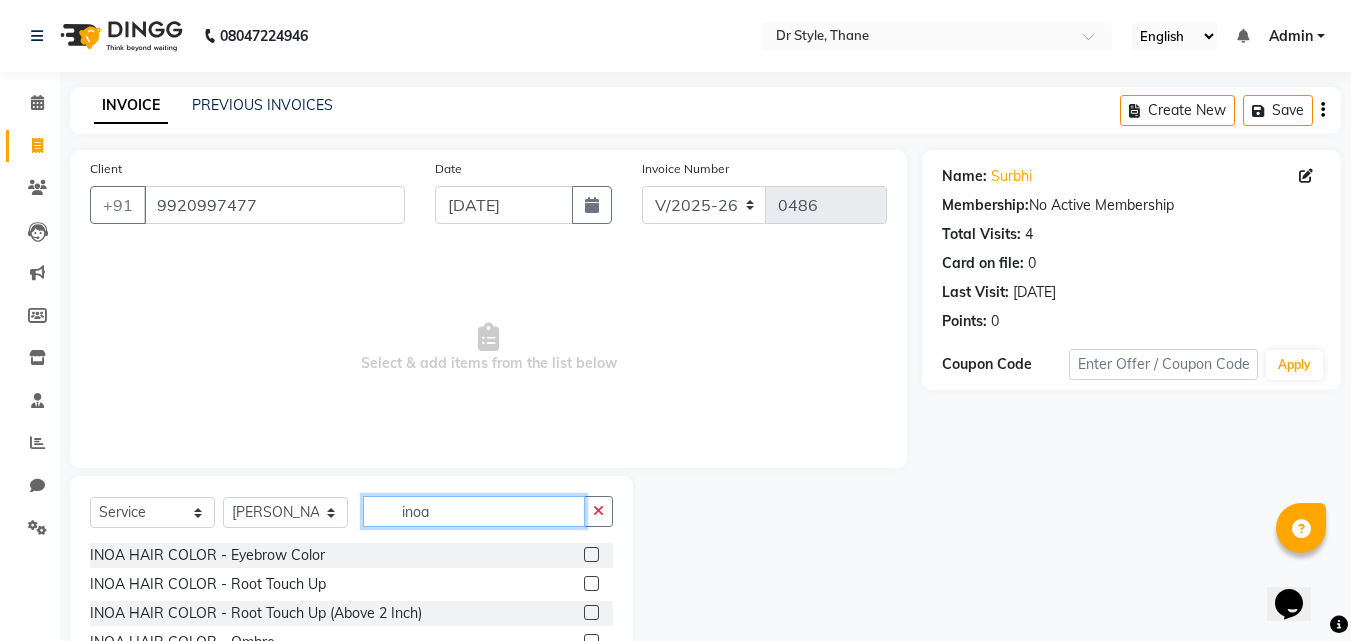 type on "inoa" 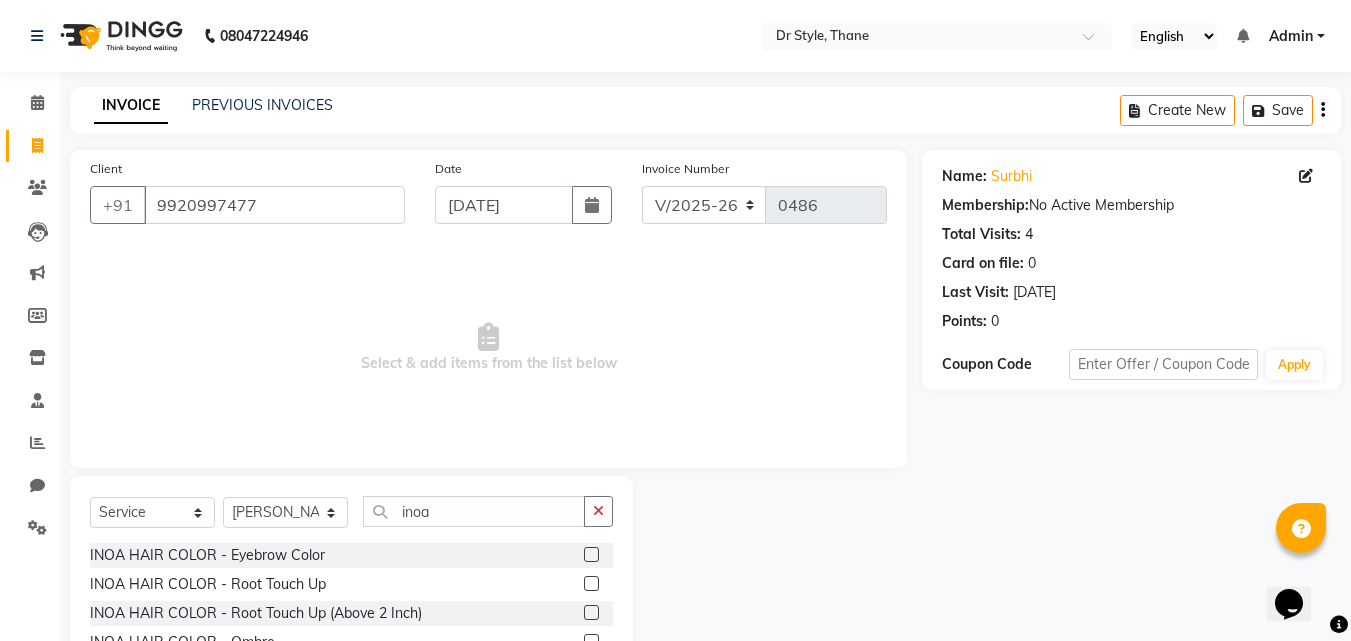 click 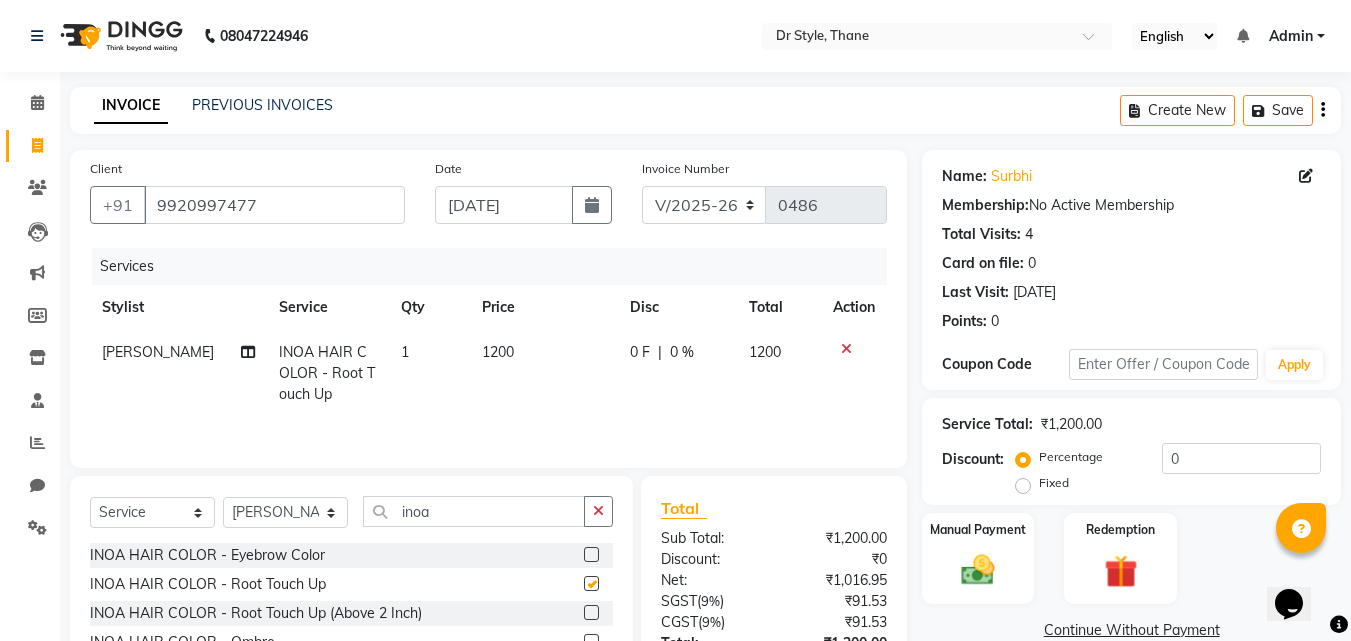 checkbox on "false" 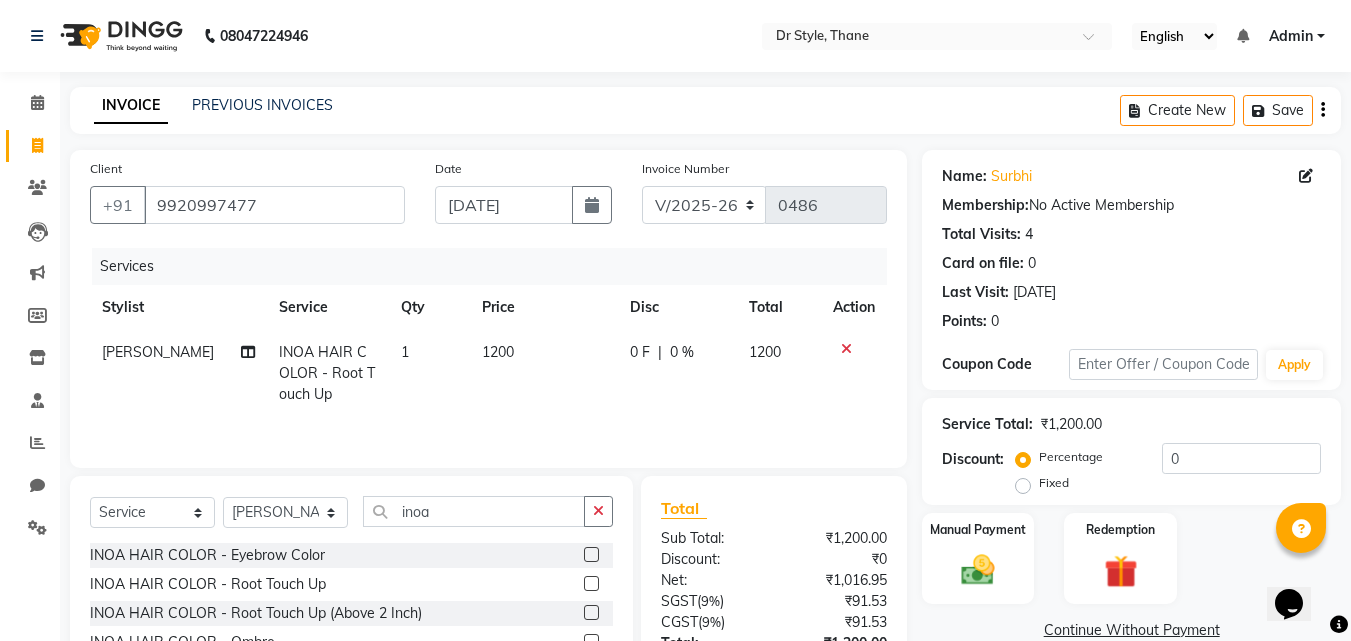 click on "Fixed" 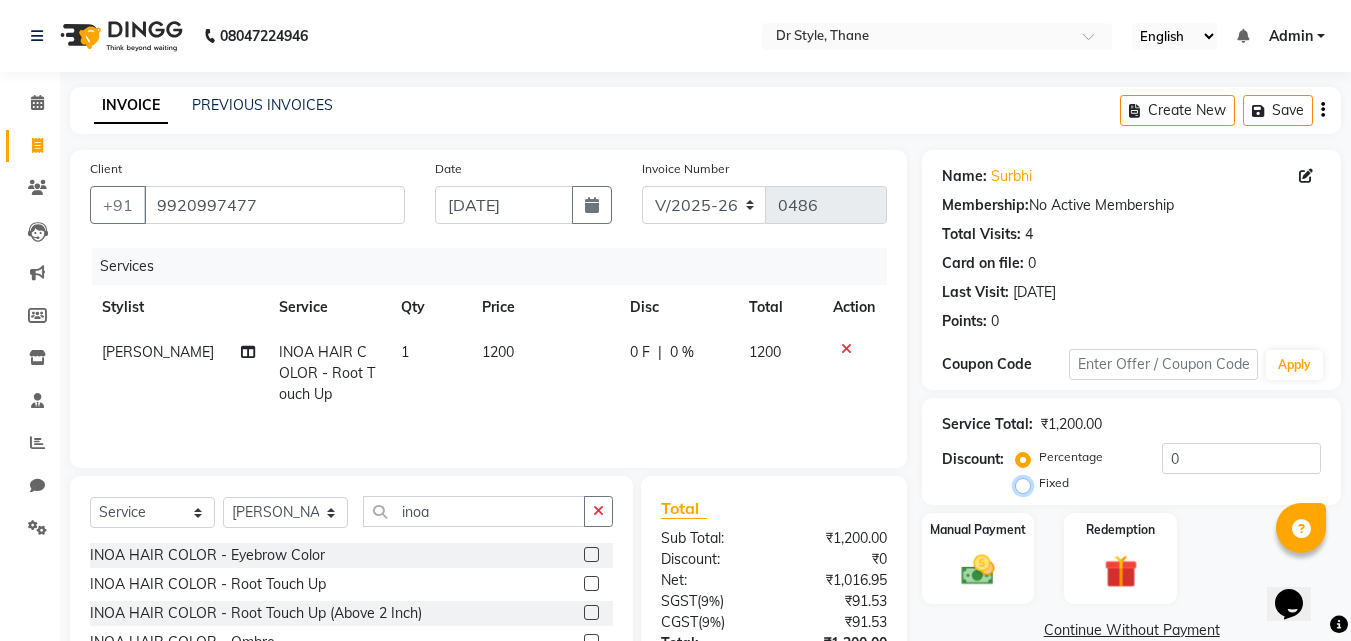 click on "Fixed" at bounding box center [1027, 483] 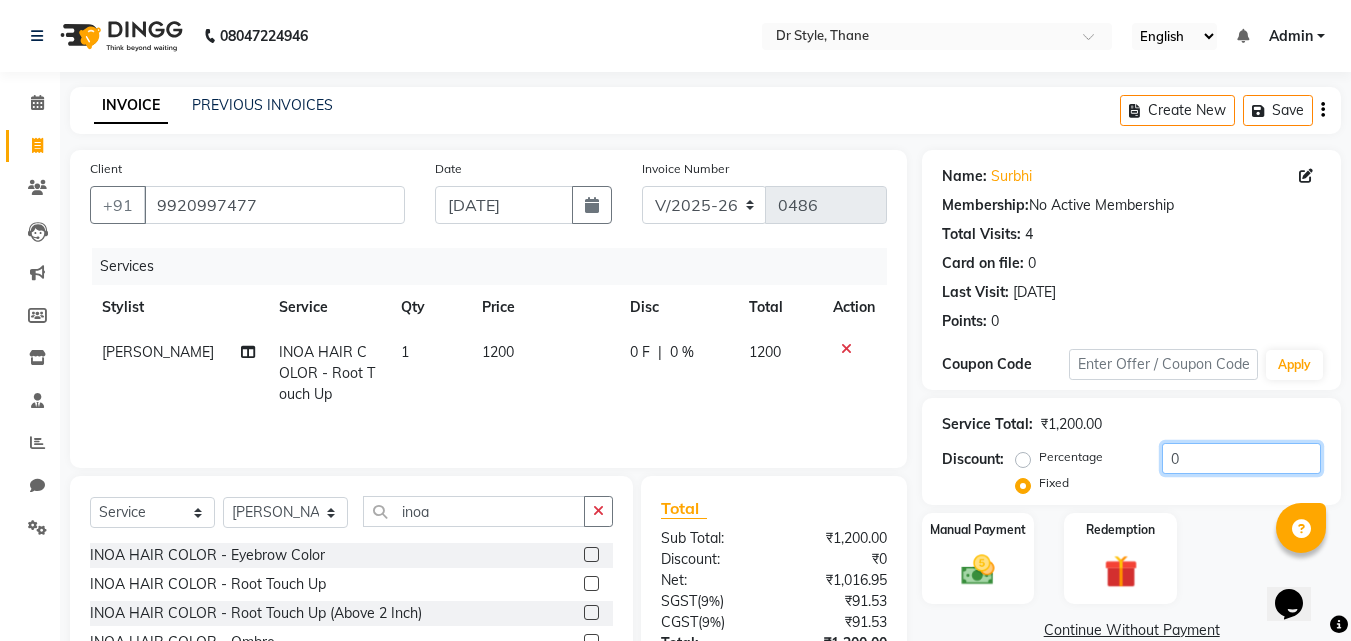 click on "0" 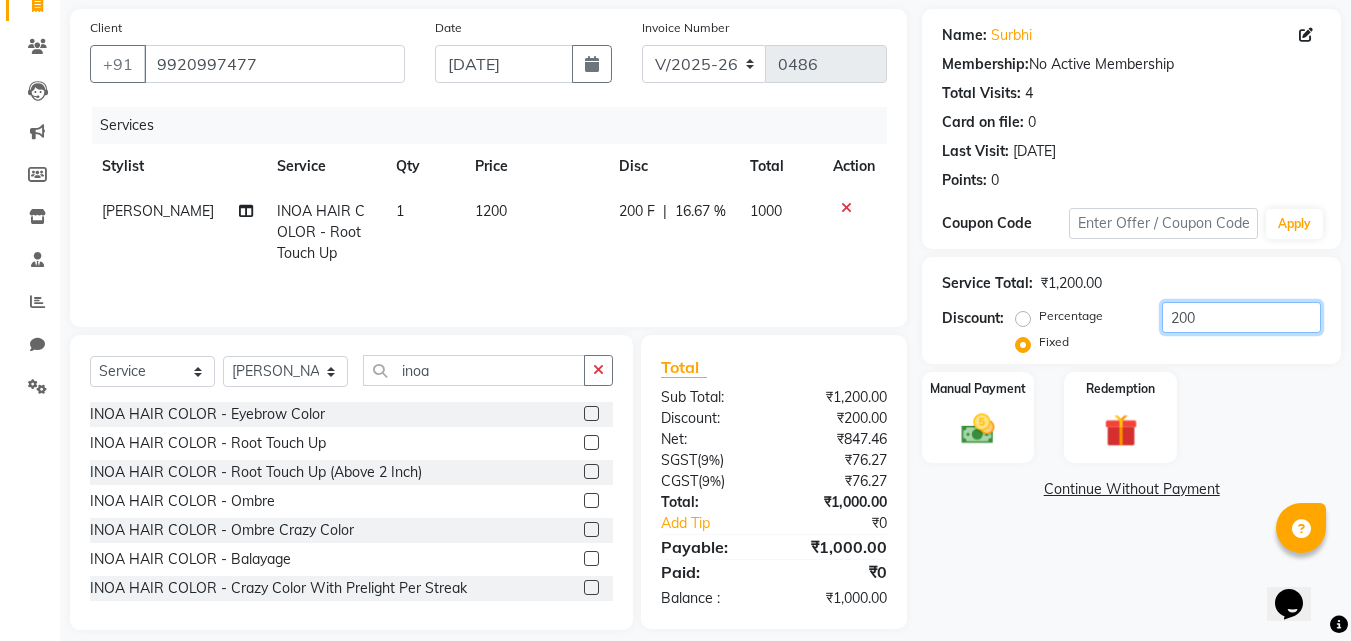 scroll, scrollTop: 160, scrollLeft: 0, axis: vertical 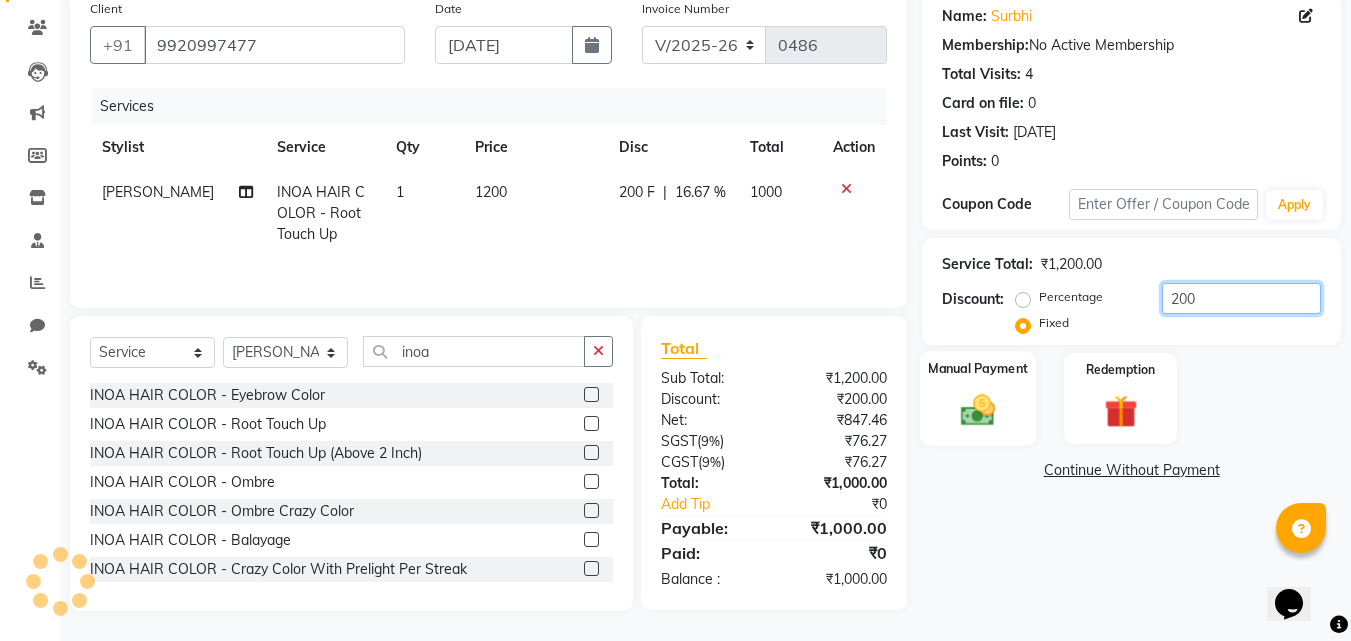 type on "200" 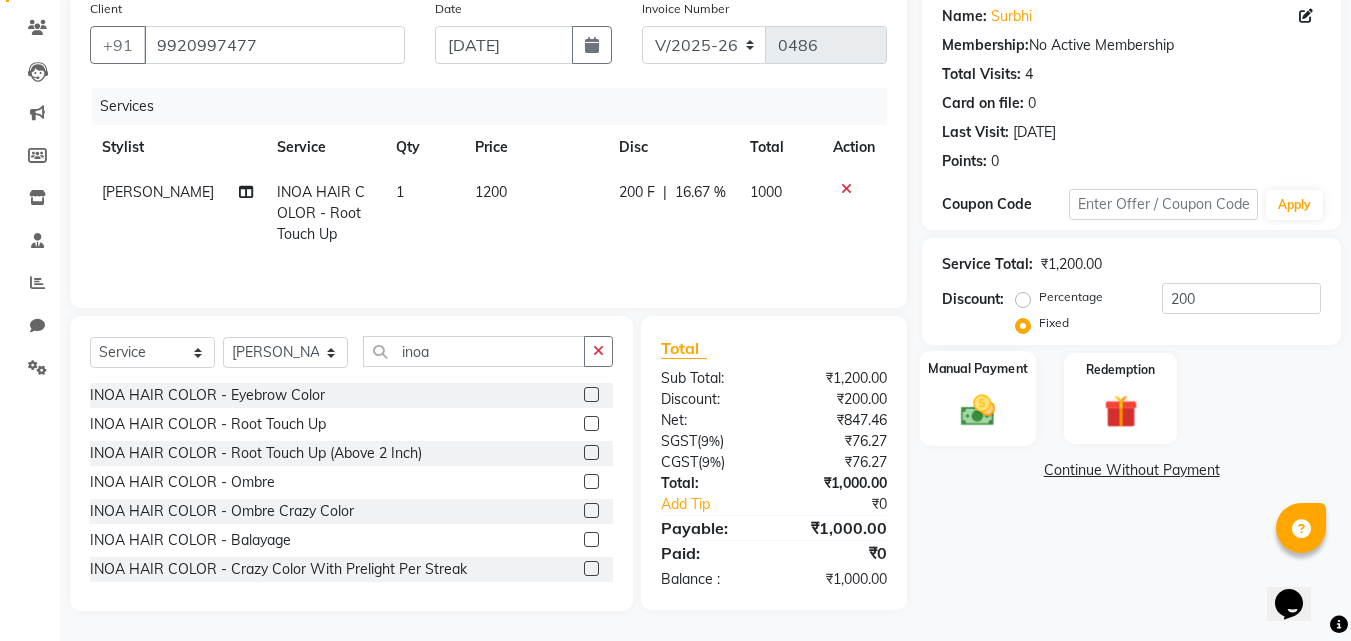 click 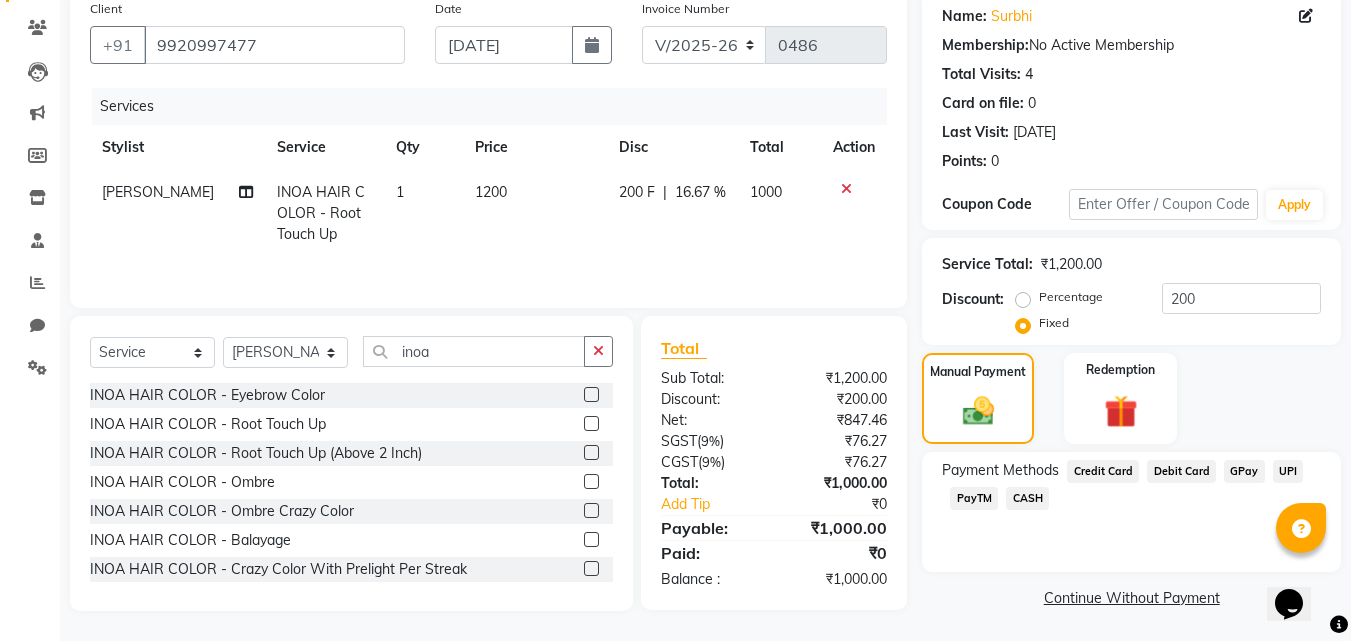 click on "GPay" 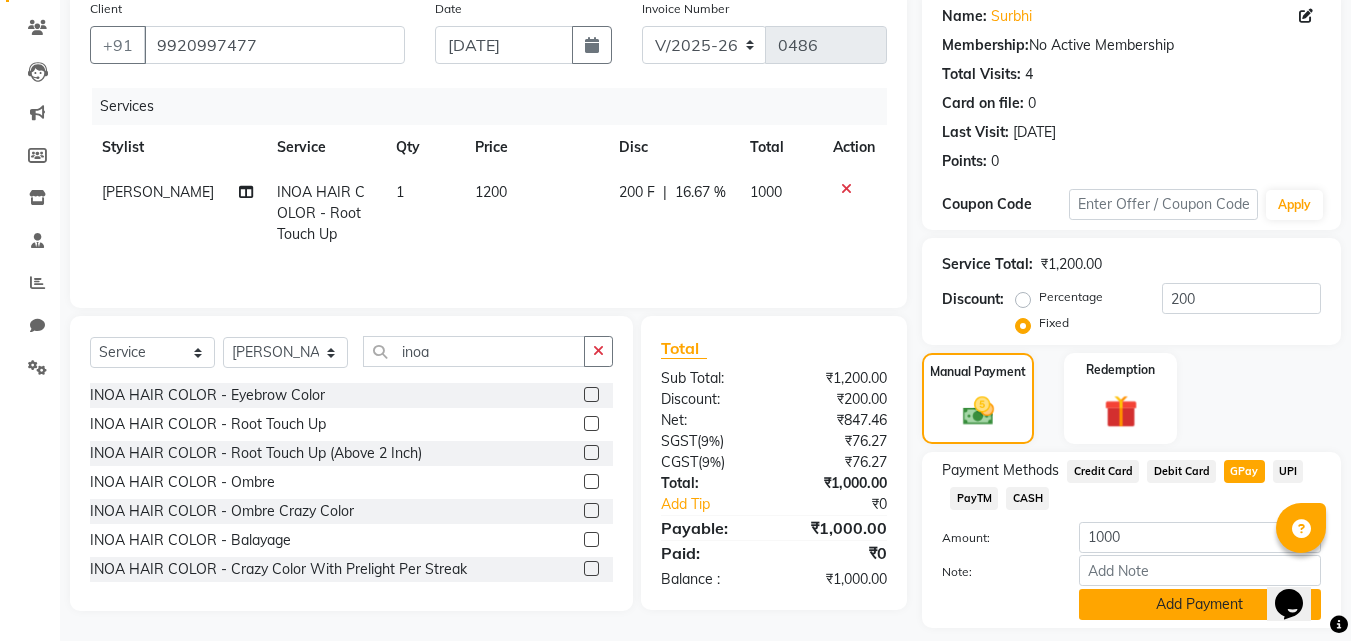 click on "Add Payment" 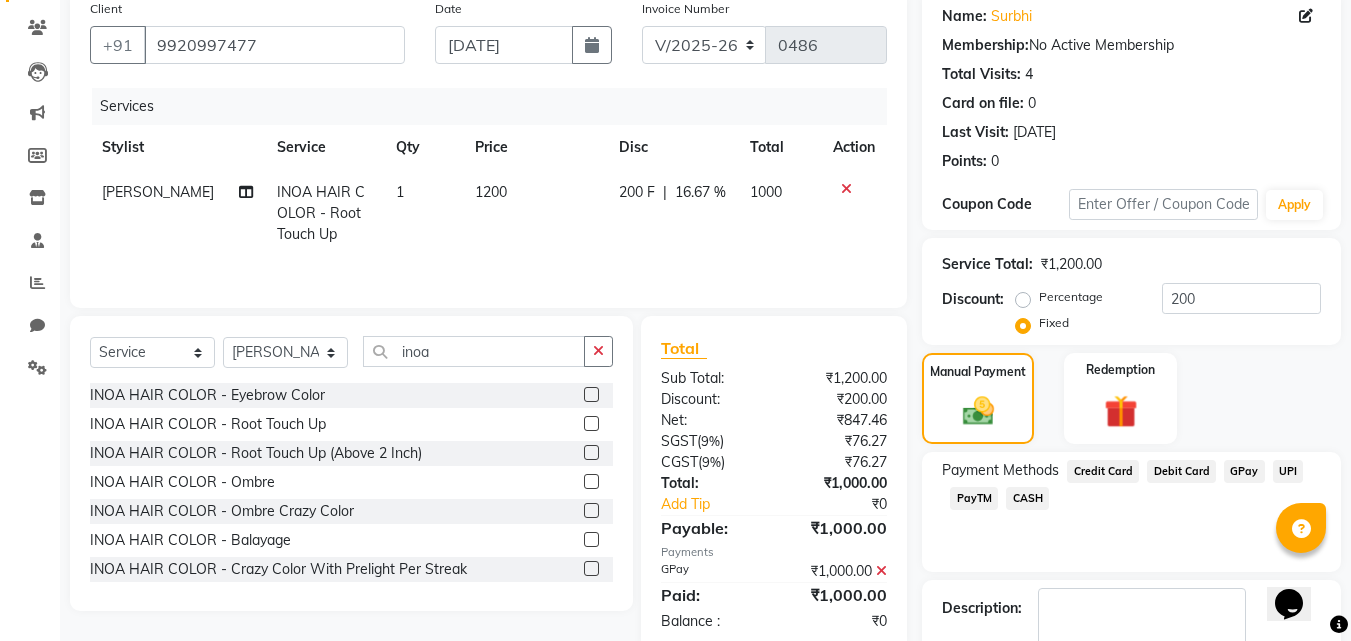 scroll, scrollTop: 275, scrollLeft: 0, axis: vertical 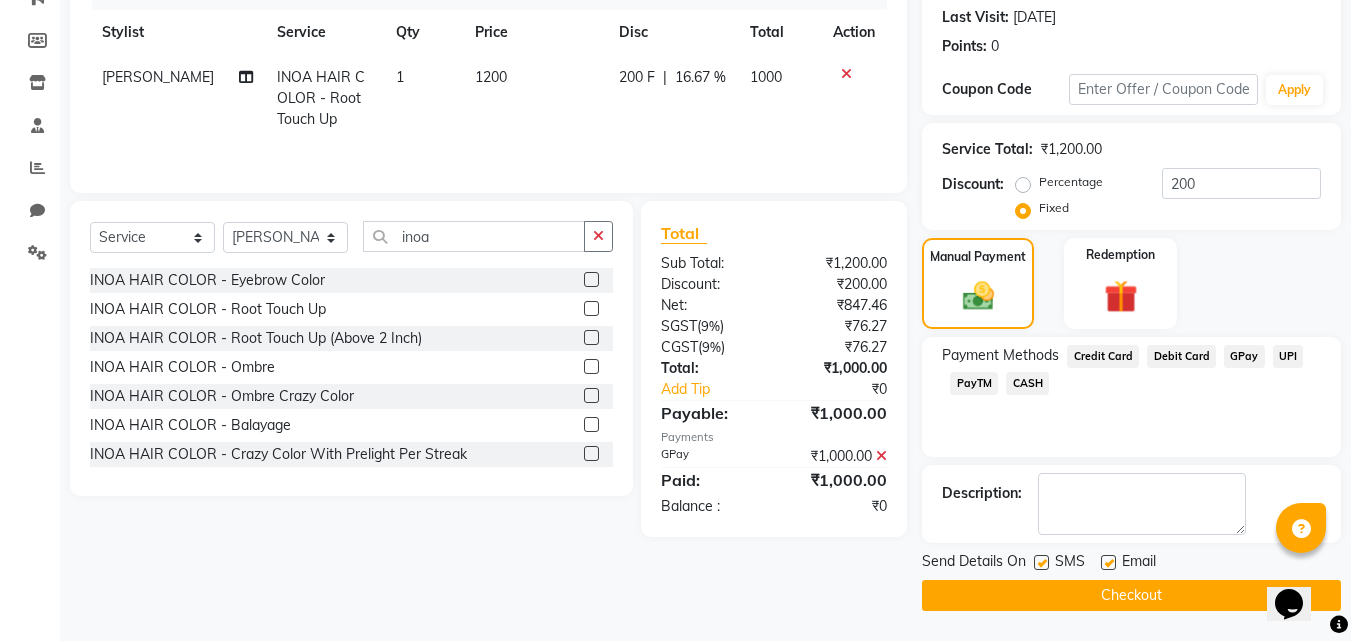 click on "Checkout" 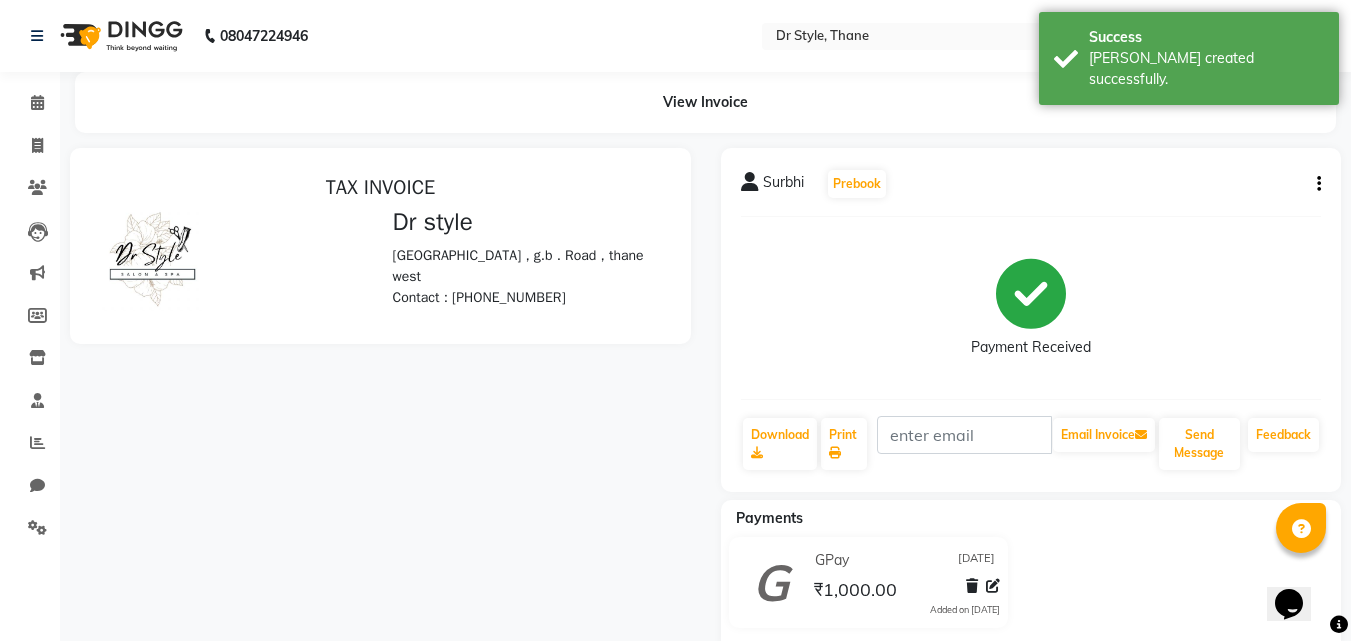 scroll, scrollTop: 0, scrollLeft: 0, axis: both 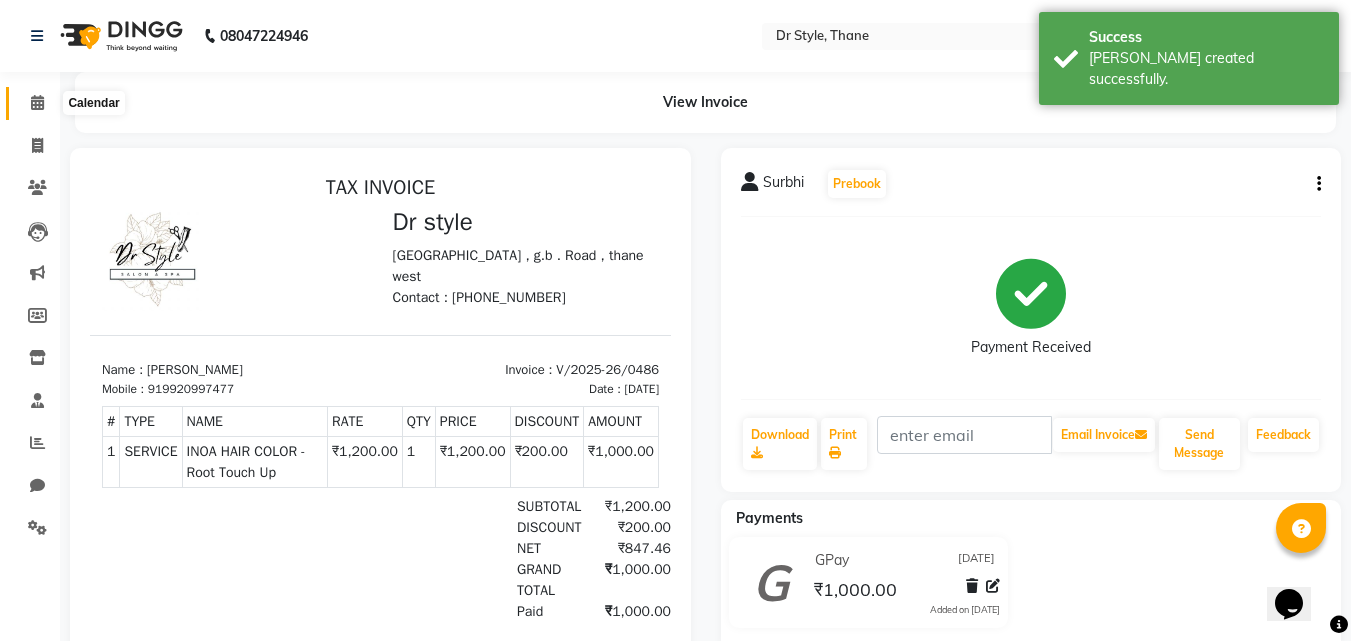 click 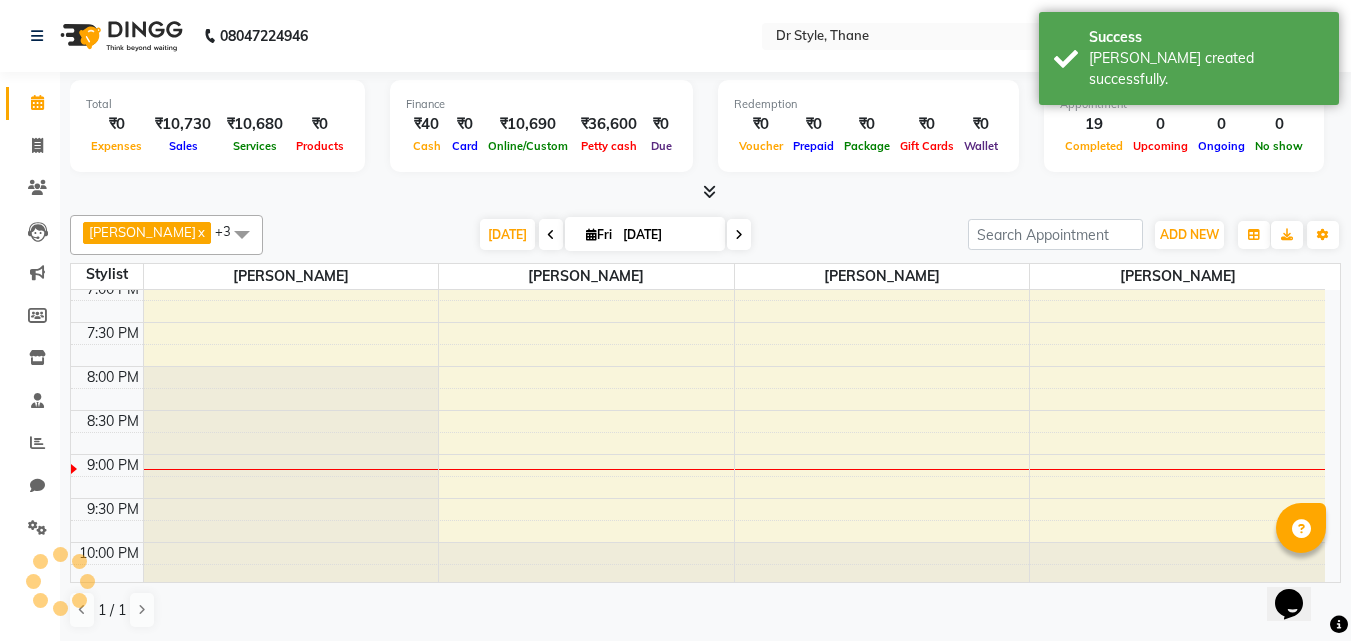 scroll, scrollTop: 0, scrollLeft: 0, axis: both 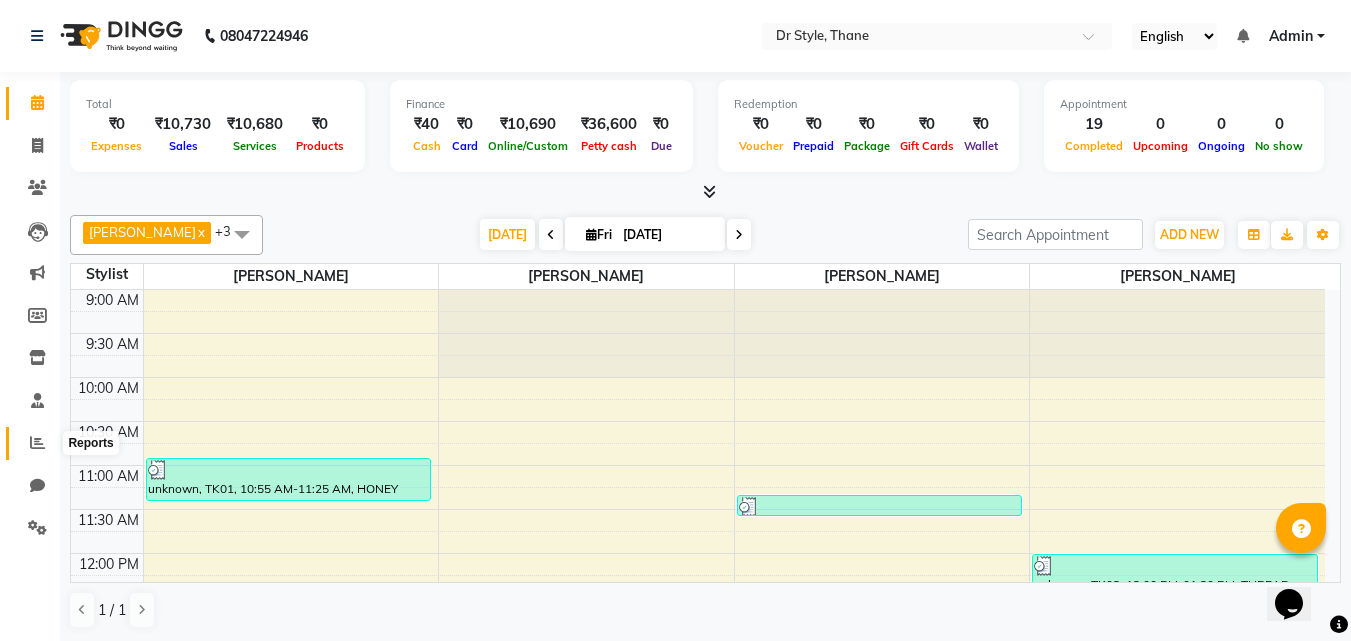 click 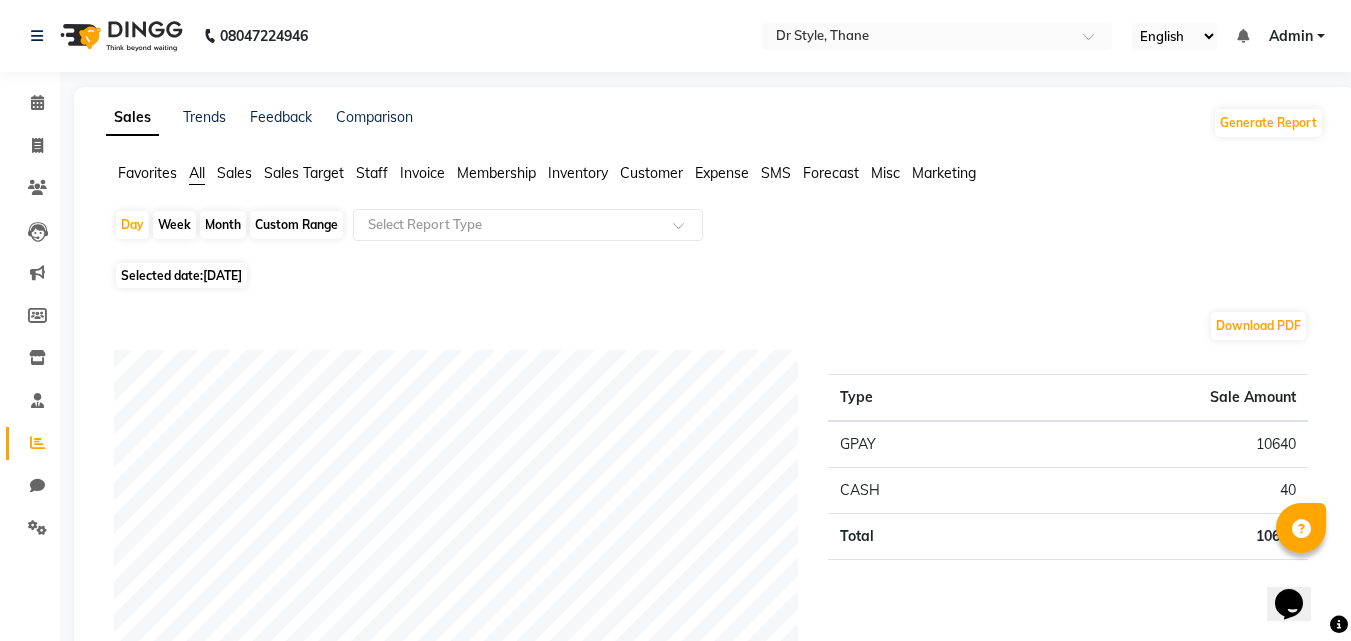 click on "Week" 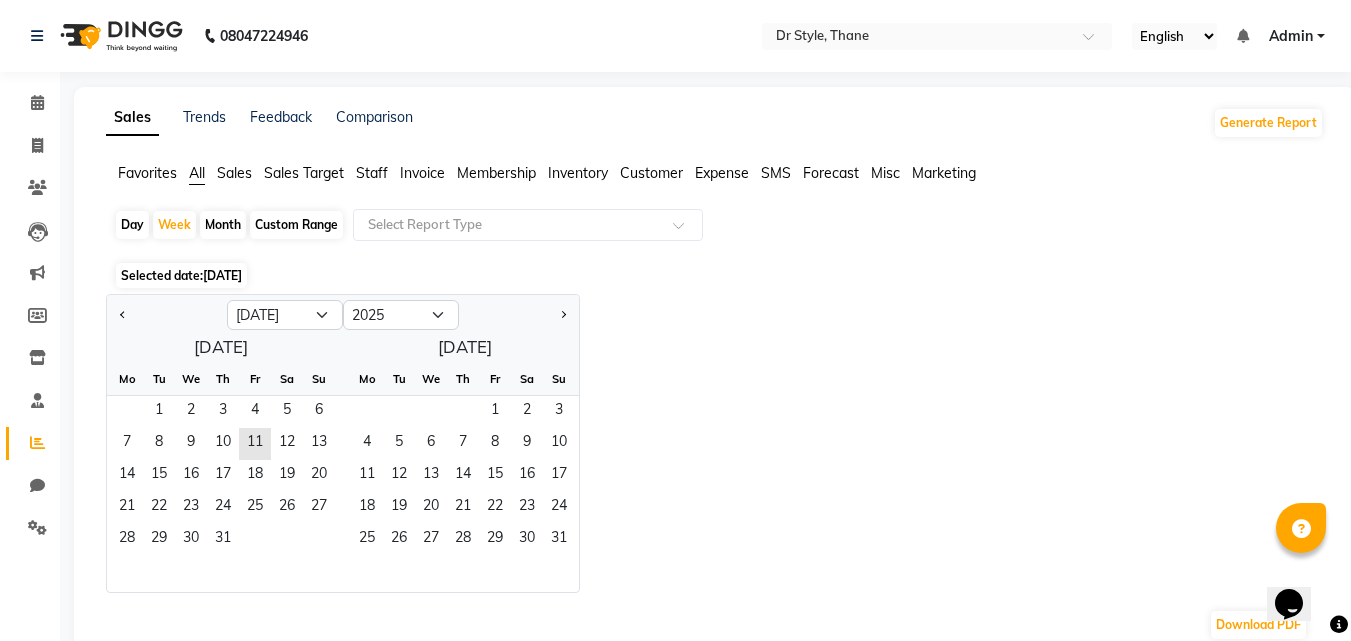 click on "Day" 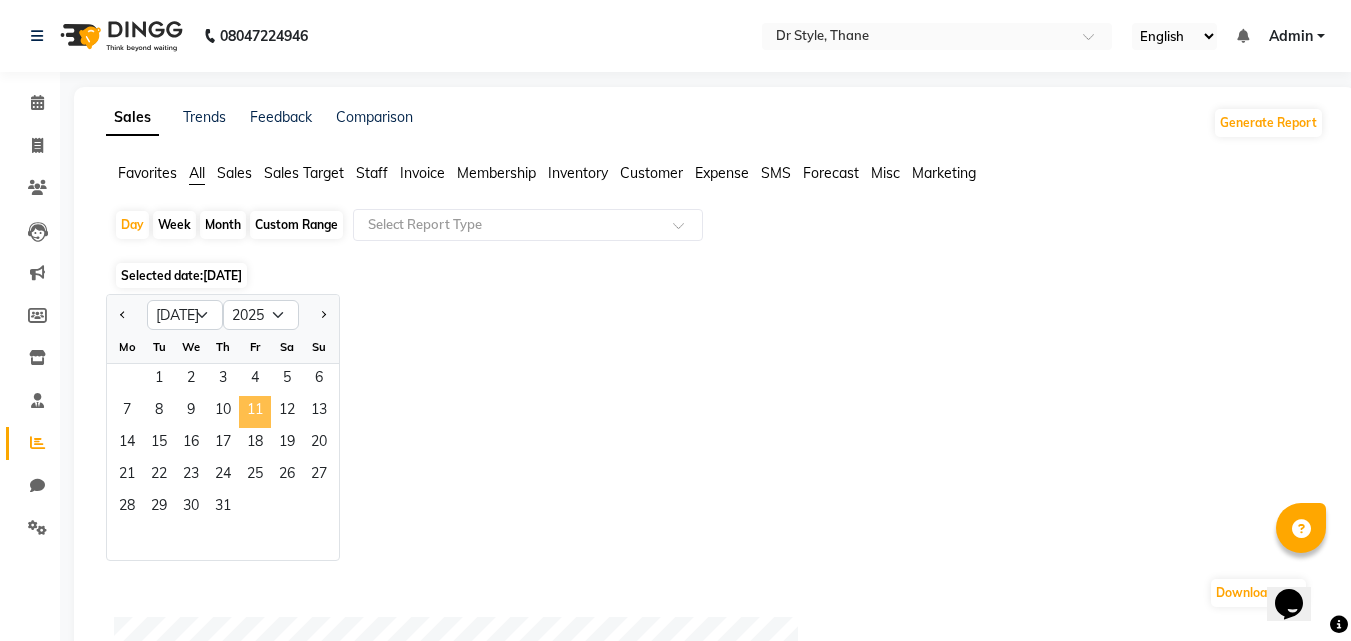 click on "11" 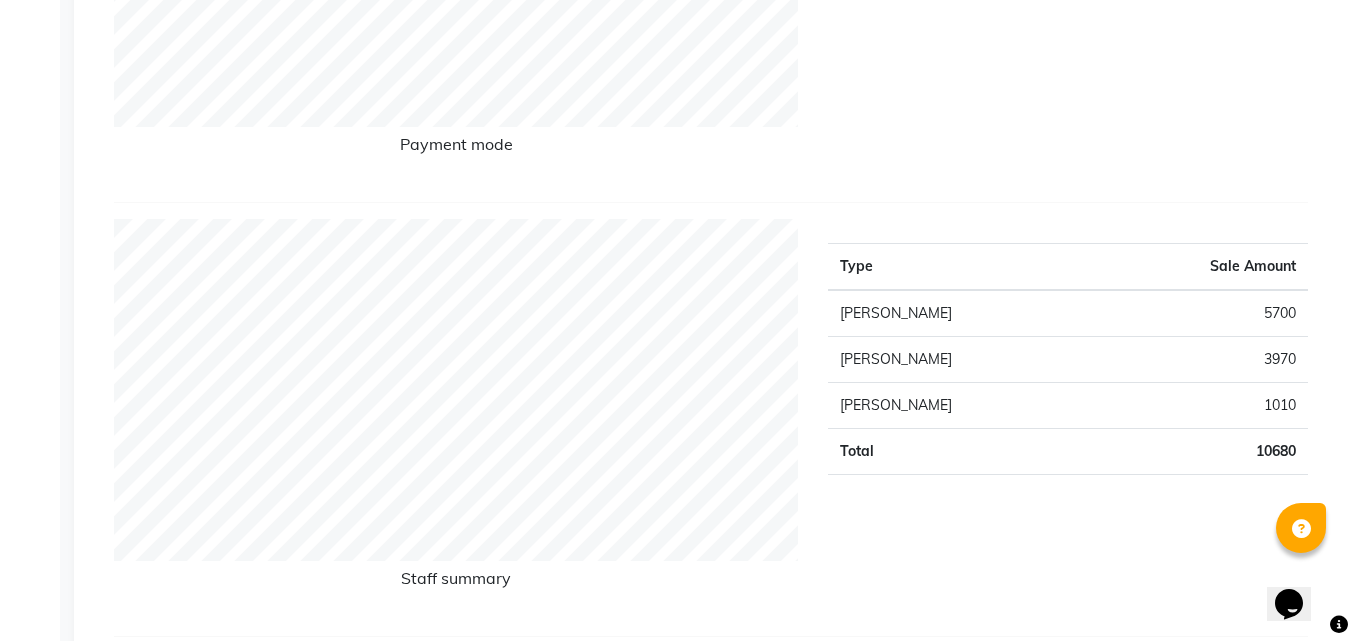 scroll, scrollTop: 600, scrollLeft: 0, axis: vertical 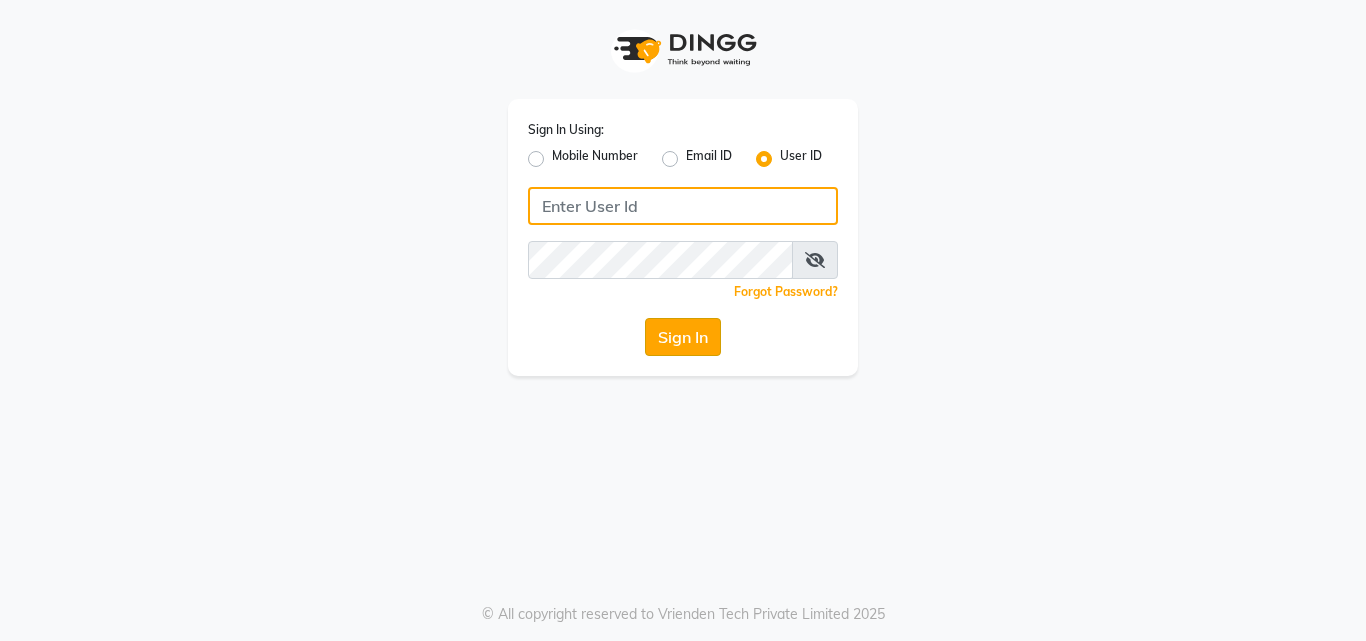 type on "[EMAIL_ADDRESS][DOMAIN_NAME]" 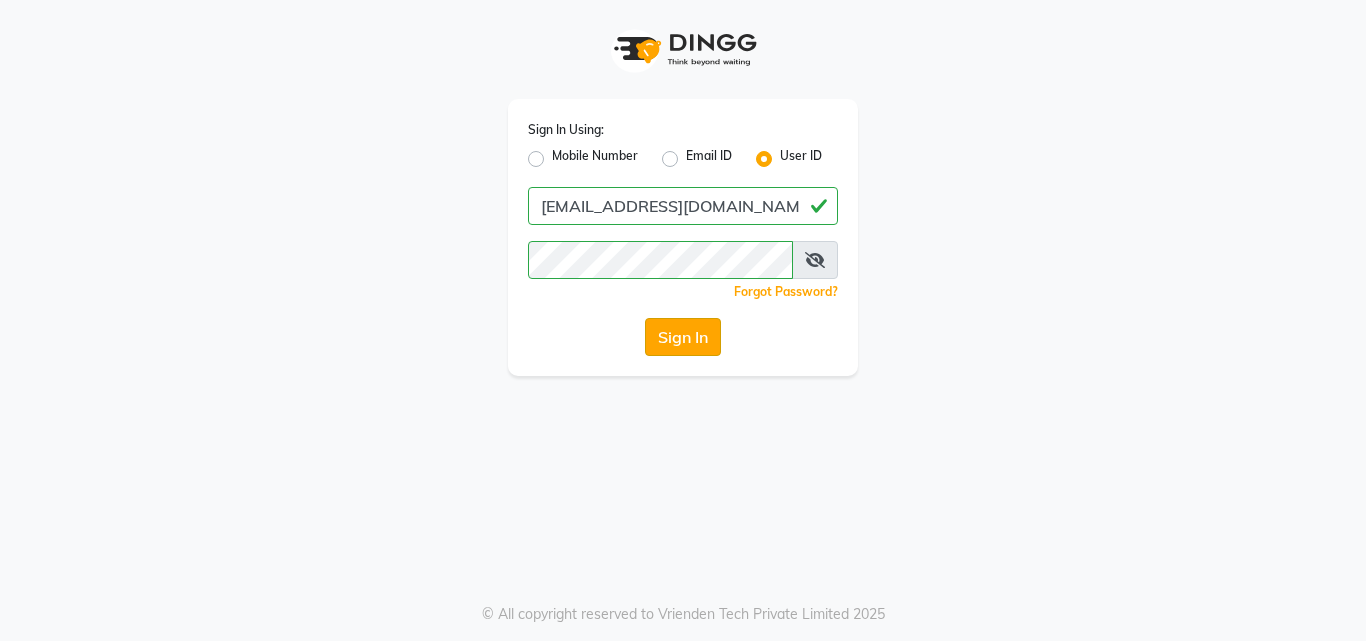 click on "Sign In" 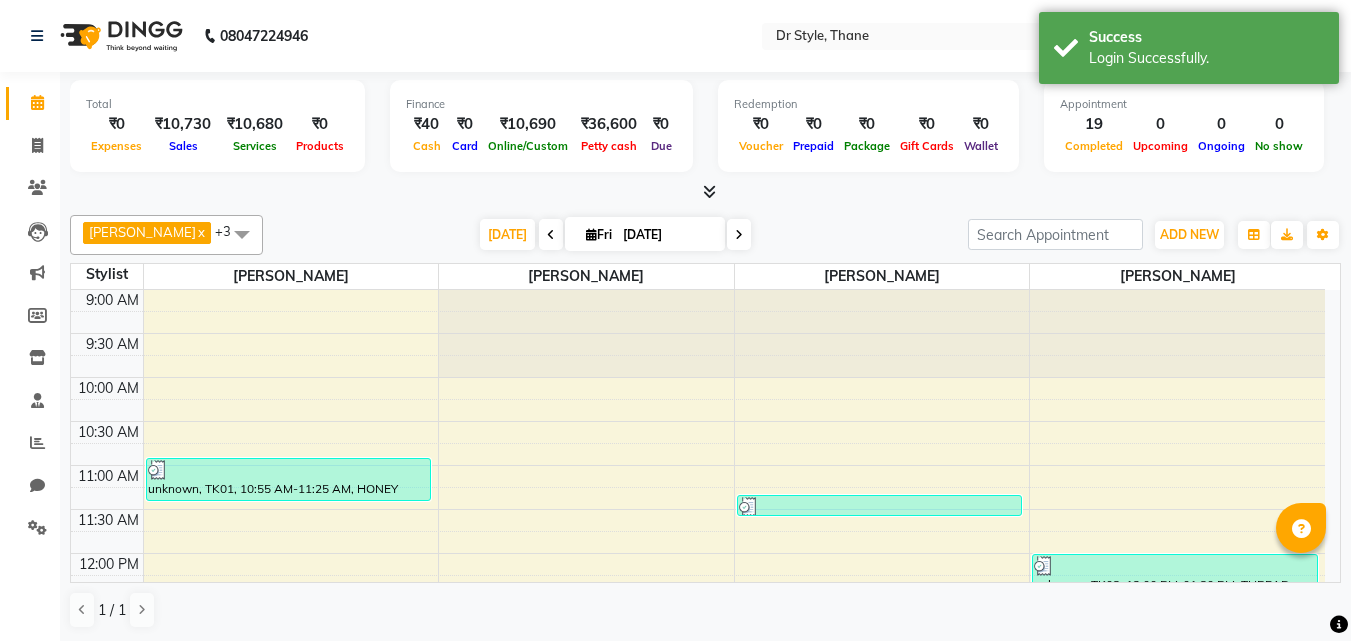 scroll, scrollTop: 0, scrollLeft: 0, axis: both 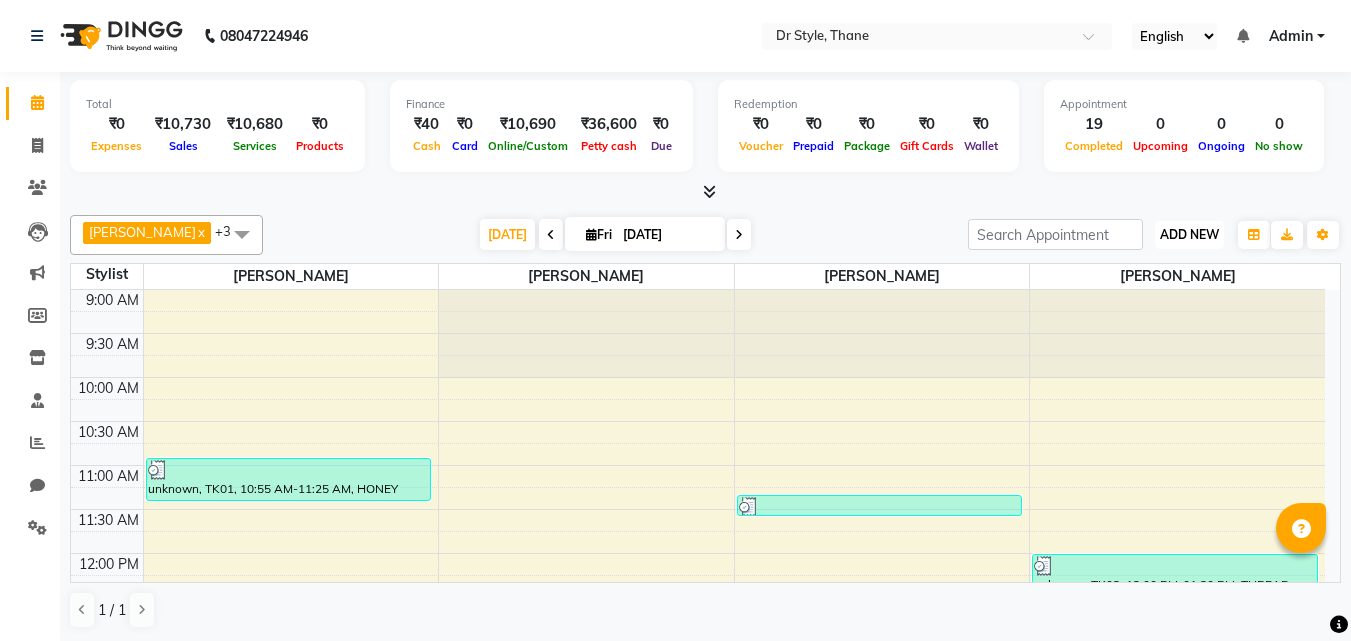 click on "ADD NEW" at bounding box center (1189, 234) 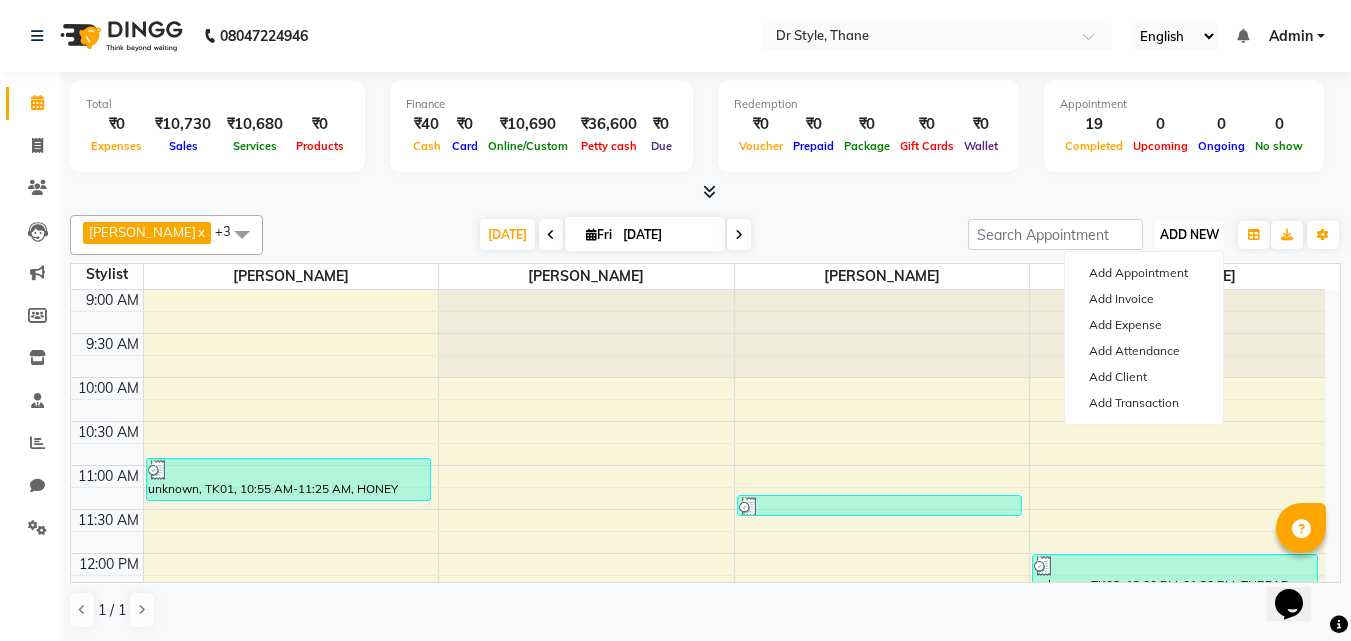 scroll, scrollTop: 0, scrollLeft: 0, axis: both 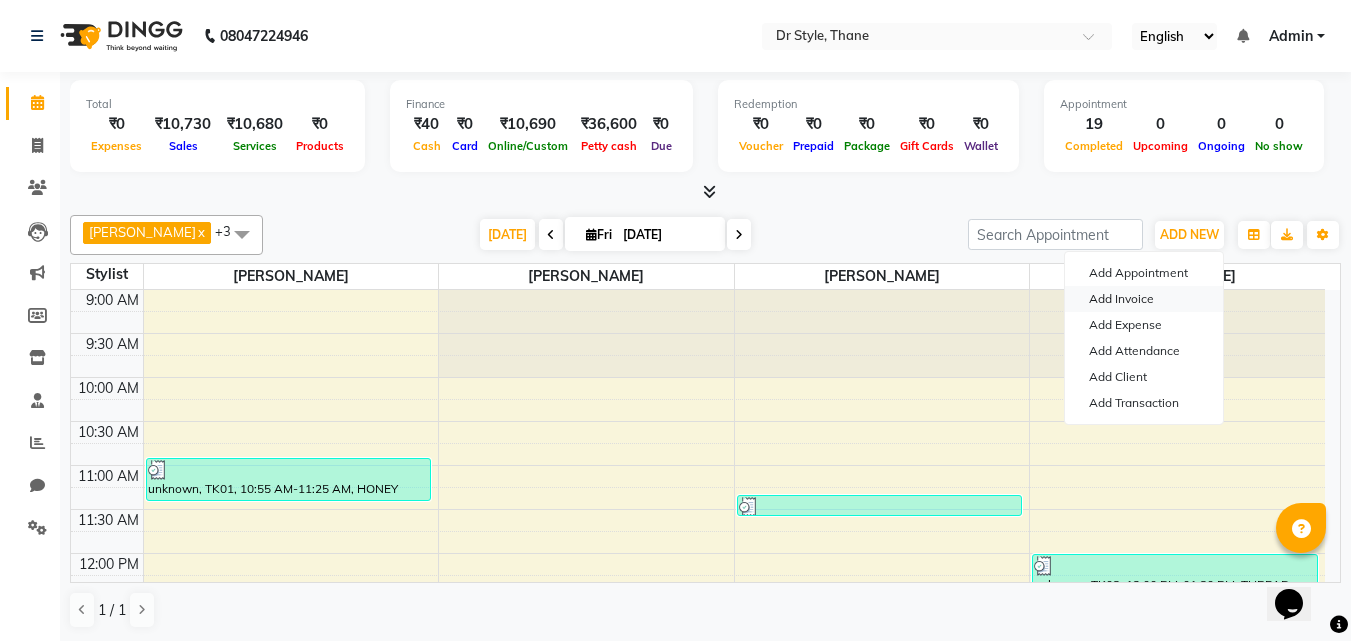 click on "Add Invoice" at bounding box center [1144, 299] 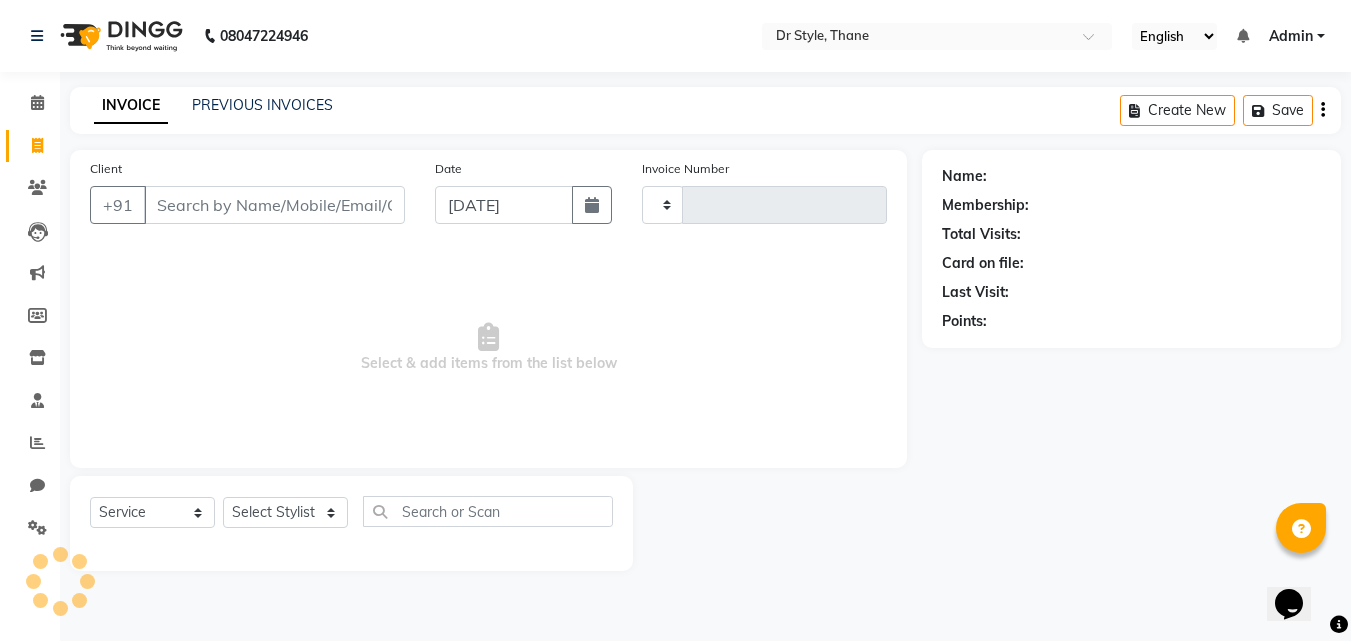 type on "0487" 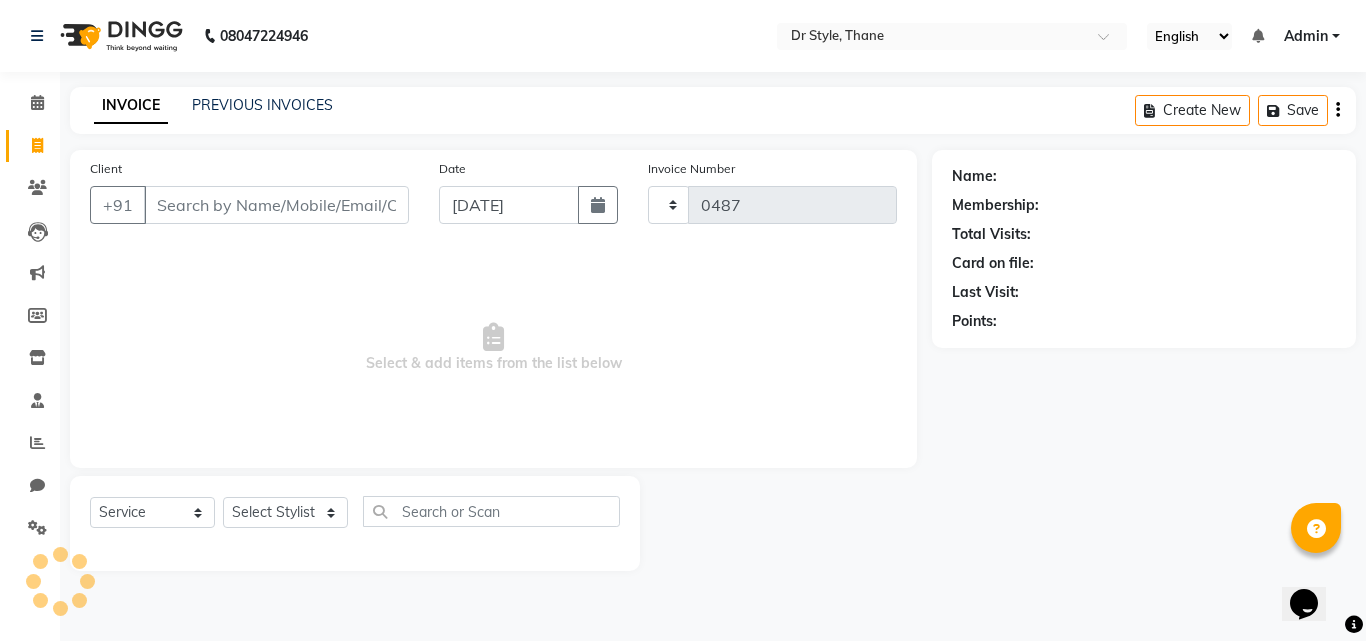 select on "7832" 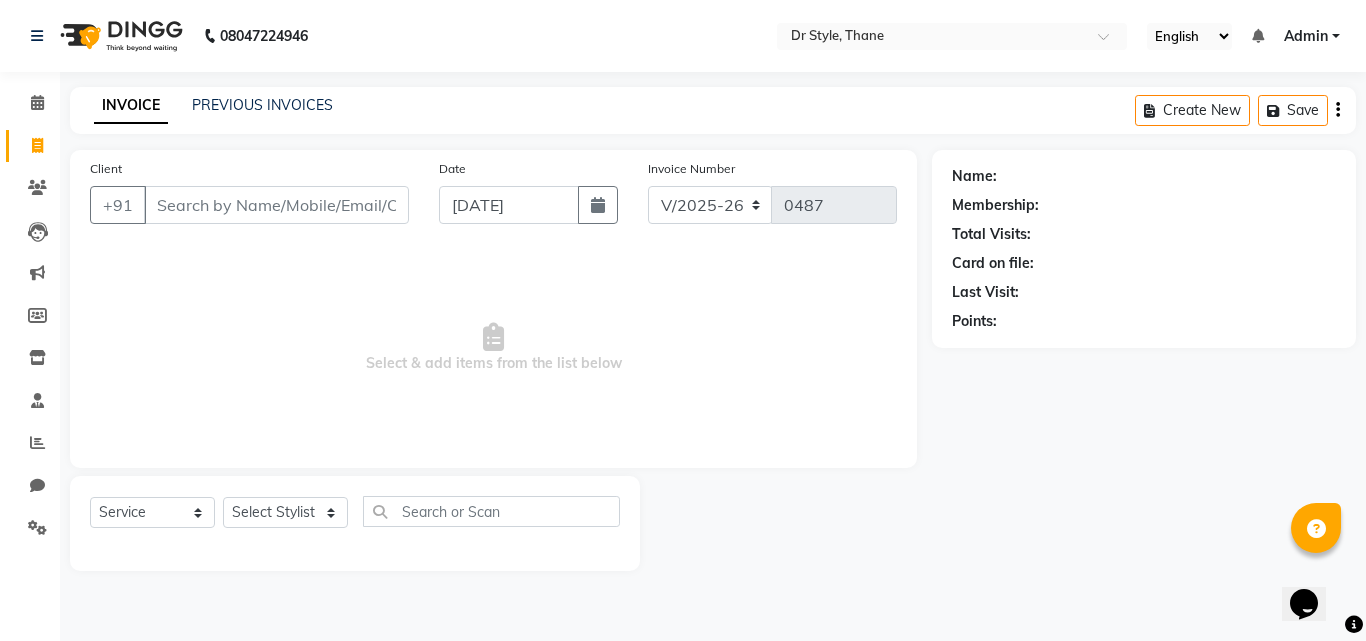 click on "Client" at bounding box center (276, 205) 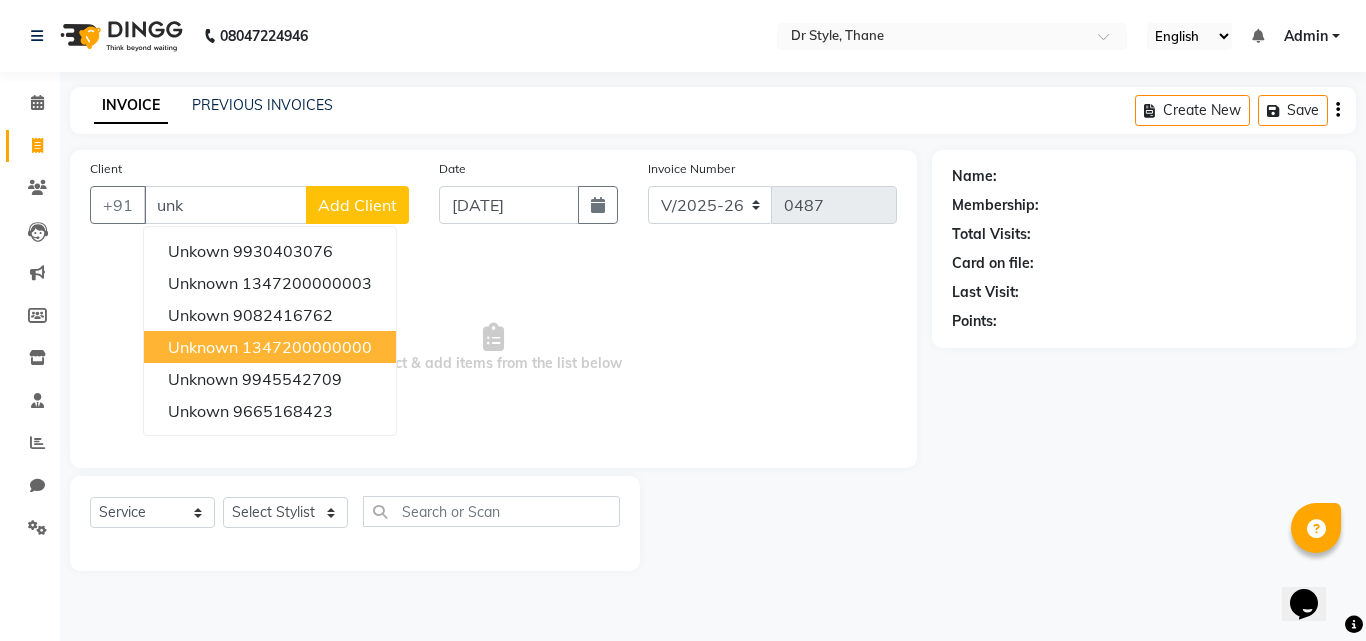 click on "unknown" at bounding box center [203, 347] 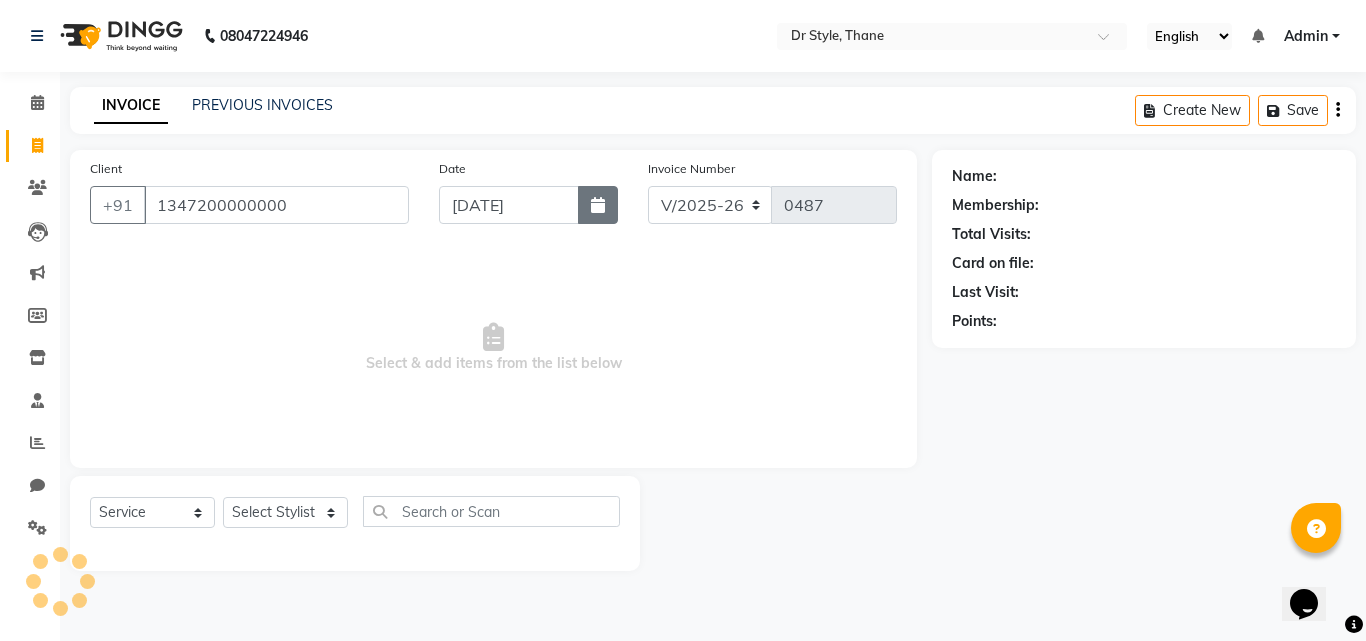 type on "1347200000000" 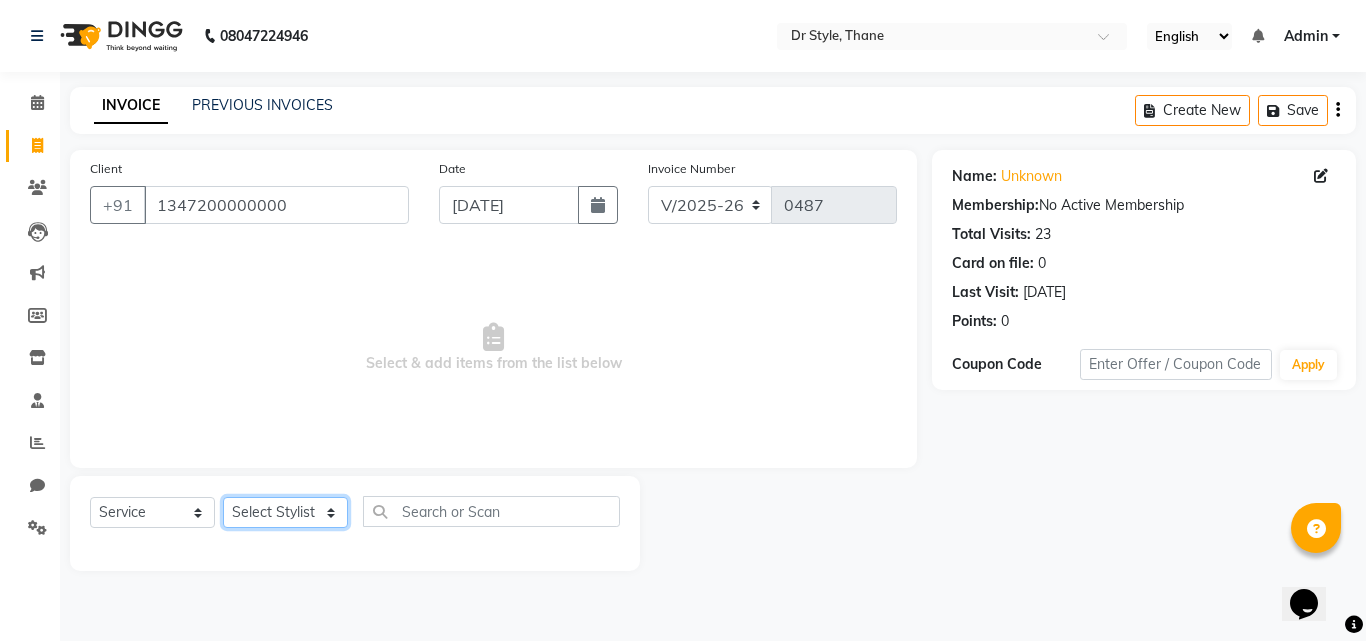 click on "Select Stylist [PERSON_NAME]  [PERSON_NAME] [PERSON_NAME] [PERSON_NAME] [PERSON_NAME] twinkle" 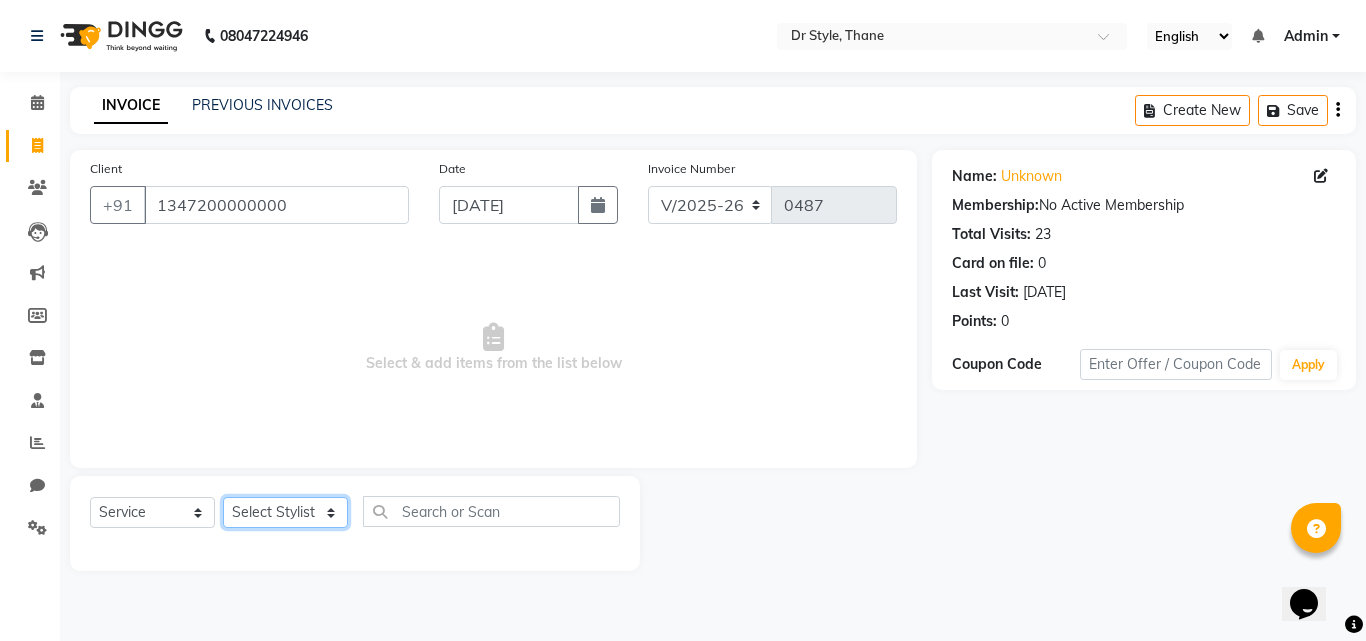 select on "69916" 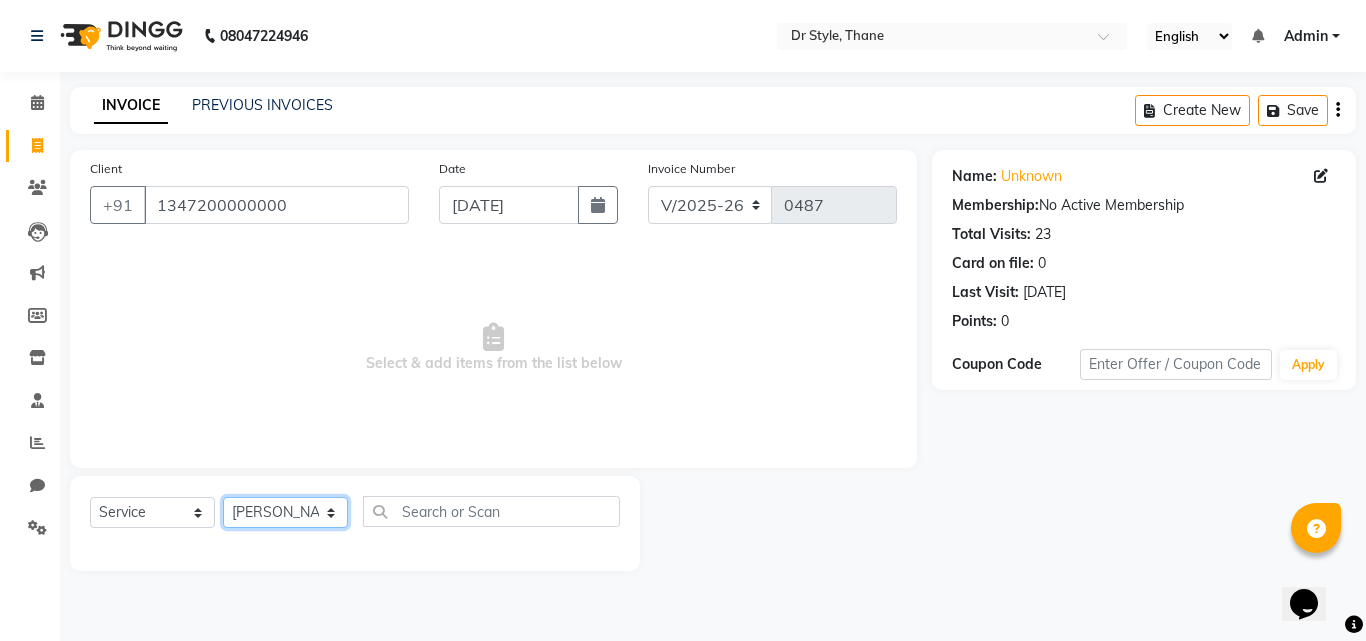 click on "Select Stylist [PERSON_NAME]  [PERSON_NAME] [PERSON_NAME] [PERSON_NAME] [PERSON_NAME] twinkle" 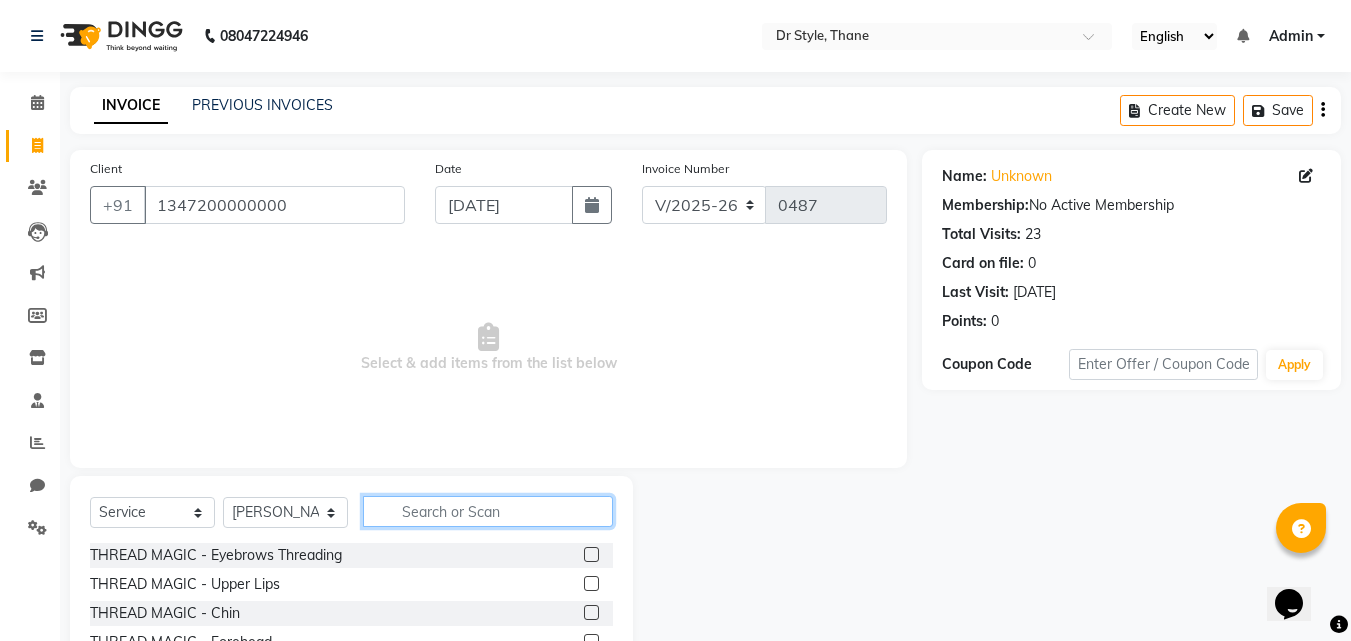 click 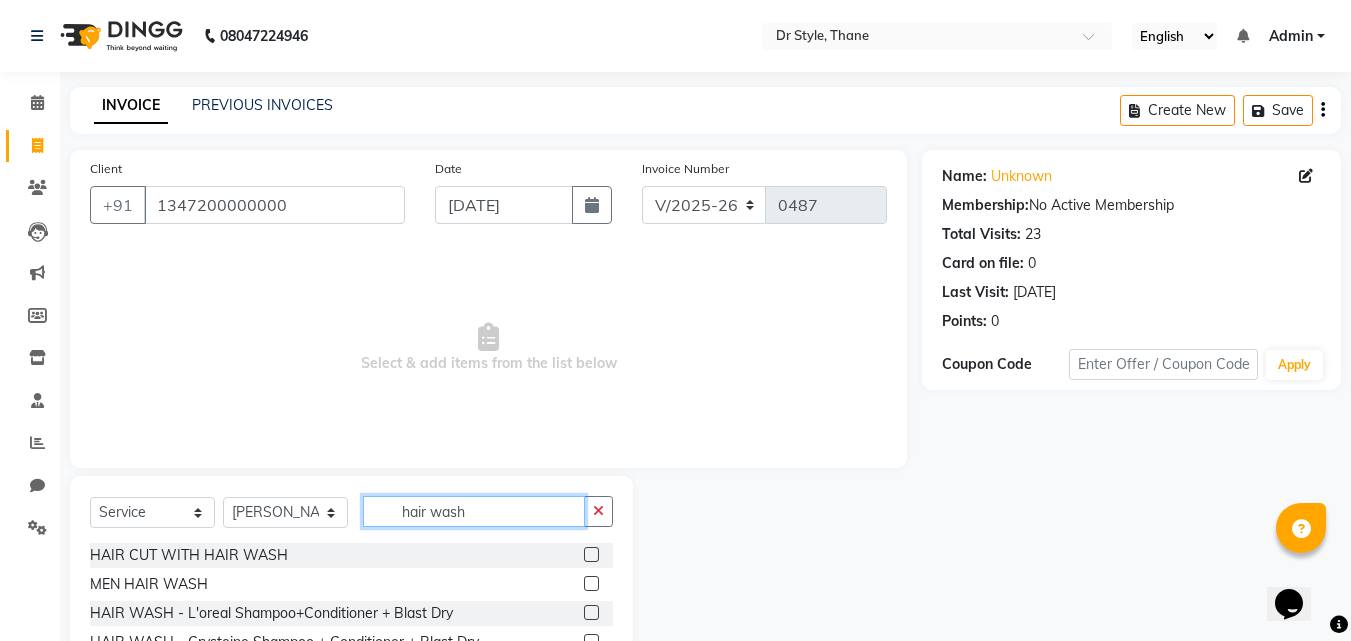 type on "hair wash" 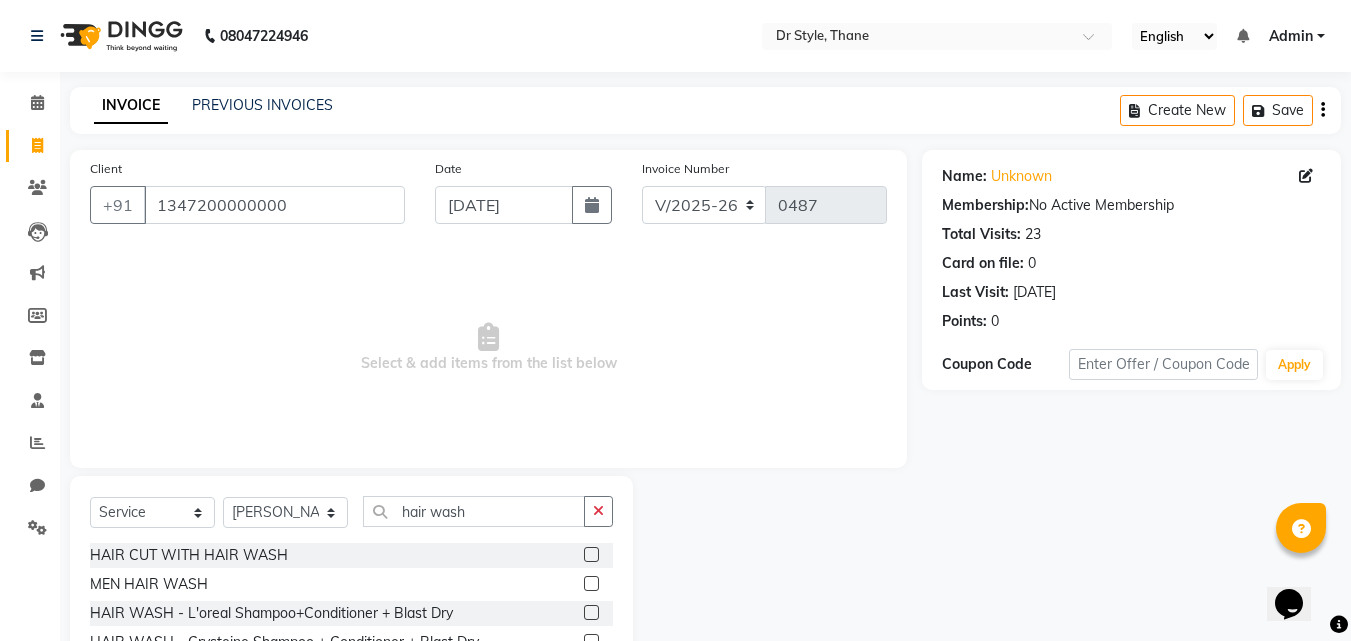 click 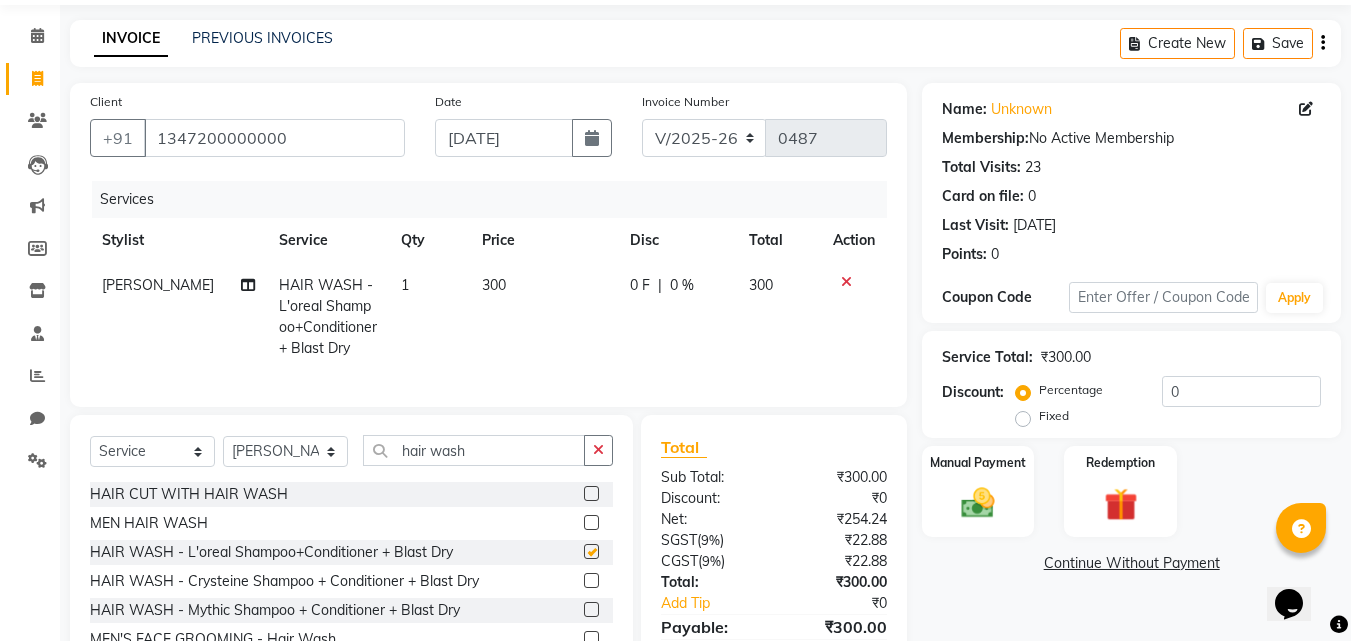 checkbox on "false" 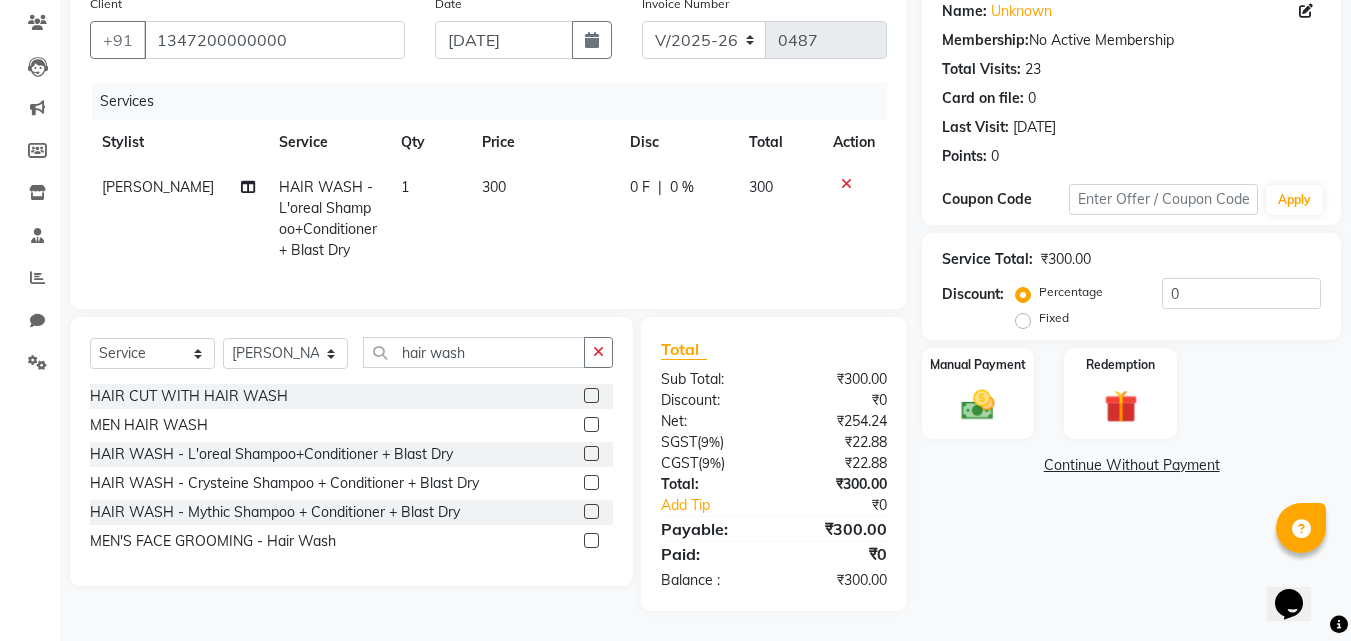 scroll, scrollTop: 180, scrollLeft: 0, axis: vertical 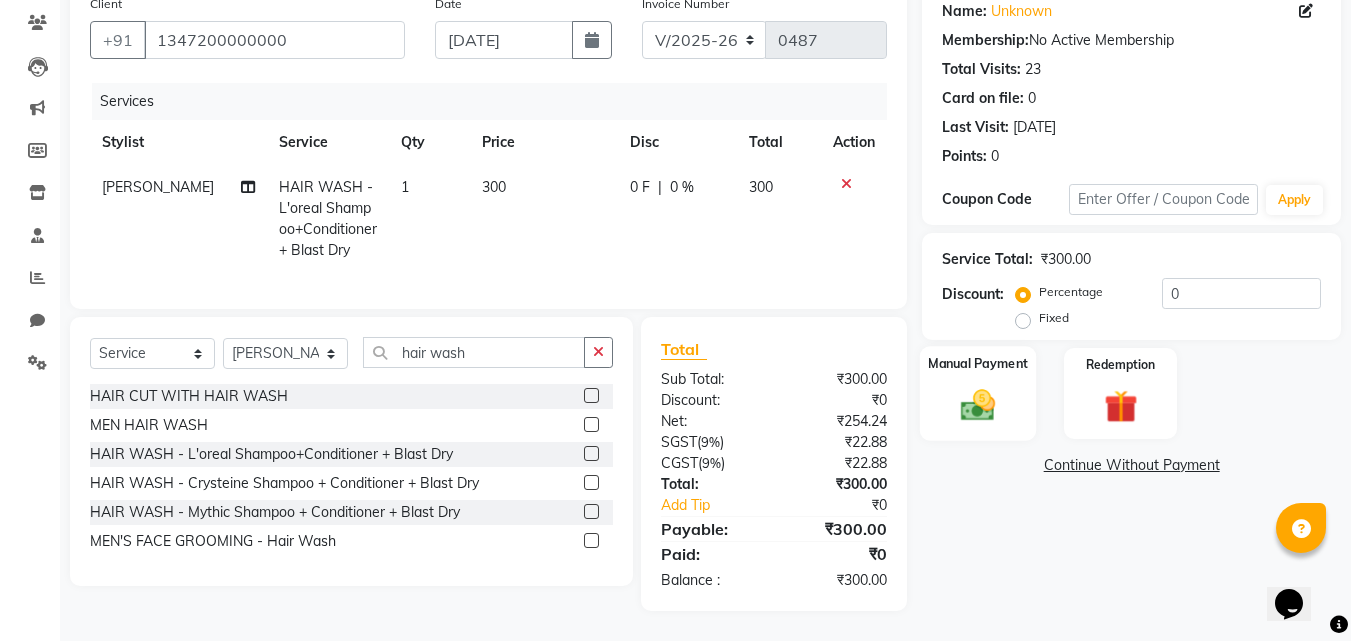 click 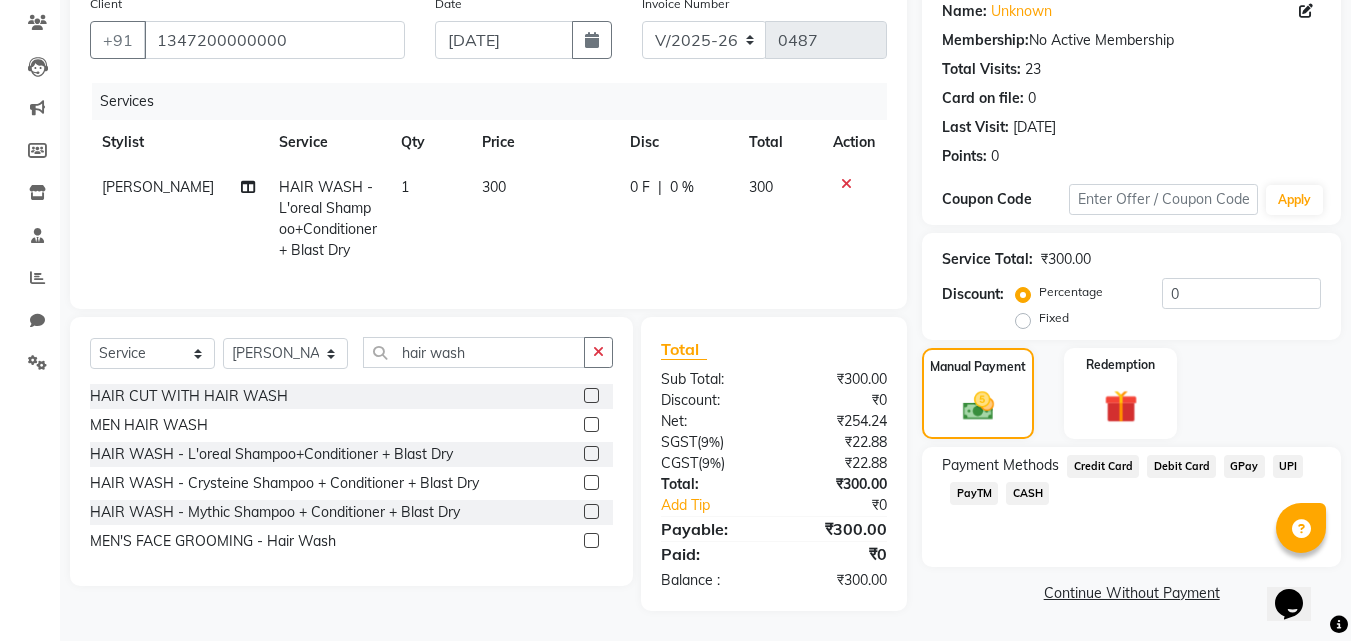 click on "GPay" 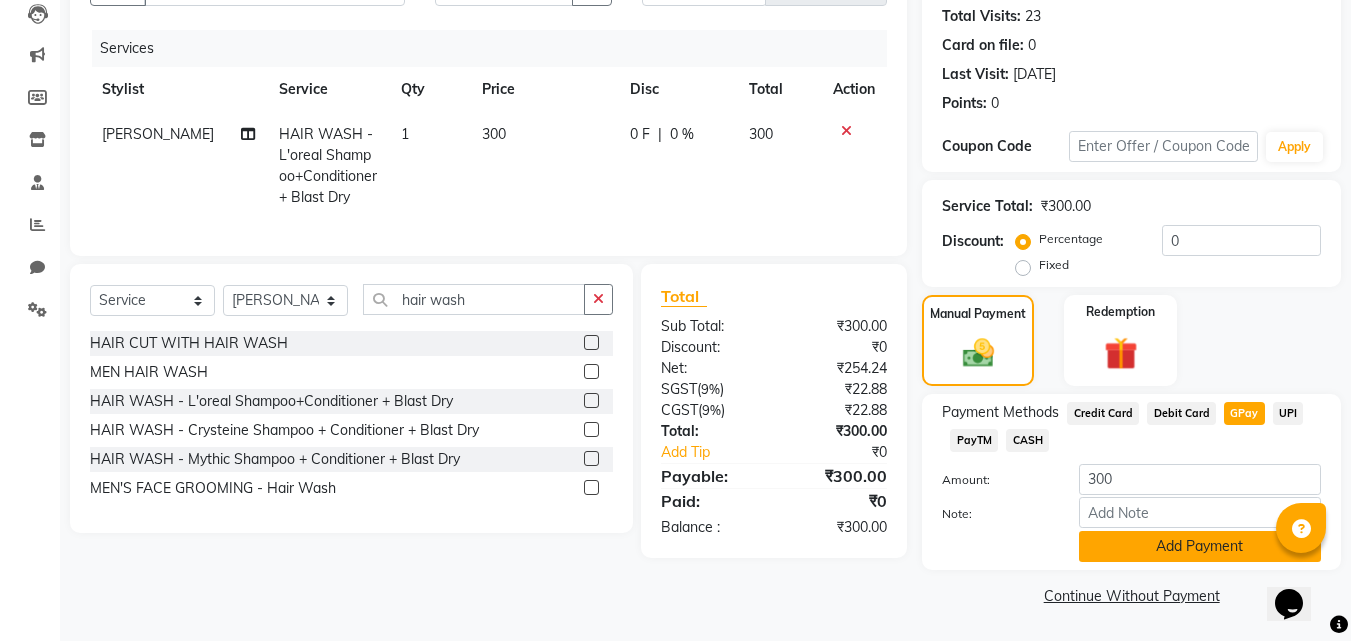 click on "Add Payment" 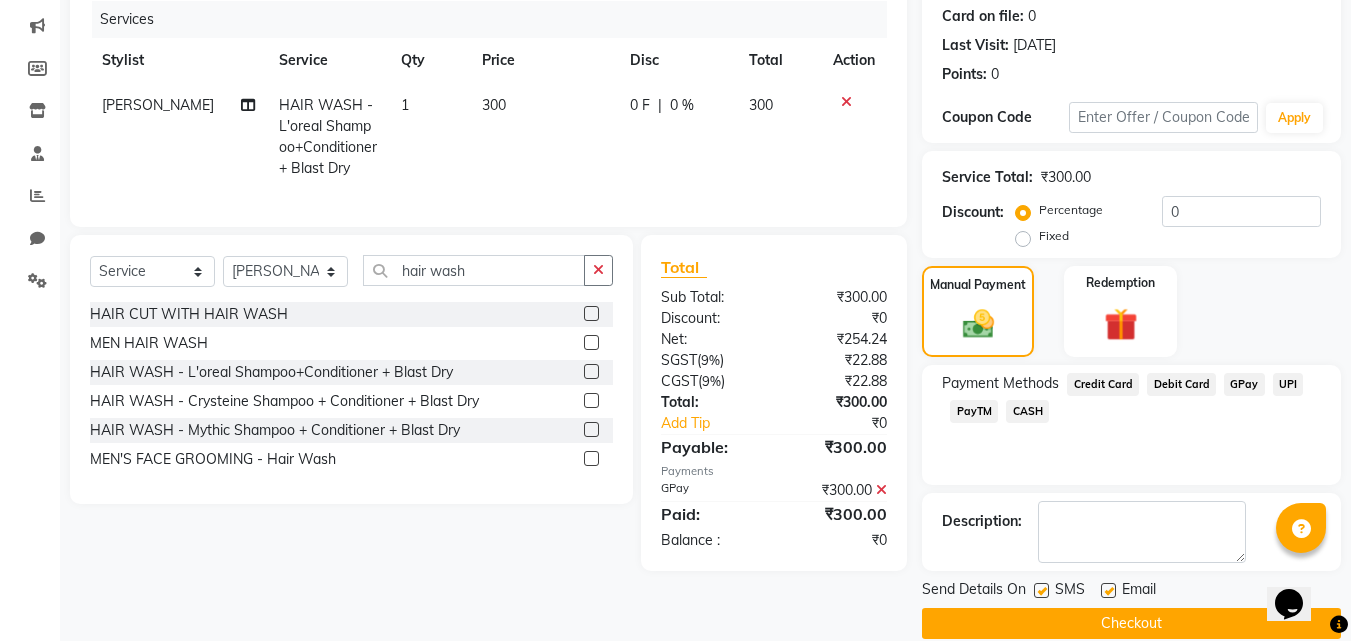 scroll, scrollTop: 275, scrollLeft: 0, axis: vertical 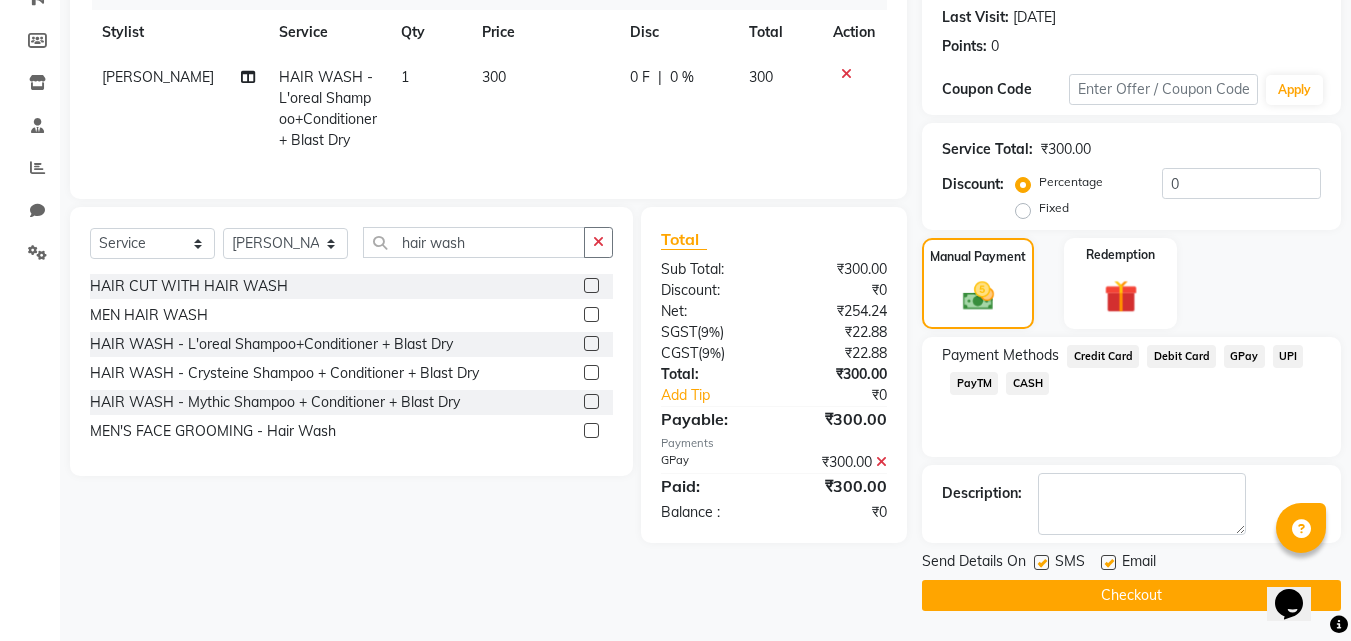 click on "Checkout" 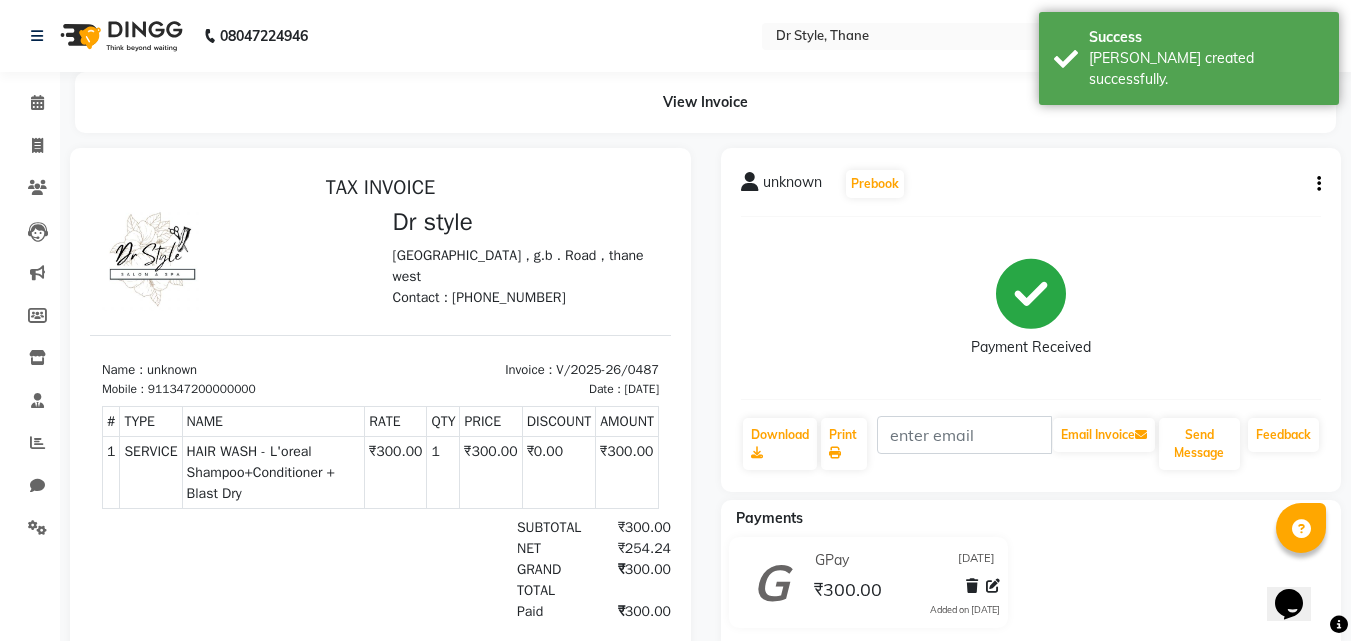 scroll, scrollTop: 0, scrollLeft: 0, axis: both 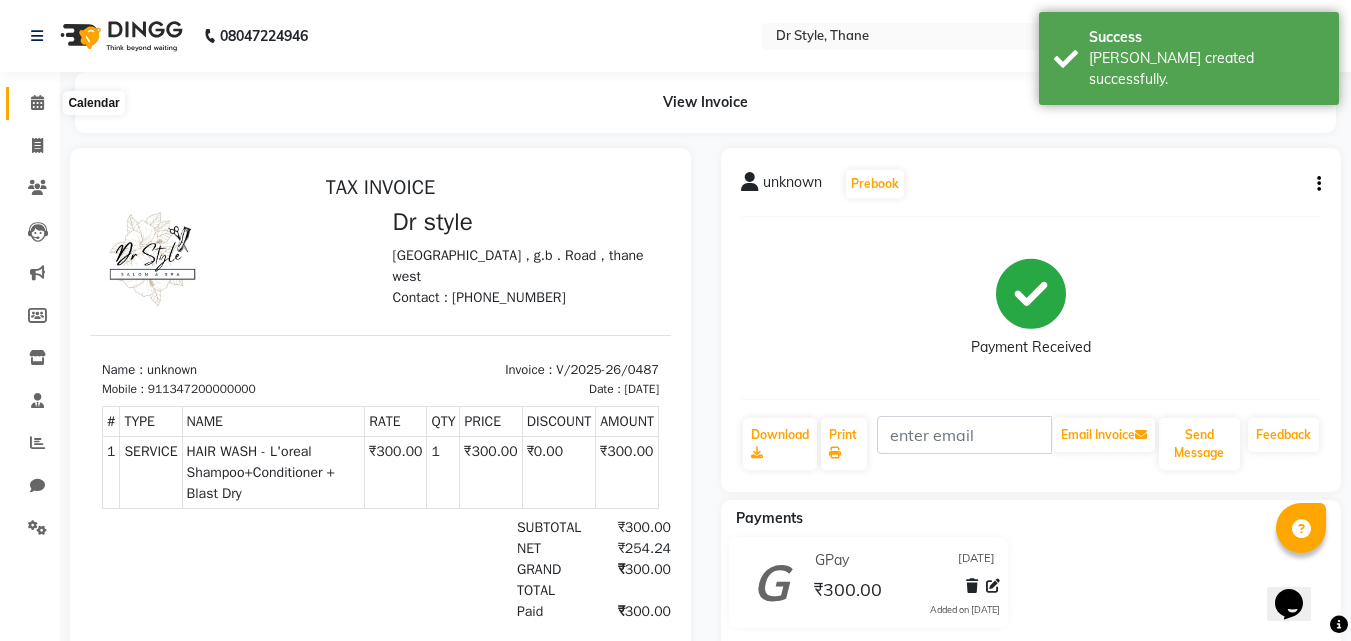 click 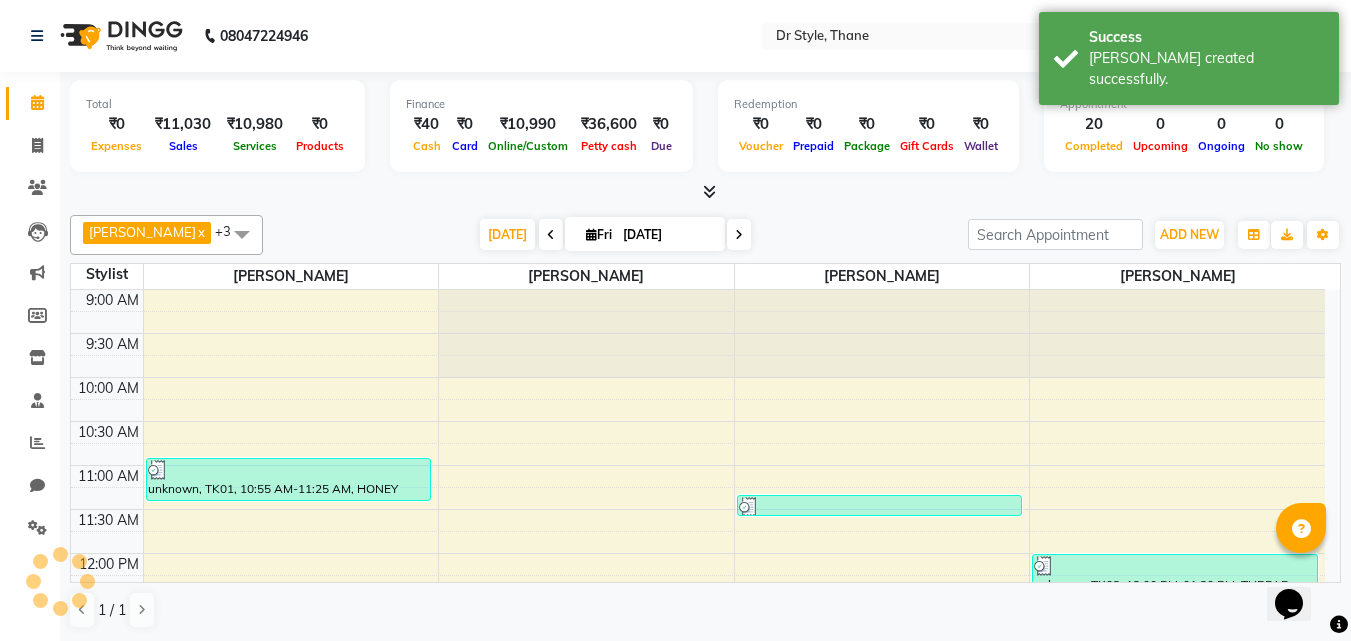scroll, scrollTop: 0, scrollLeft: 0, axis: both 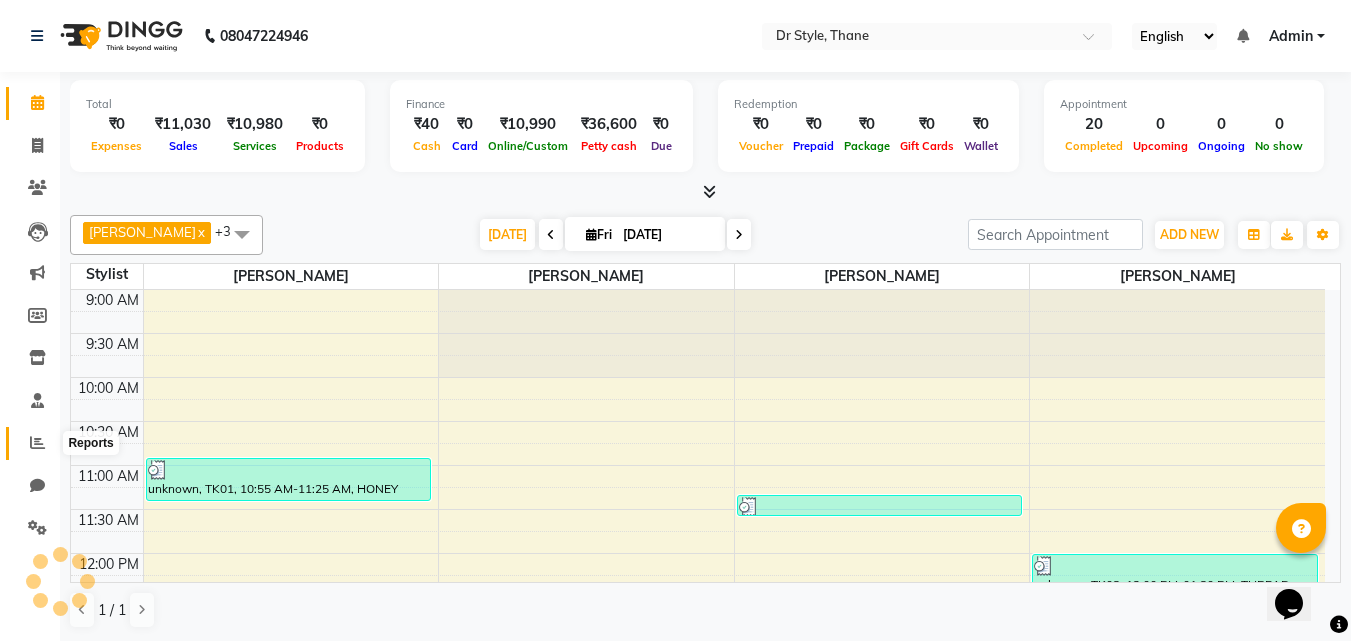 click 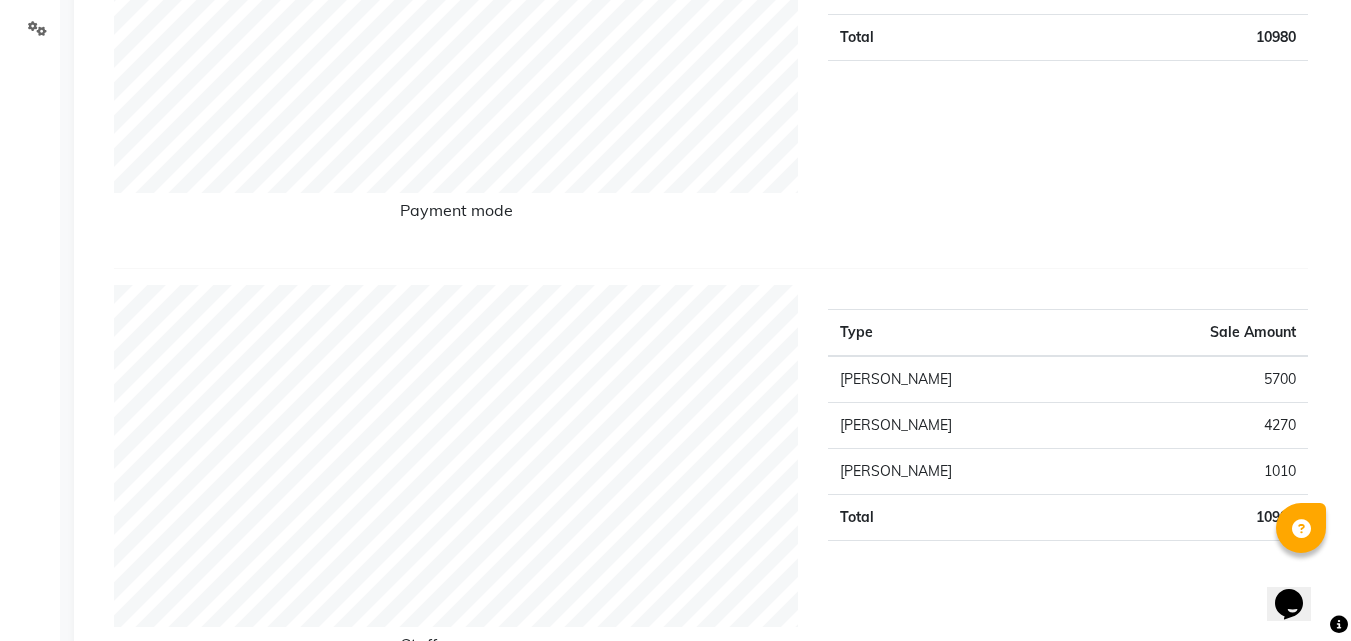 scroll, scrollTop: 600, scrollLeft: 0, axis: vertical 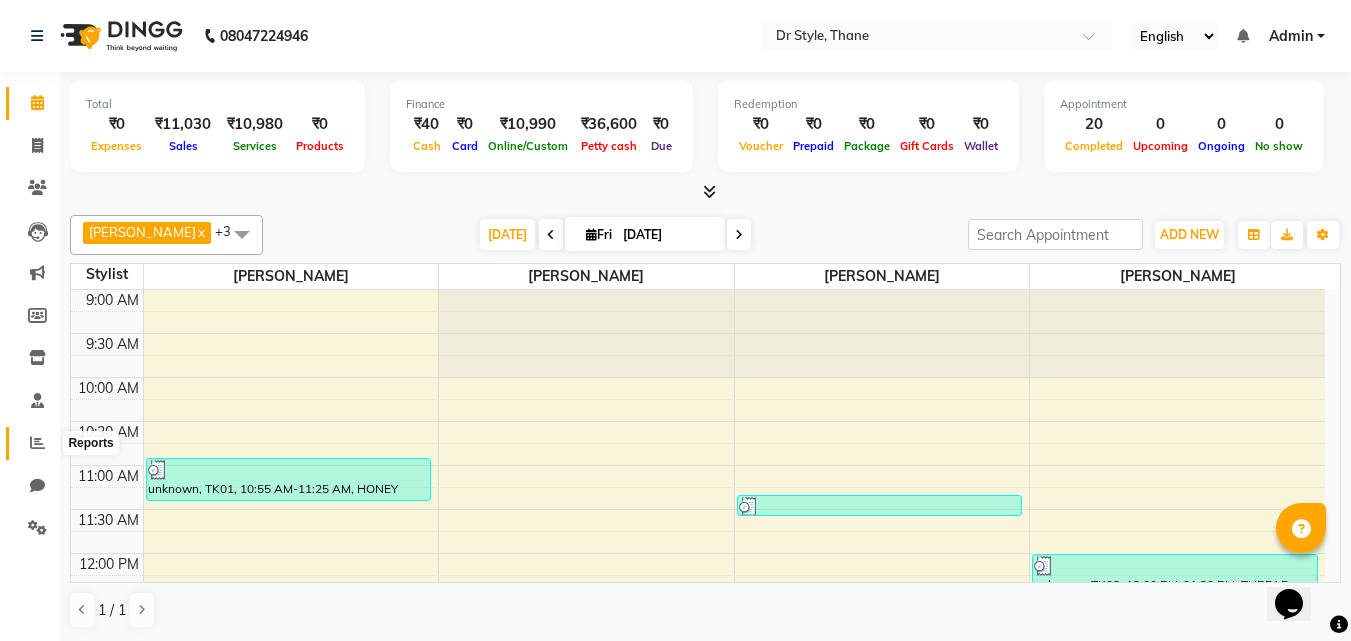 click 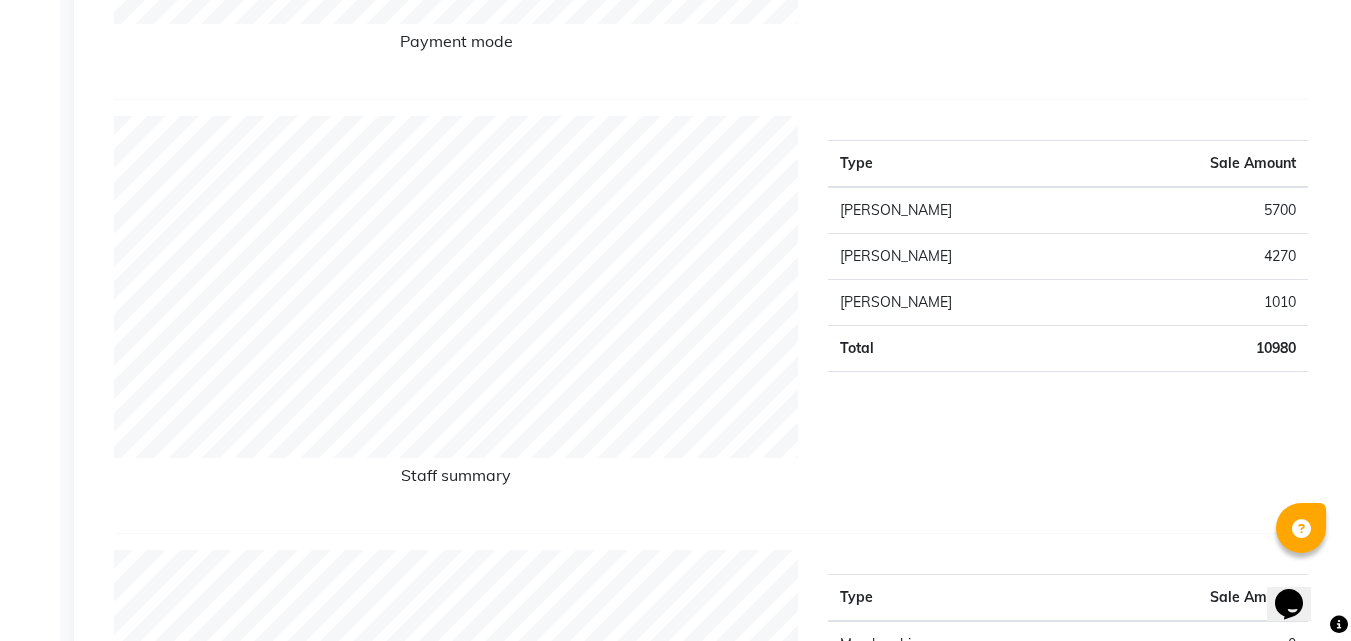 scroll, scrollTop: 700, scrollLeft: 0, axis: vertical 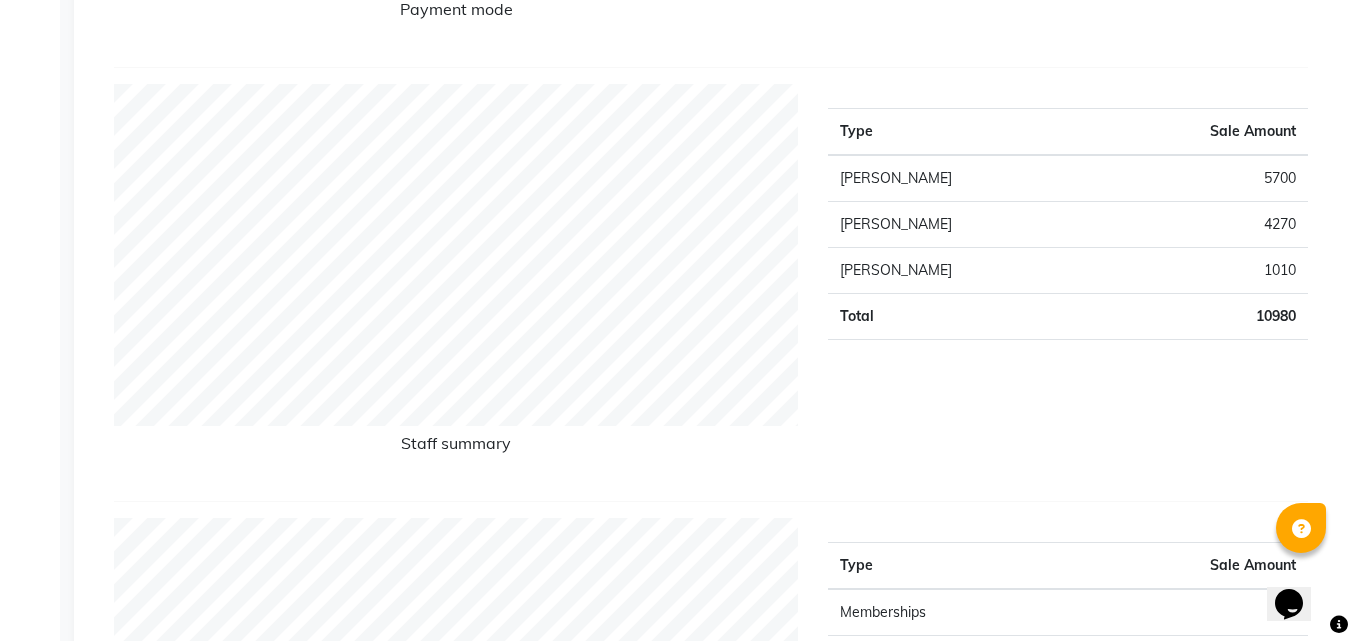drag, startPoint x: 1365, startPoint y: 8, endPoint x: 735, endPoint y: 67, distance: 632.75665 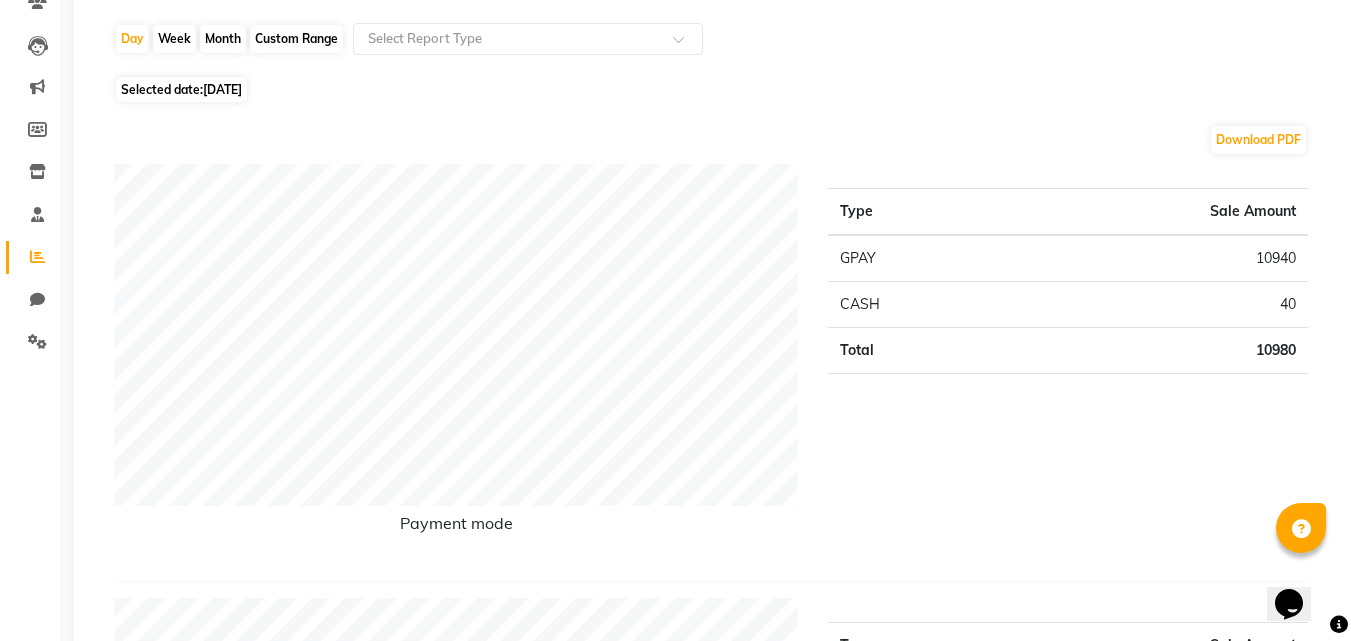 scroll, scrollTop: 0, scrollLeft: 0, axis: both 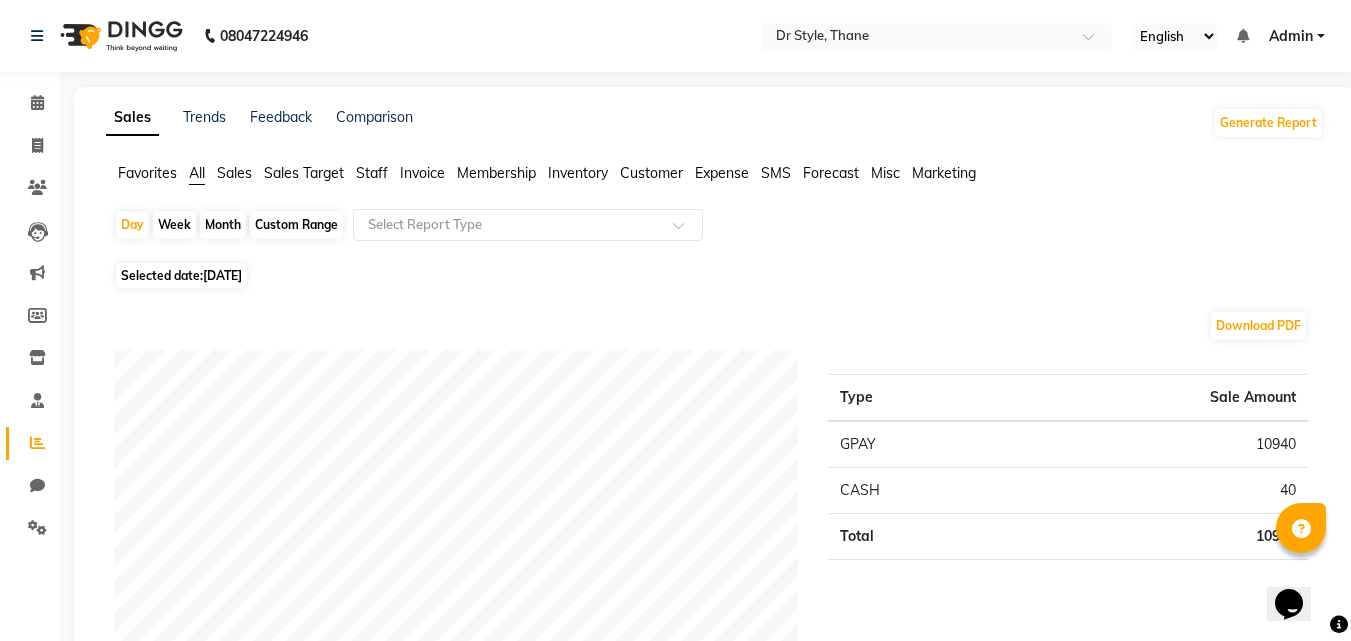 click on "Week" 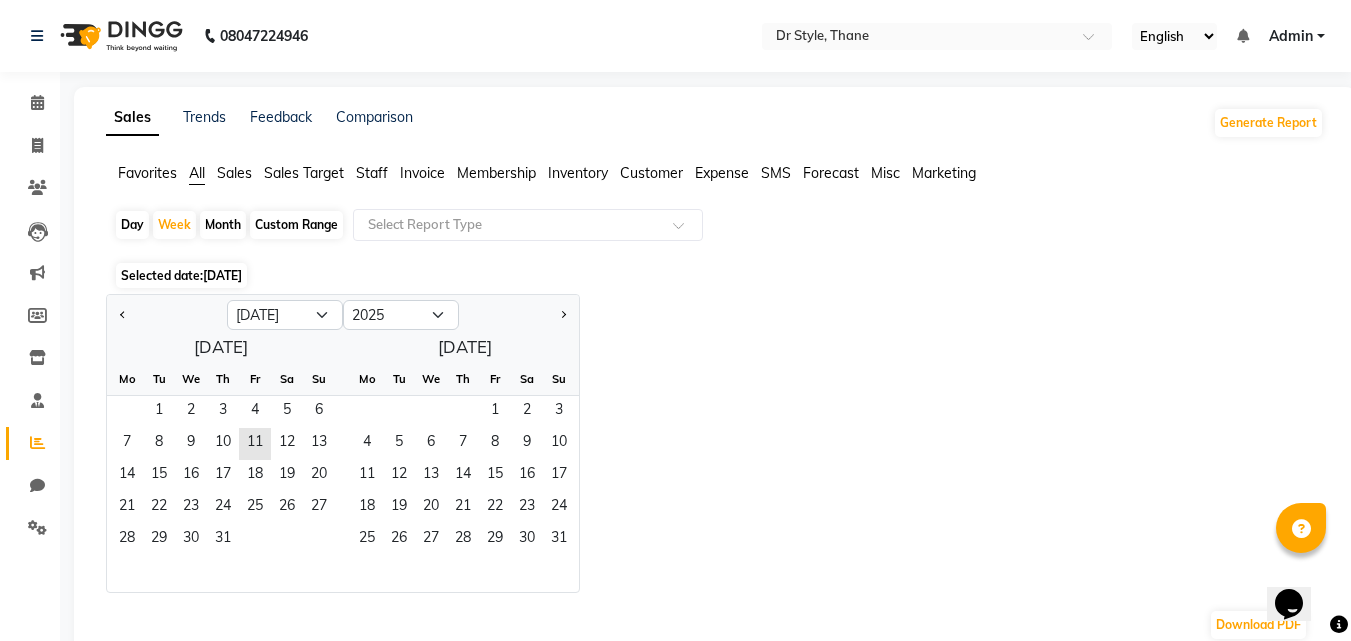 click on "Month" 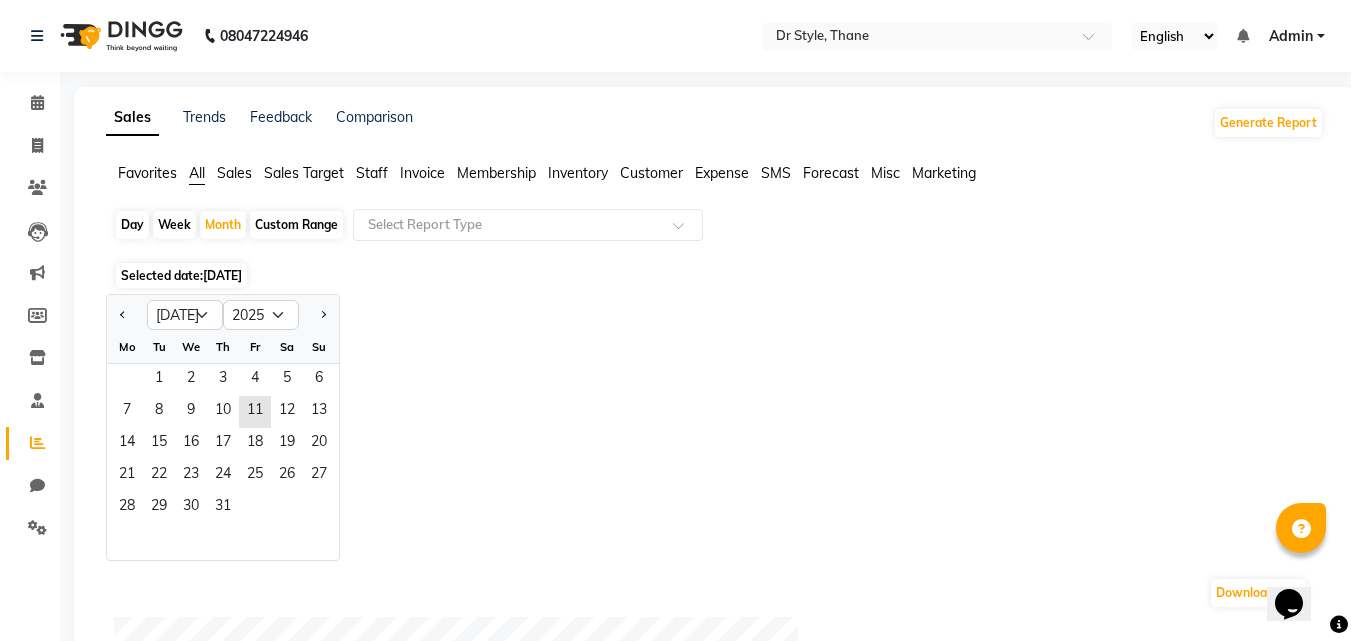 click on "[DATE]" 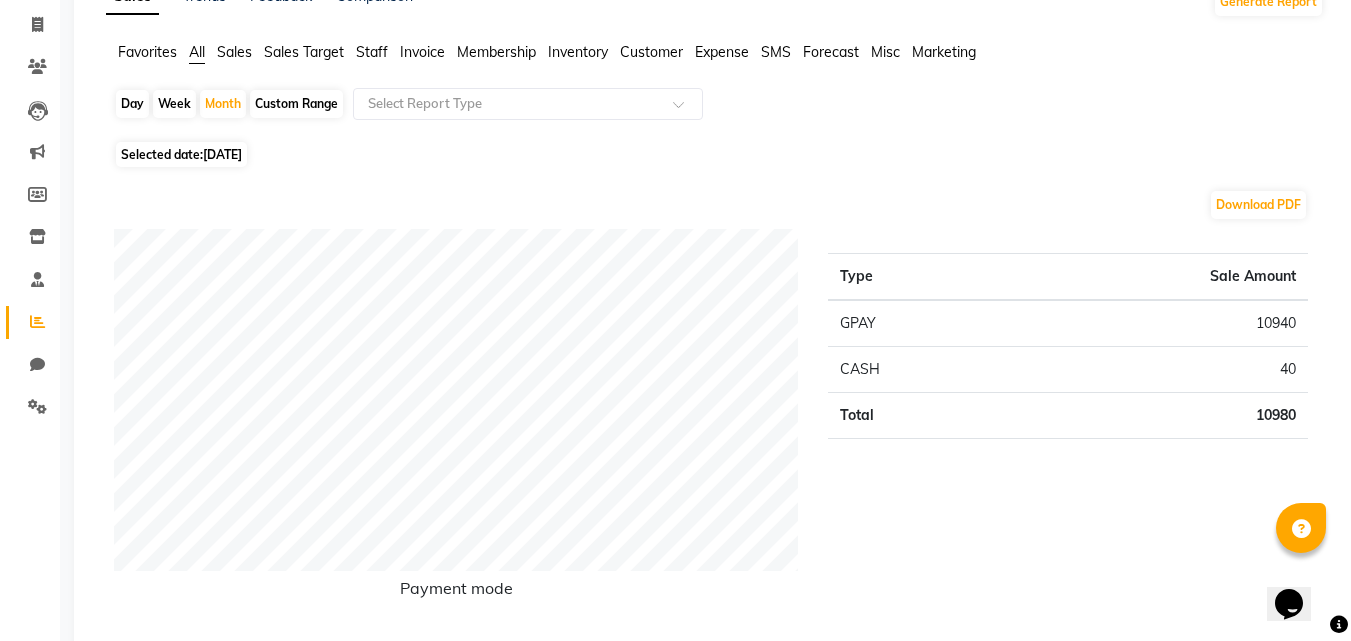 scroll, scrollTop: 100, scrollLeft: 0, axis: vertical 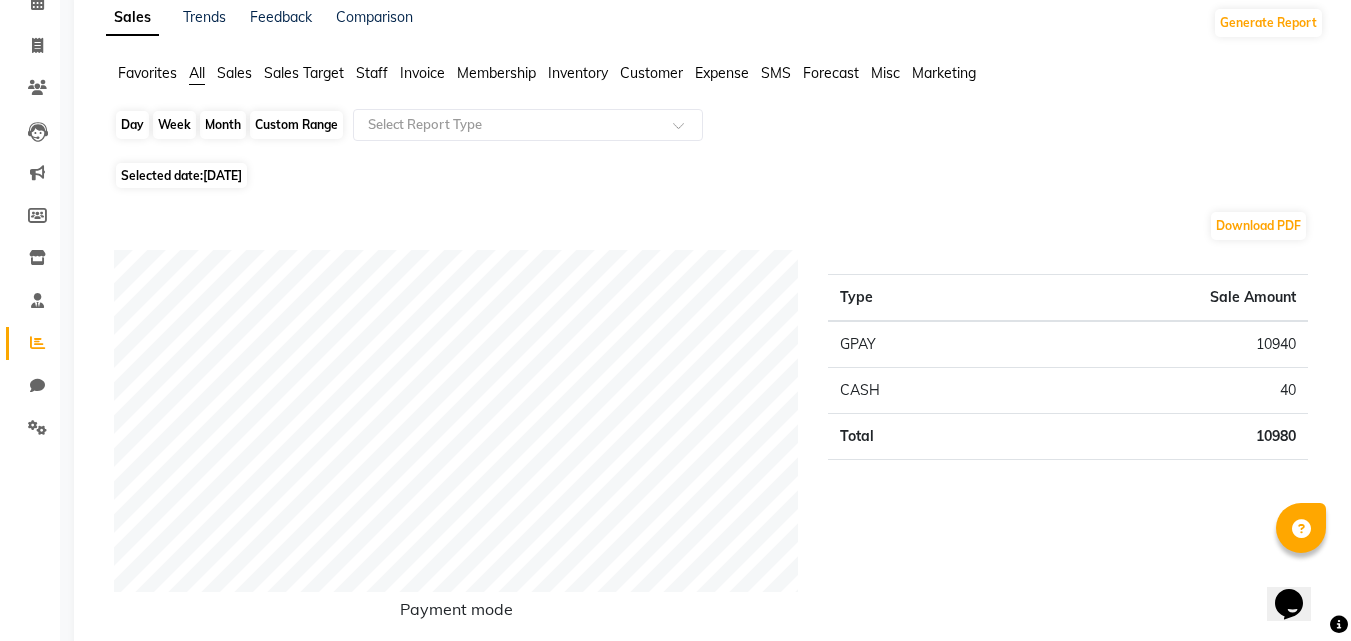 click on "Month" 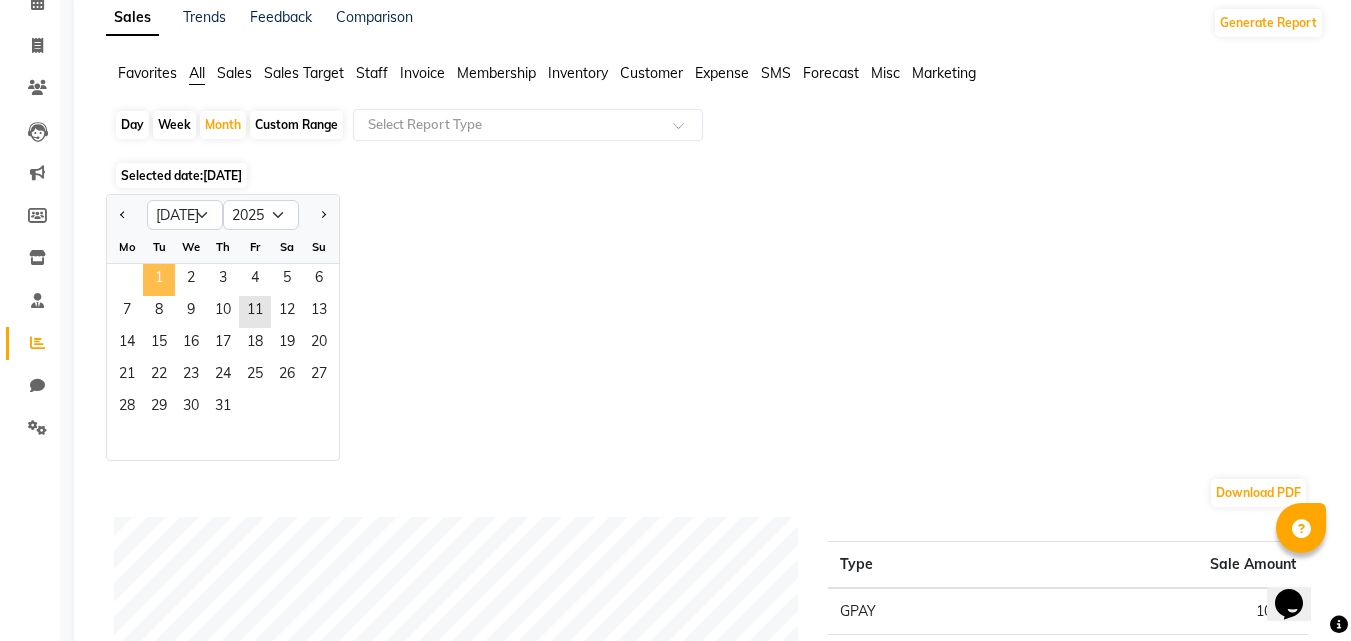 click on "1" 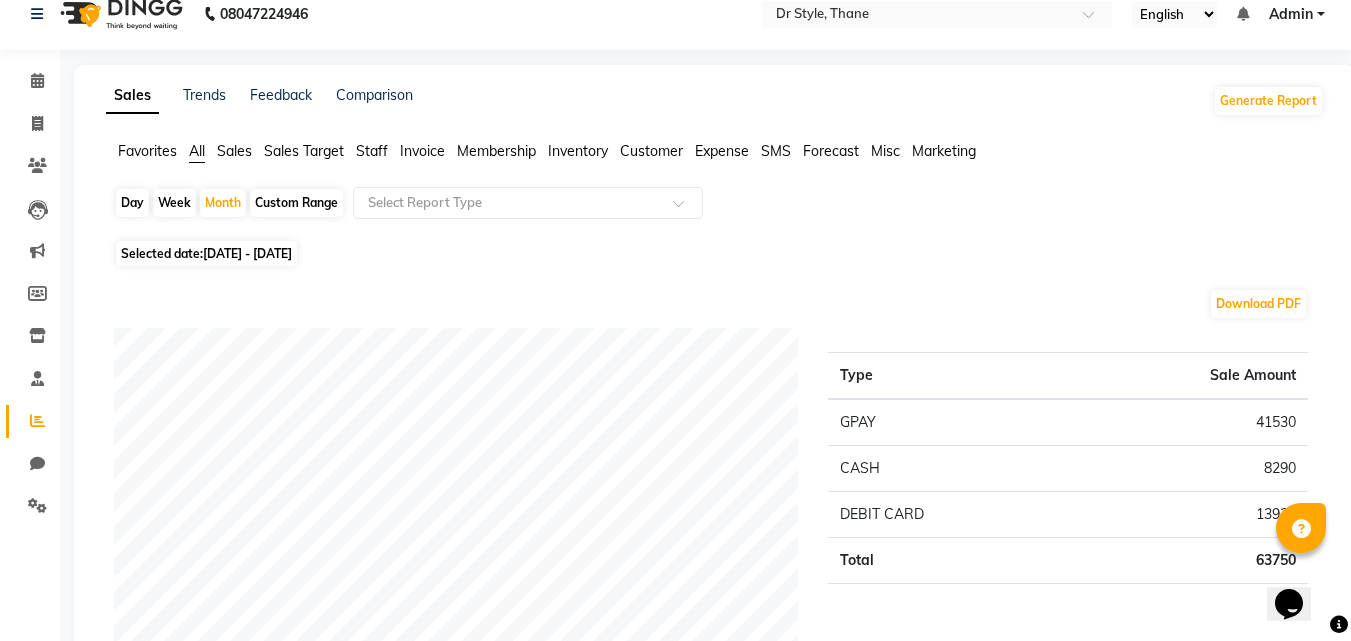 scroll, scrollTop: 0, scrollLeft: 0, axis: both 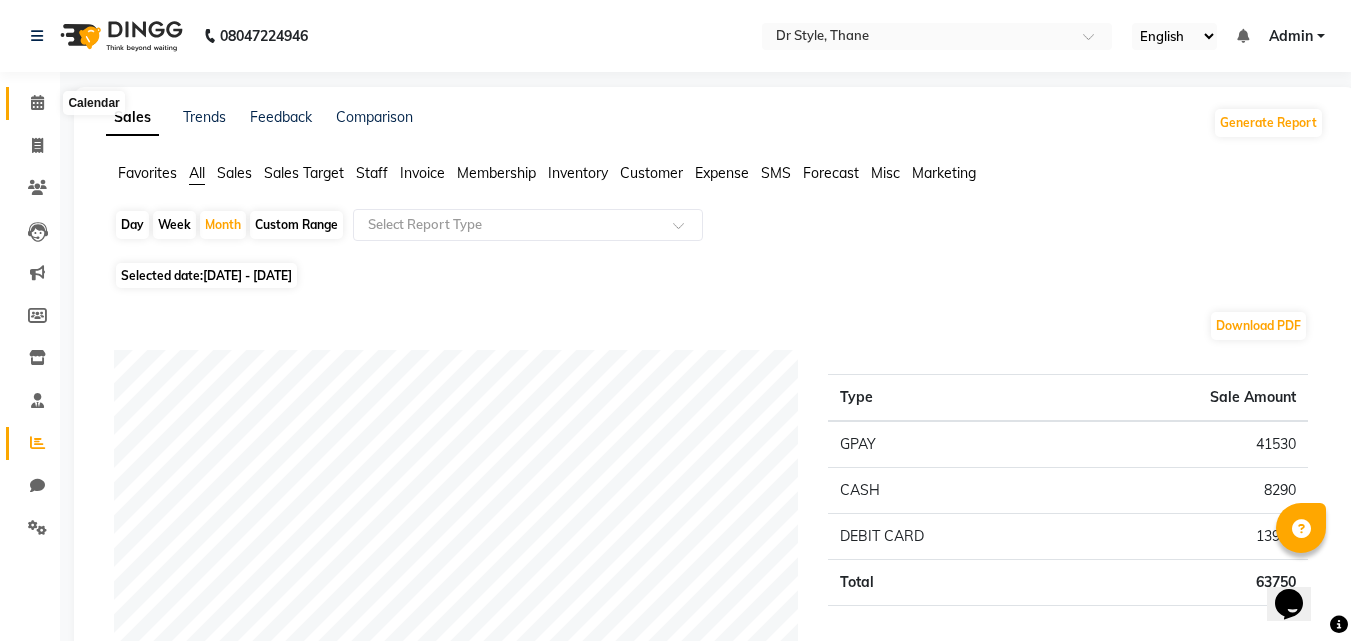 click 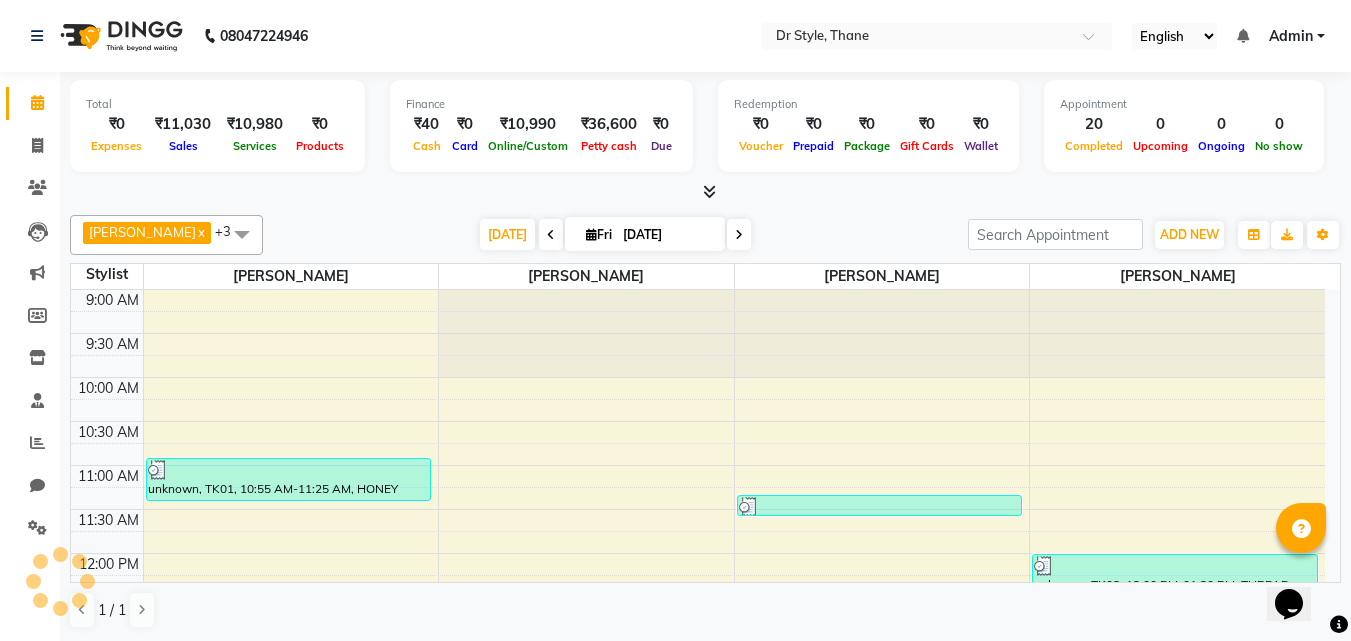 scroll, scrollTop: 901, scrollLeft: 0, axis: vertical 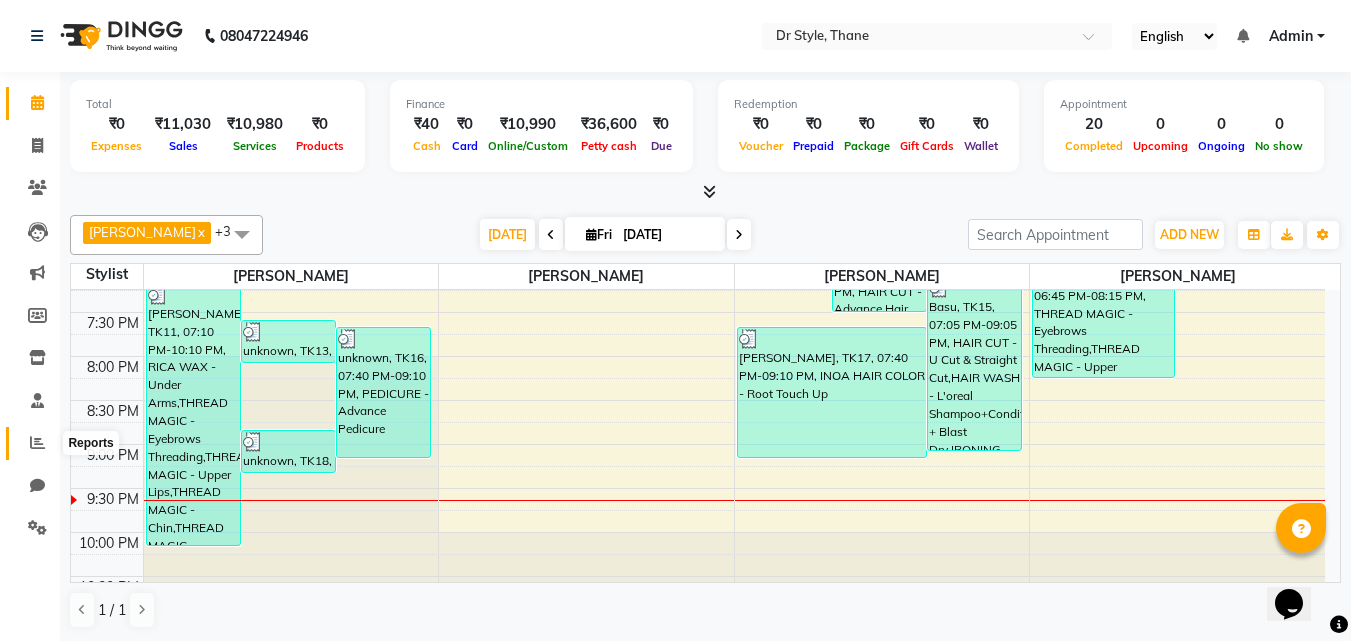 click 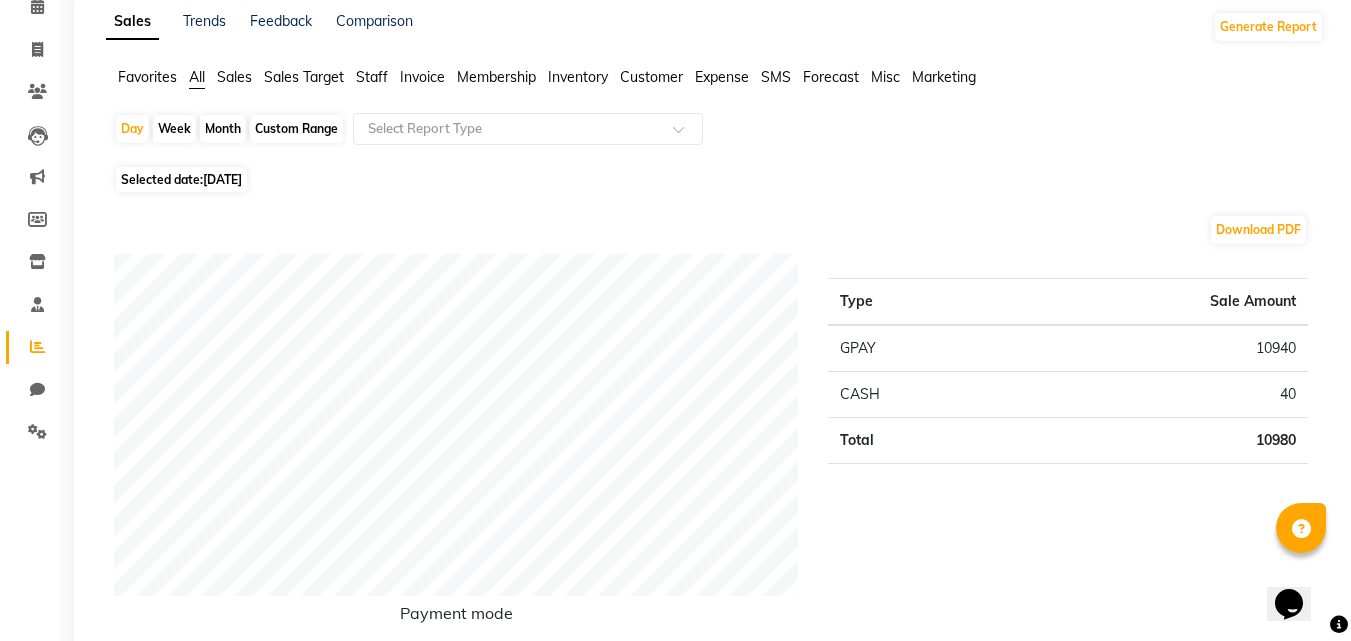 scroll, scrollTop: 0, scrollLeft: 0, axis: both 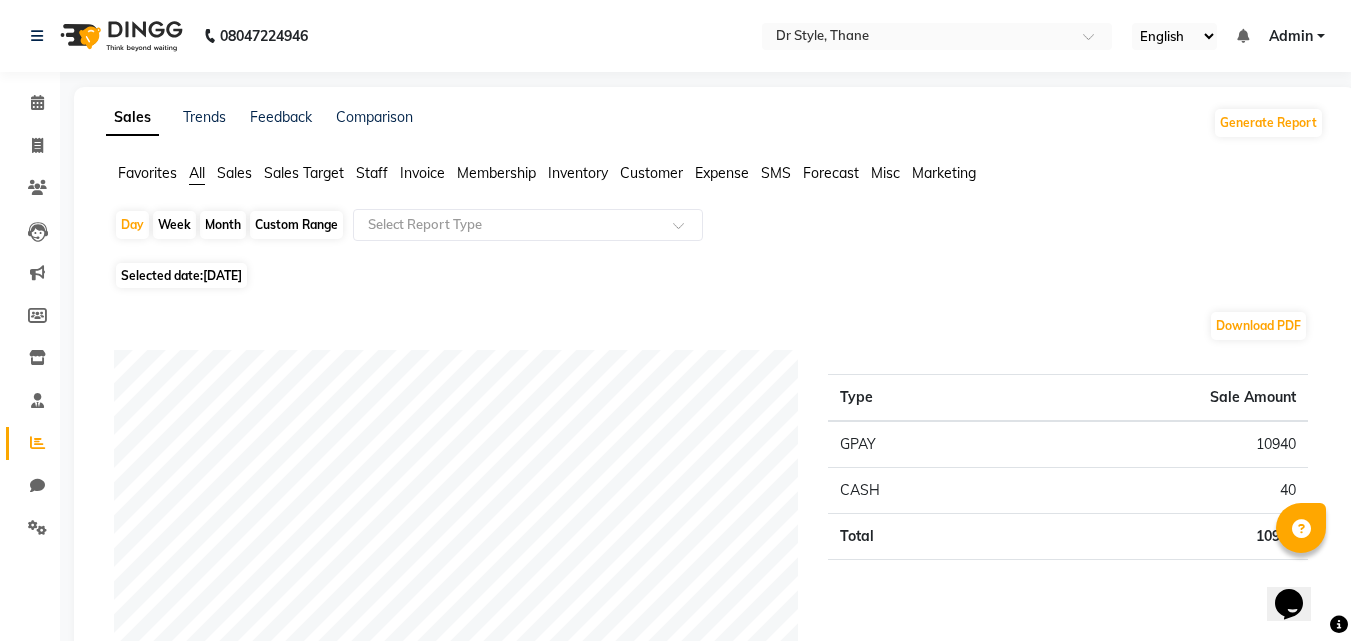 click on "Month" 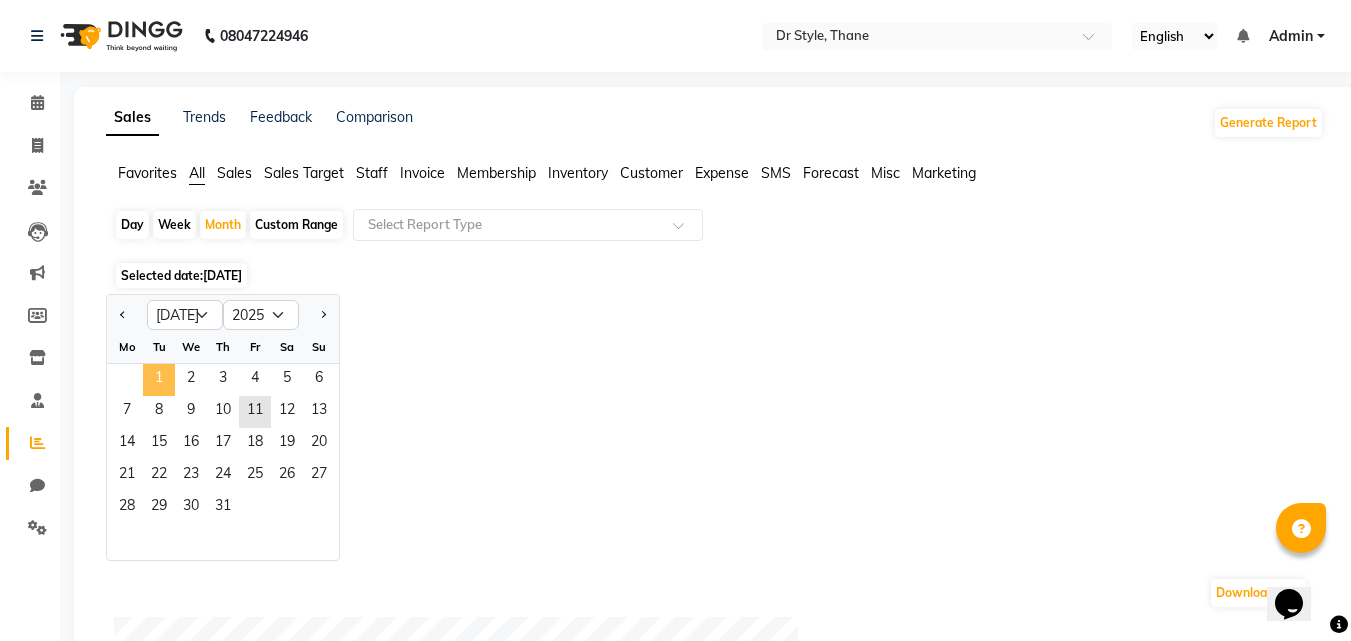 click on "1" 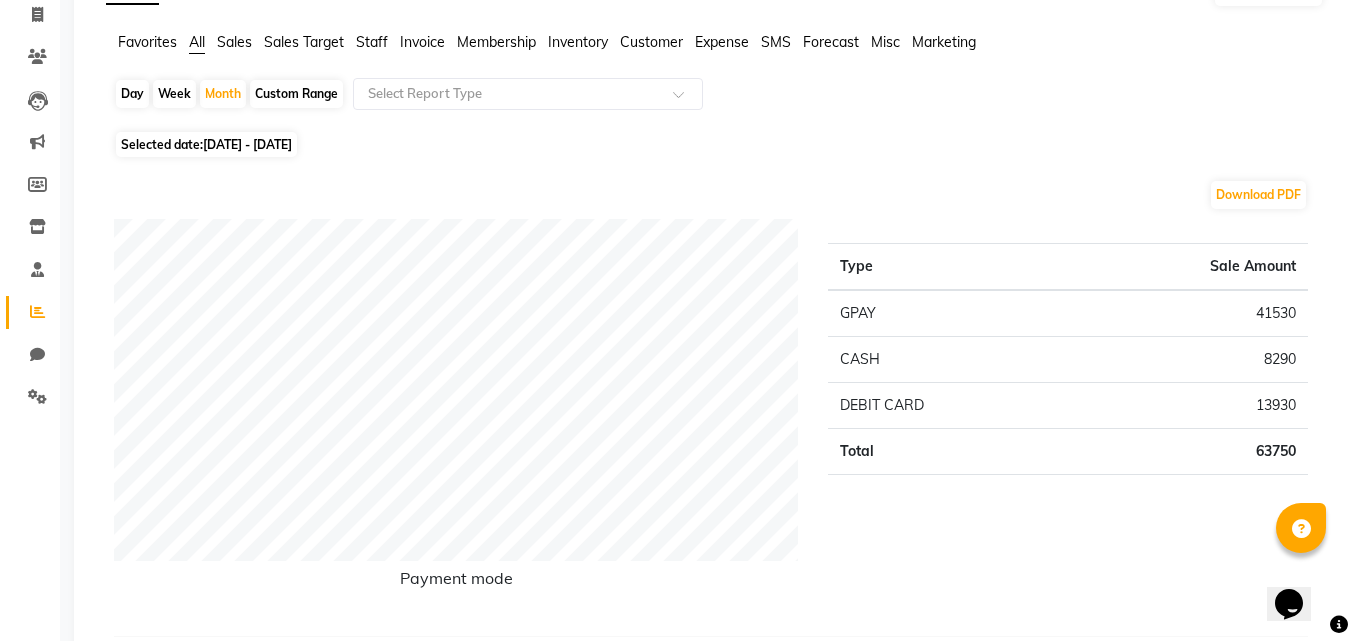 scroll, scrollTop: 0, scrollLeft: 0, axis: both 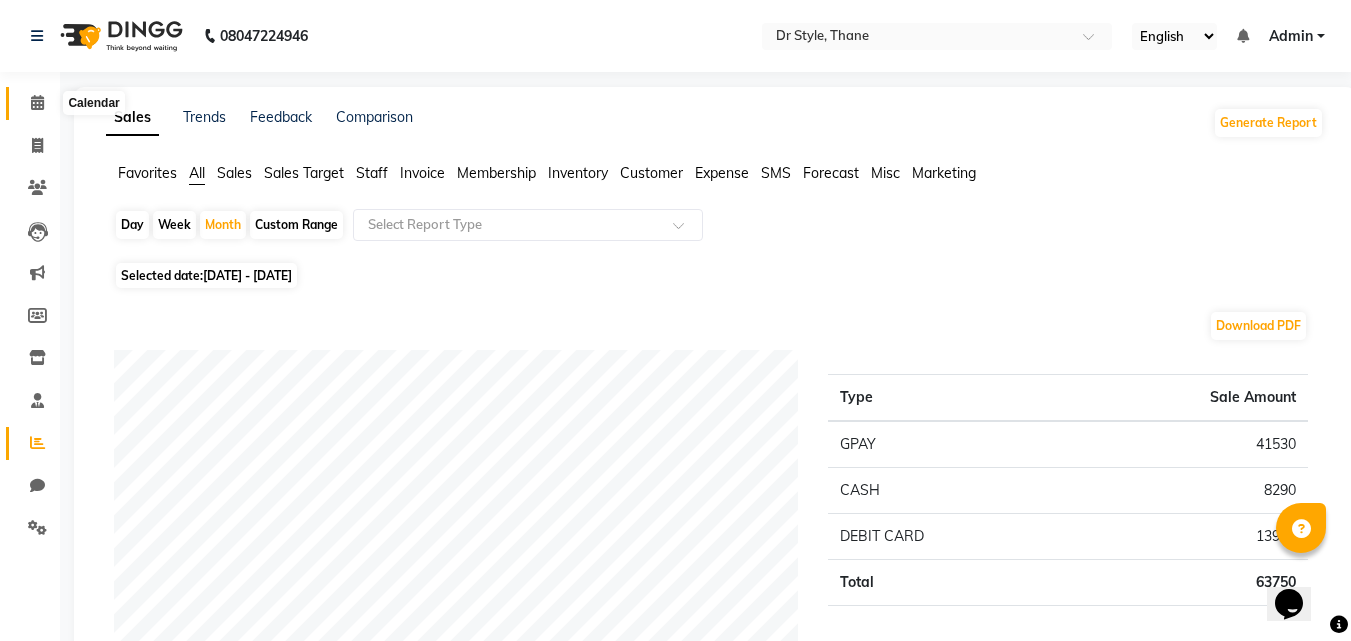 click 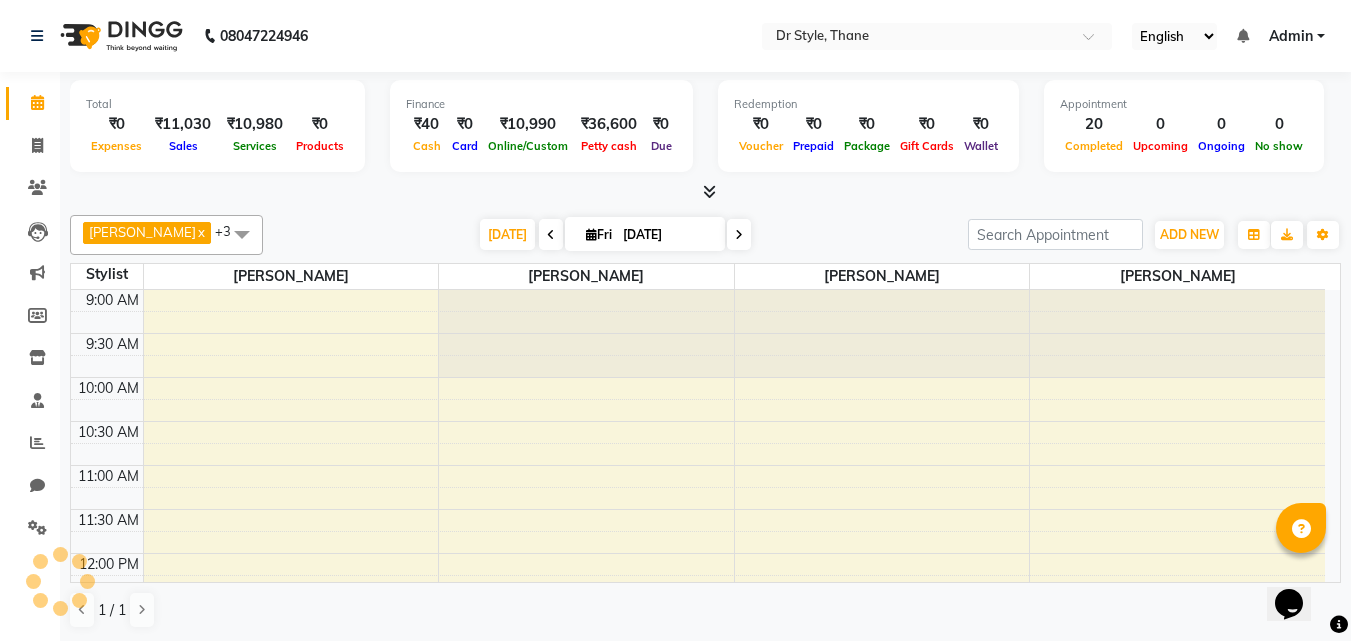 scroll, scrollTop: 0, scrollLeft: 0, axis: both 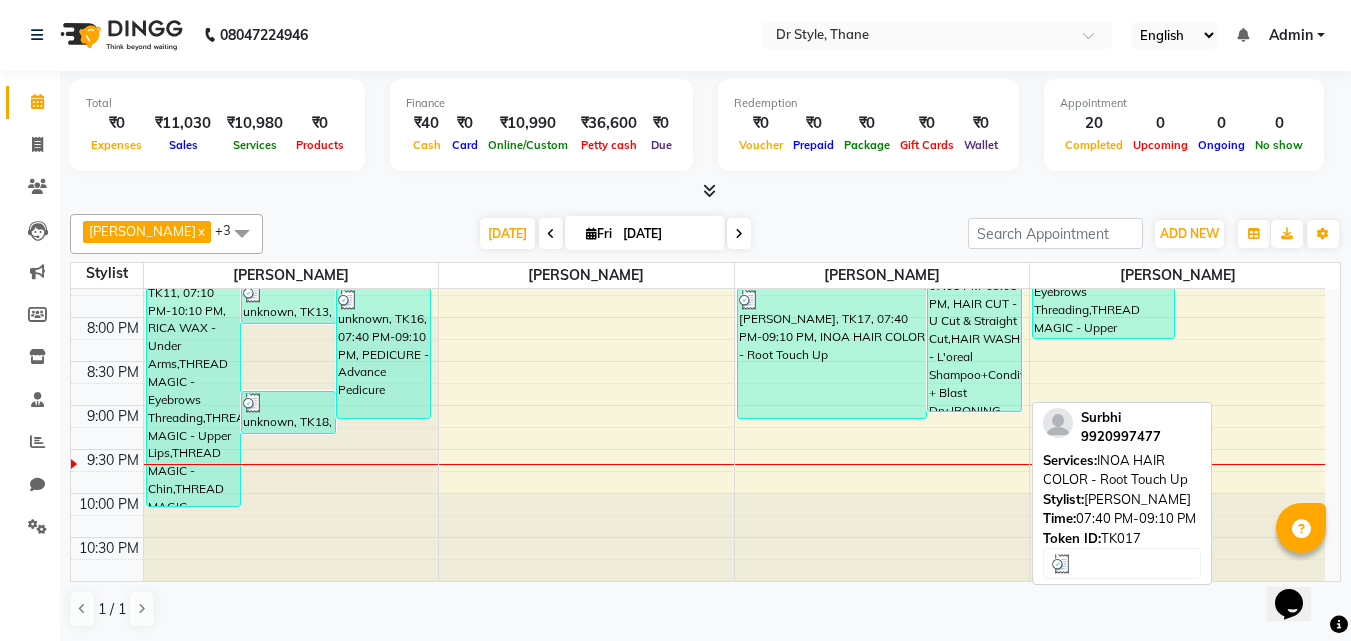 drag, startPoint x: 738, startPoint y: 268, endPoint x: 850, endPoint y: 335, distance: 130.51053 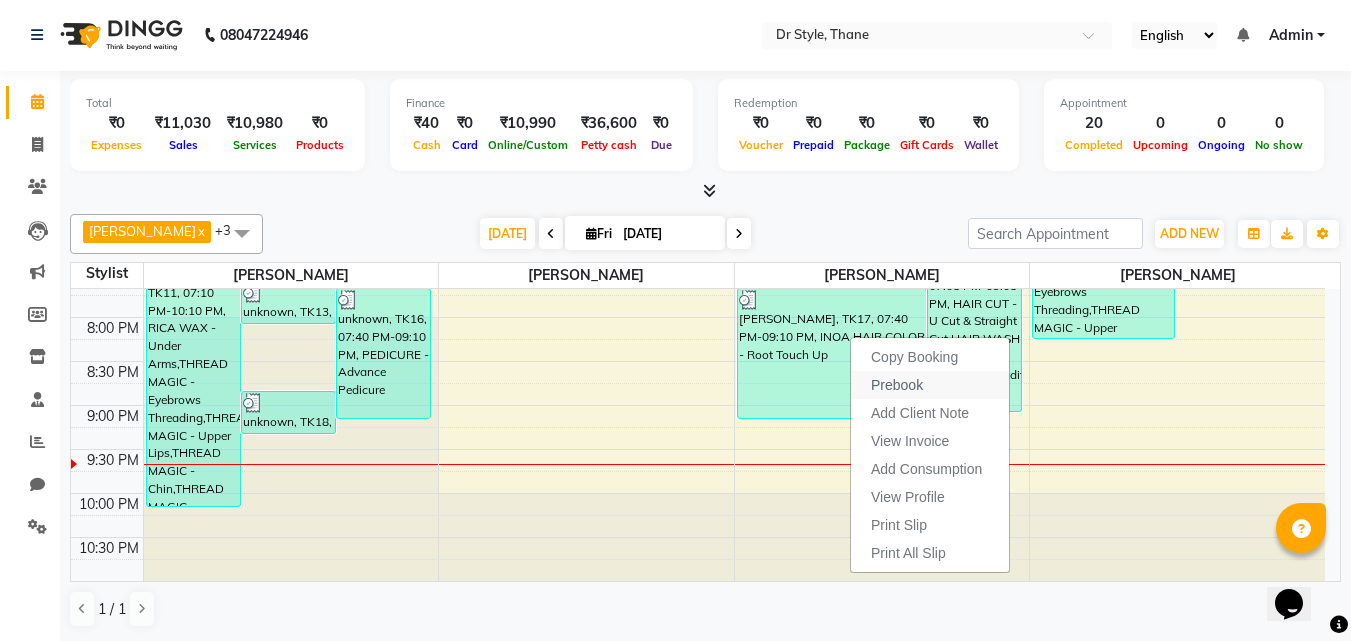scroll, scrollTop: 0, scrollLeft: 0, axis: both 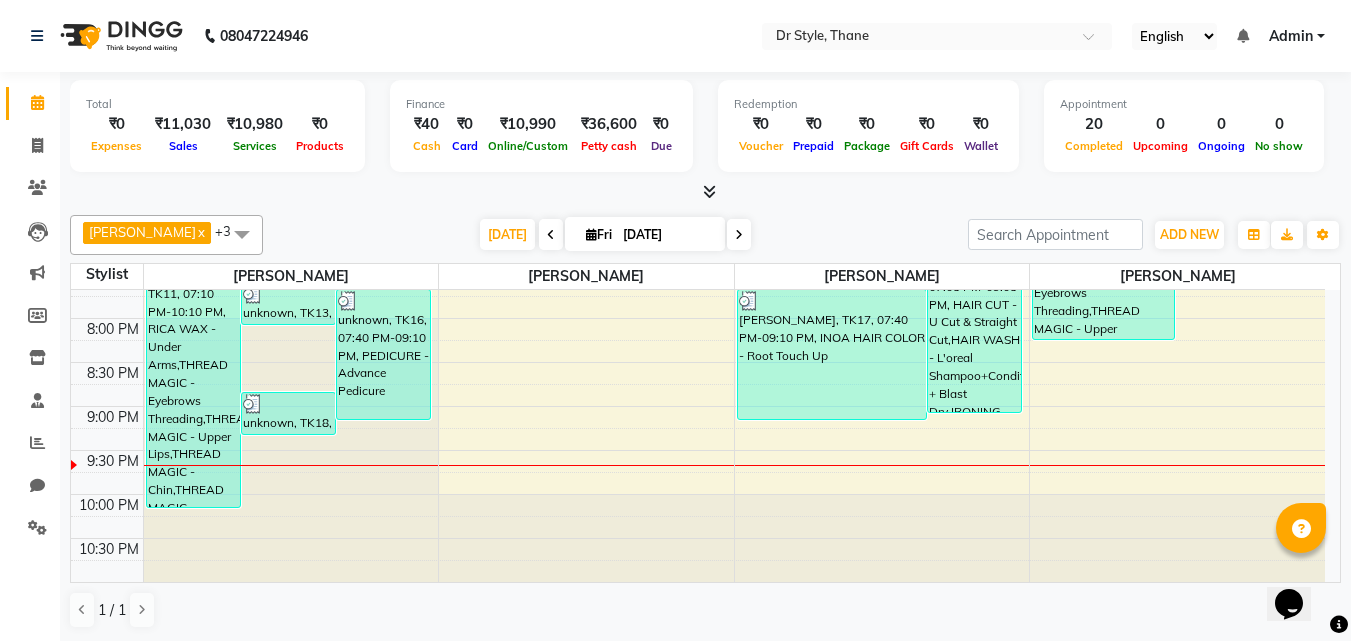 click at bounding box center (705, 192) 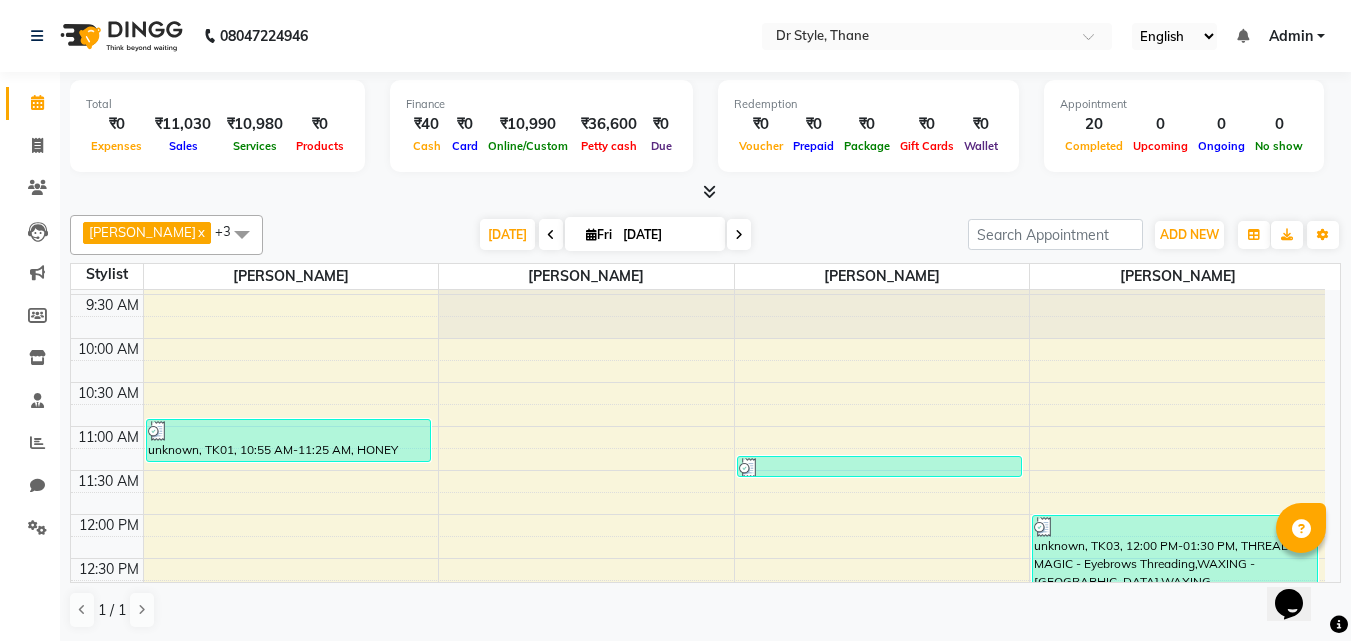 scroll, scrollTop: 0, scrollLeft: 0, axis: both 